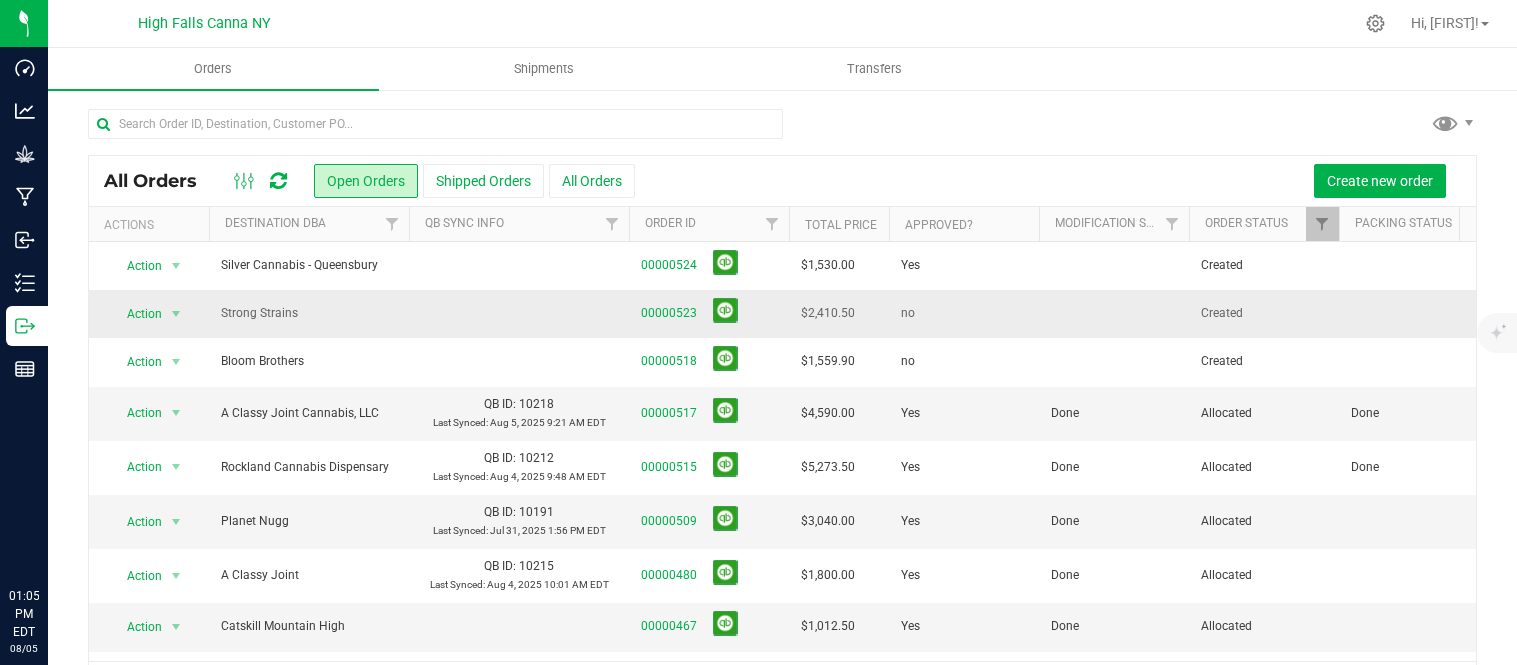 scroll, scrollTop: 0, scrollLeft: 0, axis: both 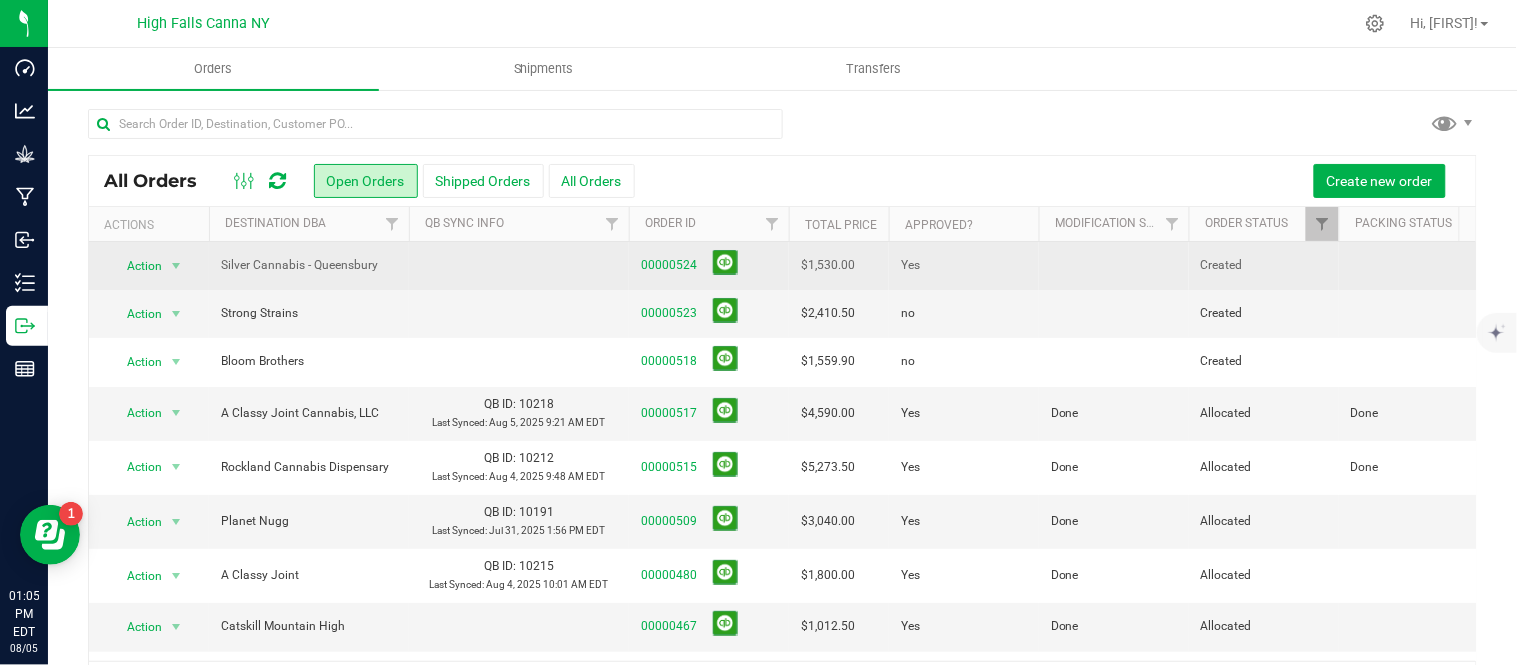 click at bounding box center [1114, 266] 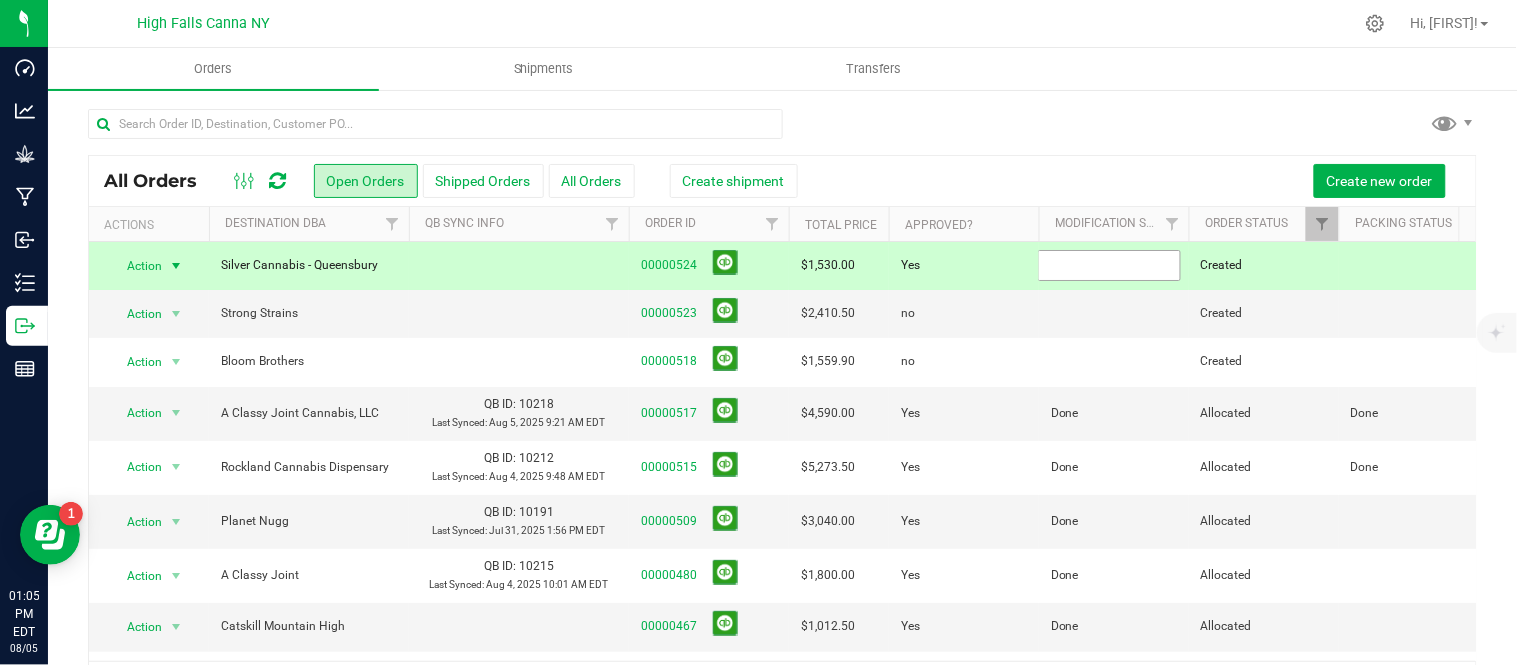 click at bounding box center (1109, 265) 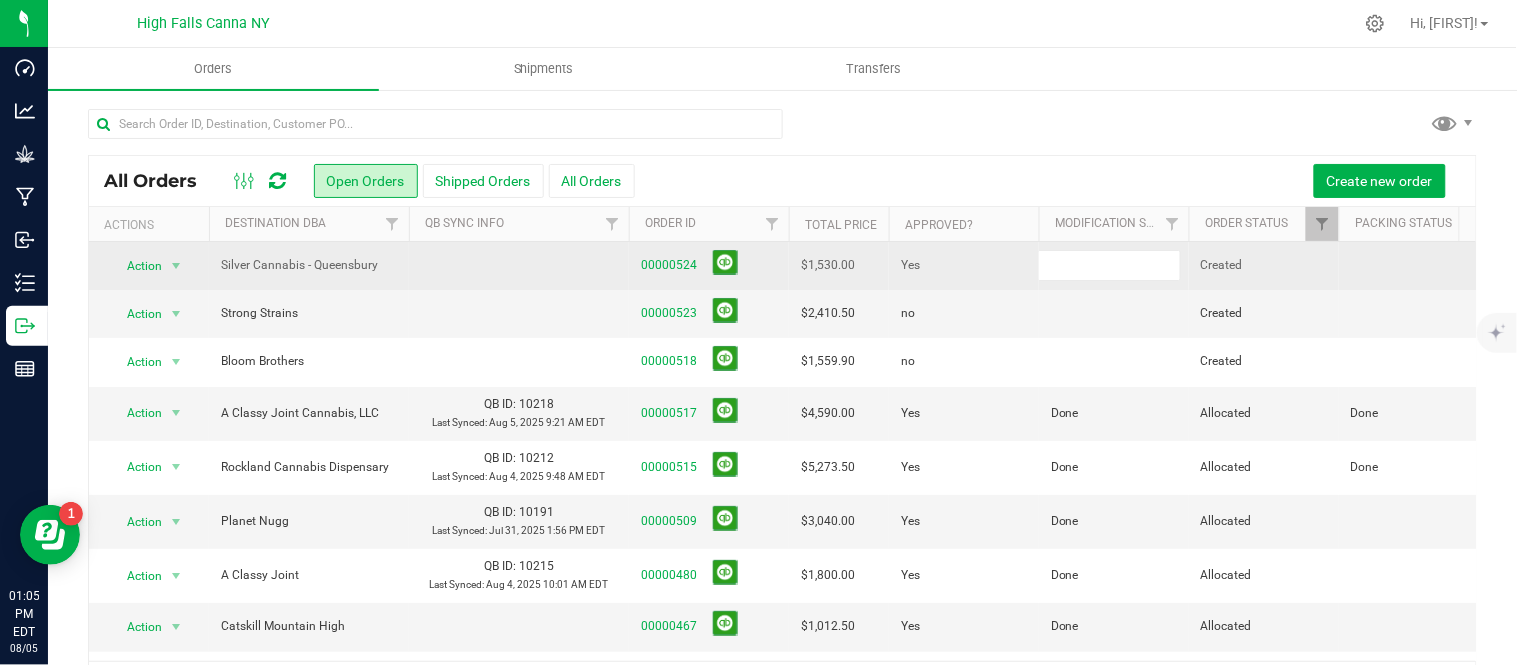 type on "Done" 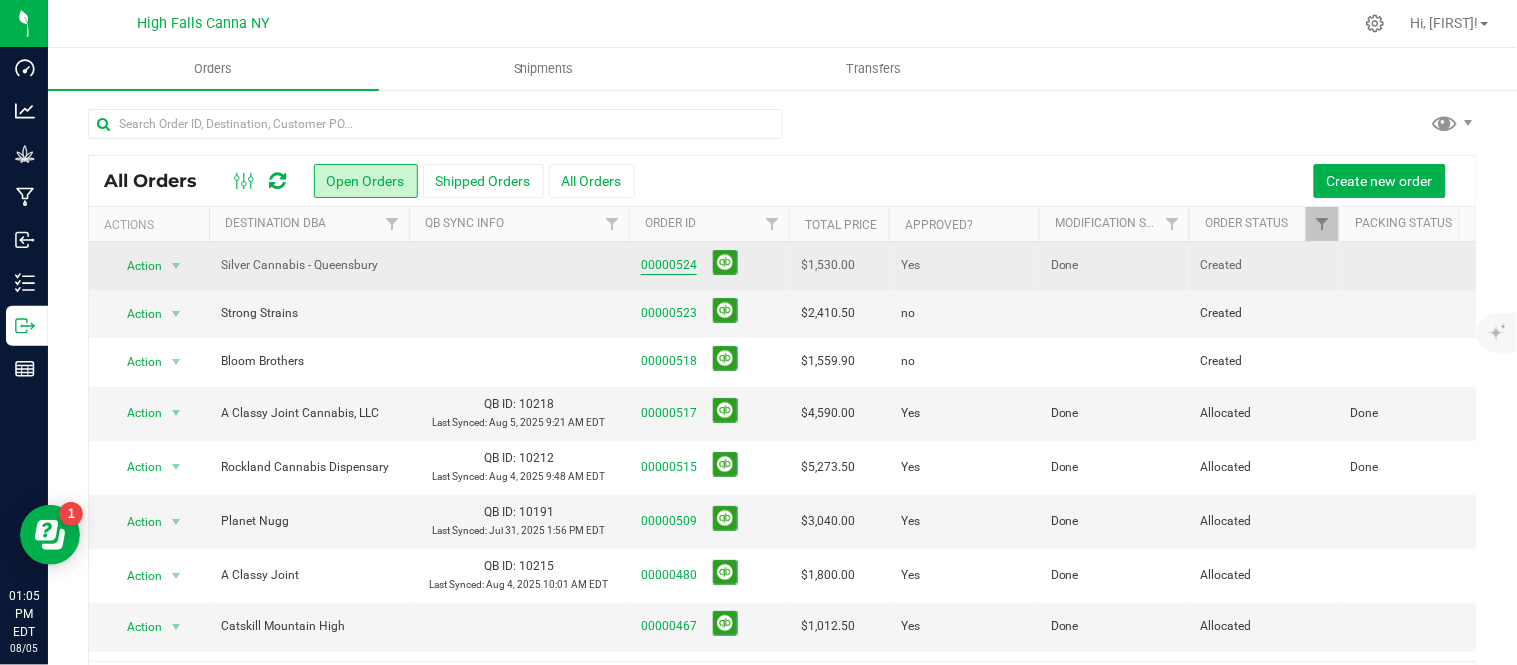 click on "00000524" at bounding box center (669, 265) 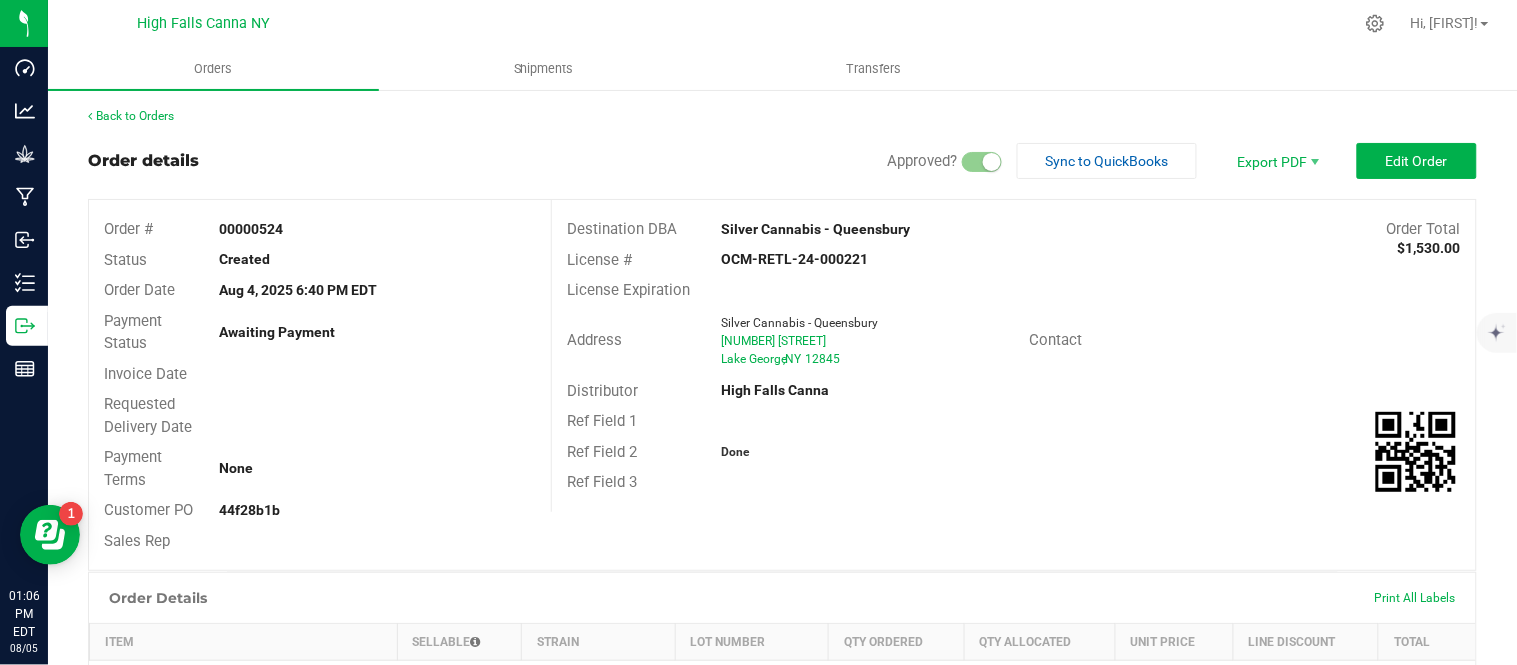 scroll, scrollTop: 0, scrollLeft: 0, axis: both 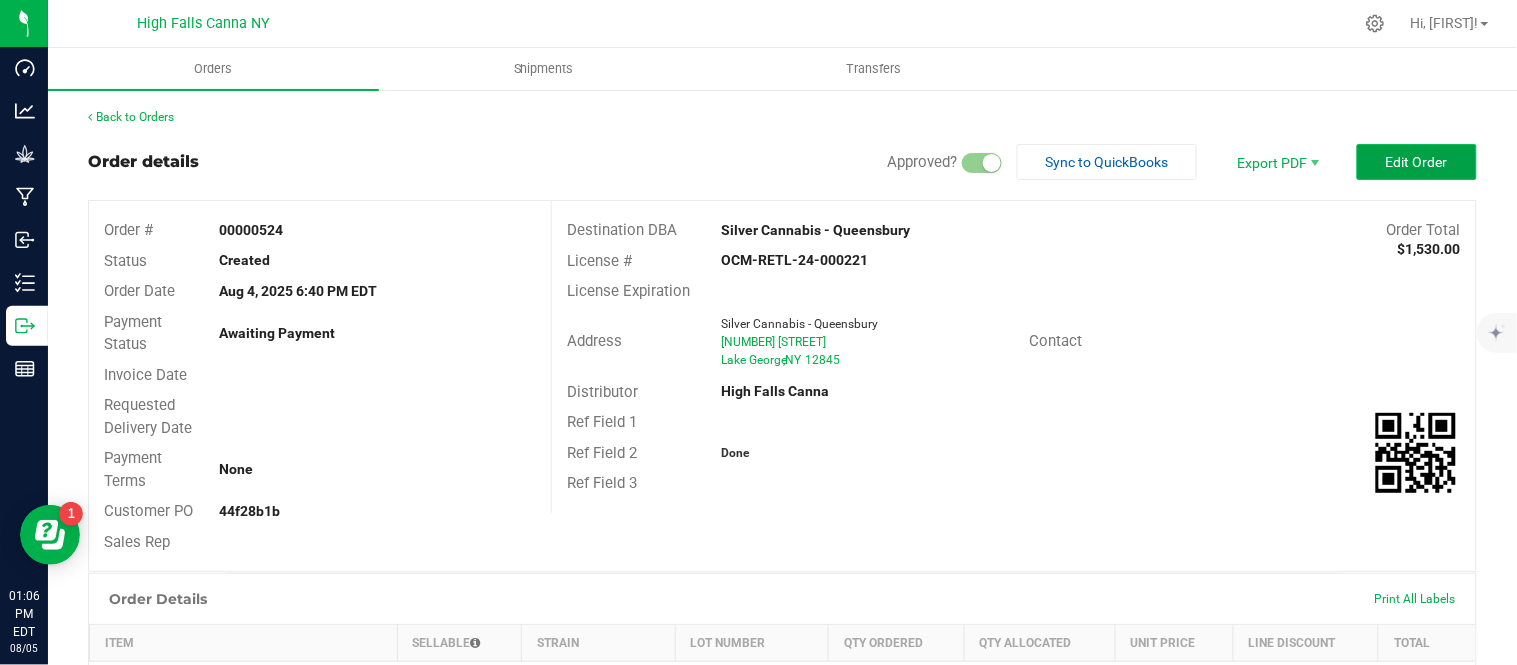 click on "Edit Order" at bounding box center [1417, 162] 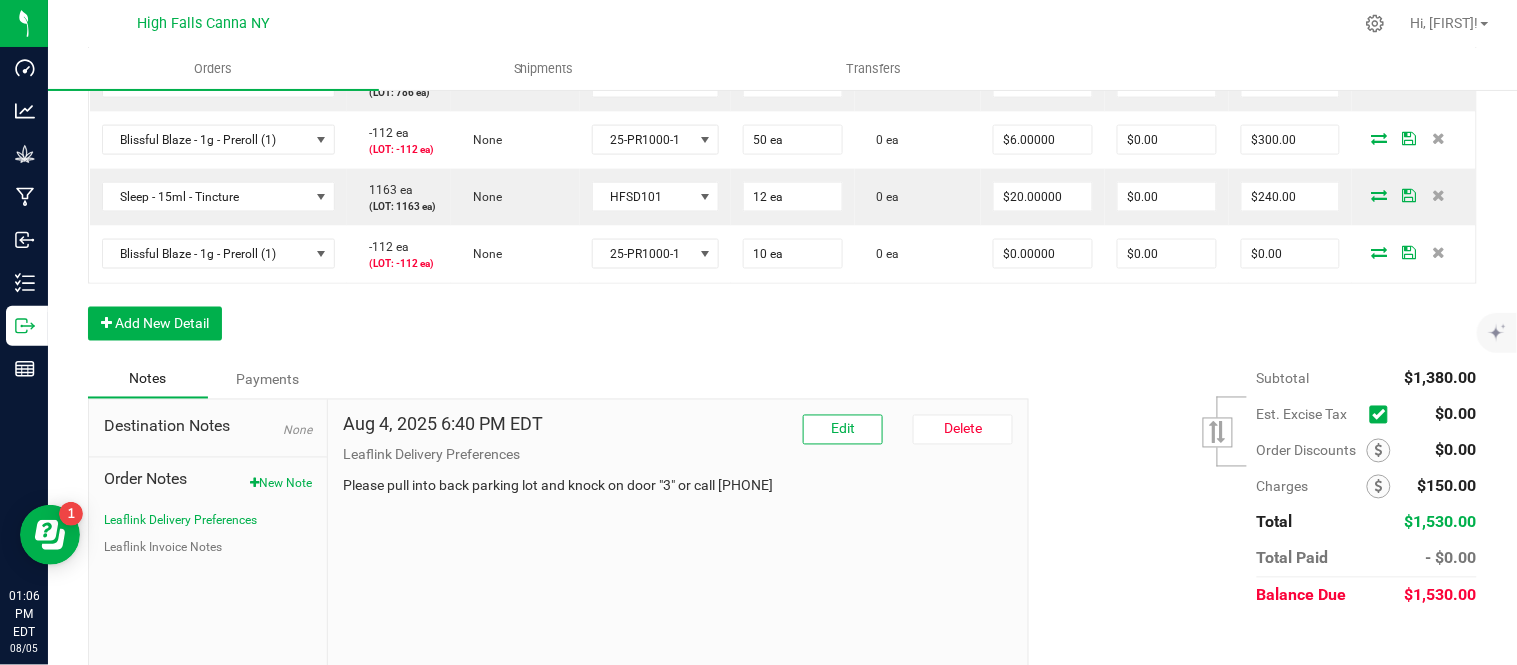 scroll, scrollTop: 666, scrollLeft: 0, axis: vertical 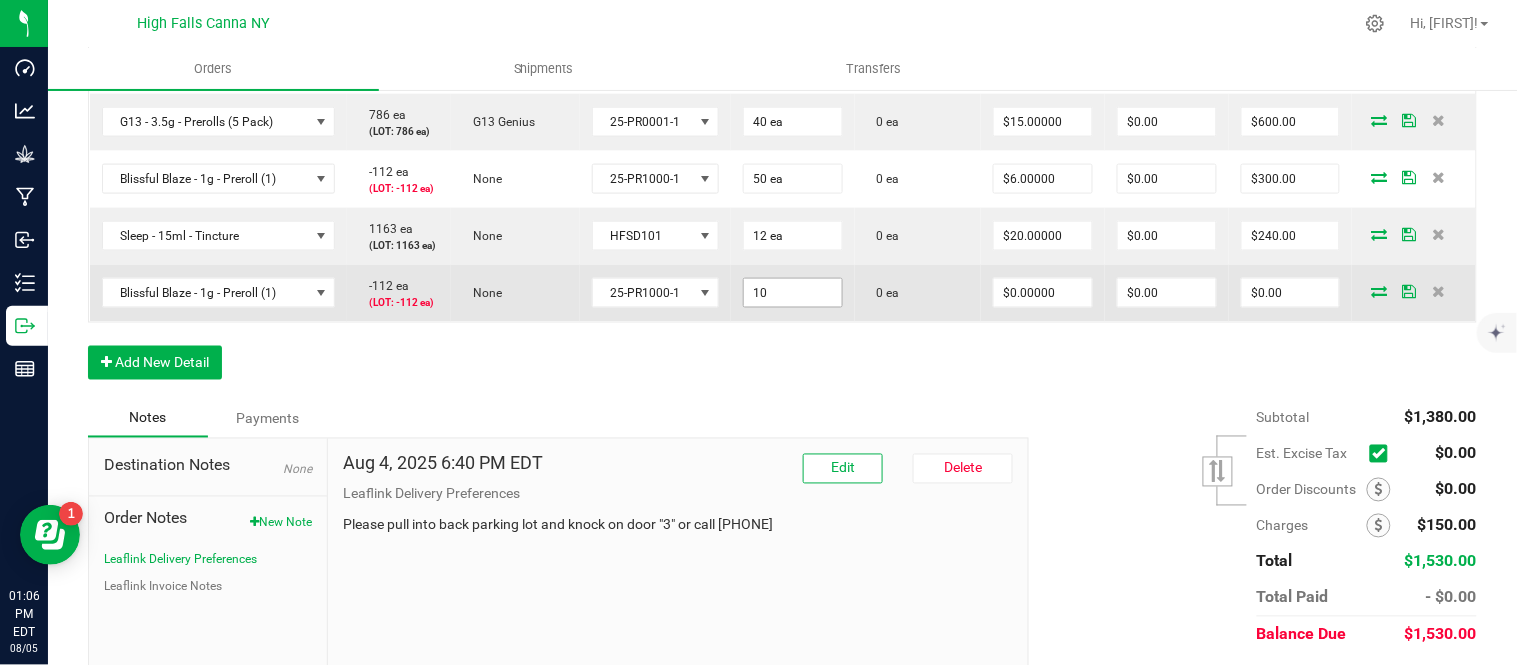 click on "10" at bounding box center [793, 293] 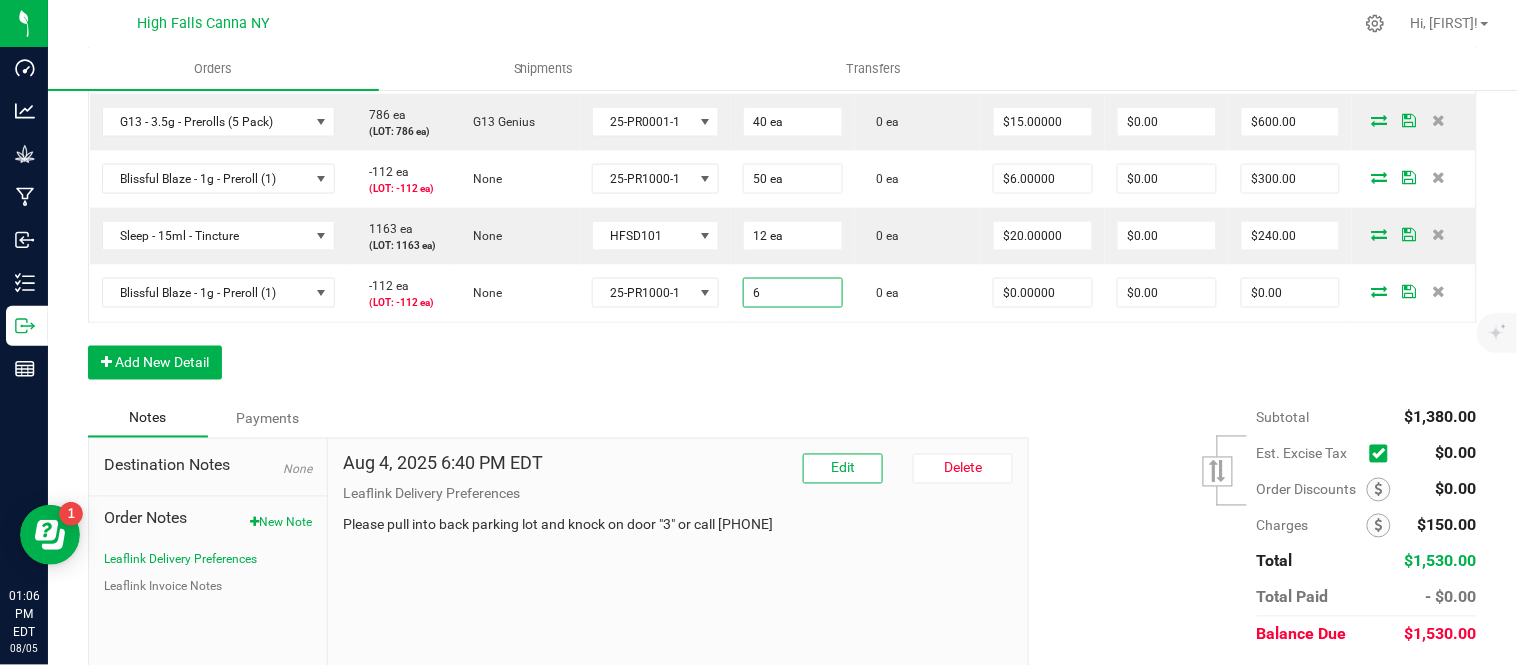 type on "6 ea" 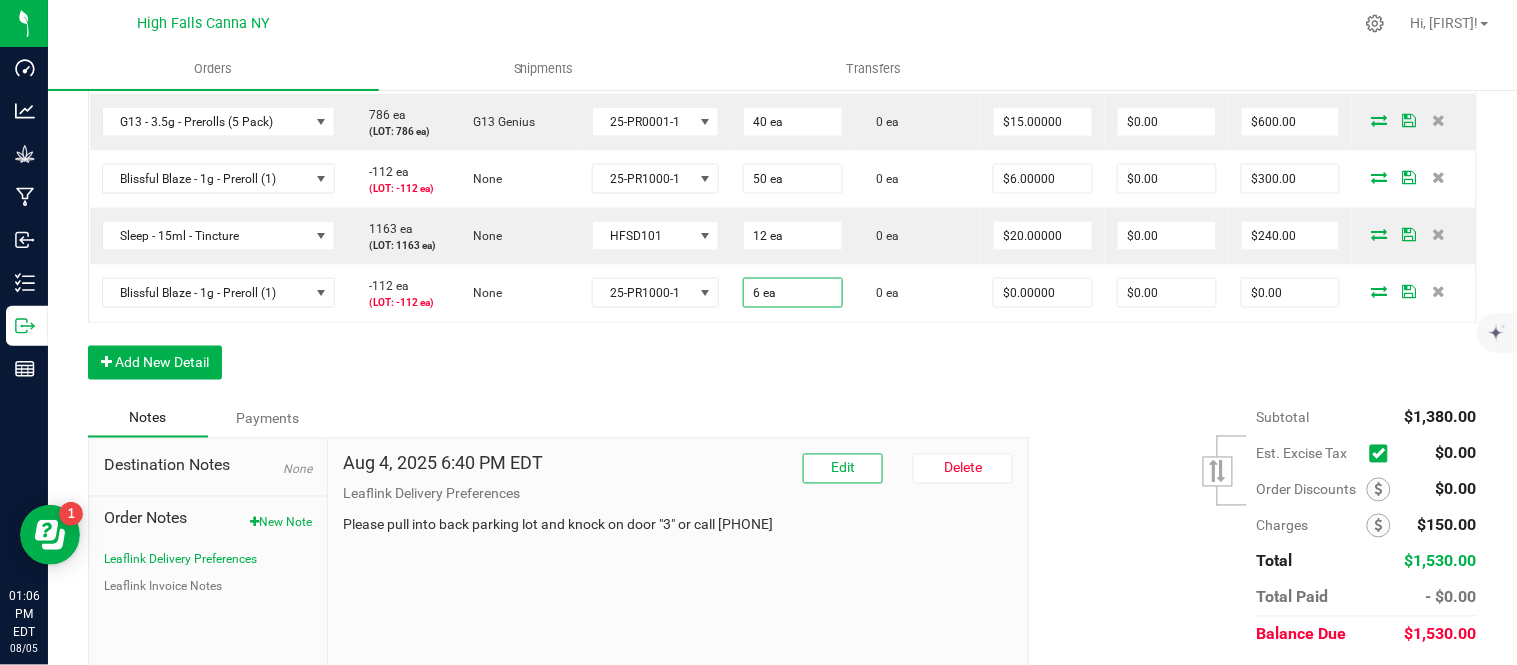 click on "Order Details Print All Labels Item  Sellable  Strain  Lot Number  Qty Ordered Qty Allocated Unit Price Line Discount Total Actions Super Mobility - 15ml - Tincture  1094 ea   (LOT: 1094 ea)   None  HFSM101 12 ea  0 ea  $20.00000 $0.00 $240.00 G13 - 3.5g - Prerolls (5 Pack)  786 ea   (LOT: 786 ea)   G13 Genius  25-PR0001-1 40 ea  0 ea  $15.00000 $0.00 $600.00 Blissful Blaze - 1g - Preroll (1)  -112 ea   (LOT: -112 ea)   None  25-PR1000-1 50 ea  0 ea  $6.00000 $0.00 $300.00 Sleep - 15ml - Tincture  1163 ea   (LOT: 1163 ea)   None  HFSD101 12 ea  0 ea  $20.00000 $0.00 $240.00 Blissful Blaze - 1g - Preroll (1)  -112 ea   (LOT: -112 ea)   None  25-PR1000-1 6 ea  0 ea  $0.00000 $0.00 $0.00
Add New Detail" at bounding box center [782, 174] 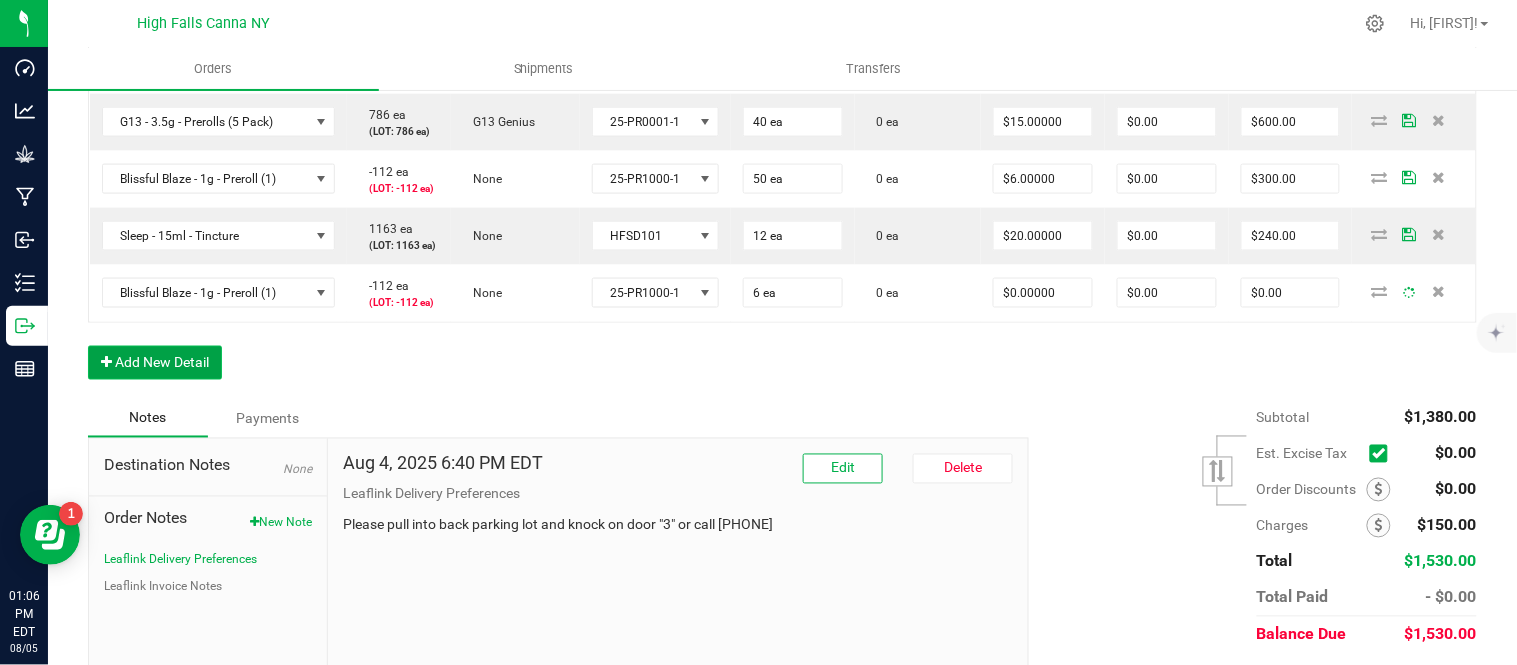 click on "Add New Detail" at bounding box center (155, 363) 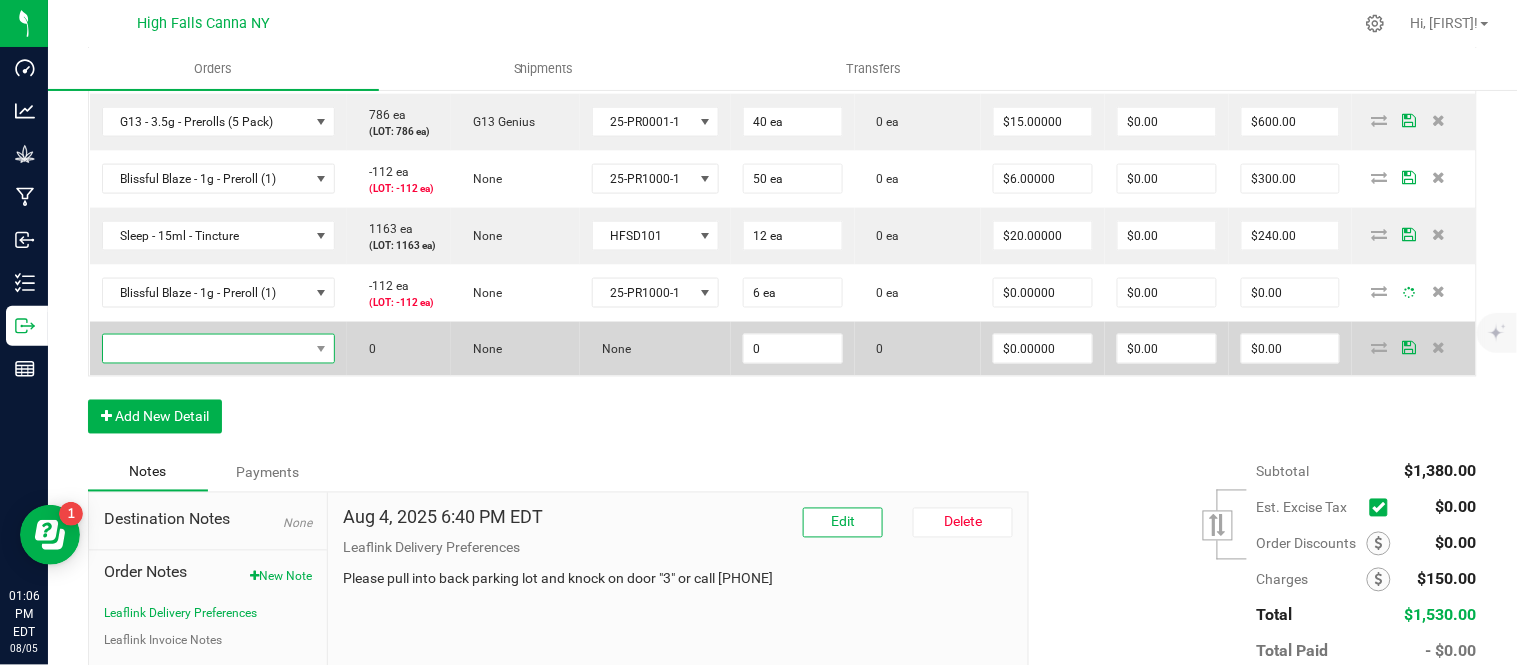 click at bounding box center [206, 349] 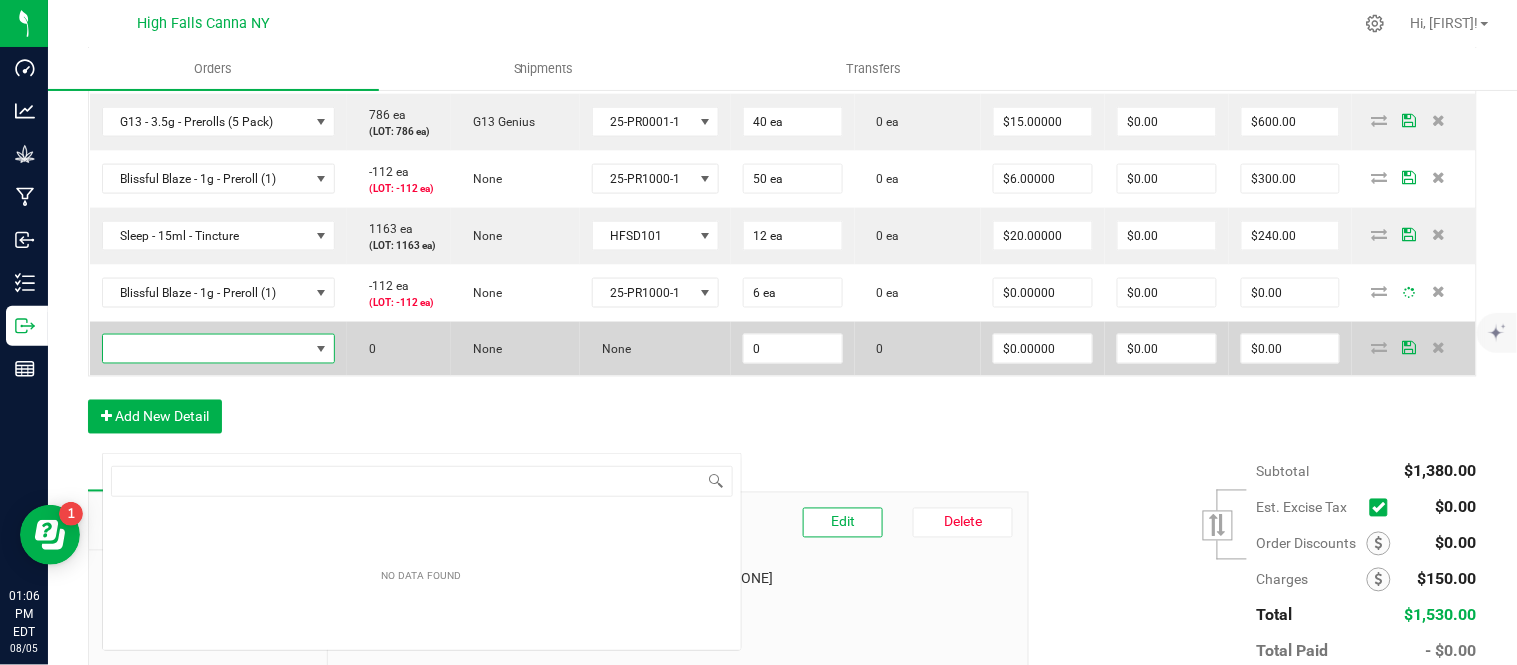 scroll, scrollTop: 99970, scrollLeft: 99767, axis: both 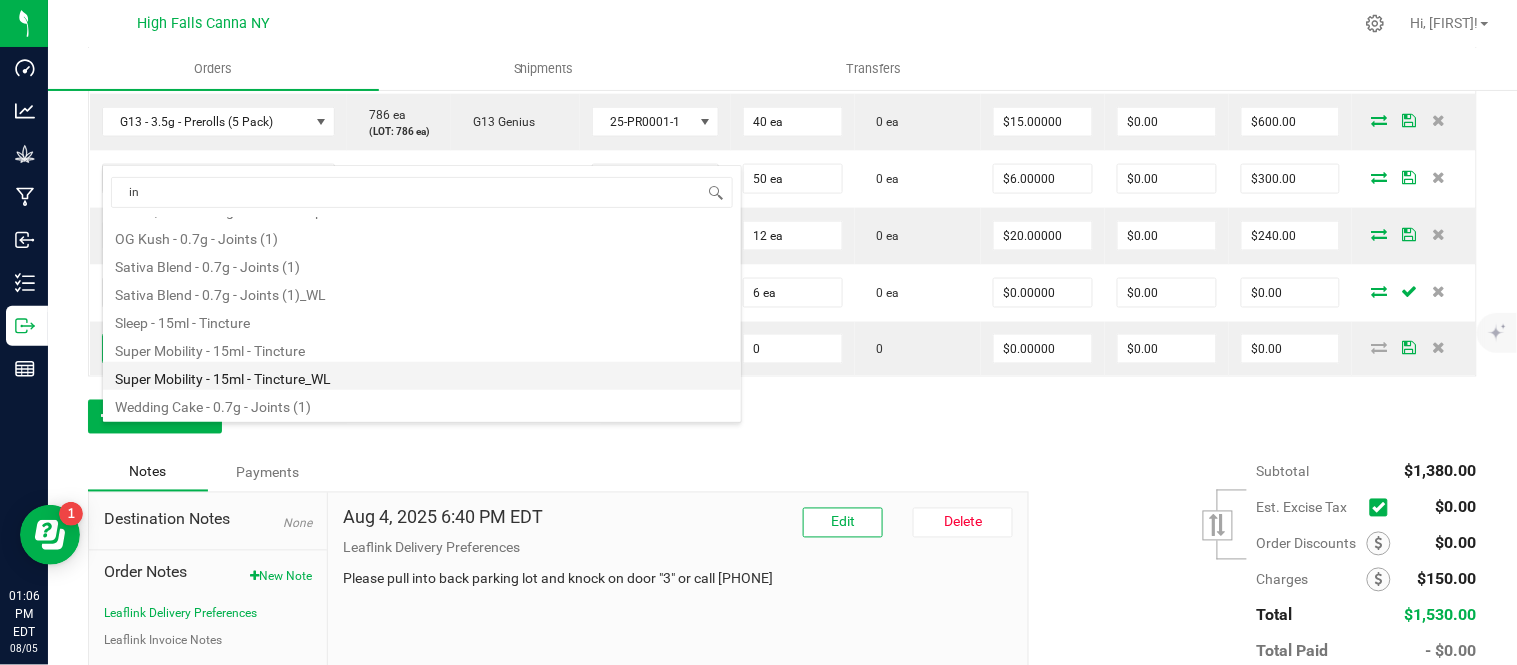 type on "i" 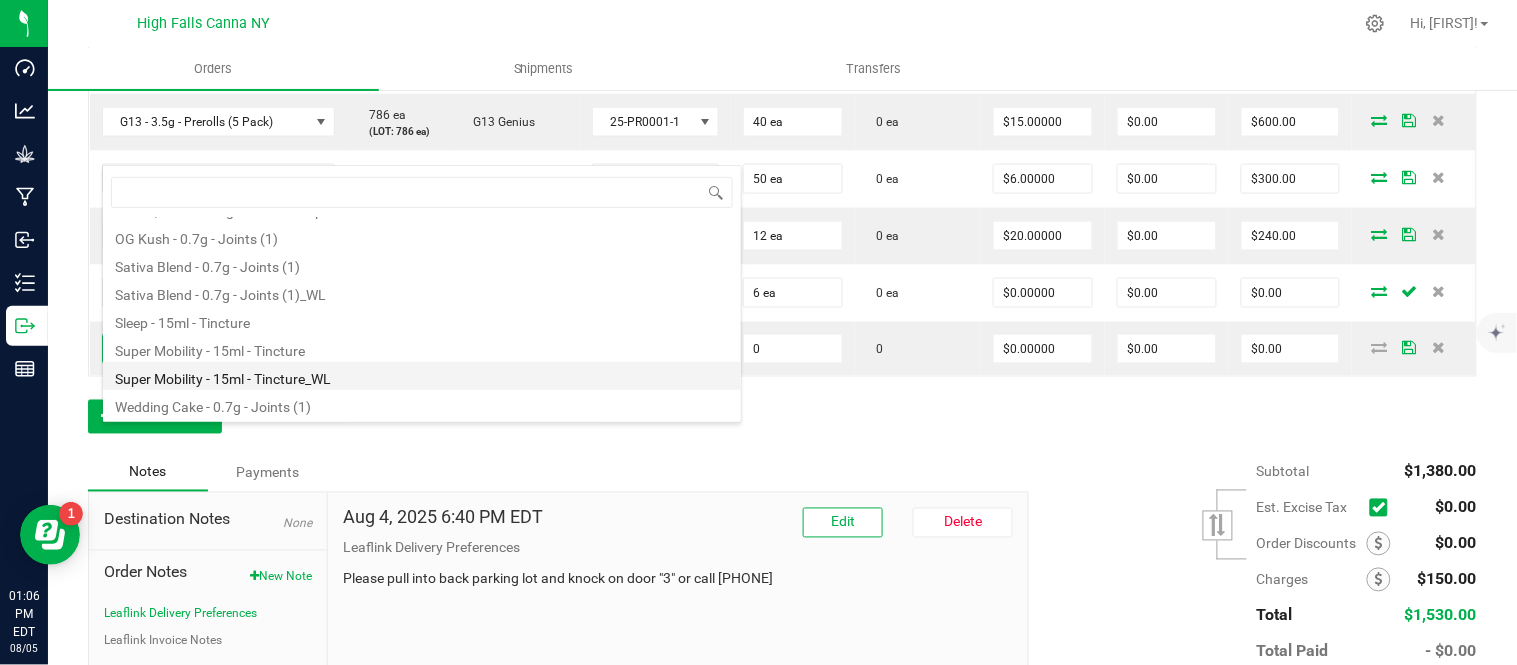 scroll, scrollTop: 0, scrollLeft: 0, axis: both 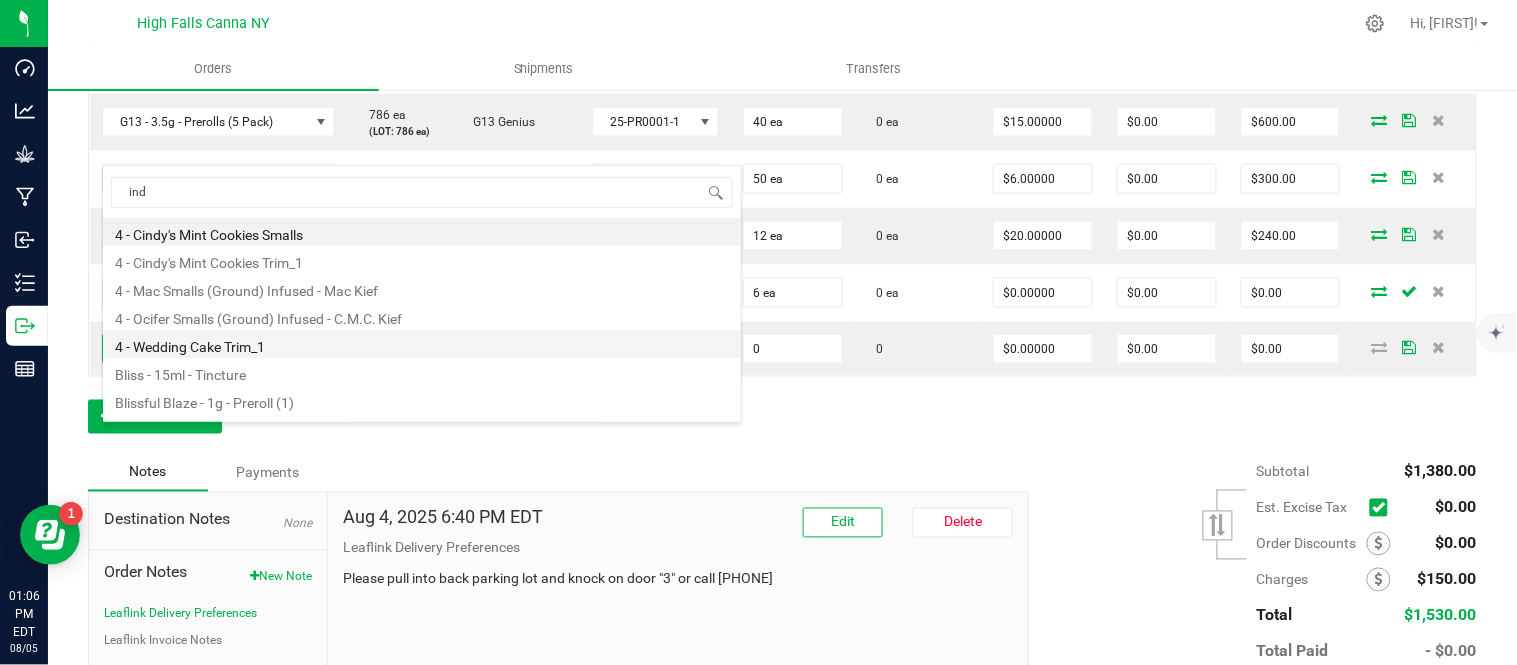 type on "indi" 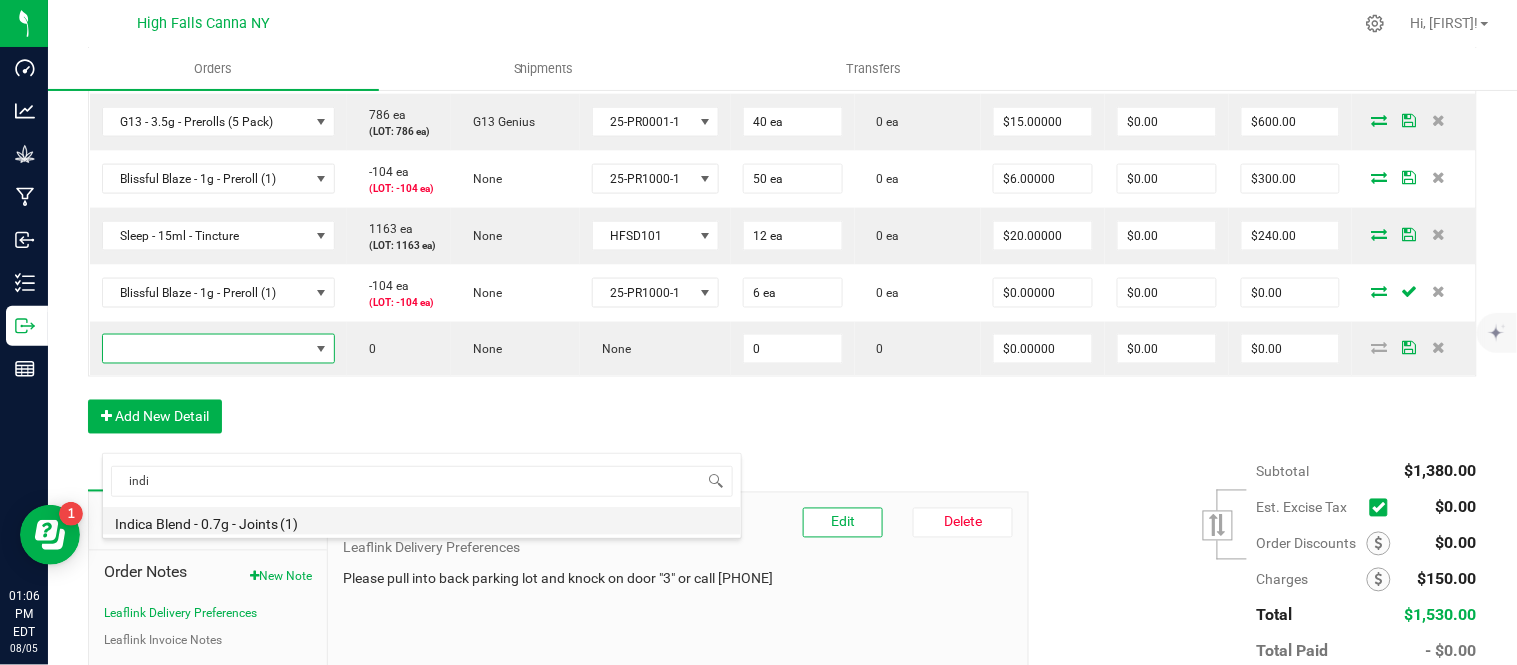 click on "Indica Blend - 0.7g - Joints (1)" at bounding box center (422, 521) 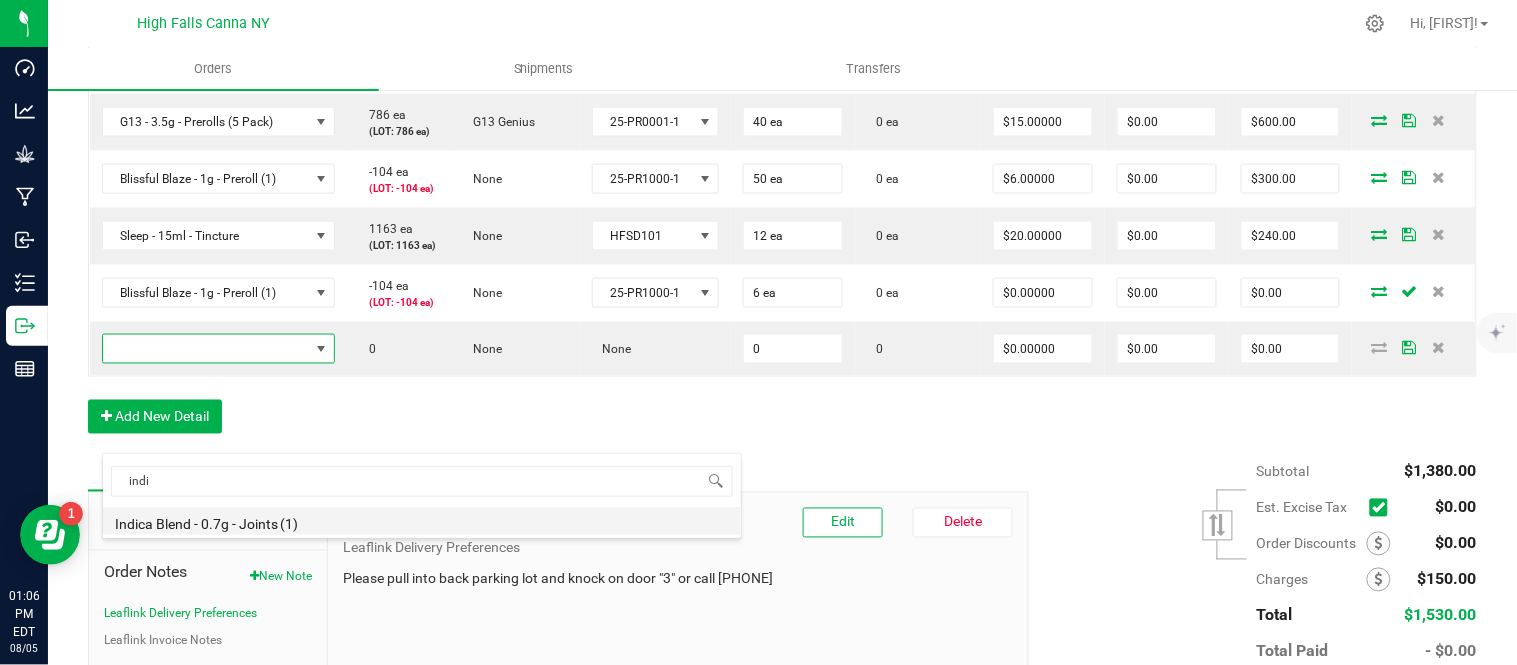 type on "0 ea" 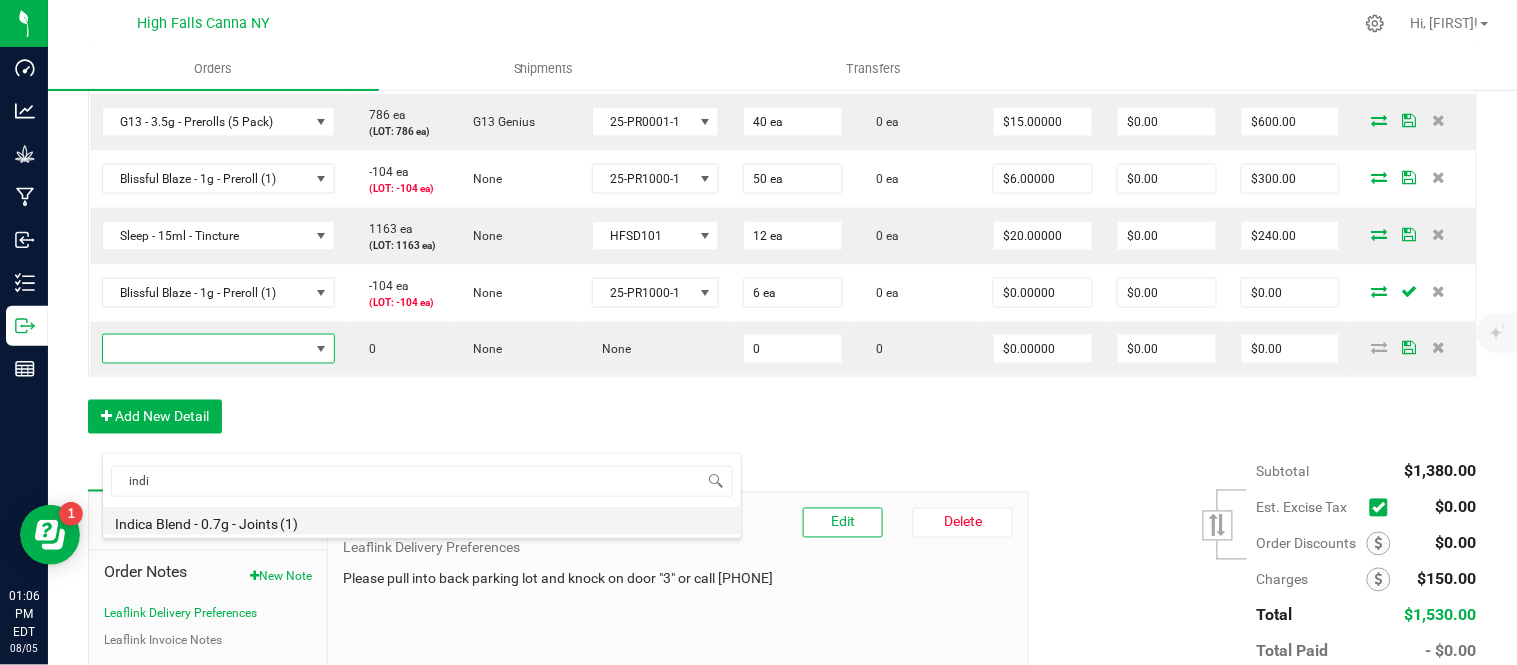 type on "$4.42000" 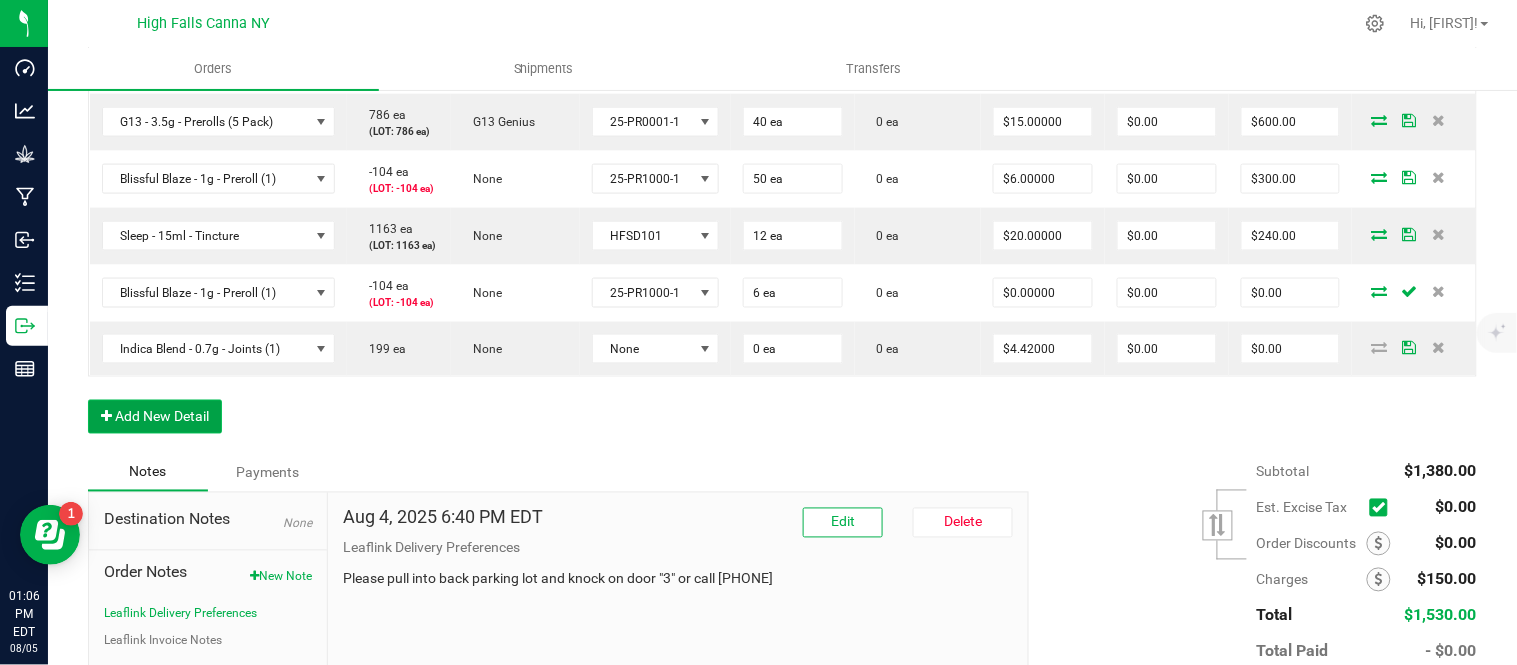 click on "Add New Detail" at bounding box center [155, 417] 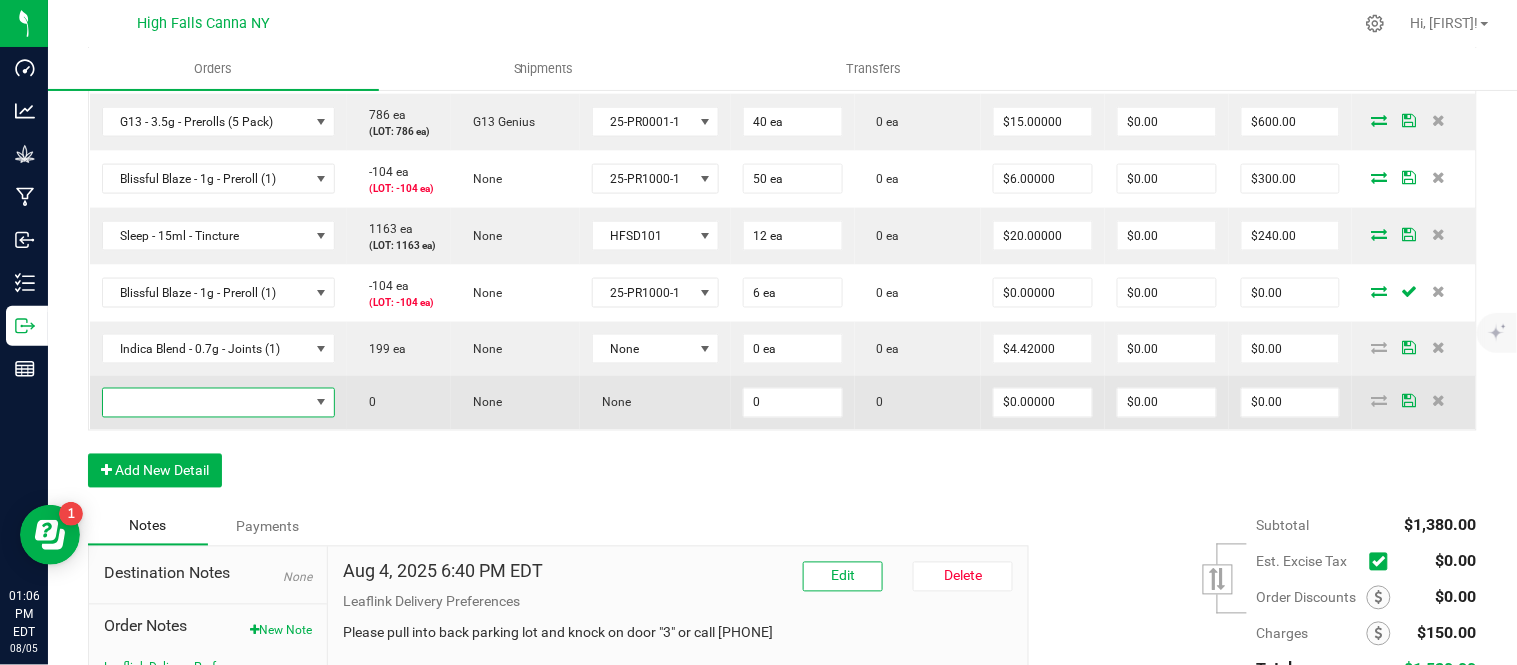 click at bounding box center (206, 403) 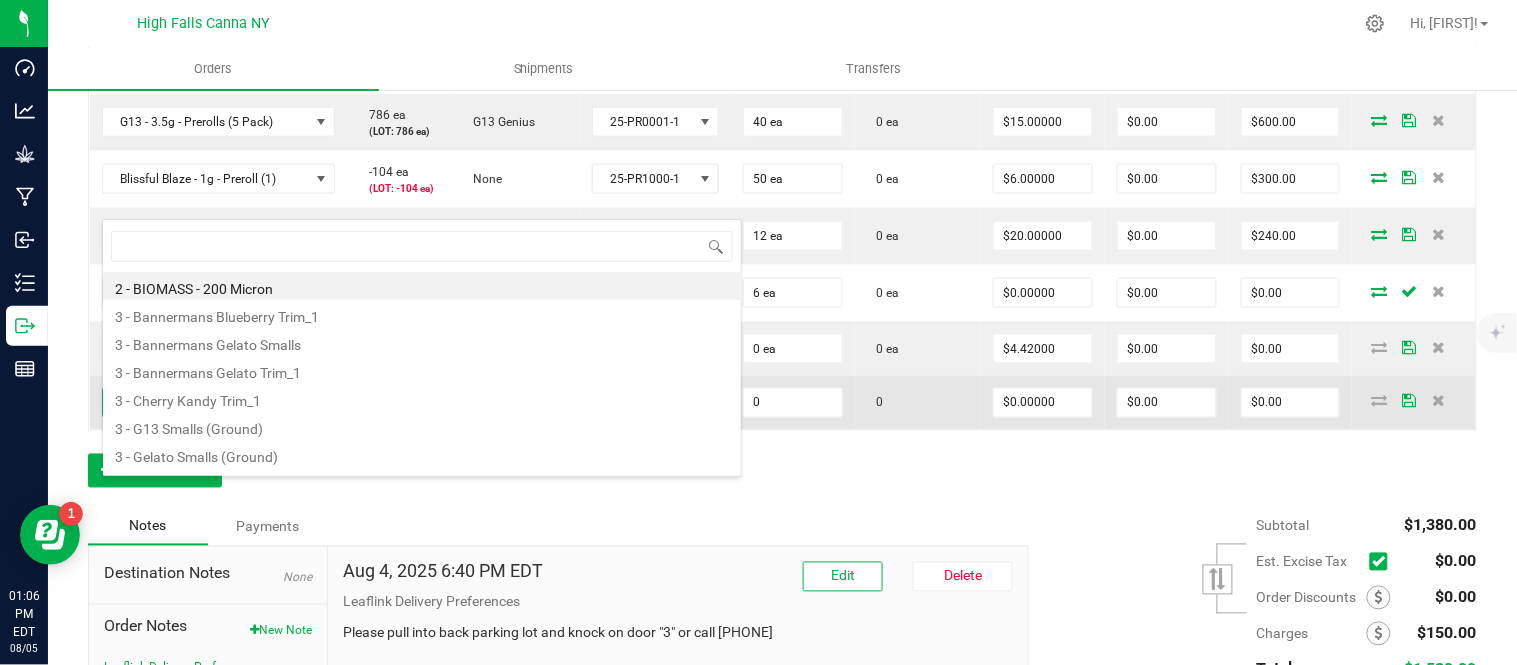 scroll, scrollTop: 99970, scrollLeft: 99767, axis: both 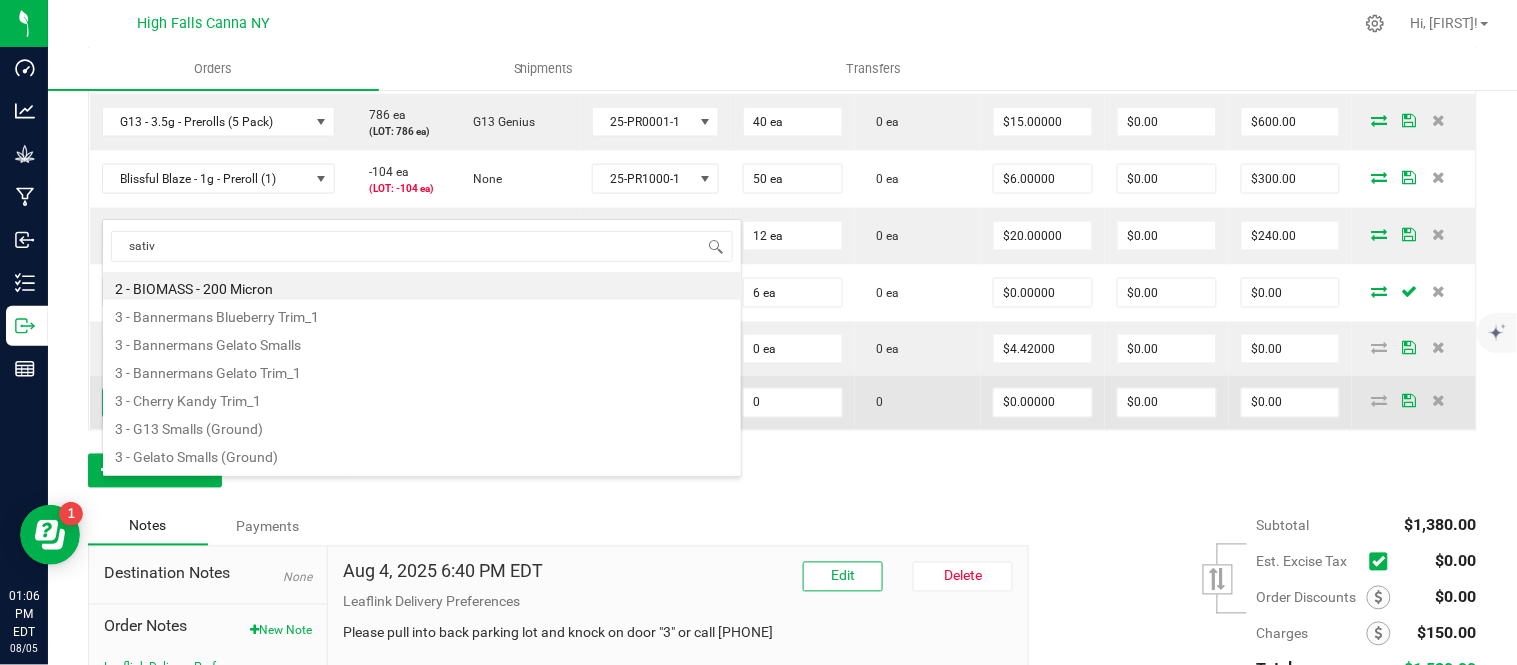 type on "sativa" 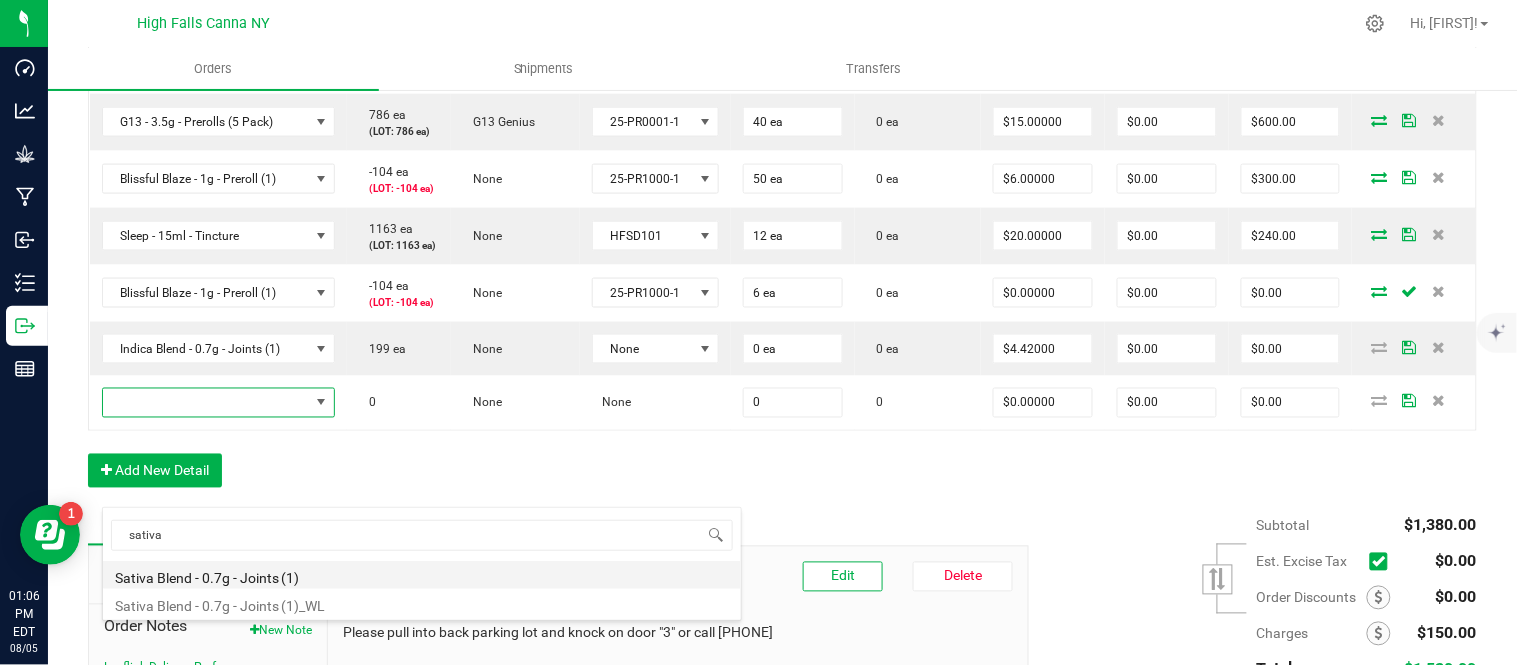 click on "Sativa Blend - 0.7g - Joints (1)" at bounding box center [422, 575] 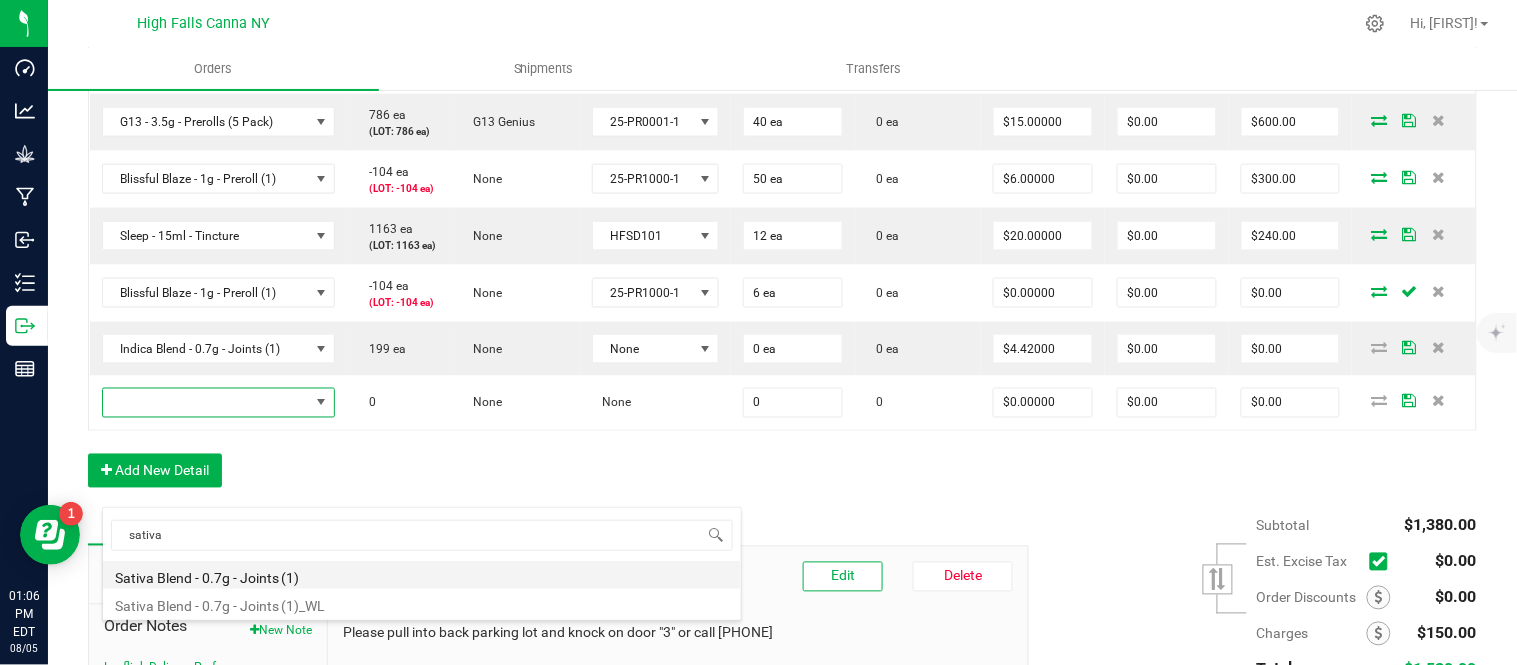 type on "0 ea" 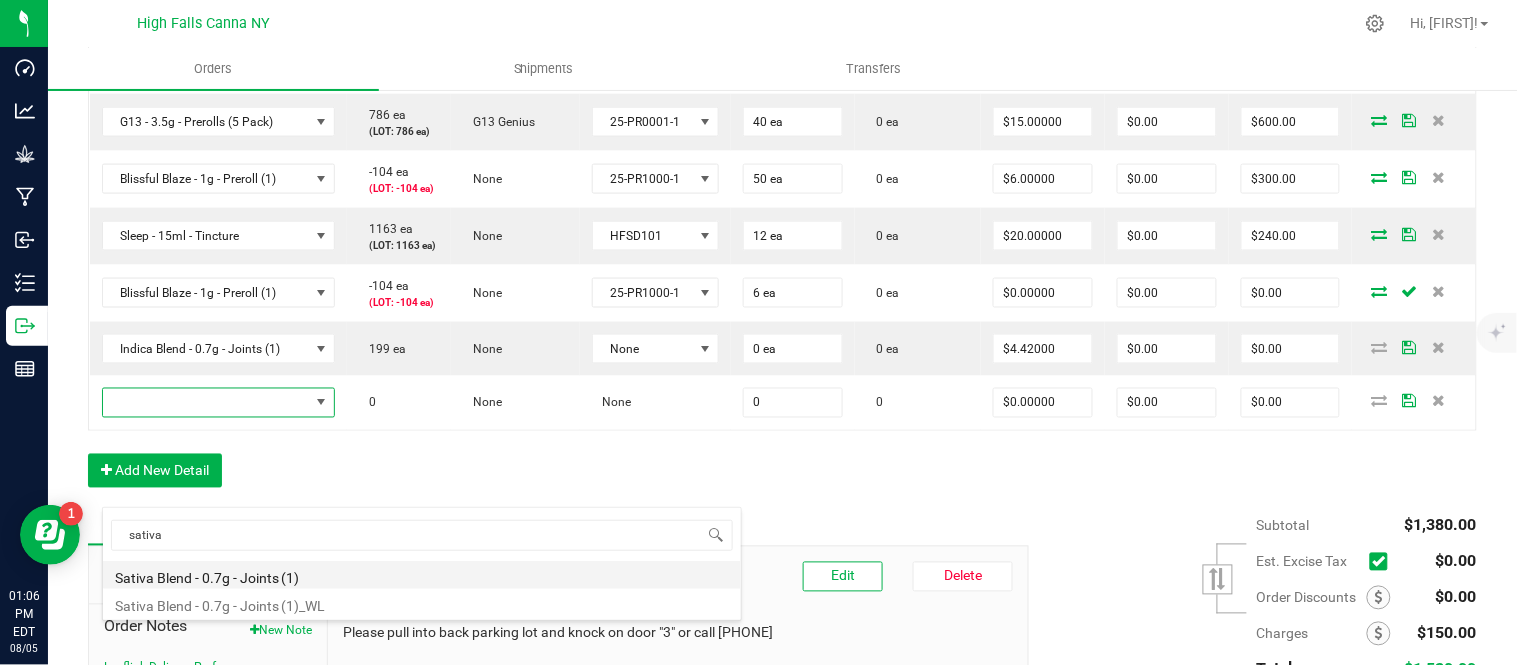 type on "$4.42000" 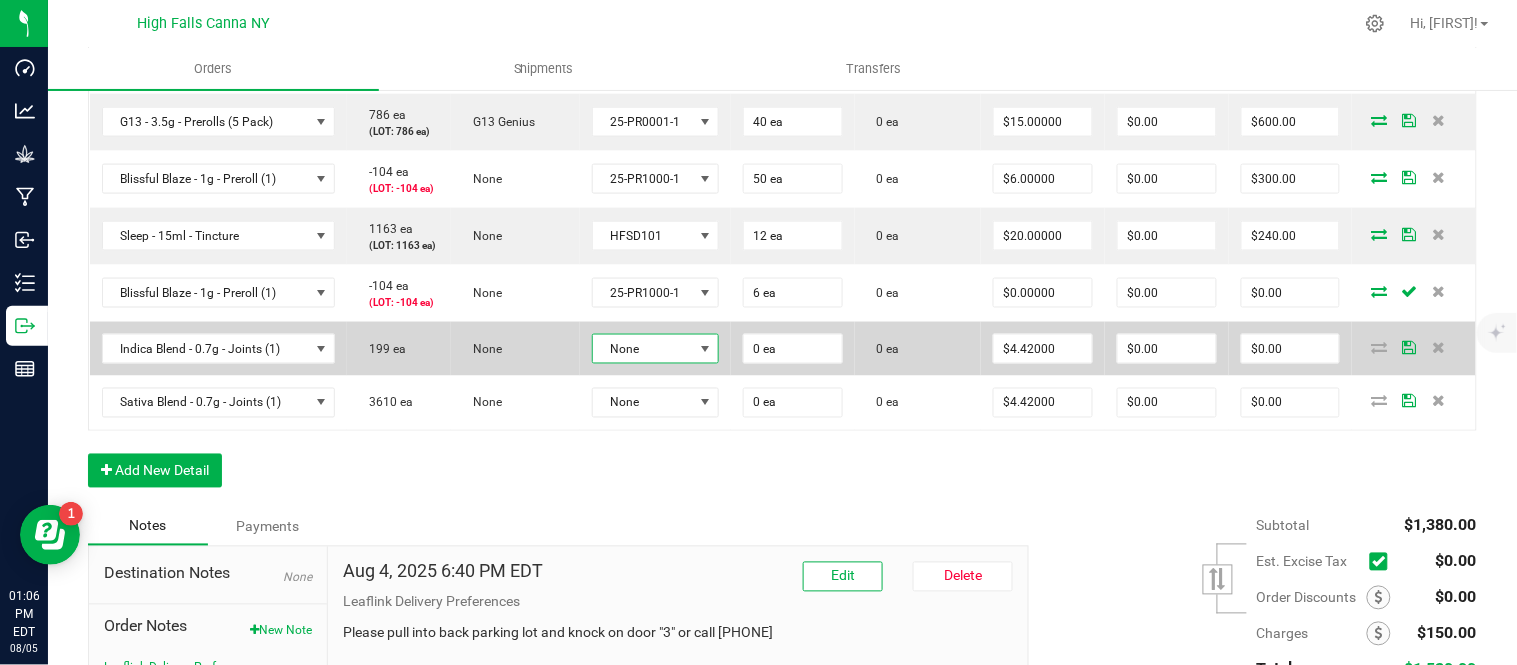 click on "None" at bounding box center (643, 349) 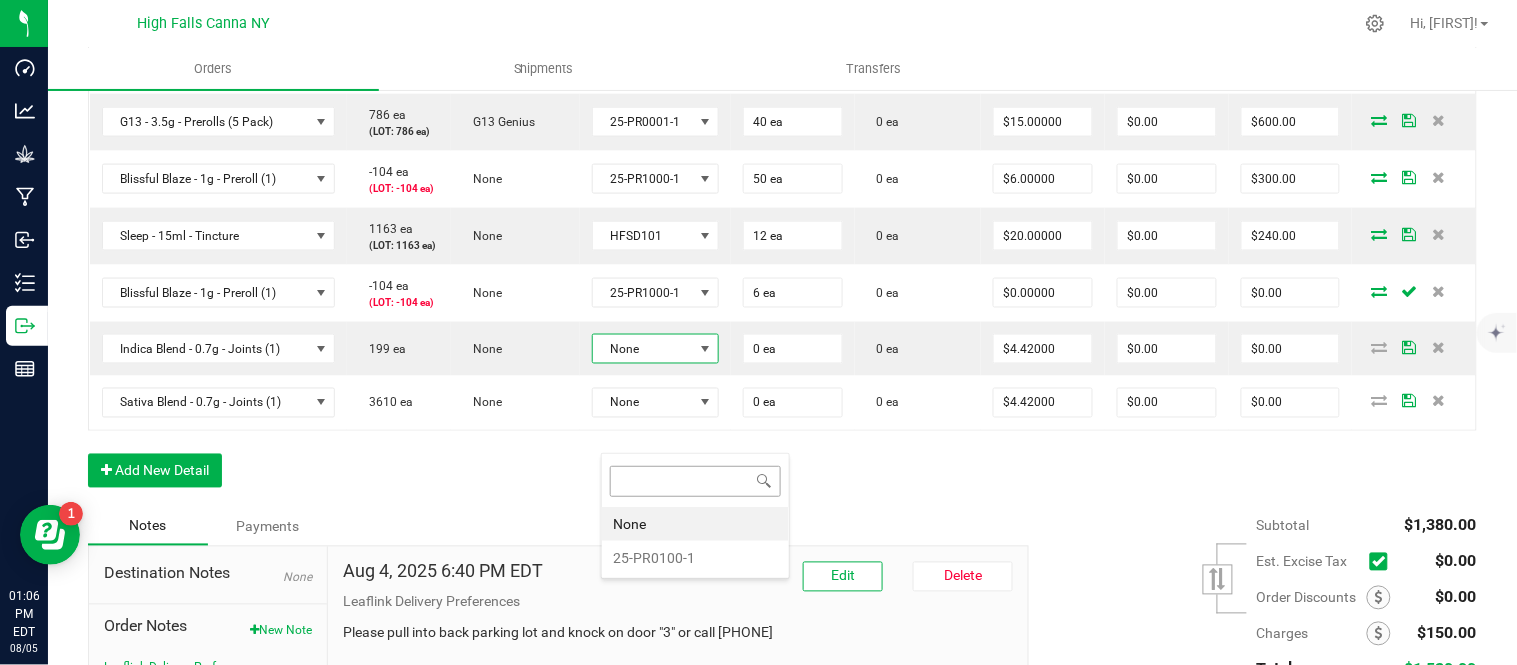 scroll, scrollTop: 99970, scrollLeft: 99872, axis: both 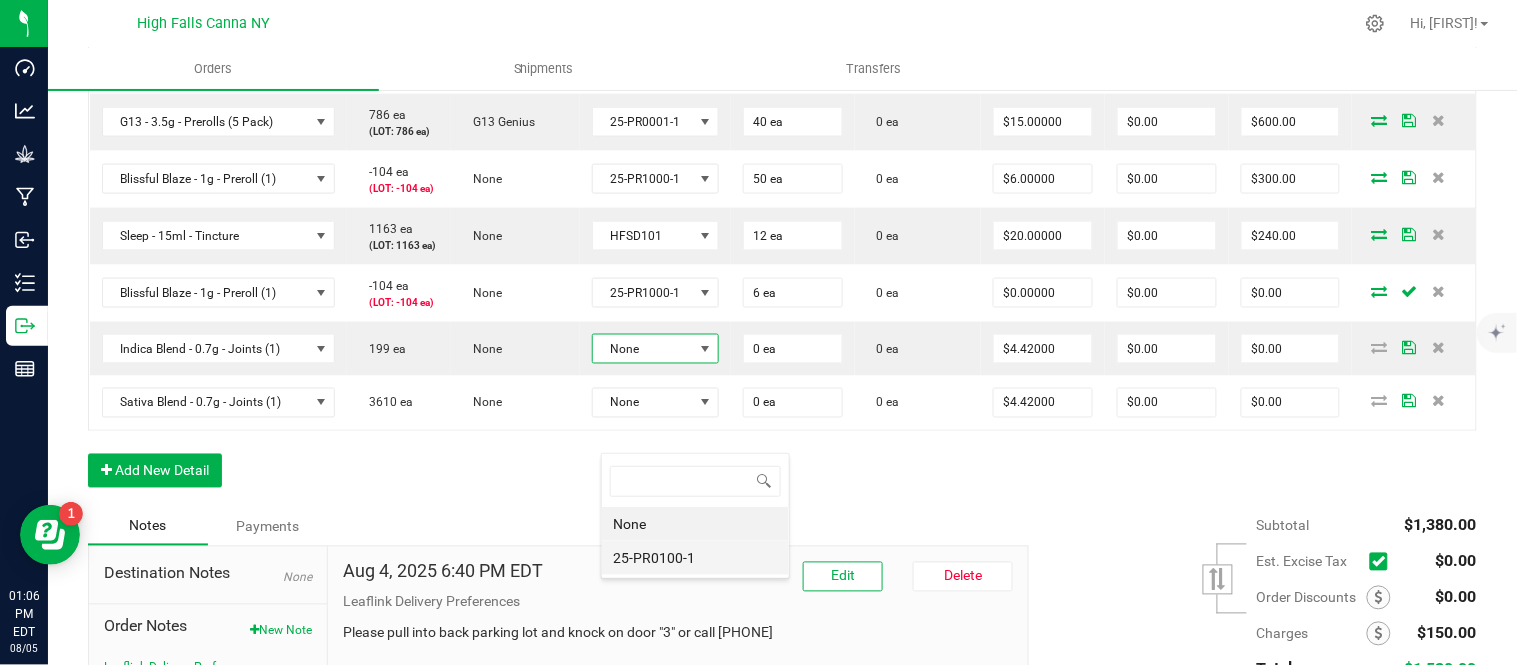 click on "25-PR0100-1" at bounding box center (695, 558) 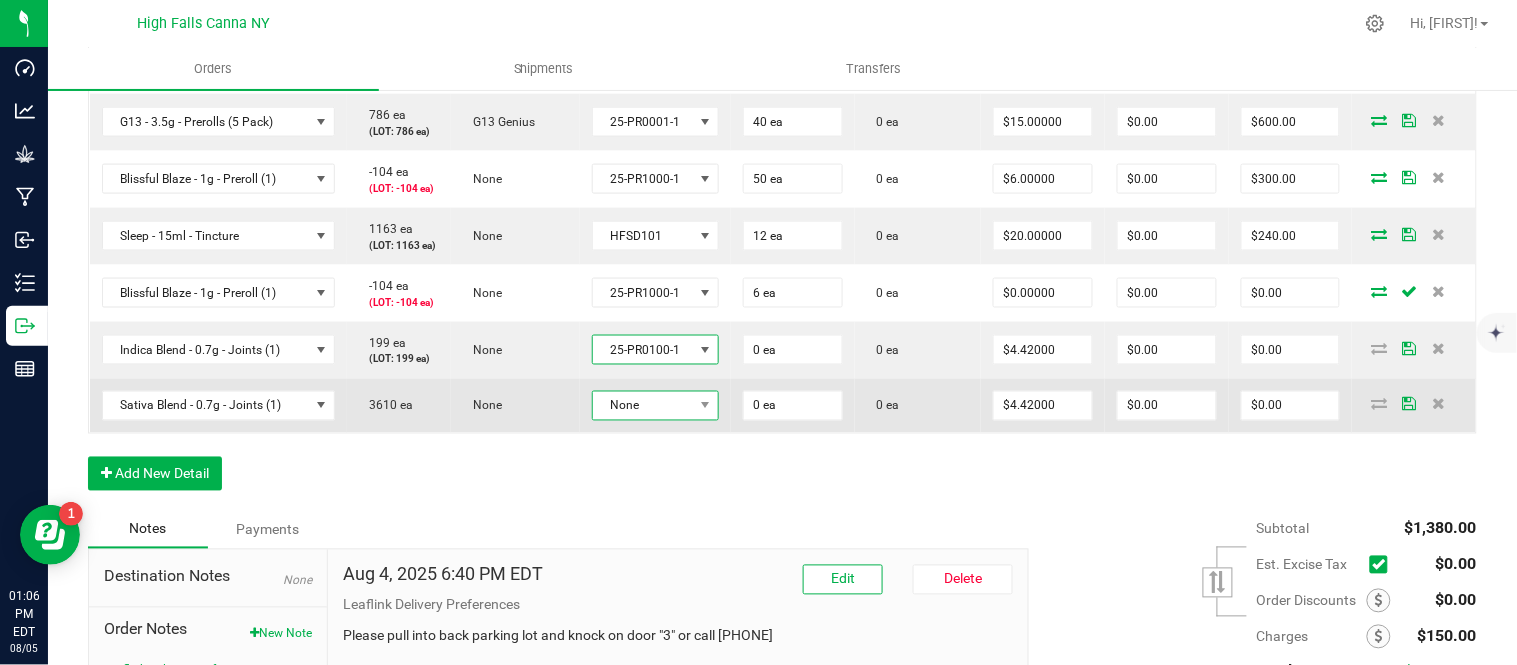 click on "None" at bounding box center (643, 406) 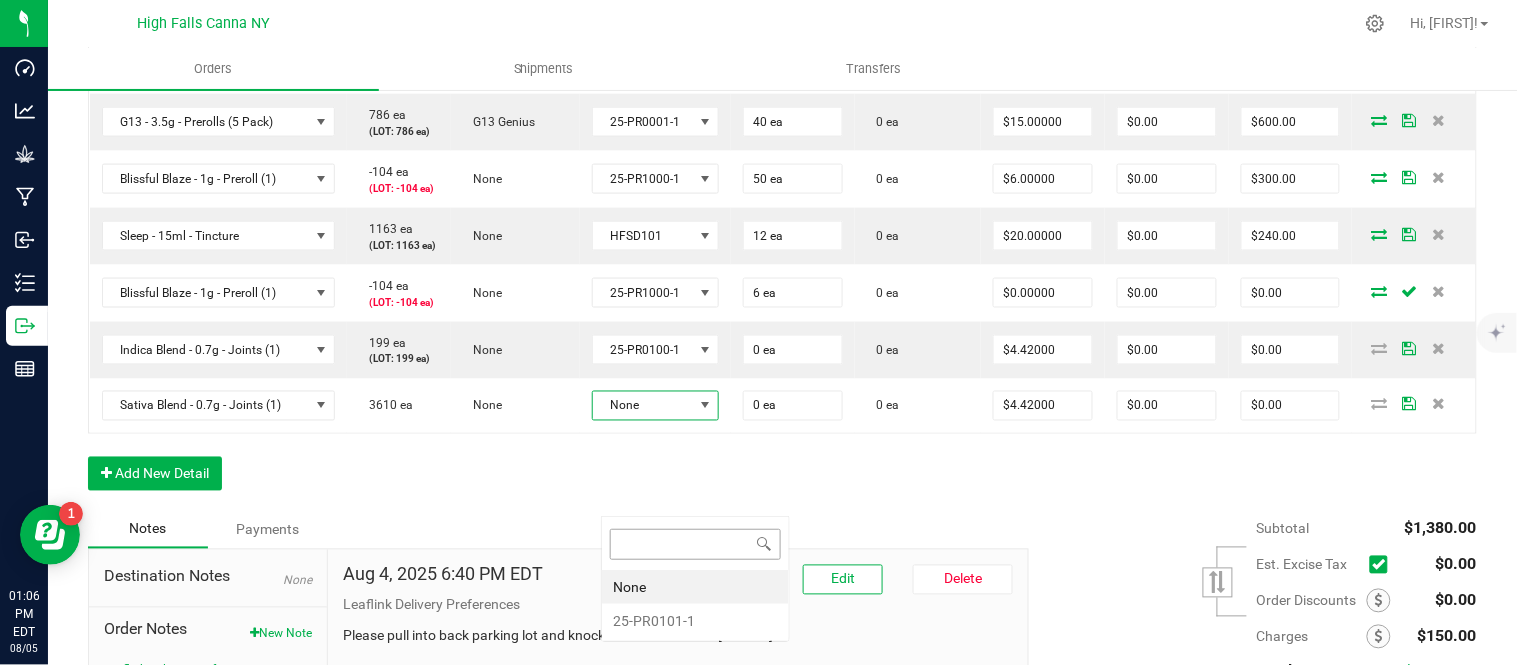 scroll, scrollTop: 99970, scrollLeft: 99872, axis: both 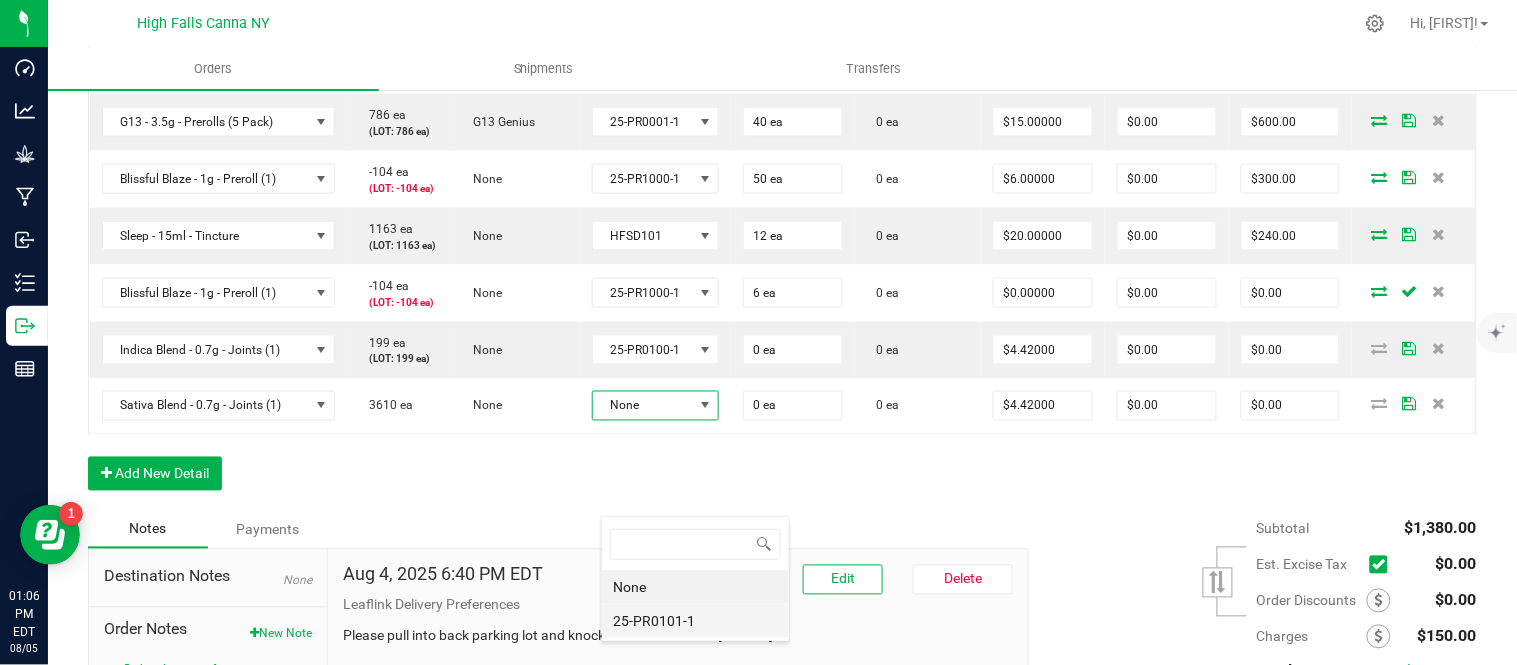 click on "25-PR0101-1" at bounding box center (695, 621) 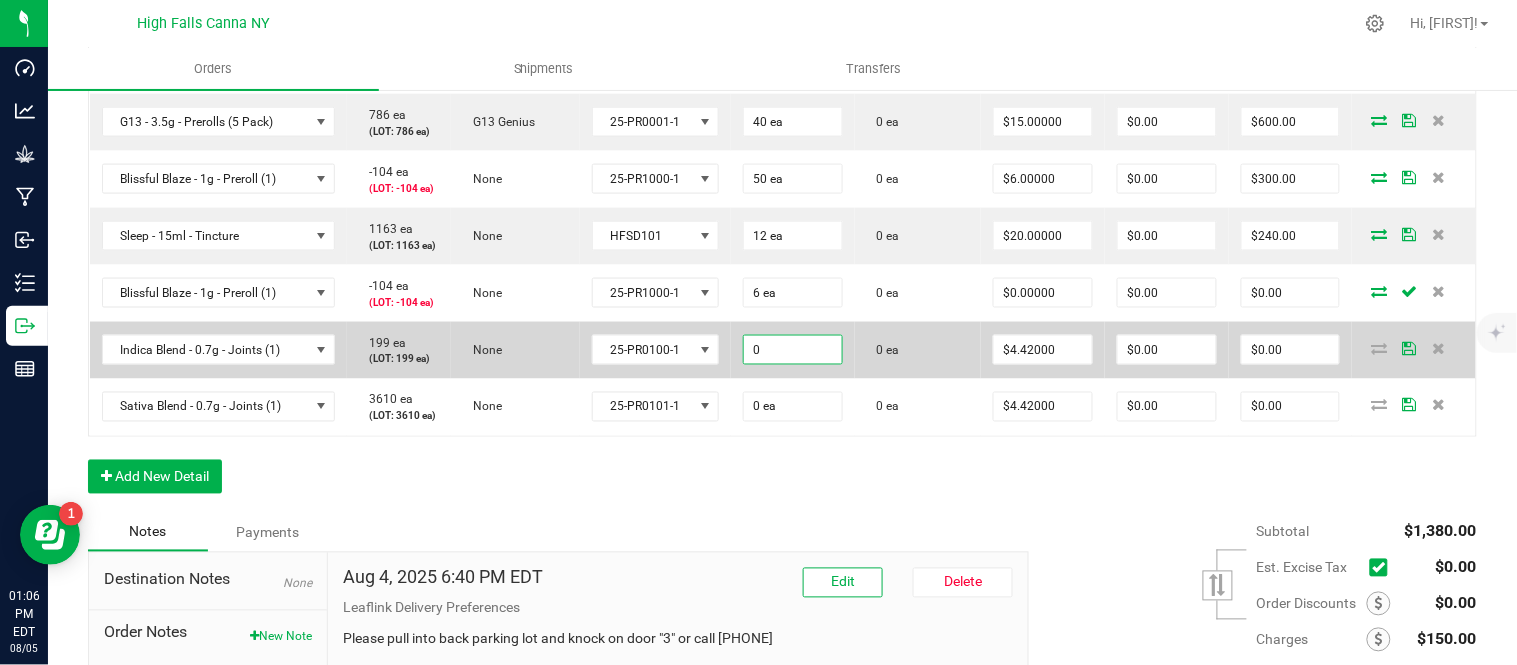 click on "0" at bounding box center (793, 350) 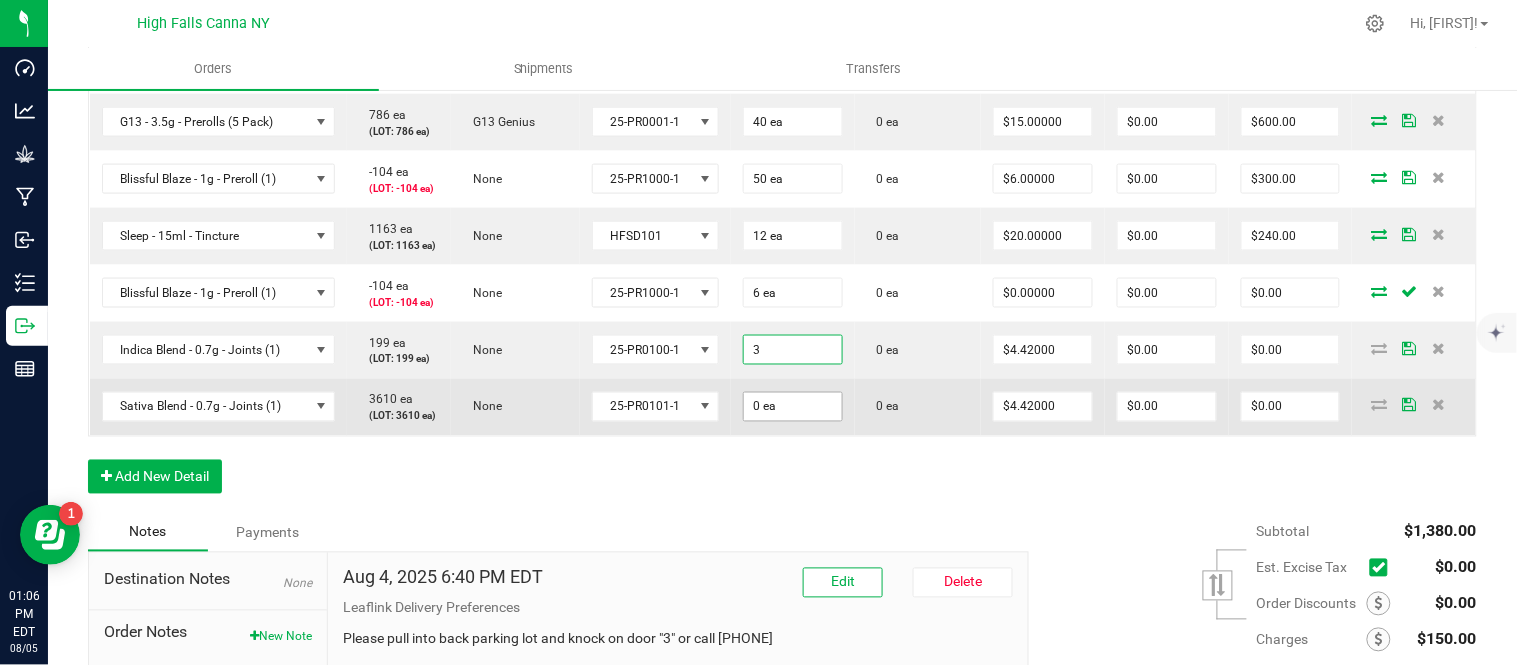type on "3 ea" 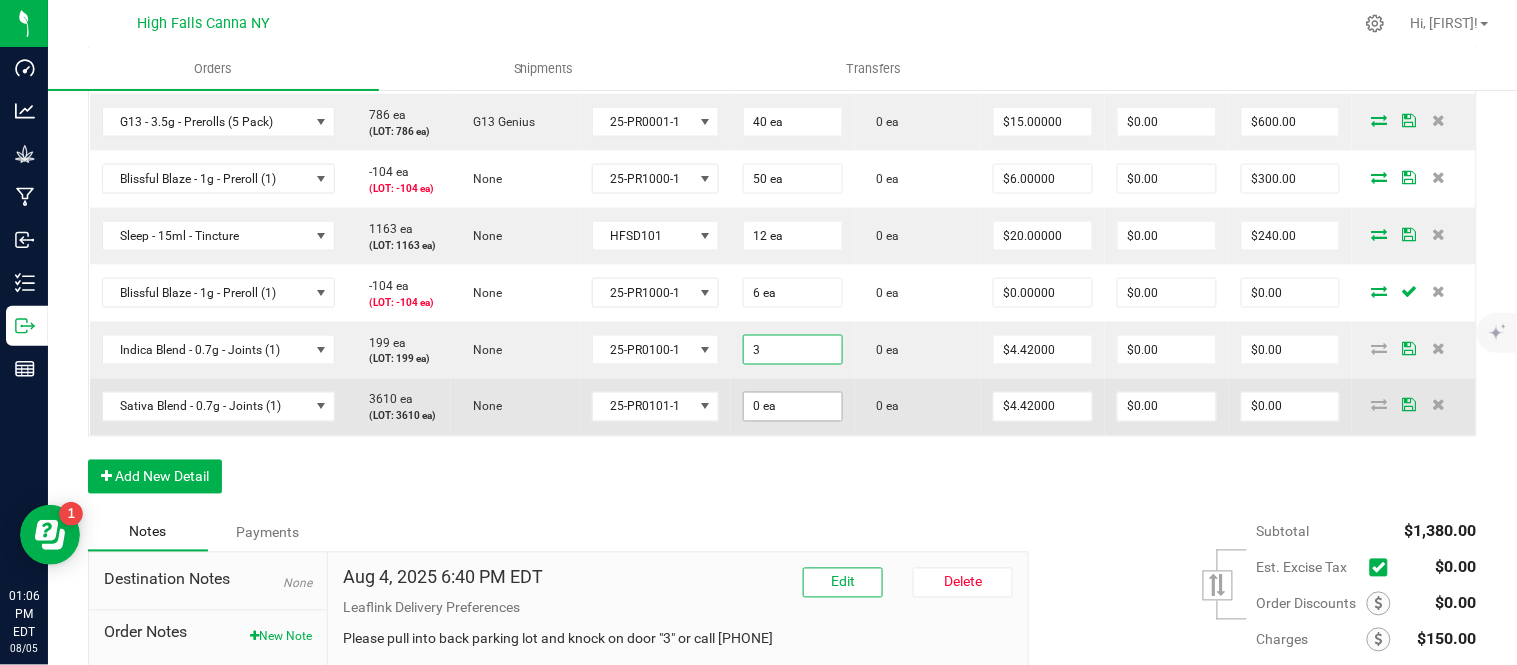 type on "$13.26" 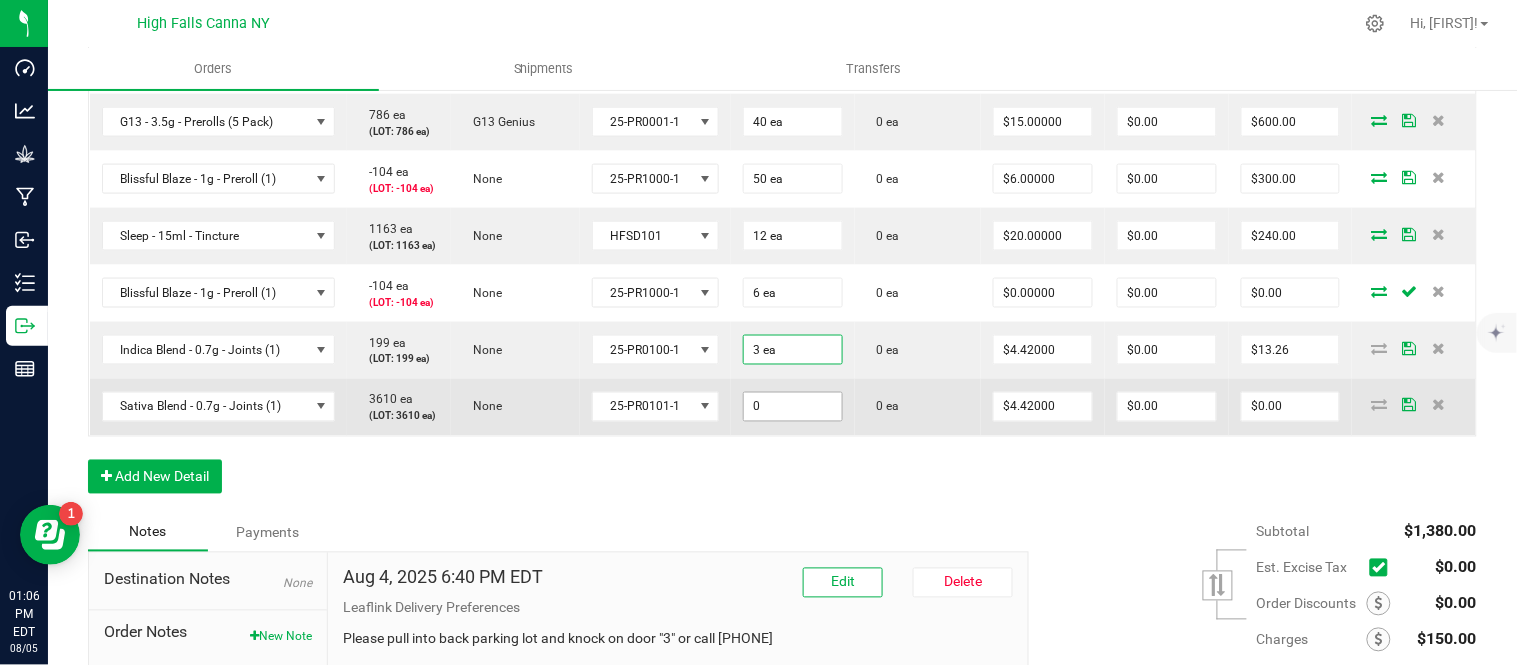 click on "0" at bounding box center [793, 407] 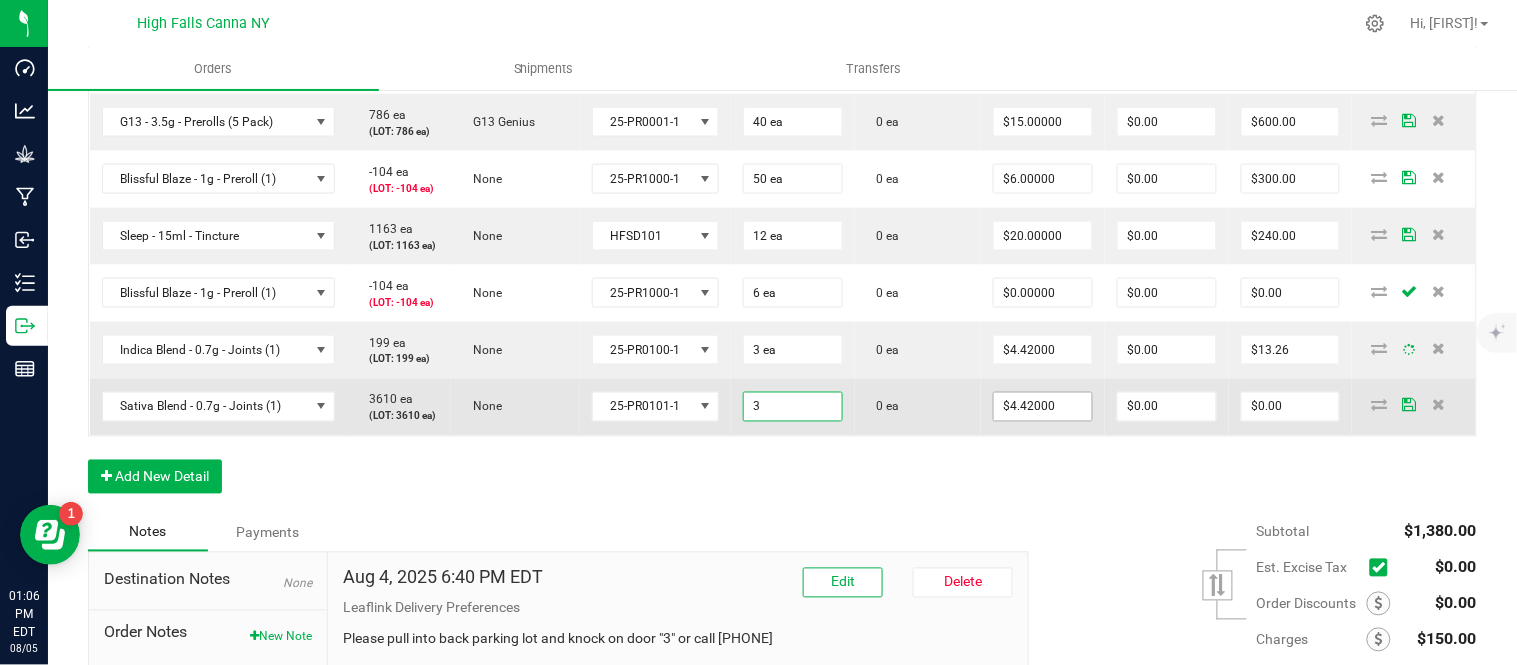 type on "3 ea" 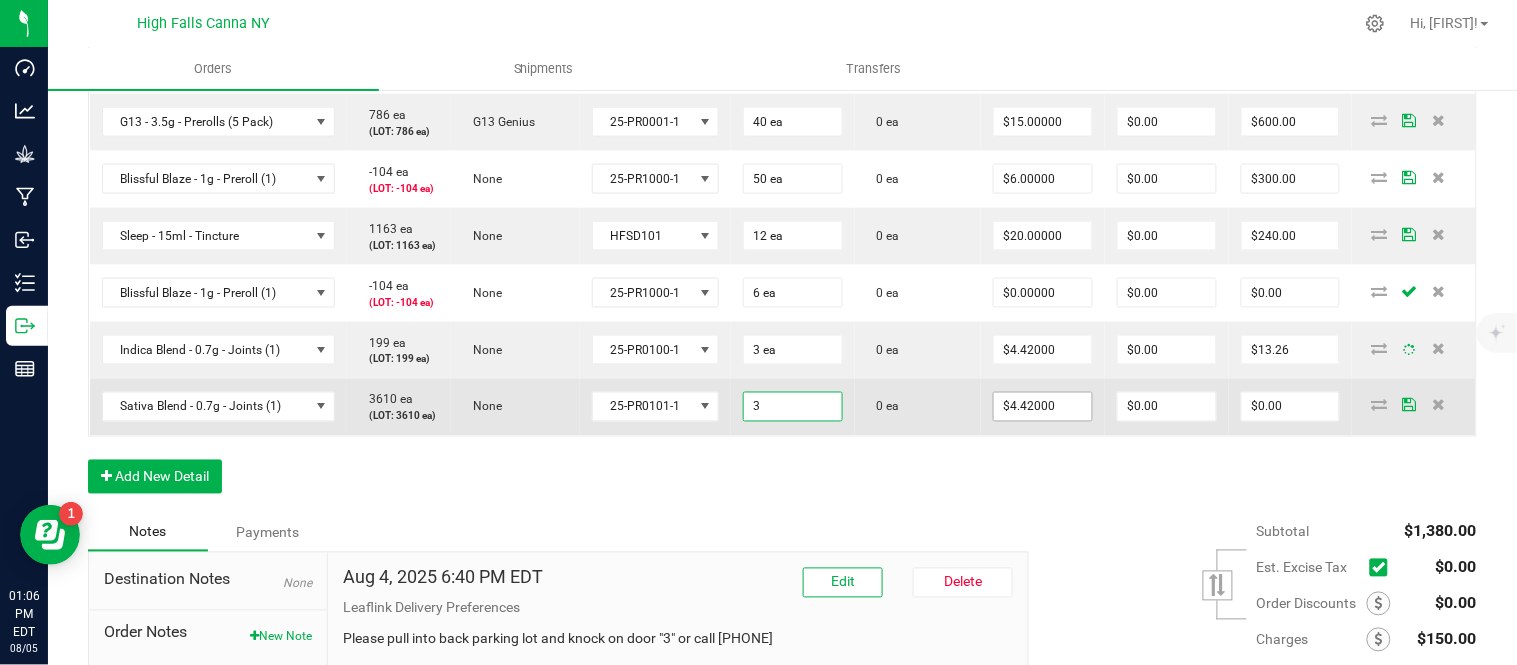 type on "4.42" 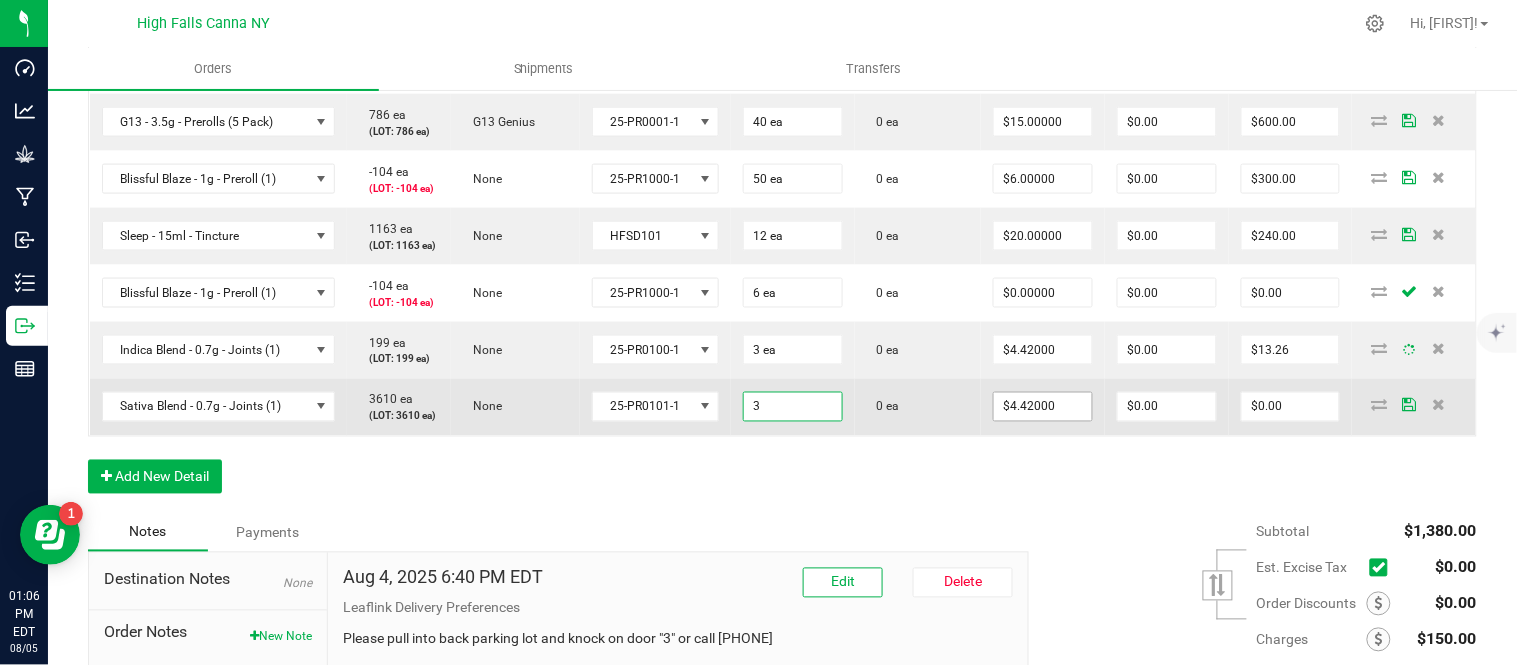 type on "$13.26" 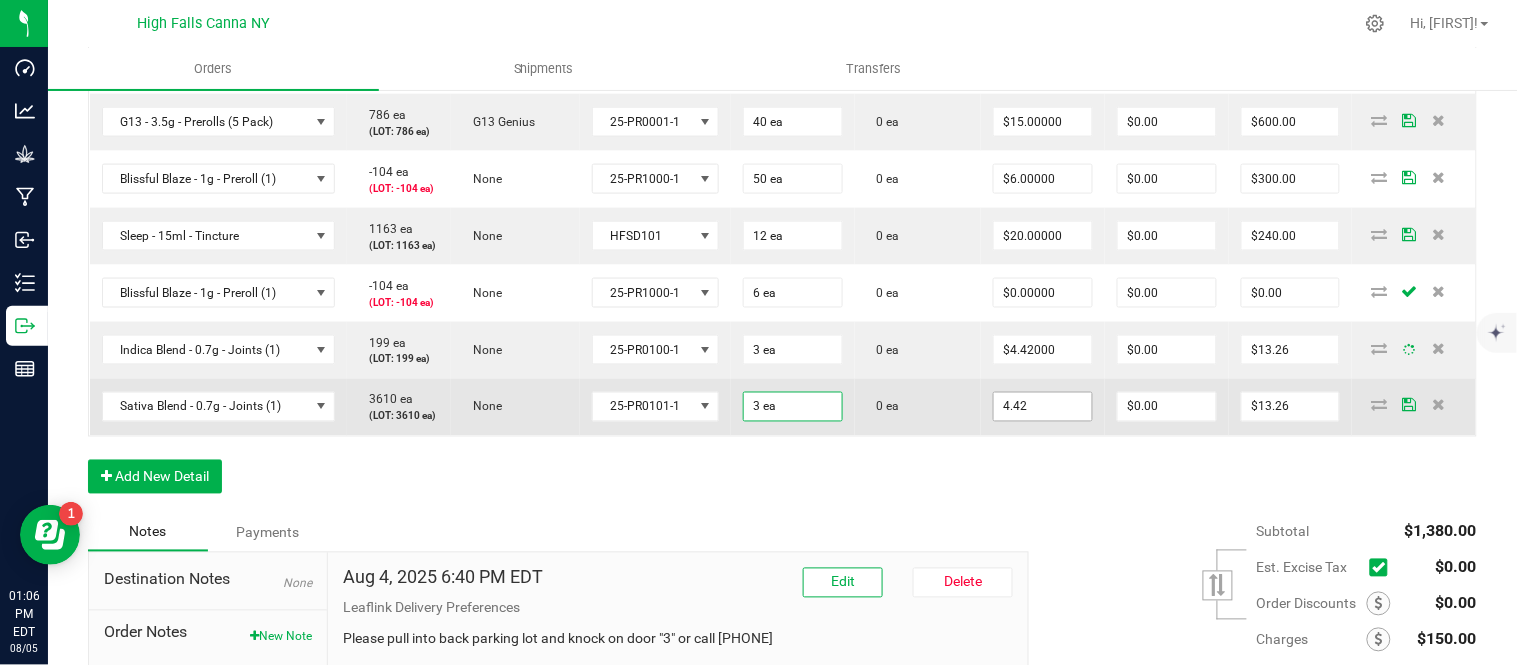 click on "4.42" at bounding box center [1043, 407] 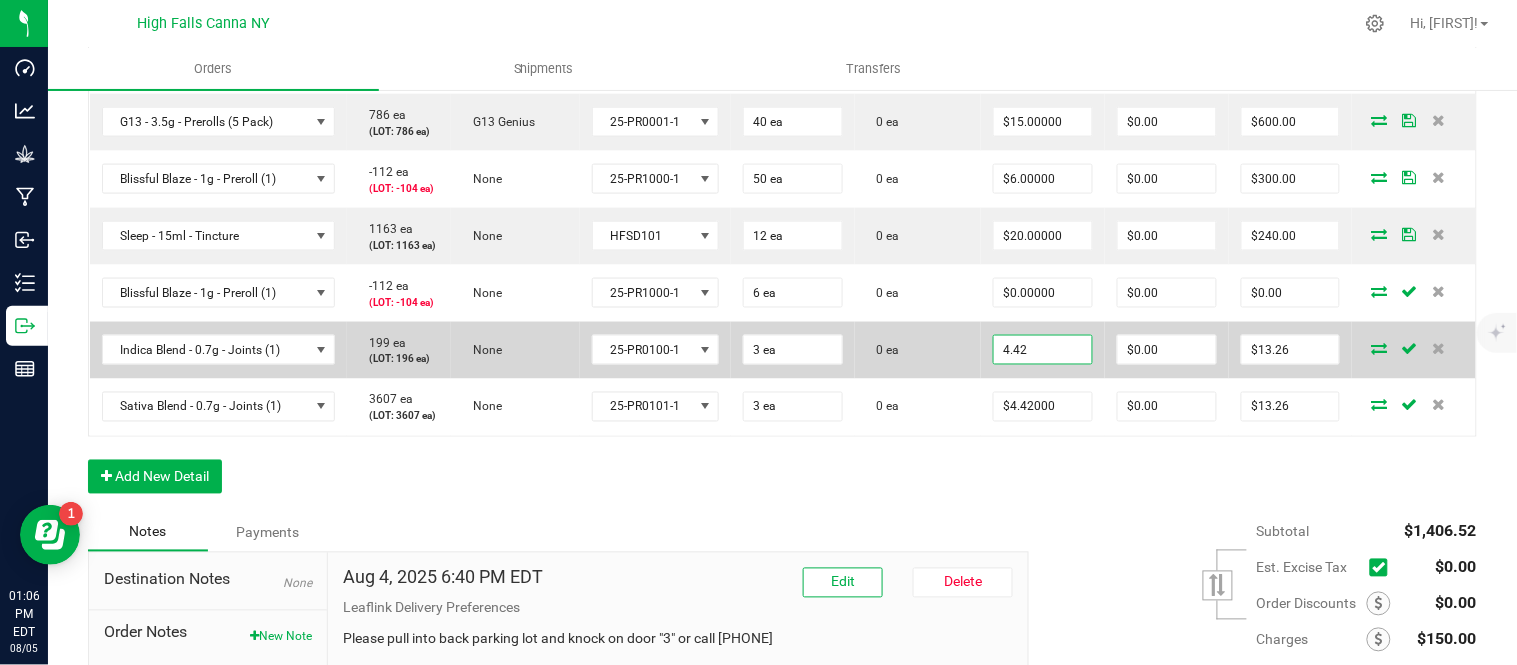 click on "4.42" at bounding box center [1043, 350] 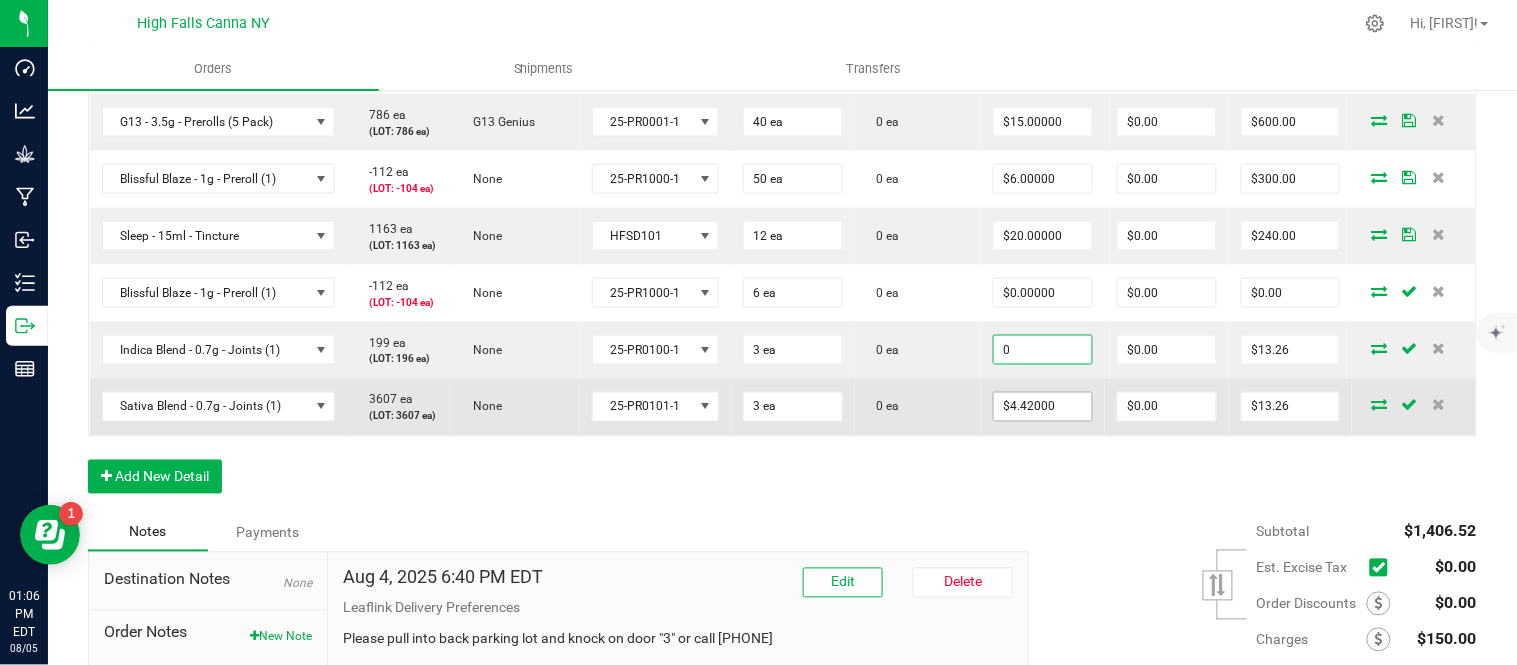 type on "$0.00000" 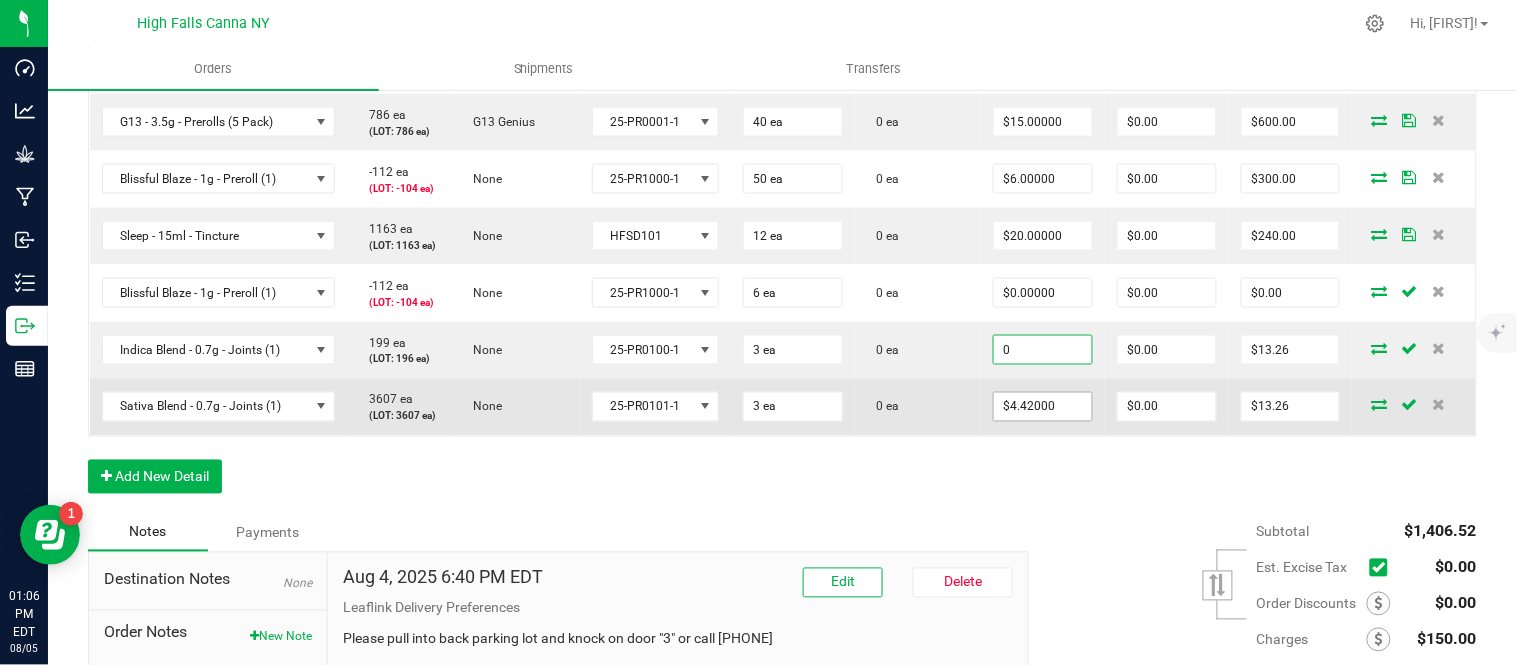 type on "$0.00" 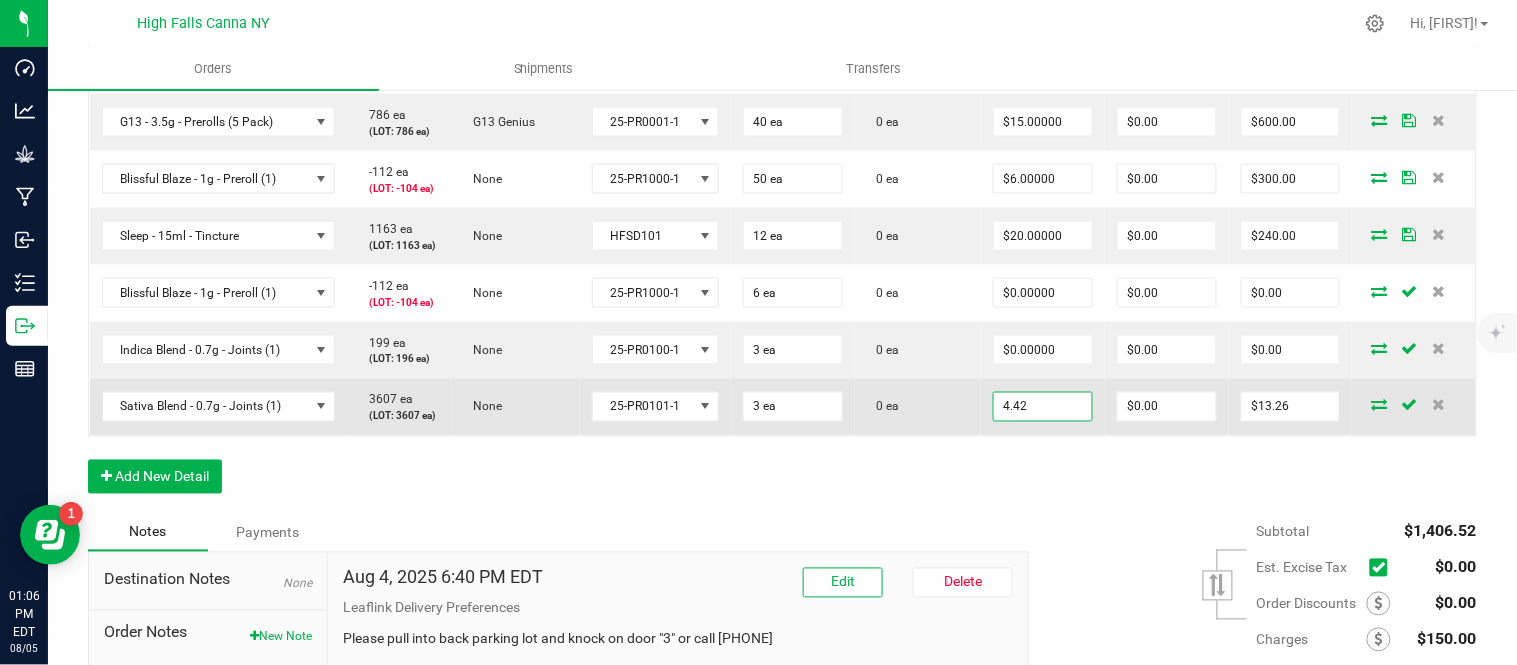 click on "4.42" at bounding box center [1043, 407] 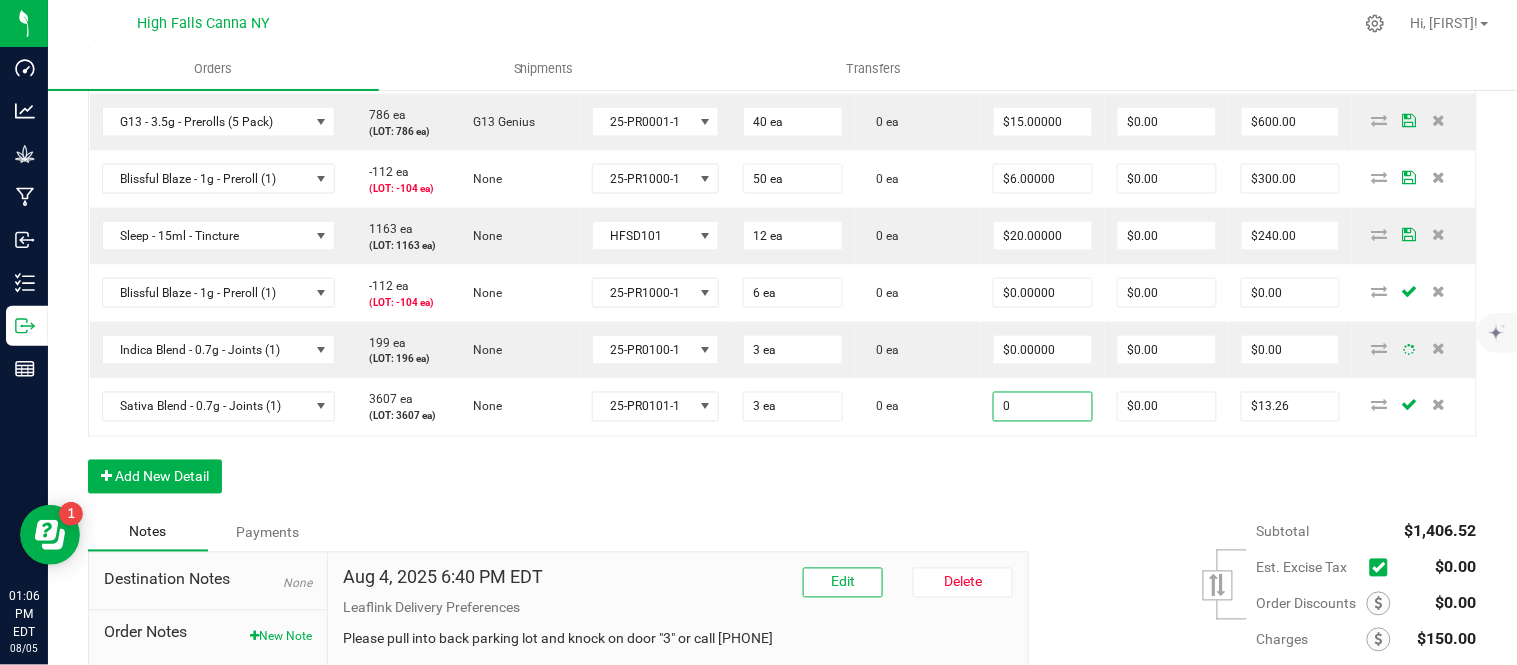 type on "$0.00000" 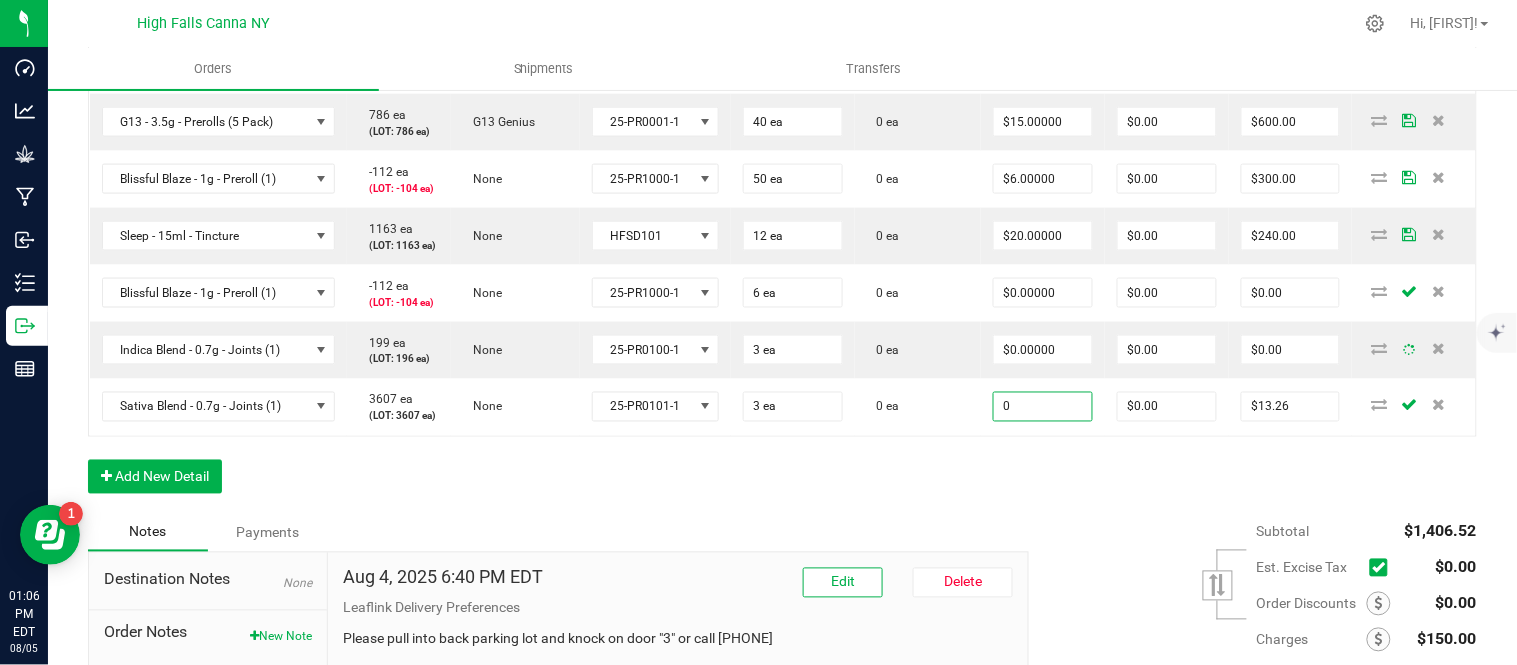 type on "$0.00" 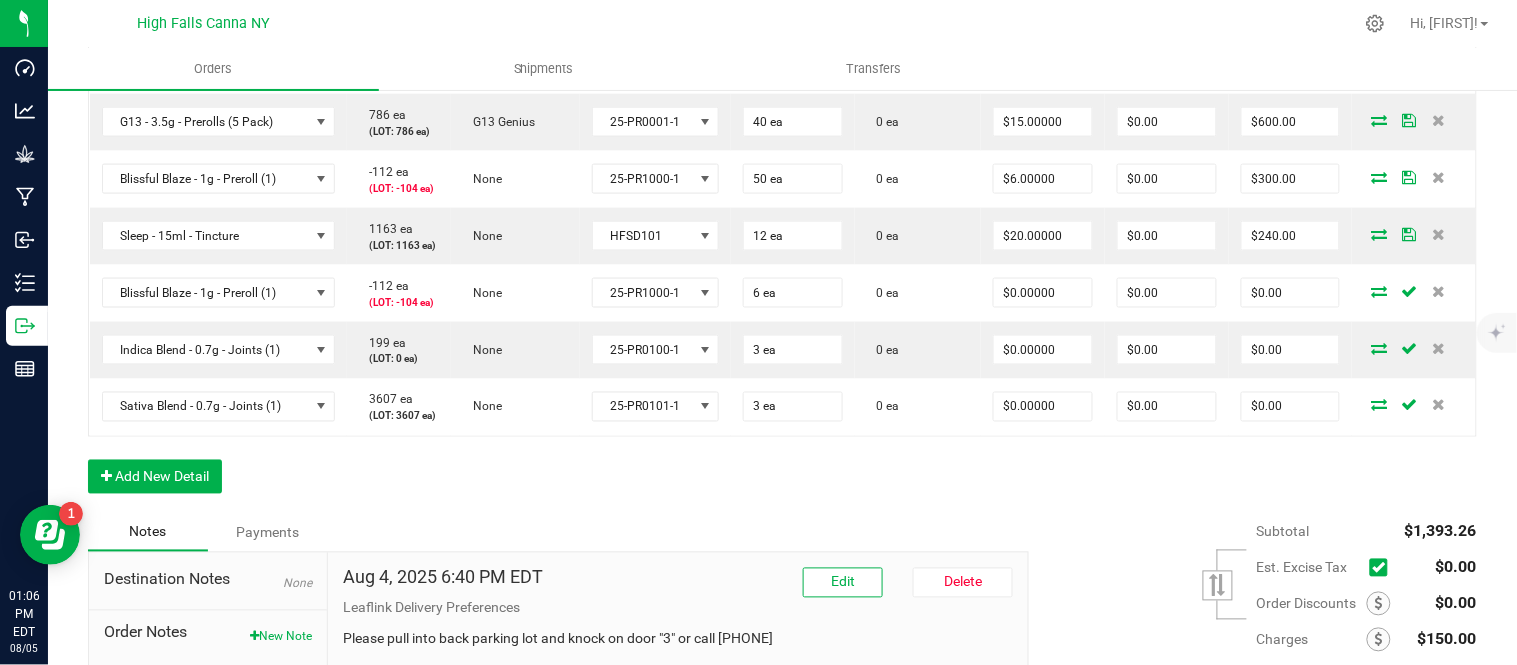 click on "Order Details Print All Labels Item  Sellable  Strain  Lot Number  Qty Ordered Qty Allocated Unit Price Line Discount Total Actions Super Mobility - 15ml - Tincture  1094 ea   (LOT: 1094 ea)   None  HFSM101 12 ea  0 ea  $20.00000 $0.00 $240.00 G13 - 3.5g - Prerolls (5 Pack)  786 ea   (LOT: 786 ea)   G13 Genius  25-PR0001-1 40 ea  0 ea  $15.00000 $0.00 $600.00 Blissful Blaze - 1g - Preroll (1)  -112 ea   (LOT: -104 ea)   None  25-PR1000-1 50 ea  0 ea  $6.00000 $0.00 $300.00 Sleep - 15ml - Tincture  1163 ea   (LOT: 1163 ea)   None  HFSD101 12 ea  0 ea  $20.00000 $0.00 $240.00 Blissful Blaze - 1g - Preroll (1)  -112 ea   (LOT: -104 ea)   None  25-PR1000-1 6 ea  0 ea  $0.00000 $0.00 $0.00 Indica Blend - 0.7g - Joints (1)  199 ea   (LOT: 0 ea)   None  25-PR0100-1 3 ea  0 ea  $0.00000 $0.00 $0.00 Sativa Blend - 0.7g - Joints (1)  3607 ea   (LOT: 3607 ea)   None  25-PR0101-1 3 ea  0 ea  $0.00000 $0.00 $0.00" at bounding box center (782, 231) 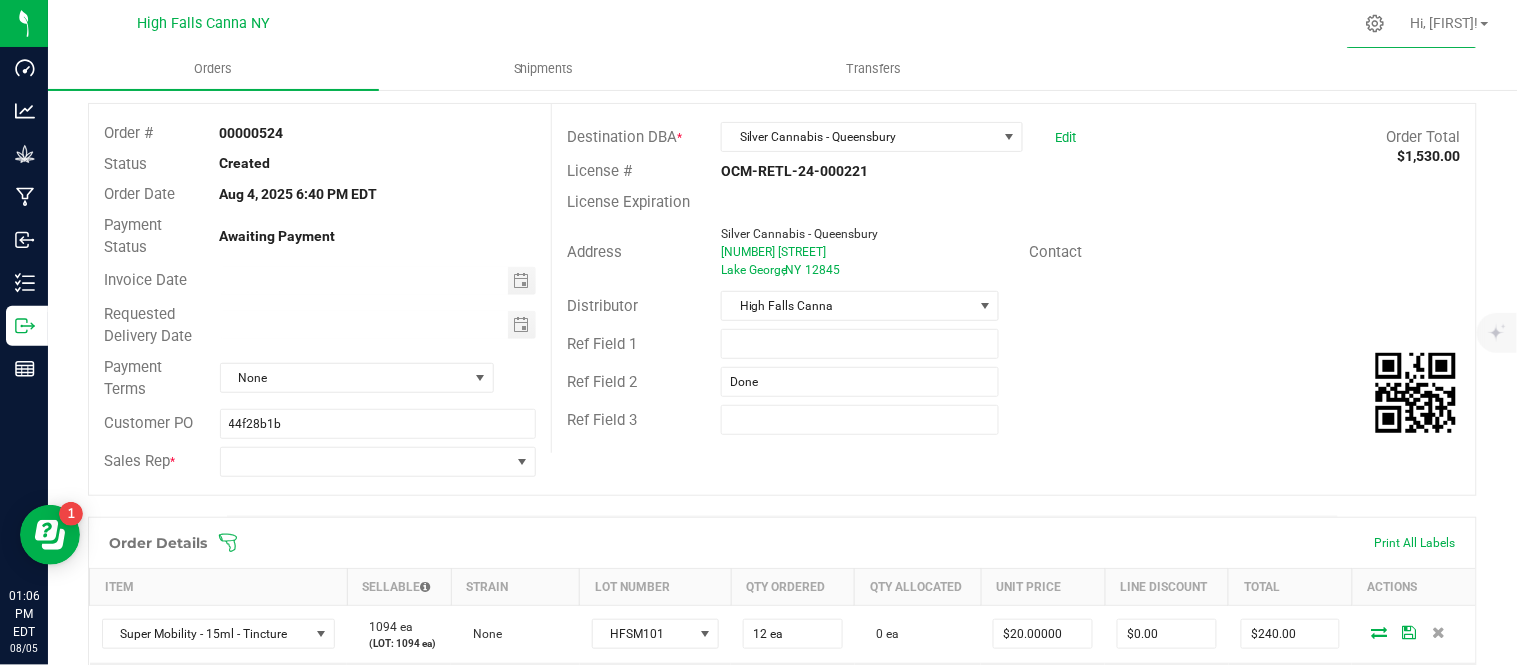 scroll, scrollTop: 0, scrollLeft: 0, axis: both 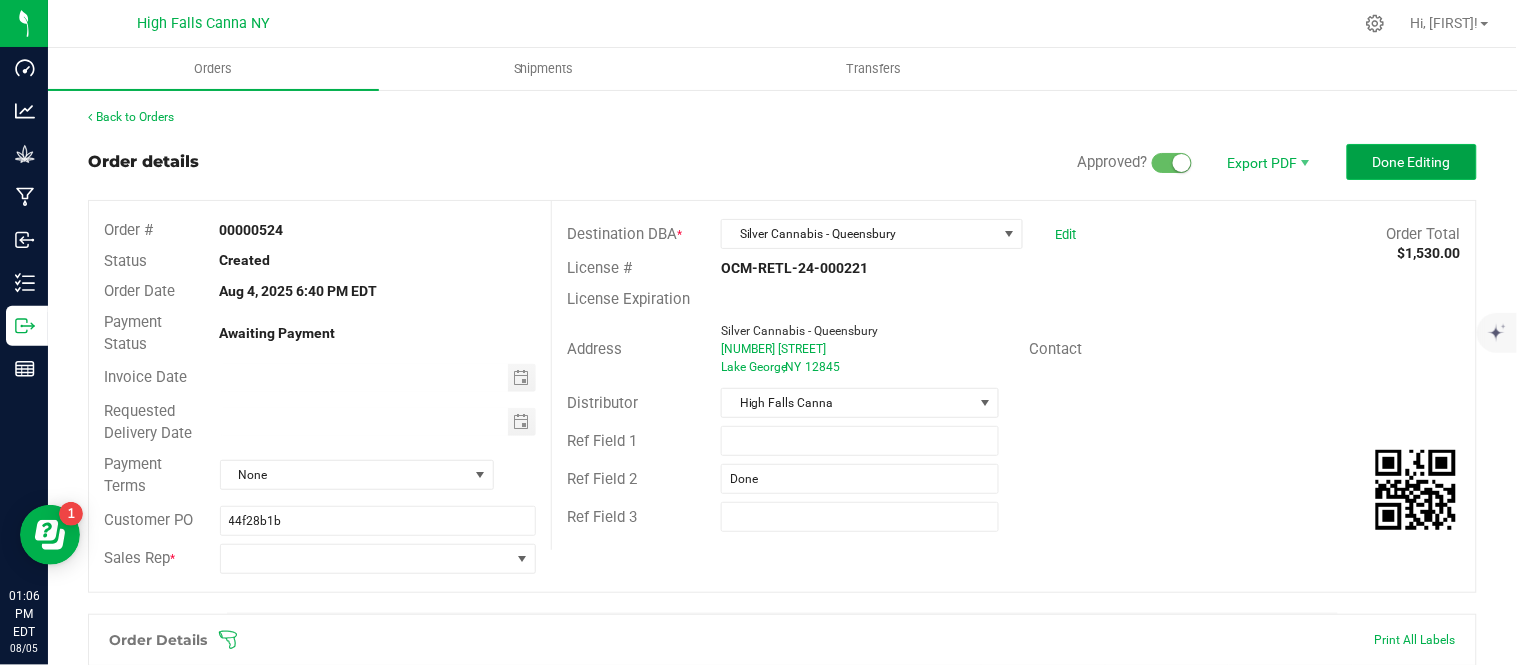 click on "Done Editing" at bounding box center (1412, 162) 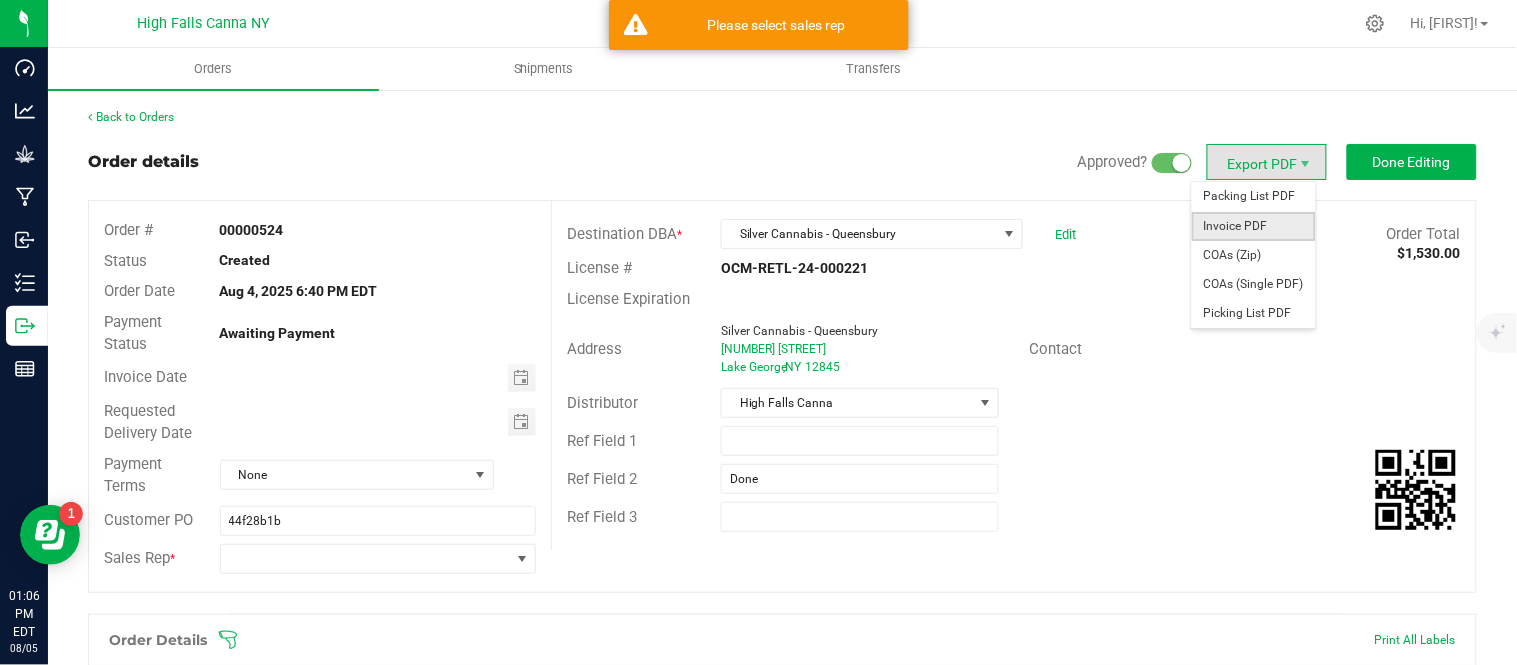 click on "Invoice PDF" at bounding box center [1254, 226] 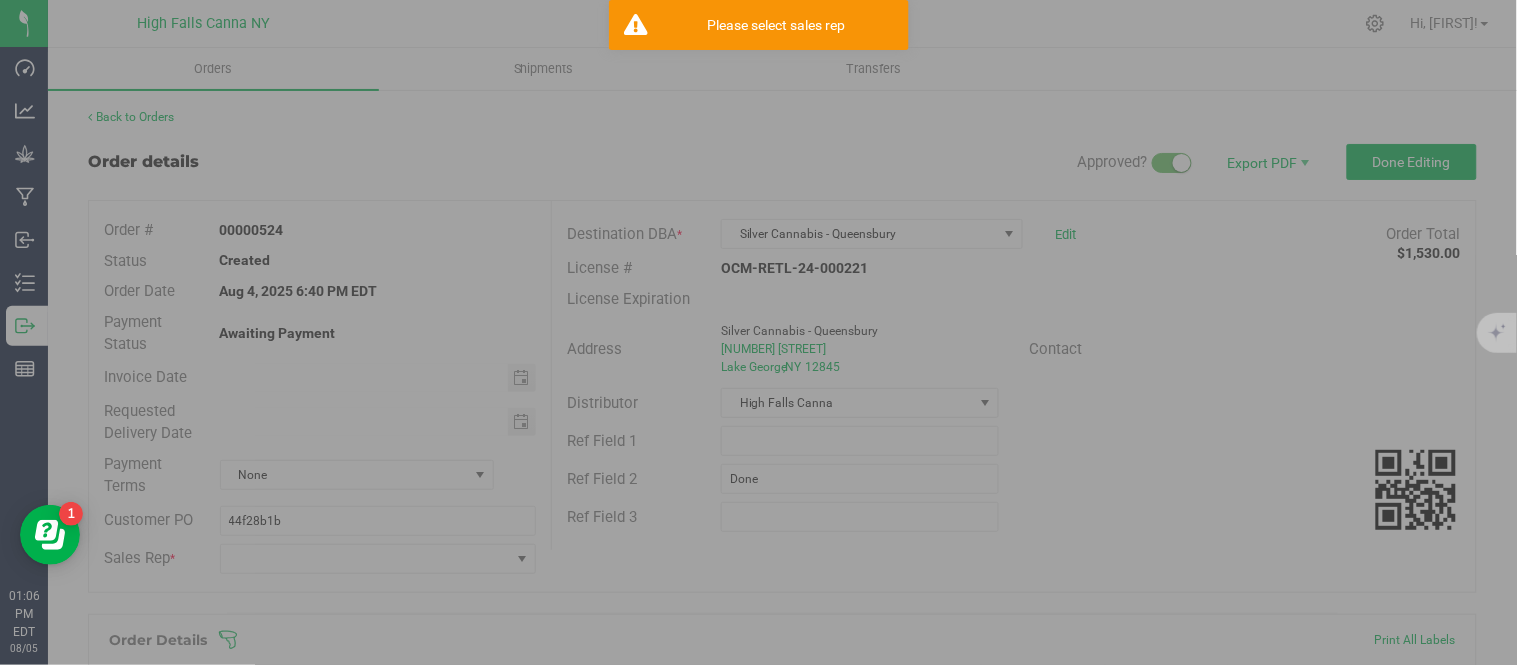 click at bounding box center [758, 332] 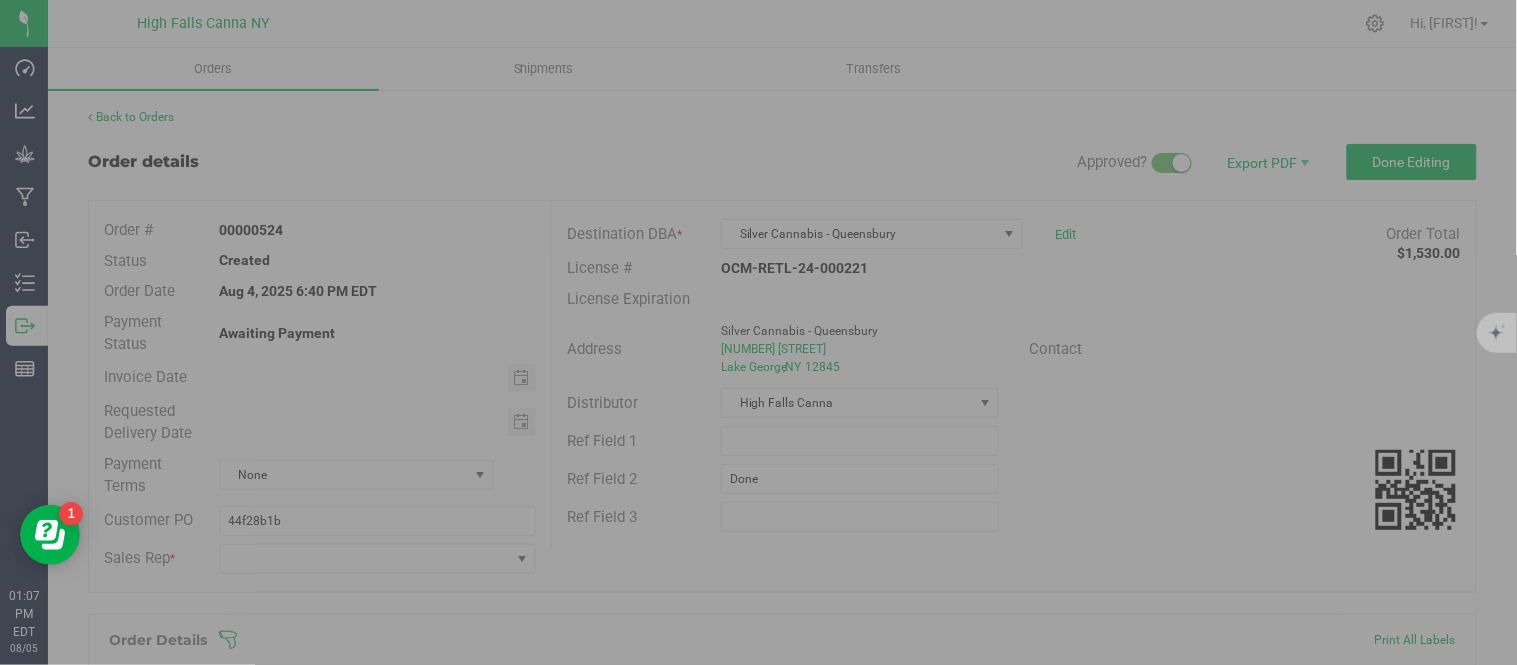 drag, startPoint x: 1182, startPoint y: 401, endPoint x: 1255, endPoint y: 291, distance: 132.01894 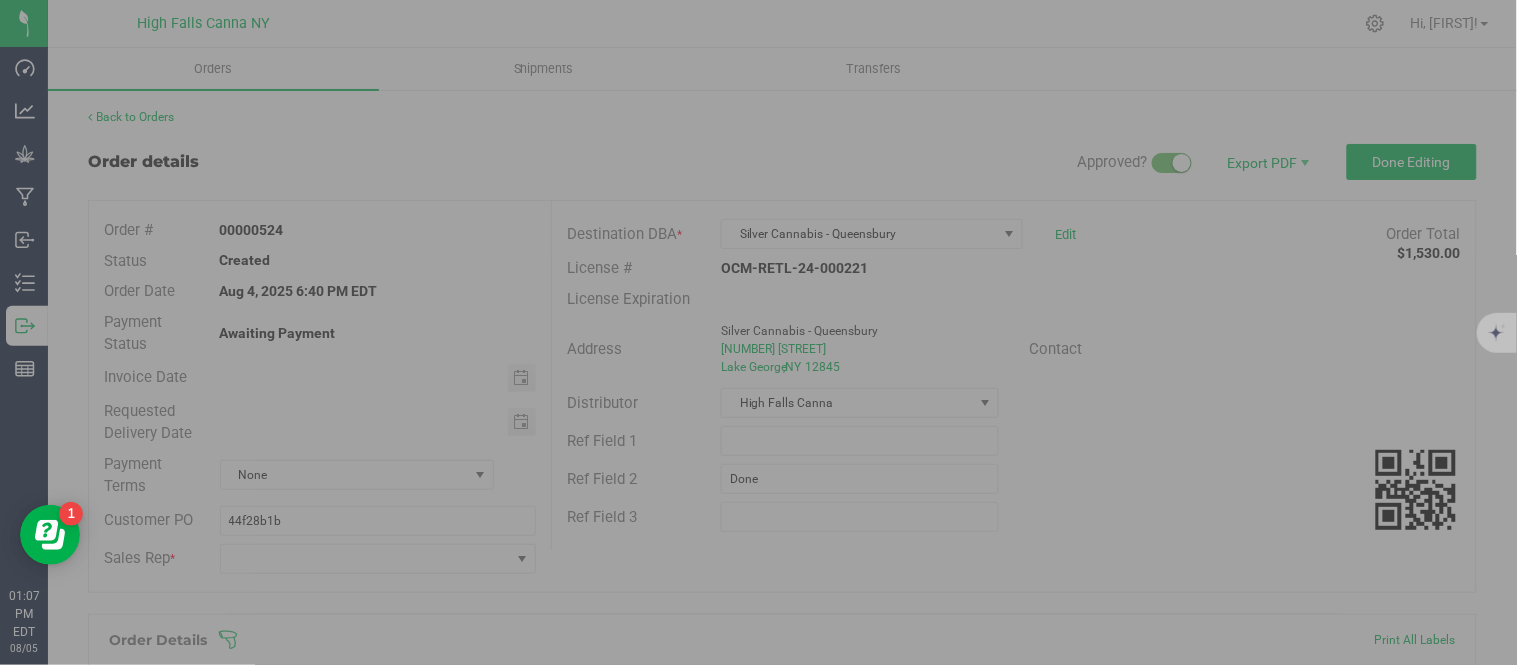 click at bounding box center (758, 332) 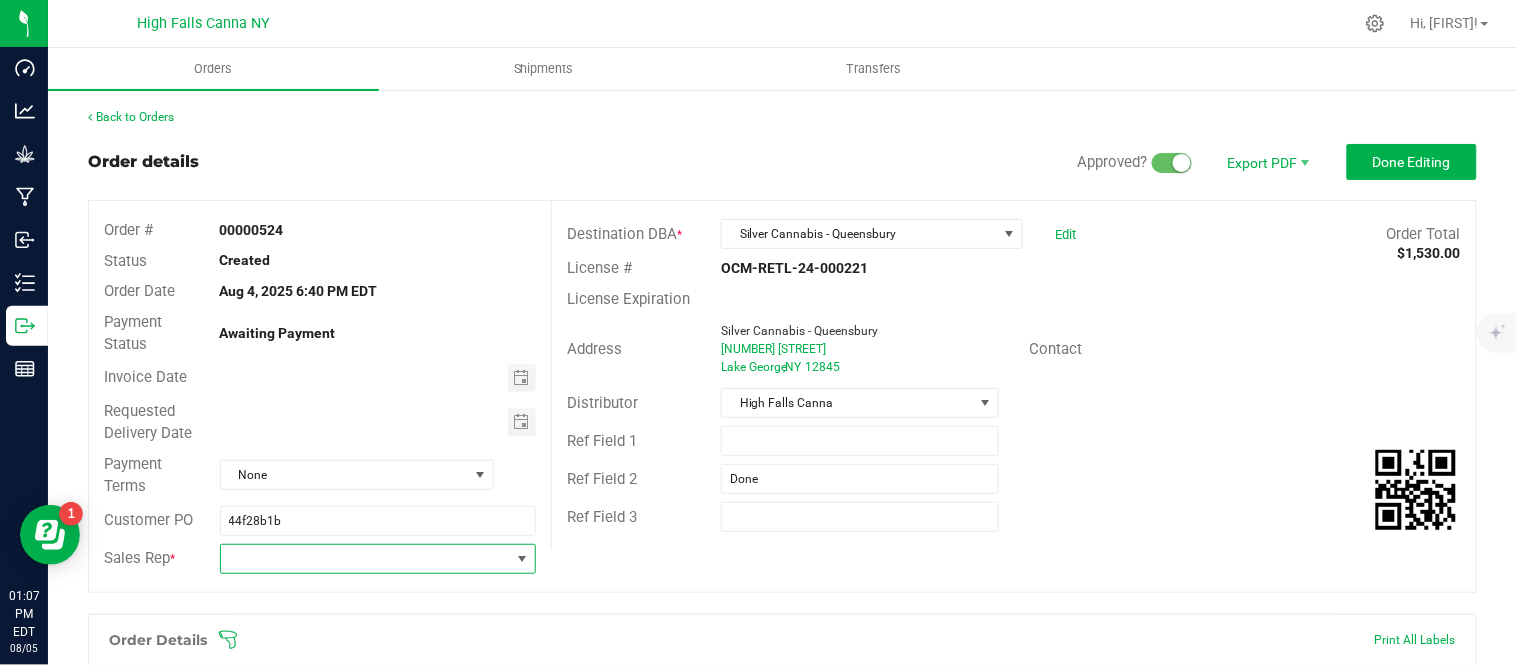 click at bounding box center (366, 559) 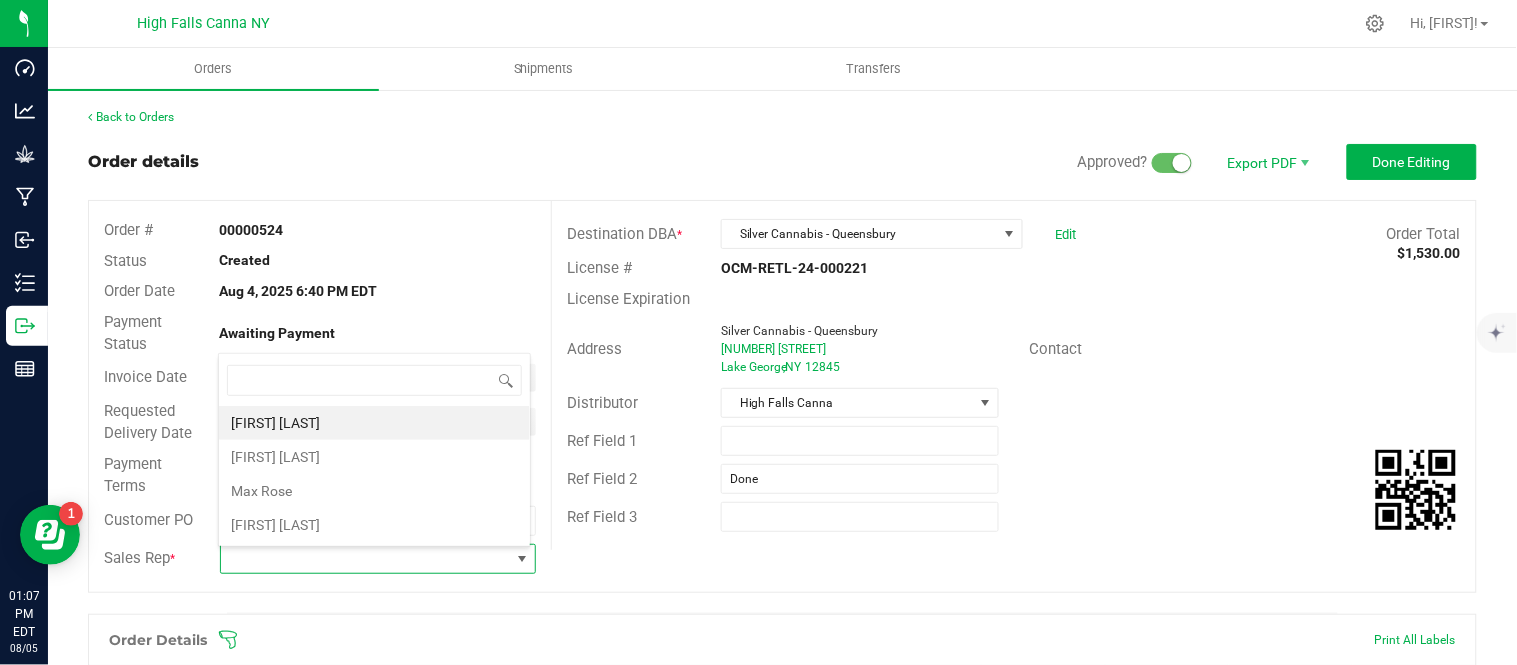 scroll, scrollTop: 99970, scrollLeft: 99687, axis: both 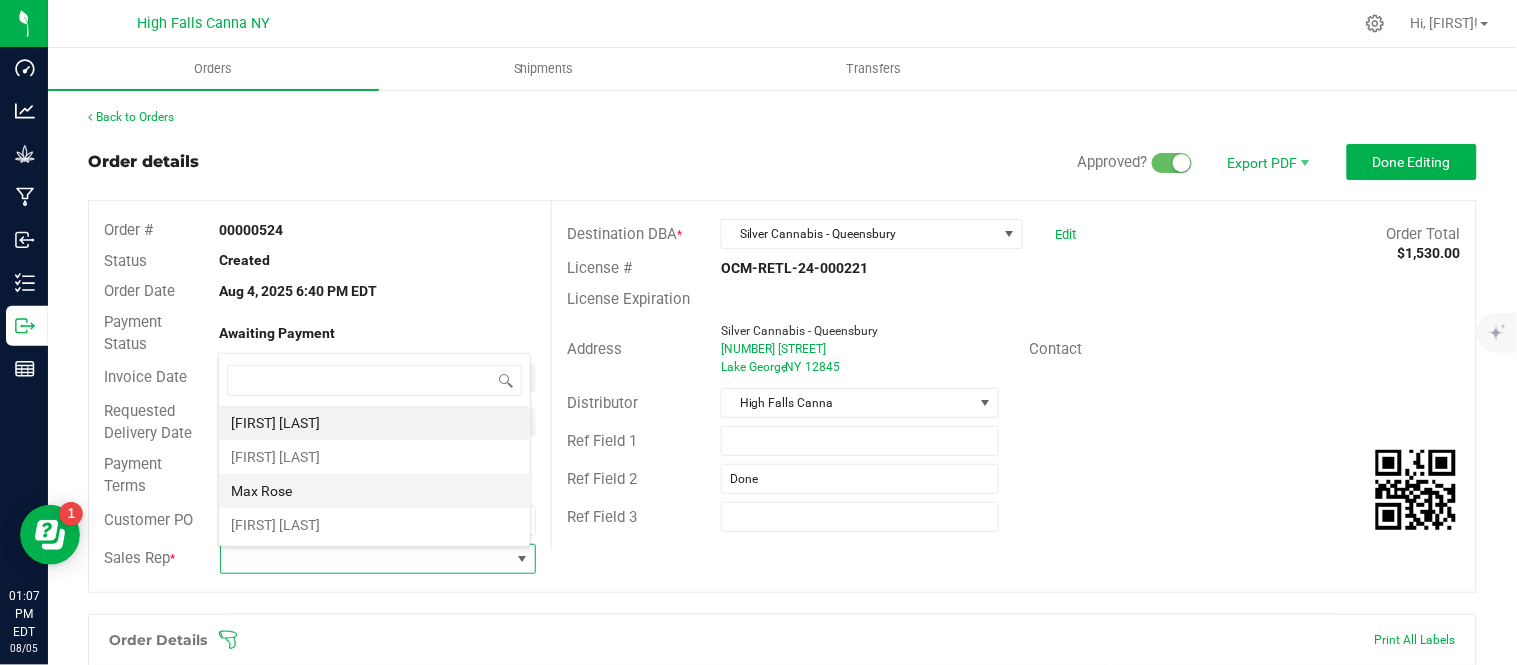 click on "Max Rose" at bounding box center (374, 491) 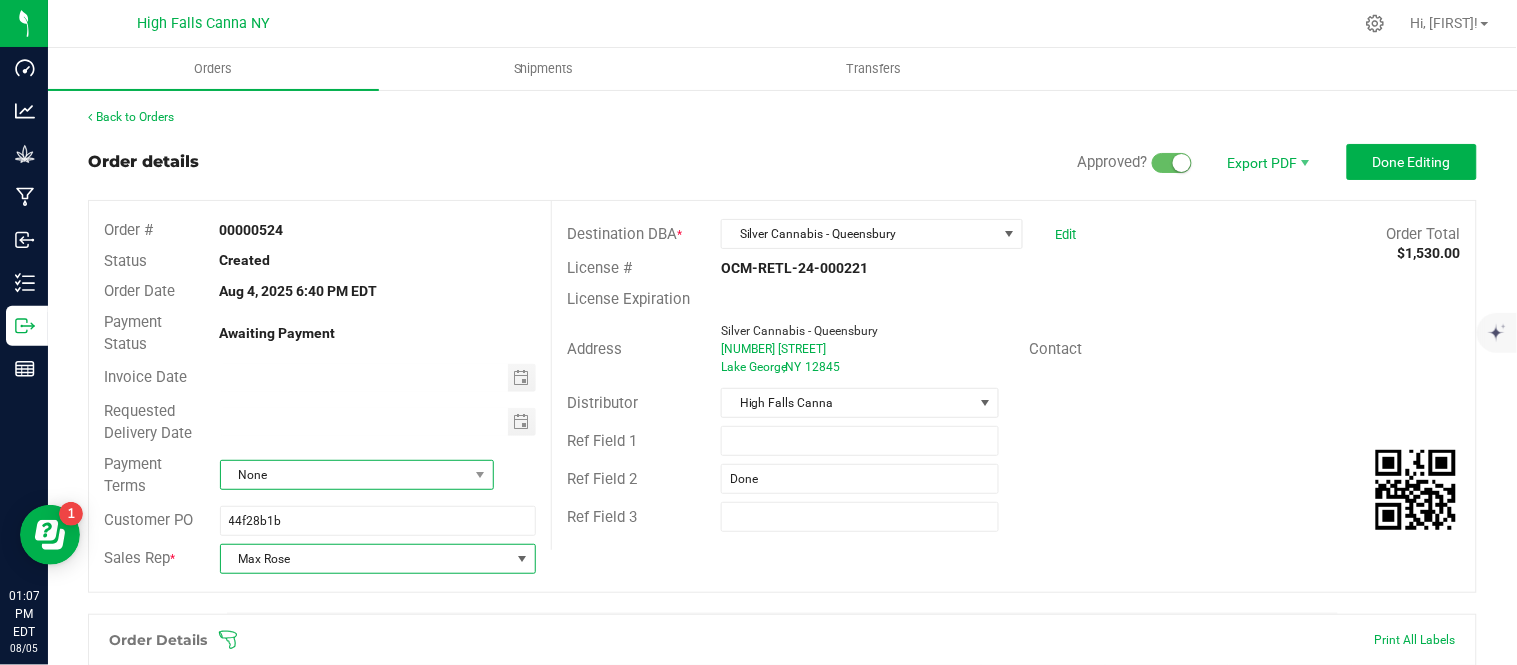 click on "None" at bounding box center [344, 475] 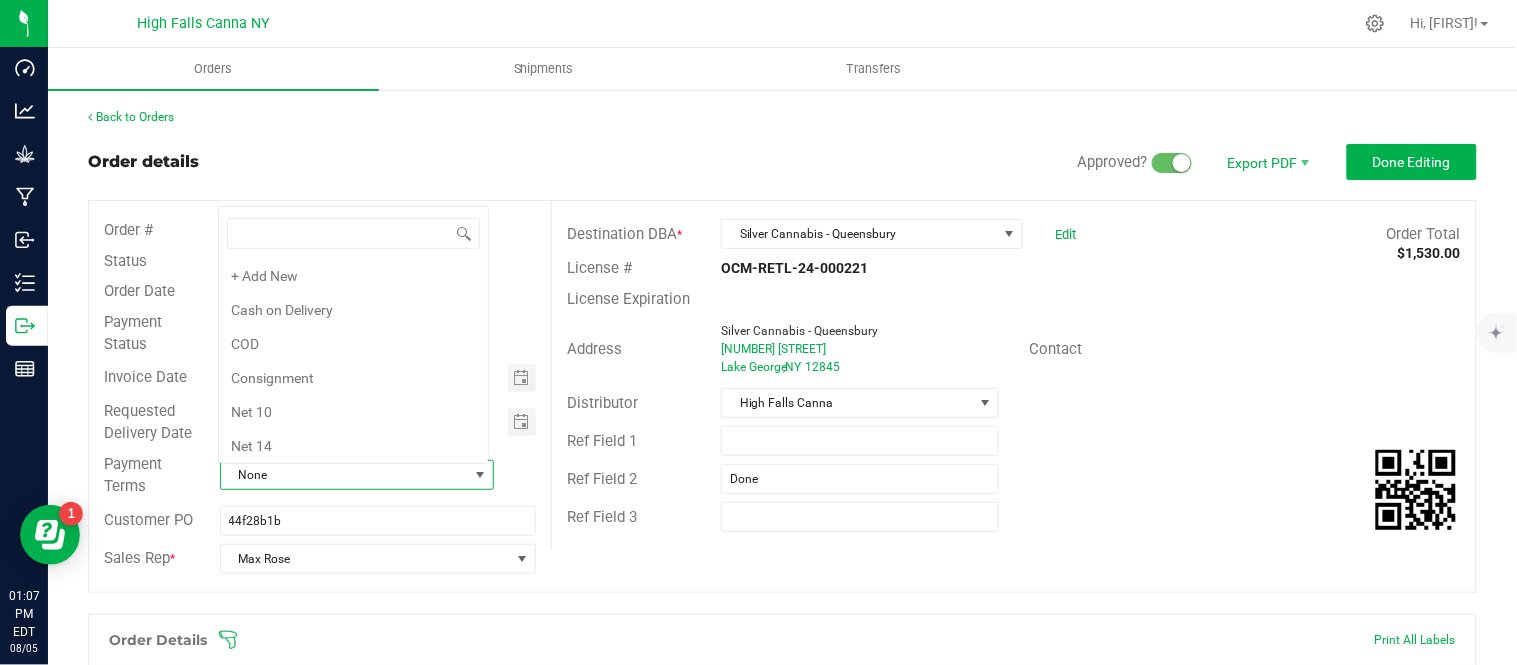 scroll, scrollTop: 0, scrollLeft: 0, axis: both 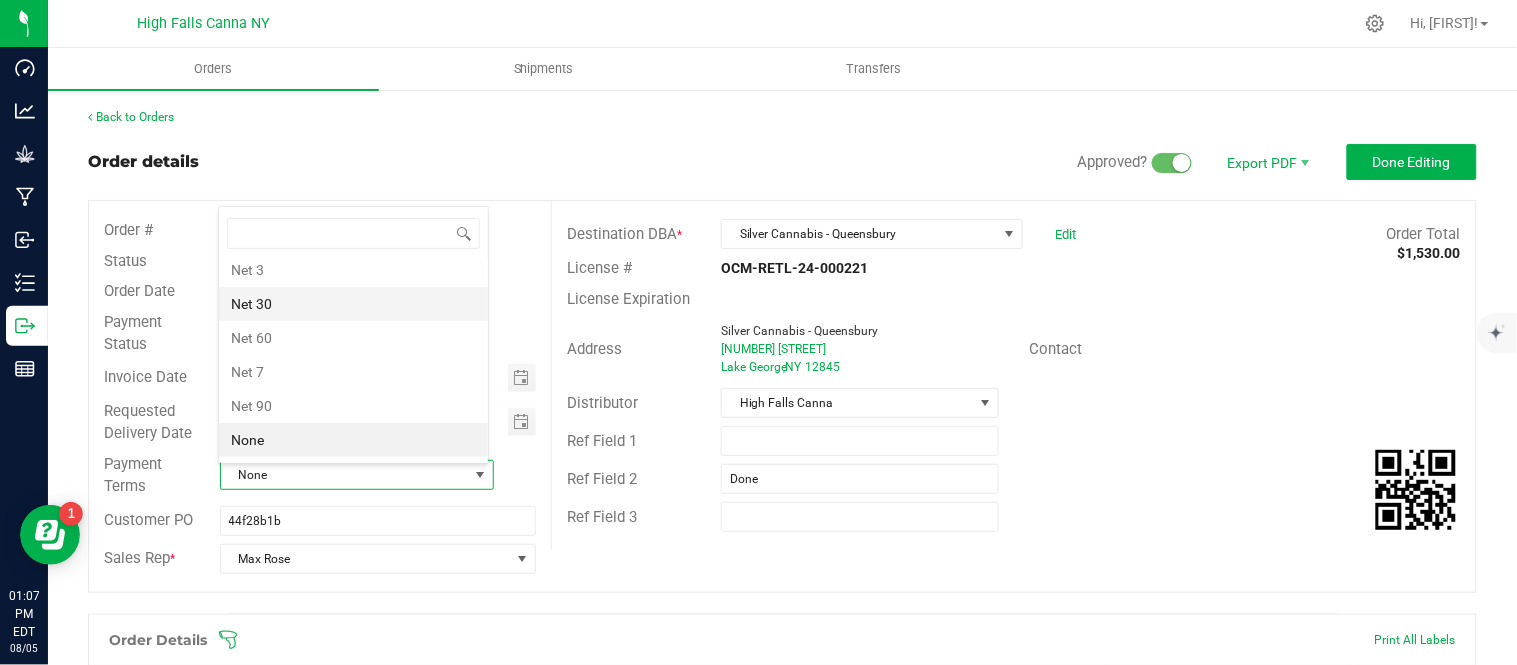click on "Net 30" at bounding box center [353, 304] 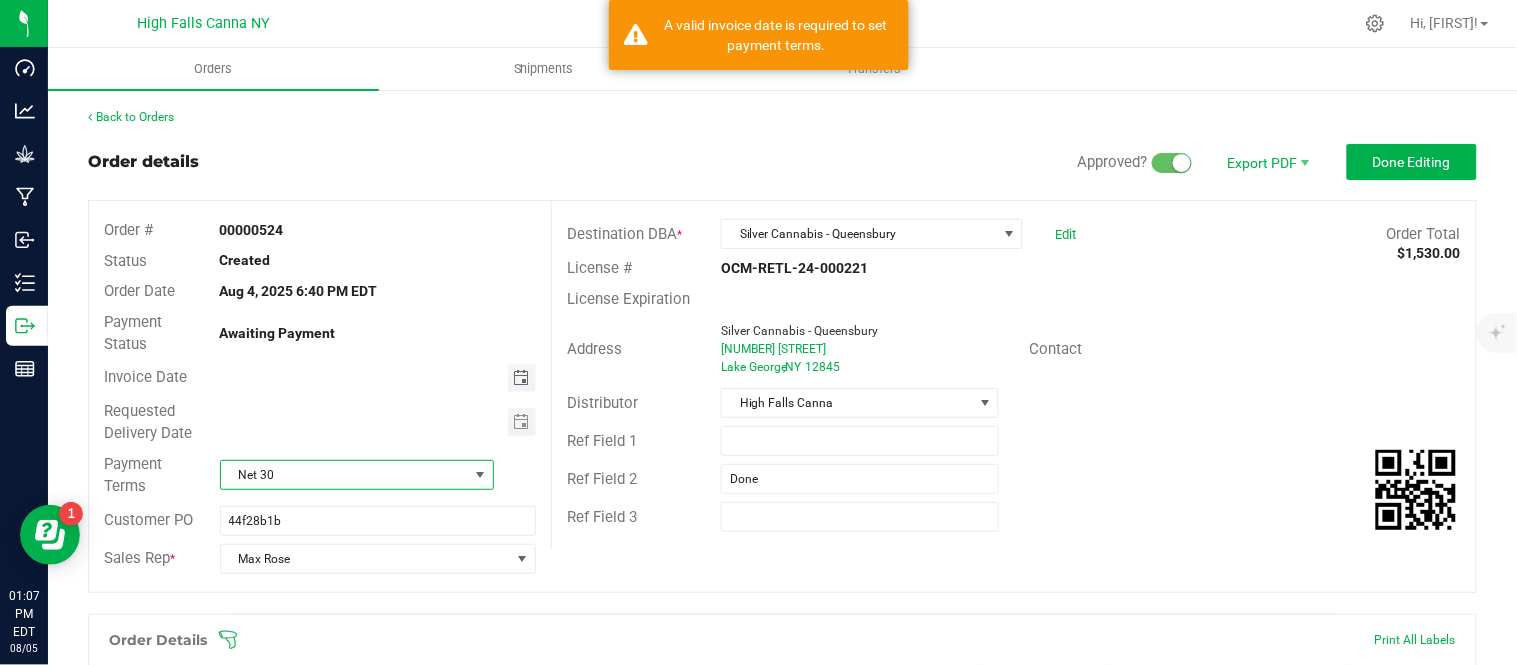 click at bounding box center [521, 378] 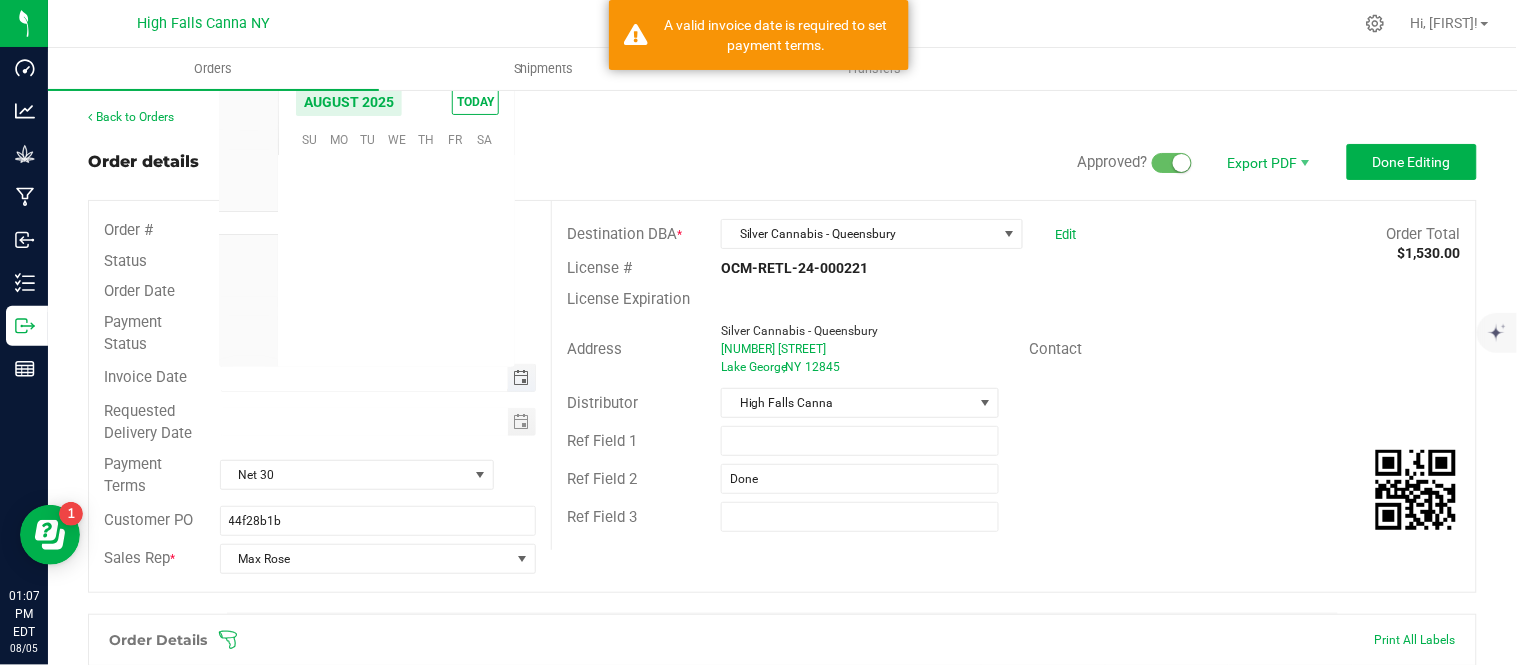 scroll, scrollTop: 0, scrollLeft: 0, axis: both 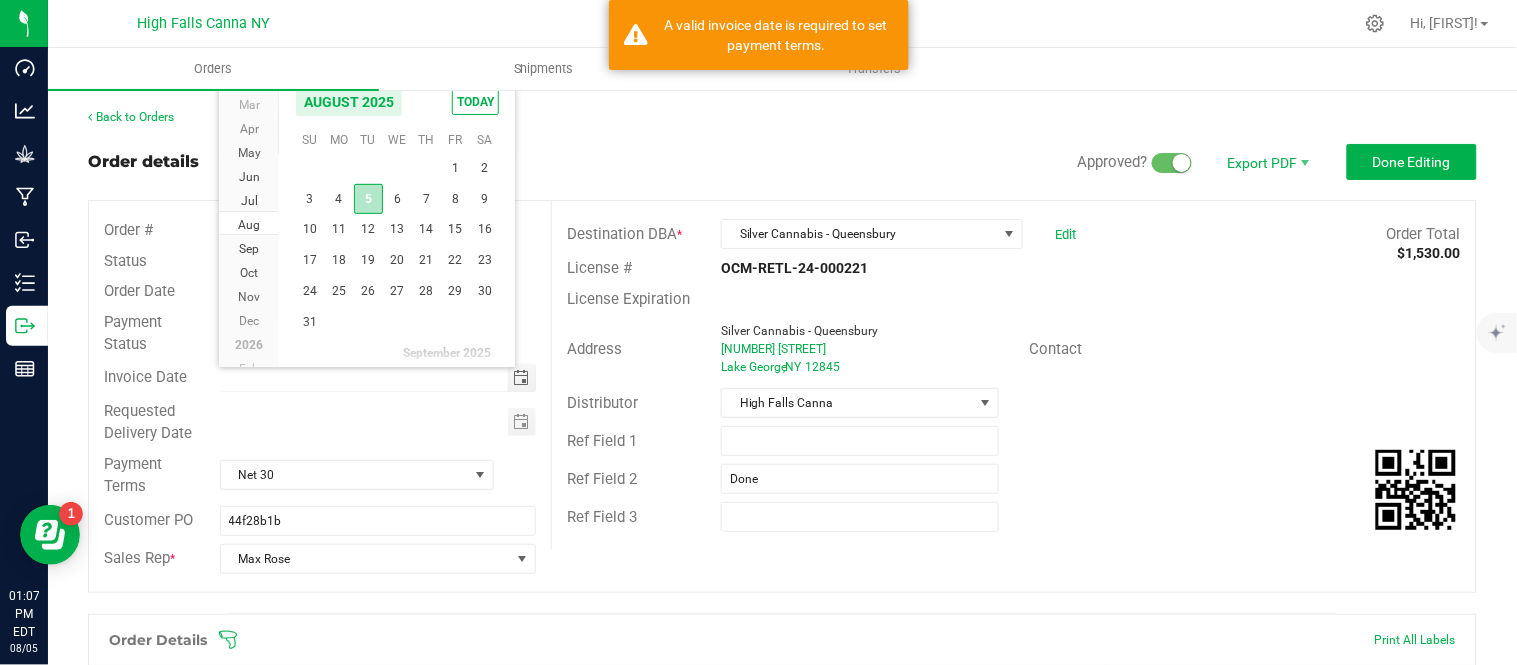 click on "5" at bounding box center (368, 199) 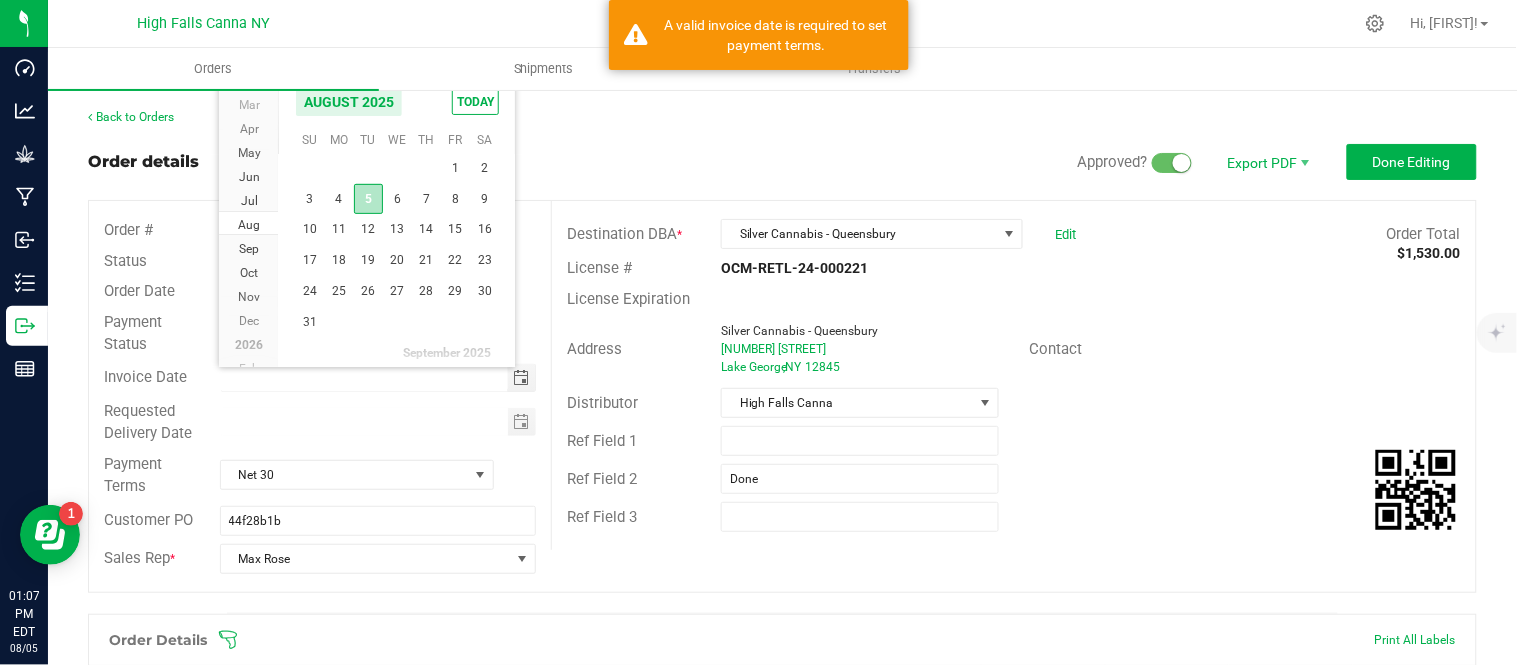 type on "08/05/2025" 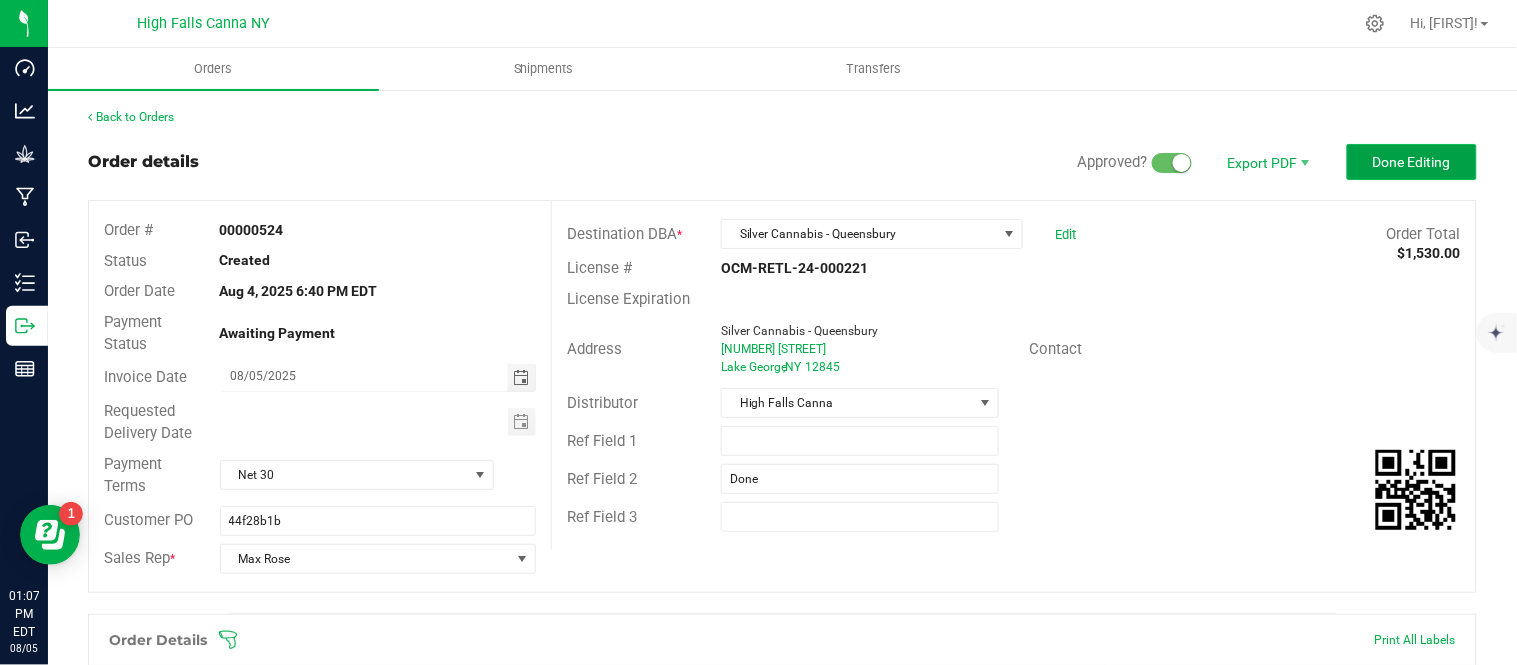 click on "Done Editing" at bounding box center (1412, 162) 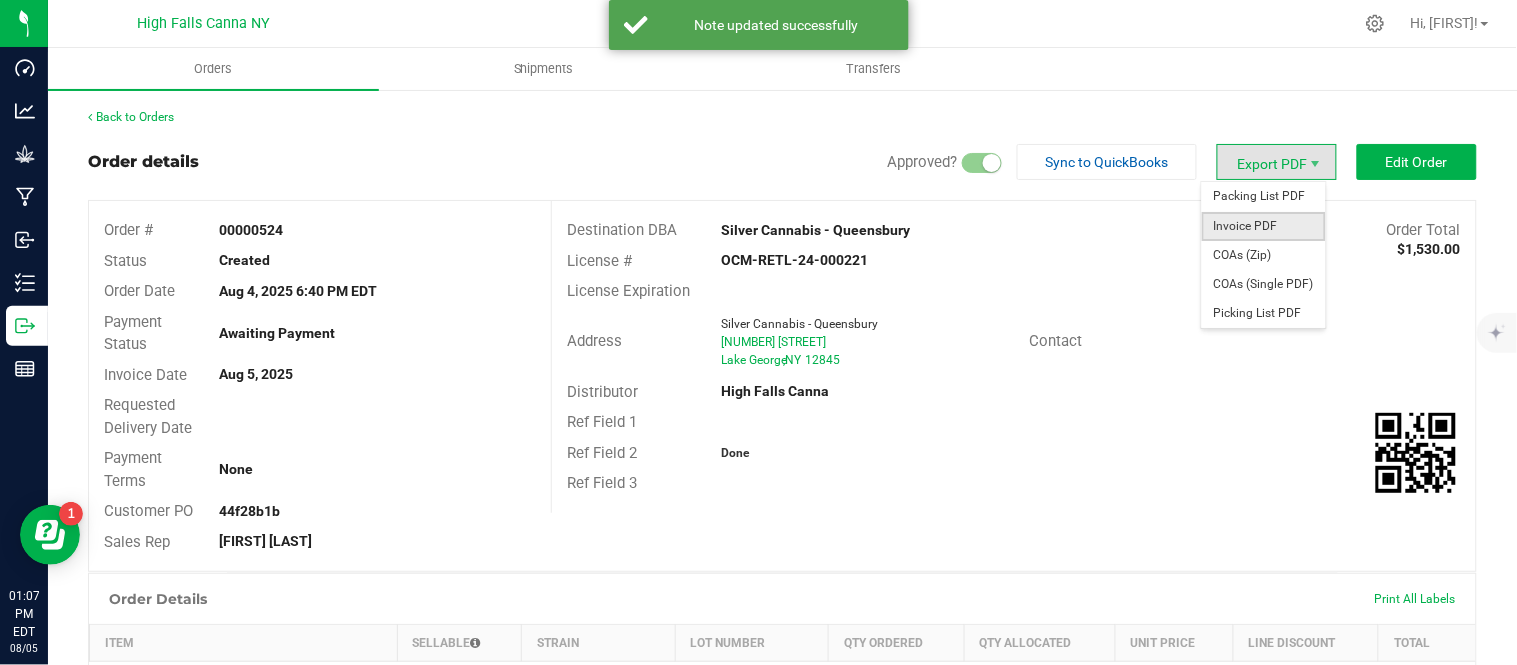 click on "Invoice PDF" at bounding box center (1264, 226) 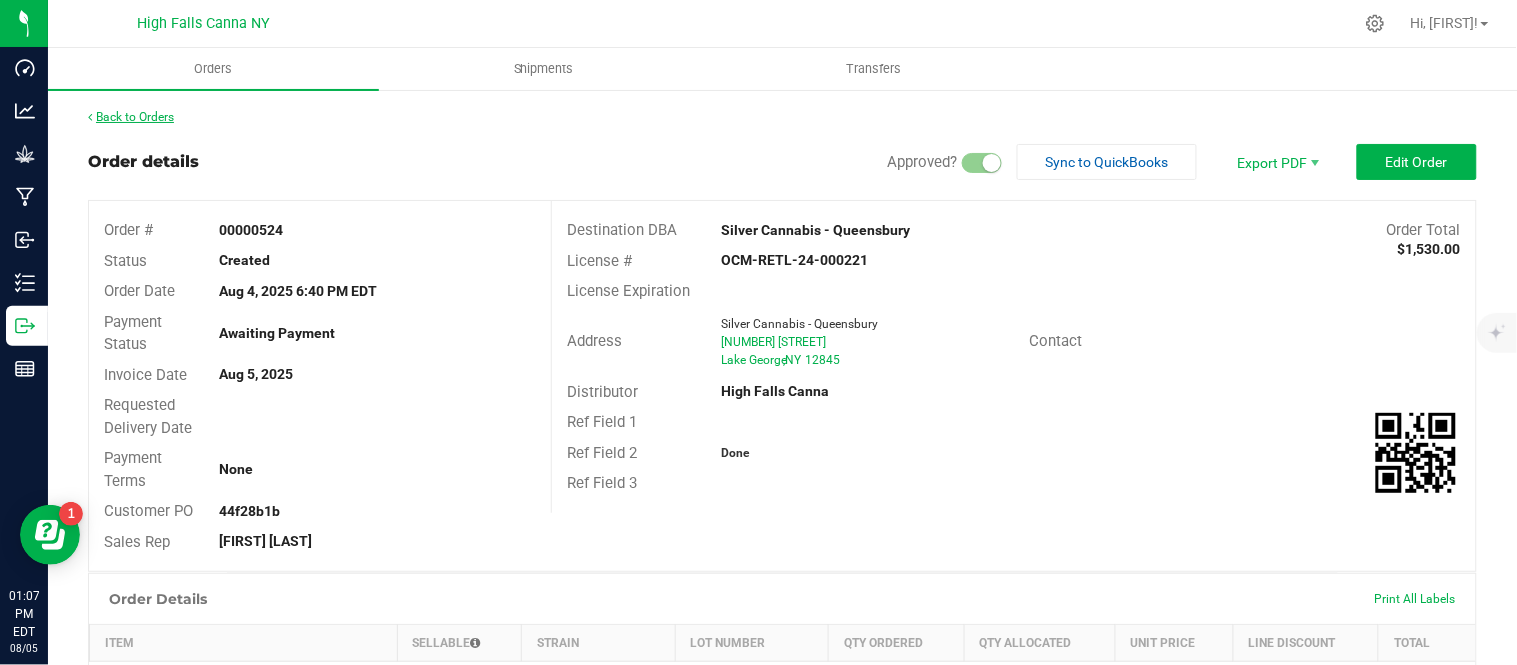 click on "Back to Orders" at bounding box center [131, 117] 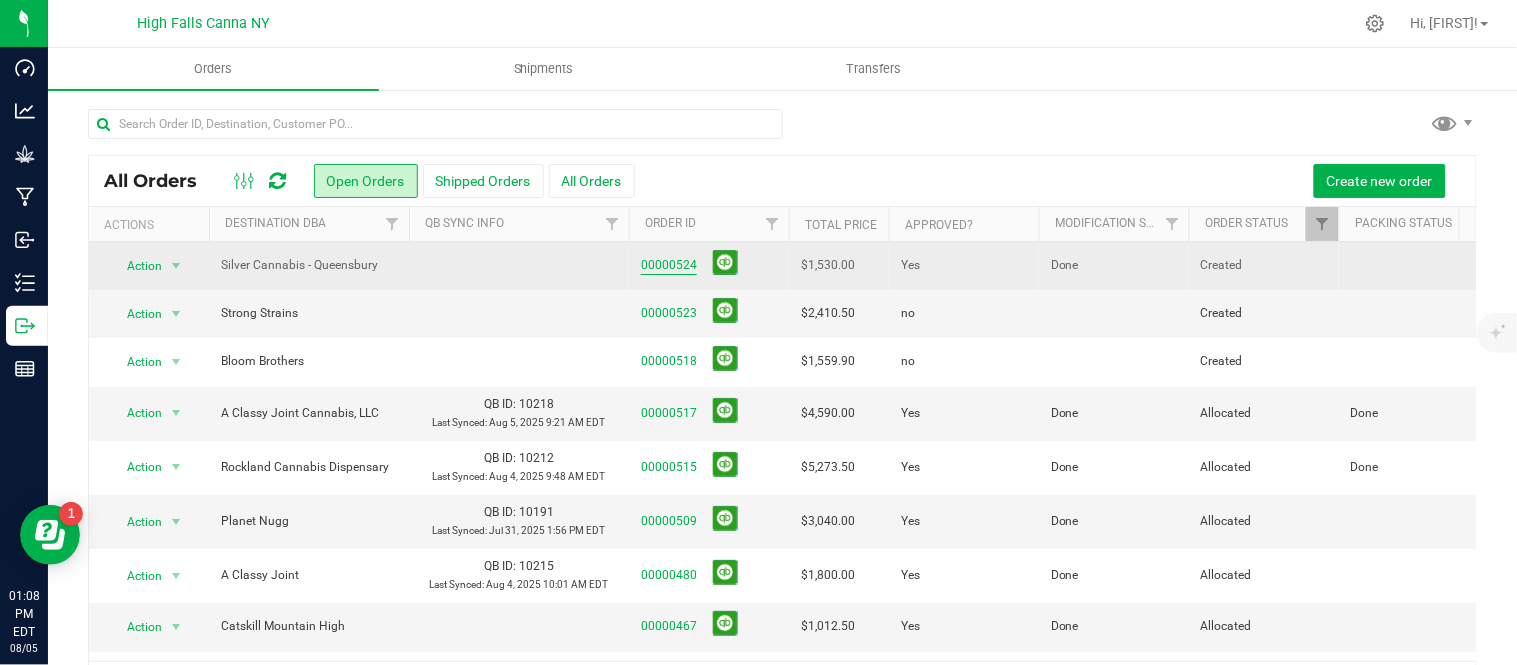click on "00000524" at bounding box center [669, 265] 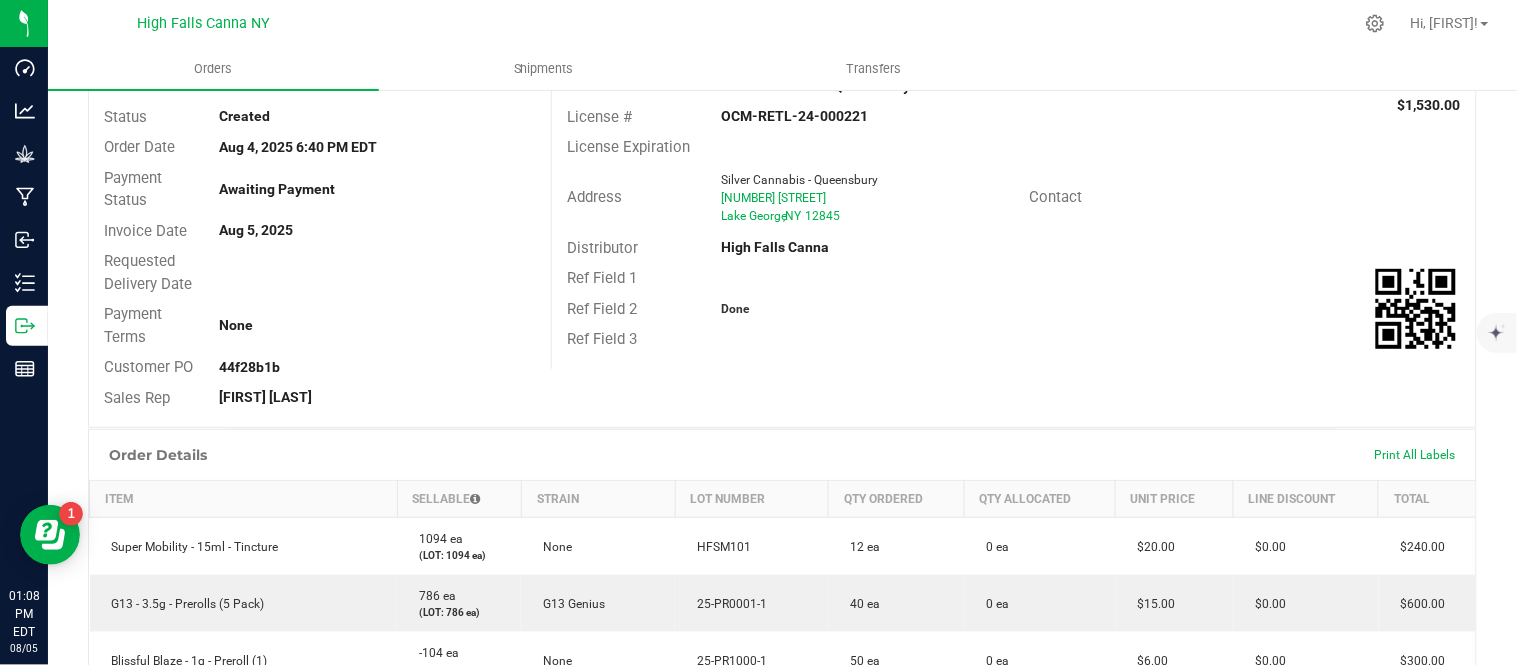 scroll, scrollTop: 0, scrollLeft: 0, axis: both 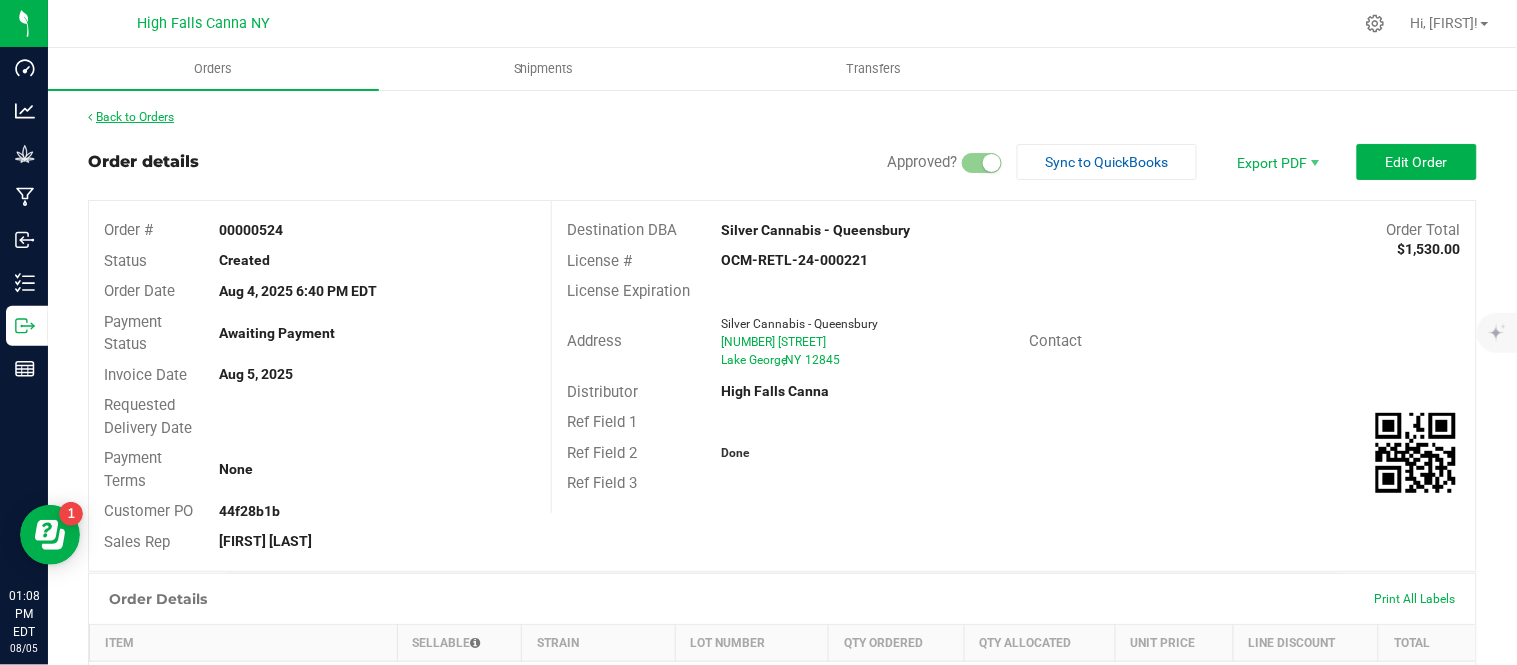 click on "Back to Orders" at bounding box center (131, 117) 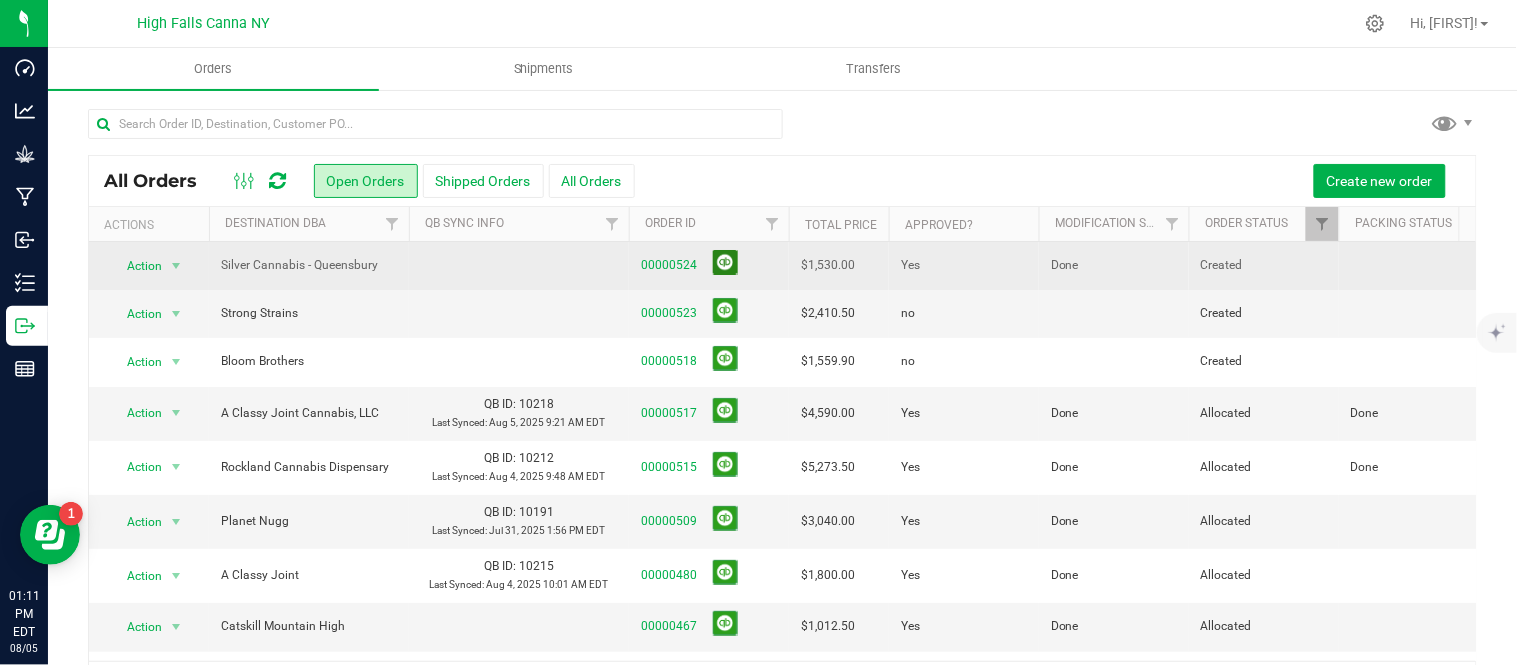 click at bounding box center [725, 262] 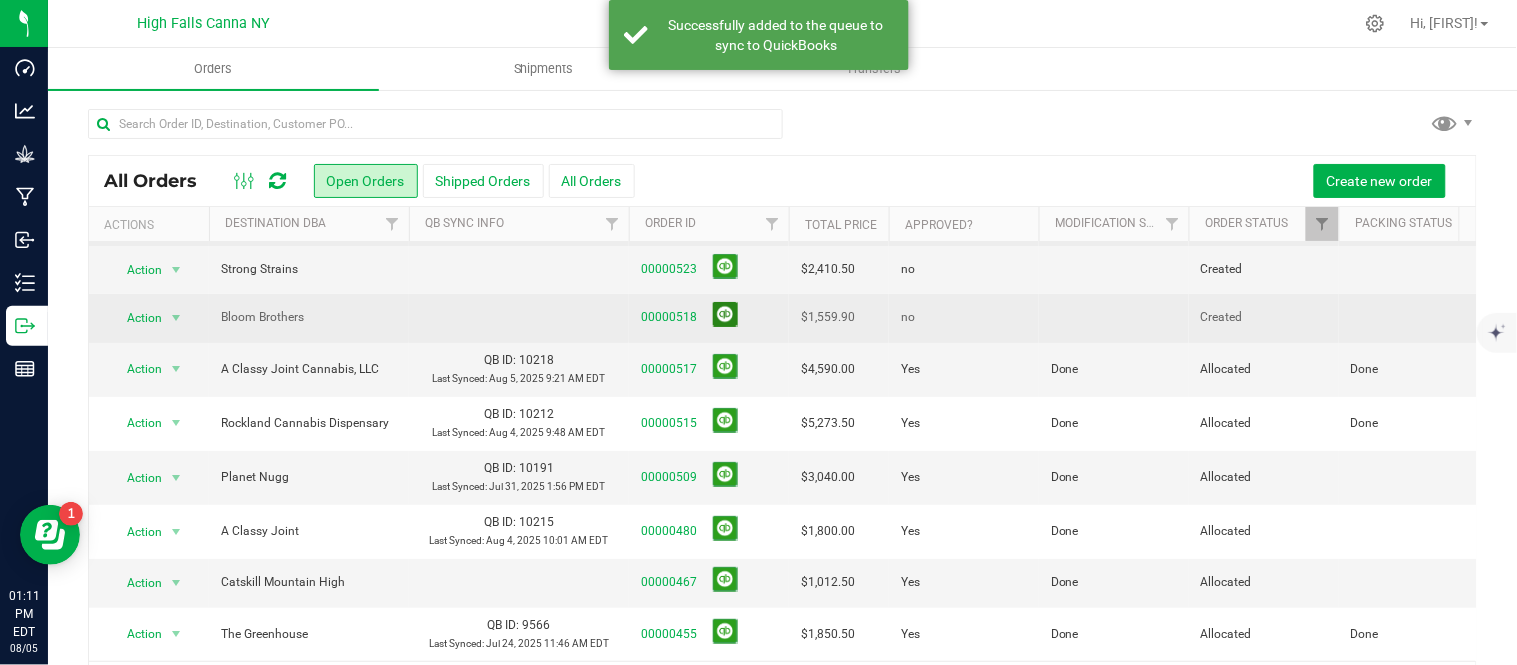 scroll, scrollTop: 148, scrollLeft: 0, axis: vertical 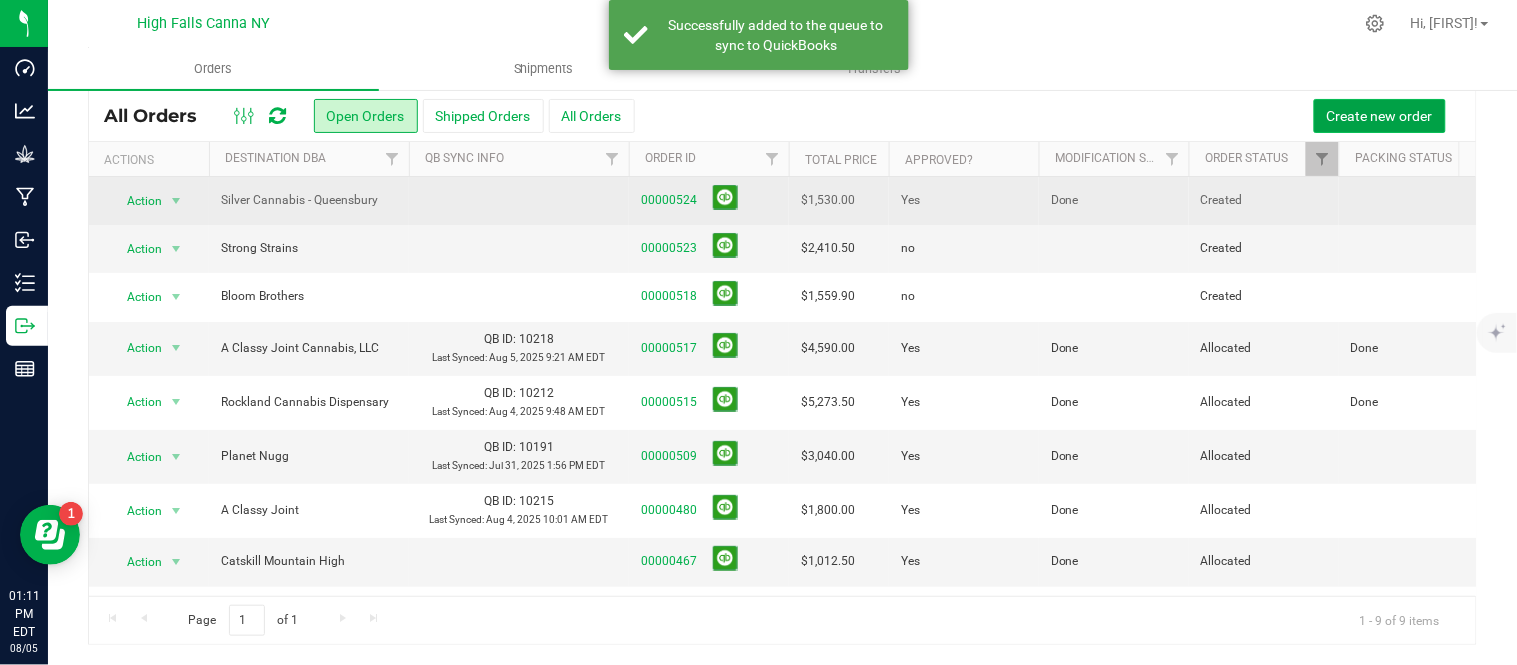 click on "Create new order" at bounding box center (1380, 116) 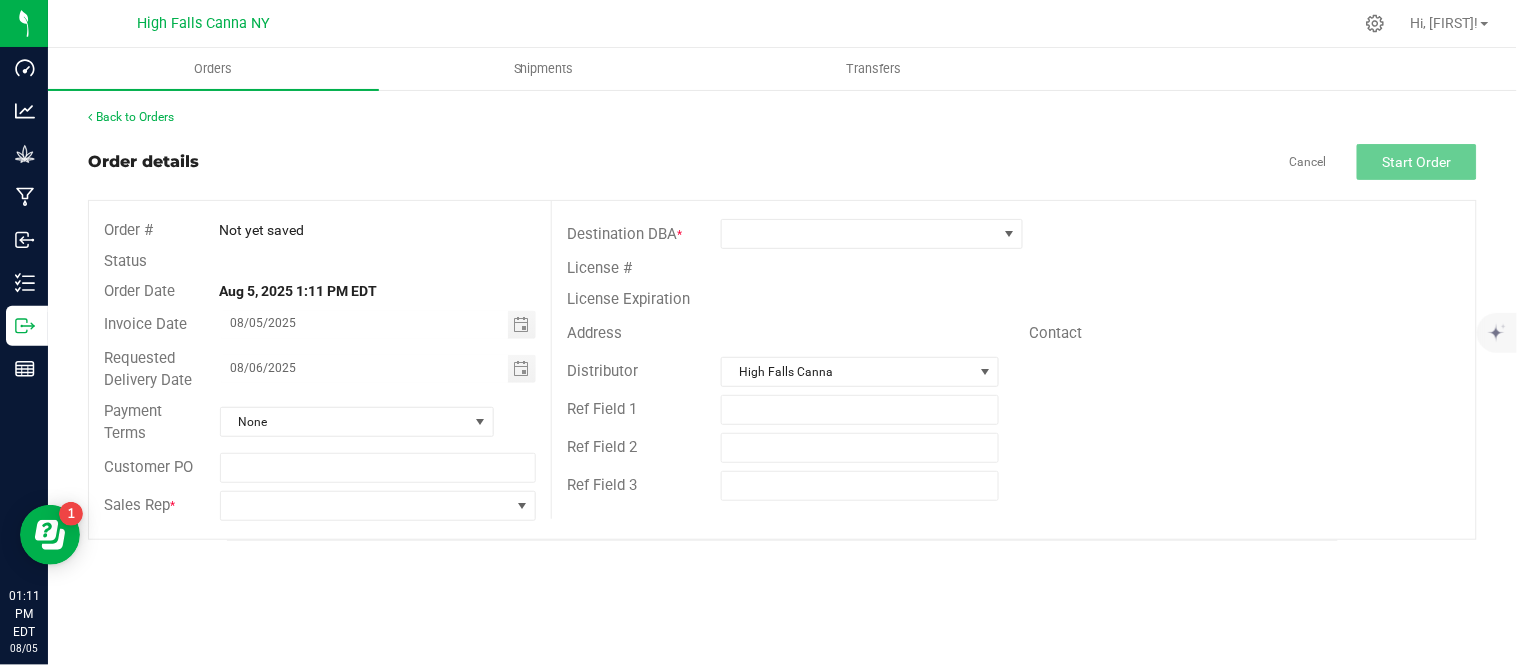 scroll, scrollTop: 0, scrollLeft: 0, axis: both 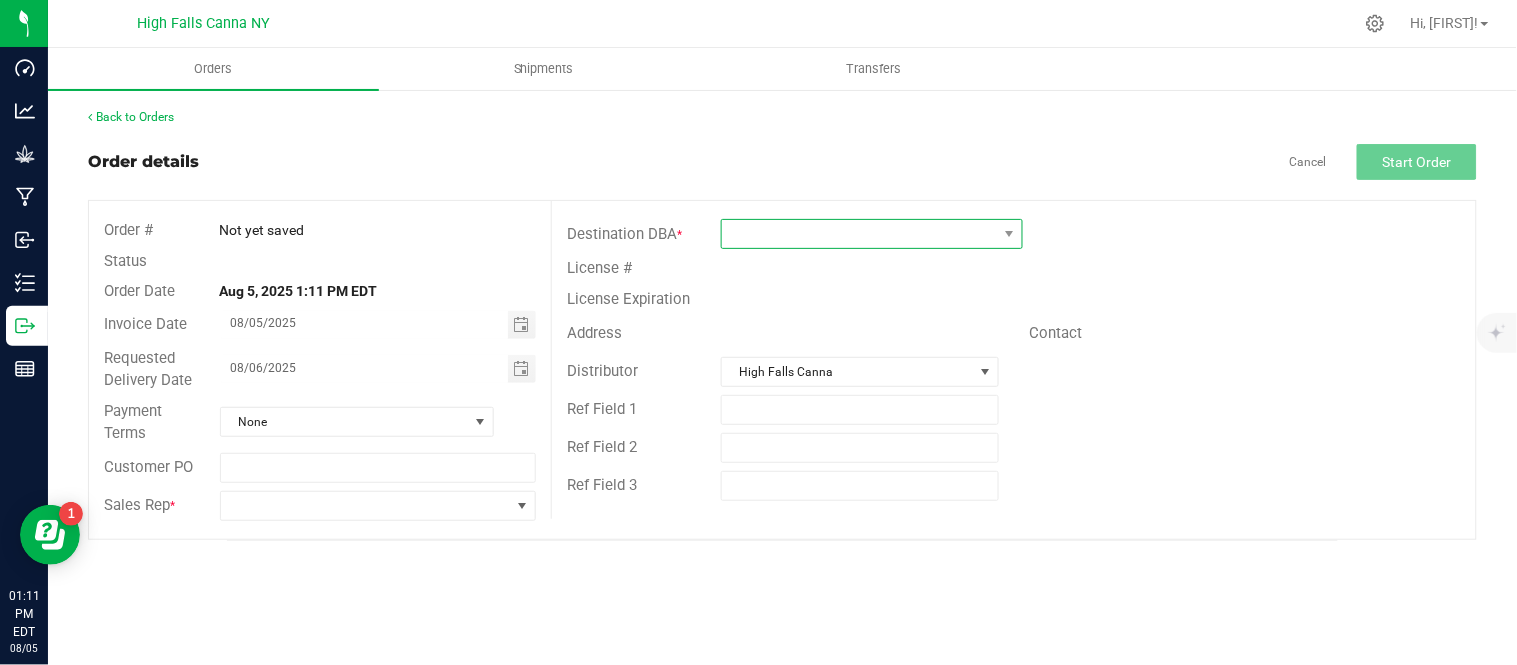 click at bounding box center (859, 234) 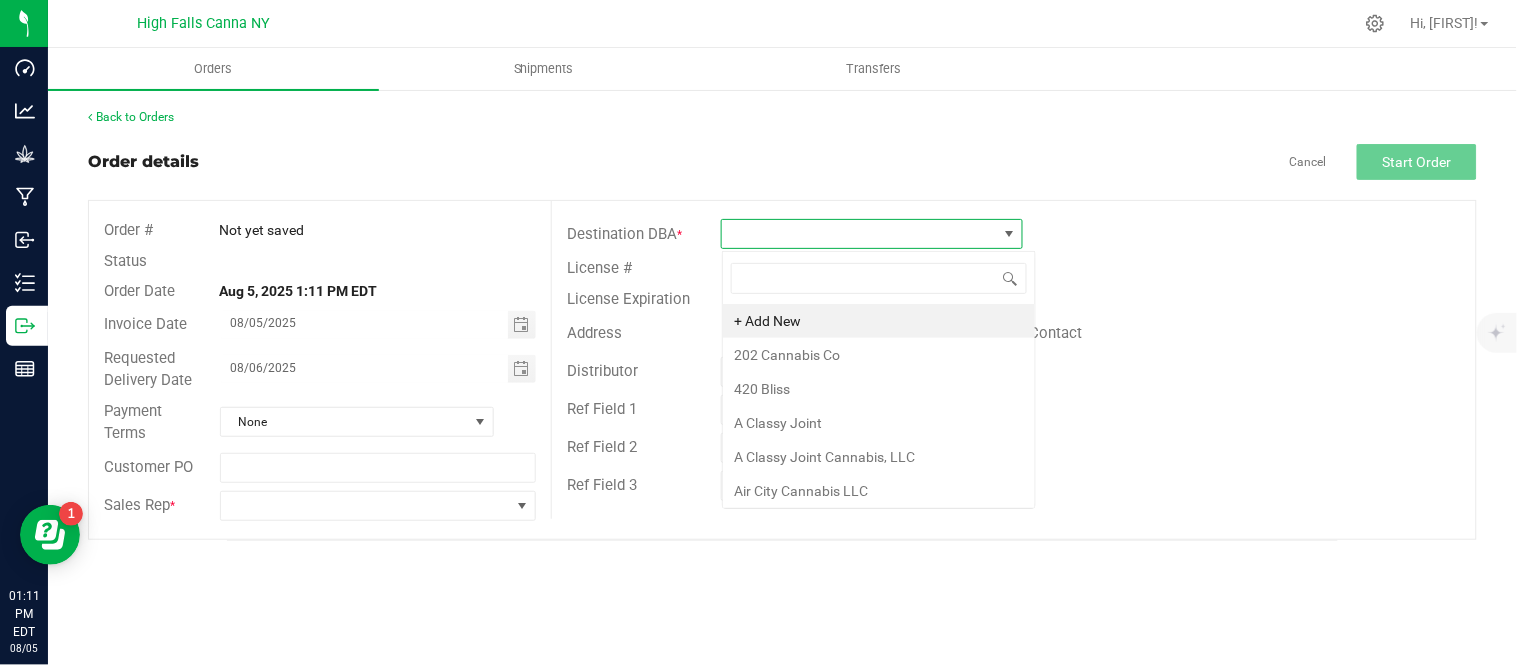 scroll, scrollTop: 99970, scrollLeft: 99697, axis: both 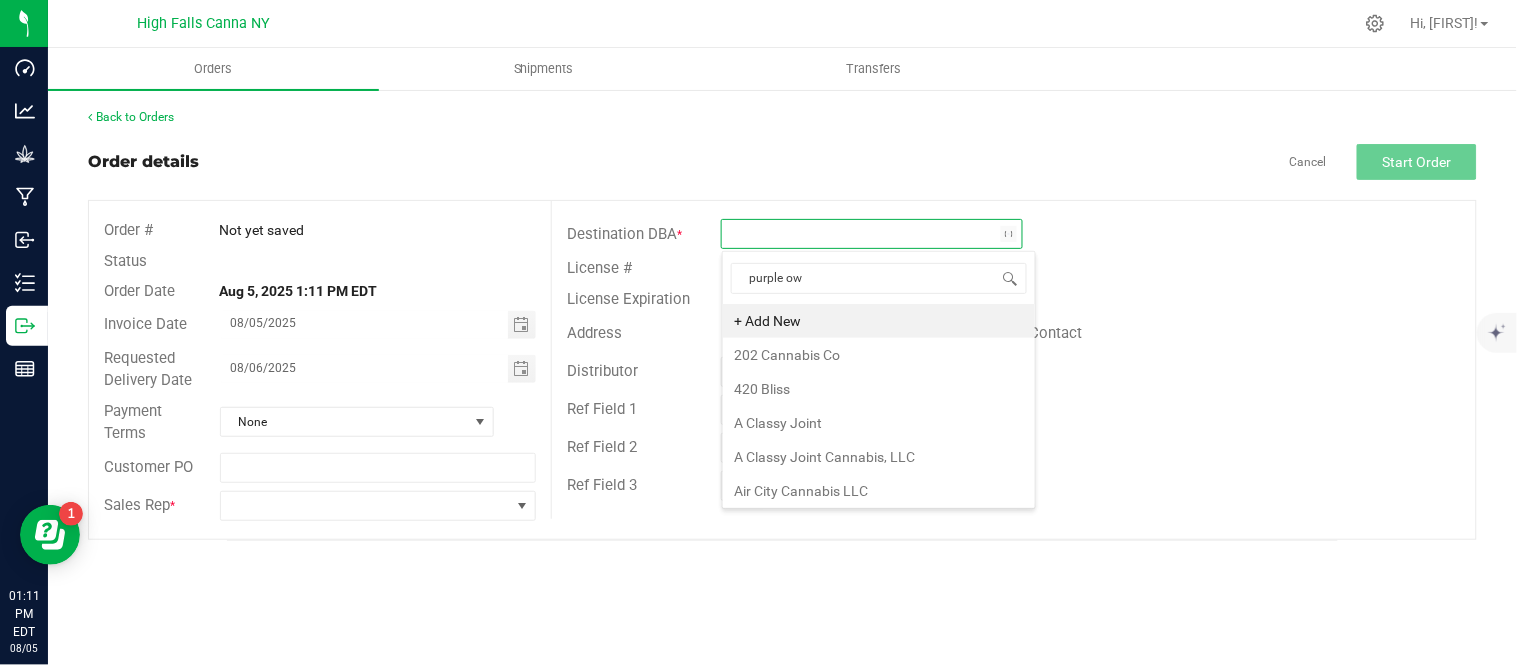 type on "purple owl" 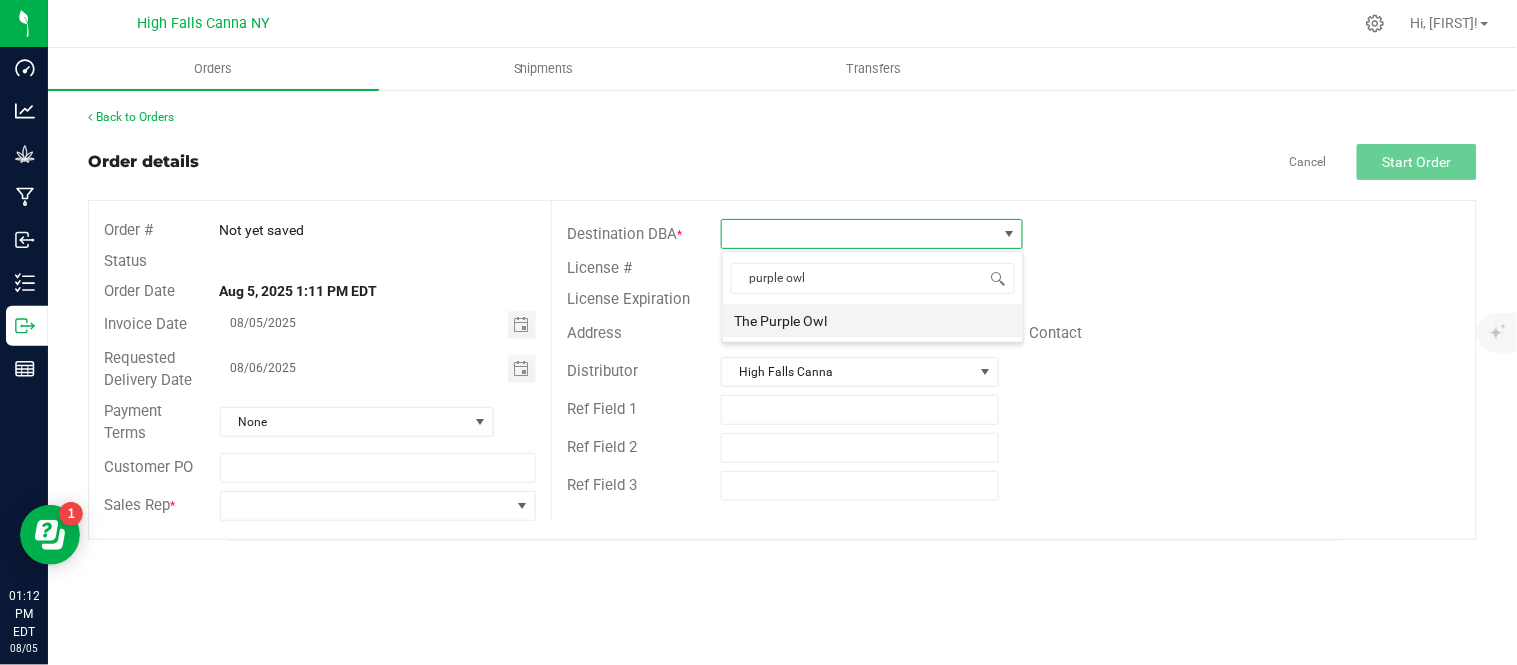 click on "The Purple Owl" at bounding box center [873, 321] 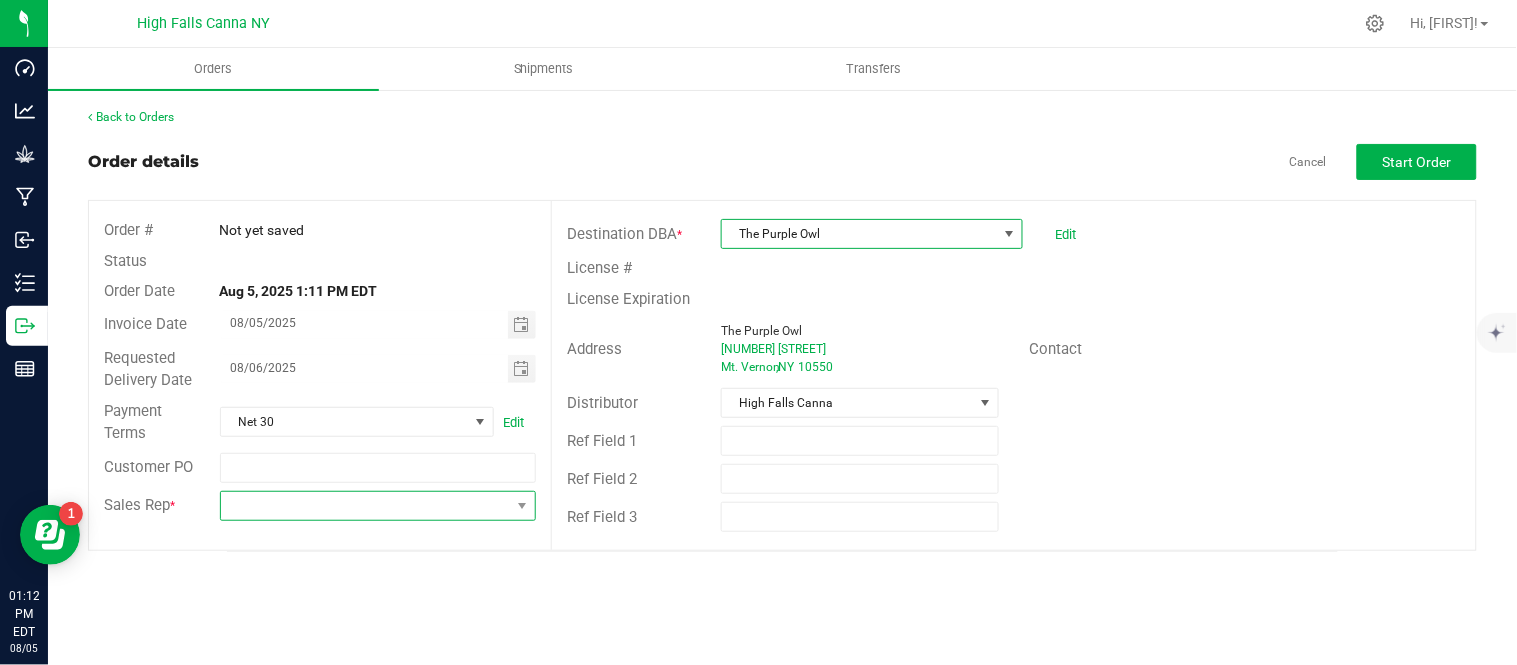 click at bounding box center [366, 506] 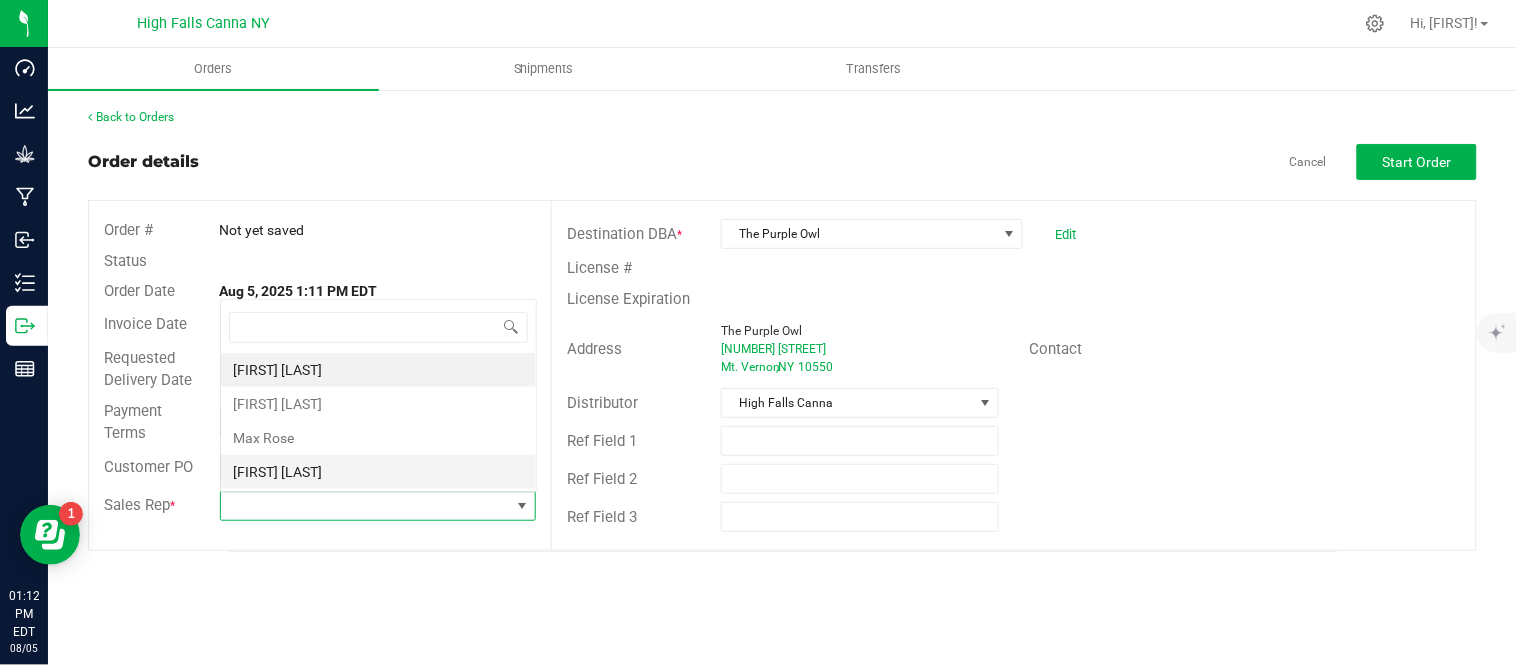 scroll, scrollTop: 0, scrollLeft: 0, axis: both 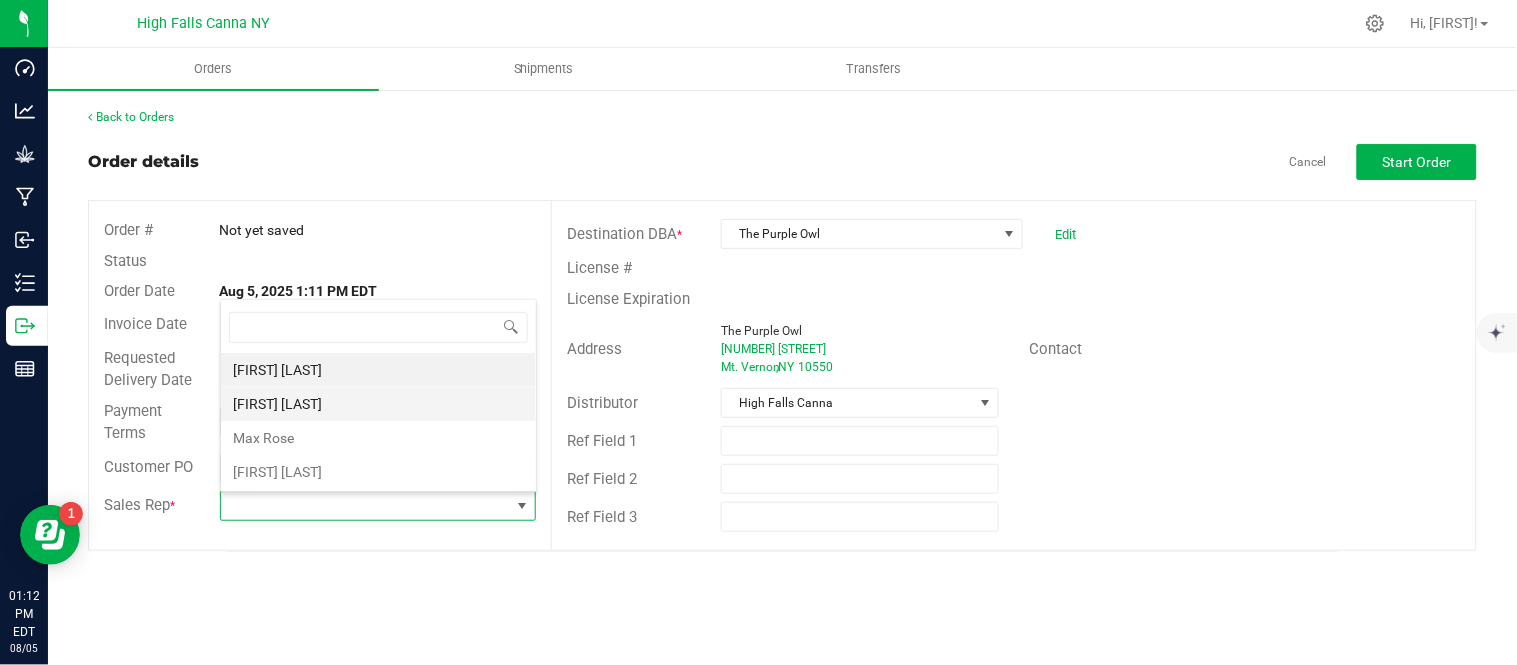 click on "[FIRST] [LAST]" at bounding box center [378, 404] 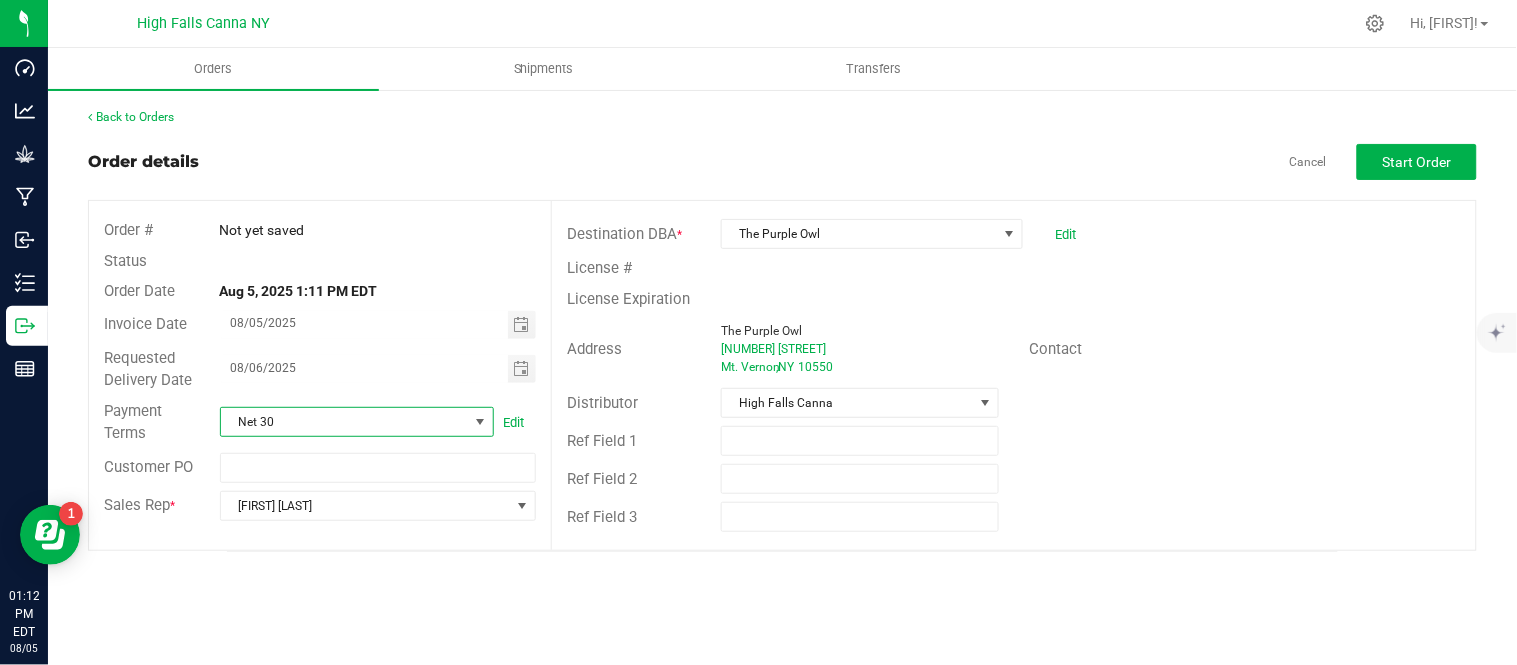 click on "Net 30" at bounding box center [344, 422] 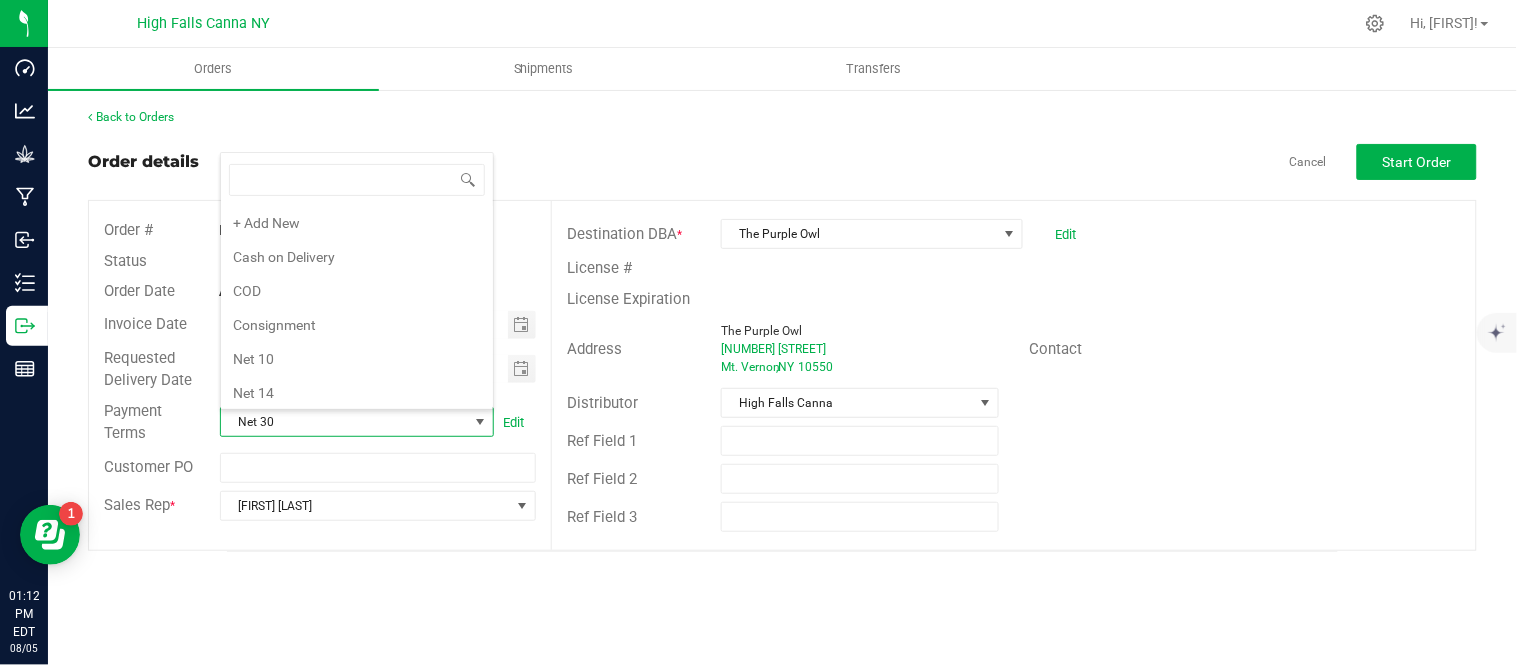 scroll, scrollTop: 142, scrollLeft: 0, axis: vertical 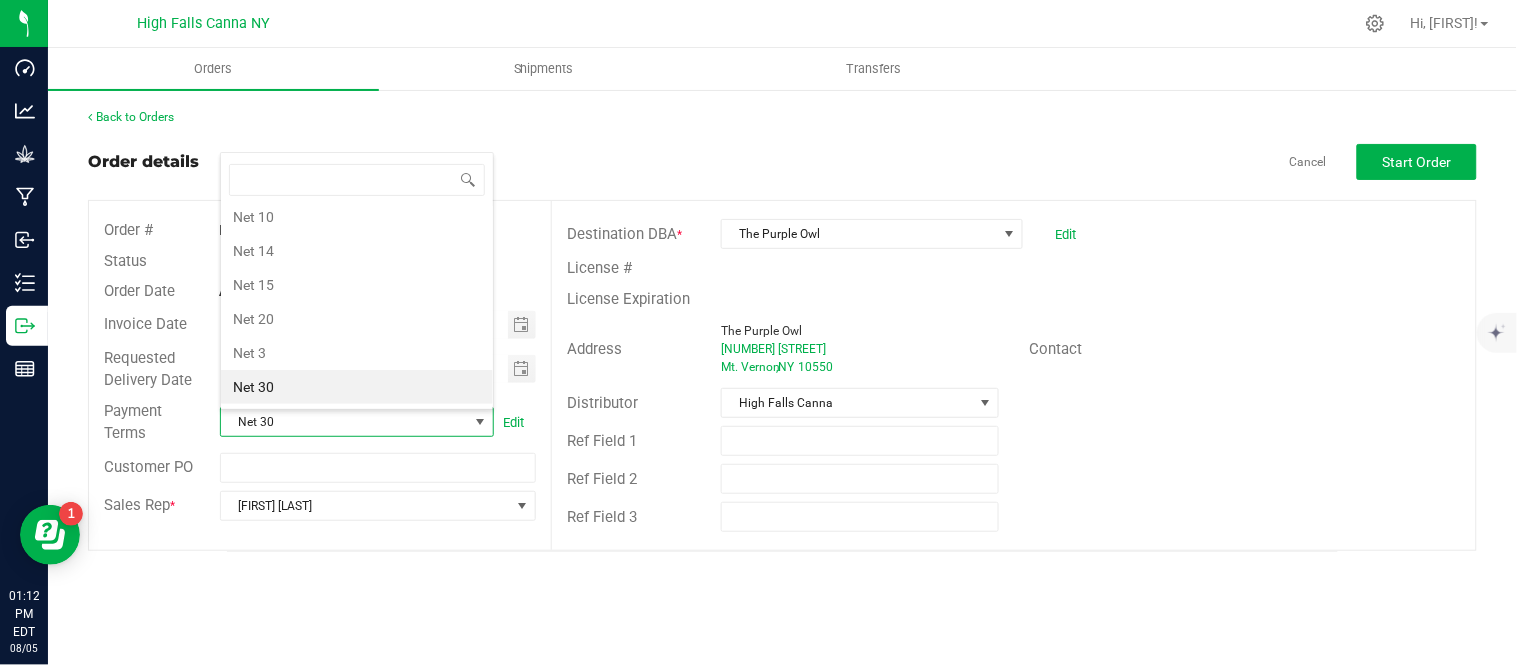 click on "Net 30" at bounding box center (344, 422) 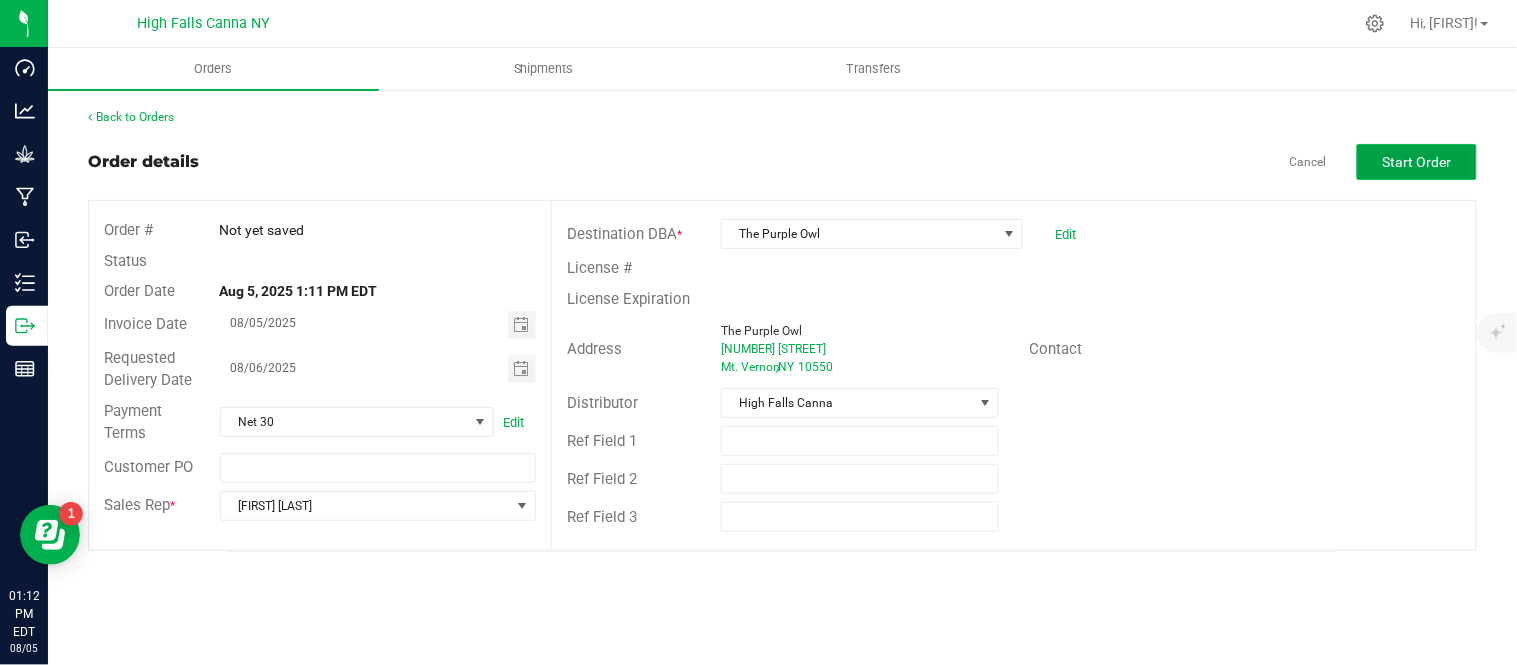 click on "Start Order" at bounding box center [1417, 162] 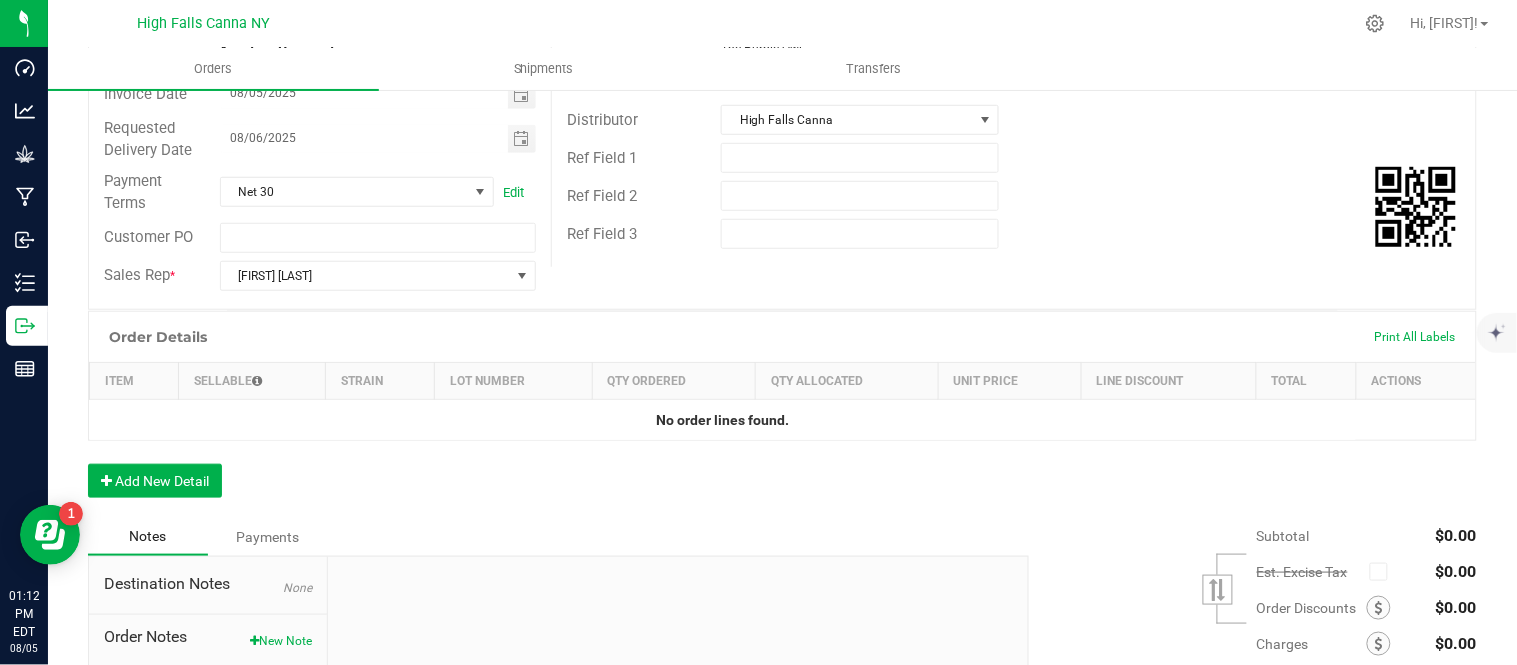 scroll, scrollTop: 333, scrollLeft: 0, axis: vertical 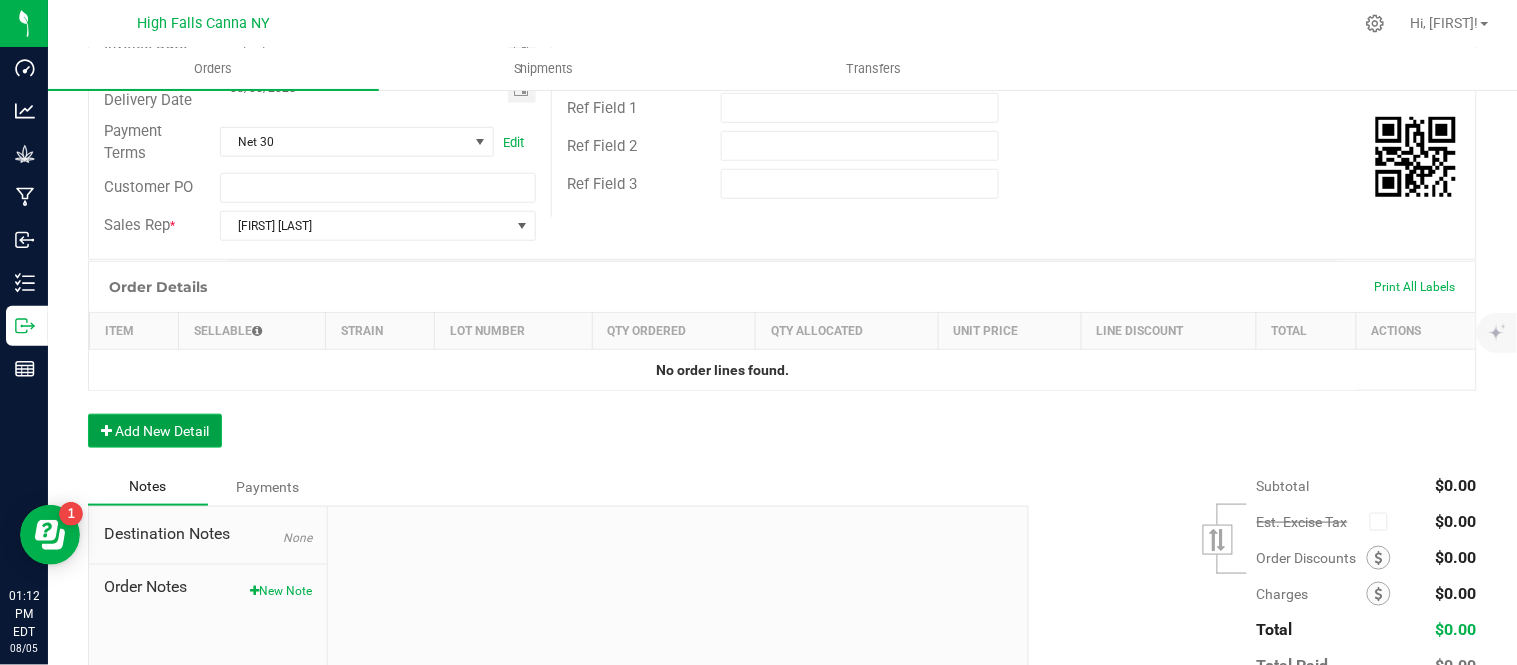 click on "Add New Detail" at bounding box center (155, 431) 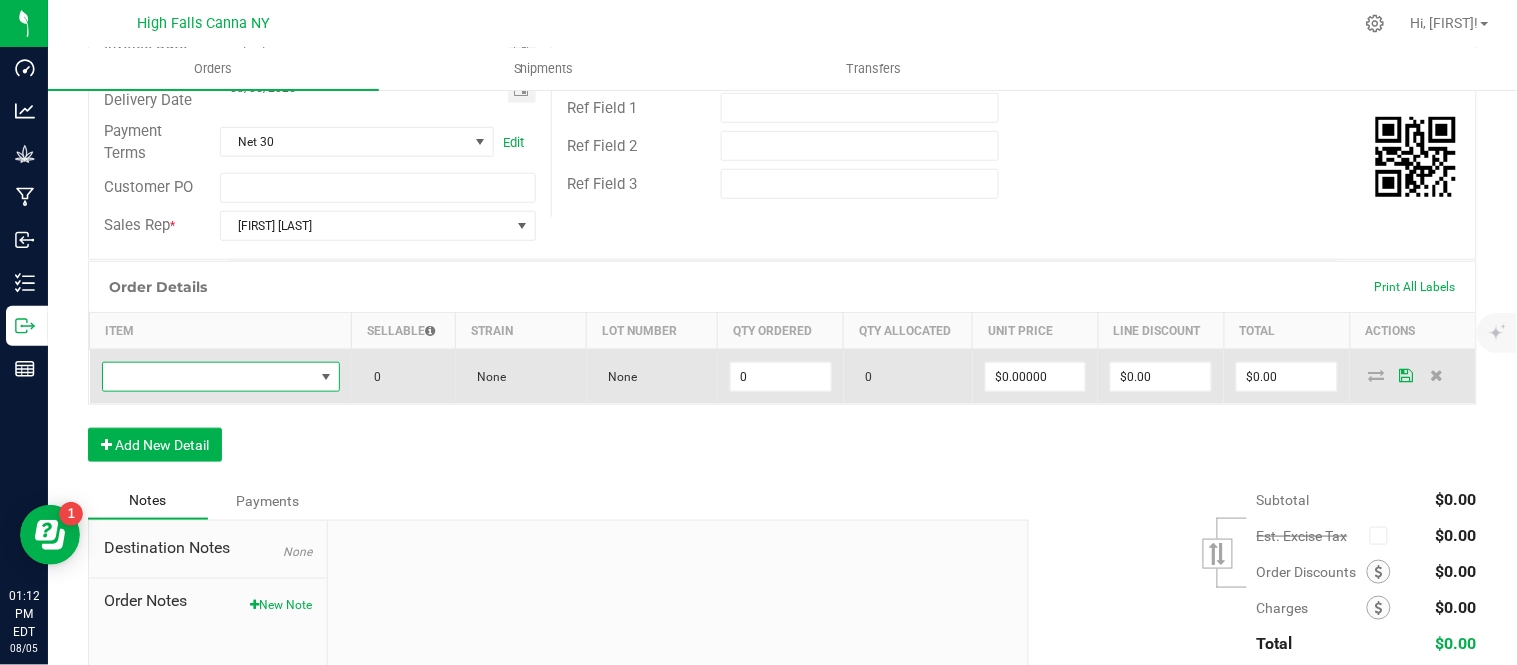 click at bounding box center [208, 377] 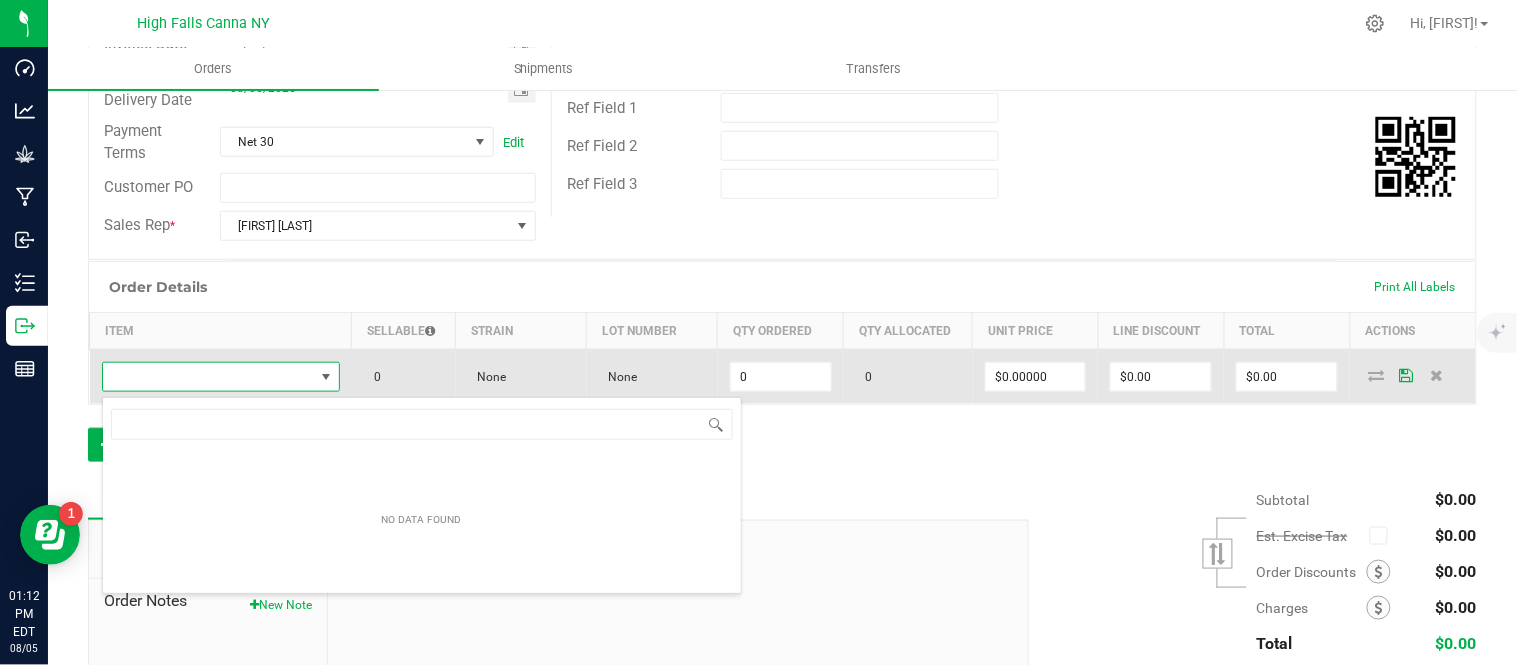 scroll, scrollTop: 99970, scrollLeft: 99768, axis: both 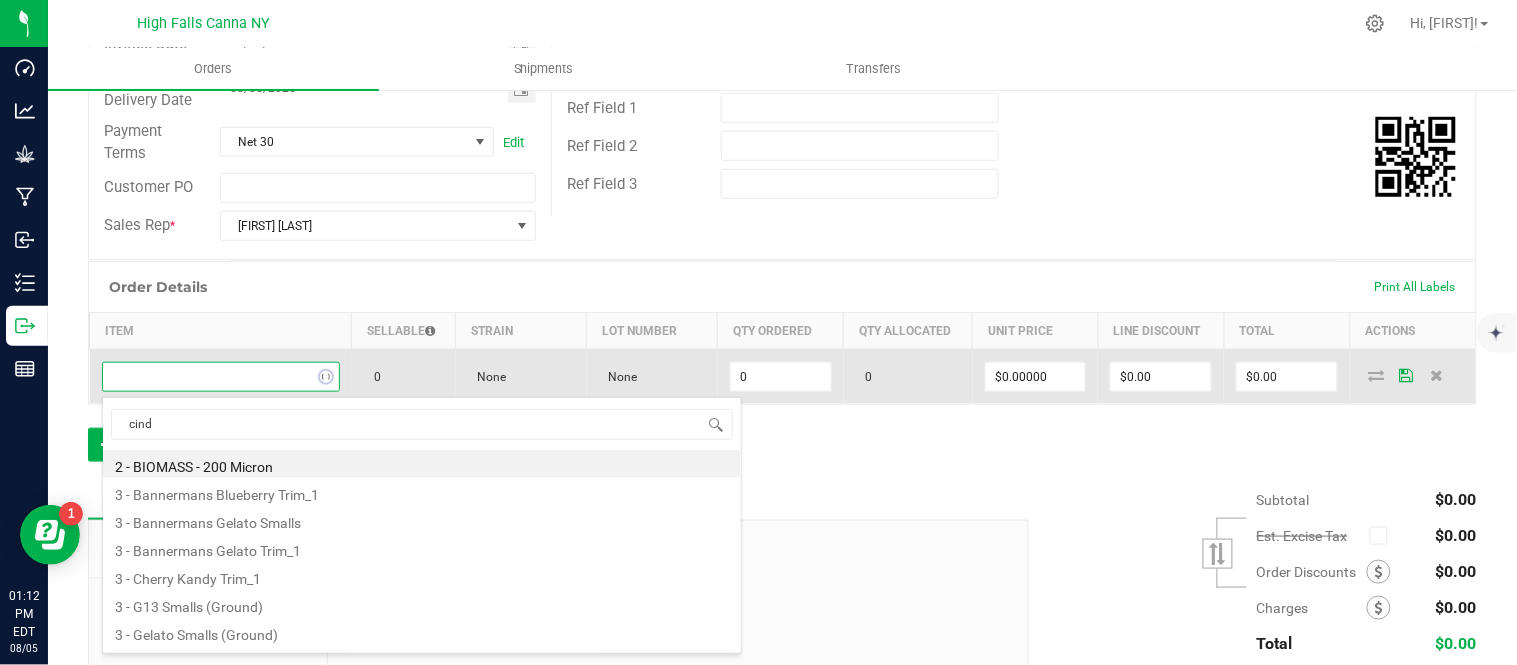 type on "cindy" 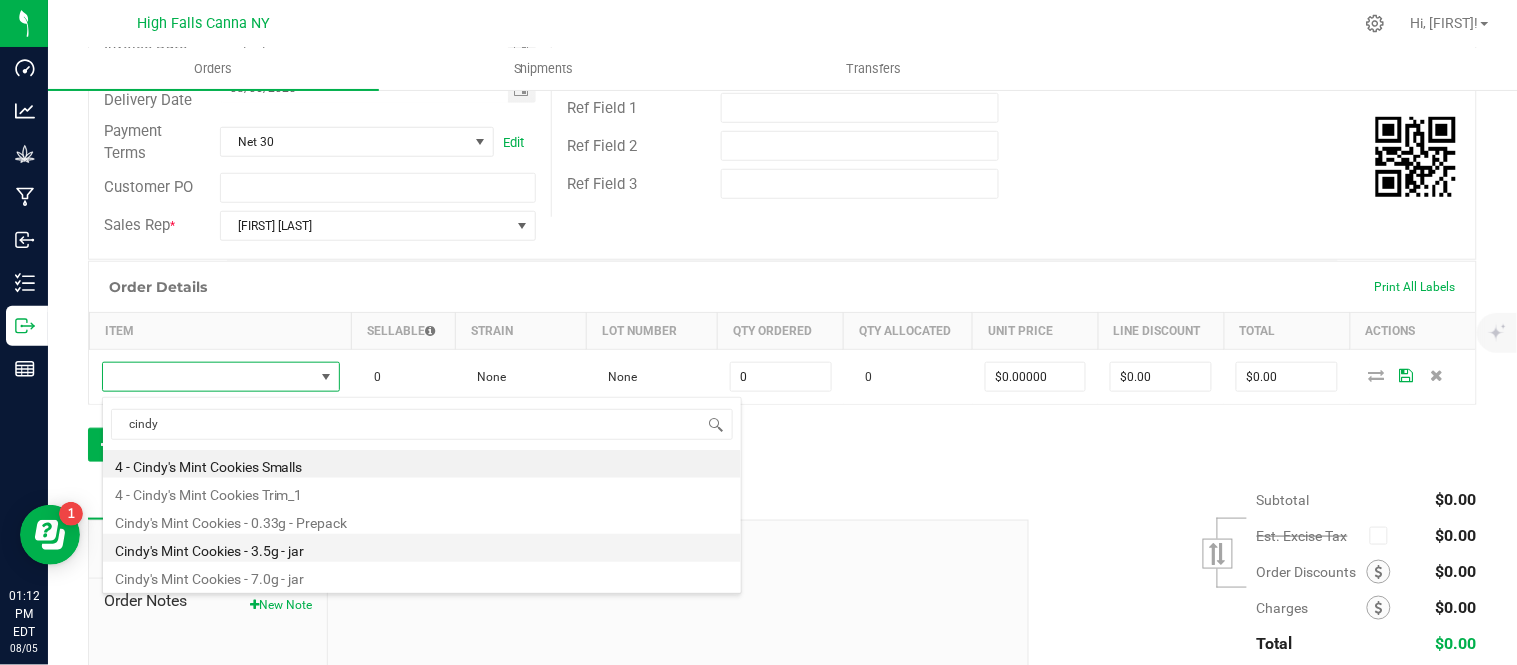 click on "Cindy's Mint Cookies - 3.5g - jar" at bounding box center (422, 548) 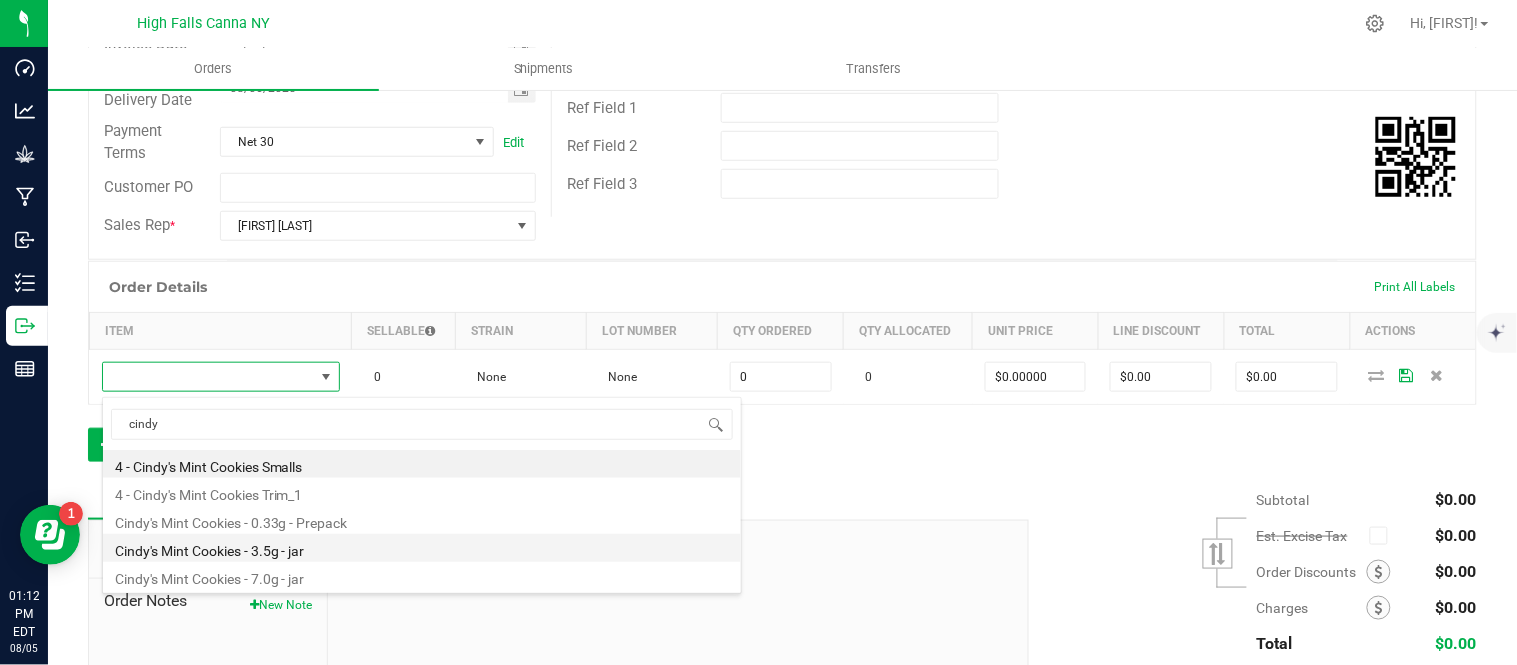 type on "0 ea" 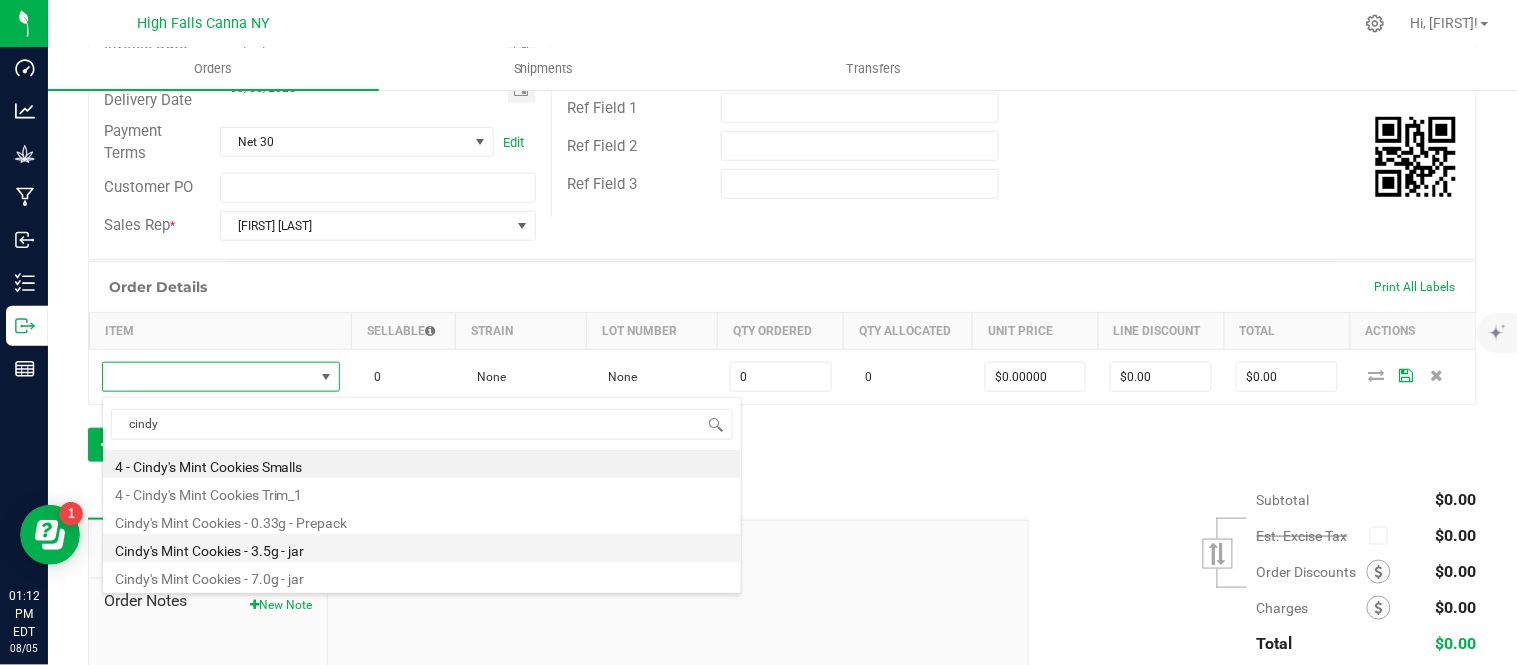type on "$17.50000" 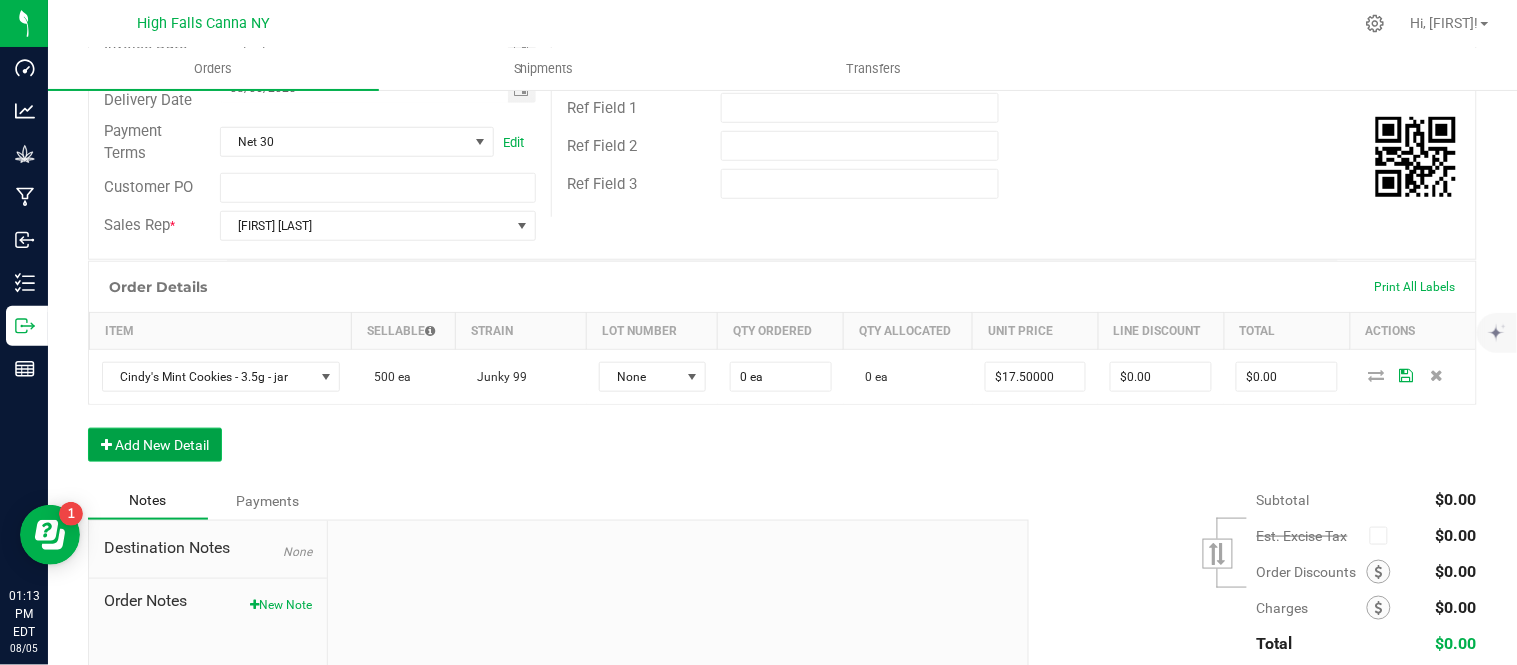 click on "Add New Detail" at bounding box center (155, 445) 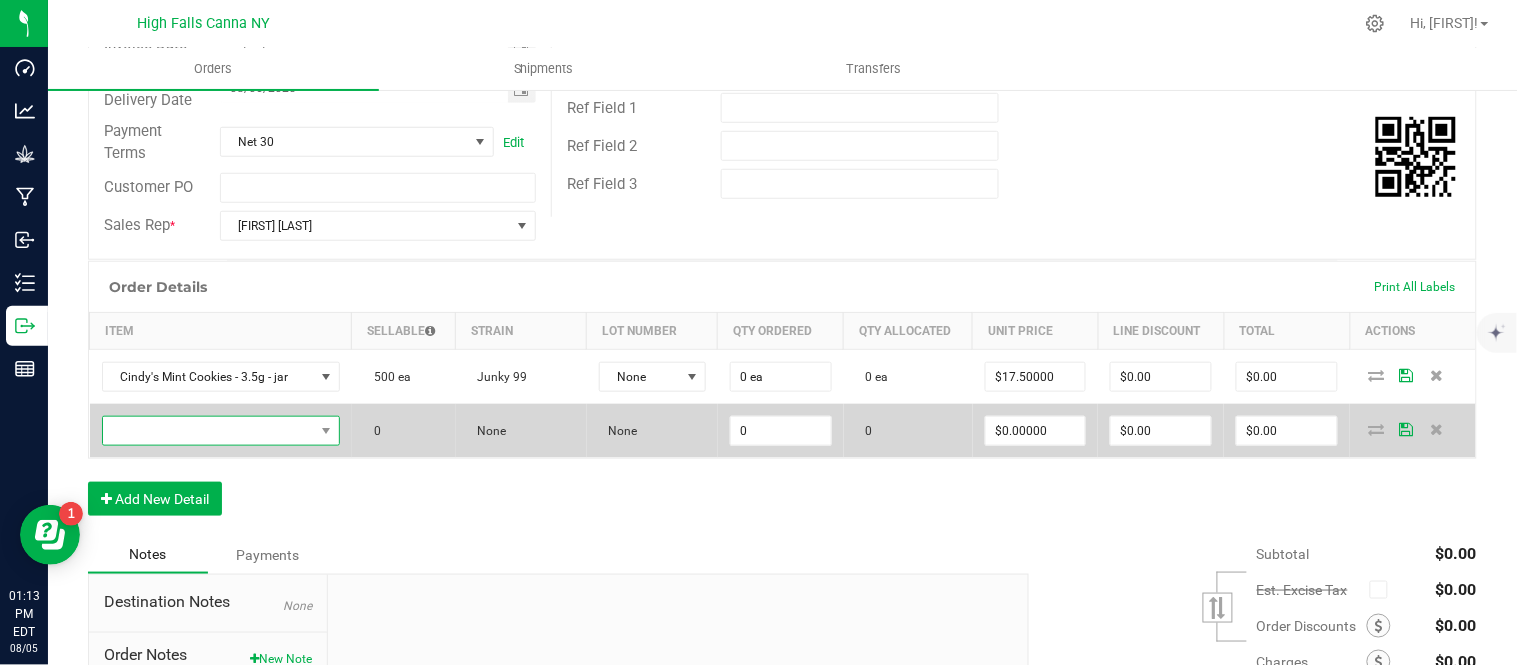 click at bounding box center [208, 431] 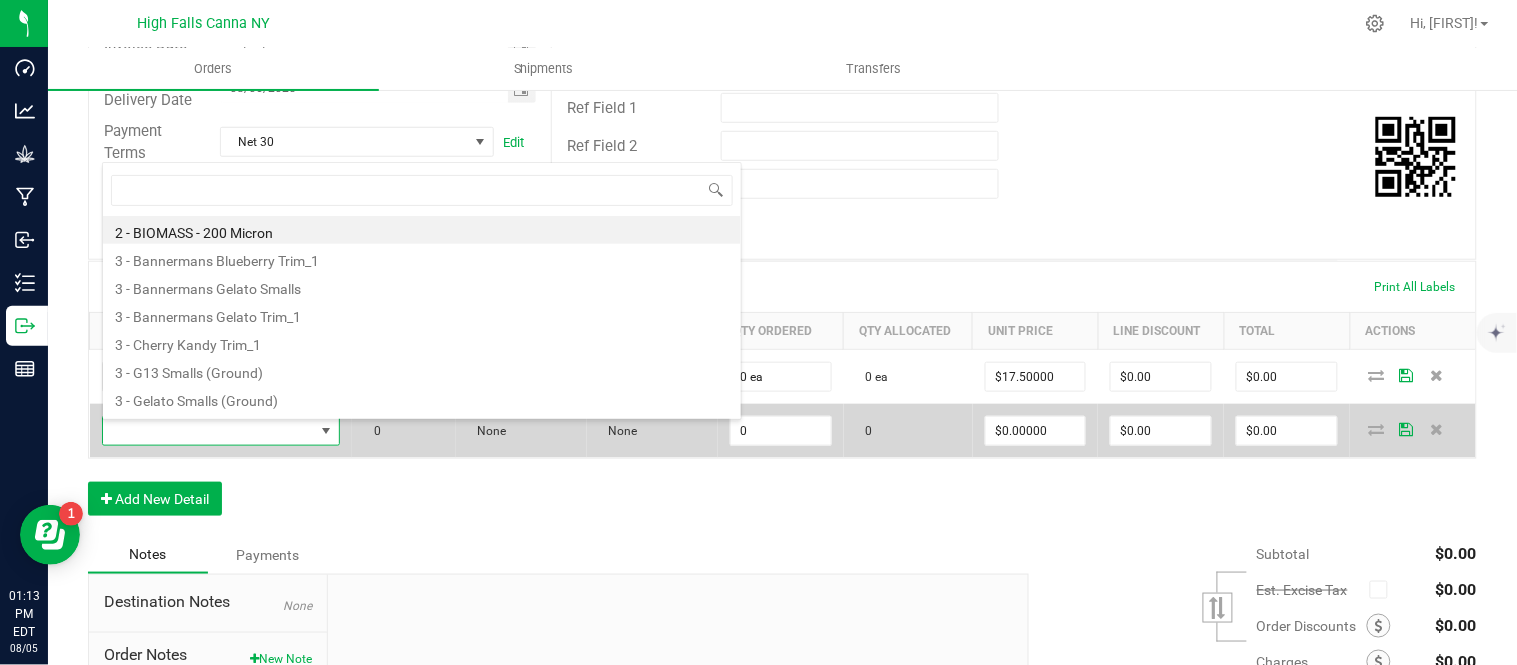 scroll, scrollTop: 99970, scrollLeft: 99763, axis: both 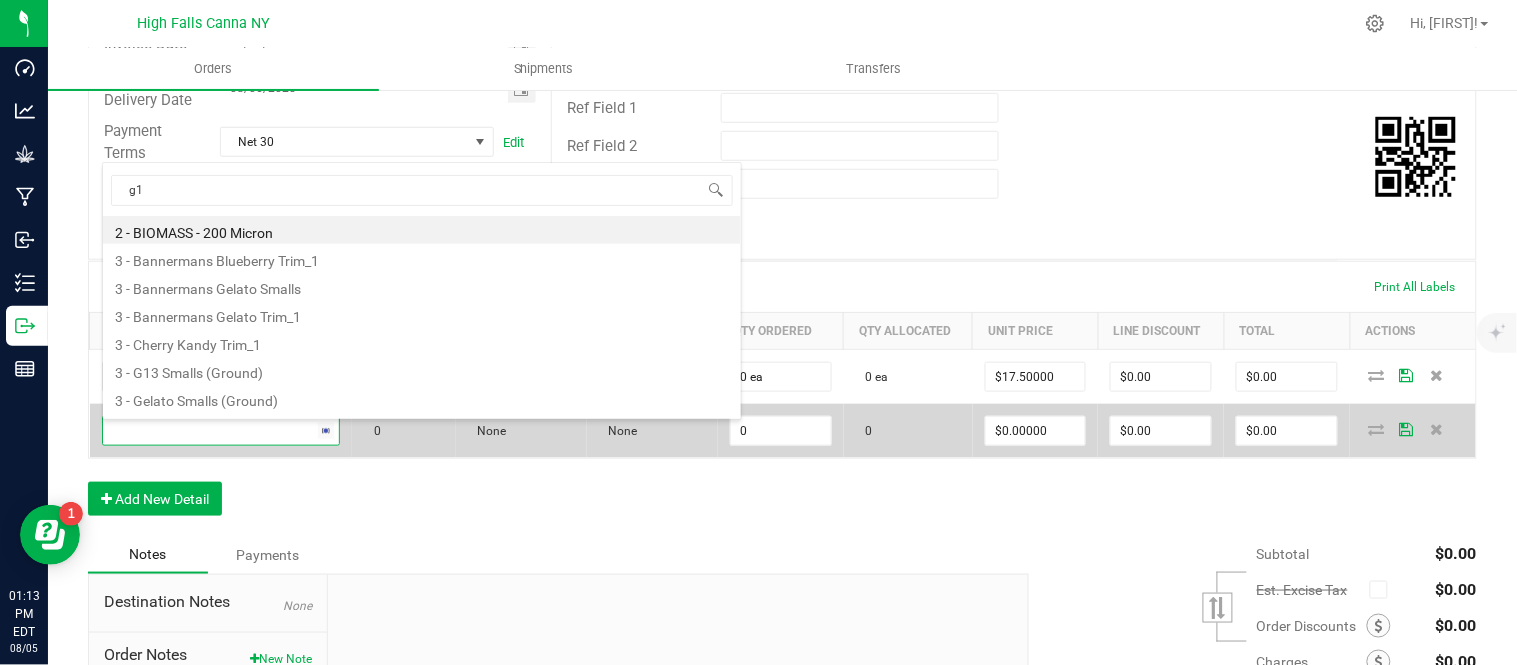 type on "g13" 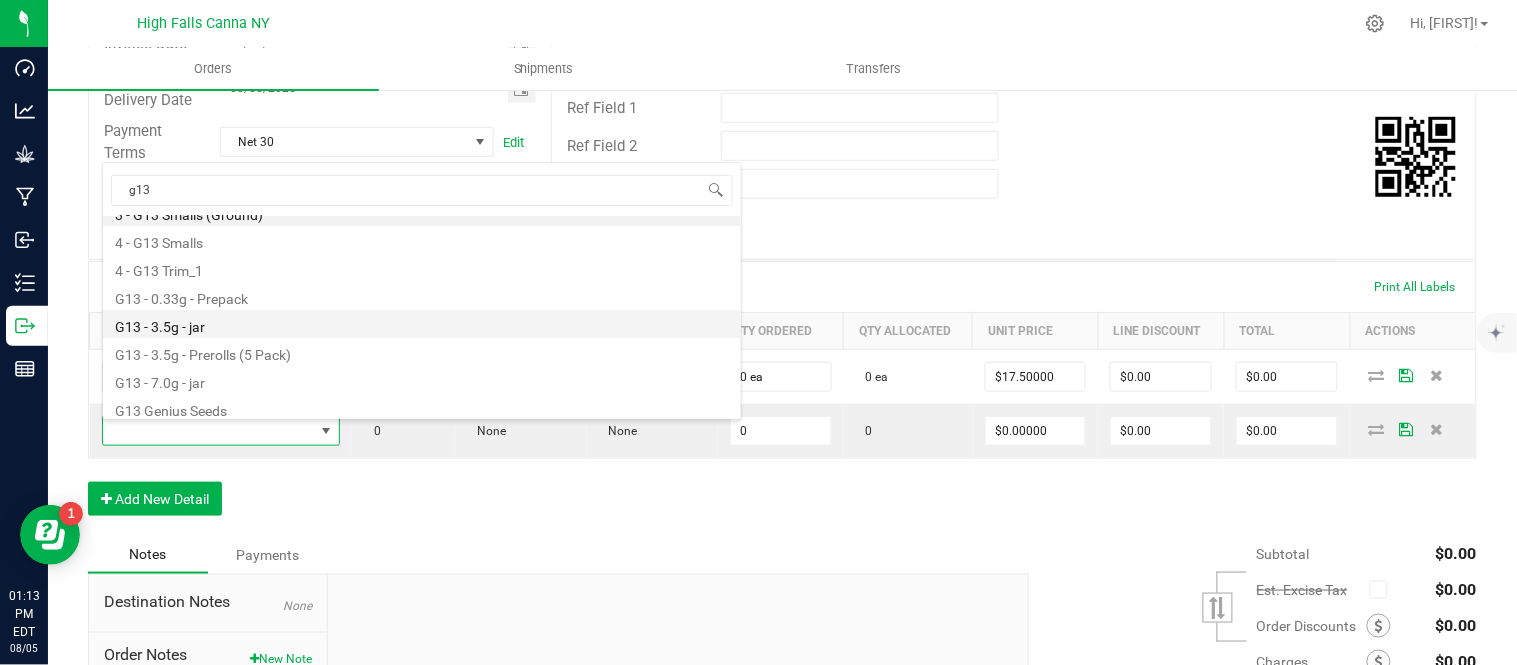 scroll, scrollTop: 24, scrollLeft: 0, axis: vertical 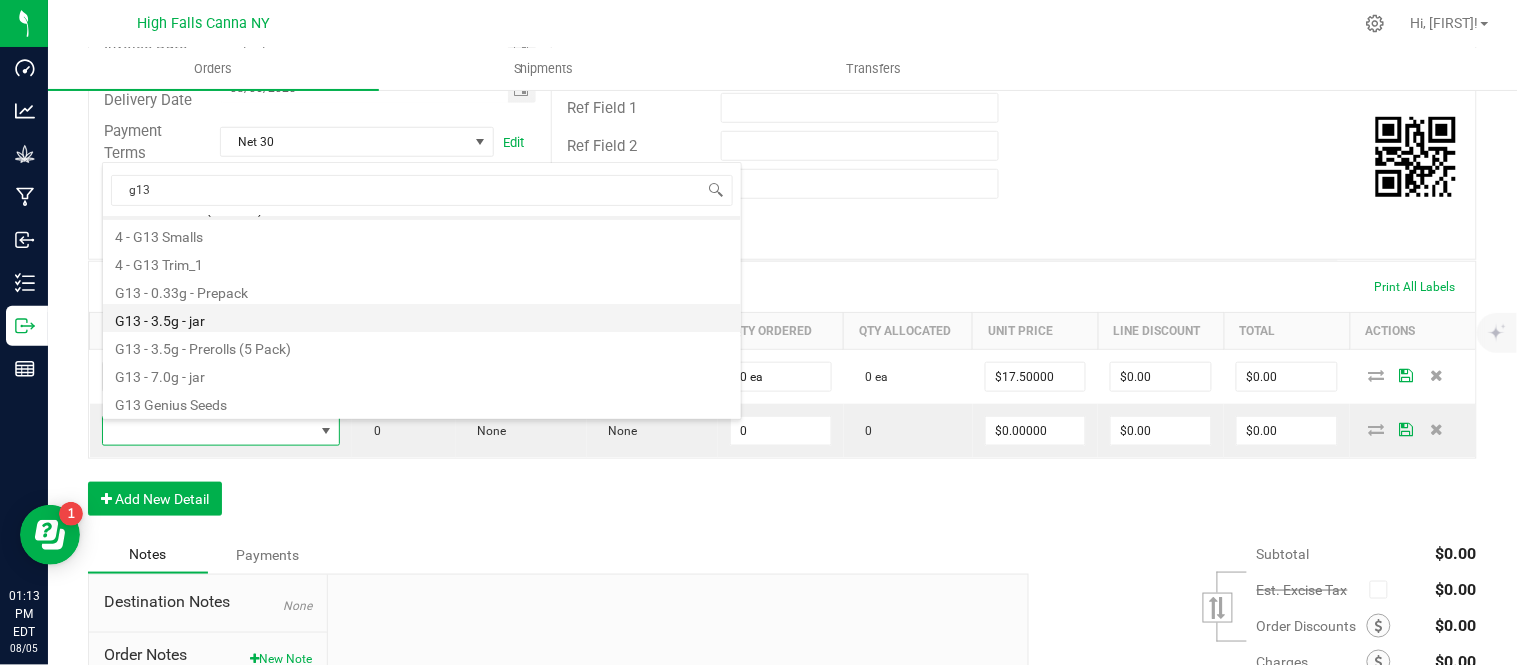click on "G13 - 3.5g - jar" at bounding box center (422, 318) 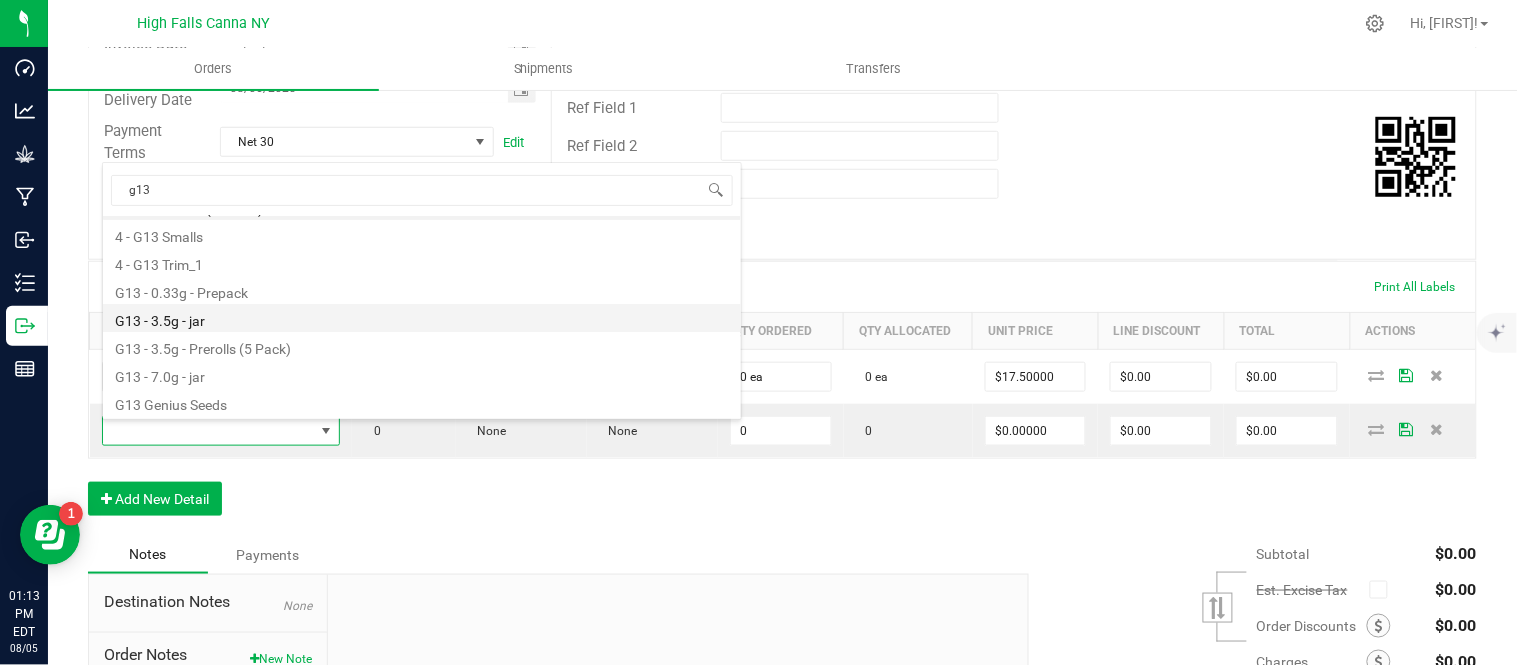 type on "0 ea" 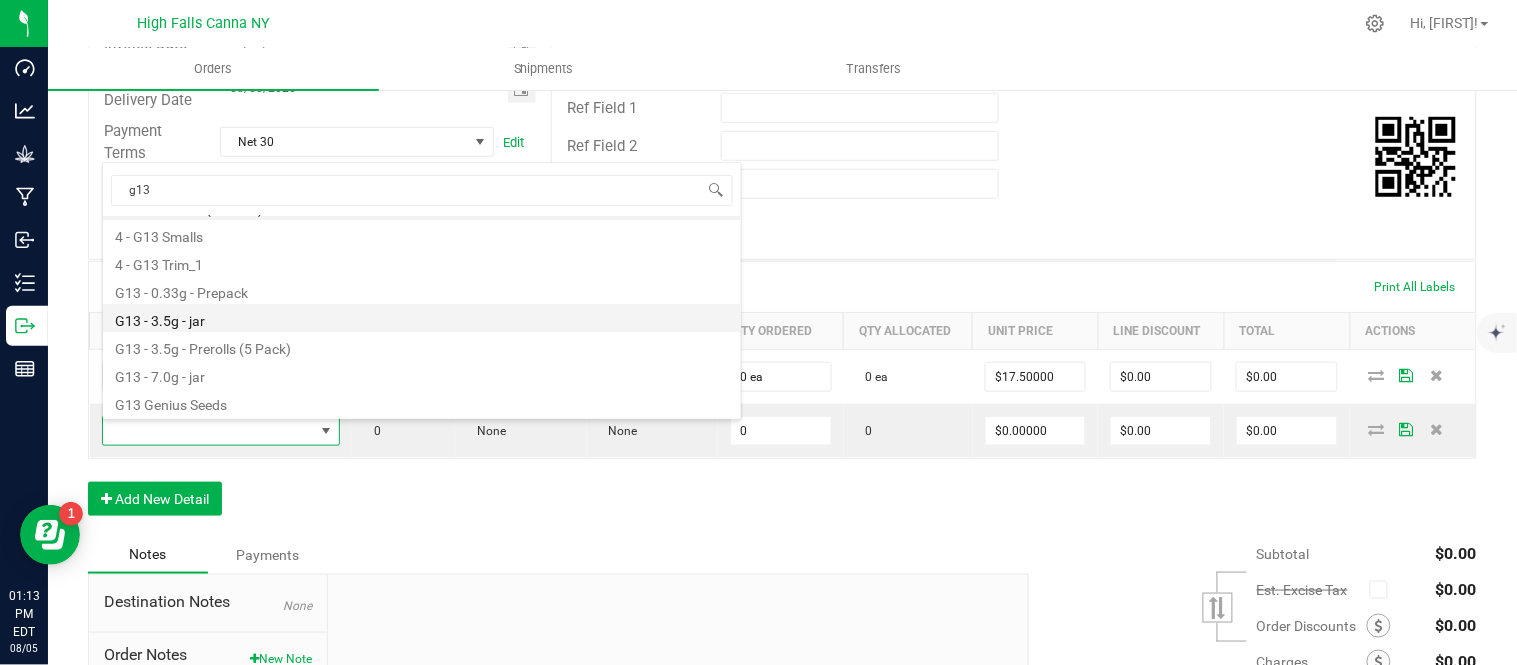type on "$15.00000" 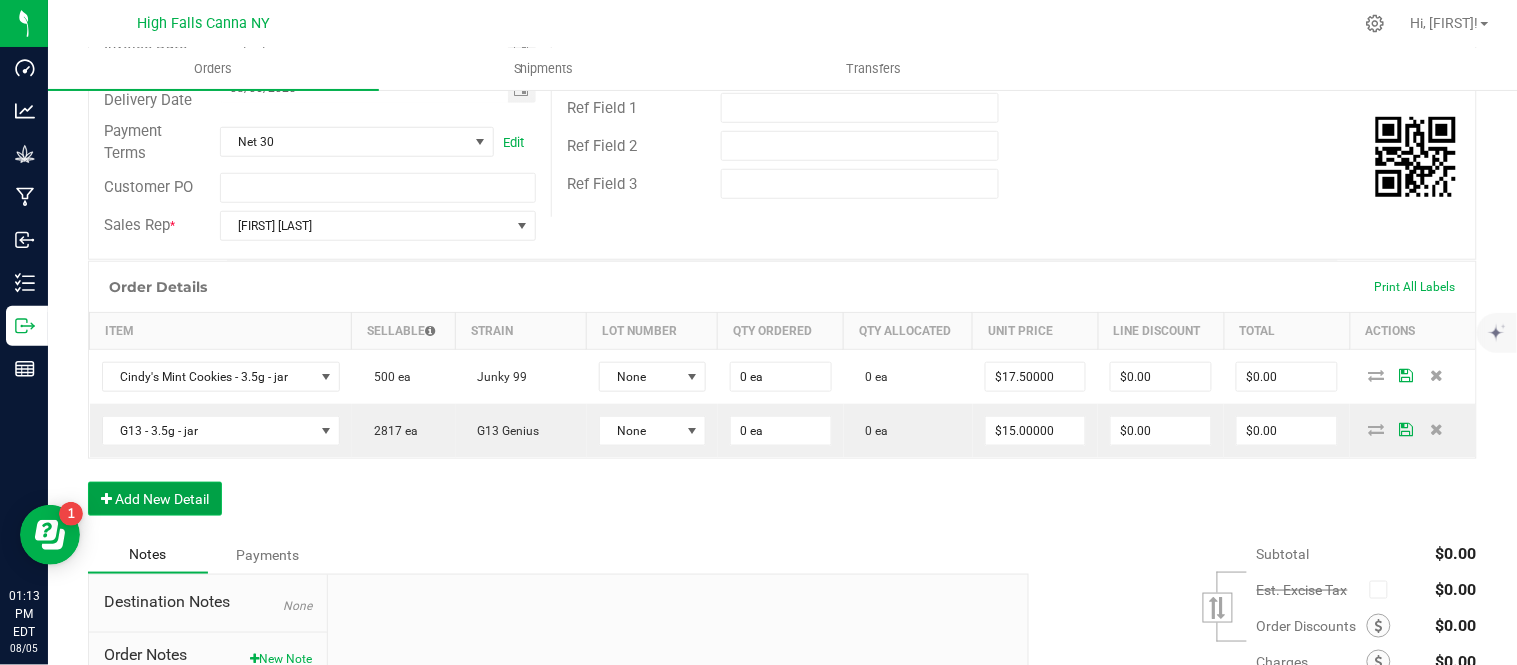 click on "Add New Detail" at bounding box center [155, 499] 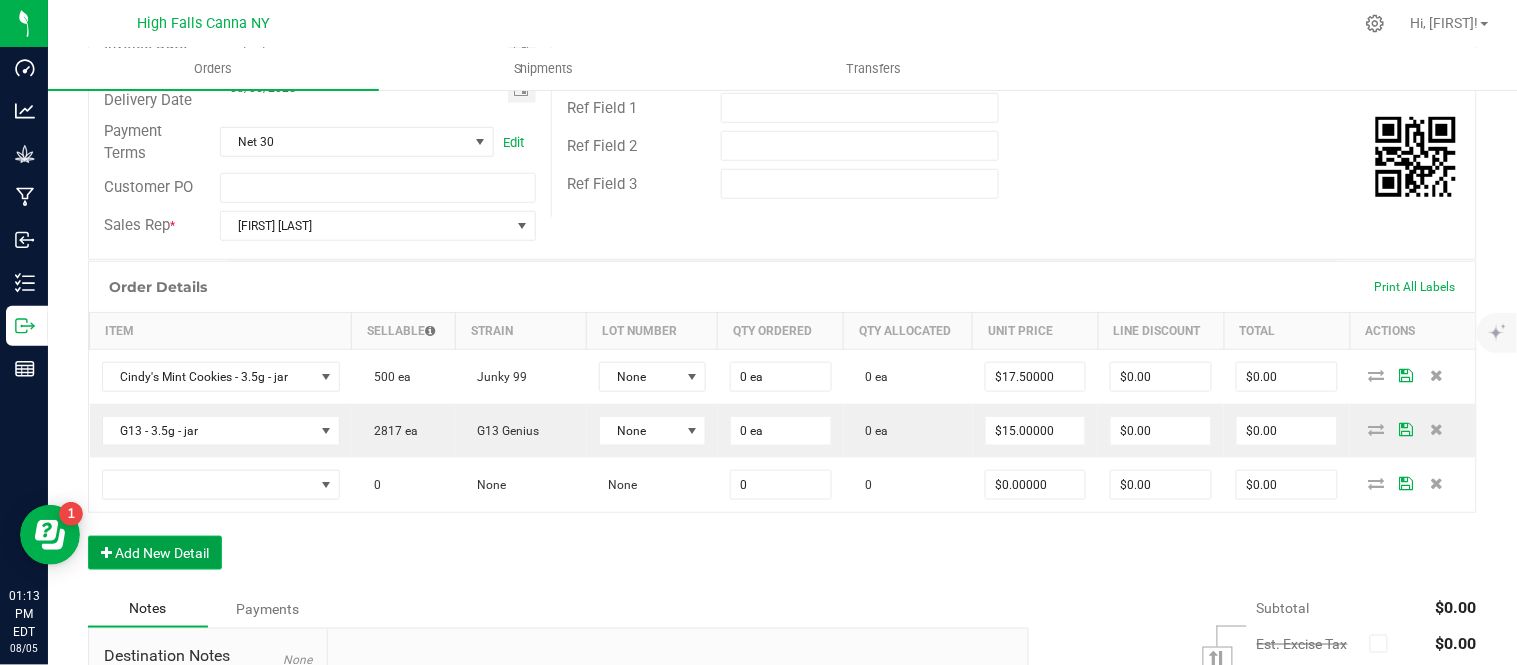 type 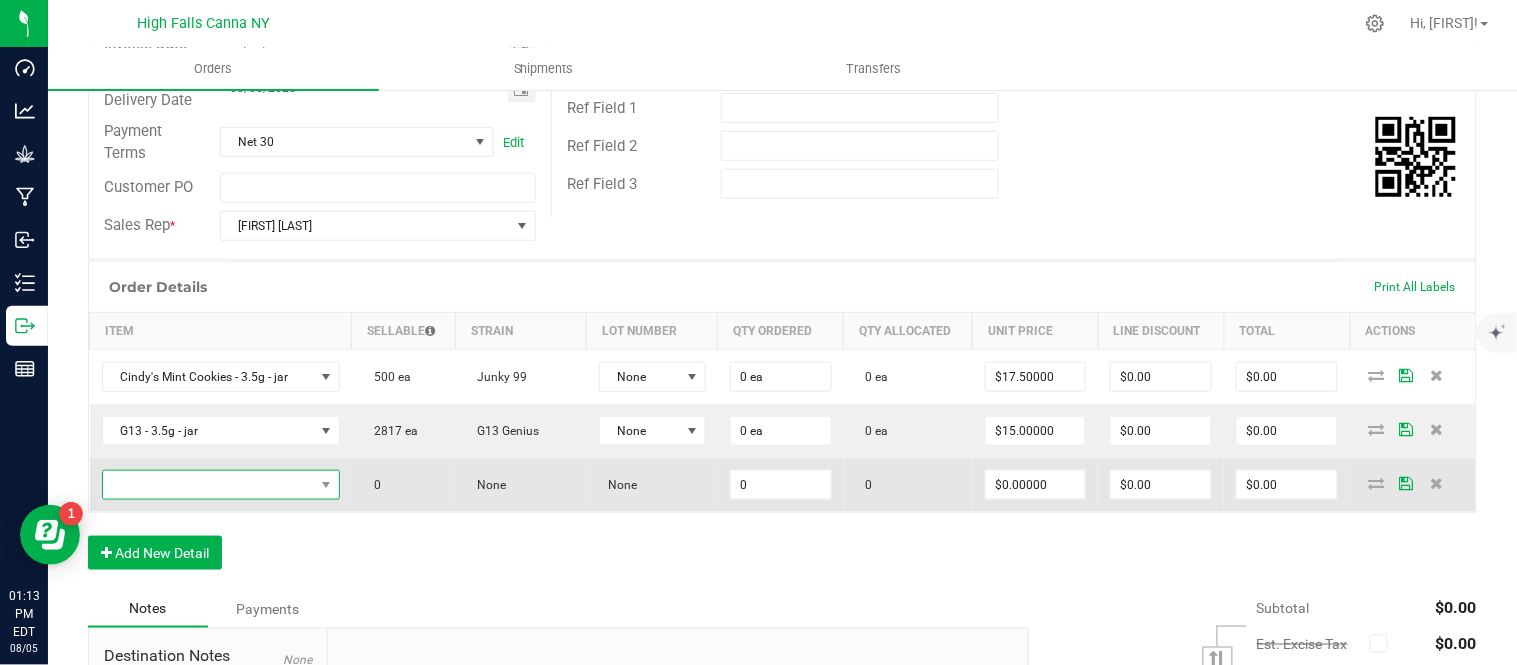 click at bounding box center [208, 485] 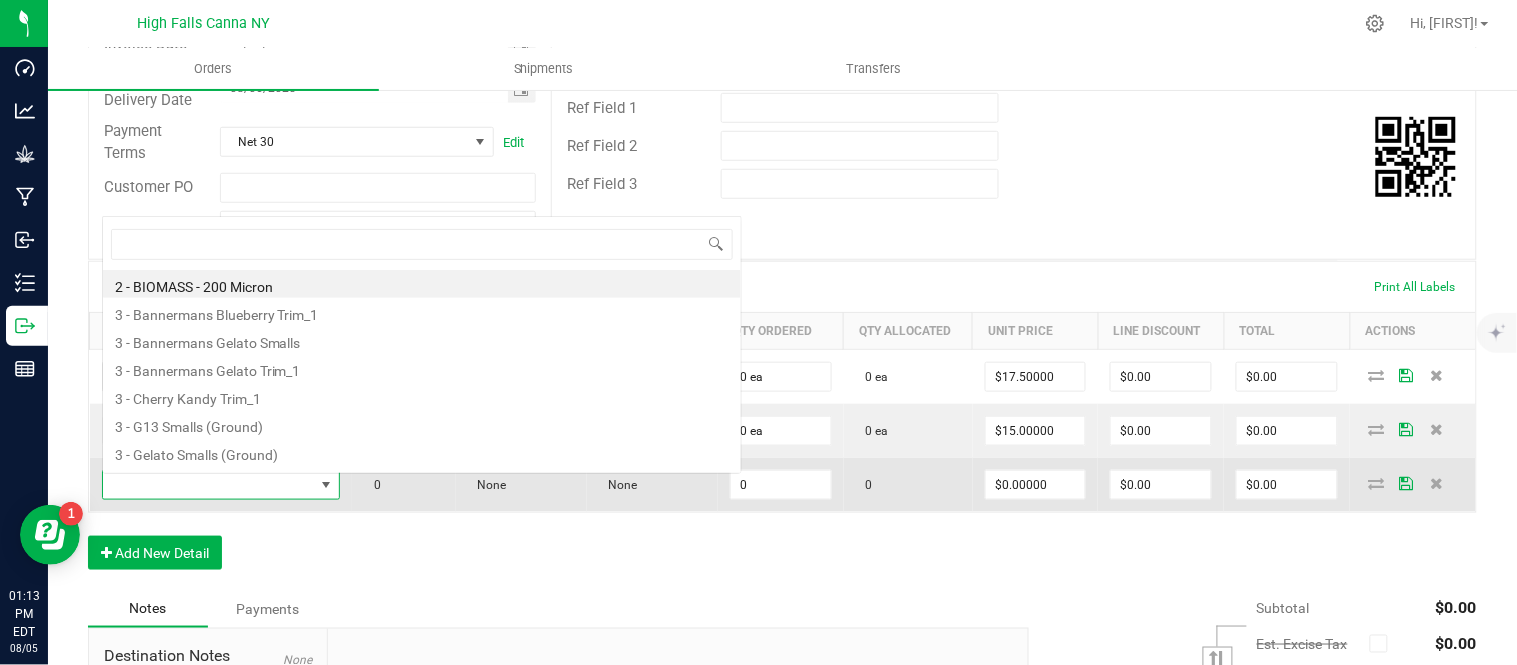 scroll, scrollTop: 0, scrollLeft: 0, axis: both 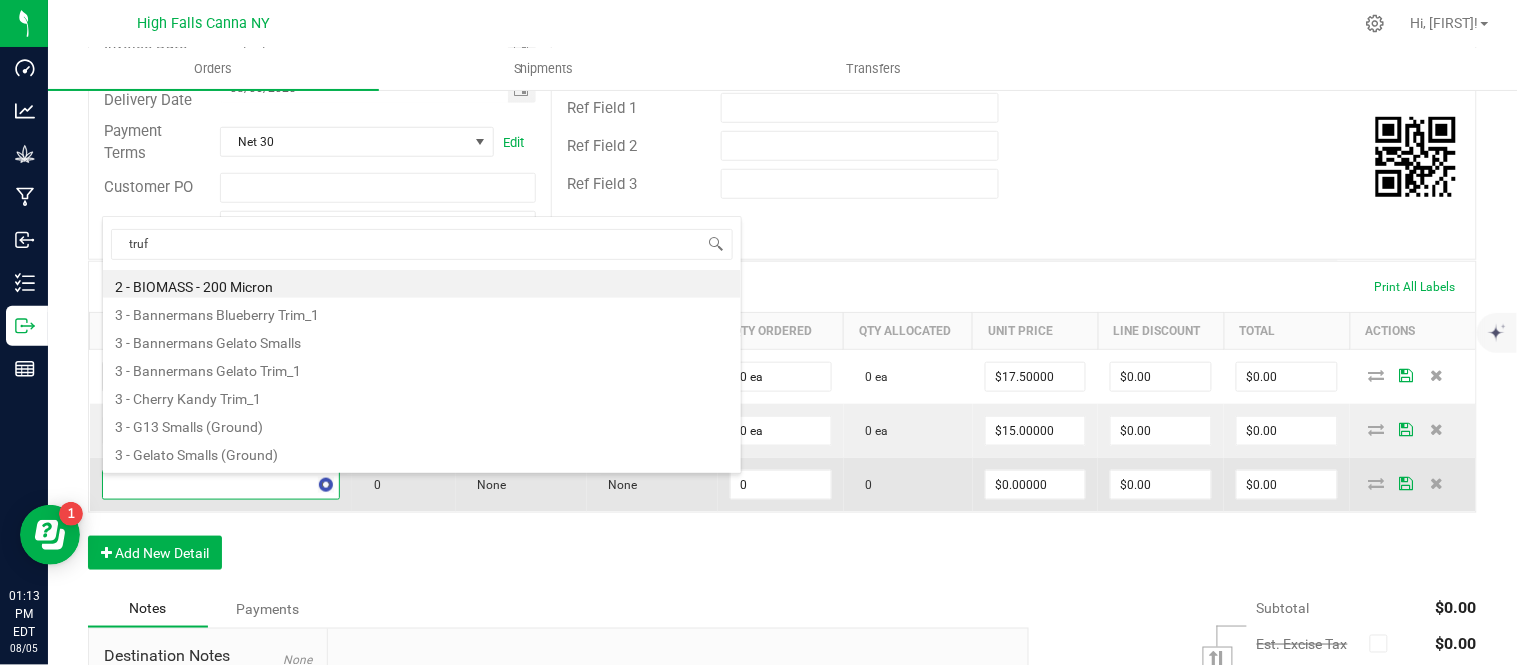 type on "truff" 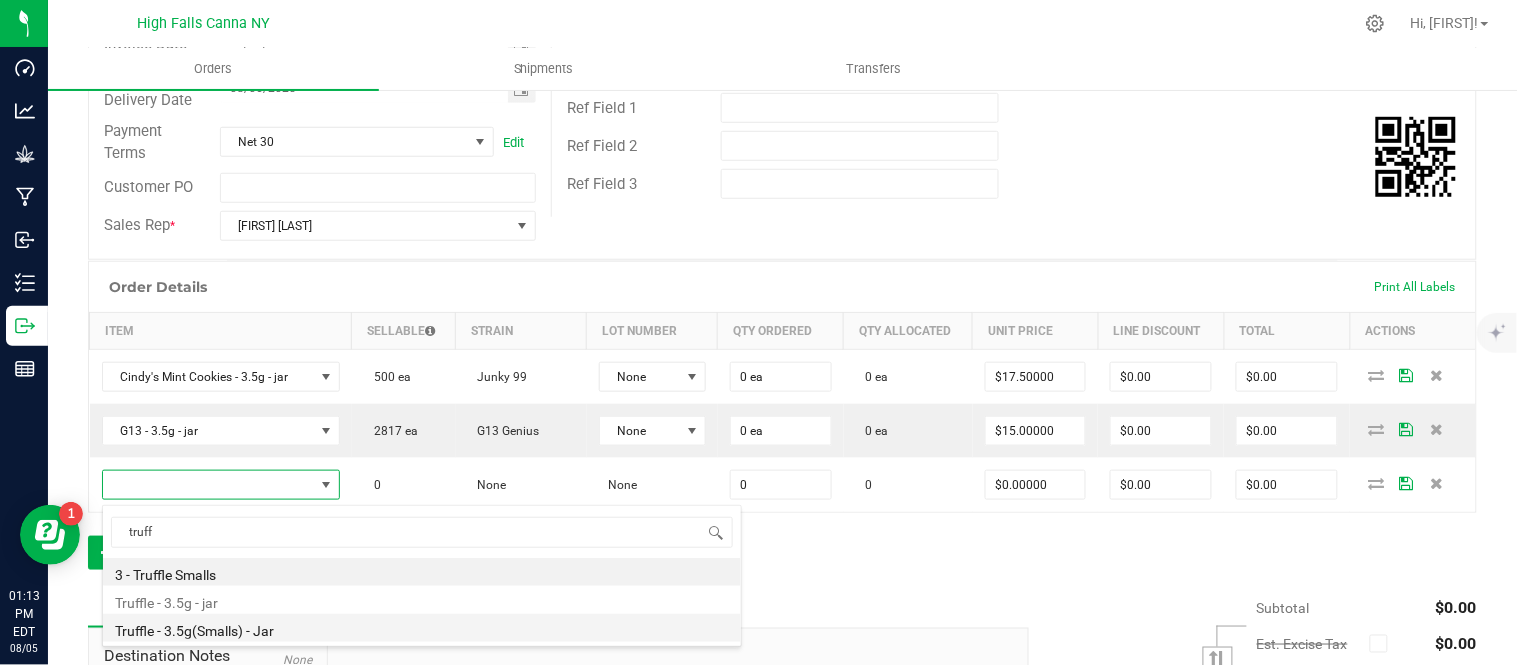 click on "Truffle - 3.5g(Smalls) - Jar" at bounding box center [422, 628] 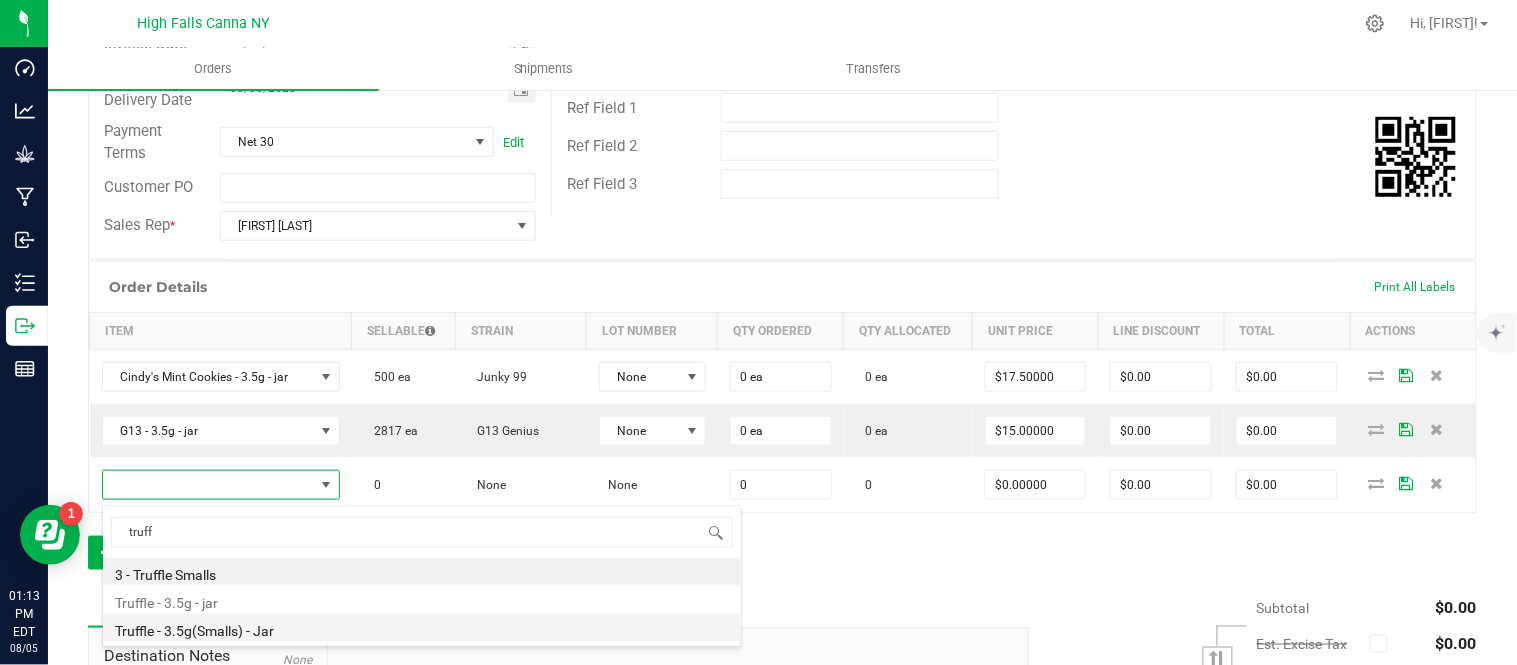 type on "0 ea" 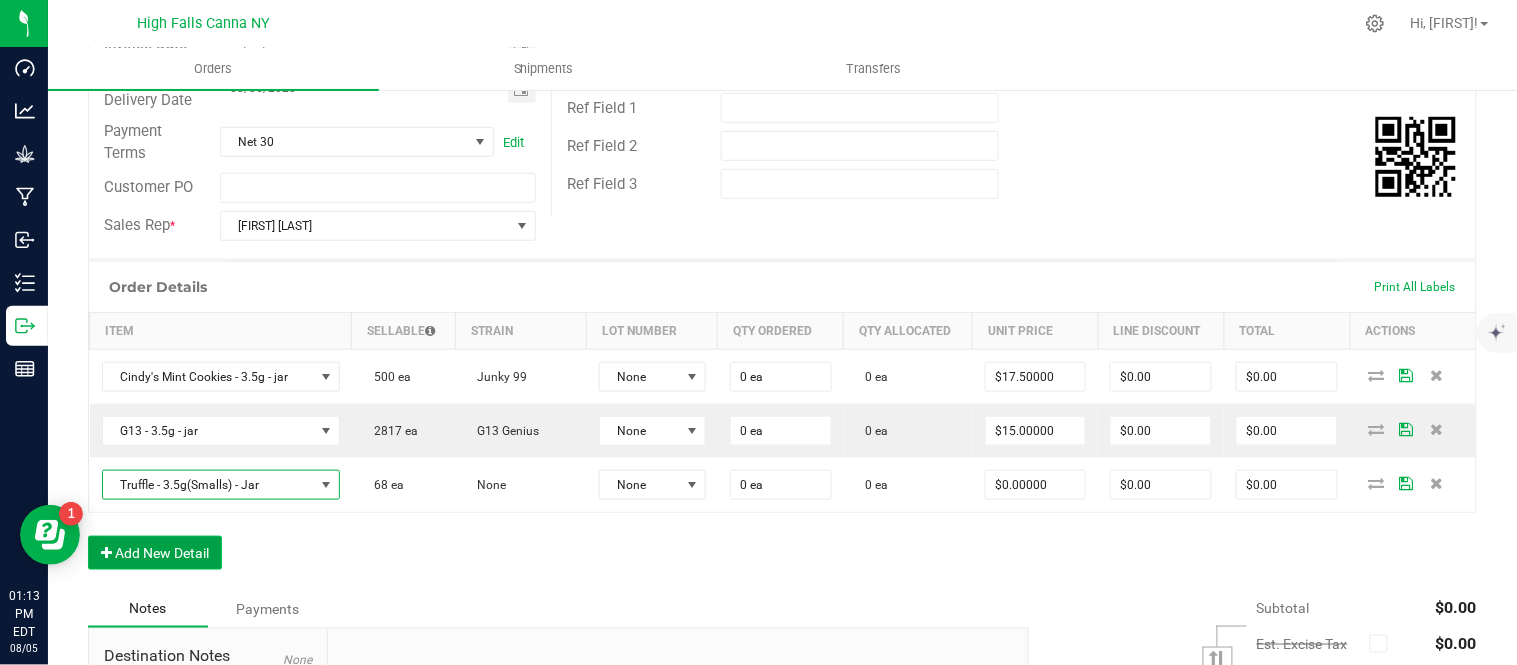 click on "Add New Detail" at bounding box center [155, 553] 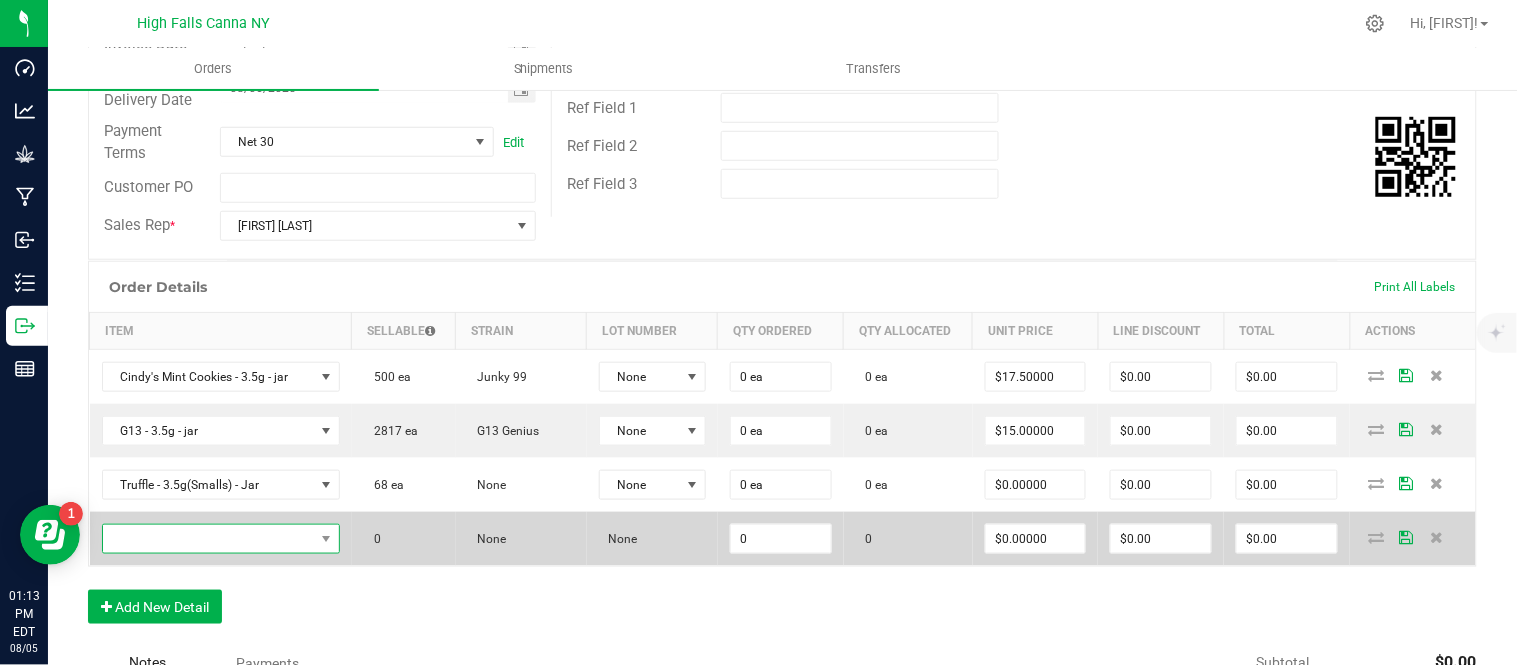 click at bounding box center (208, 539) 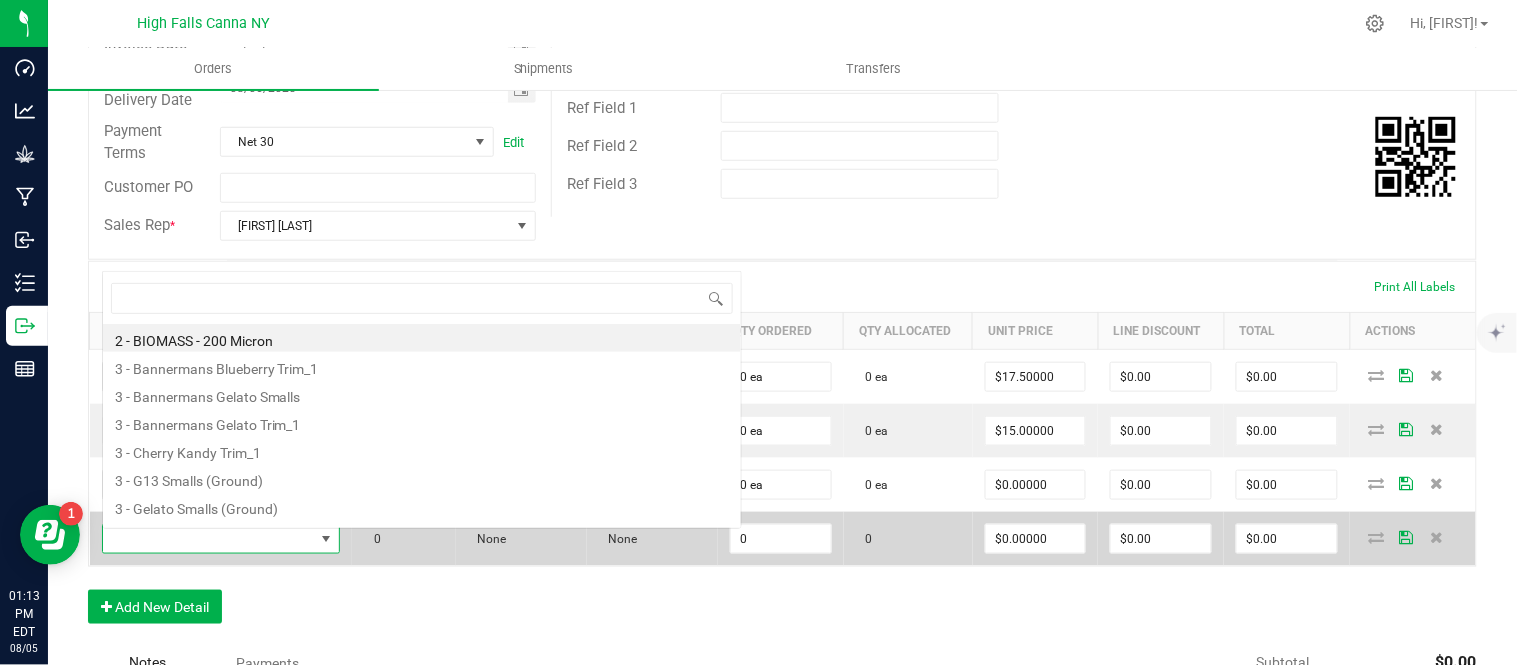 scroll, scrollTop: 0, scrollLeft: 0, axis: both 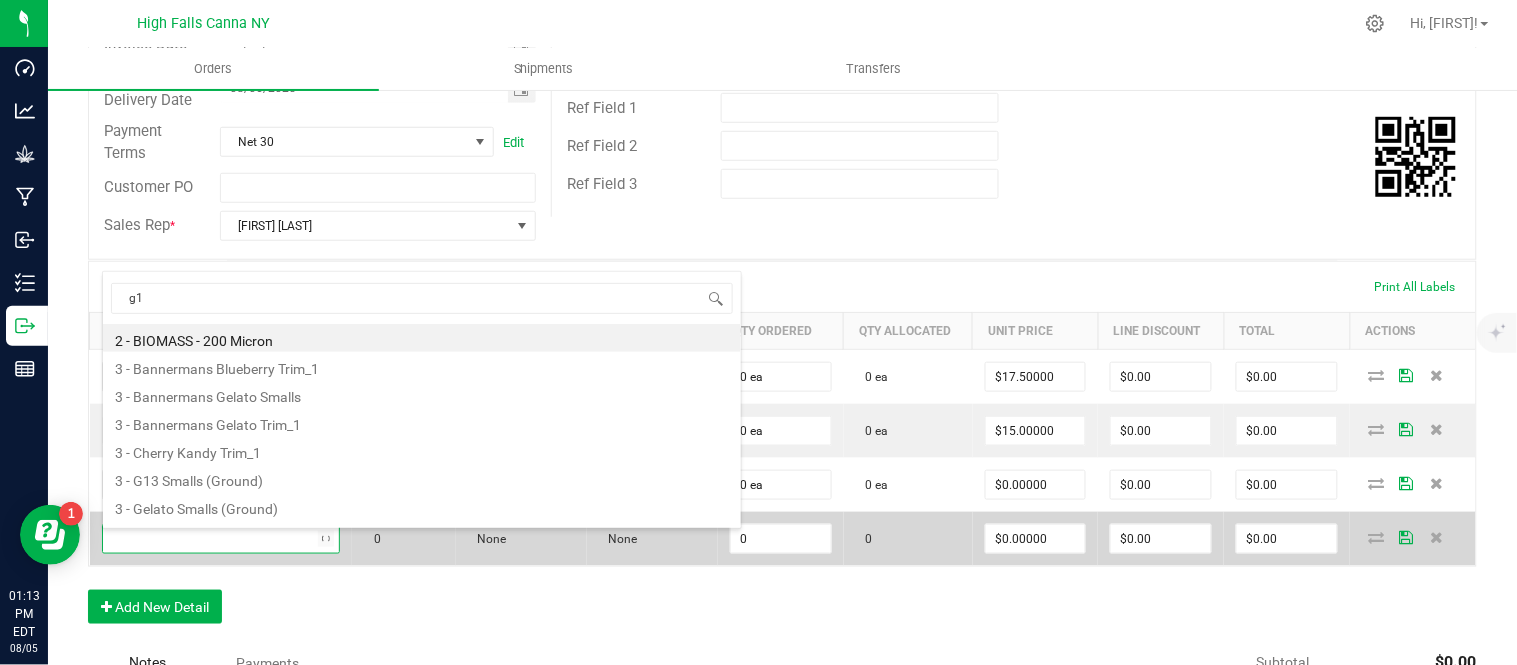 type on "g13" 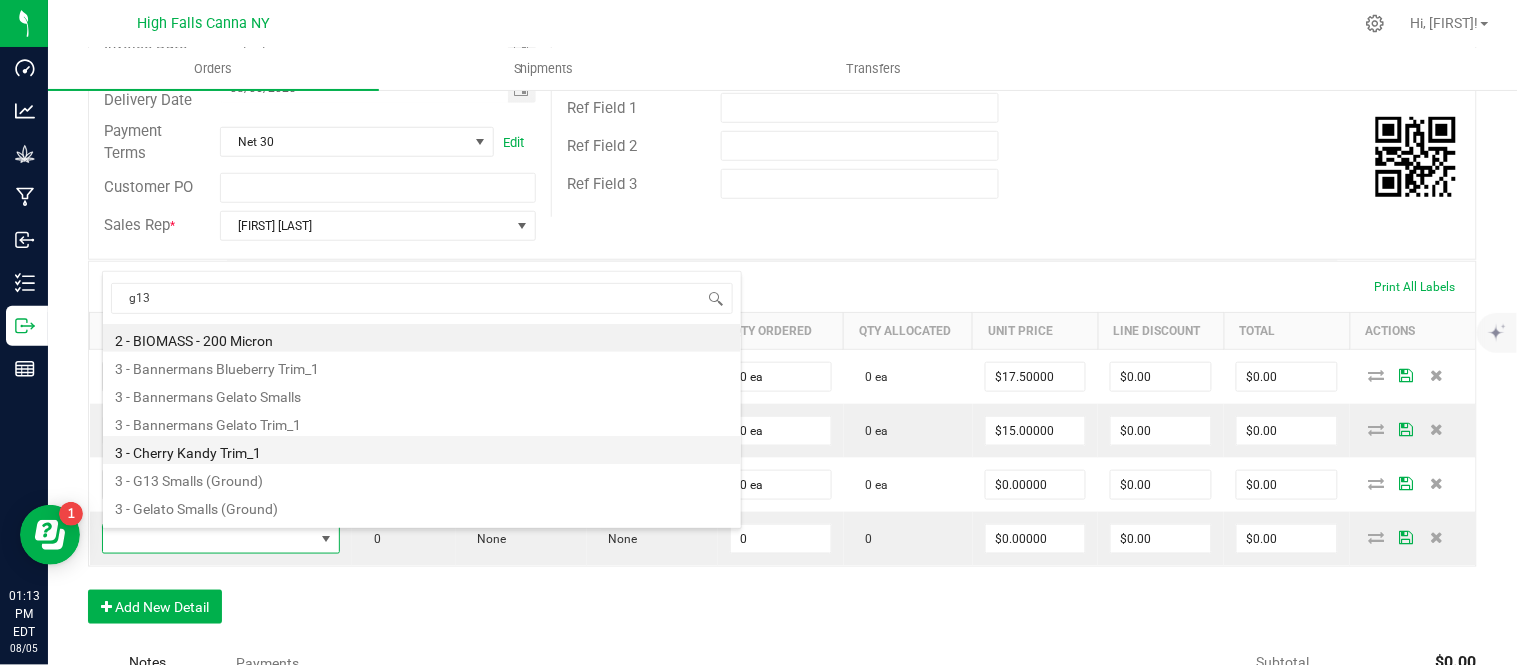 scroll, scrollTop: 24, scrollLeft: 0, axis: vertical 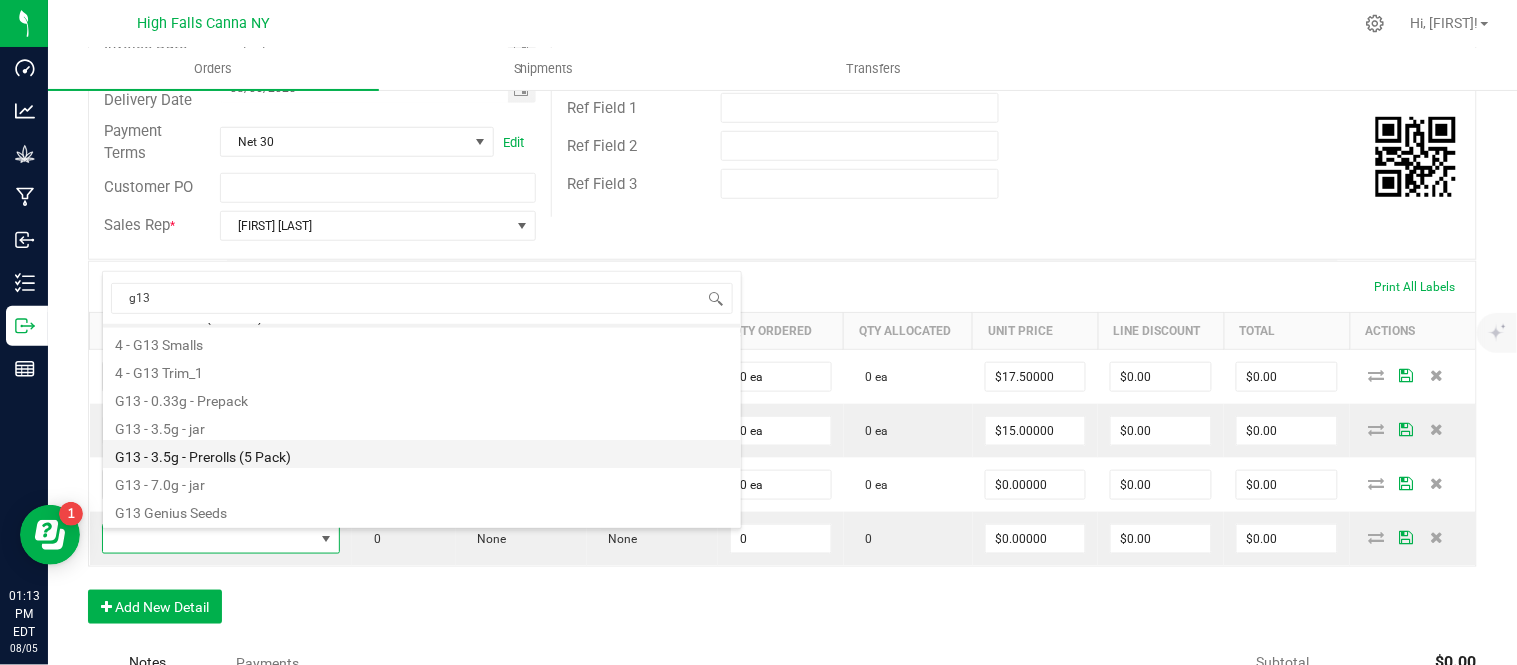 click on "G13 - 3.5g - Prerolls (5 Pack)" at bounding box center (422, 454) 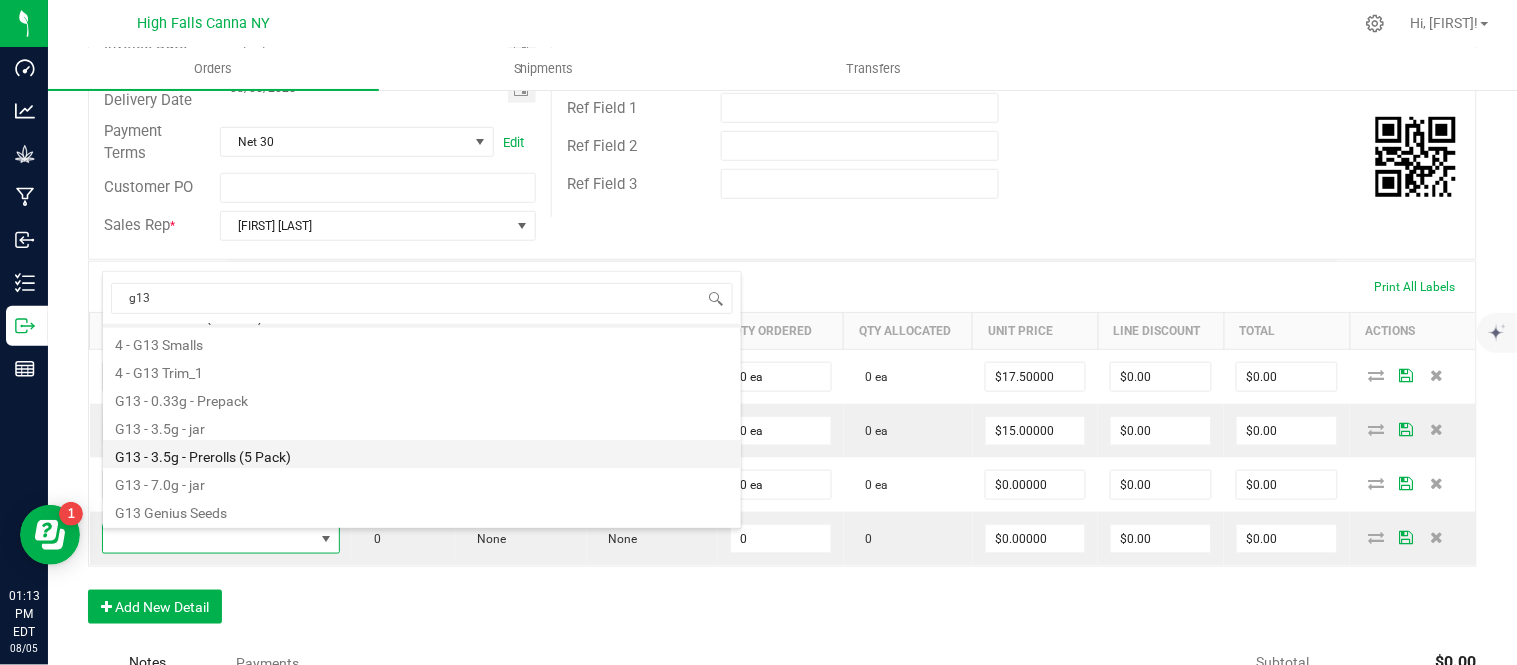 type on "0 ea" 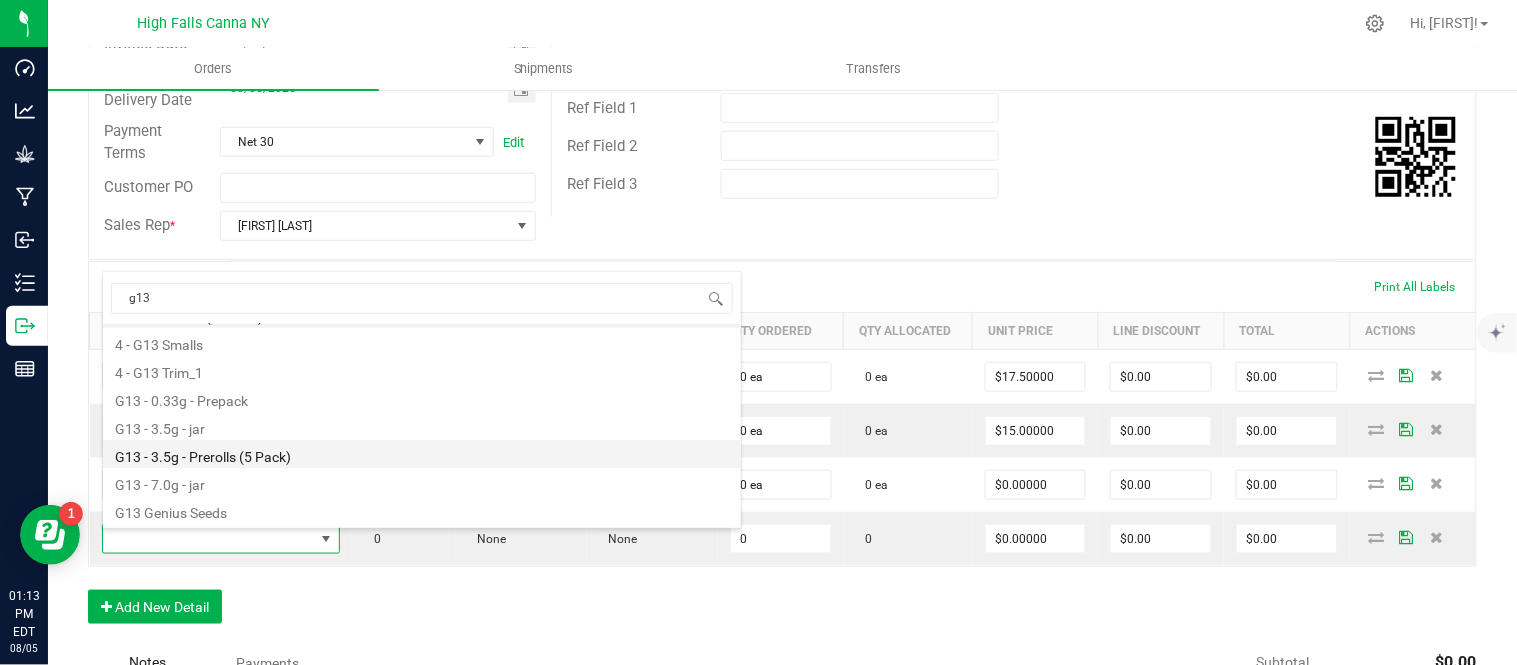 type on "$15.00000" 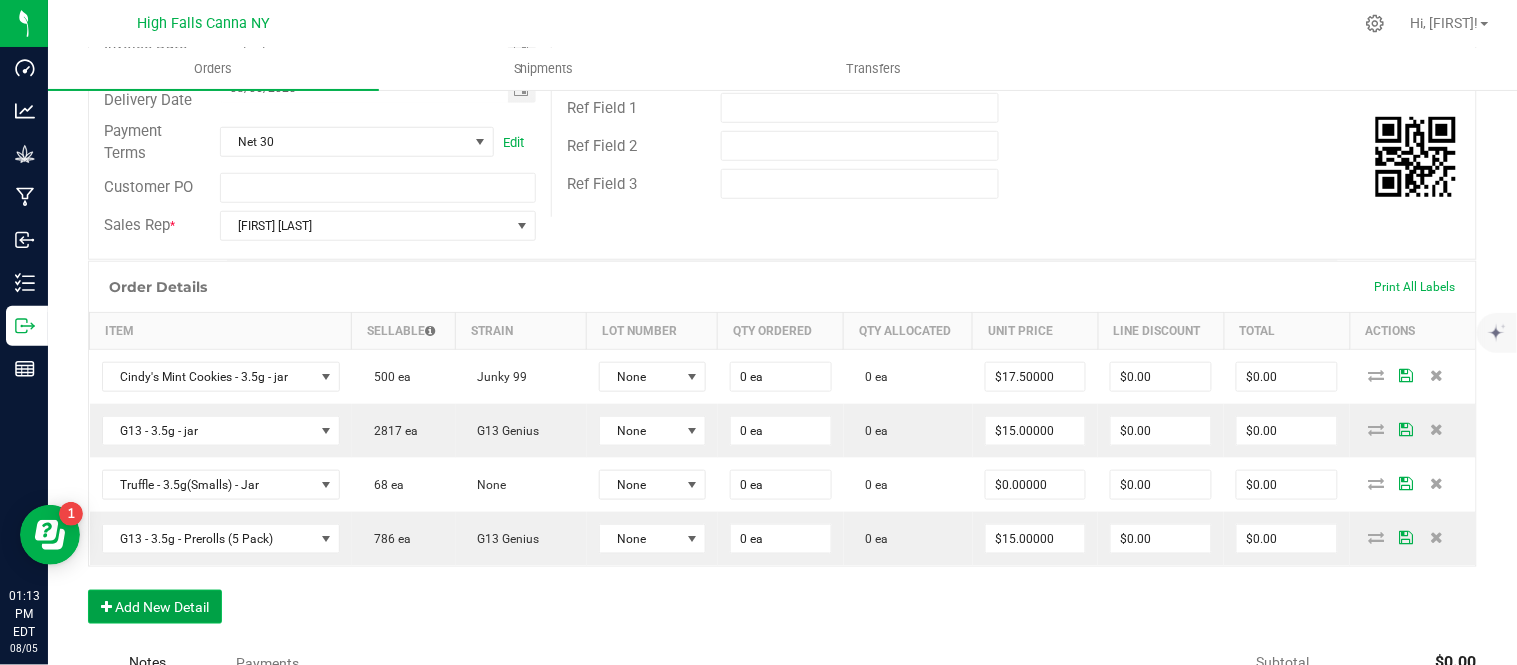 click on "Add New Detail" at bounding box center (155, 607) 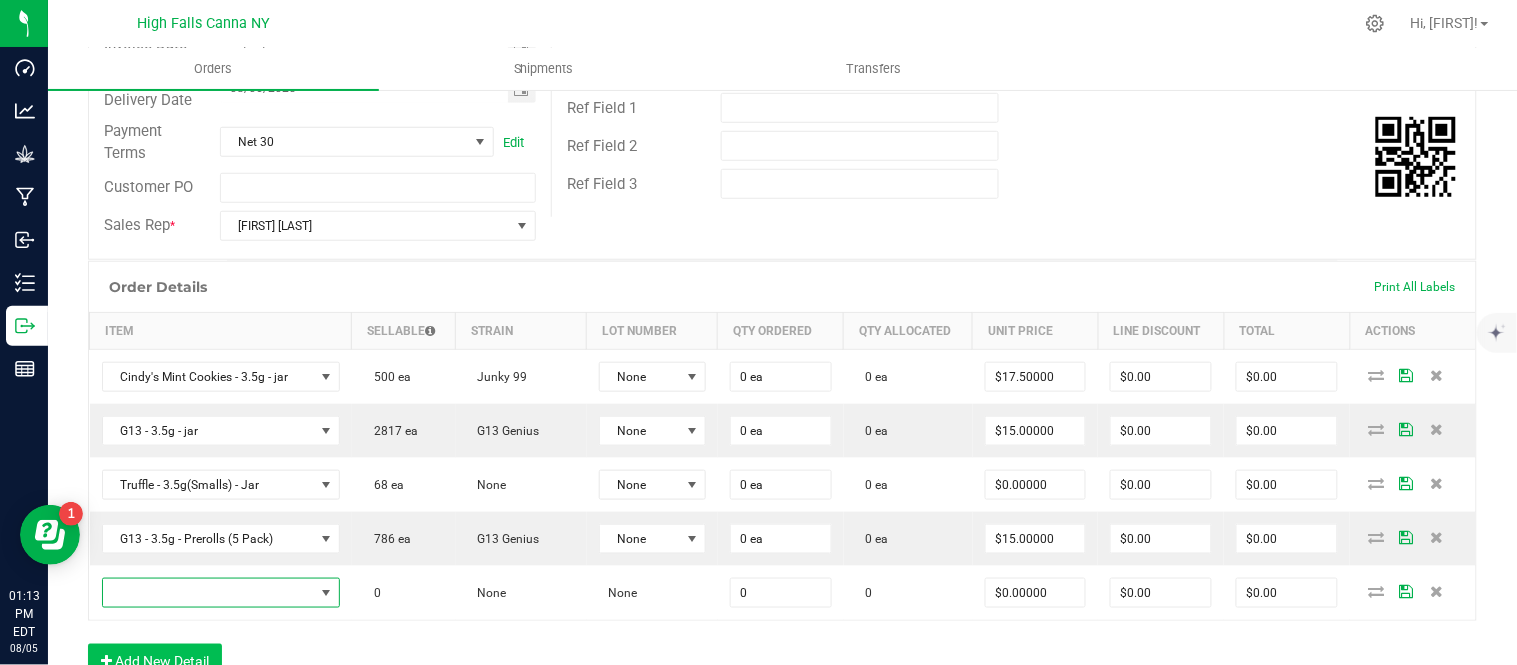 click at bounding box center (208, 593) 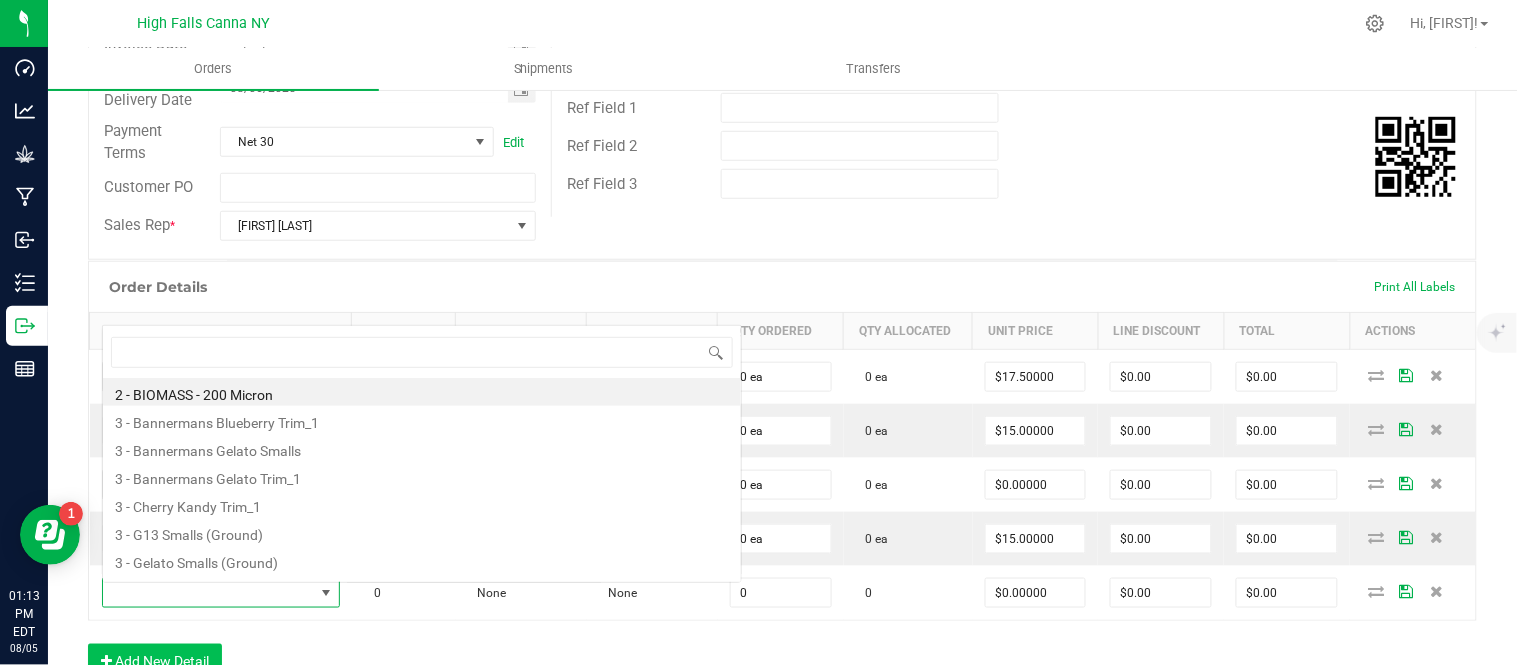scroll, scrollTop: 0, scrollLeft: 0, axis: both 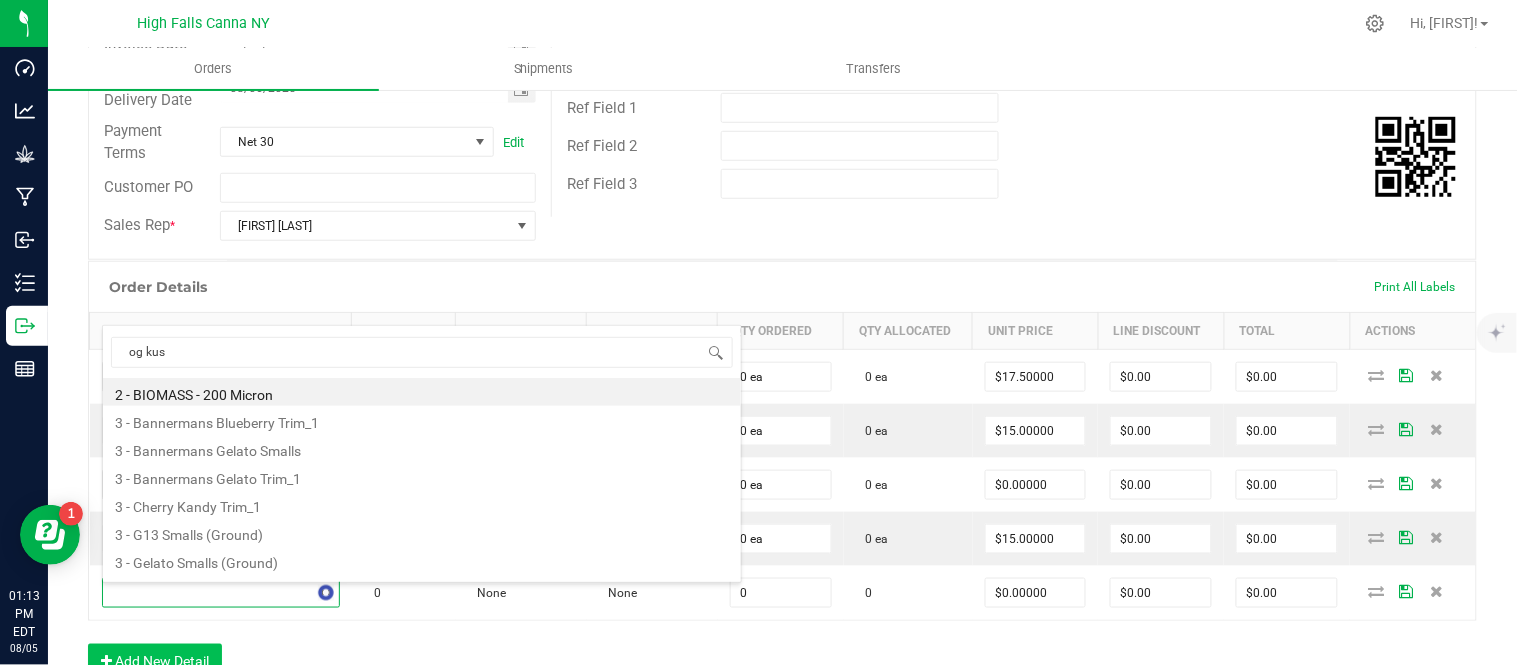 type on "og kush" 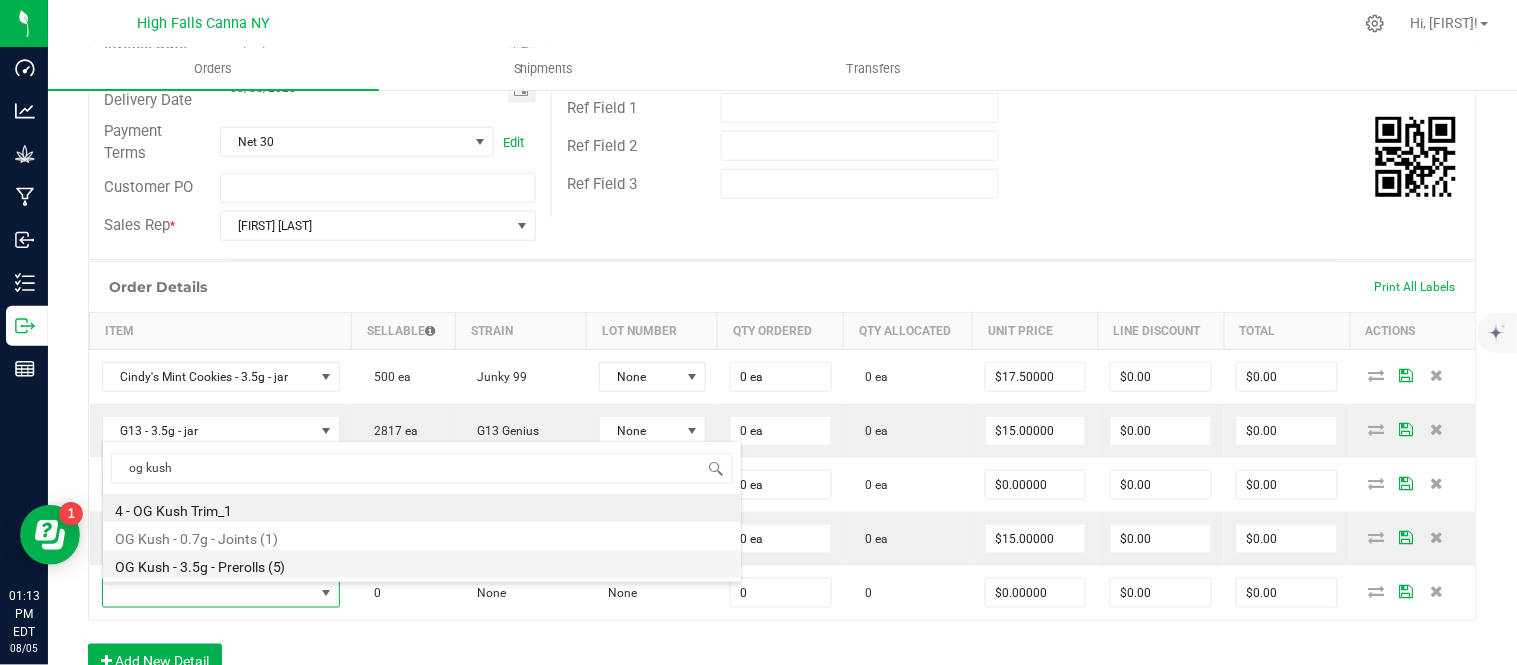 click on "OG Kush - 3.5g - Prerolls (5)" at bounding box center (422, 564) 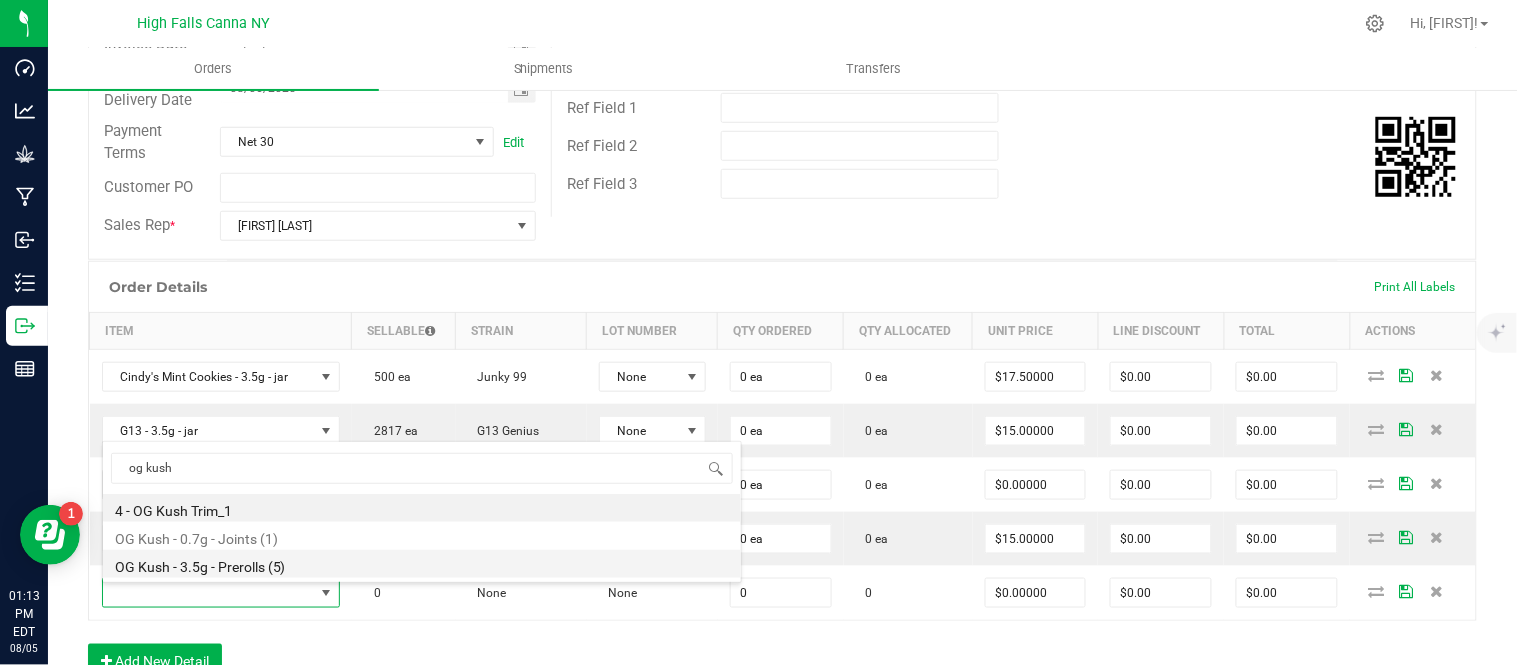 type on "0 ea" 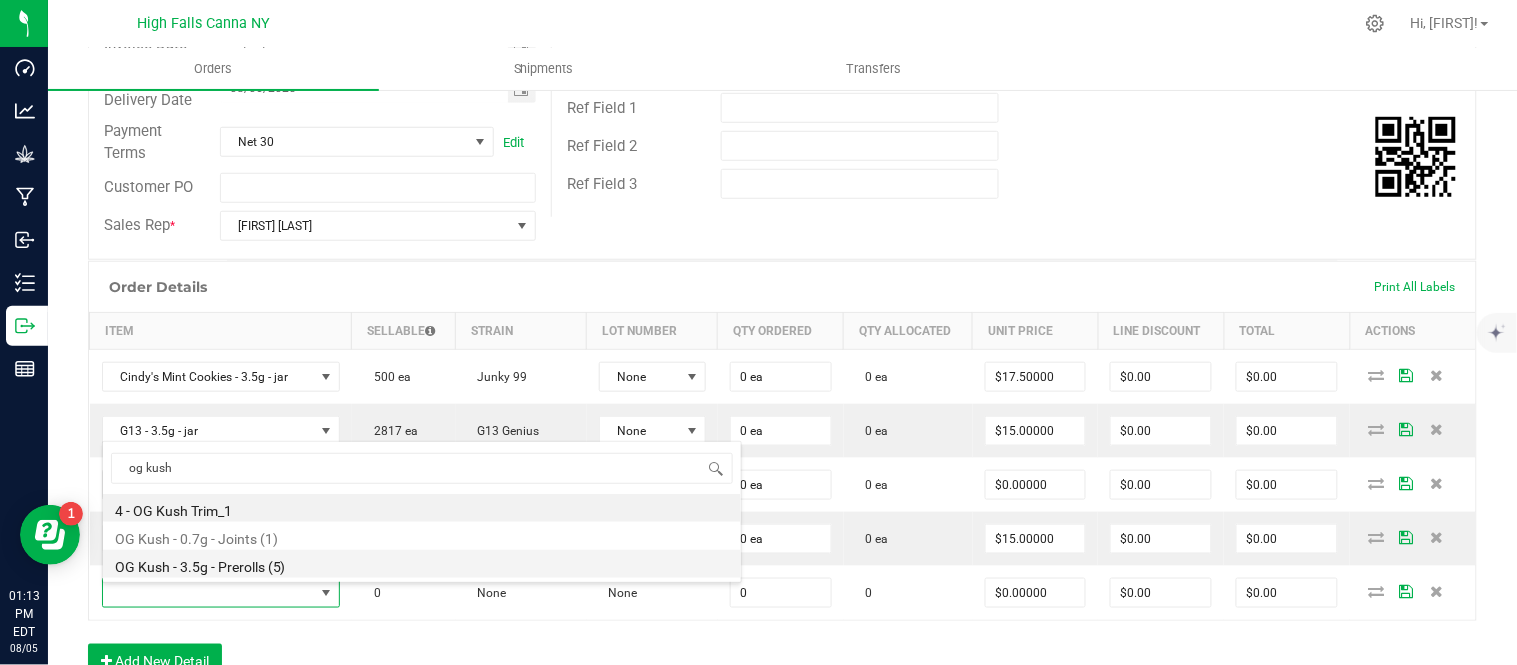 type on "$15.00000" 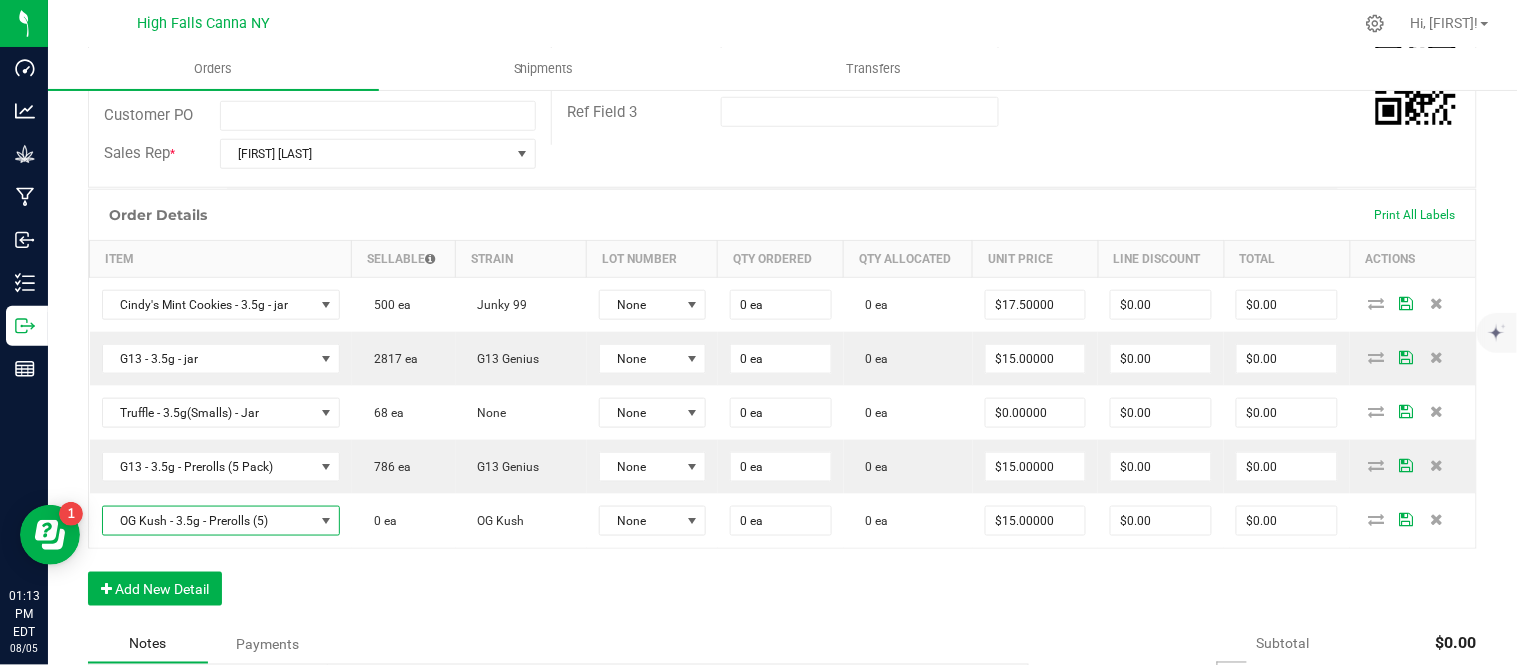 scroll, scrollTop: 444, scrollLeft: 0, axis: vertical 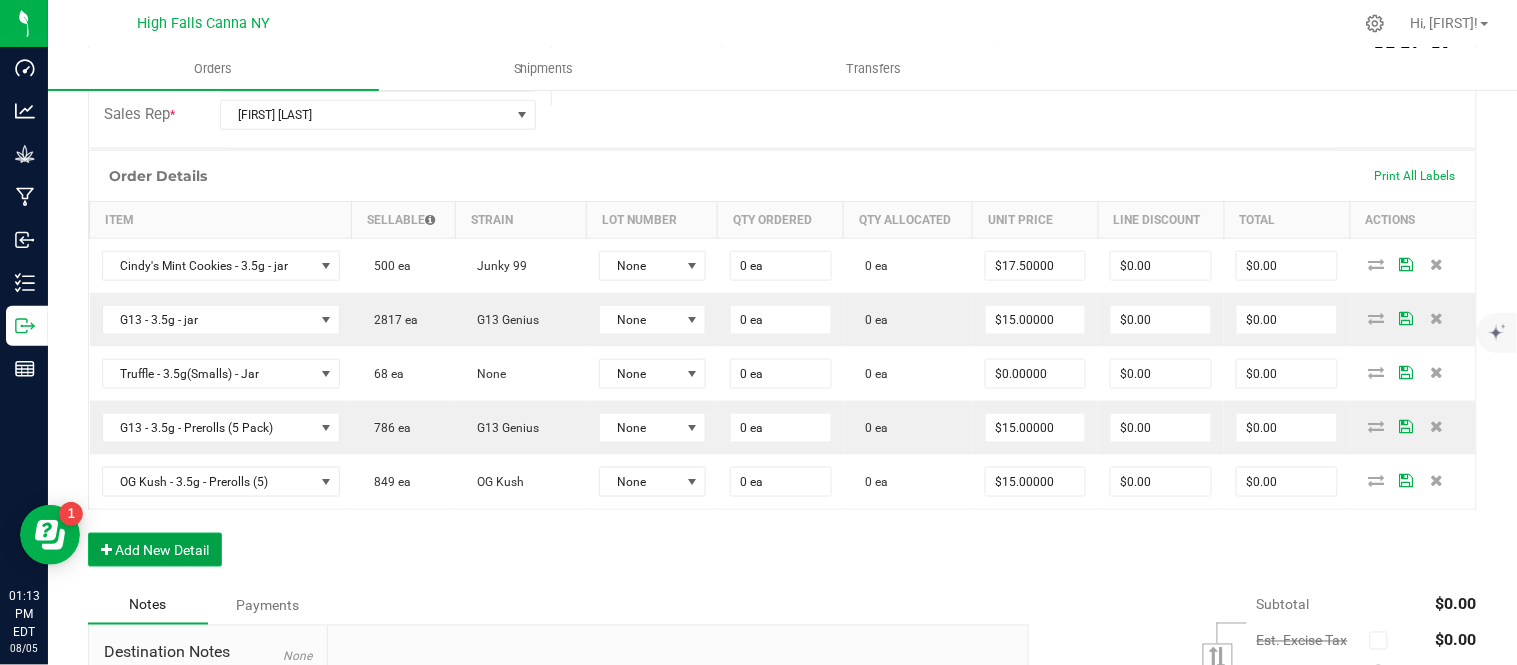 click on "Add New Detail" at bounding box center (155, 550) 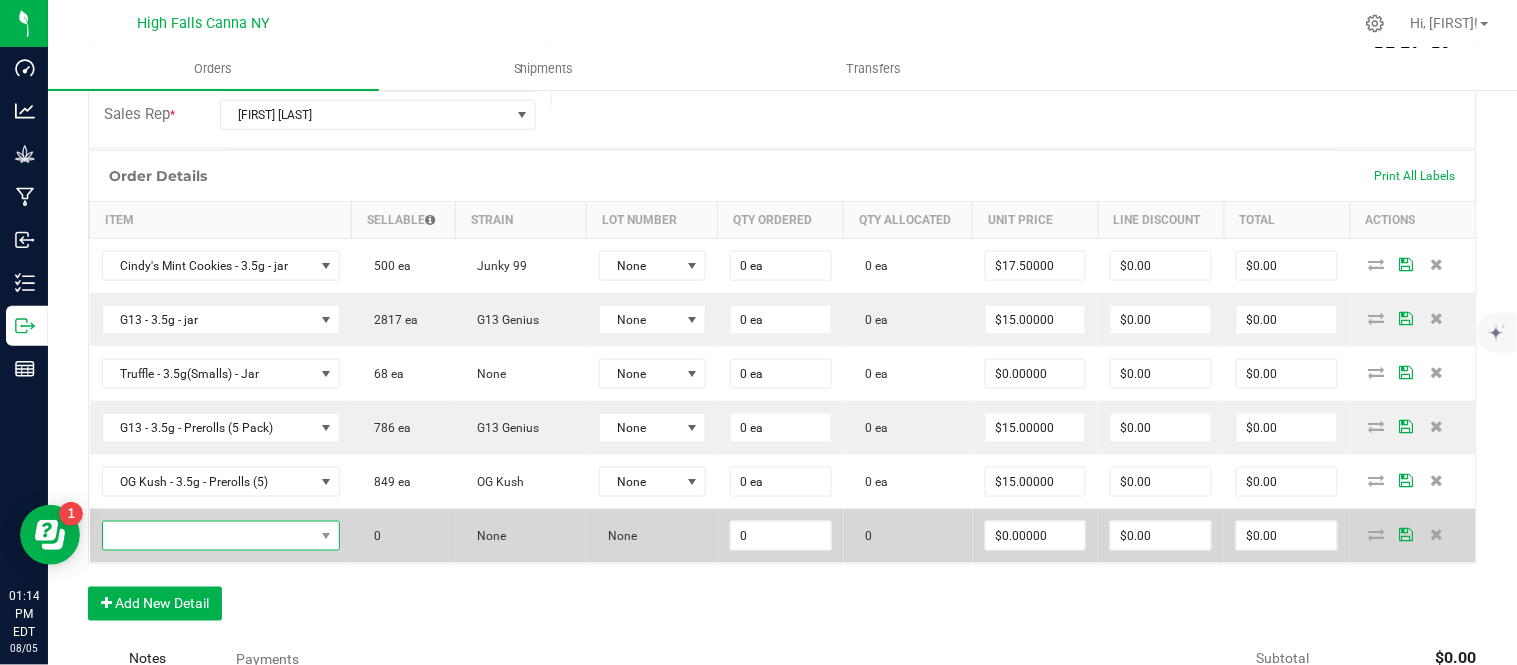 click at bounding box center (208, 536) 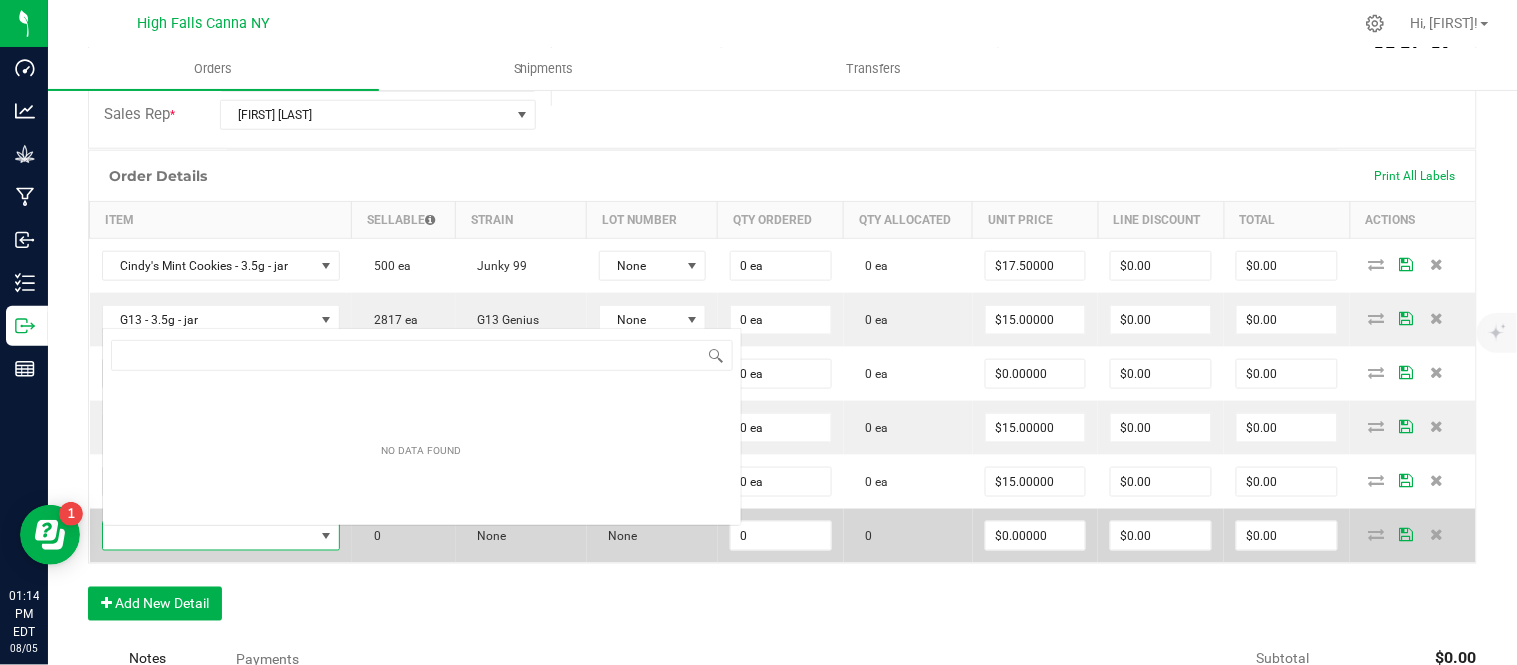scroll, scrollTop: 0, scrollLeft: 0, axis: both 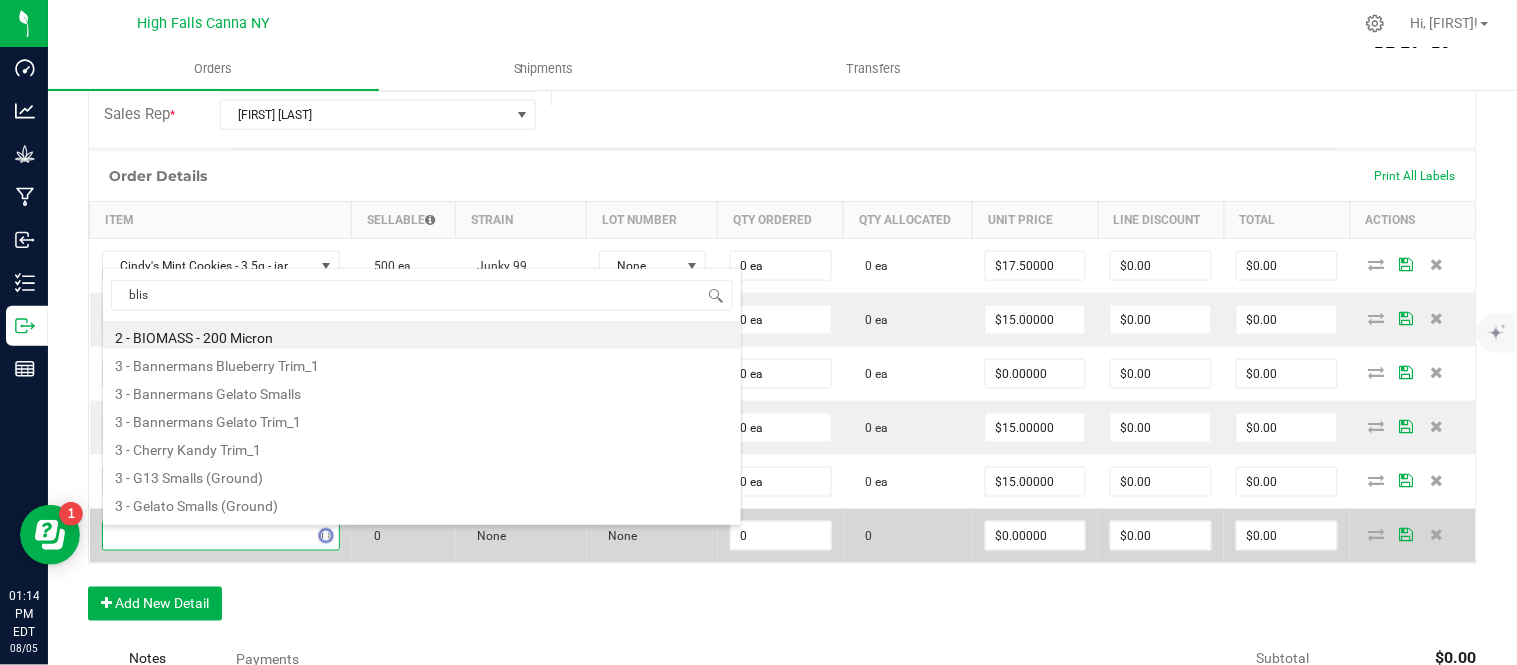 type on "bliss" 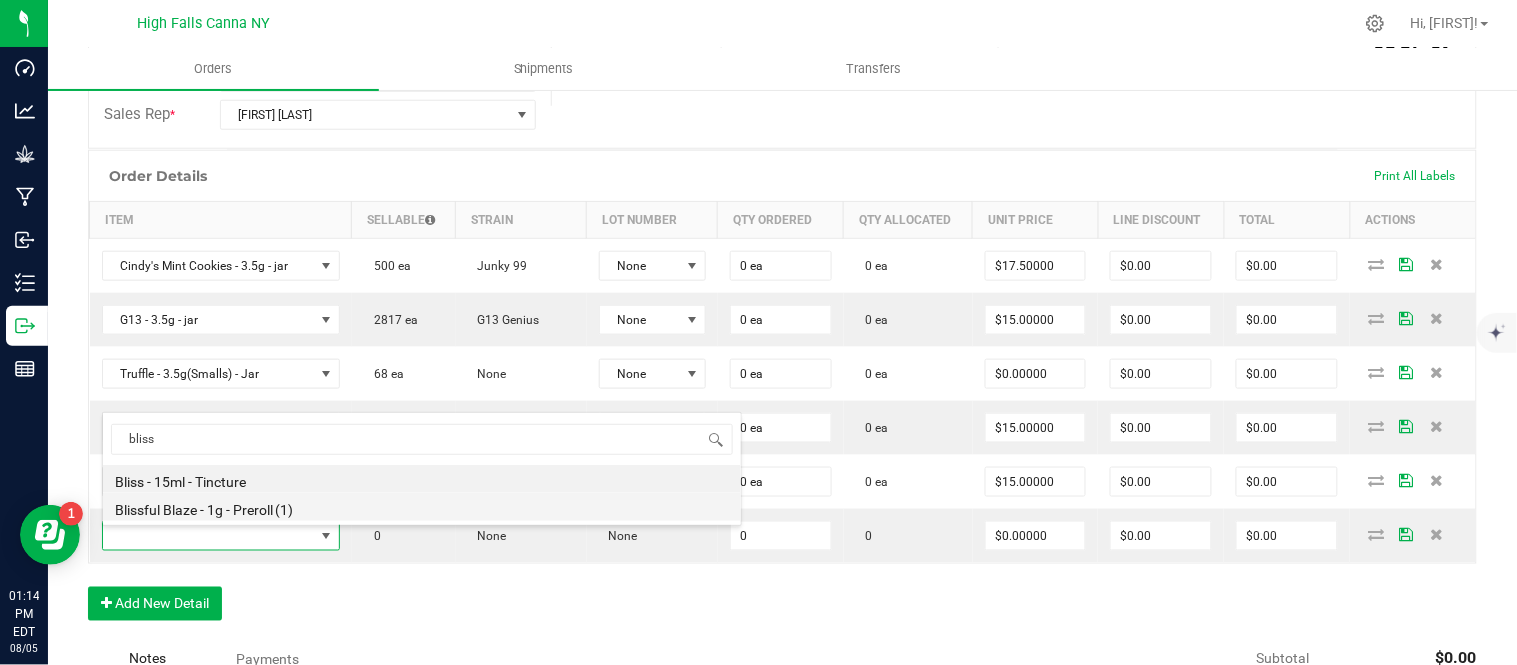click on "Blissful Blaze - 1g - Preroll (1)" at bounding box center [422, 507] 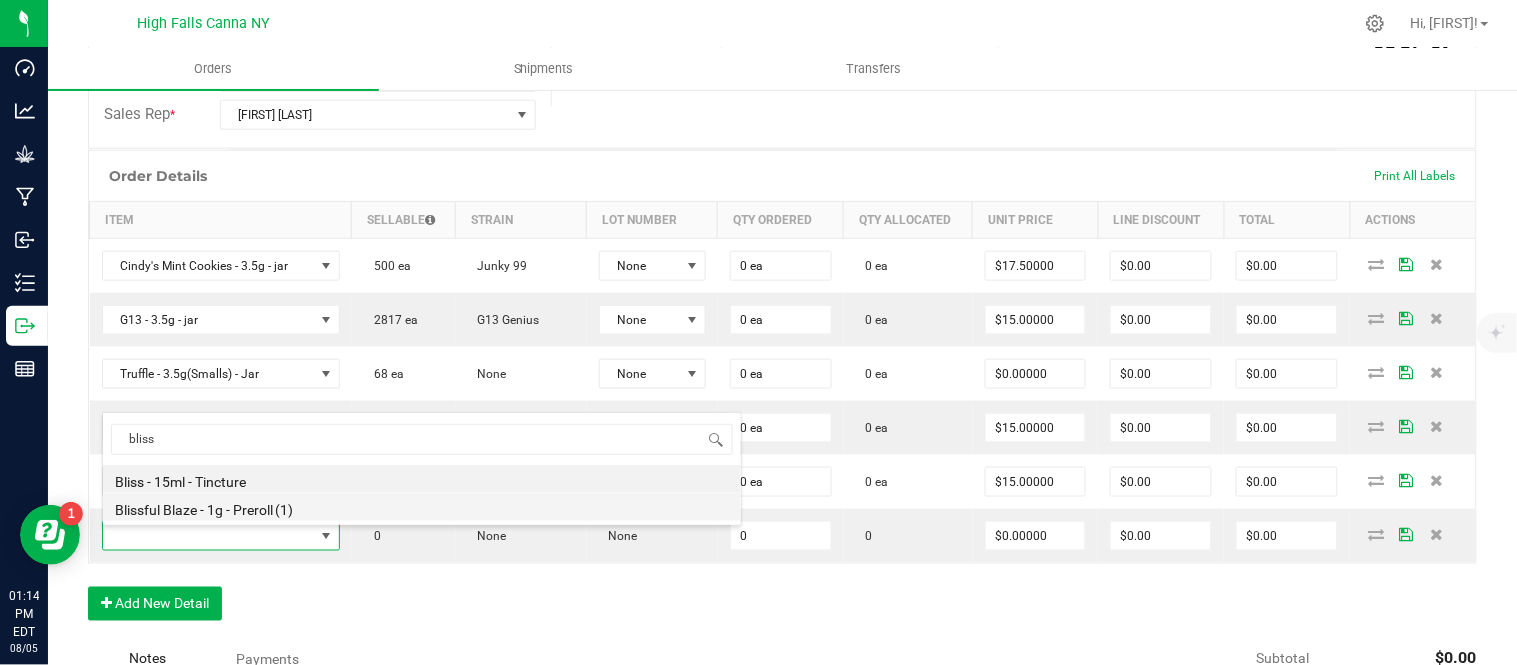 type on "0 ea" 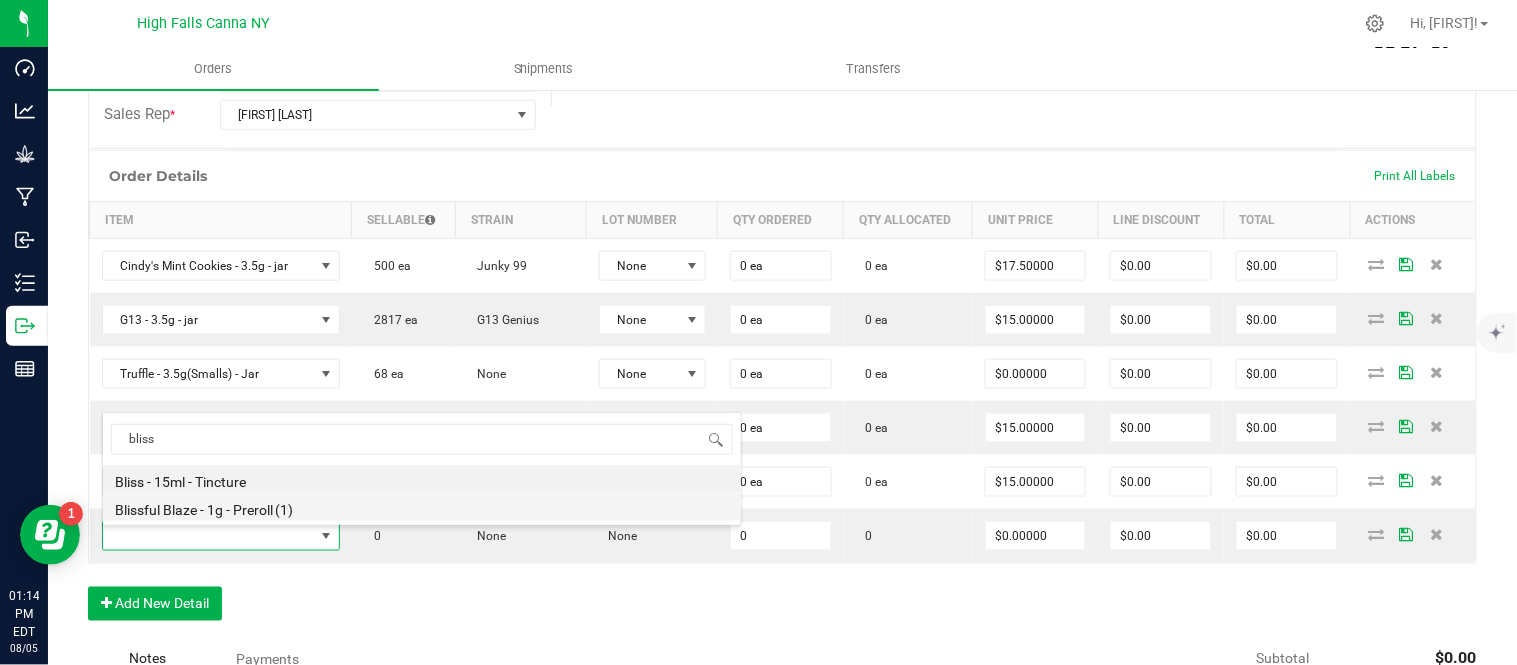type on "$6.00000" 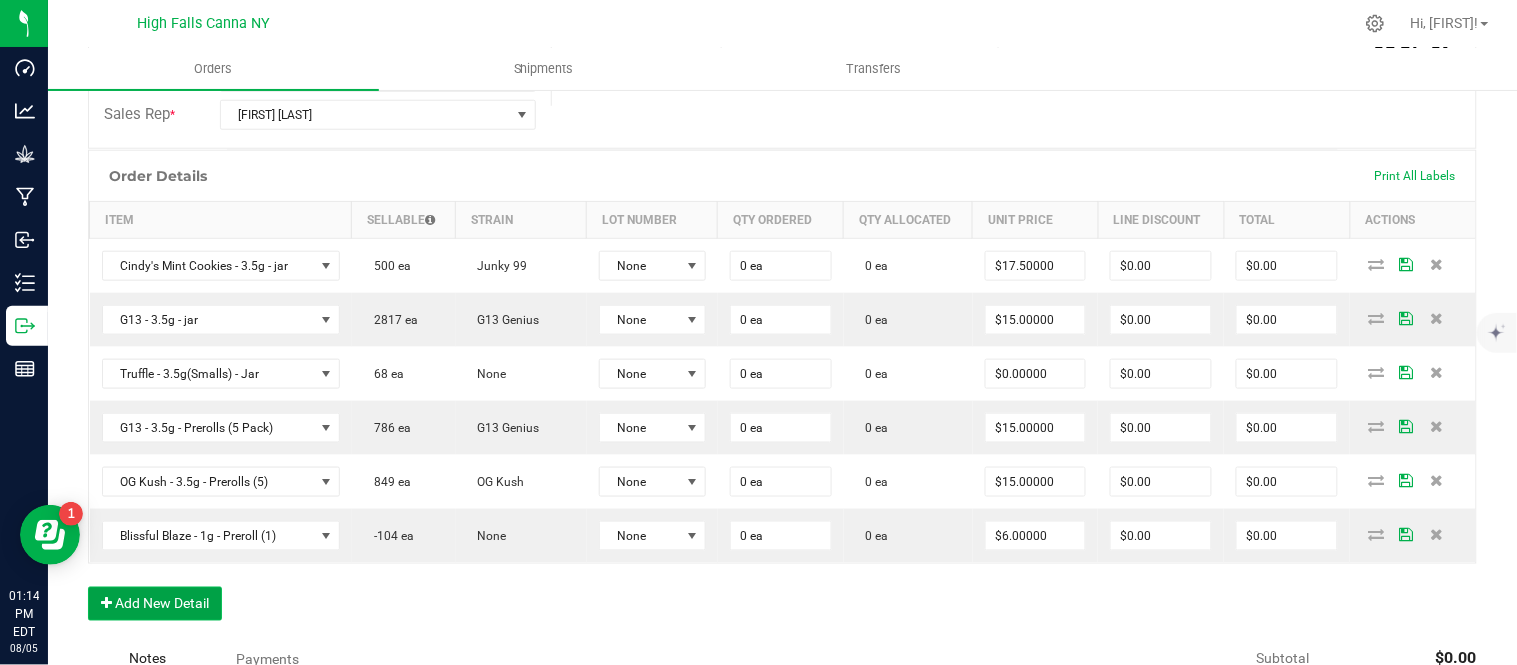 click on "Add New Detail" at bounding box center (155, 604) 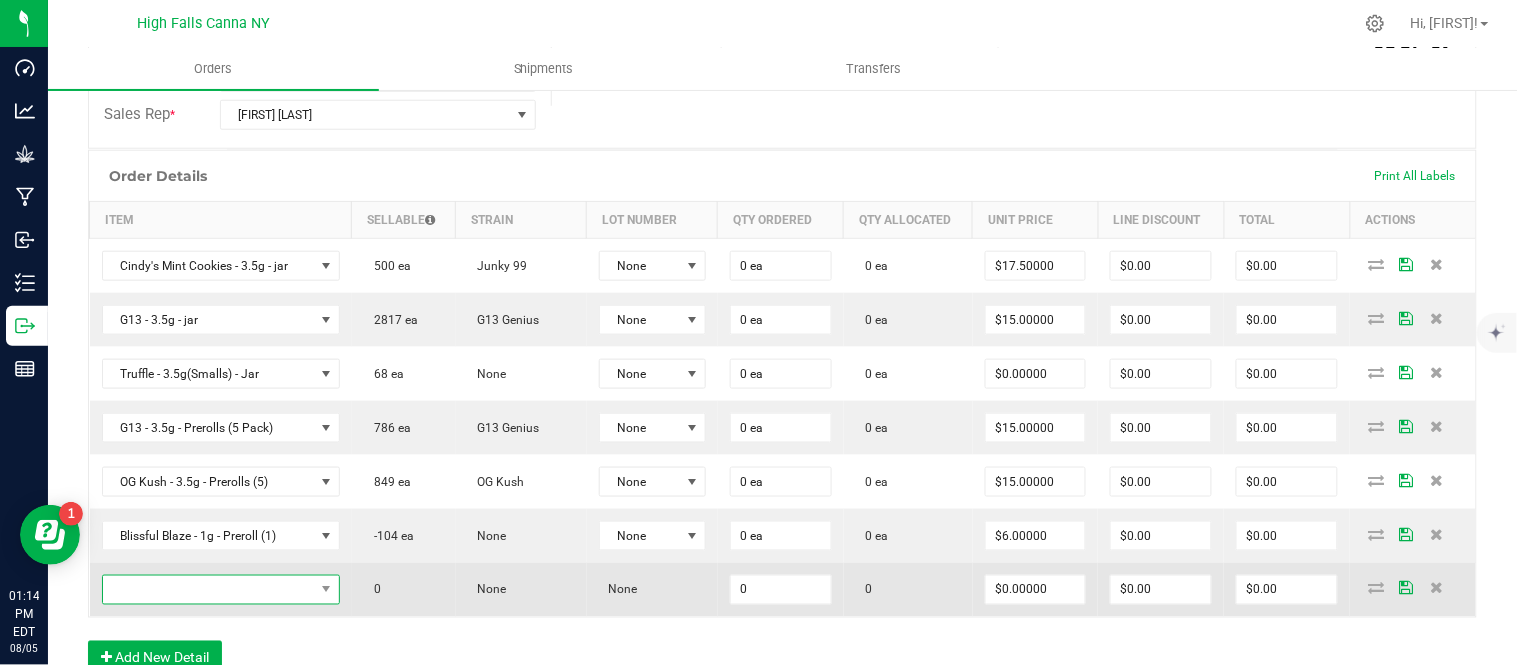 click at bounding box center [208, 590] 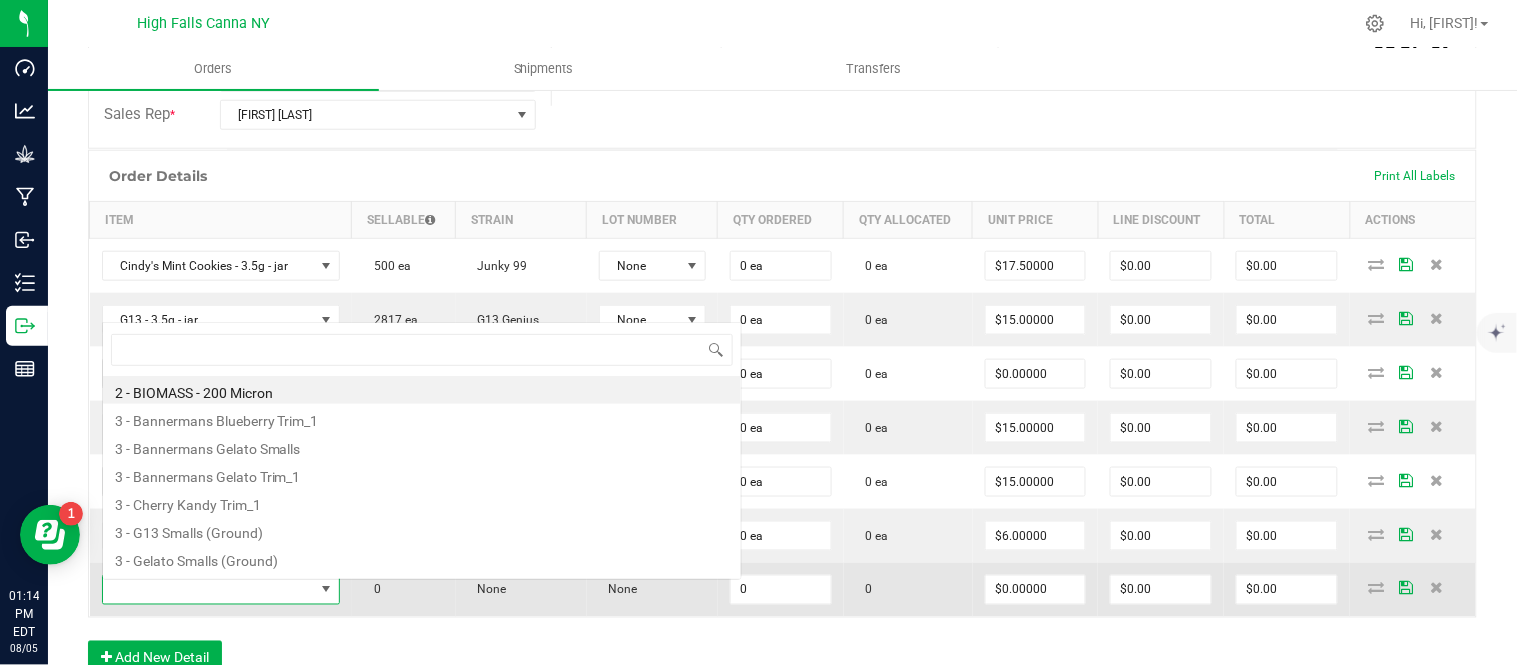 scroll, scrollTop: 0, scrollLeft: 0, axis: both 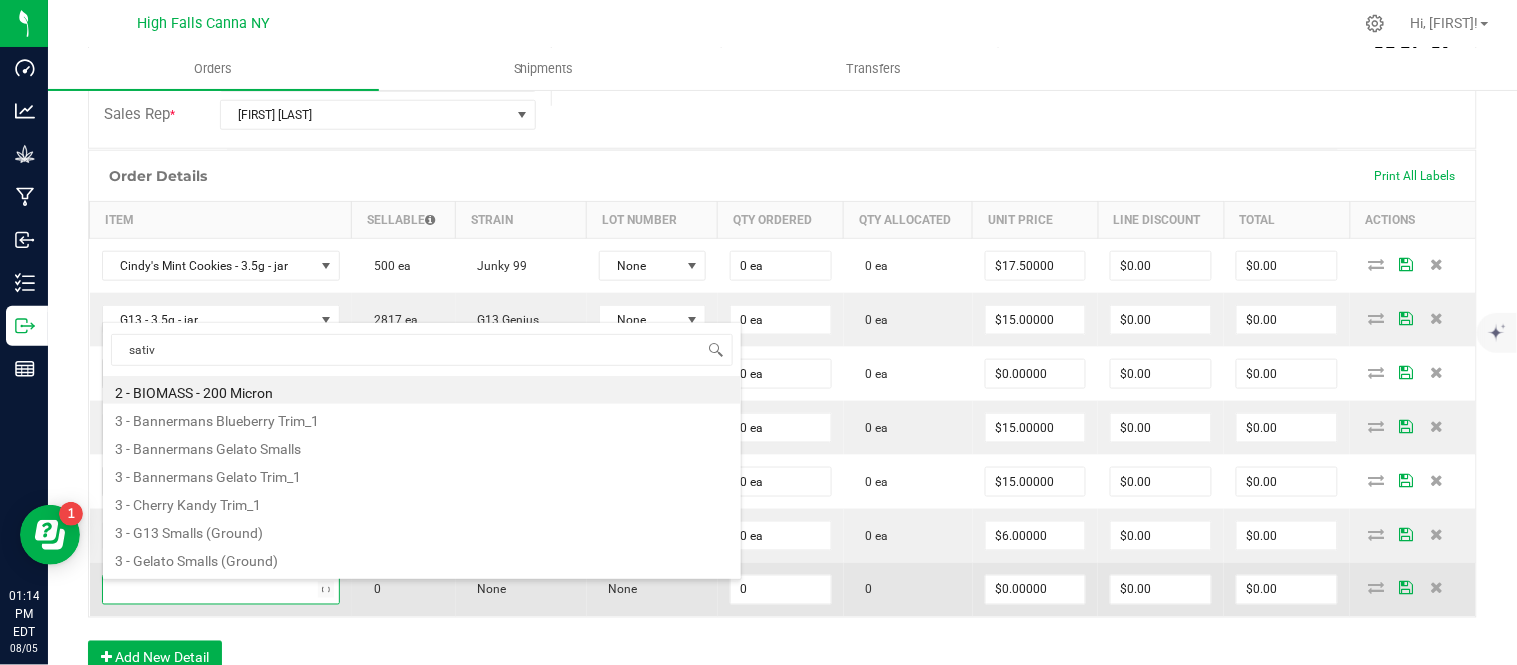 type on "sativa" 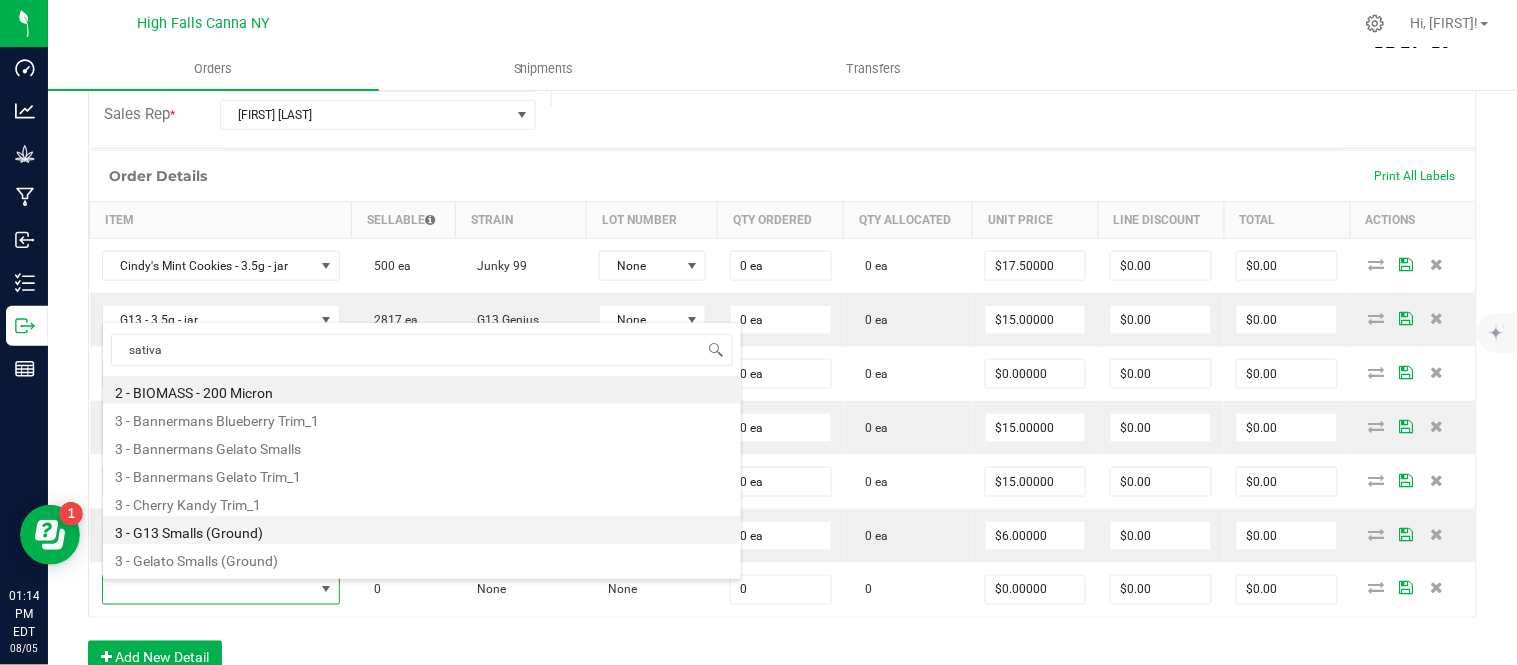 scroll, scrollTop: 0, scrollLeft: 0, axis: both 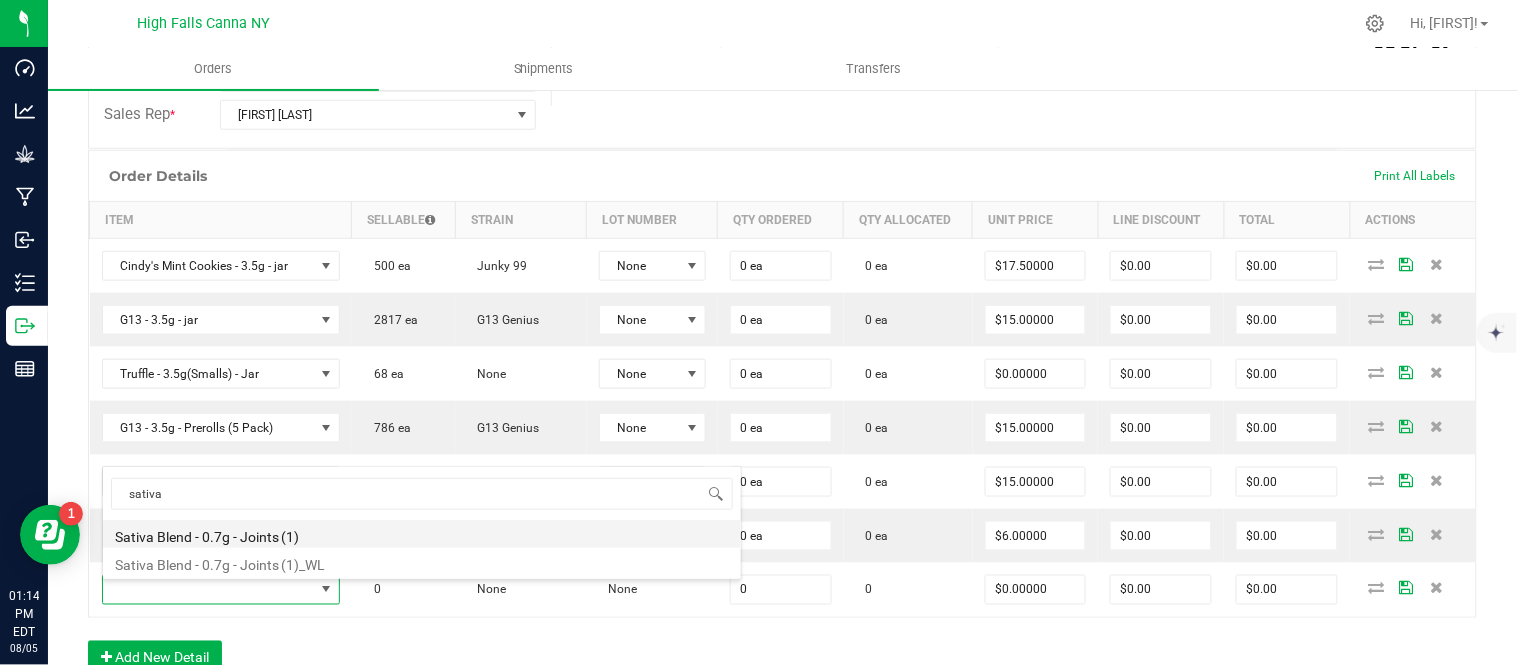 click on "Sativa Blend - 0.7g - Joints (1)" at bounding box center [422, 534] 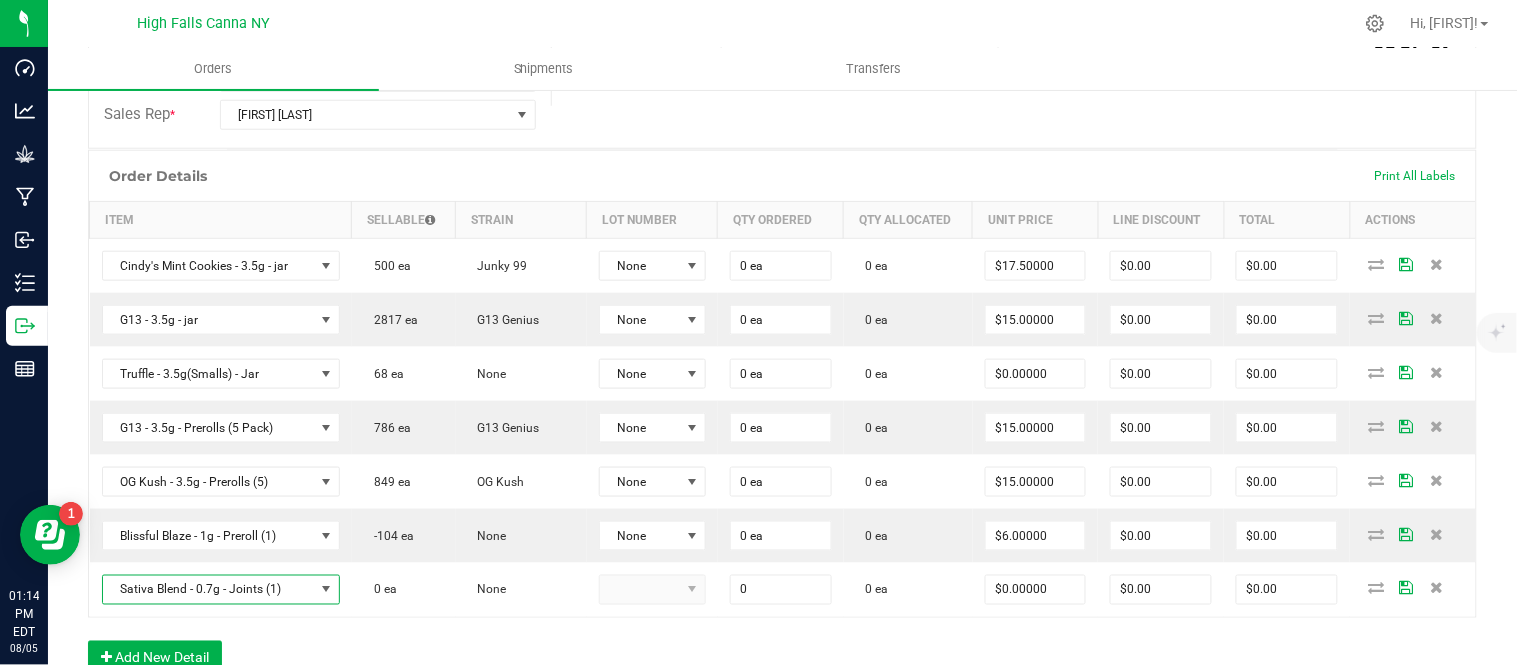 type on "0 ea" 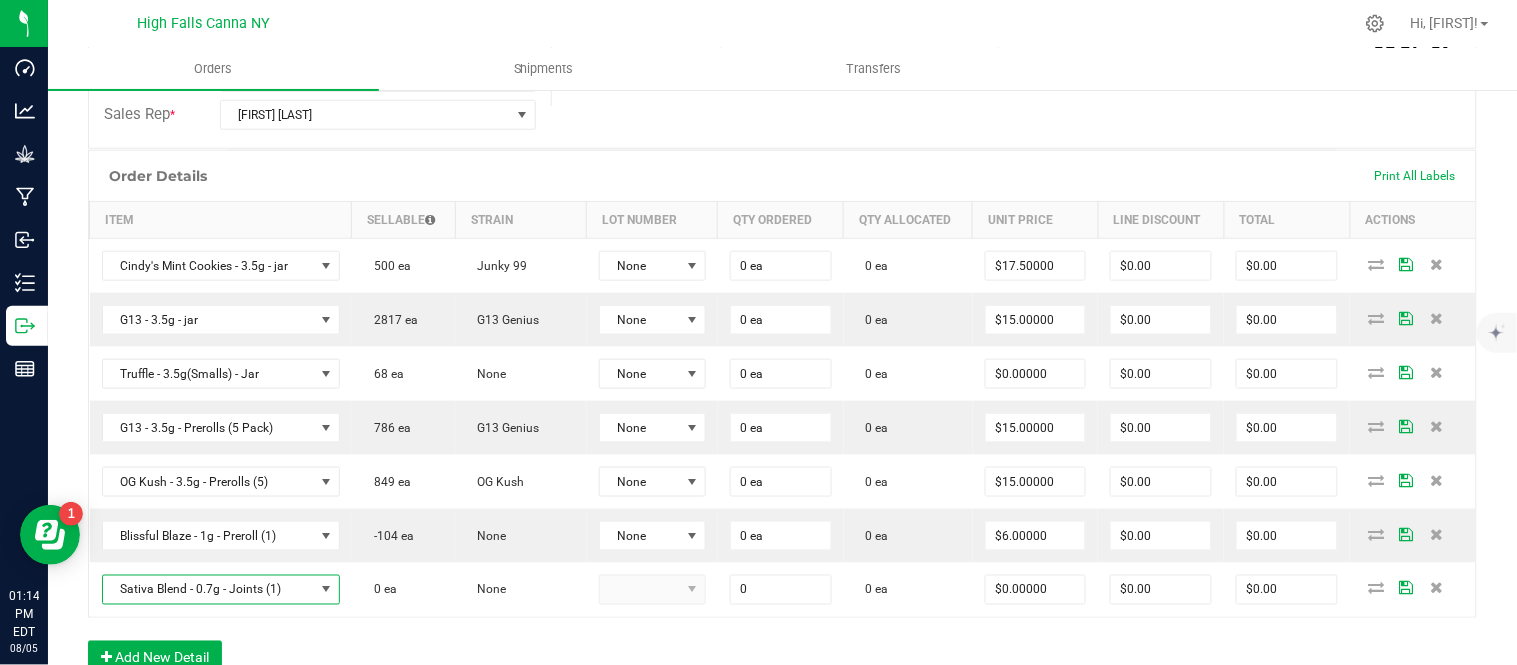 type on "$4.42000" 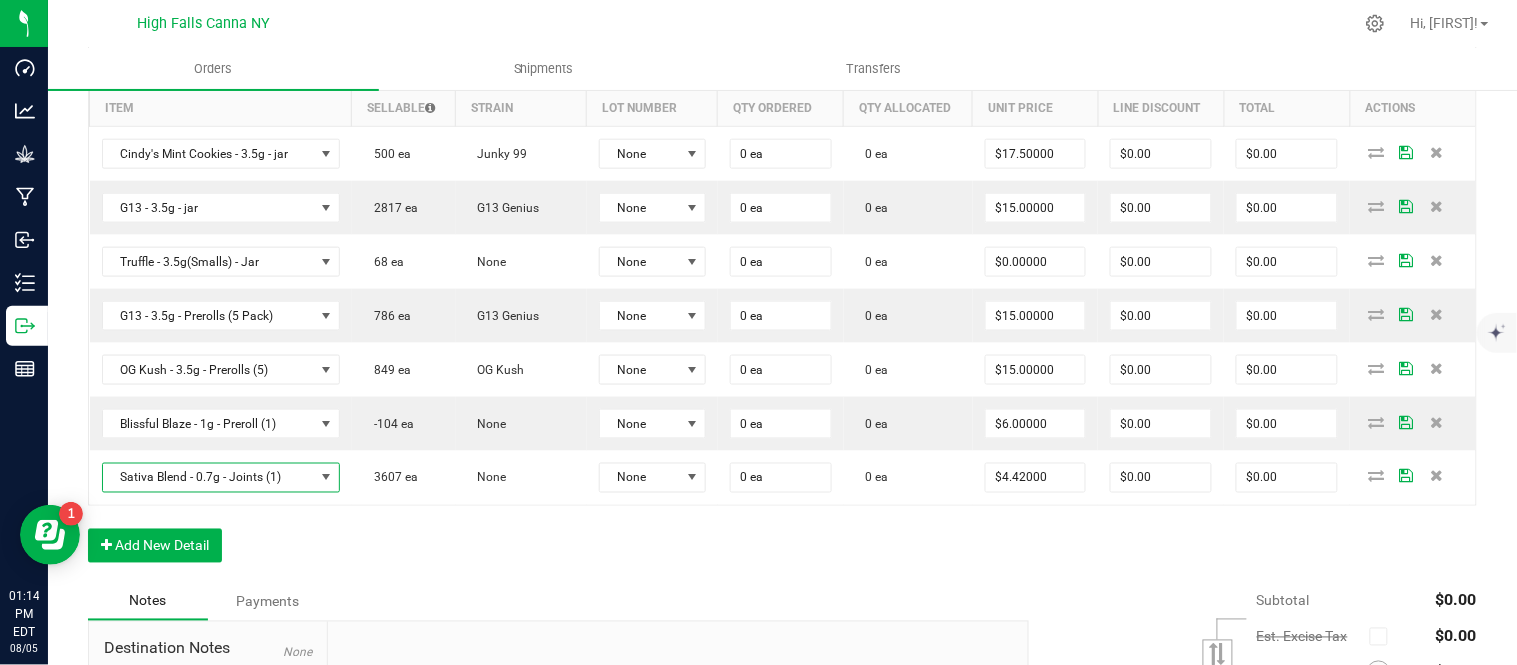 scroll, scrollTop: 666, scrollLeft: 0, axis: vertical 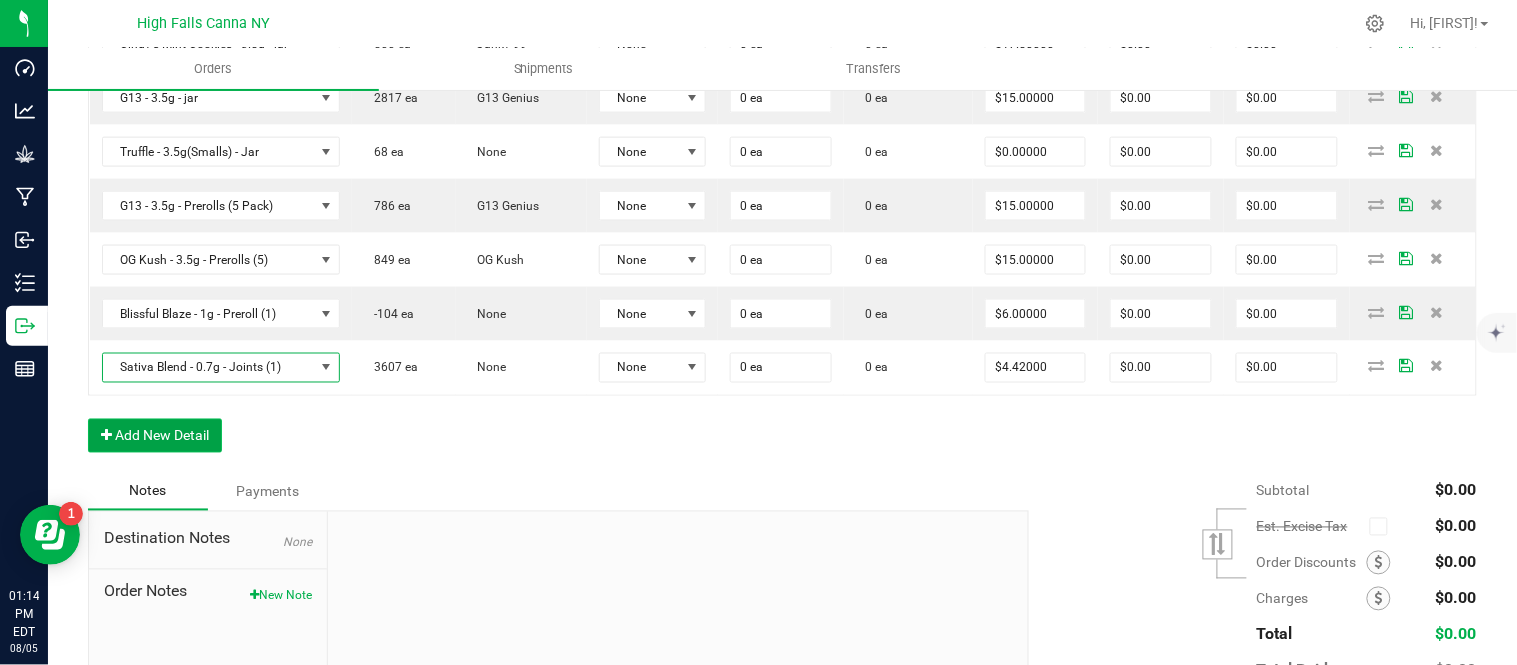 click on "Add New Detail" at bounding box center (155, 436) 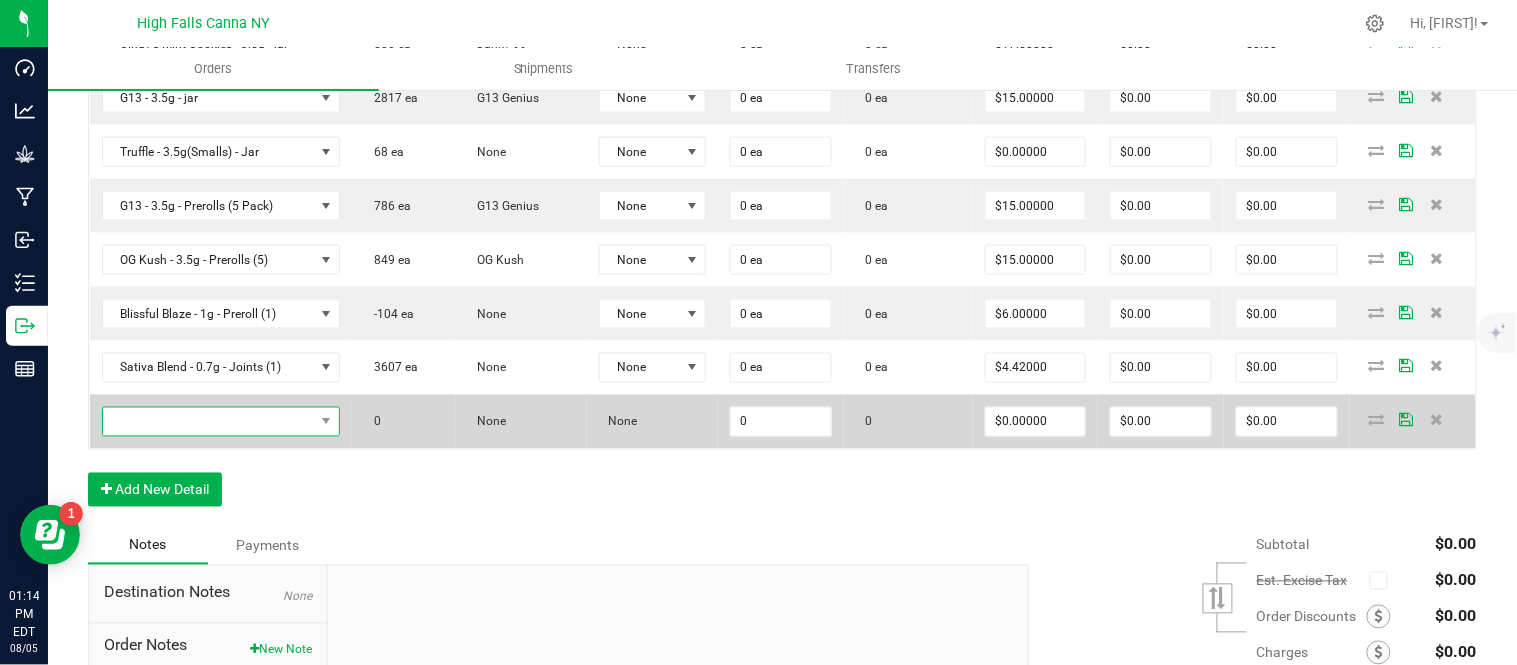 click at bounding box center [208, 422] 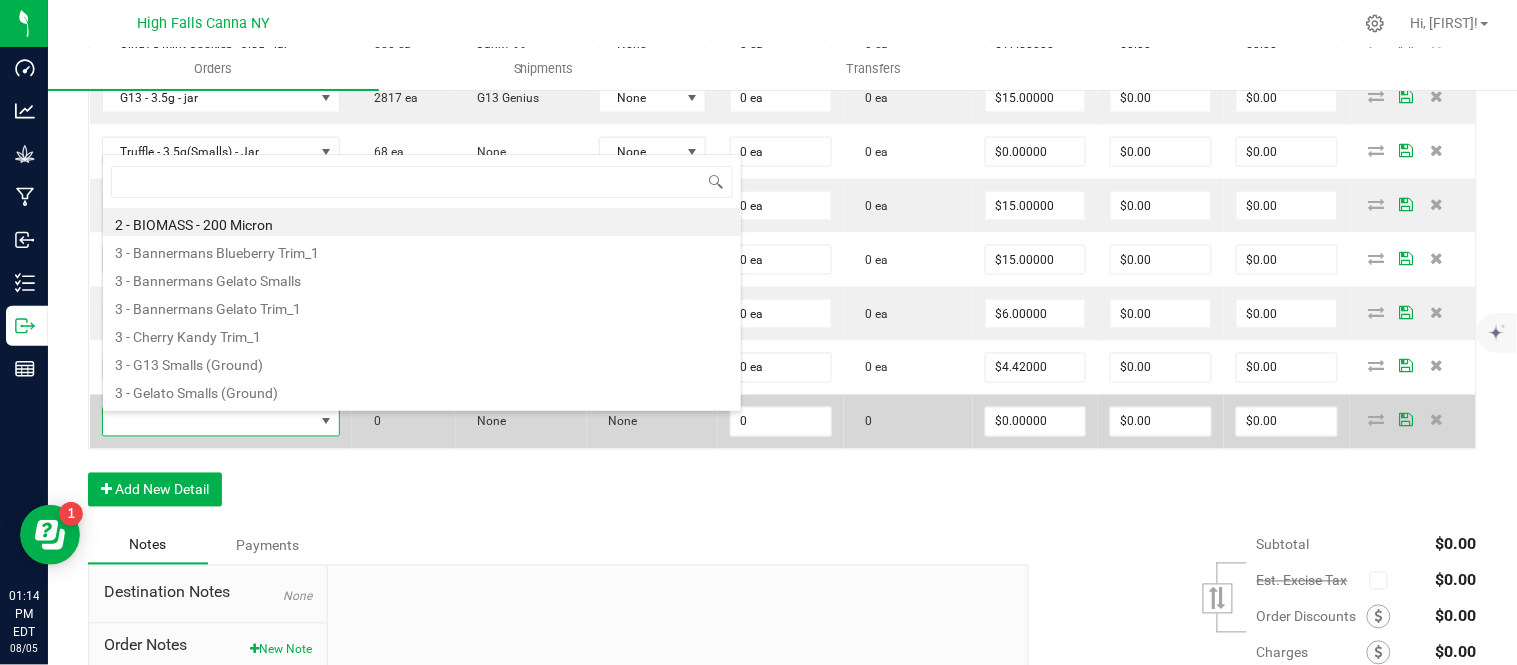 scroll, scrollTop: 99970, scrollLeft: 99763, axis: both 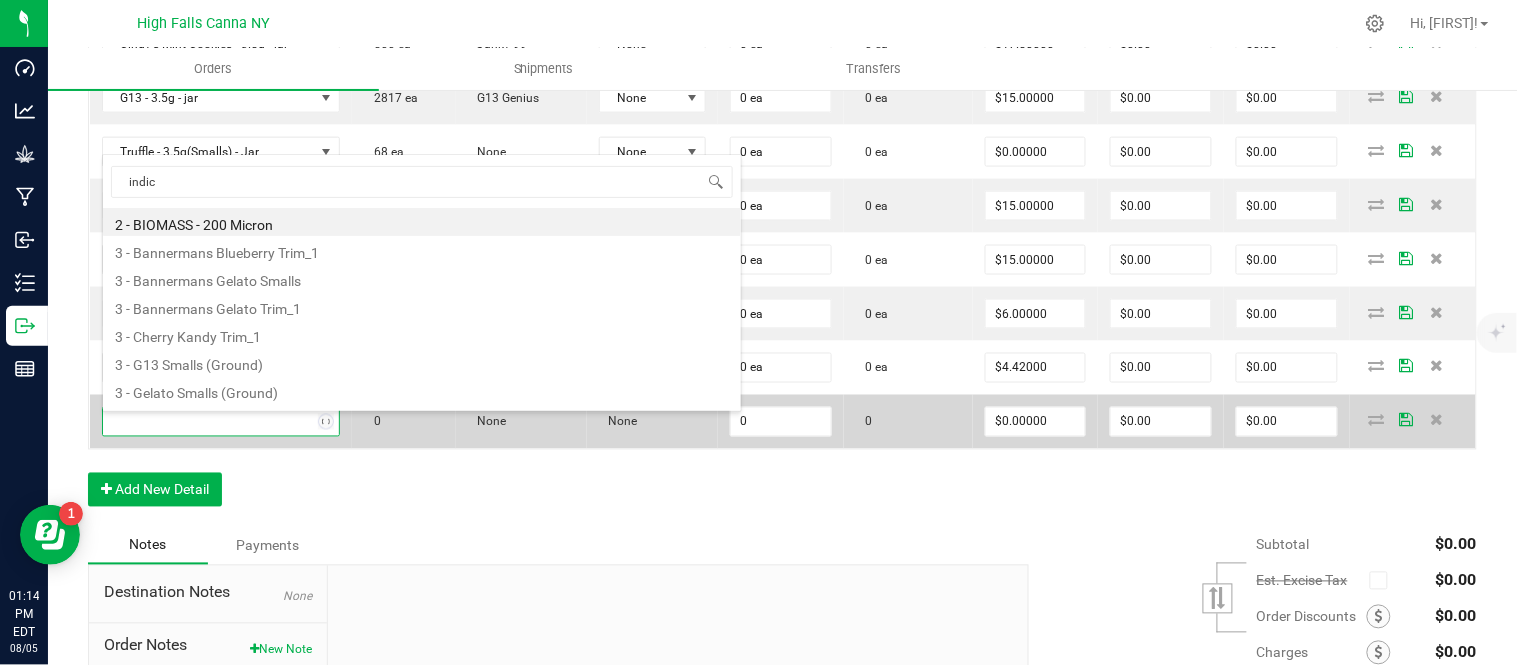 type on "indica" 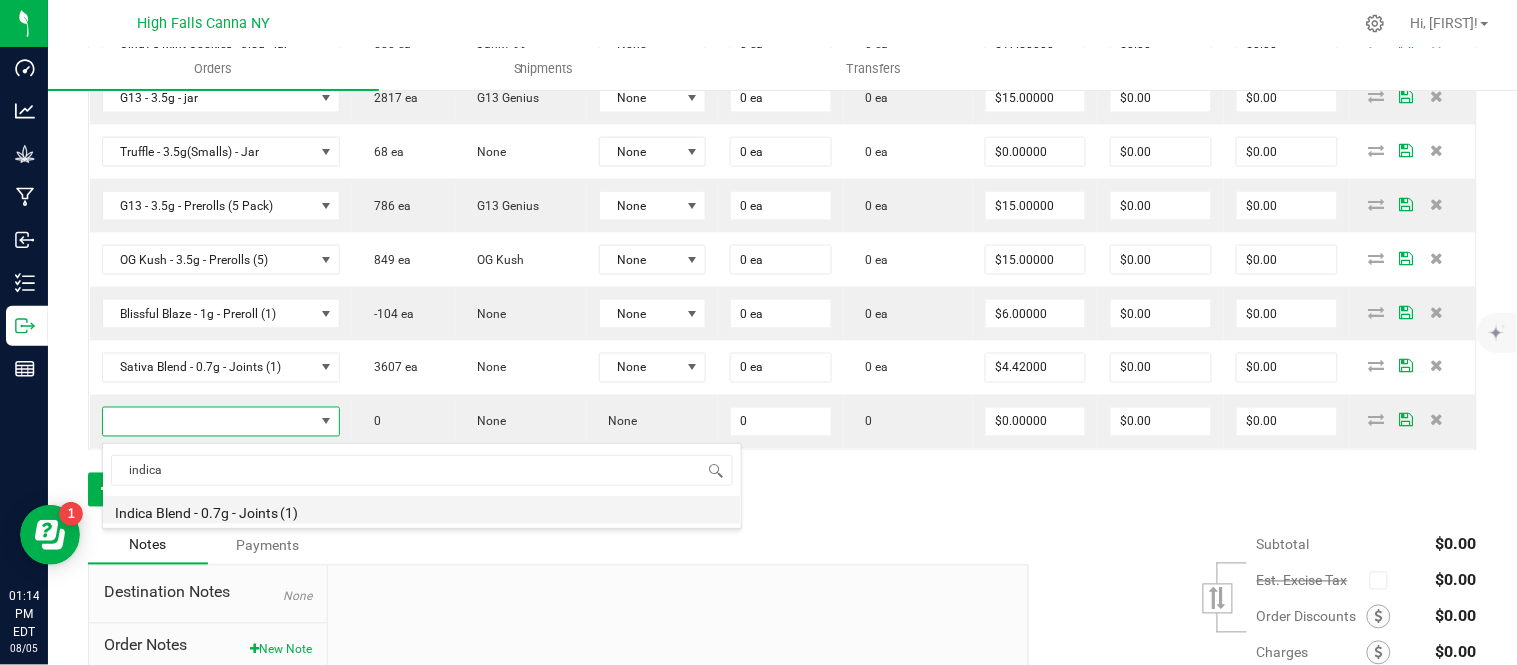 click on "Indica Blend - 0.7g - Joints (1)" at bounding box center (422, 510) 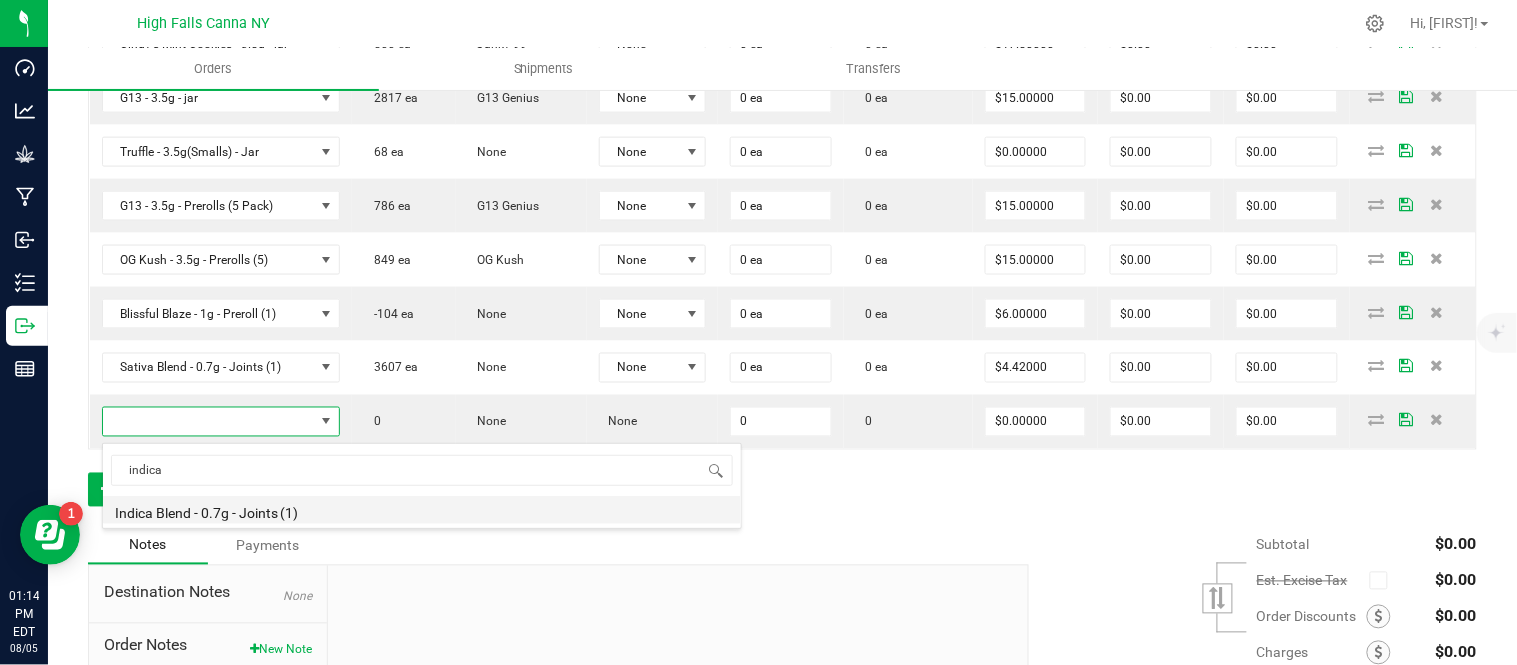 type on "0 ea" 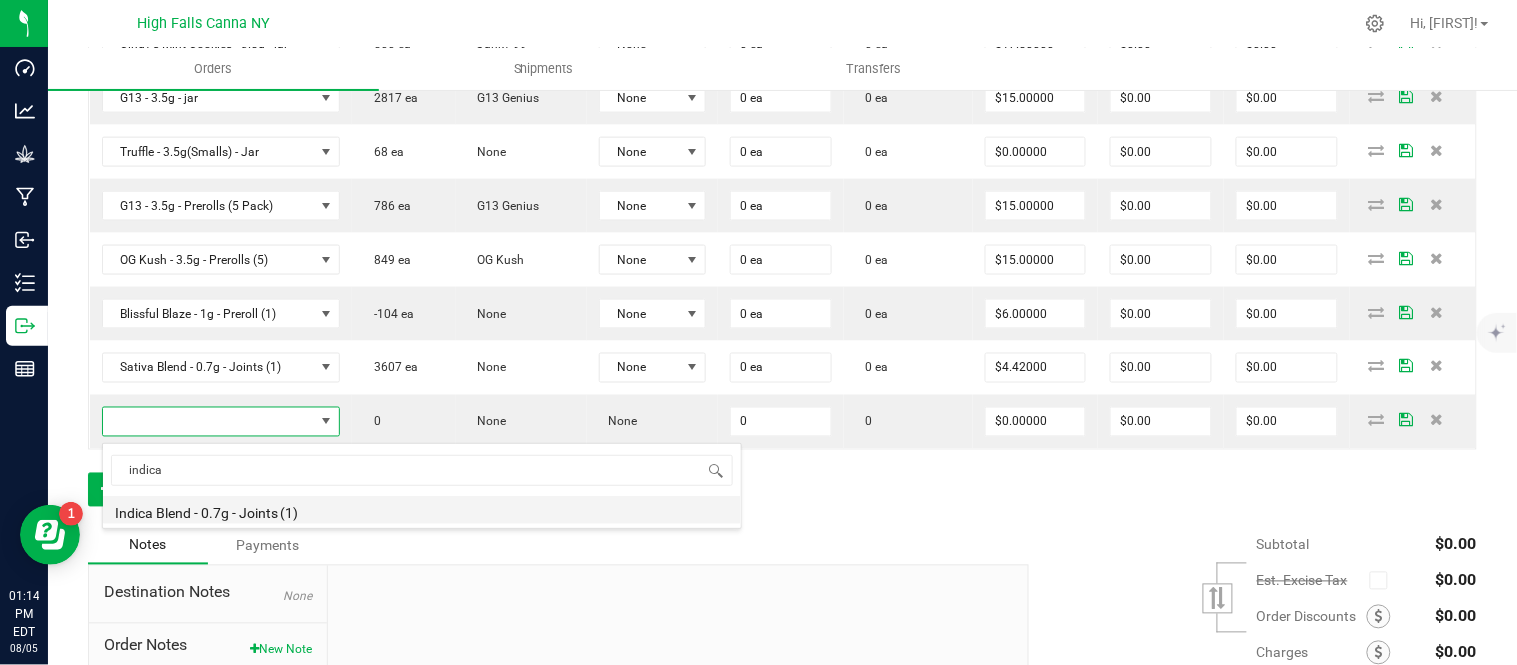 type on "$4.42000" 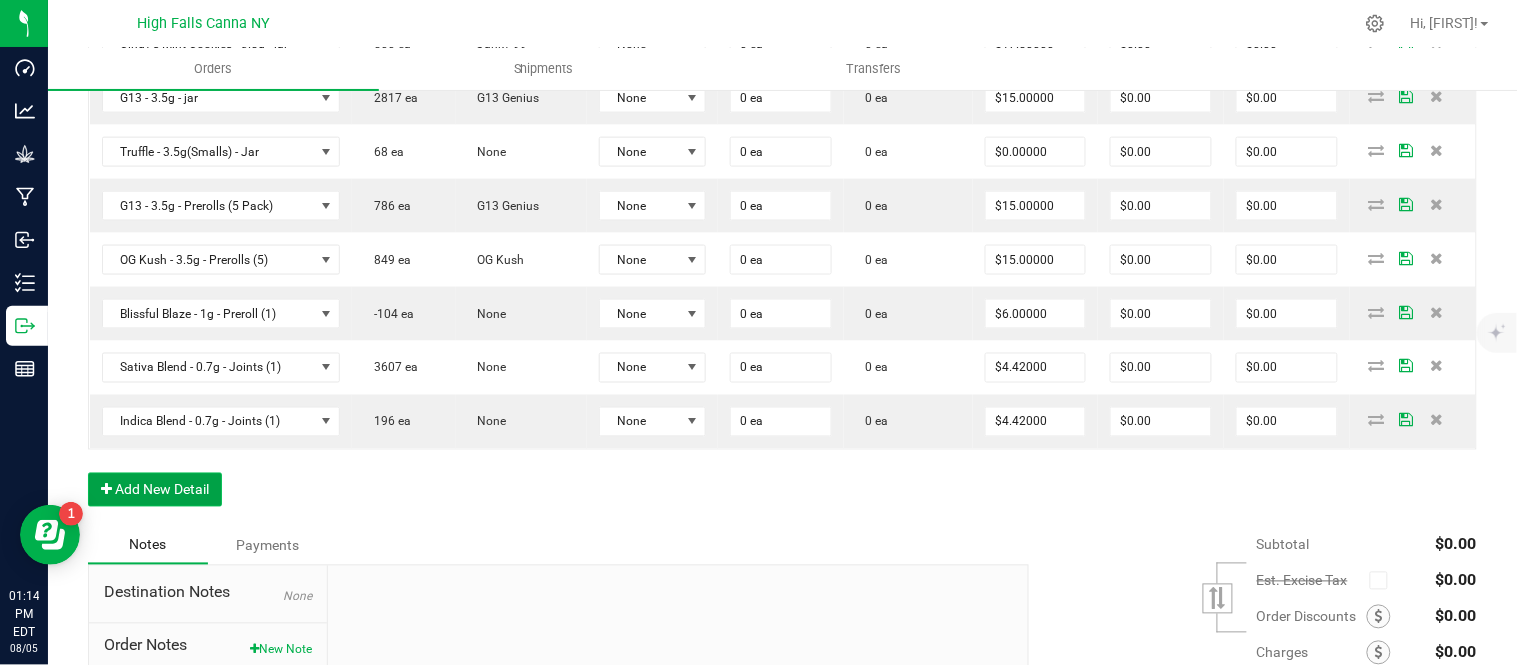 click on "Add New Detail" at bounding box center [155, 490] 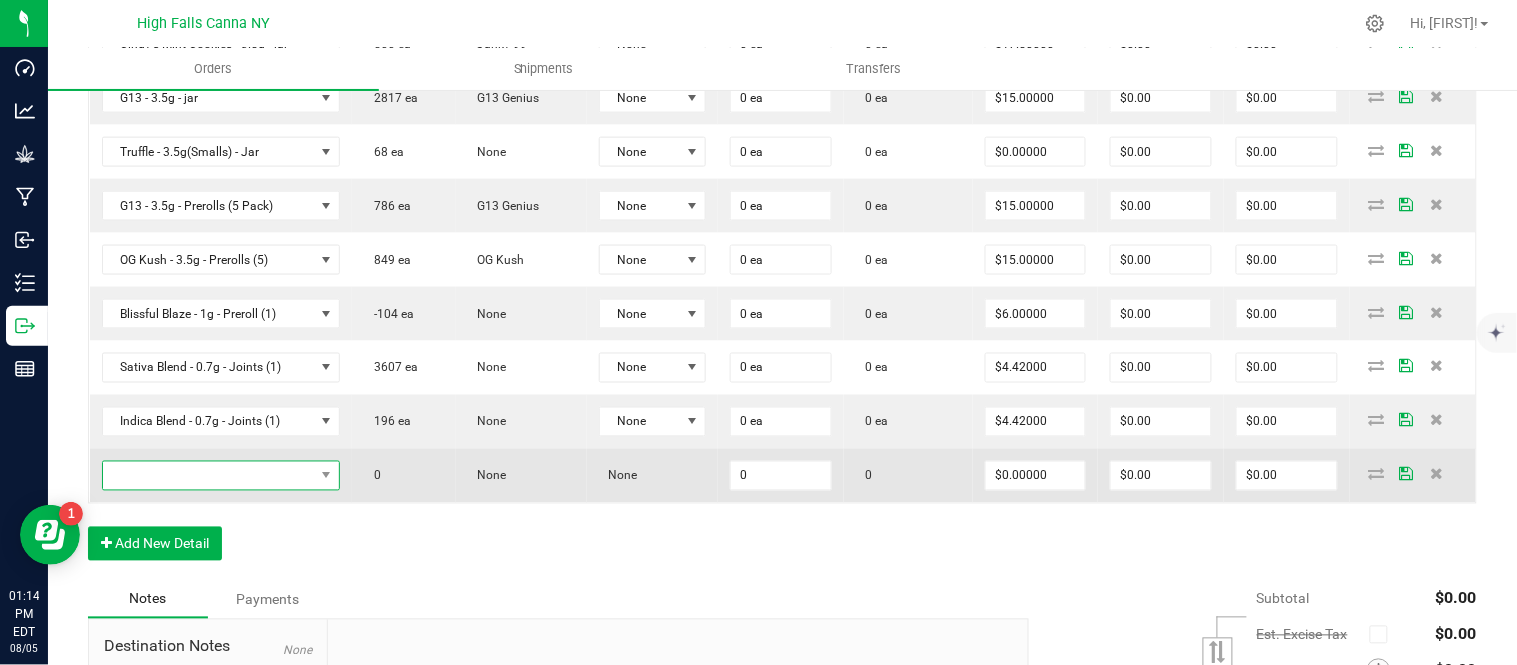 click at bounding box center (208, 476) 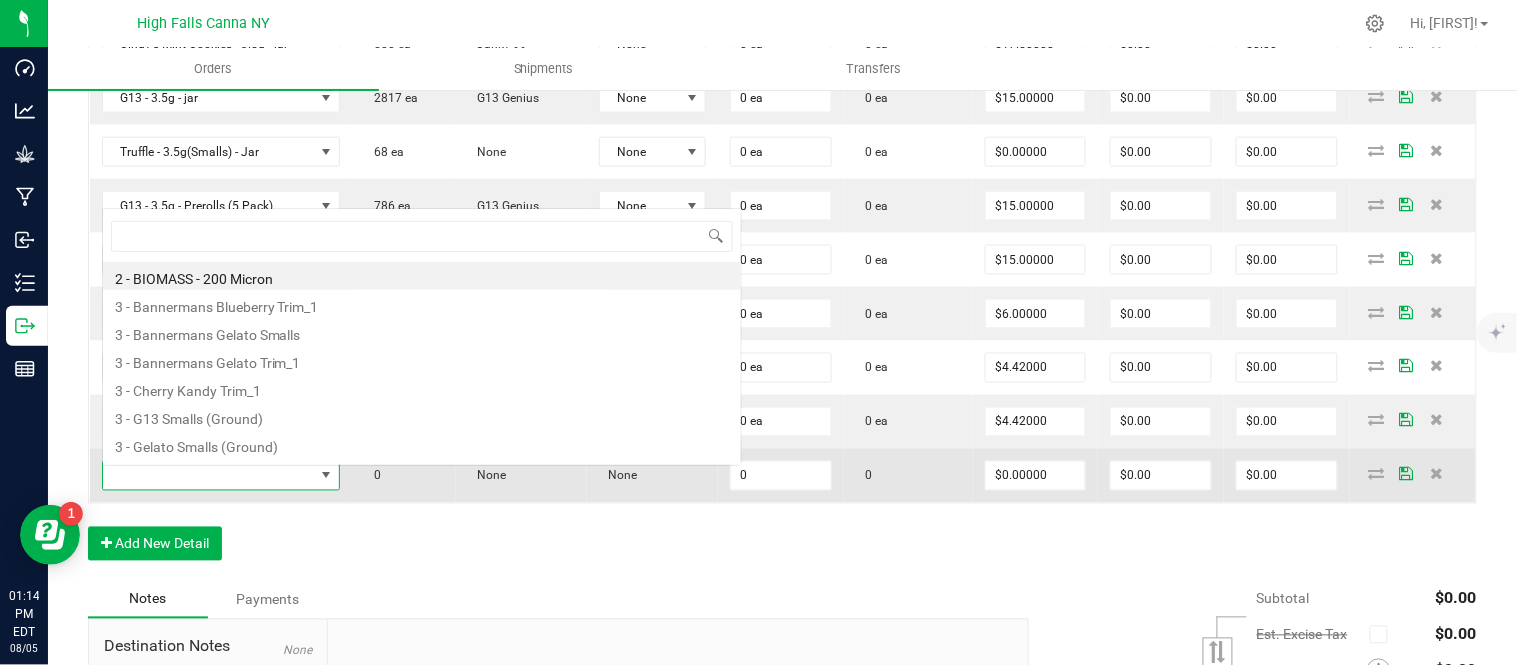 scroll, scrollTop: 0, scrollLeft: 0, axis: both 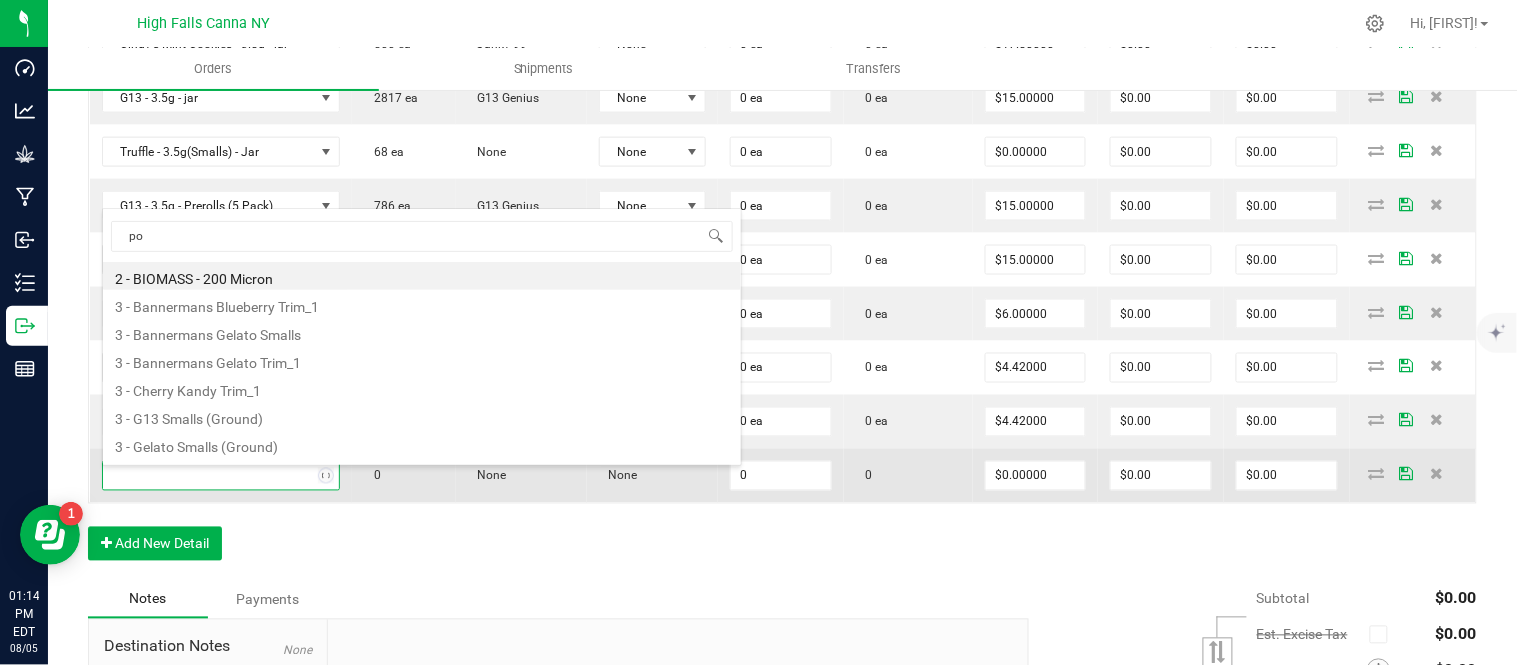 type on "pom" 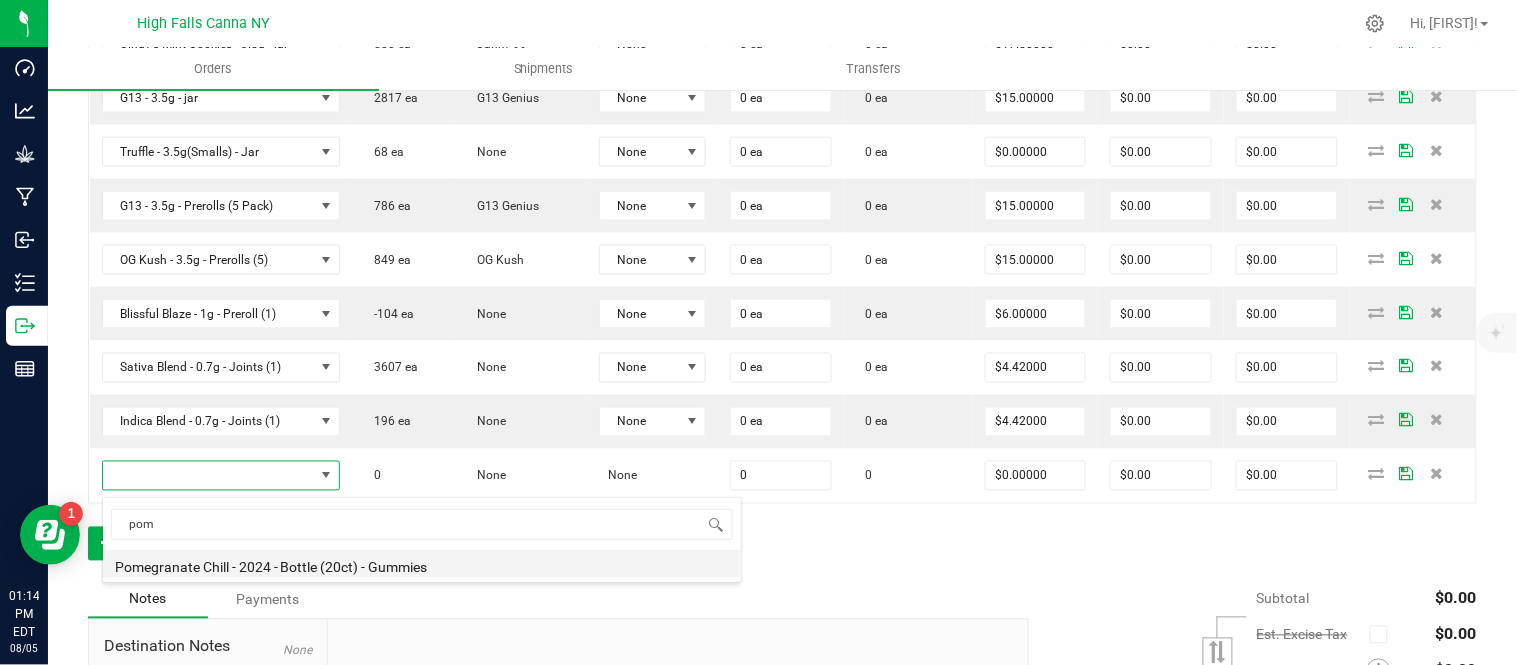 click on "Pomegranate Chill - 2024 - Bottle (20ct) - Gummies" at bounding box center (422, 564) 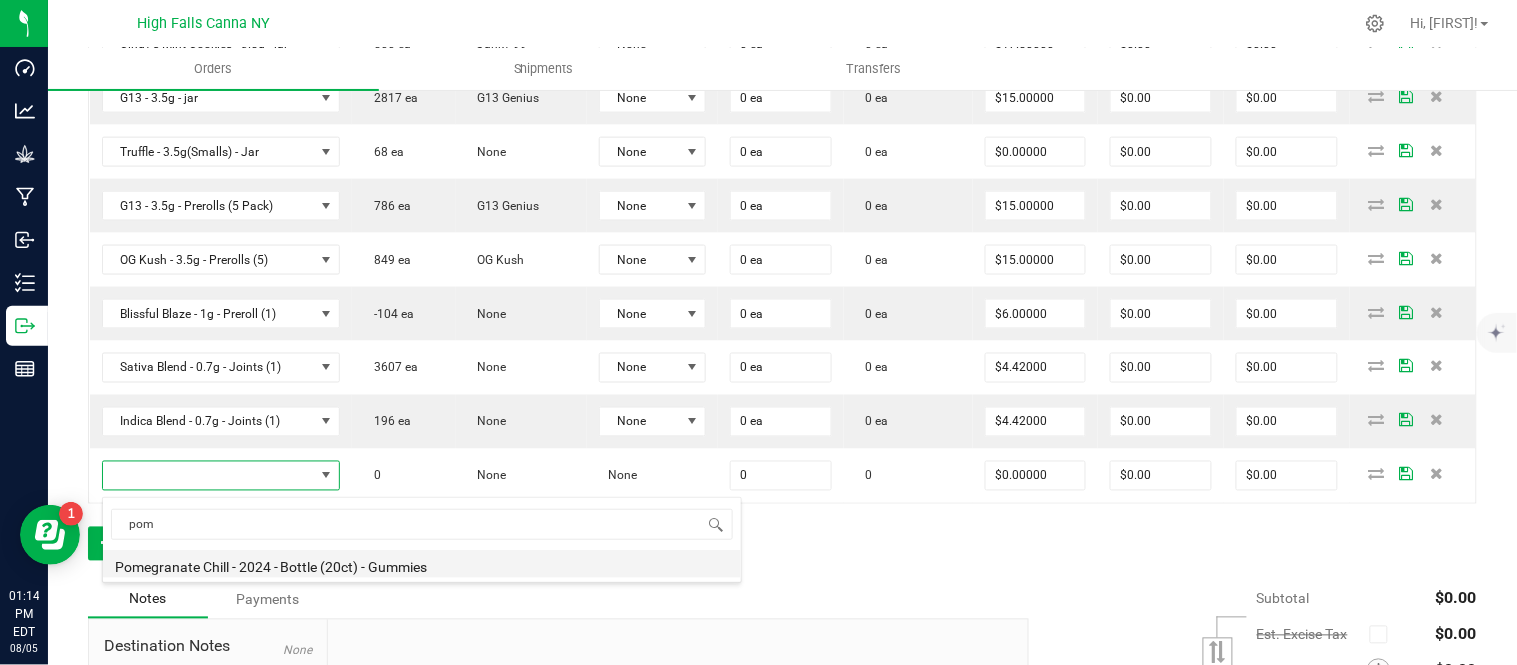 type on "0 ea" 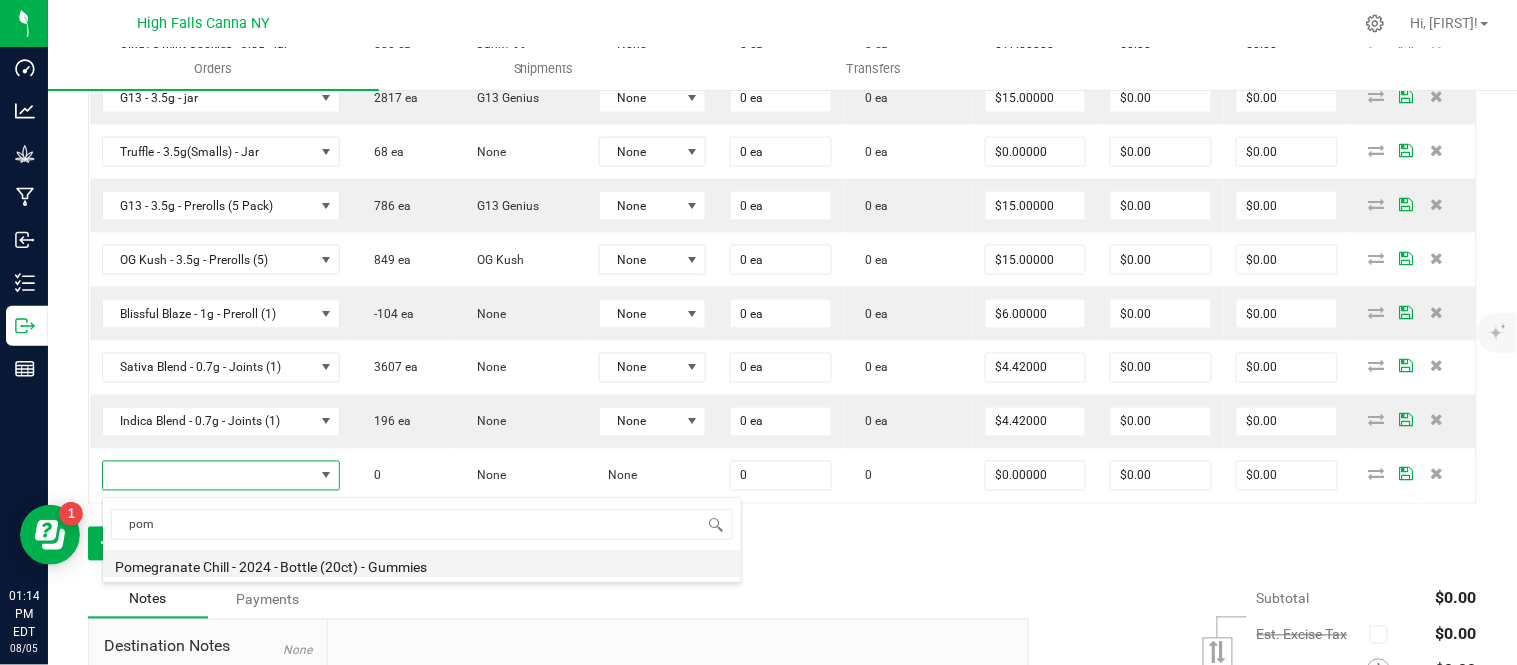 type on "$10.00000" 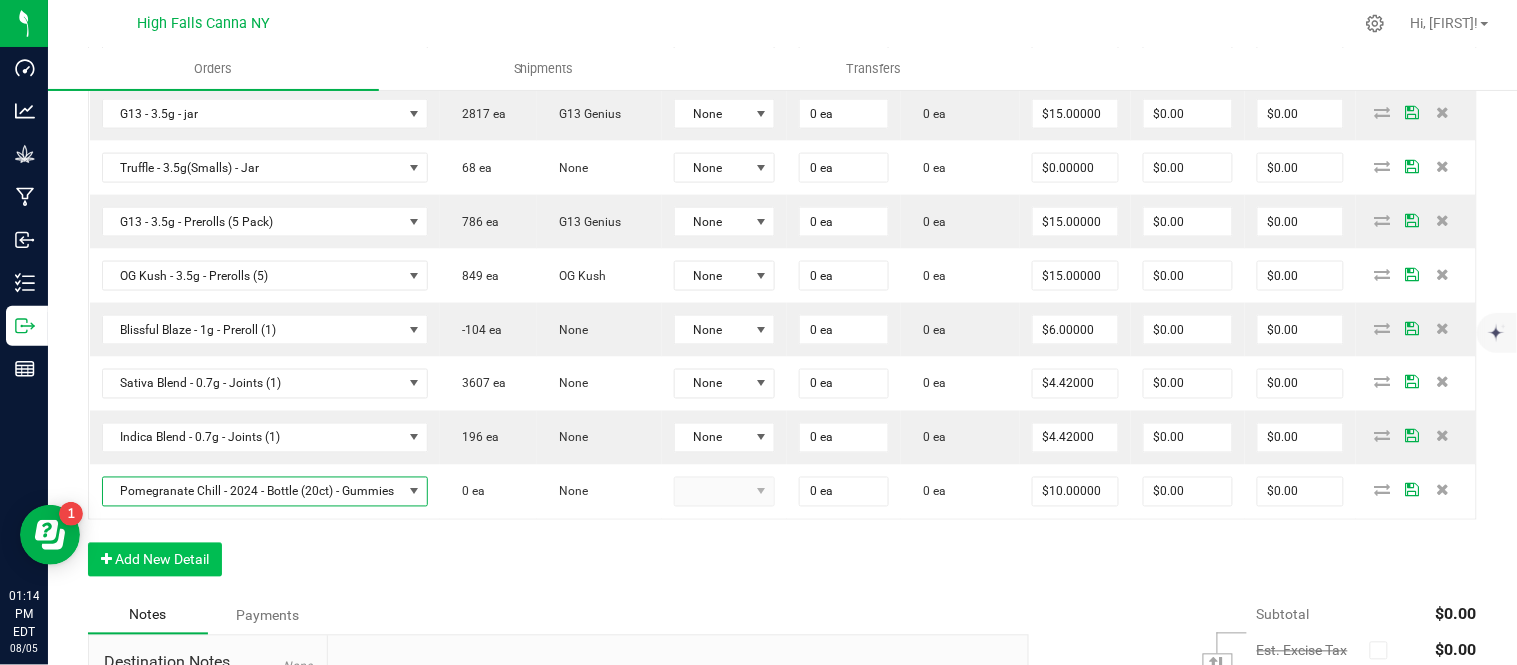 scroll, scrollTop: 683, scrollLeft: 0, axis: vertical 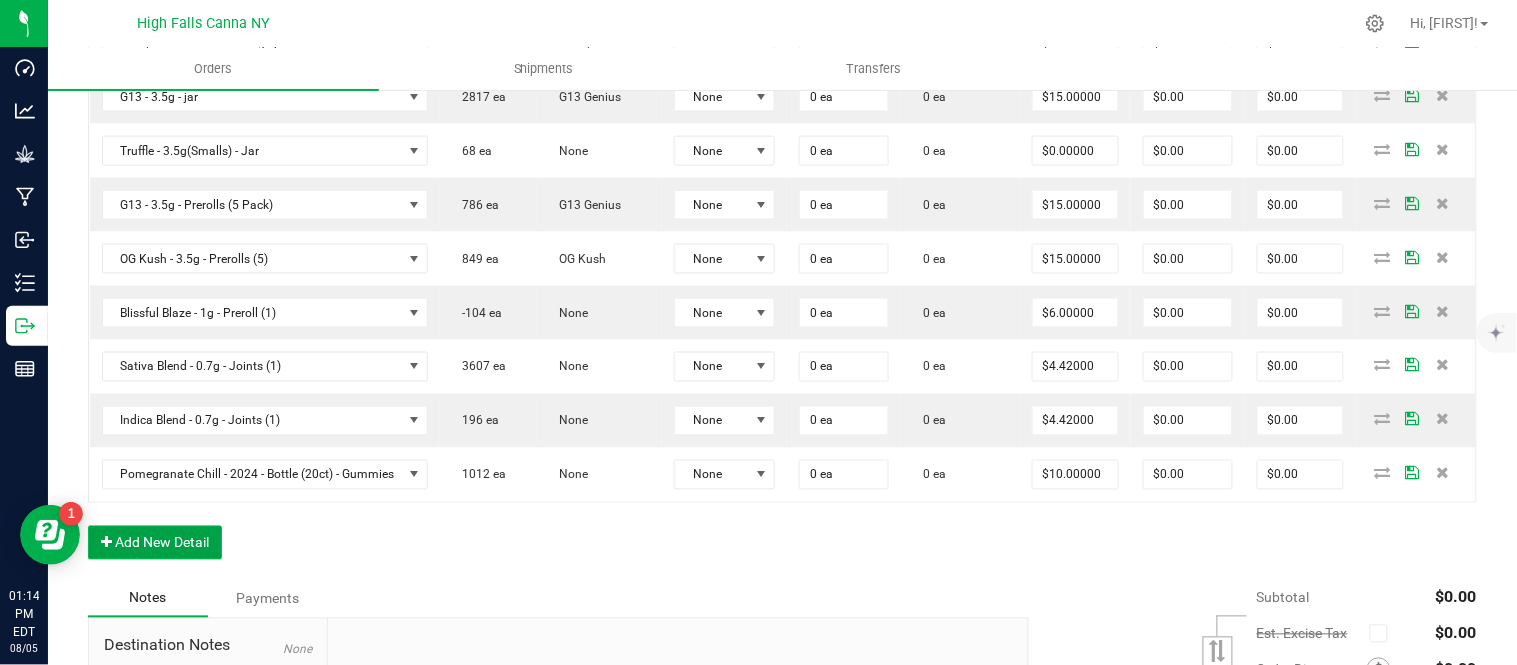 click on "Add New Detail" at bounding box center [155, 543] 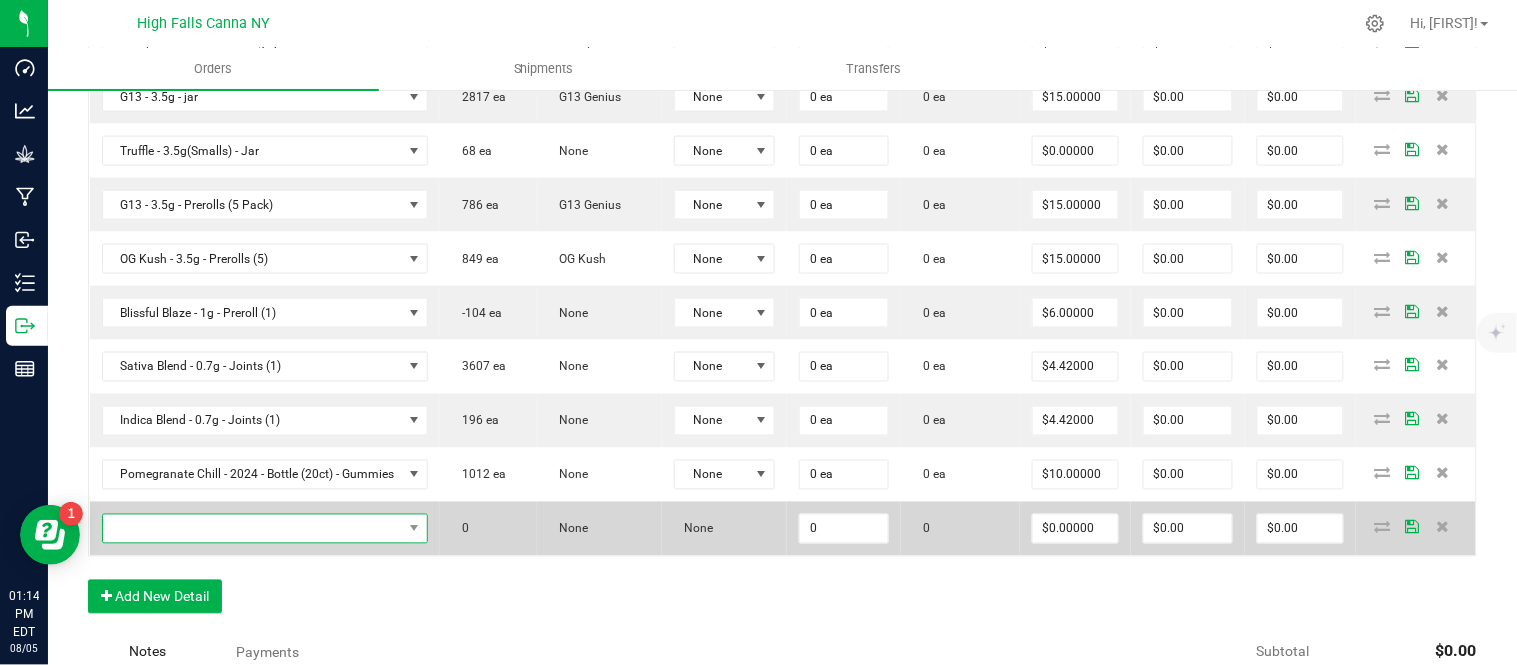 click at bounding box center [253, 529] 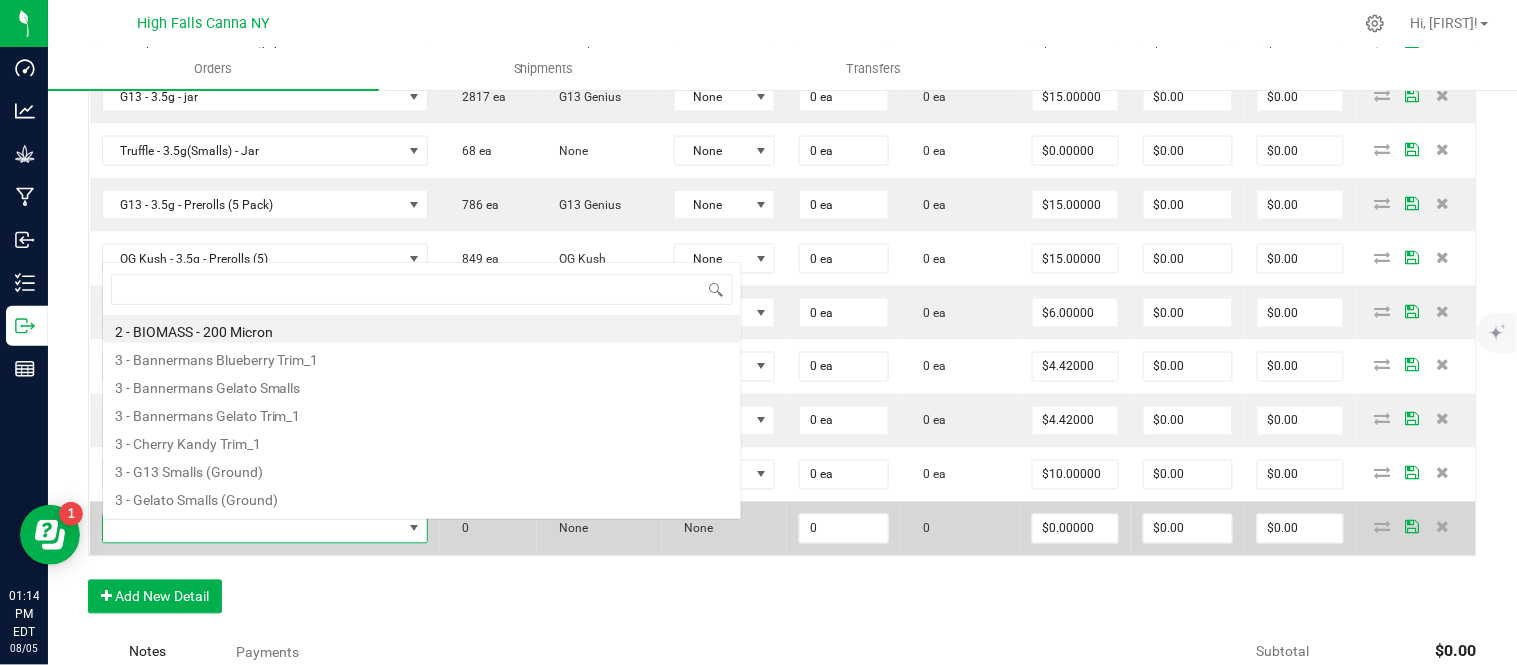scroll, scrollTop: 99970, scrollLeft: 99654, axis: both 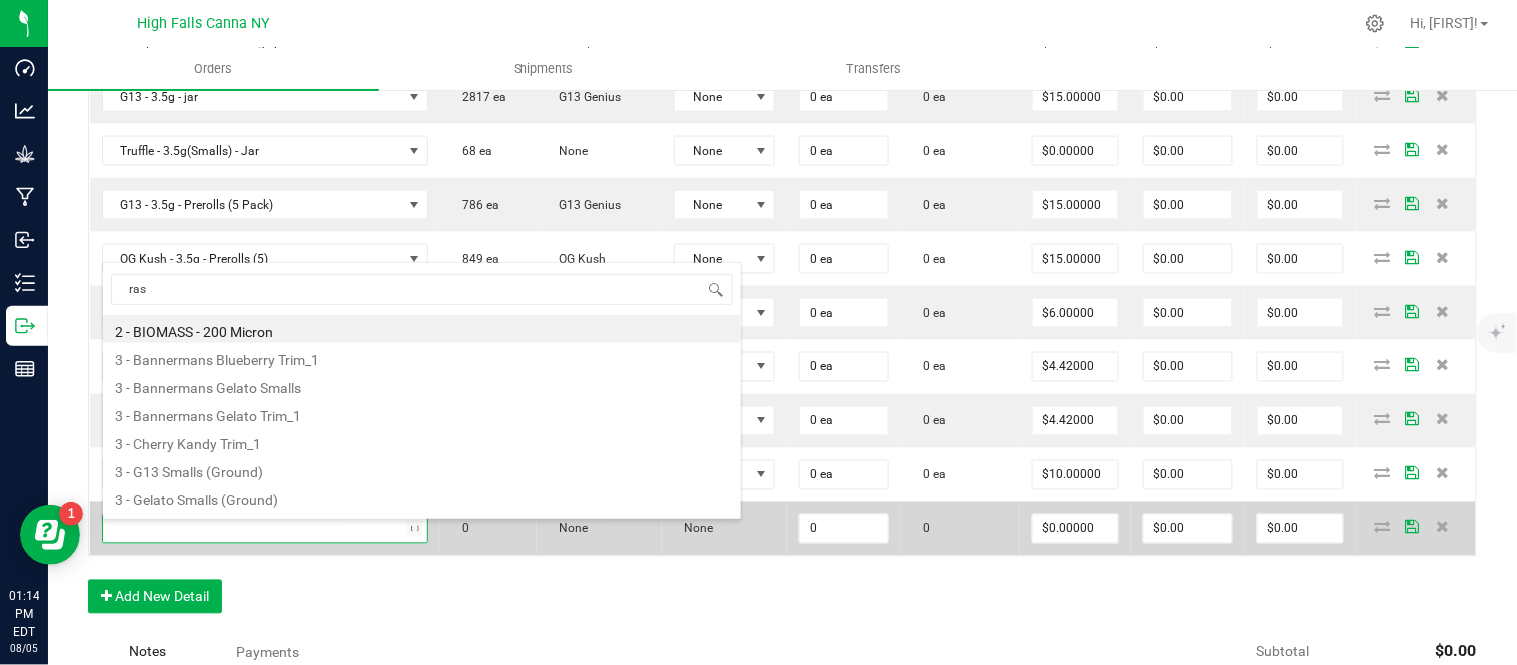 type on "rasp" 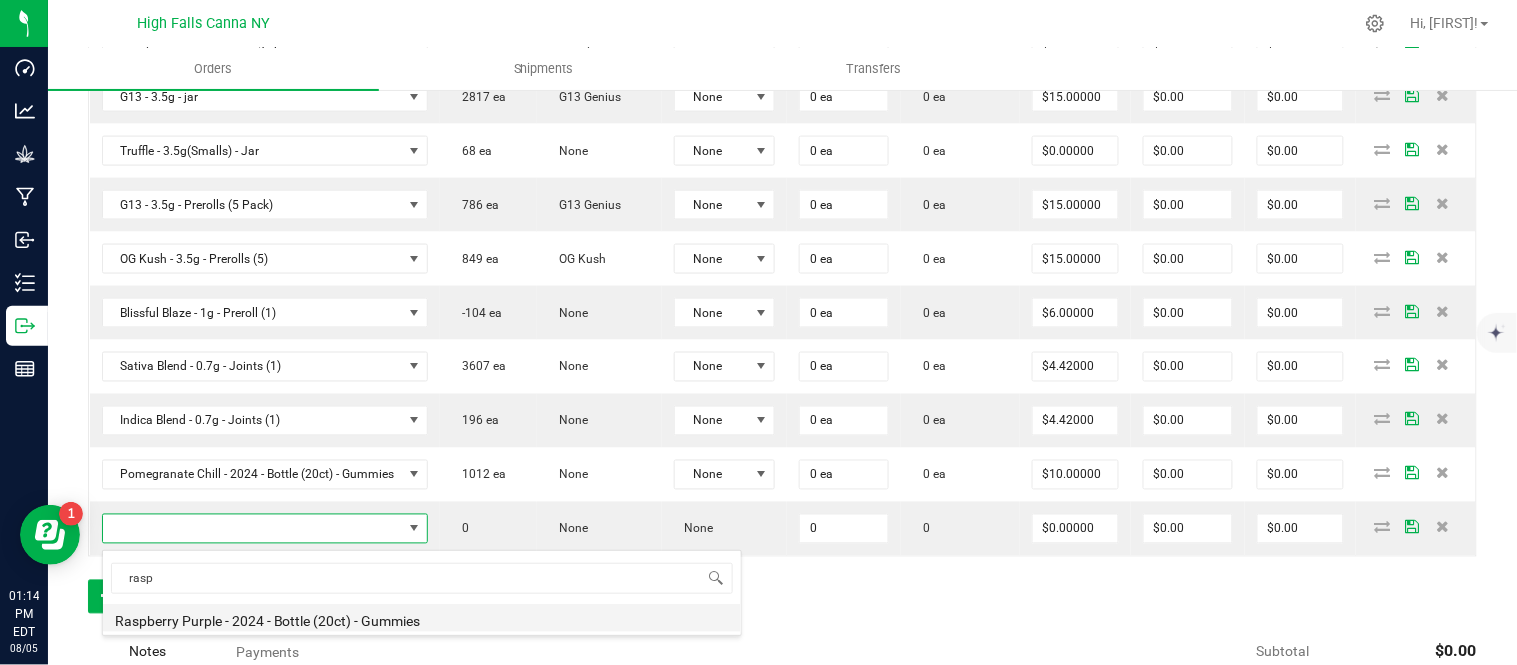 click on "Raspberry Purple - 2024 - Bottle (20ct) - Gummies" at bounding box center (422, 618) 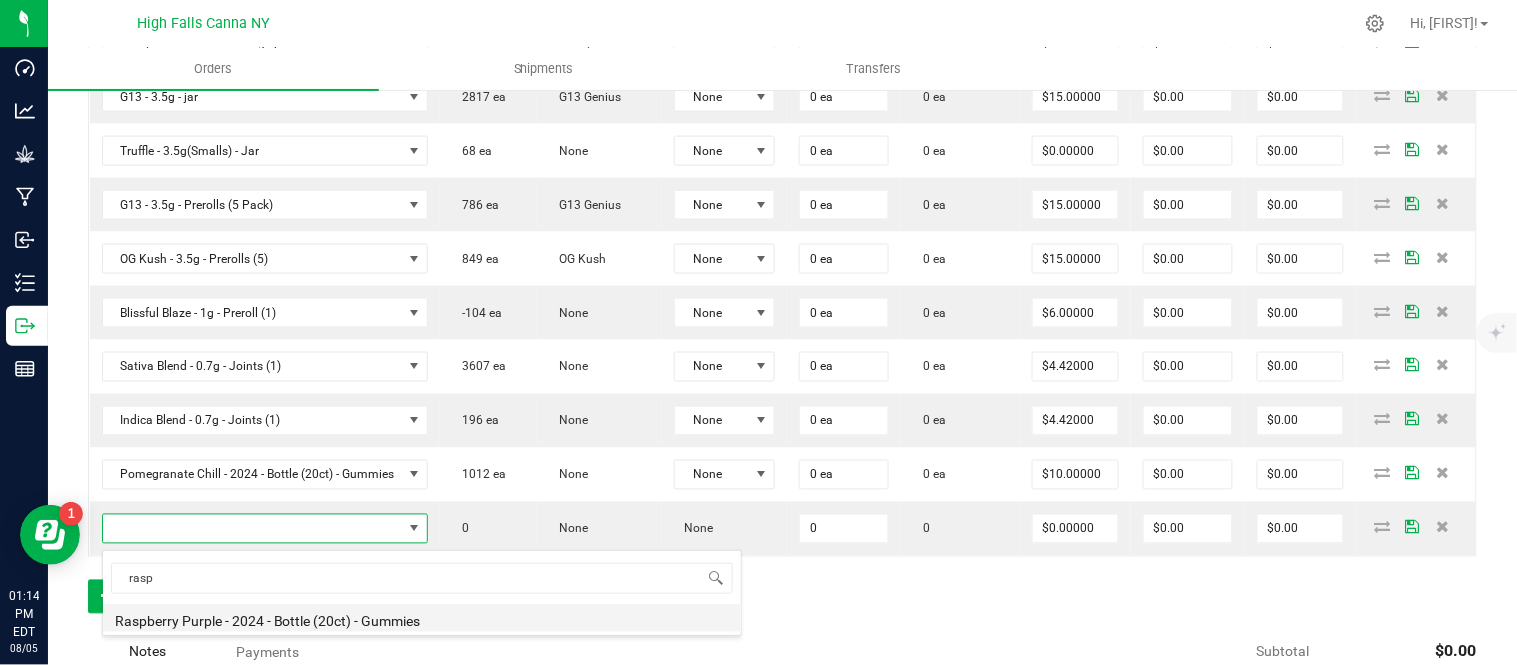 type on "0 ea" 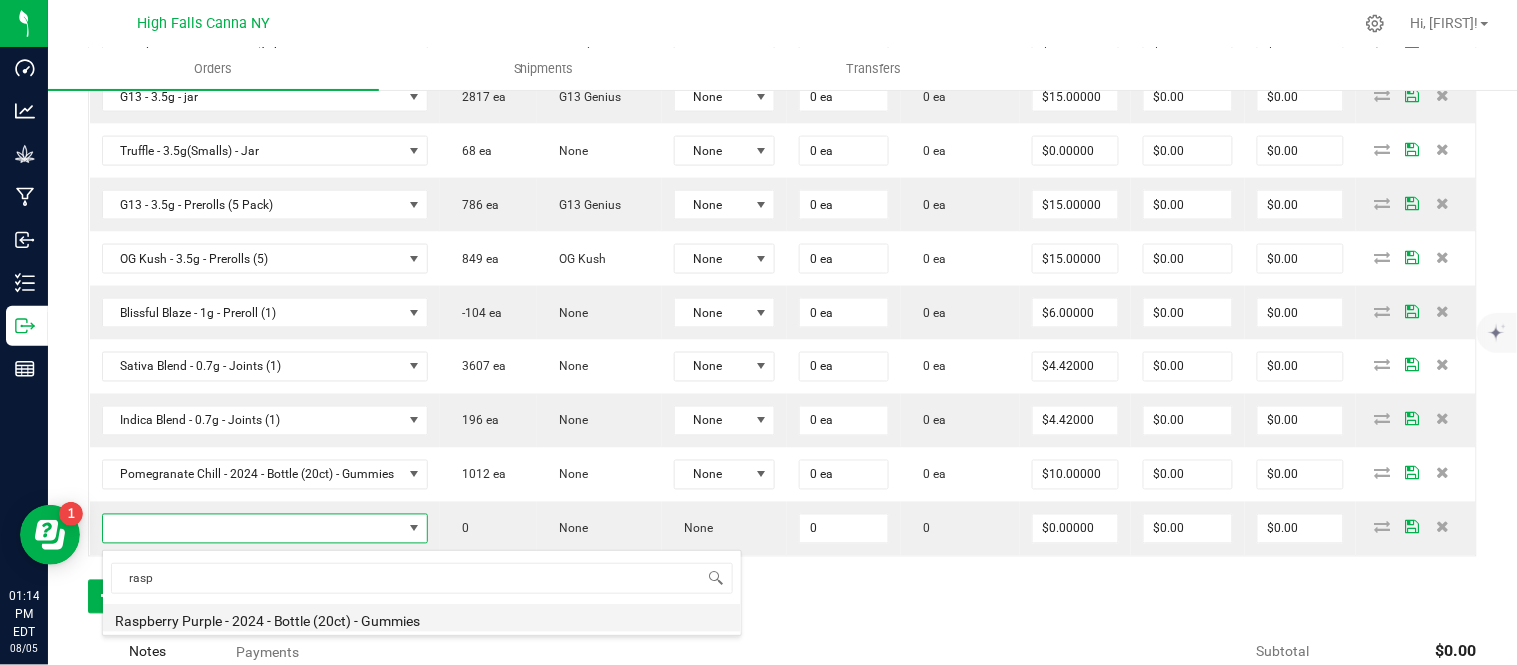 type on "$10.00000" 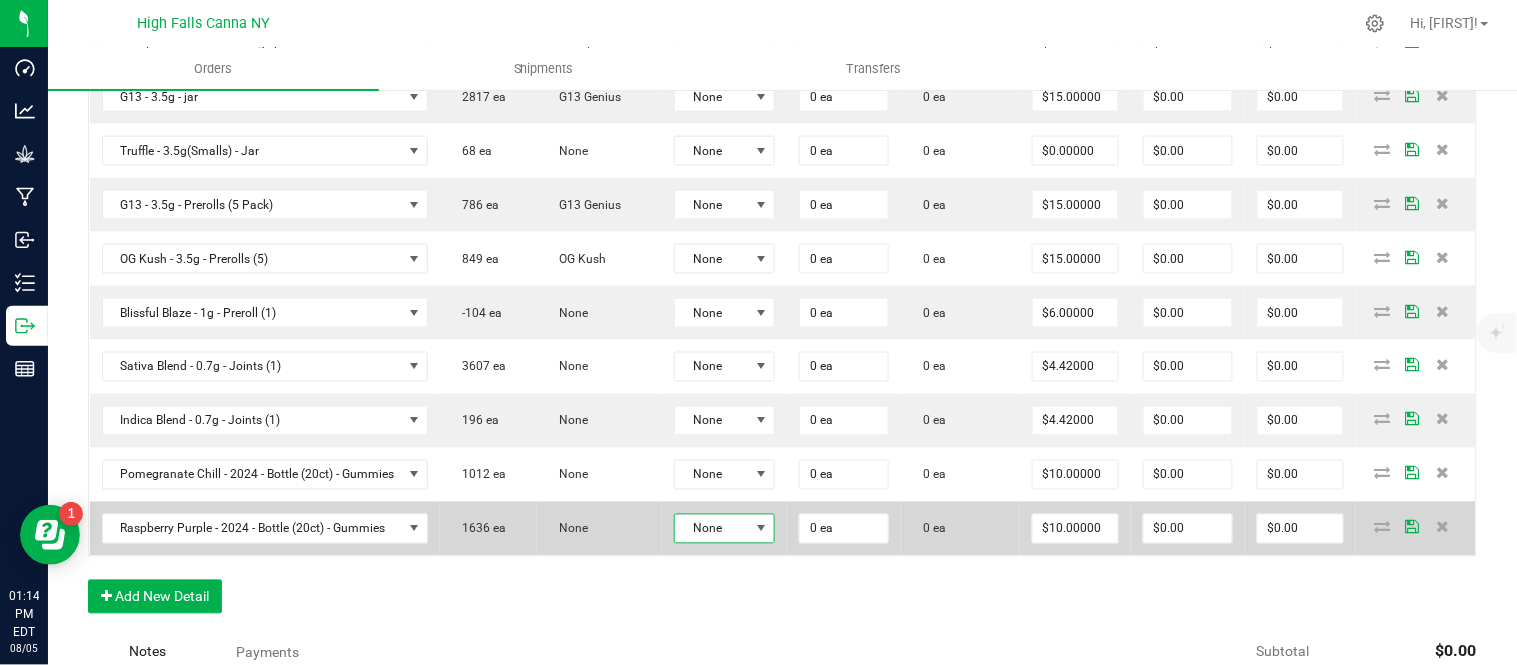 click on "None" at bounding box center (712, 529) 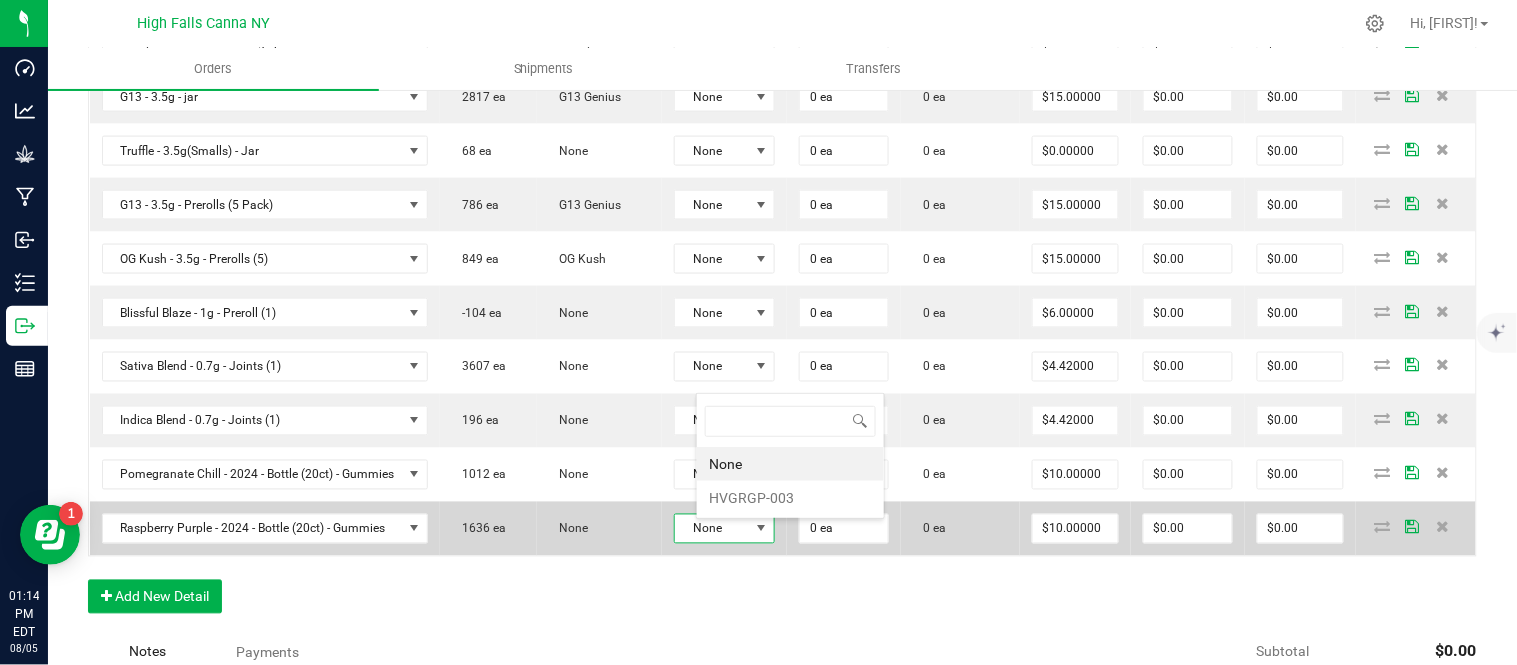 scroll, scrollTop: 99970, scrollLeft: 99898, axis: both 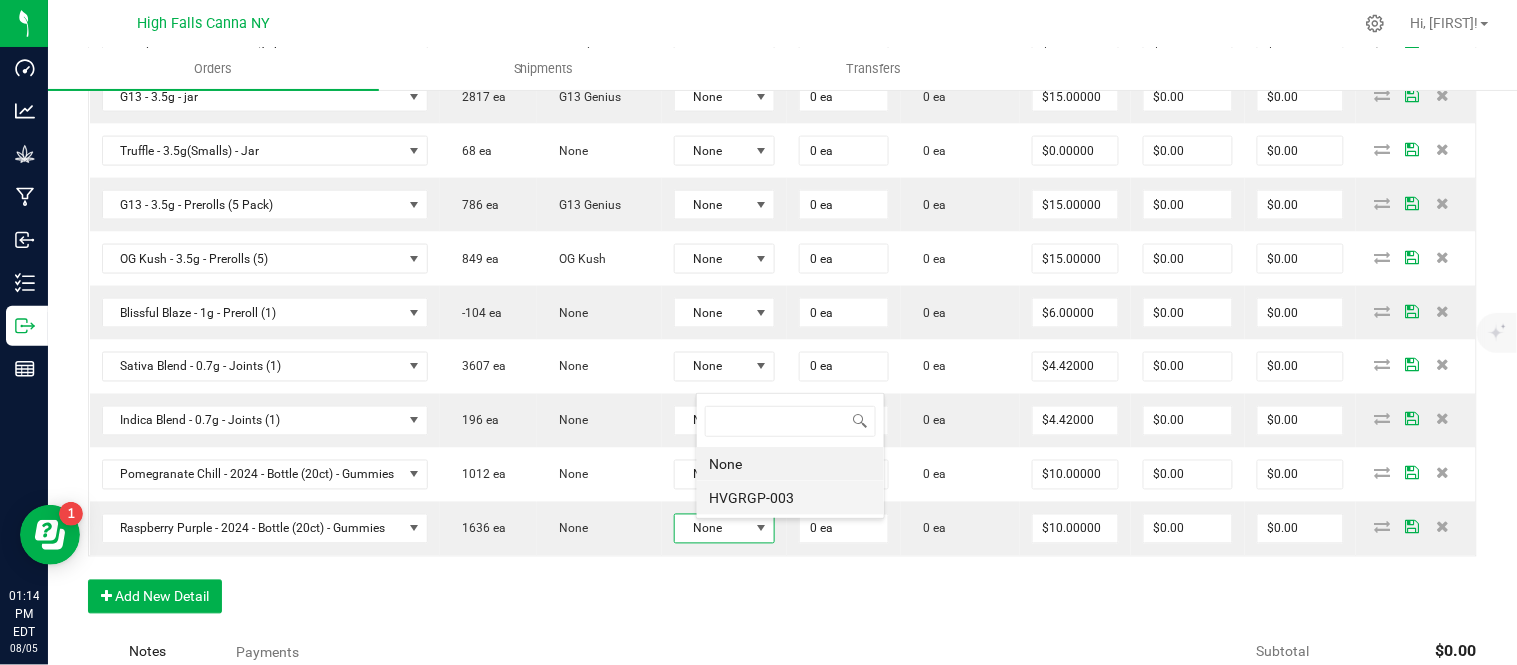 click on "HVGRGP-003" at bounding box center [790, 498] 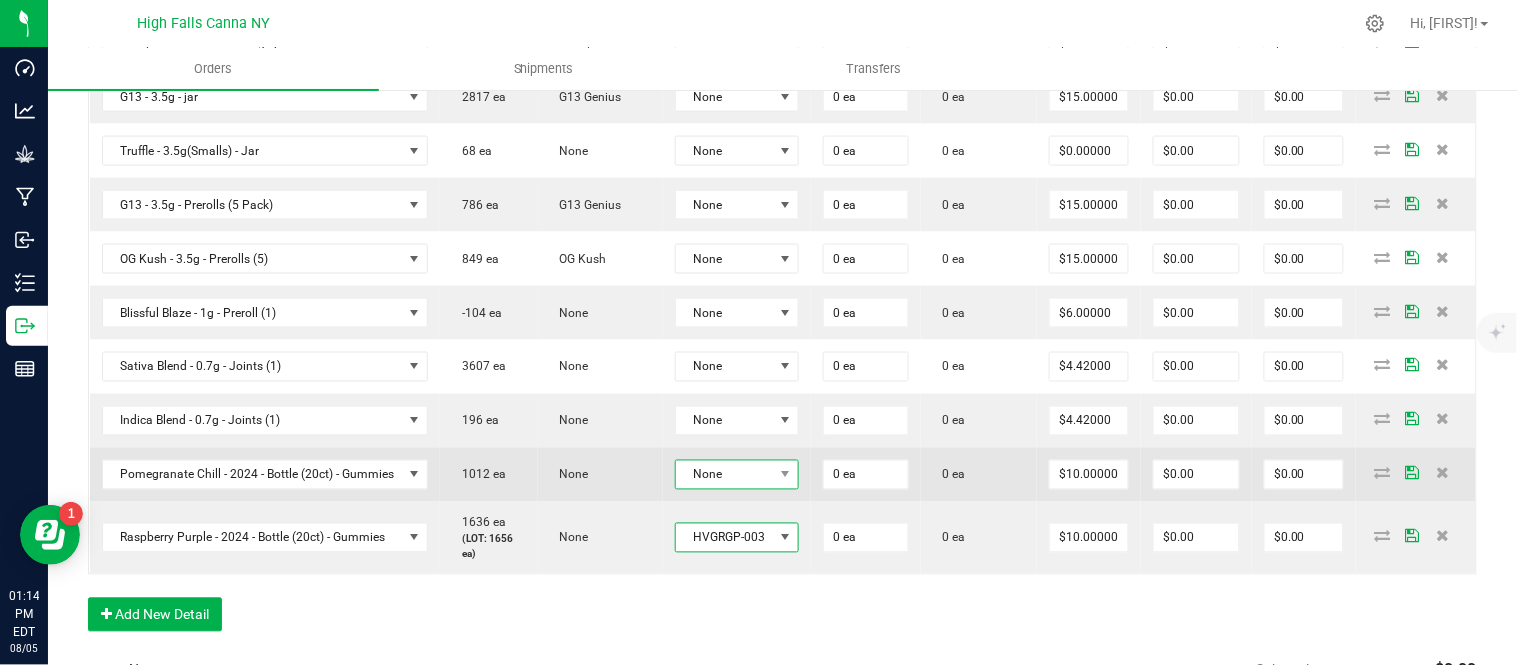 click on "None" at bounding box center [725, 475] 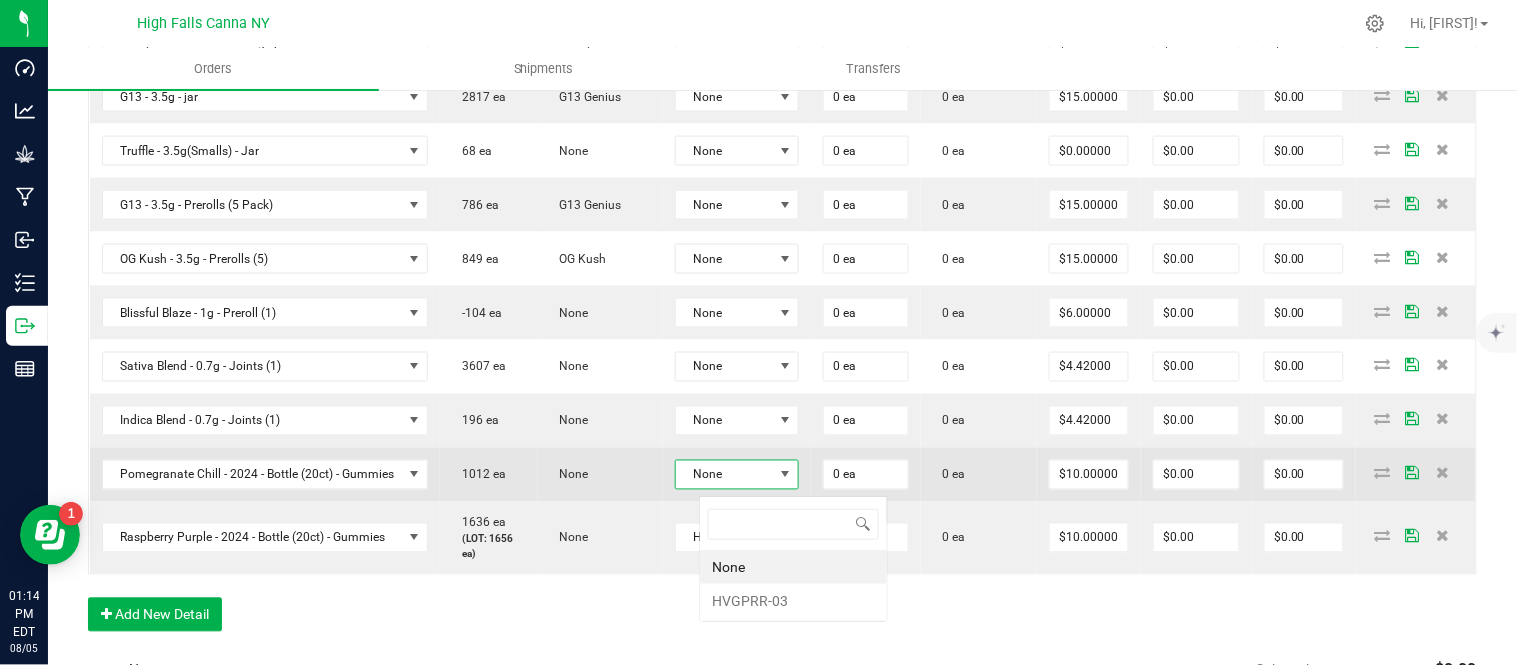 scroll, scrollTop: 99970, scrollLeft: 99870, axis: both 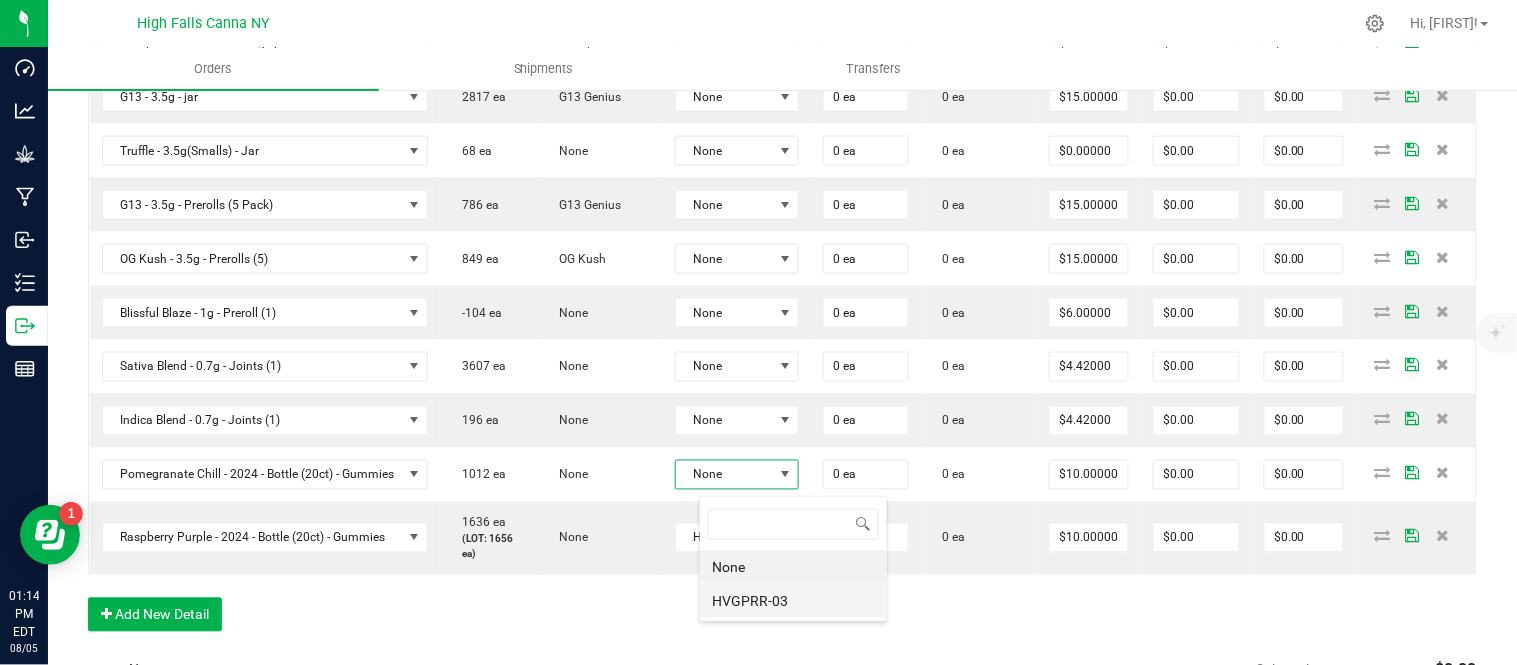 click on "HVGPRR-03" at bounding box center (793, 601) 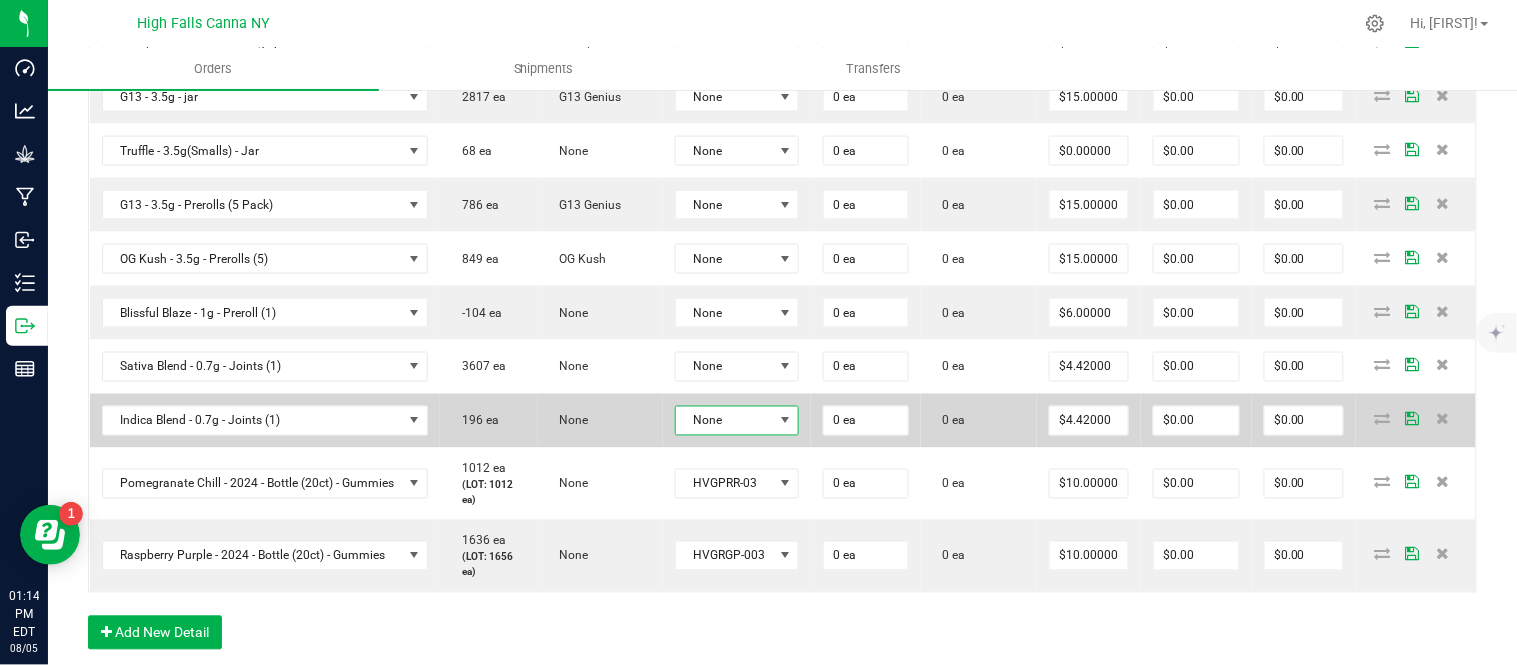 click on "None" at bounding box center (725, 421) 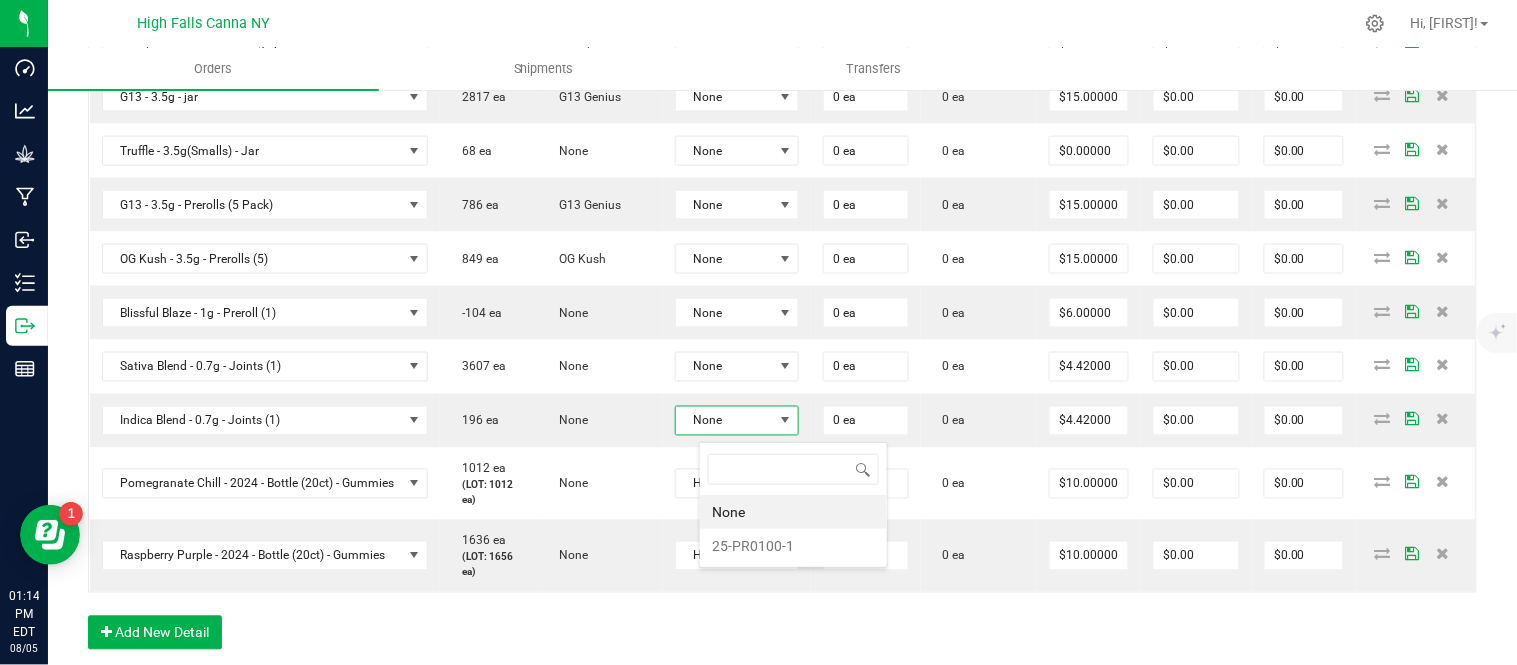 scroll, scrollTop: 99970, scrollLeft: 99870, axis: both 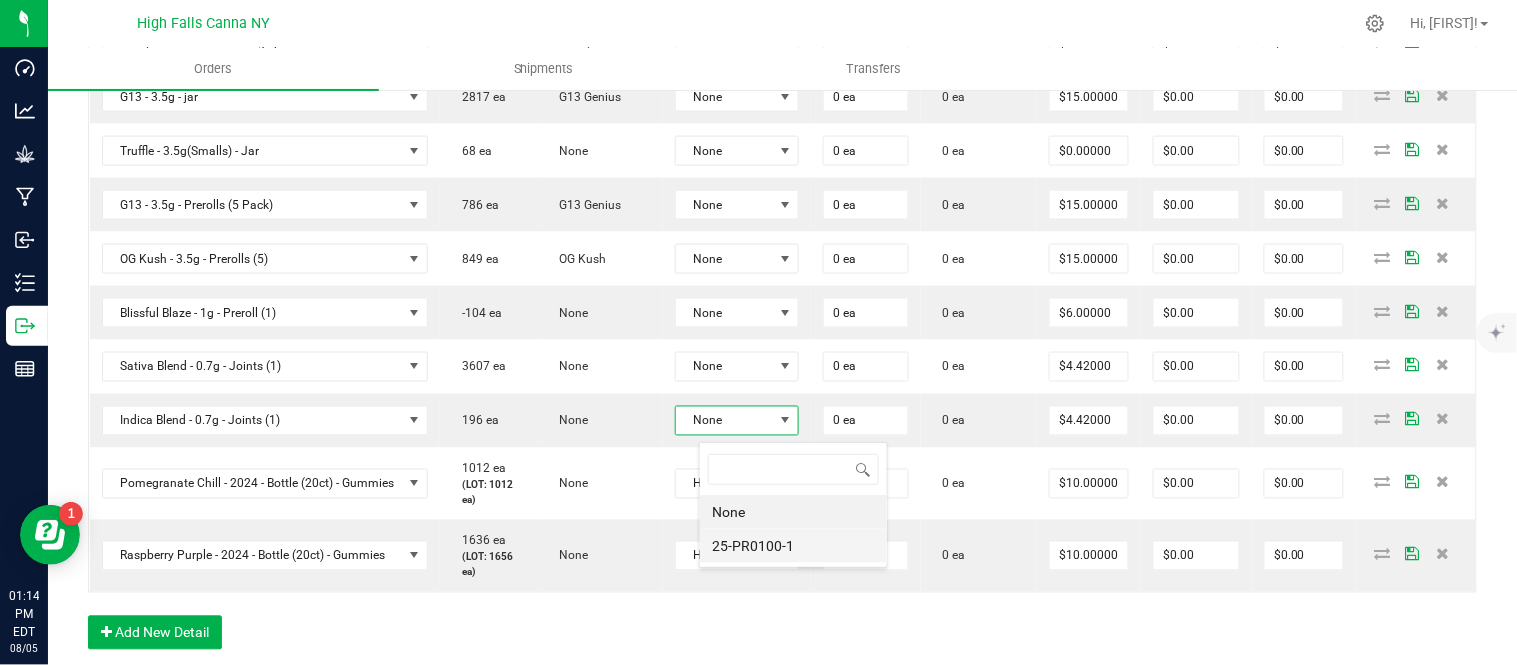 click on "25-PR0100-1" at bounding box center (793, 546) 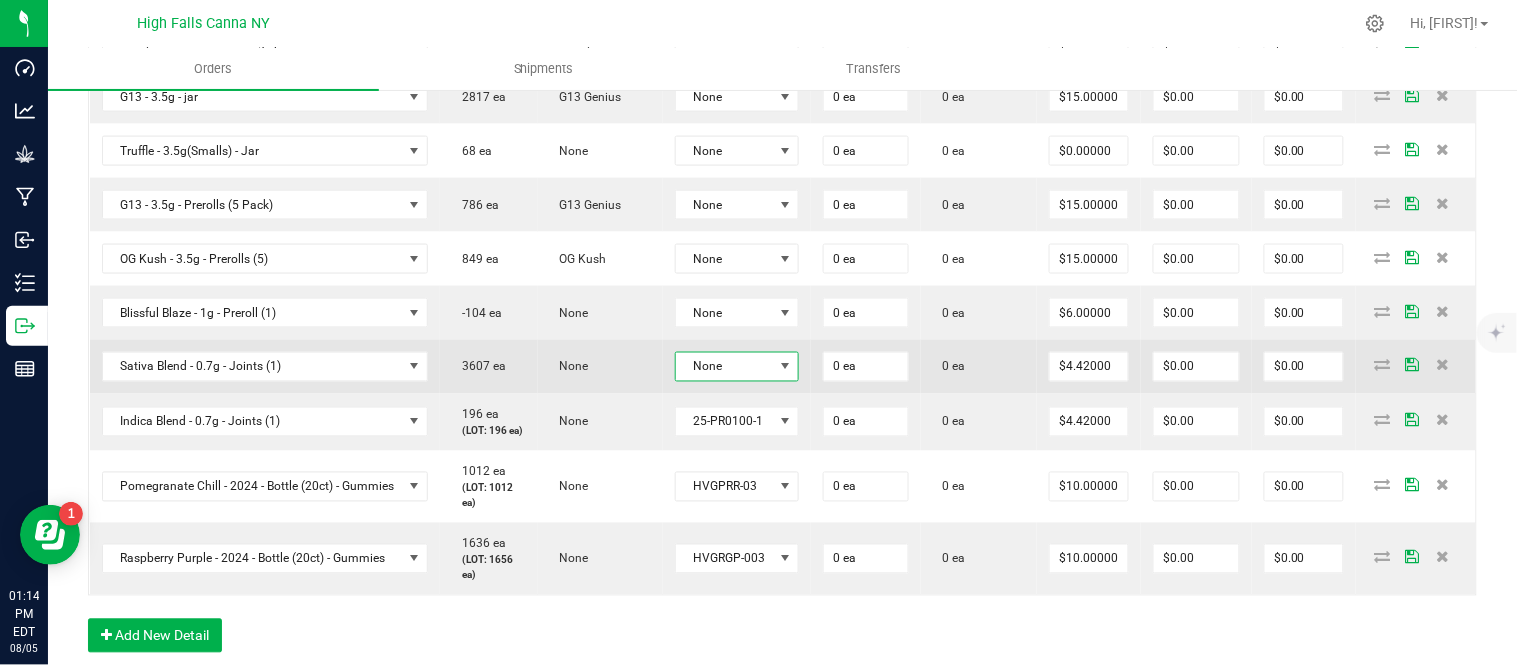 click on "None" at bounding box center [725, 367] 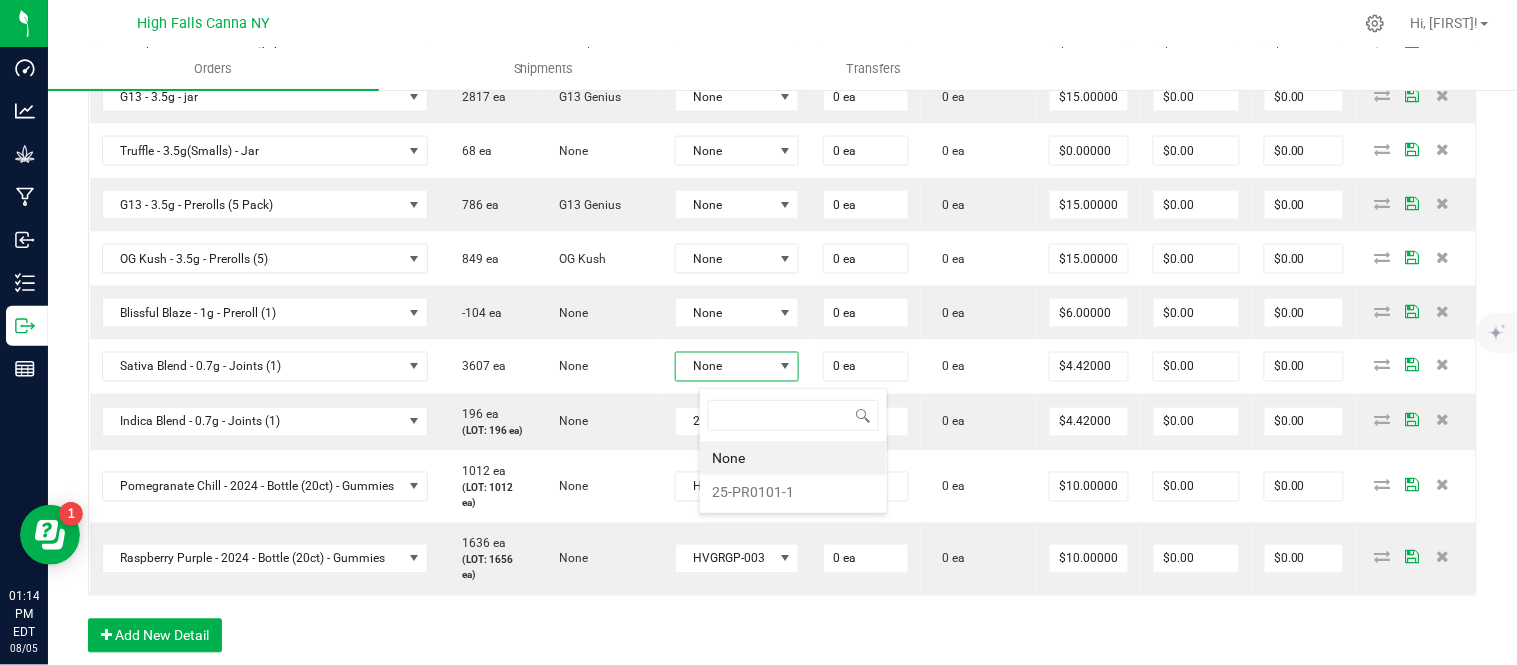 scroll, scrollTop: 99970, scrollLeft: 99870, axis: both 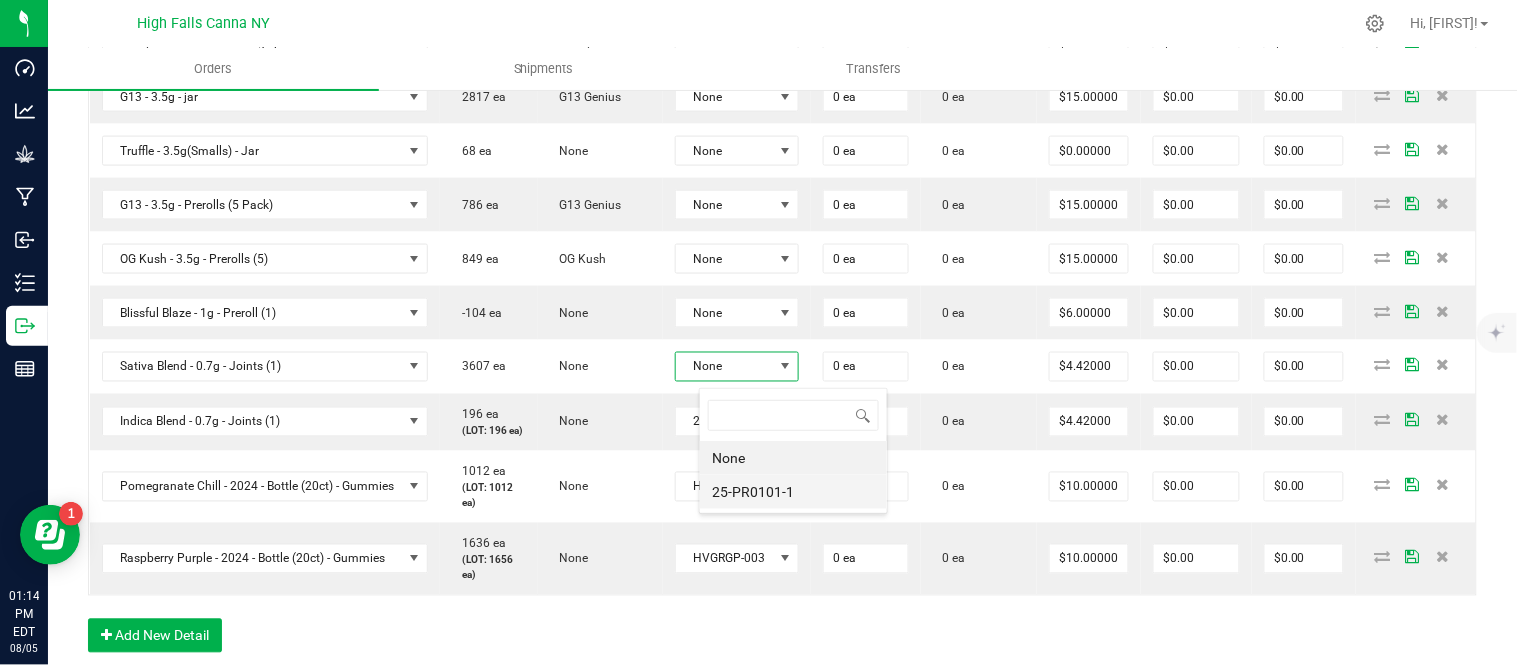 click on "25-PR0101-1" at bounding box center (793, 492) 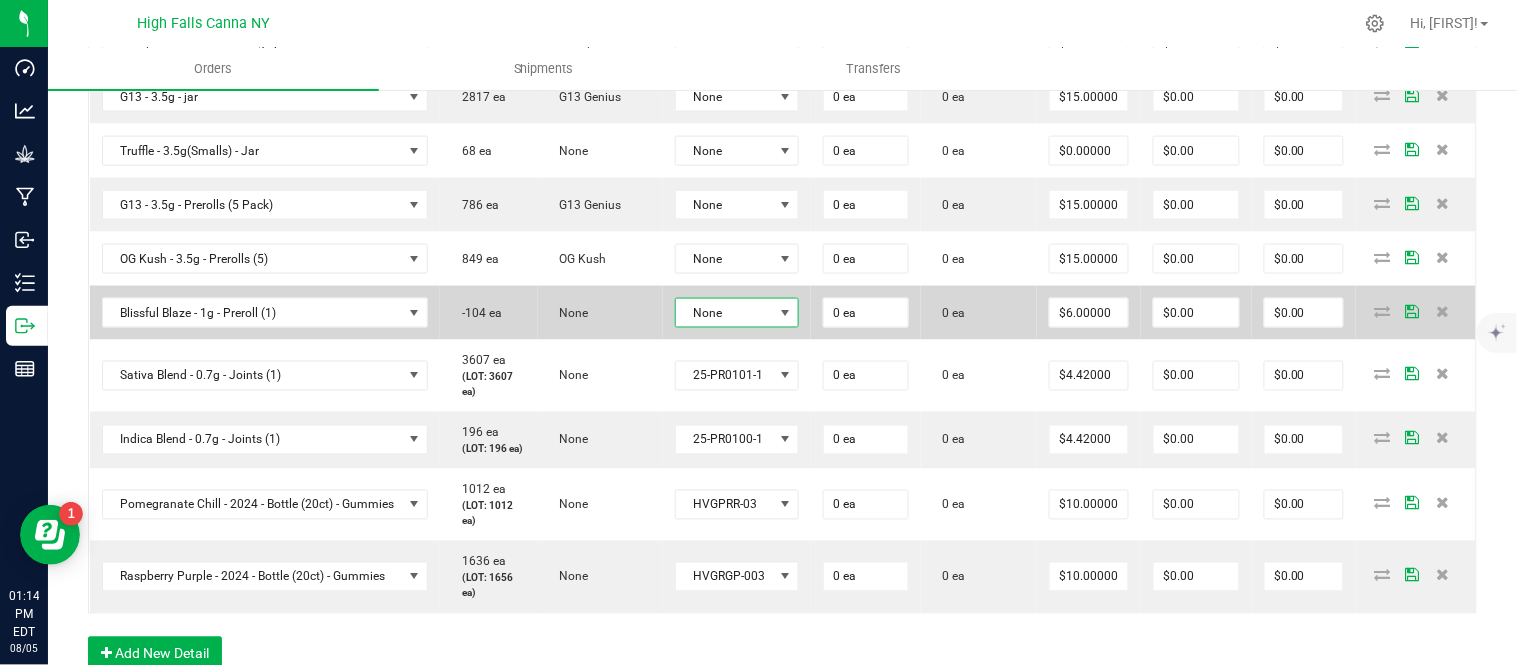 click on "None" at bounding box center (725, 313) 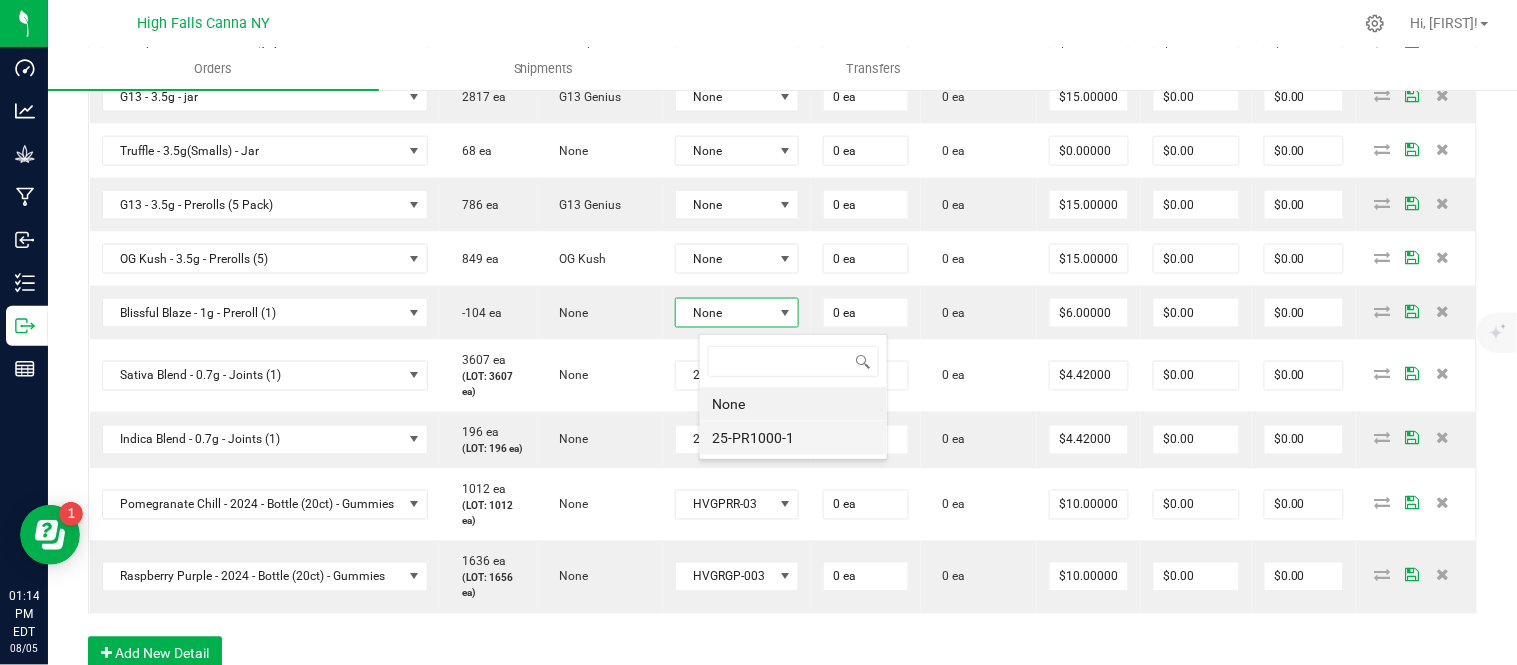 scroll, scrollTop: 99970, scrollLeft: 99870, axis: both 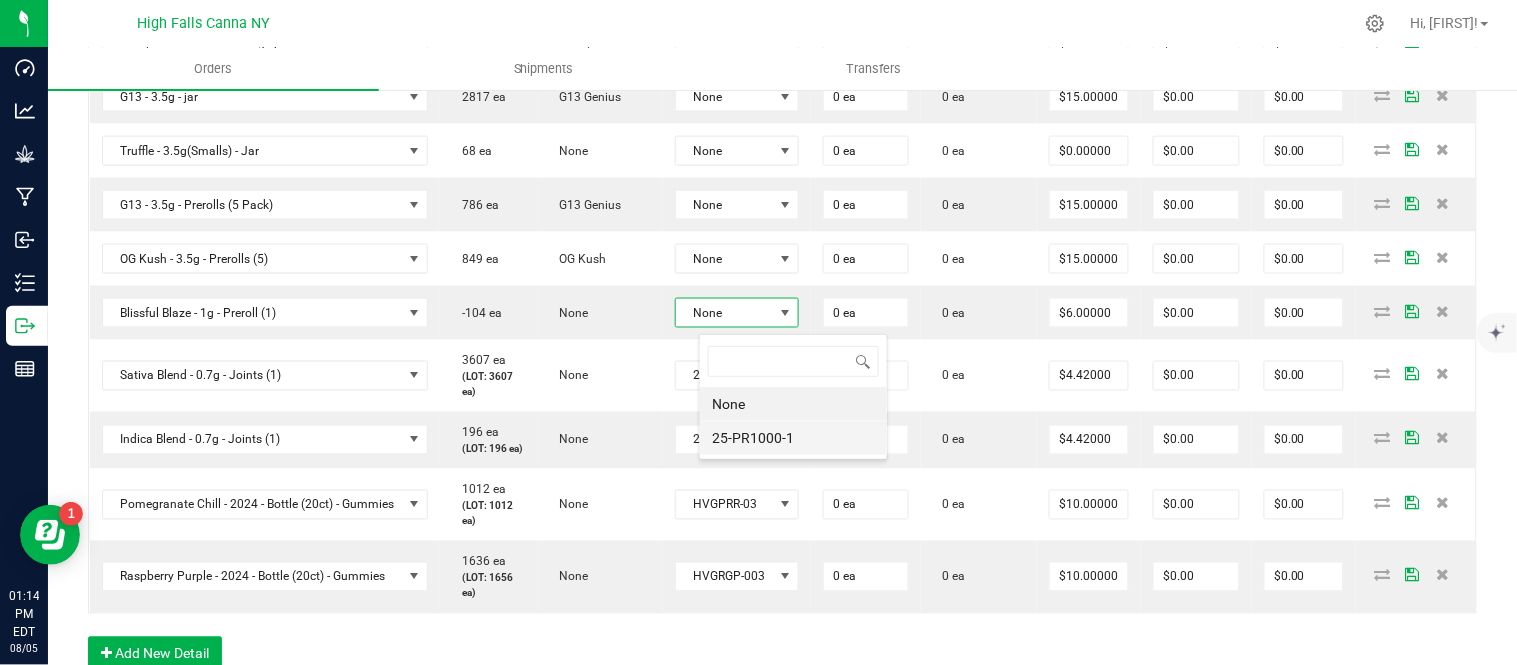 click on "25-PR1000-1" at bounding box center (793, 438) 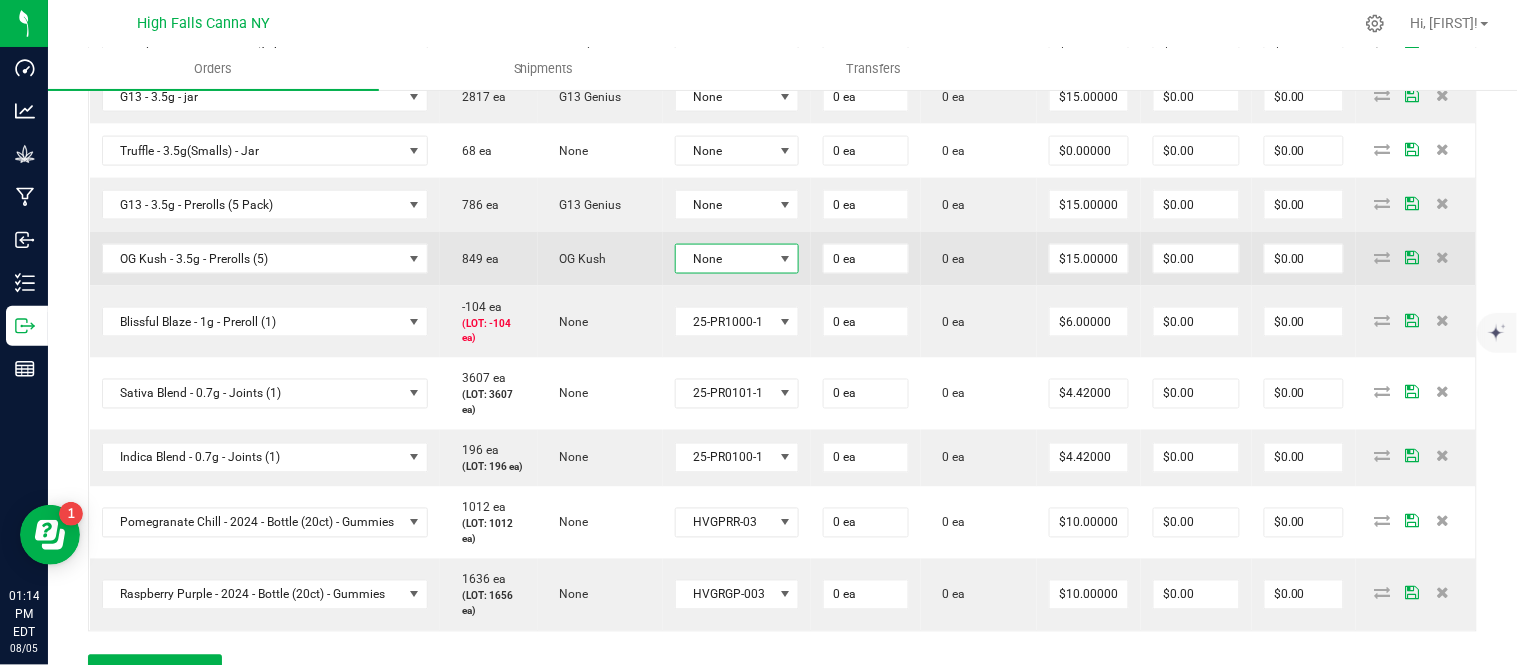 click on "None" at bounding box center [725, 259] 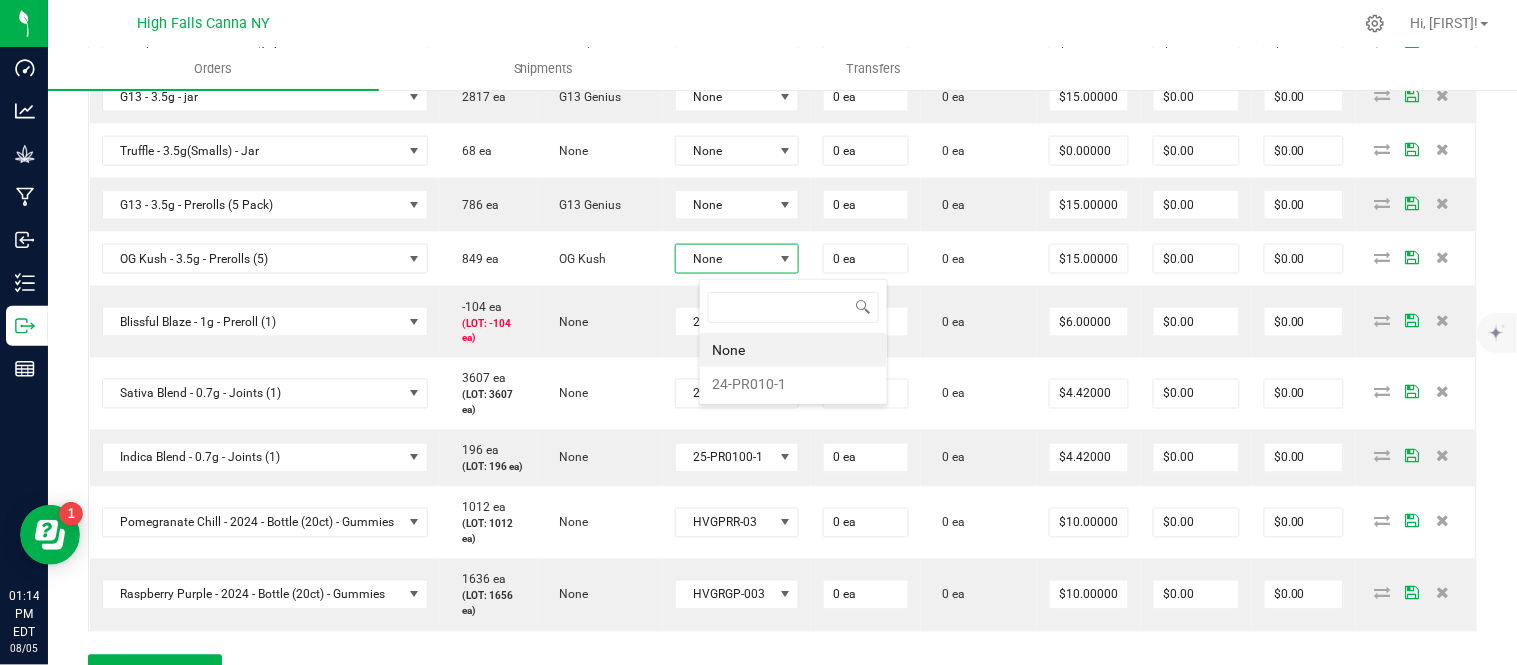 scroll, scrollTop: 99970, scrollLeft: 99870, axis: both 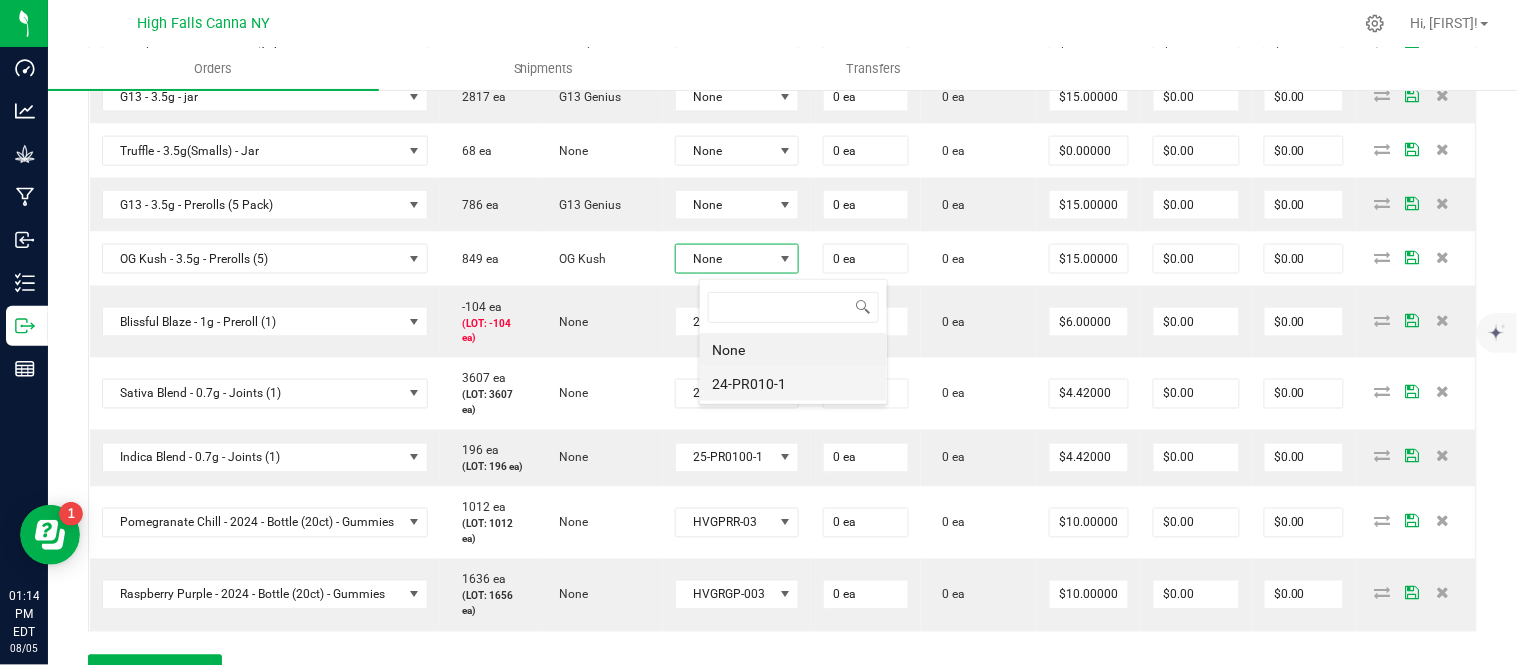 click on "24-PR010-1" at bounding box center [793, 384] 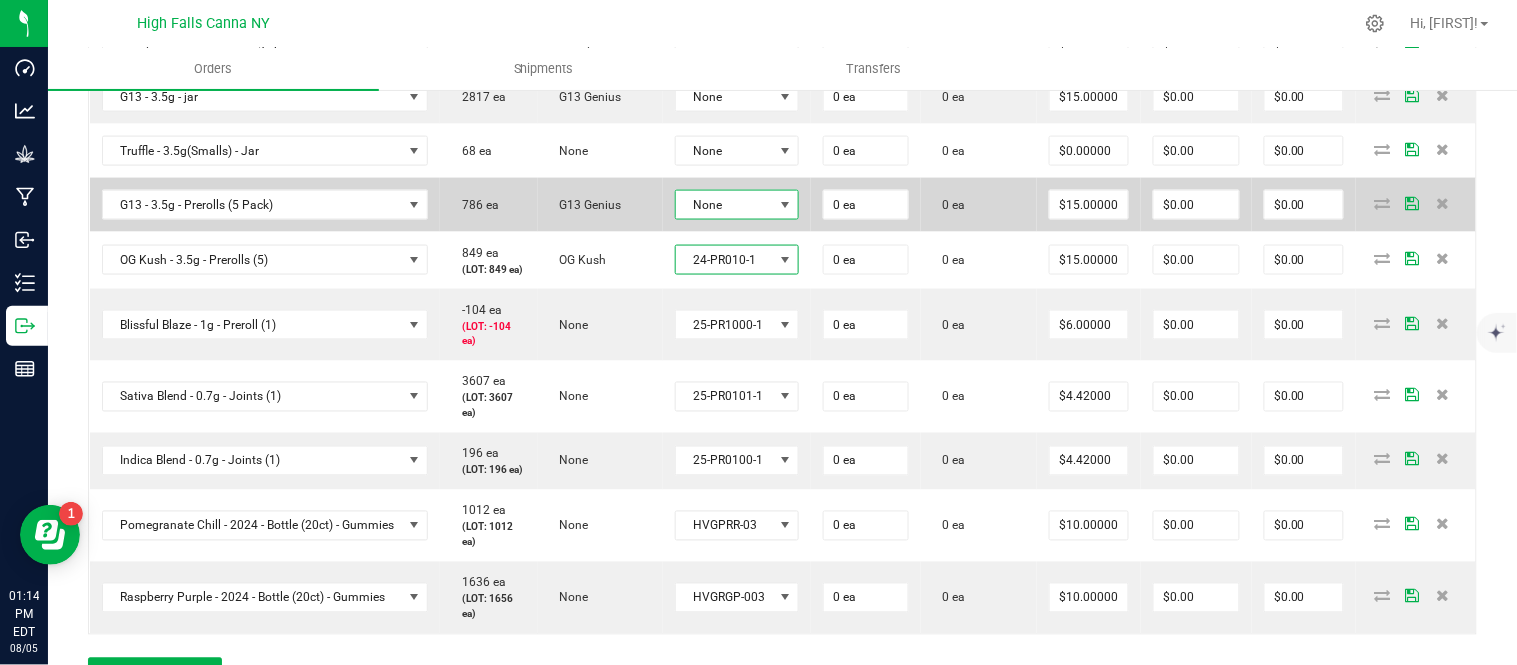 click on "None" at bounding box center (725, 205) 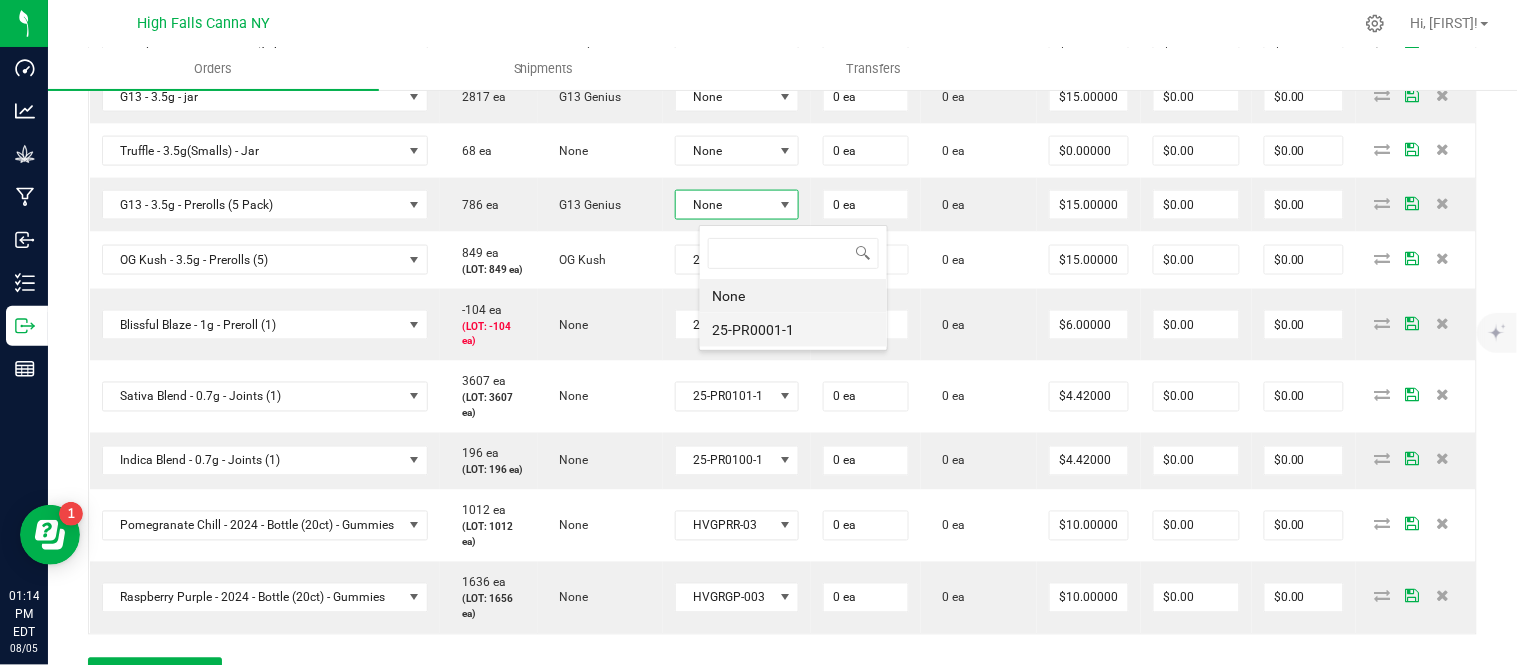 click on "25-PR0001-1" at bounding box center (793, 330) 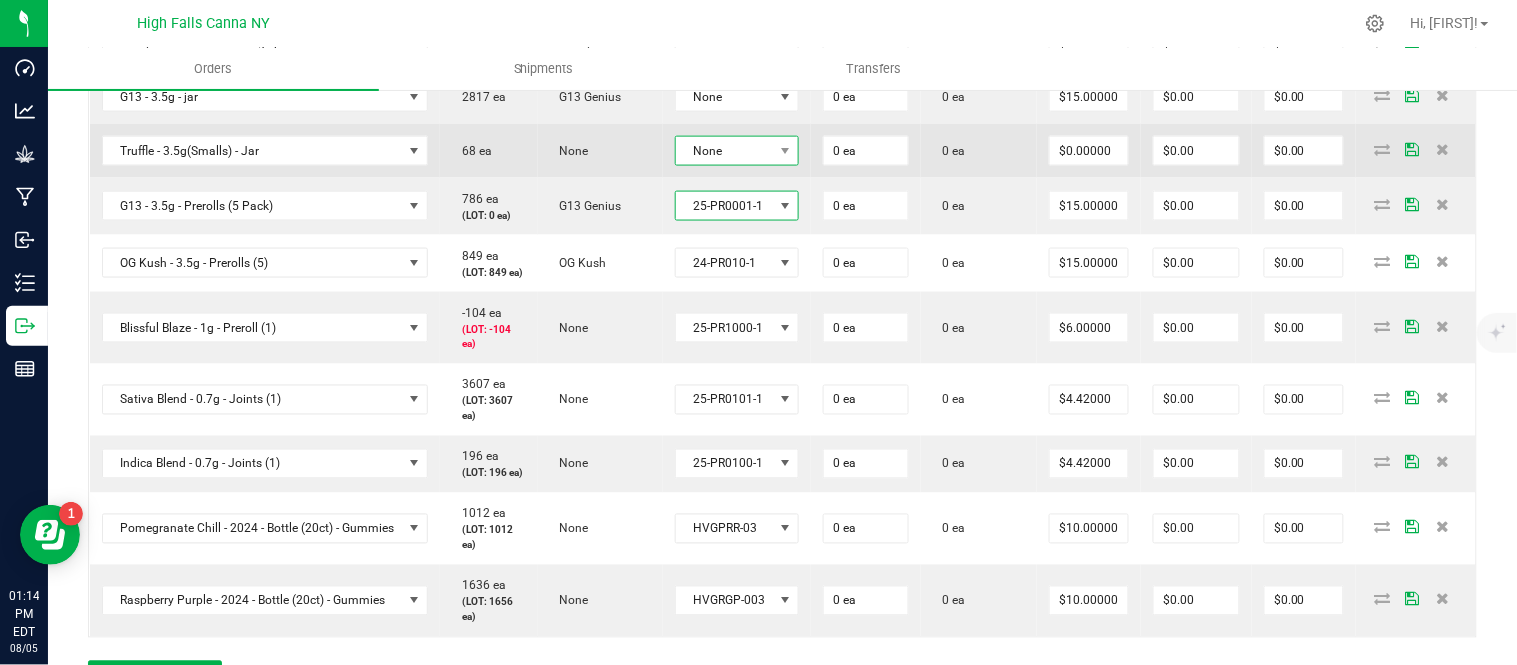 click on "None" at bounding box center (725, 151) 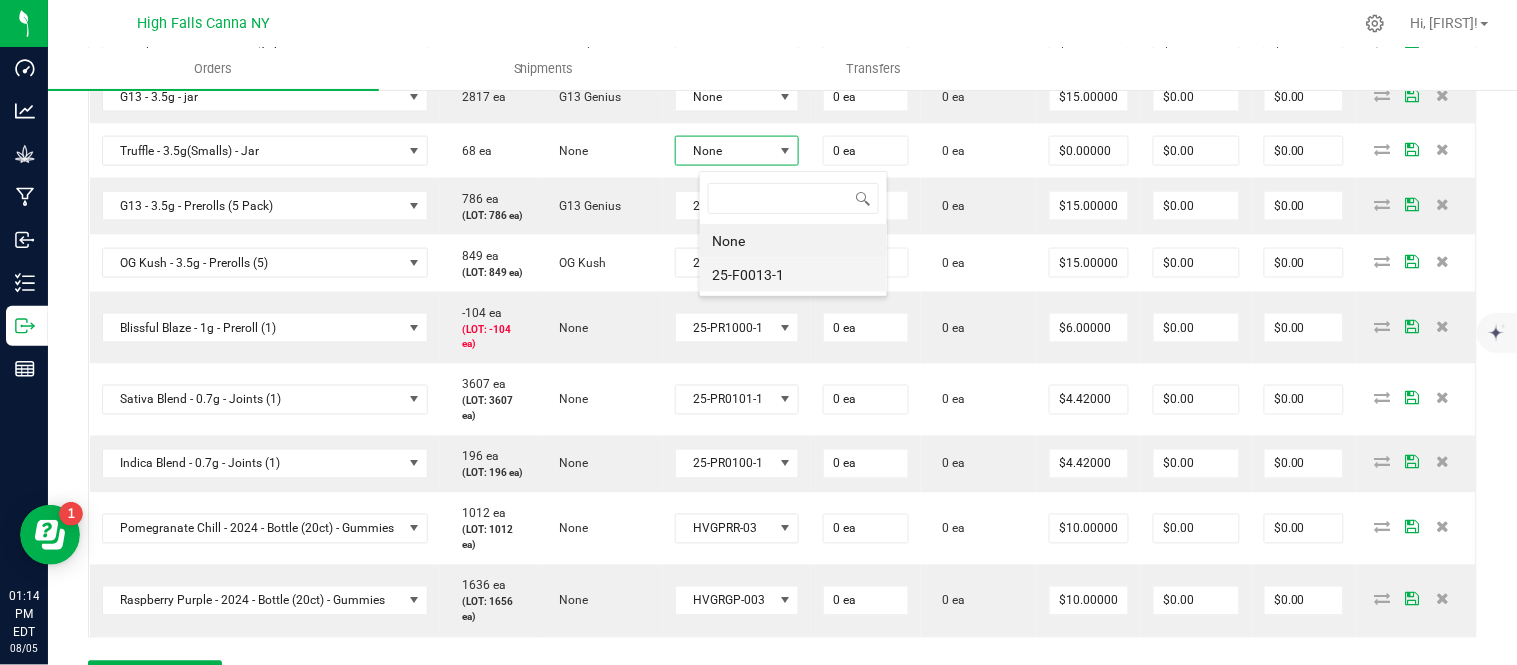 click on "25-F0013-1" at bounding box center [793, 275] 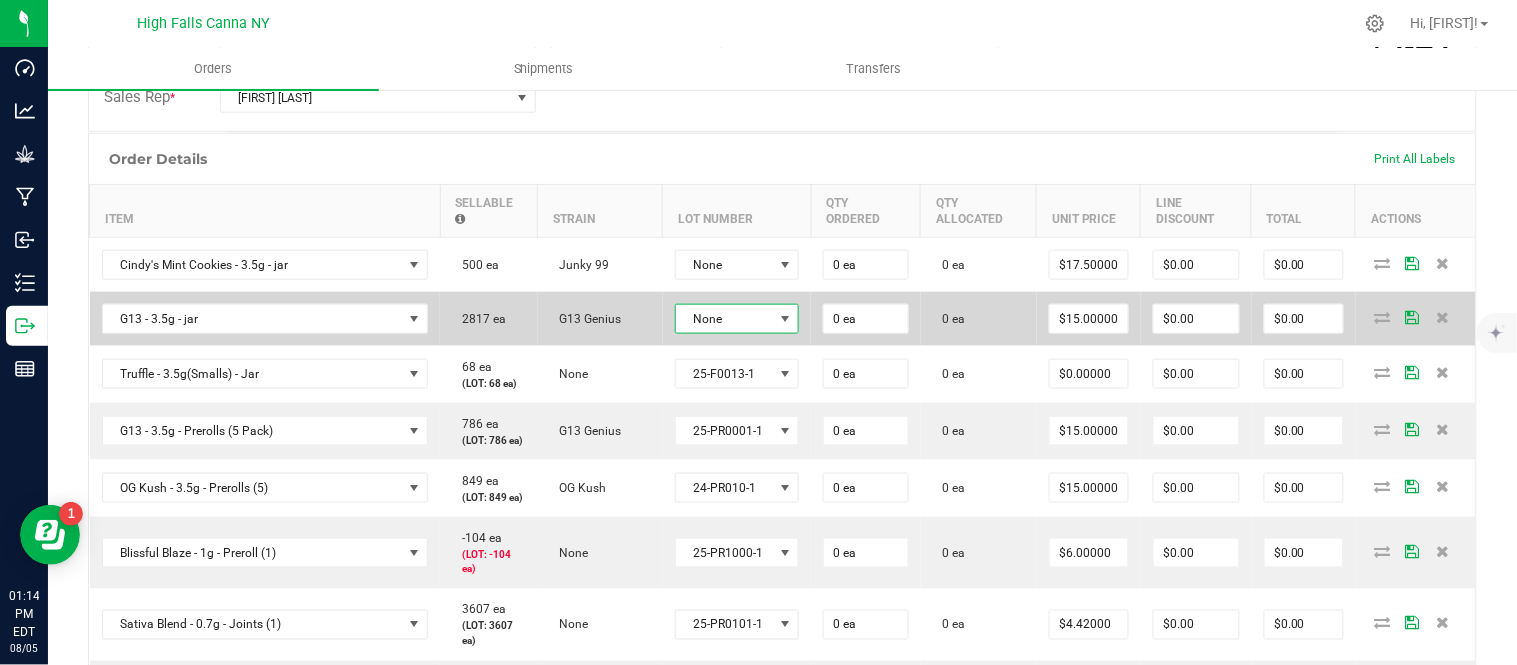 click on "None" at bounding box center [725, 319] 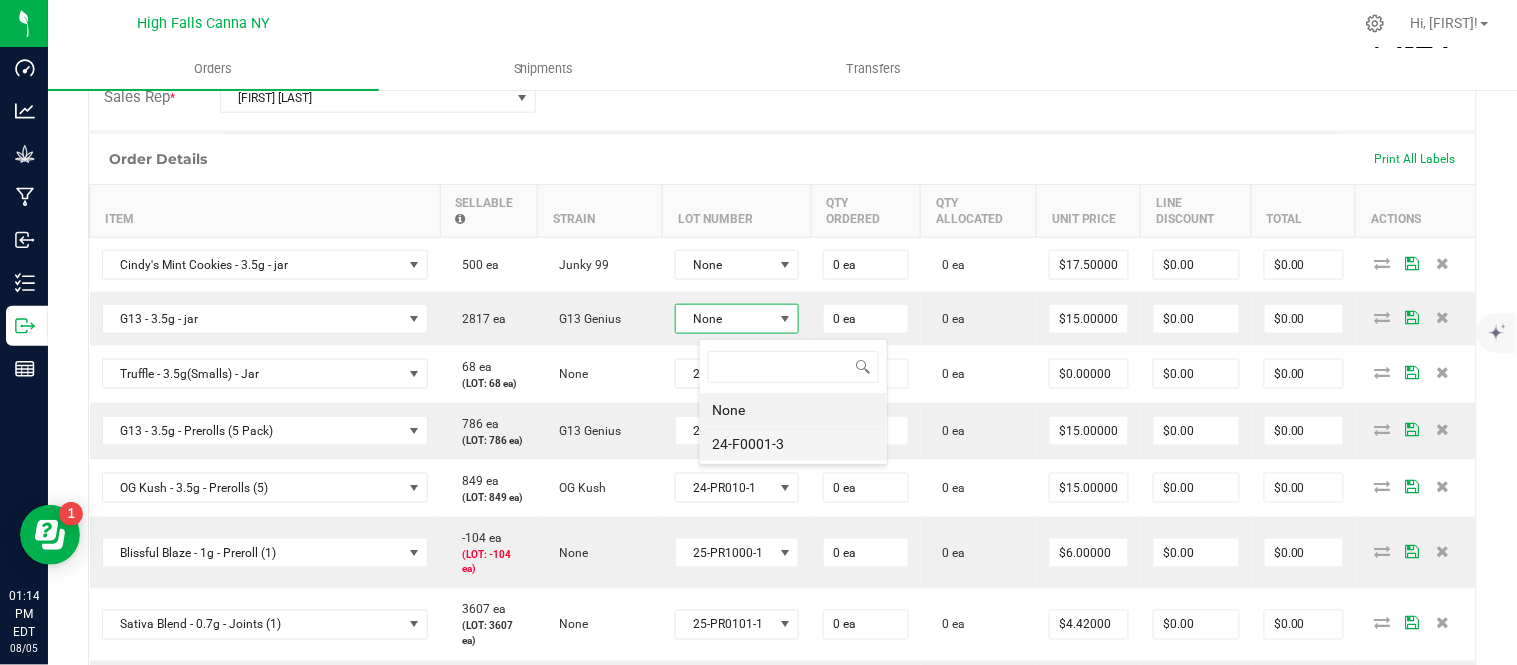 click on "24-F0001-3" at bounding box center (793, 444) 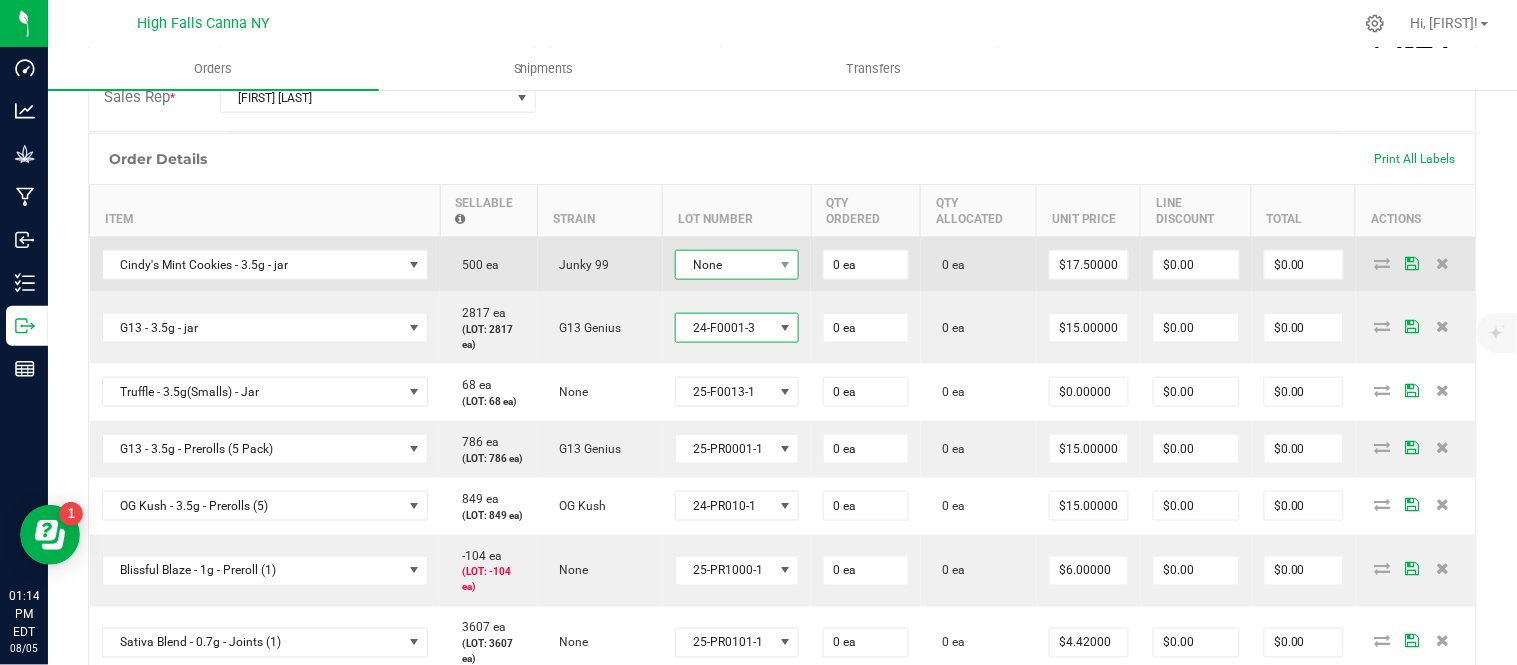click on "None" at bounding box center [725, 265] 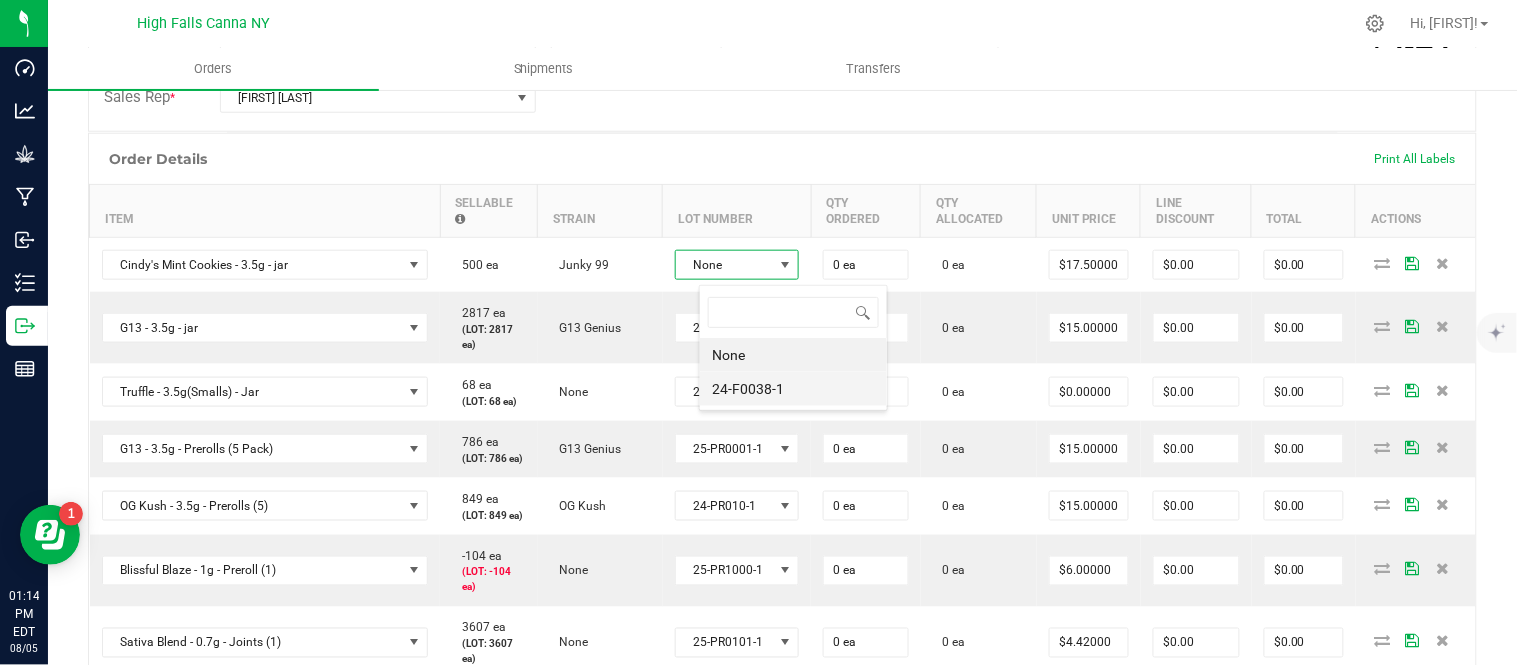 click on "24-F0038-1" at bounding box center [793, 389] 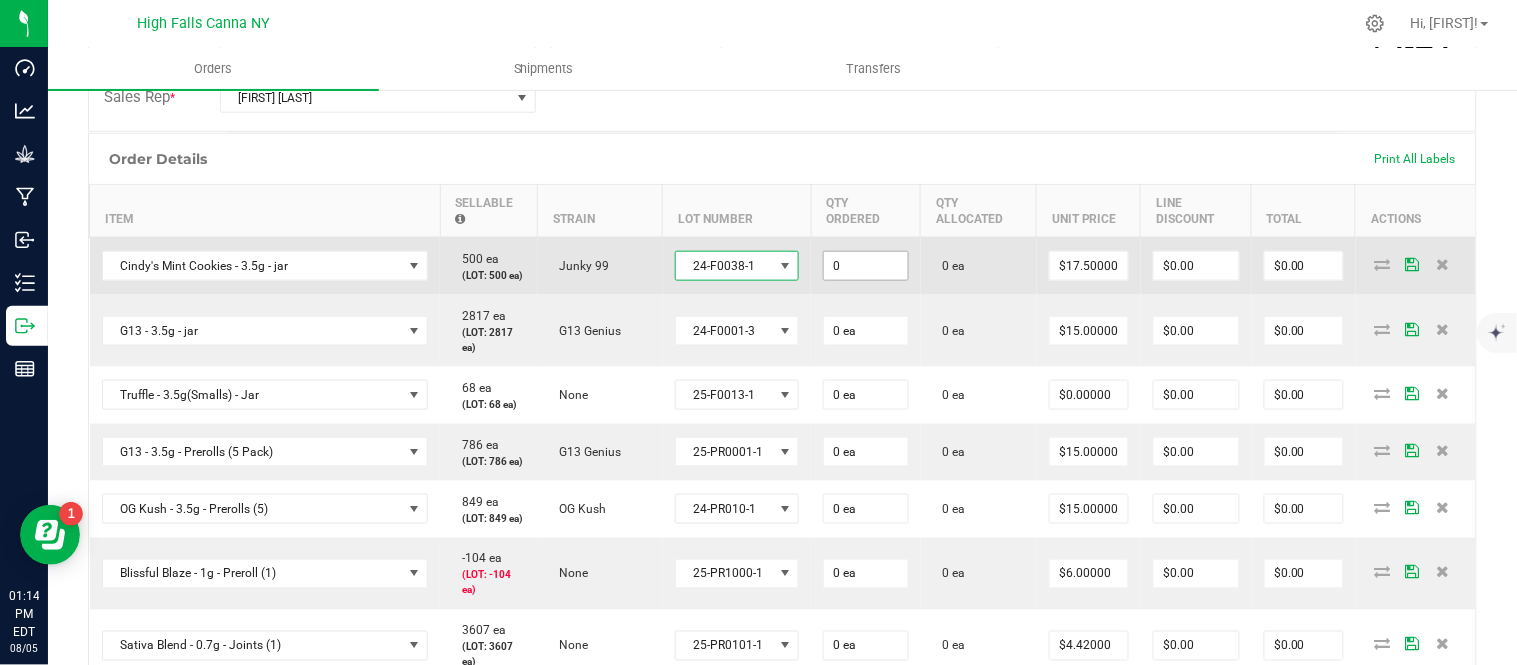 click on "0" at bounding box center [866, 266] 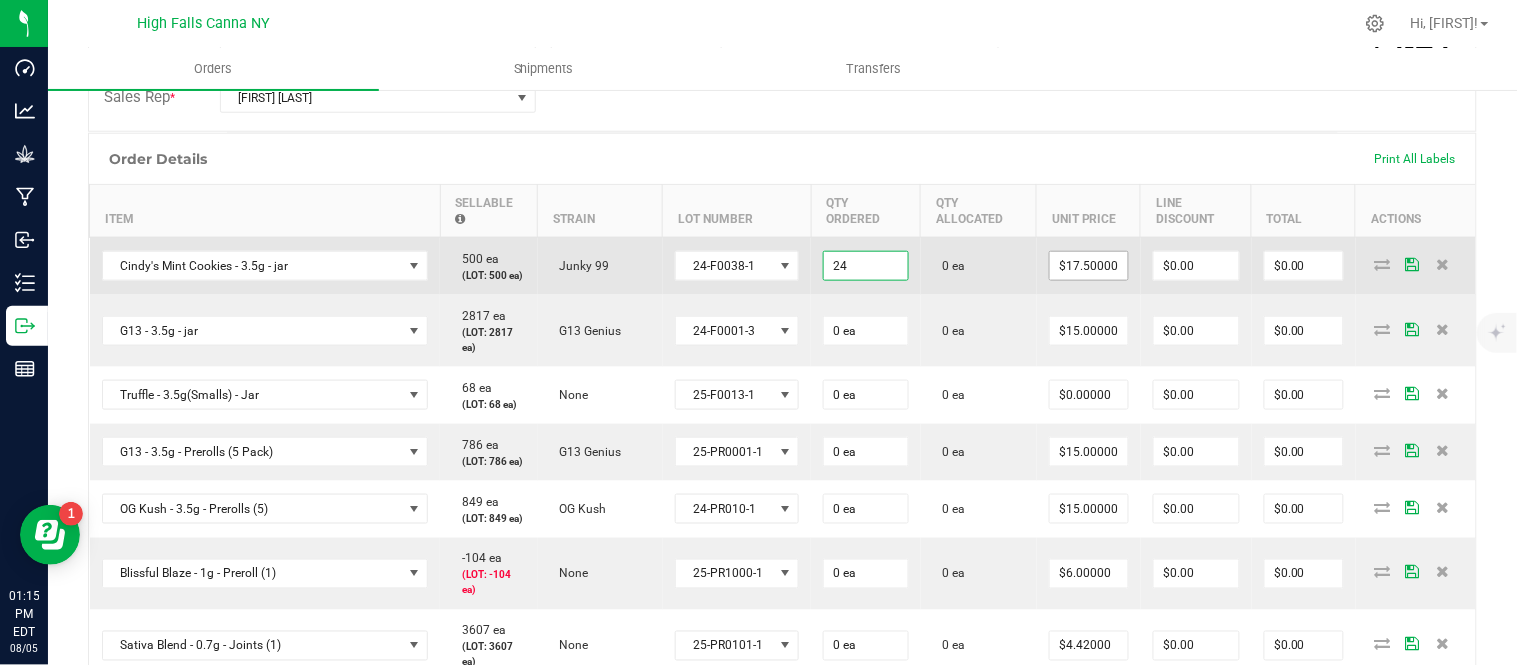 type on "24 ea" 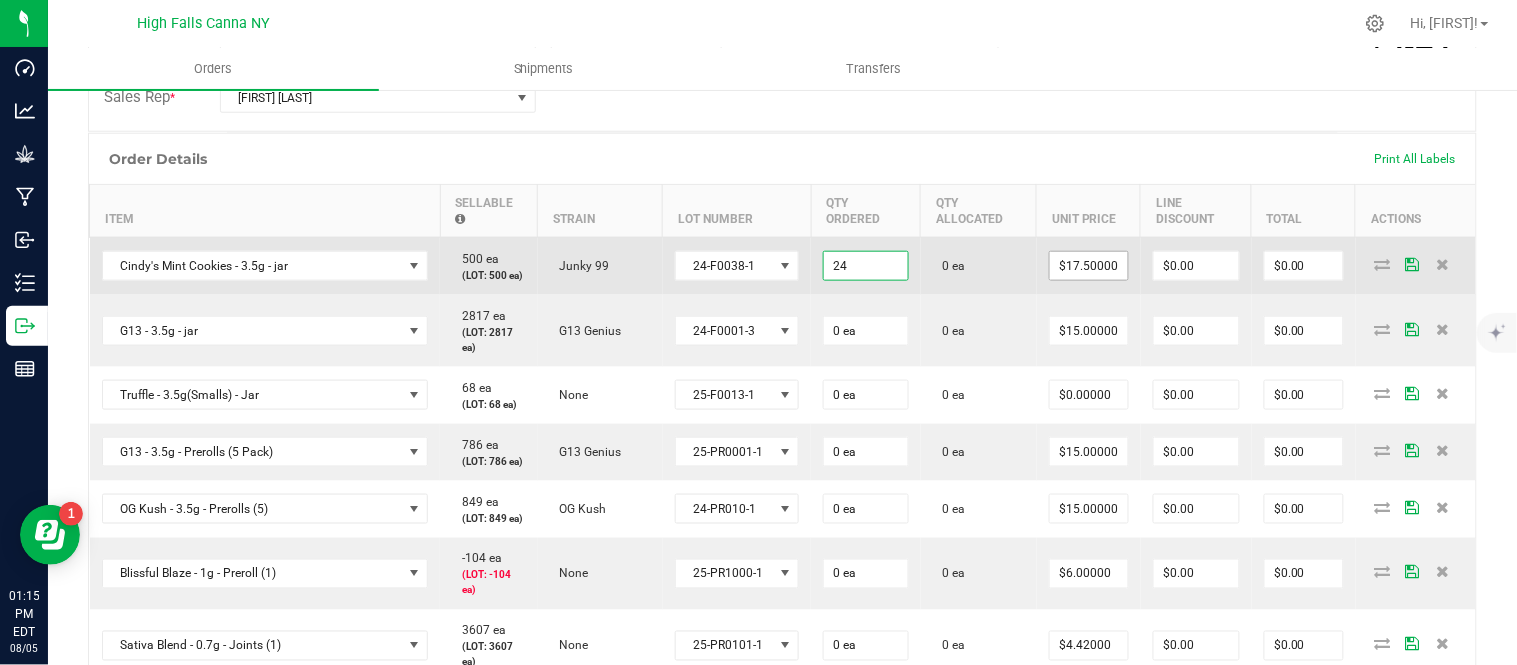 type on "17.5" 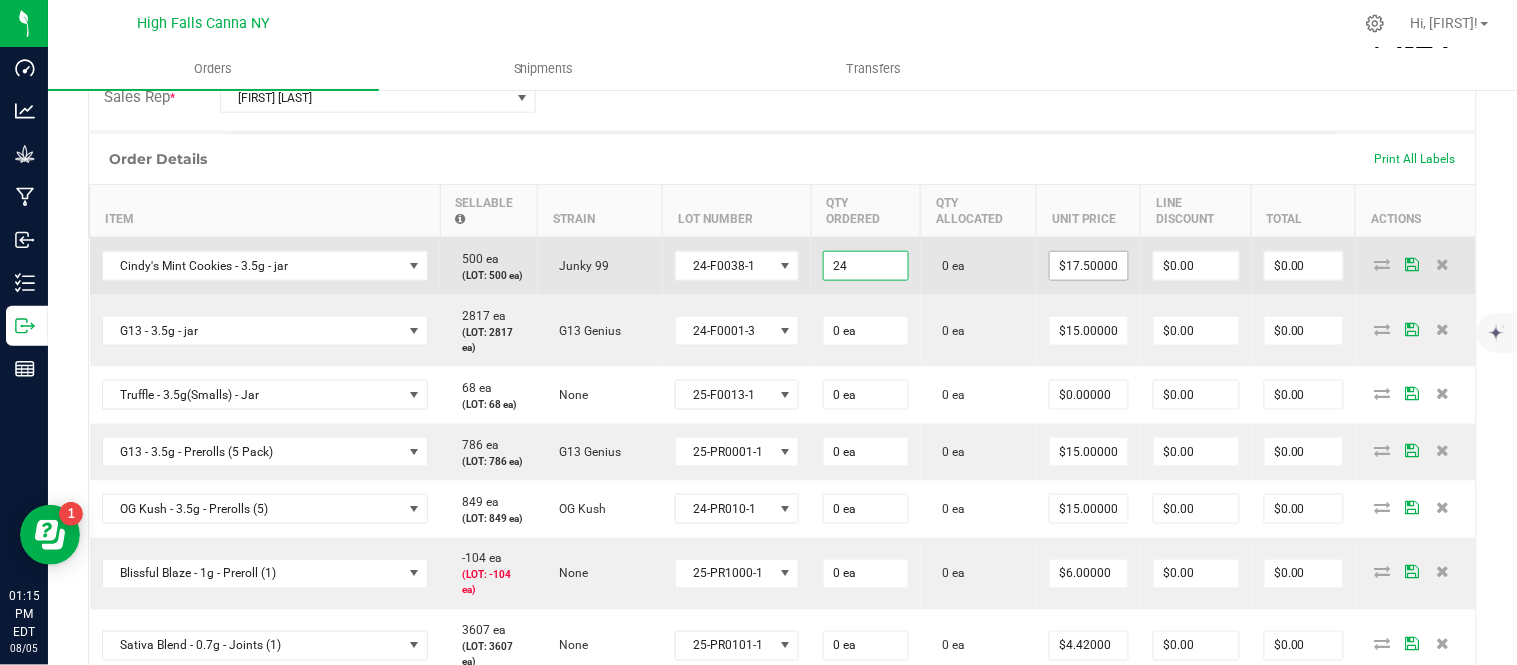 type on "$420.00" 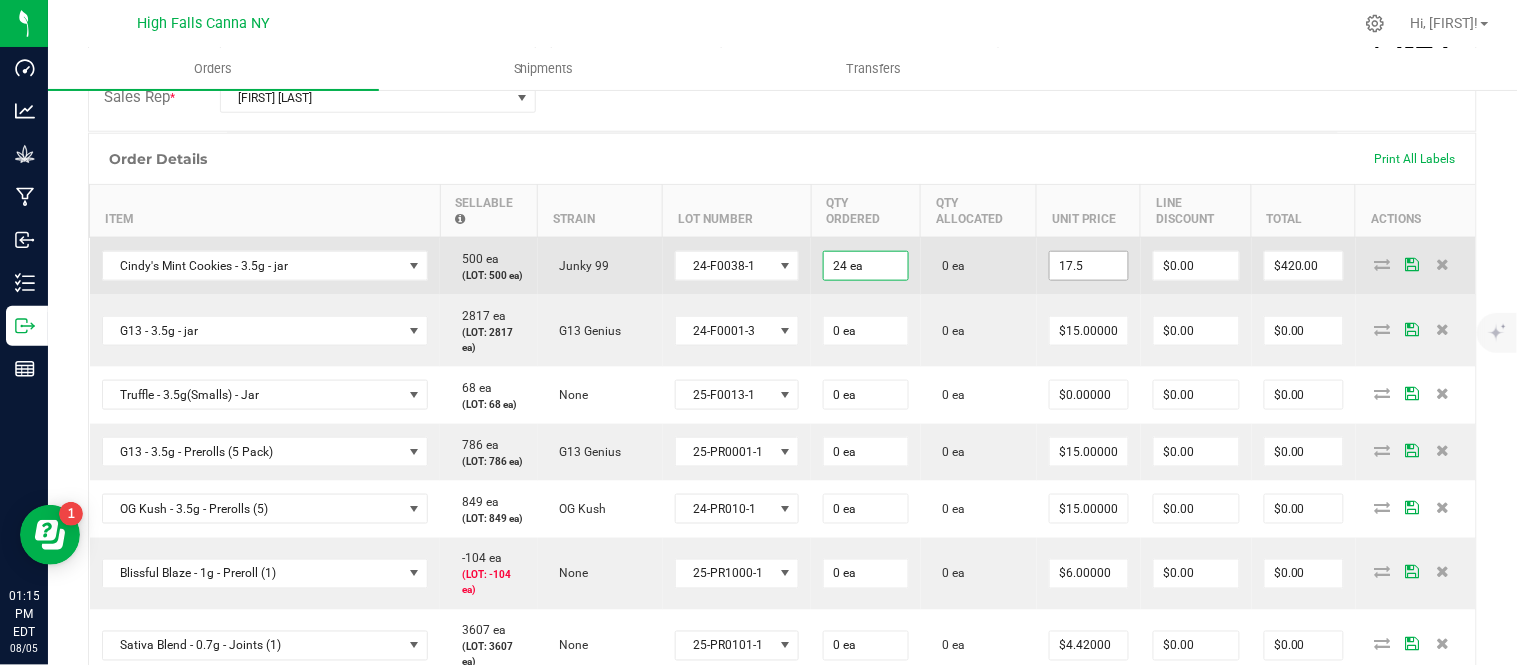 click on "17.5" at bounding box center [1089, 266] 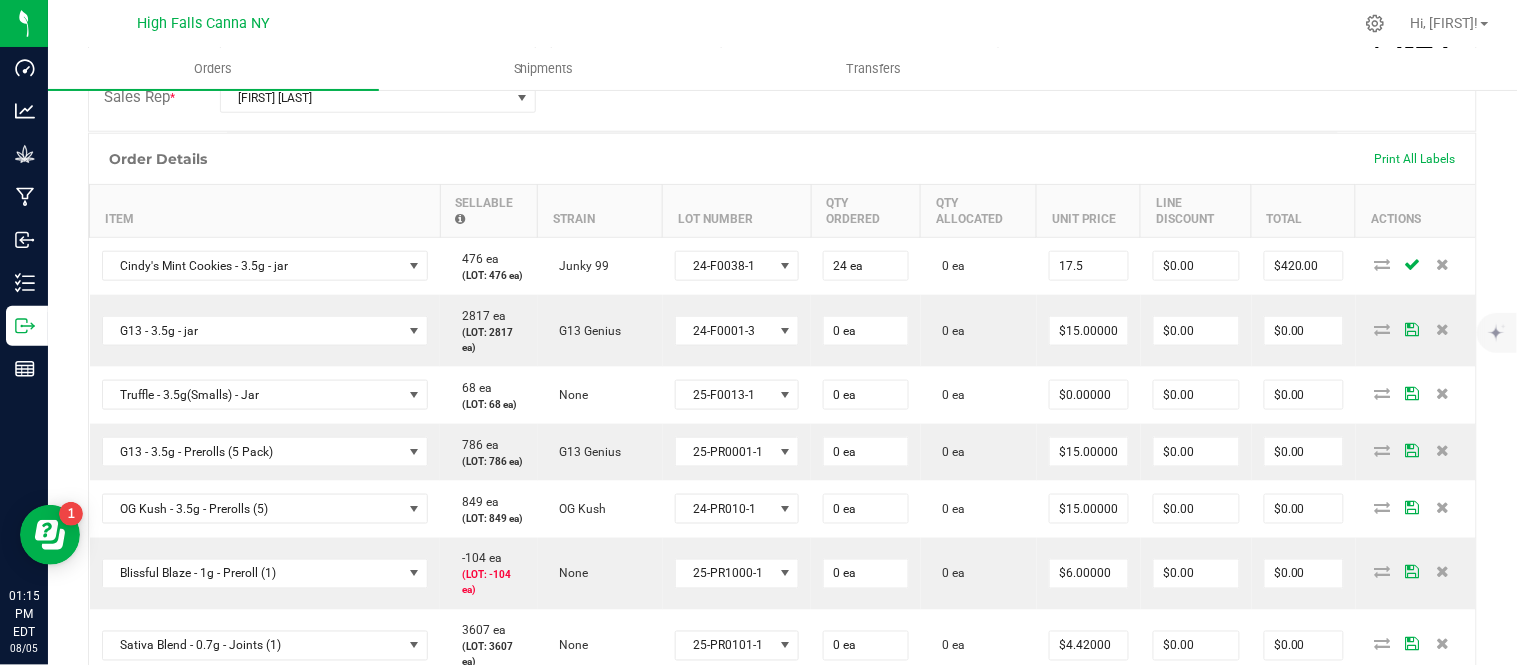 click on "17.5" at bounding box center [1089, 266] 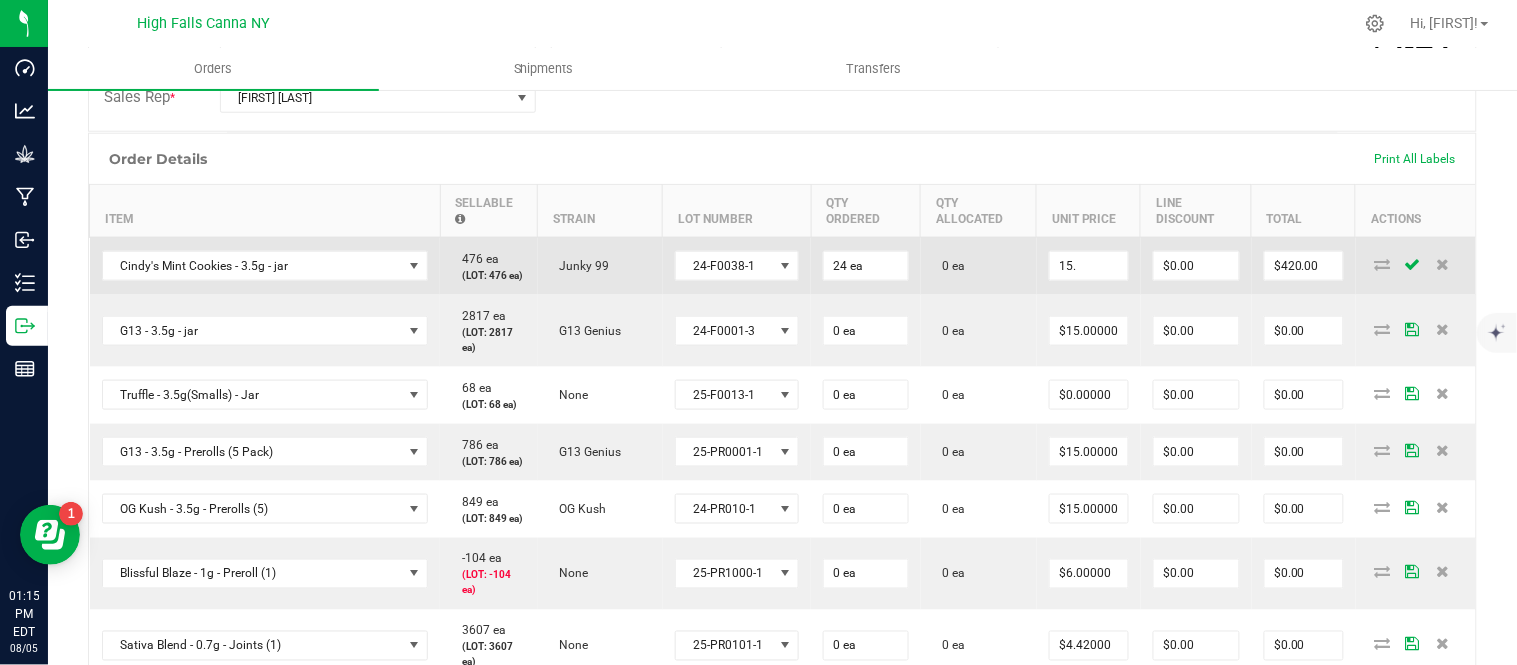 type on "$15.00000" 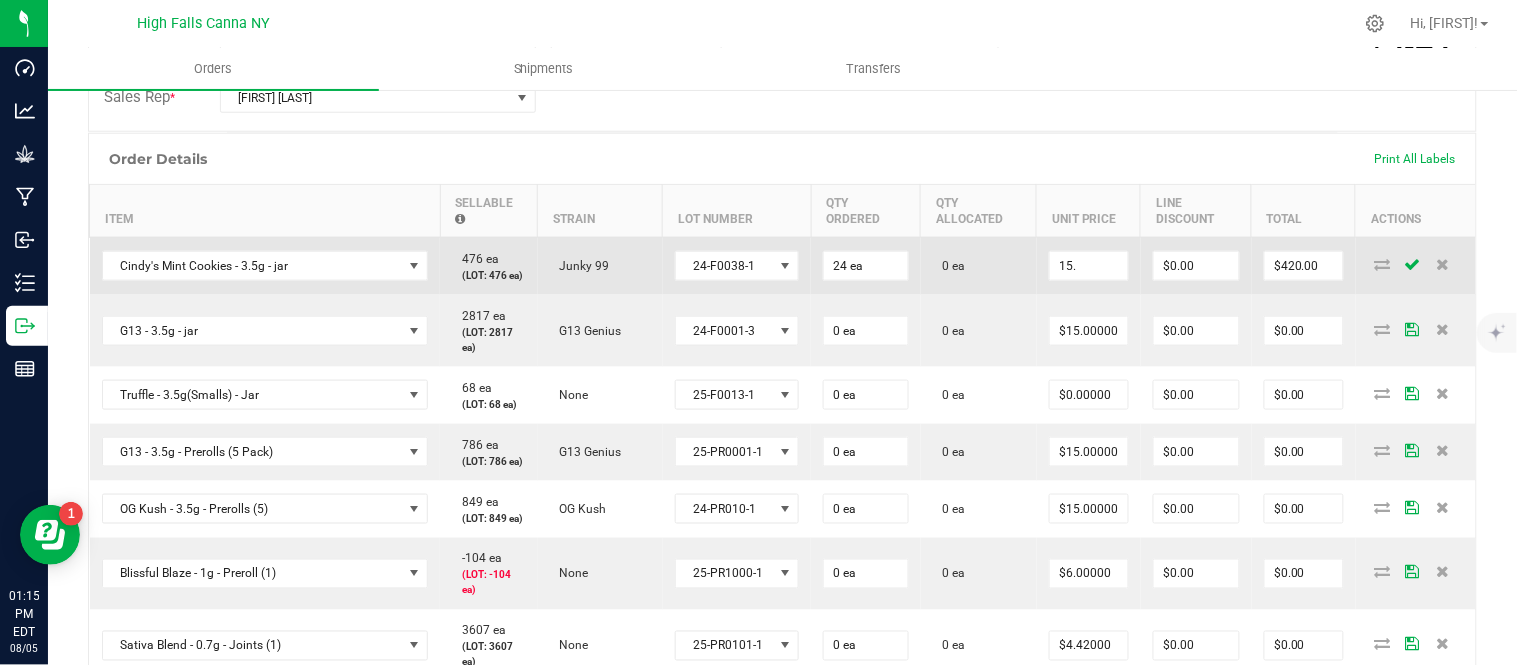 type on "$360.00" 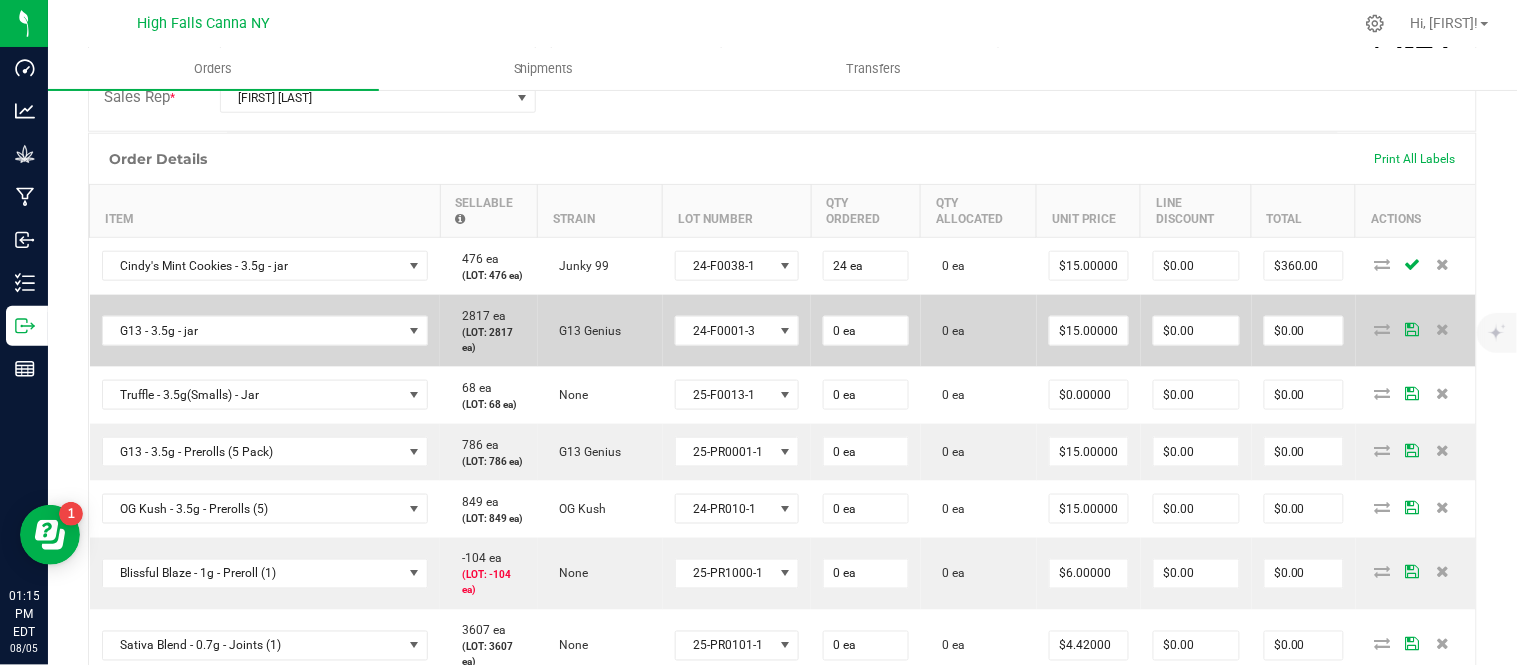 drag, startPoint x: 1024, startPoint y: 318, endPoint x: 985, endPoint y: 332, distance: 41.4367 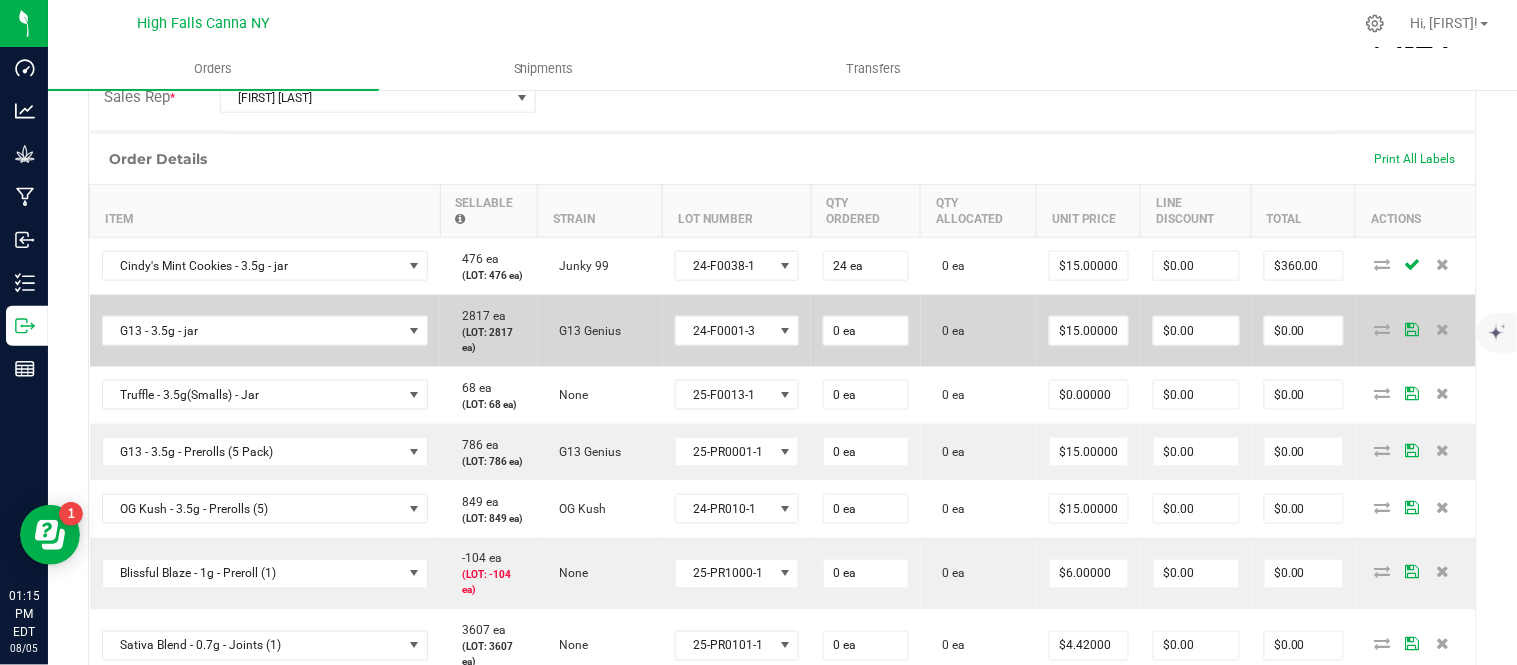 click on "0 ea" at bounding box center [979, 266] 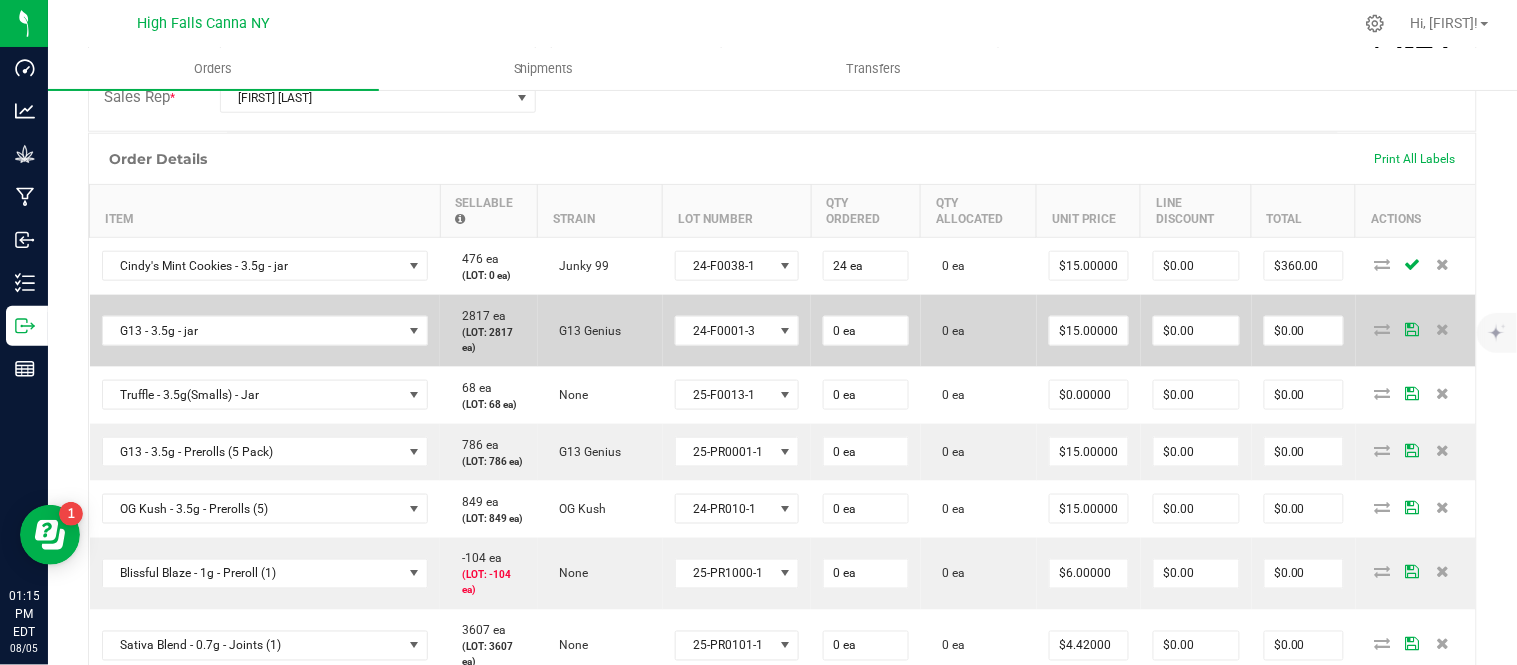 click on "0 ea" at bounding box center [866, 331] 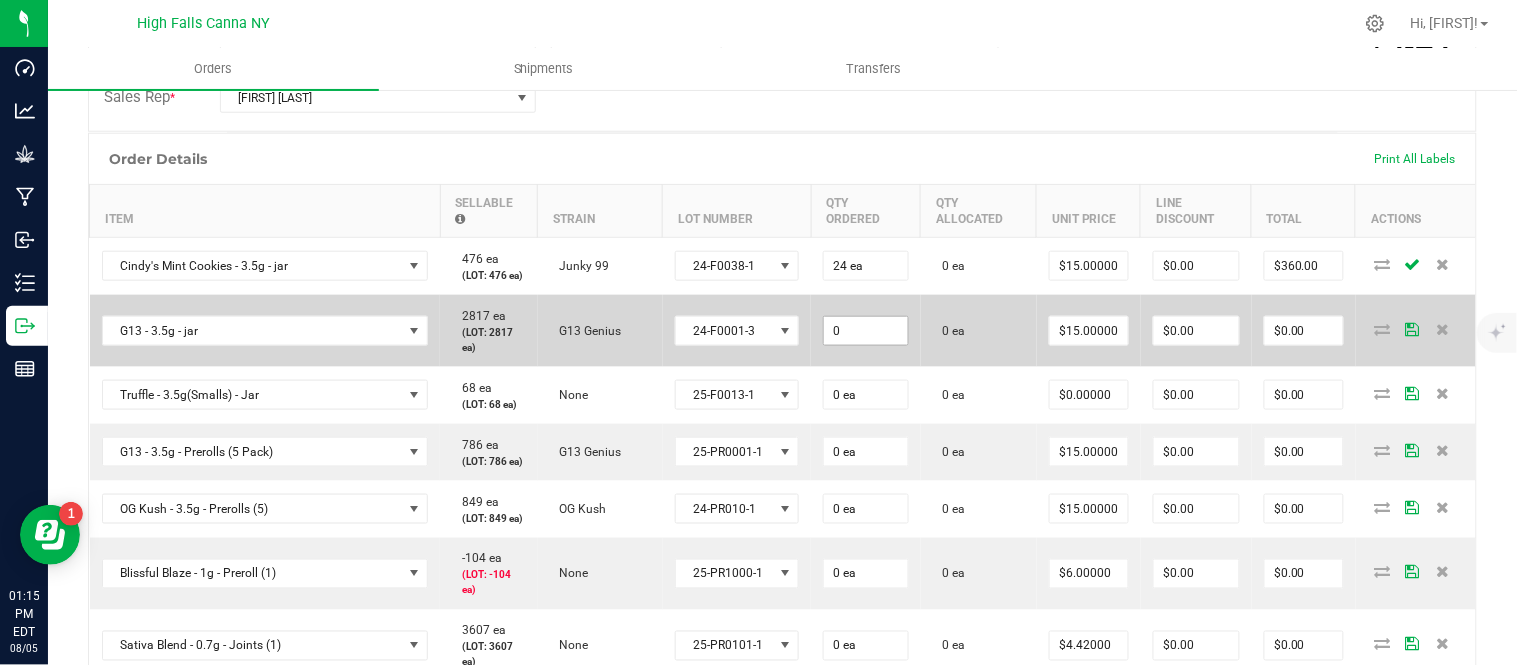 click on "0" at bounding box center [866, 331] 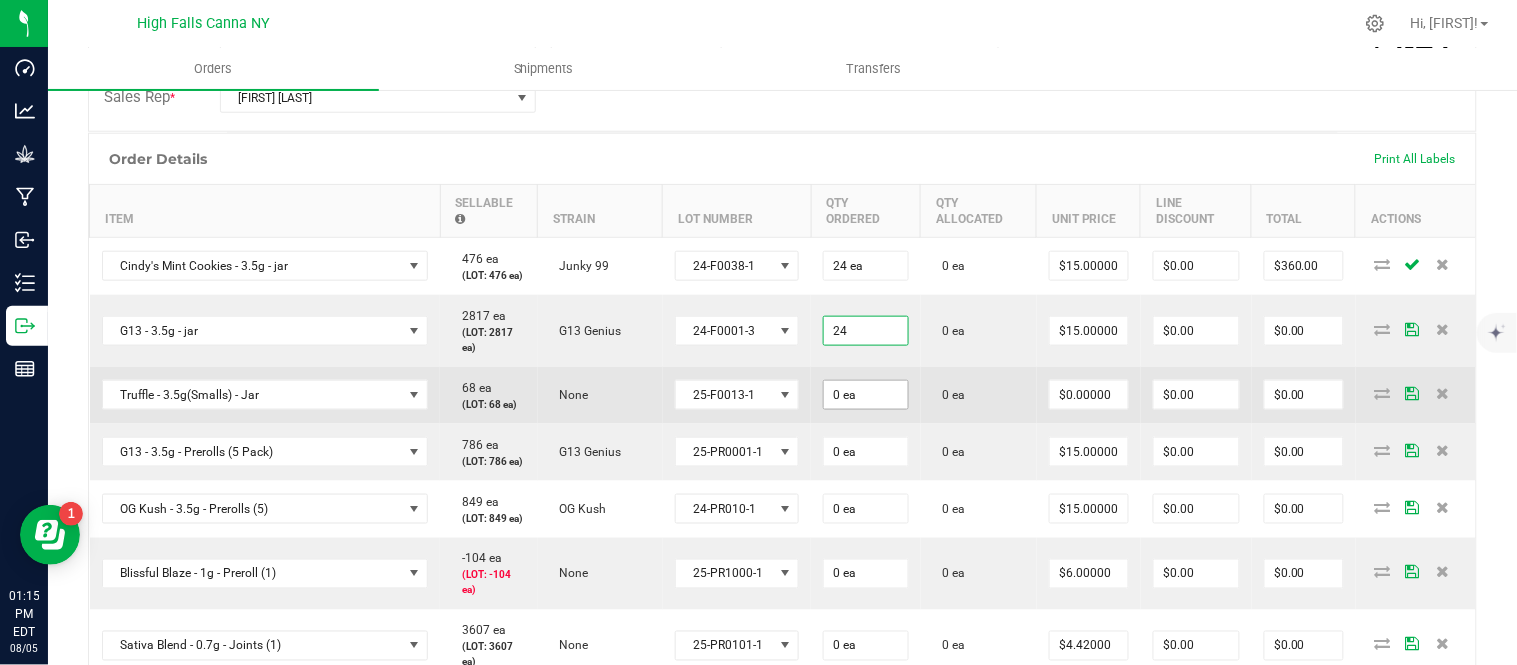 type on "24 ea" 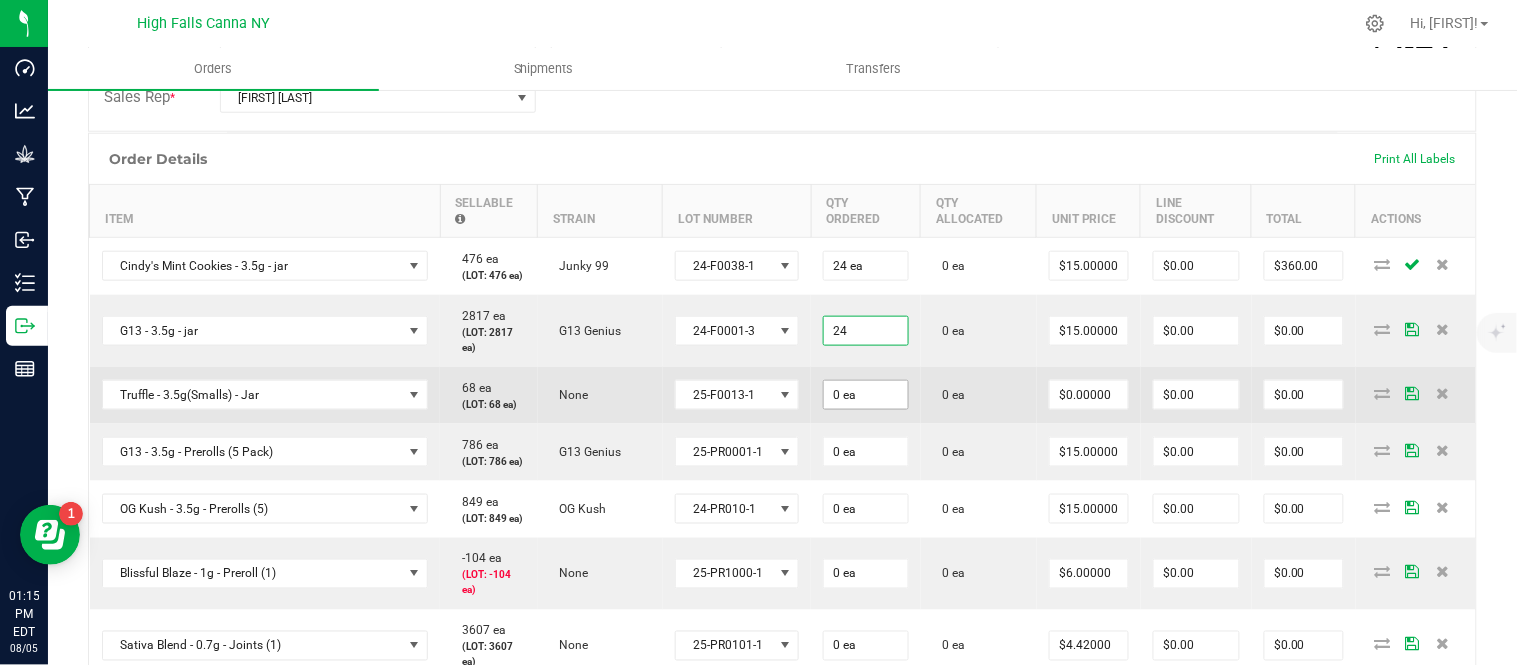 type on "$360.00" 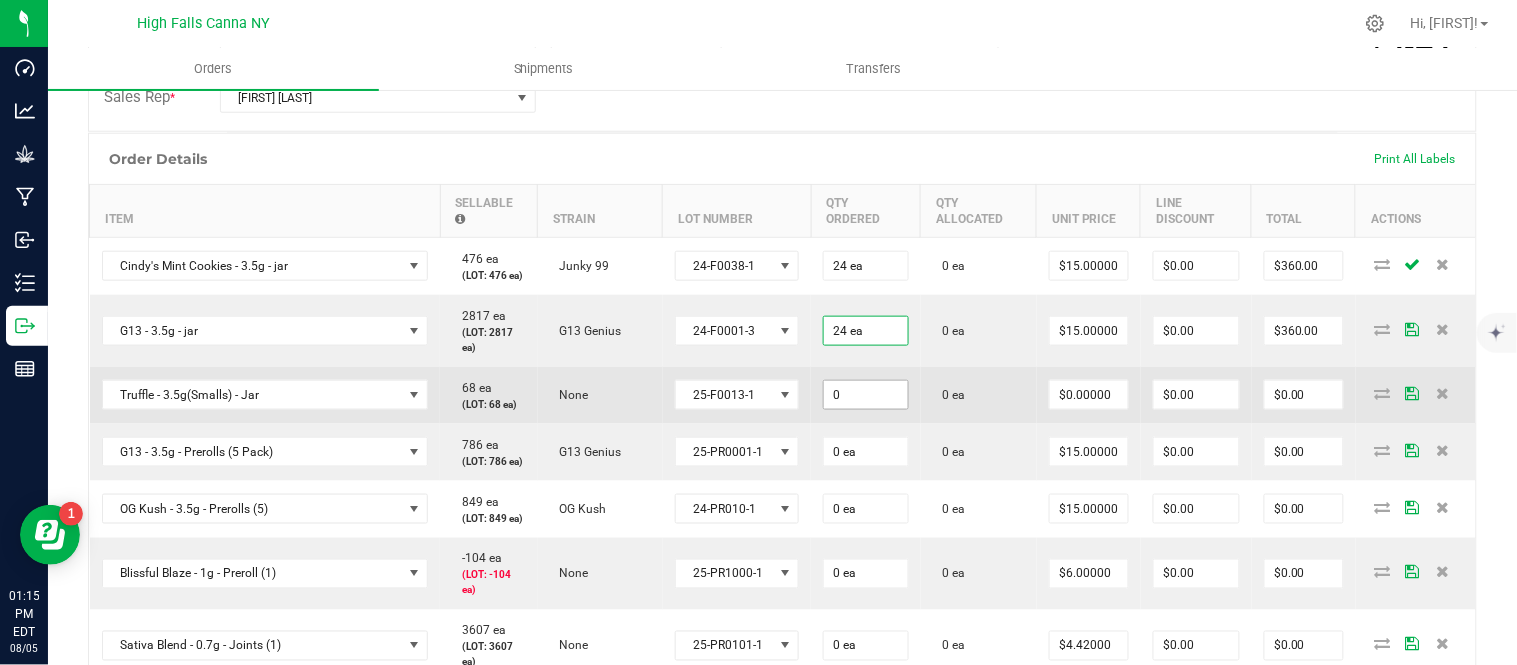 click on "0" at bounding box center (866, 395) 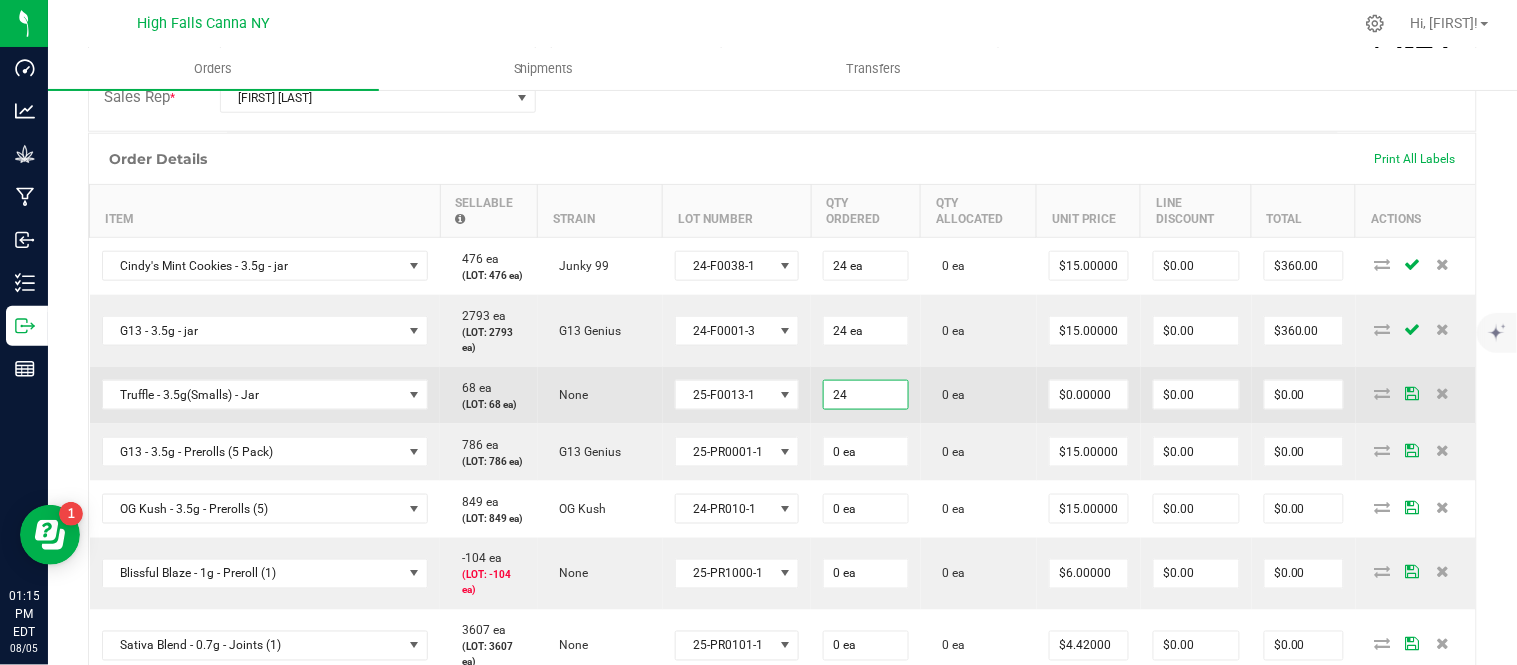 type on "2" 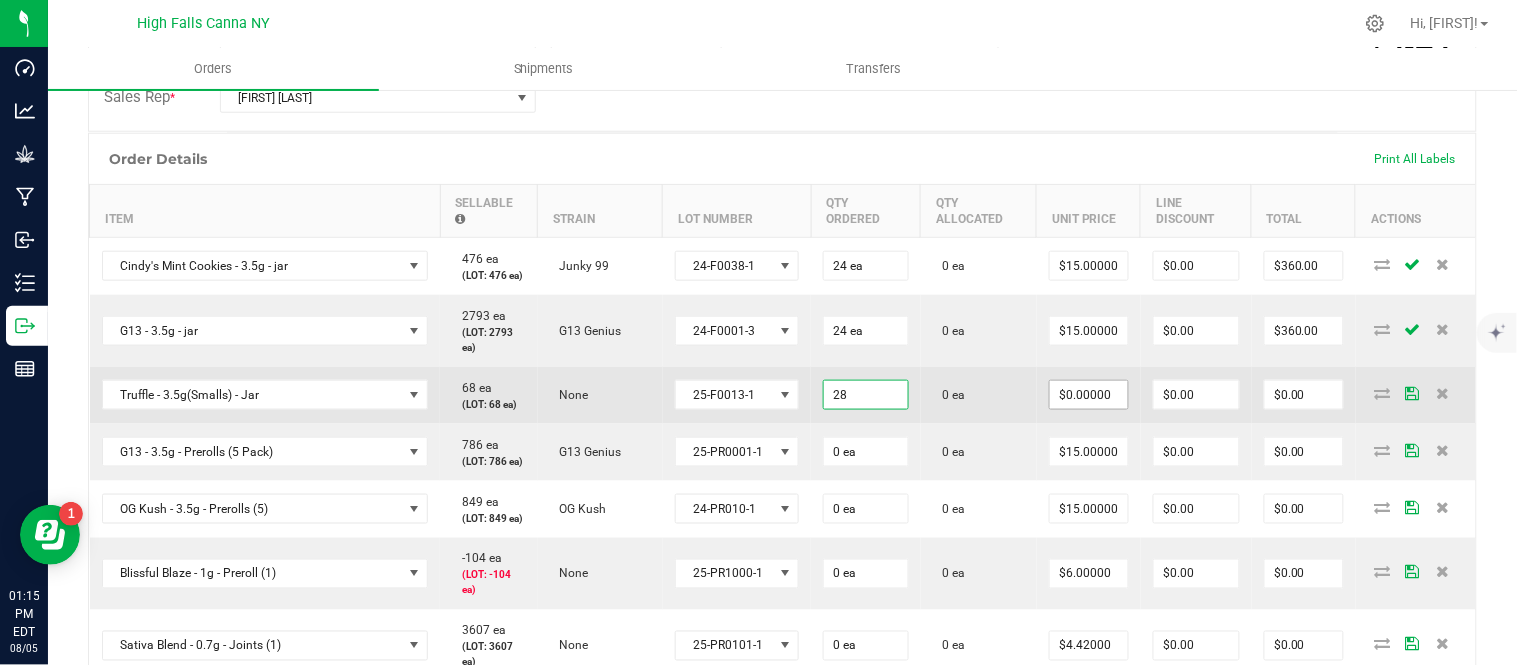 type on "28 ea" 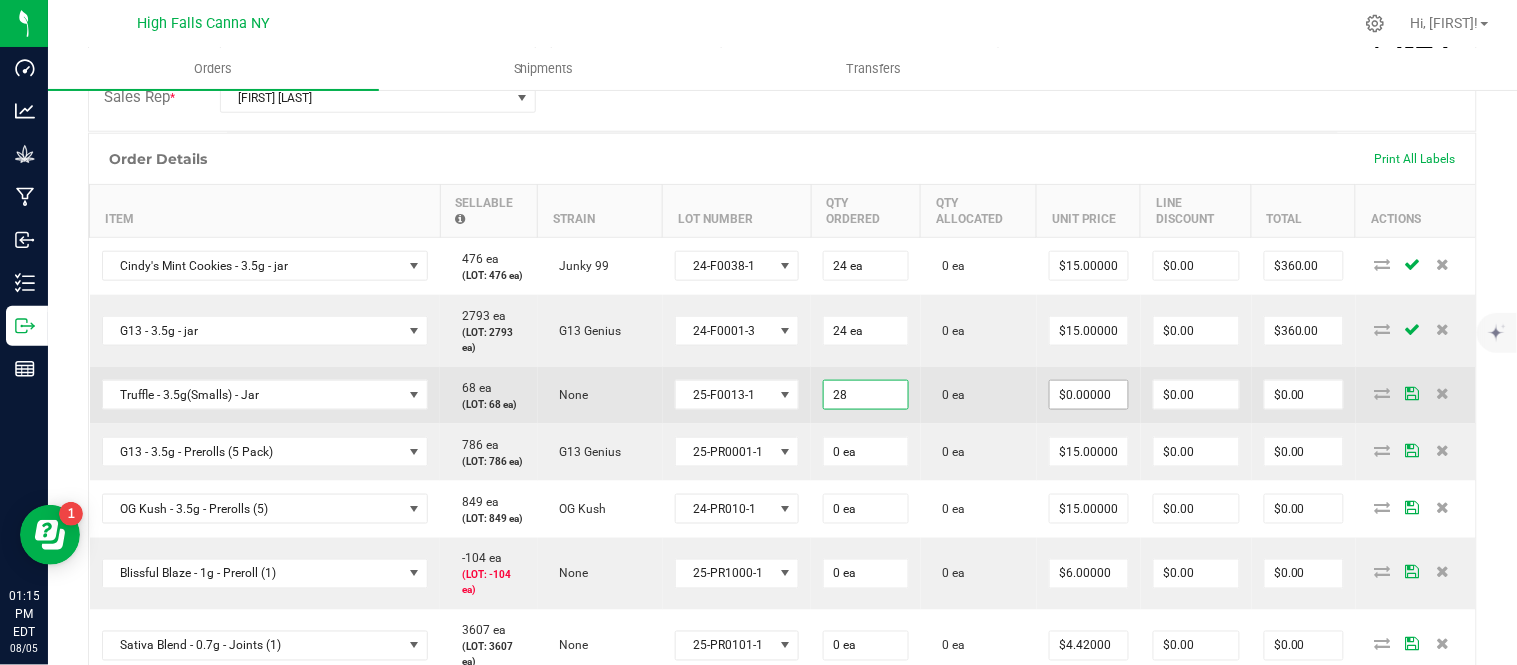 type on "0" 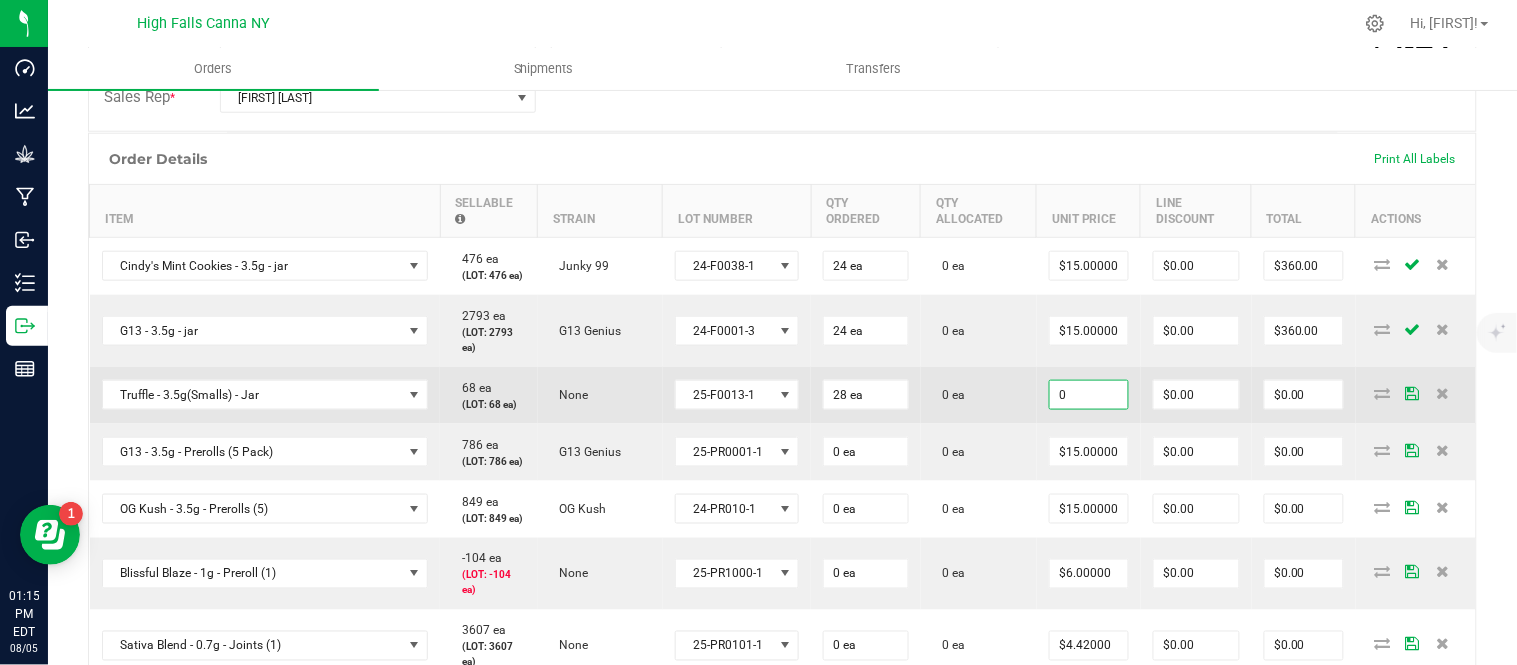 click on "0" at bounding box center (1089, 395) 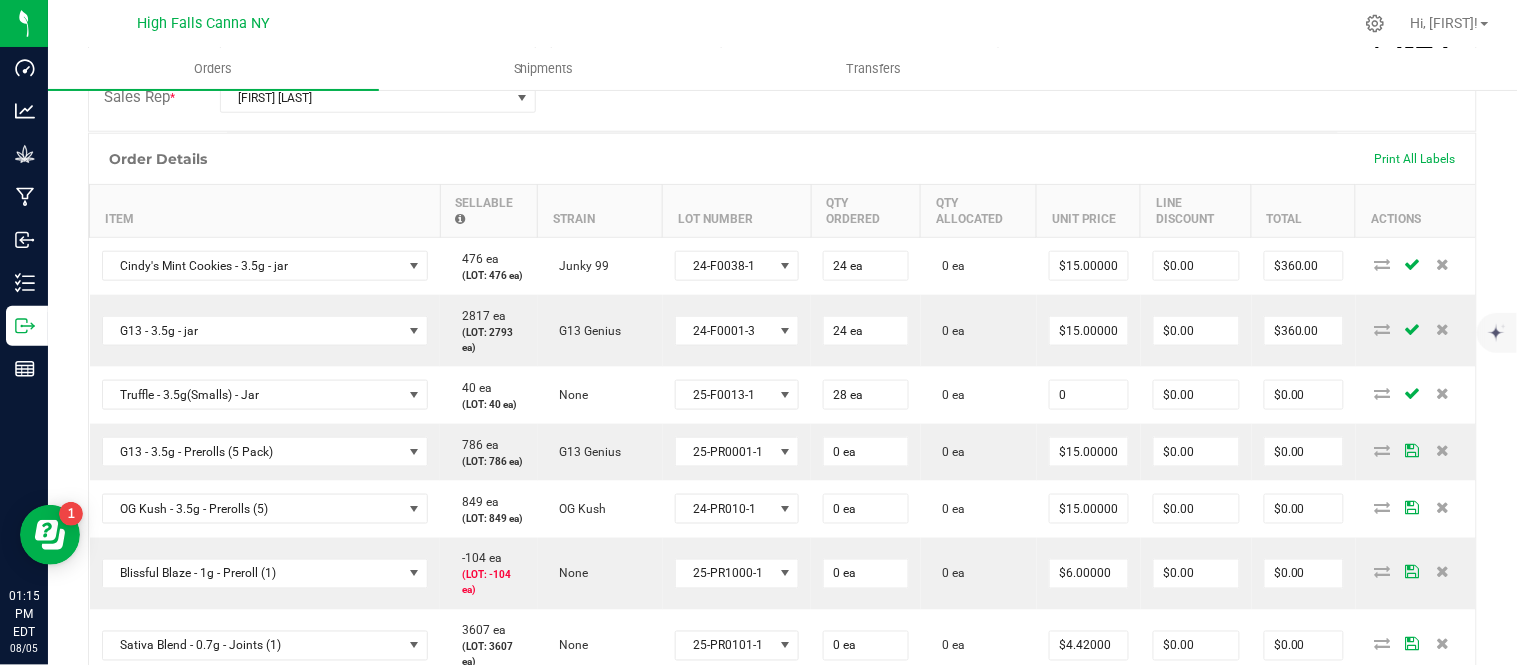 click on "0" at bounding box center (1089, 395) 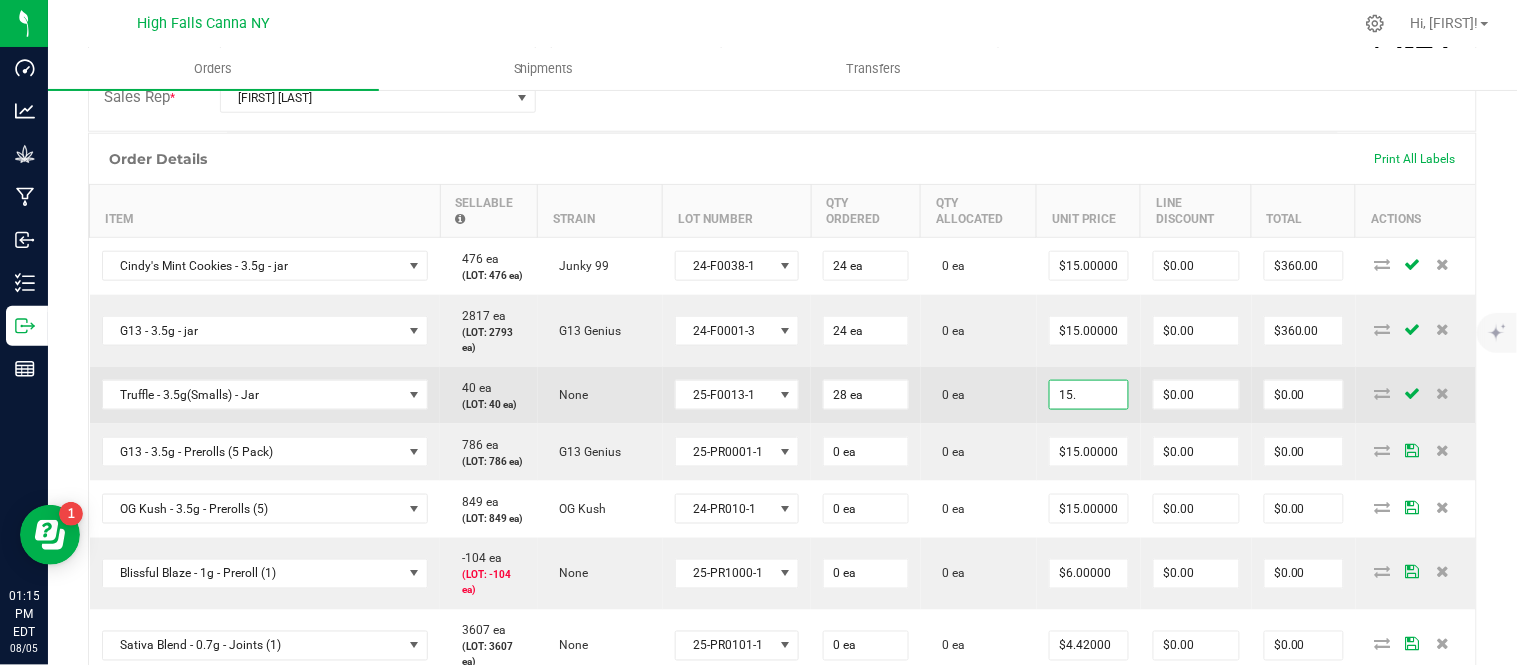 type on "$15.00000" 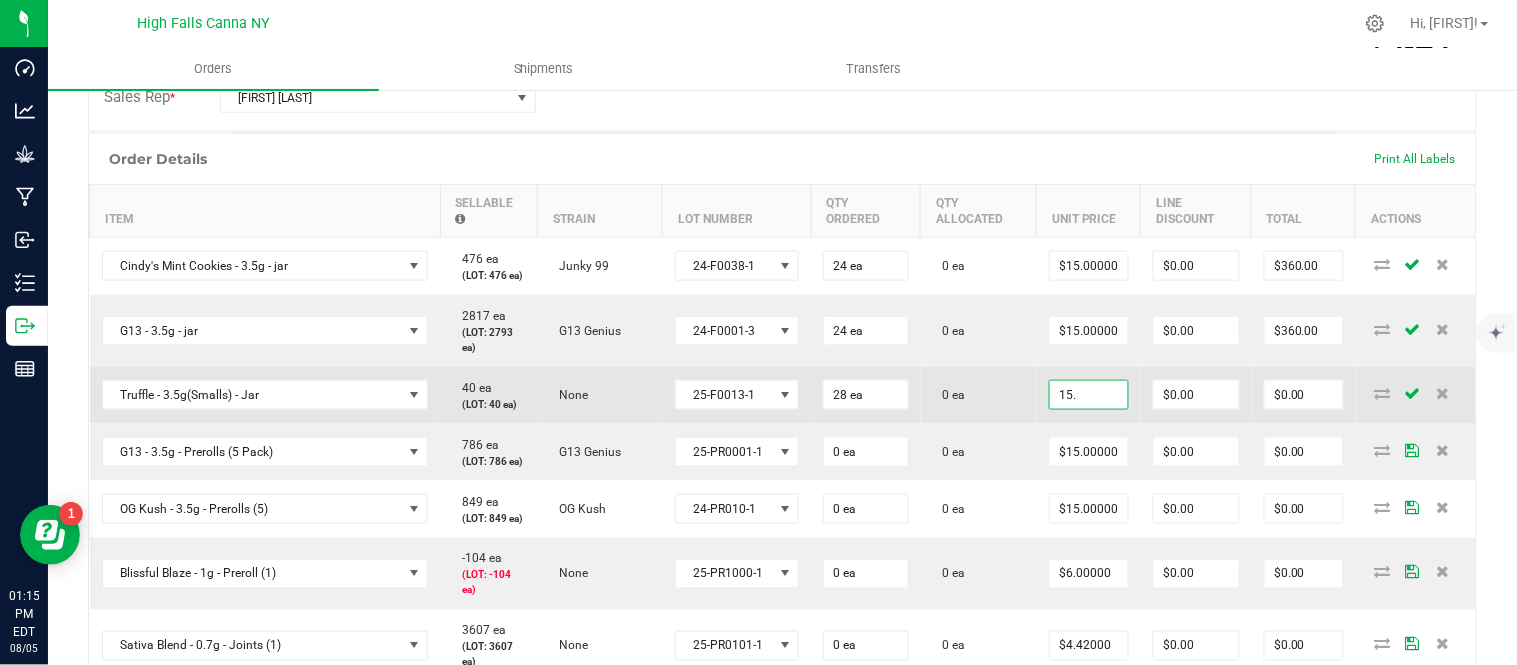 type on "$420.00" 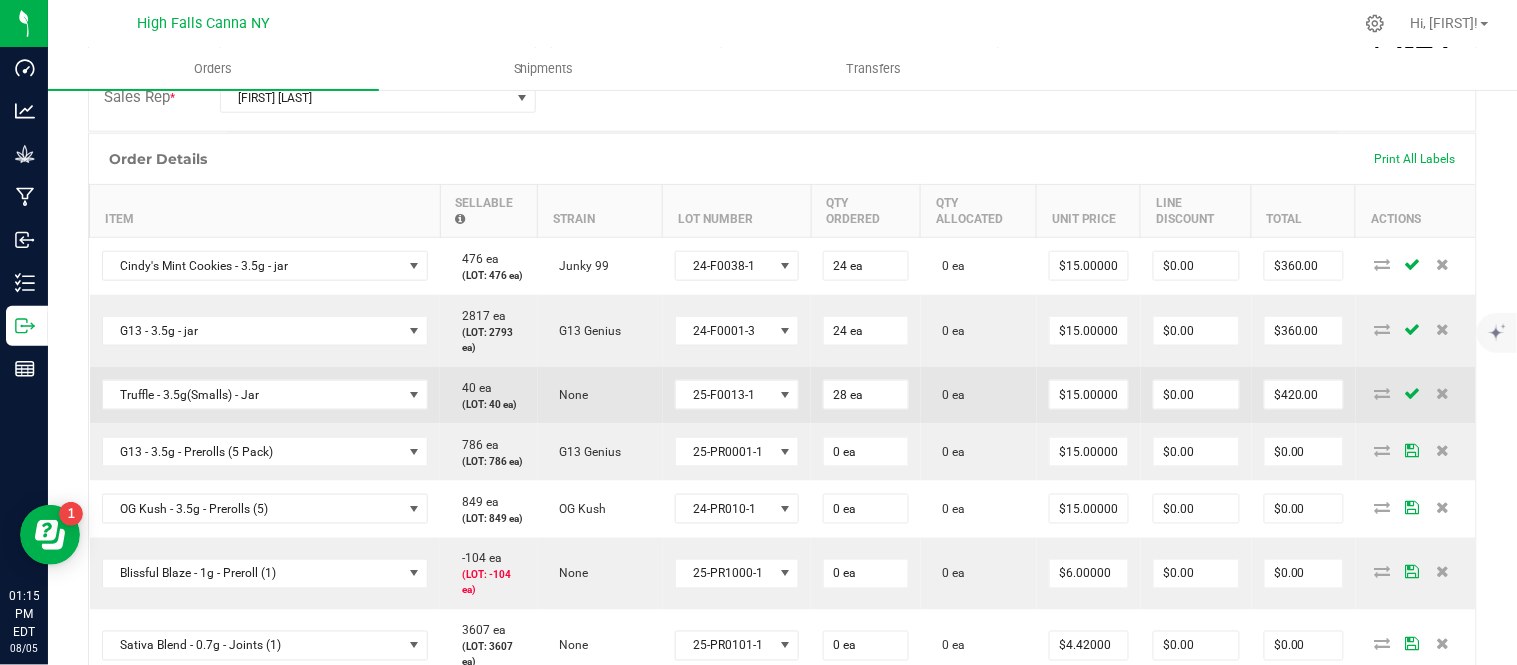 click on "Truffle - 3.5g(Smalls) - Jar  40 ea   (LOT: 40 ea)   None  25-F0013-1 28 ea  0 ea  $15.00000 $0.00 $420.00" at bounding box center (783, 395) 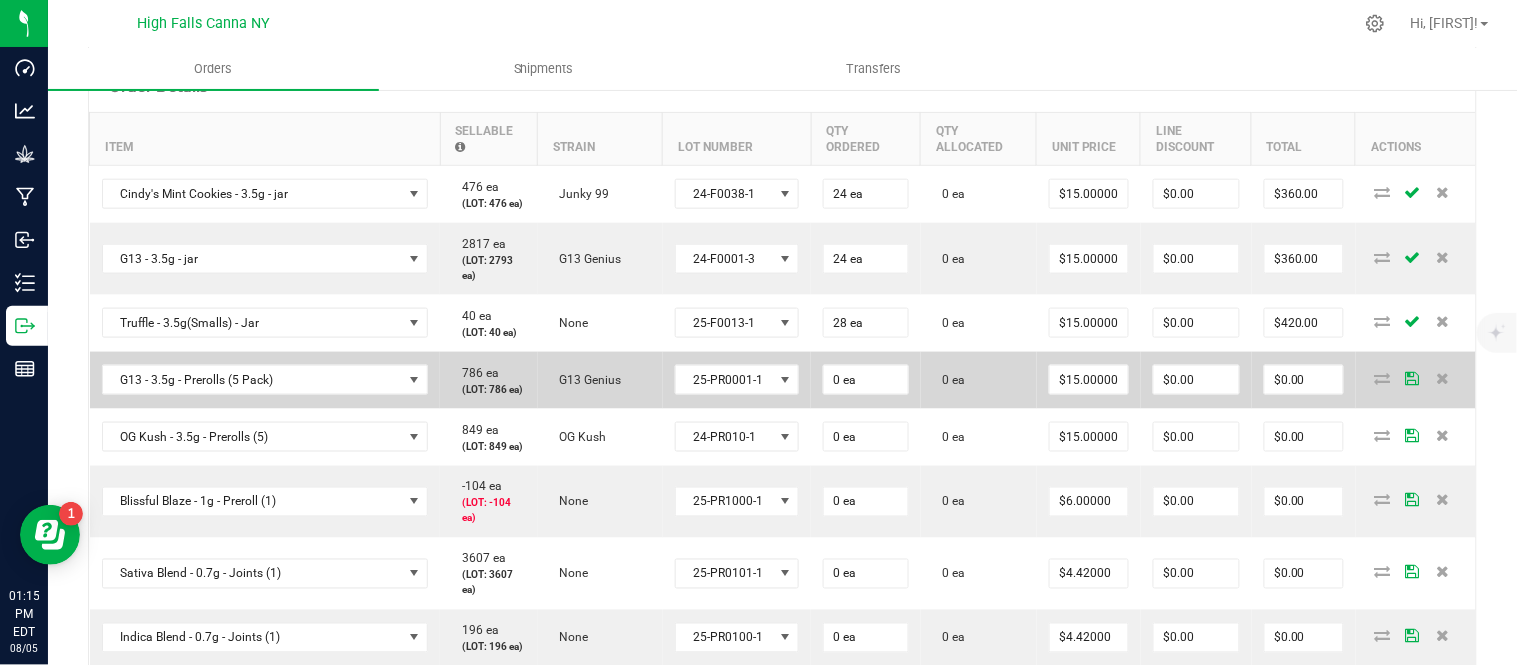 scroll, scrollTop: 572, scrollLeft: 0, axis: vertical 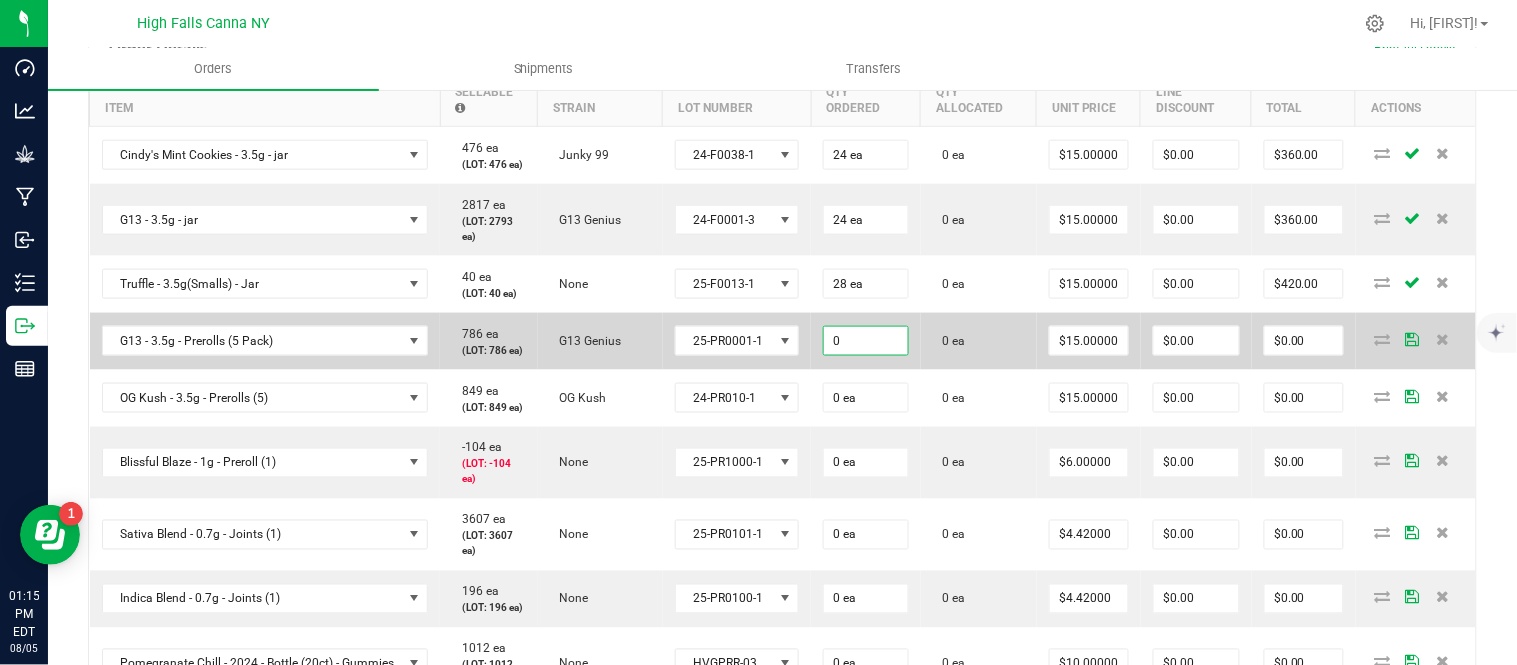 click on "0" at bounding box center (866, 341) 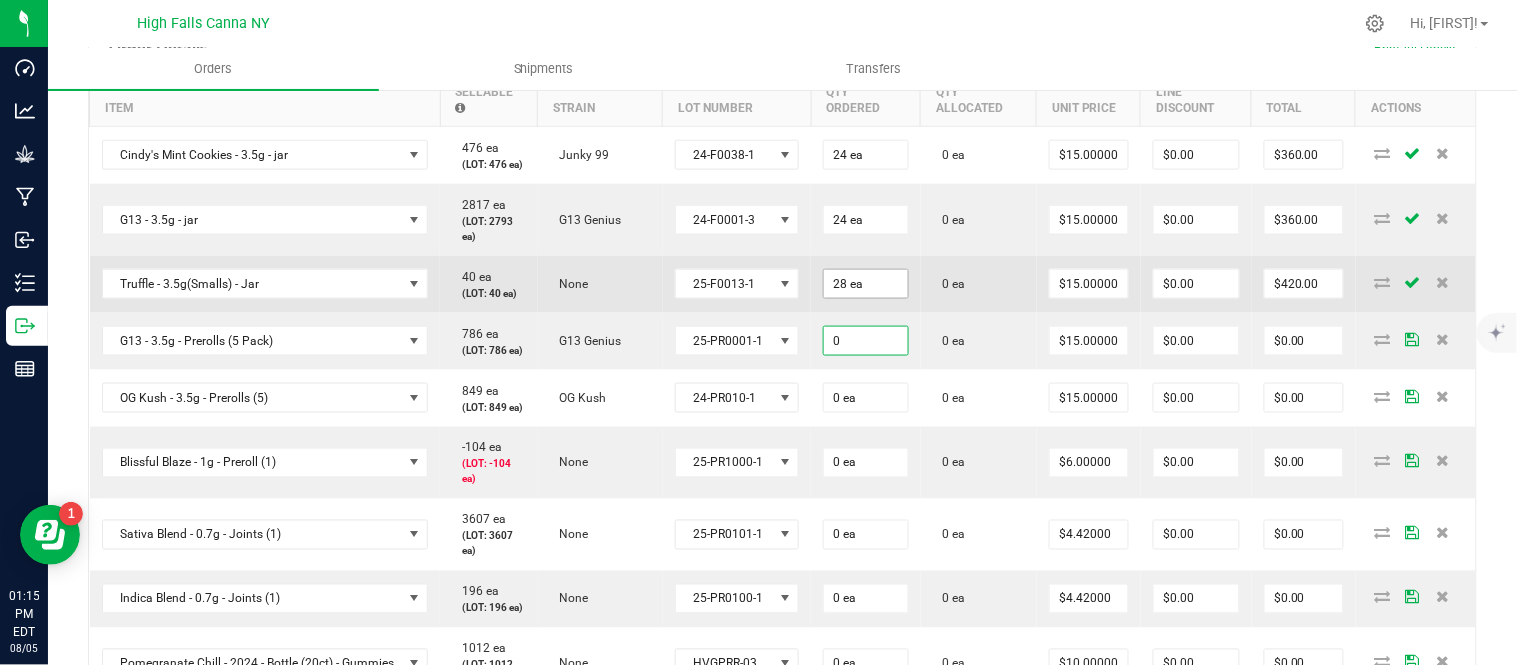 type on "0 ea" 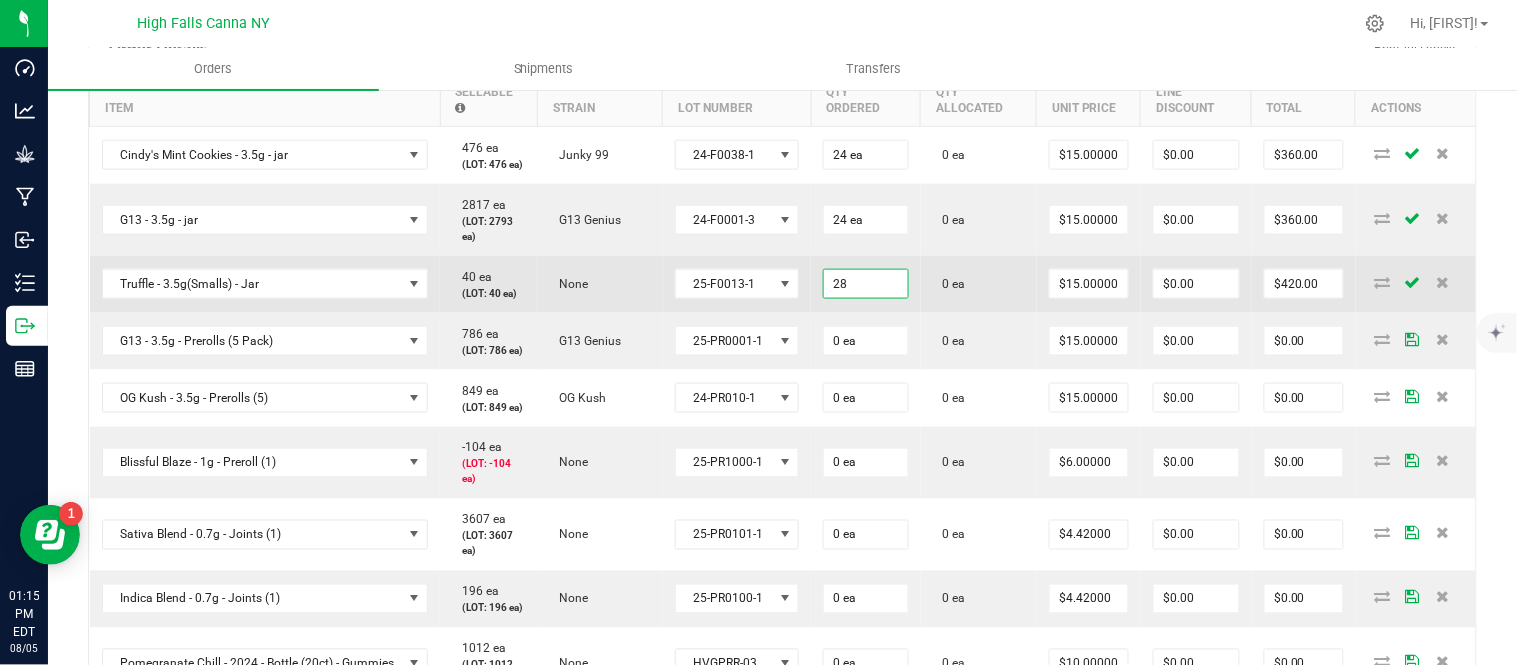 click on "28" at bounding box center (866, 284) 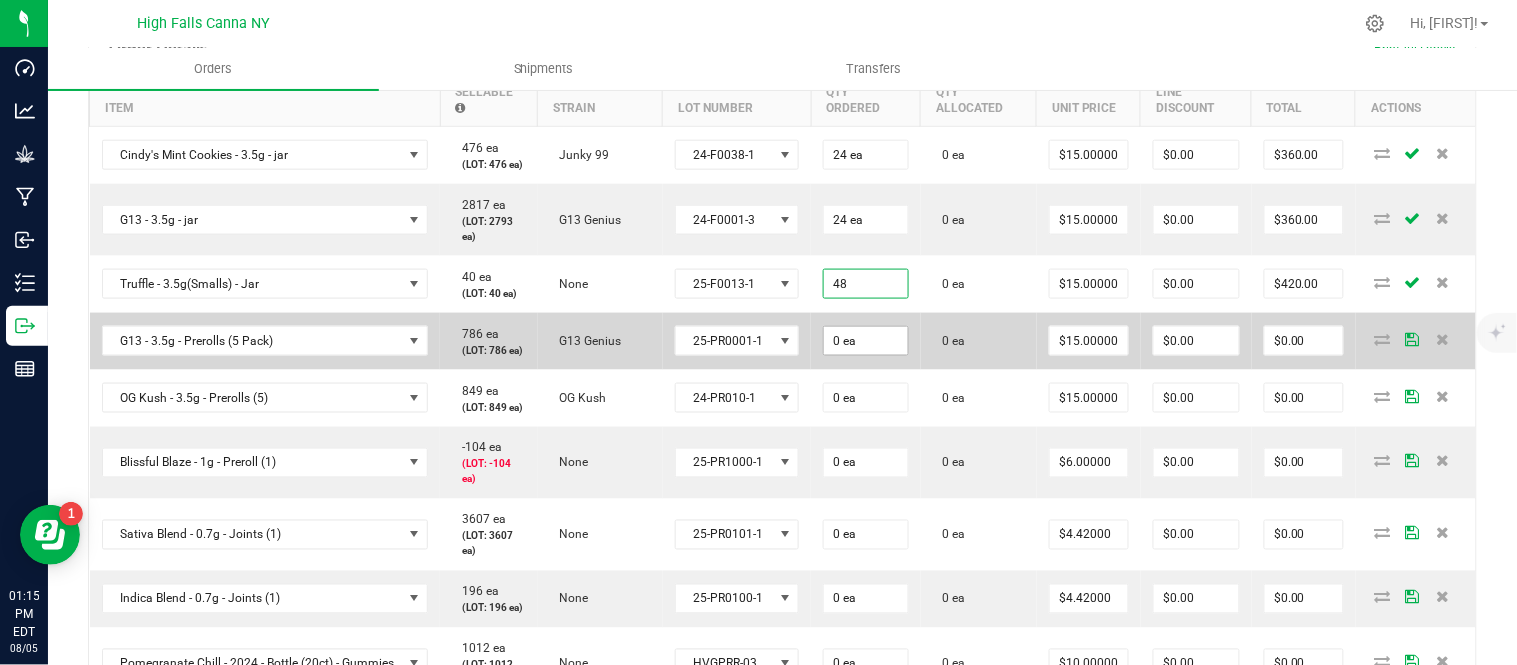type on "48" 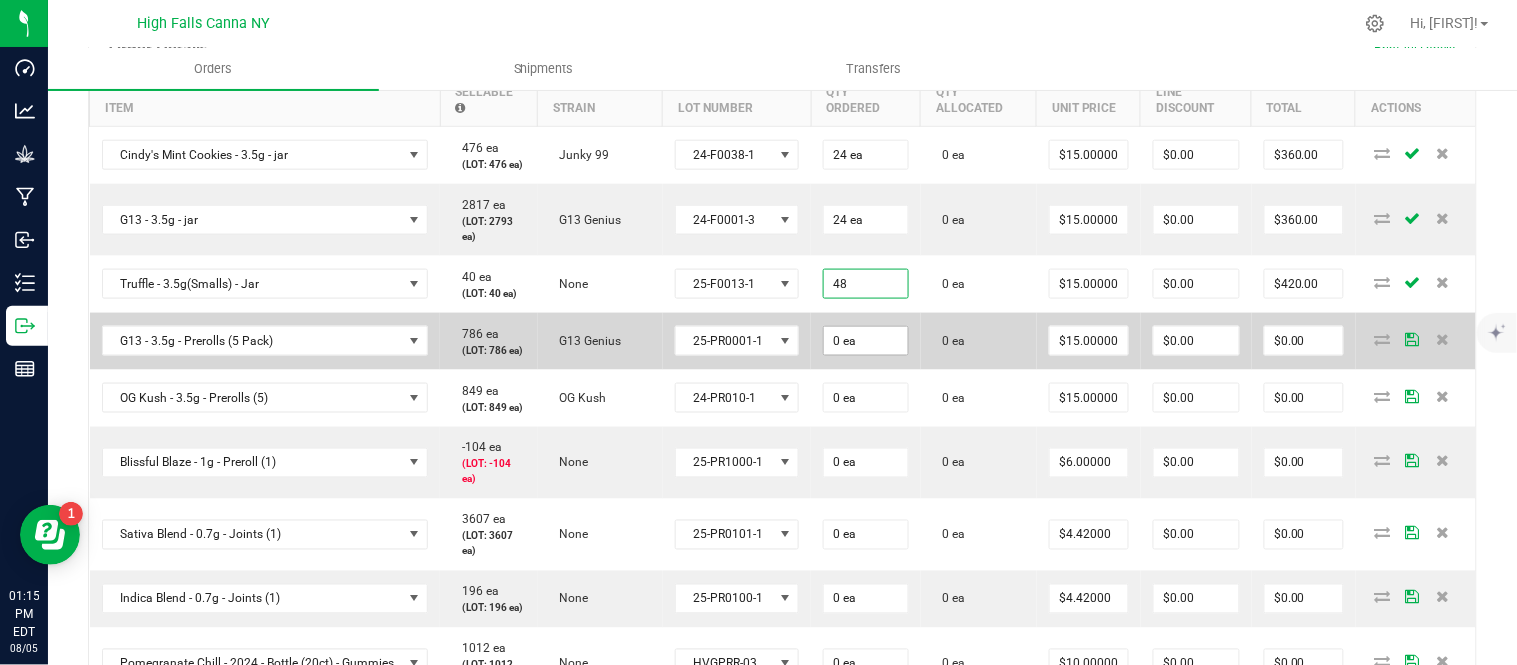 click on "0 ea" at bounding box center (866, 341) 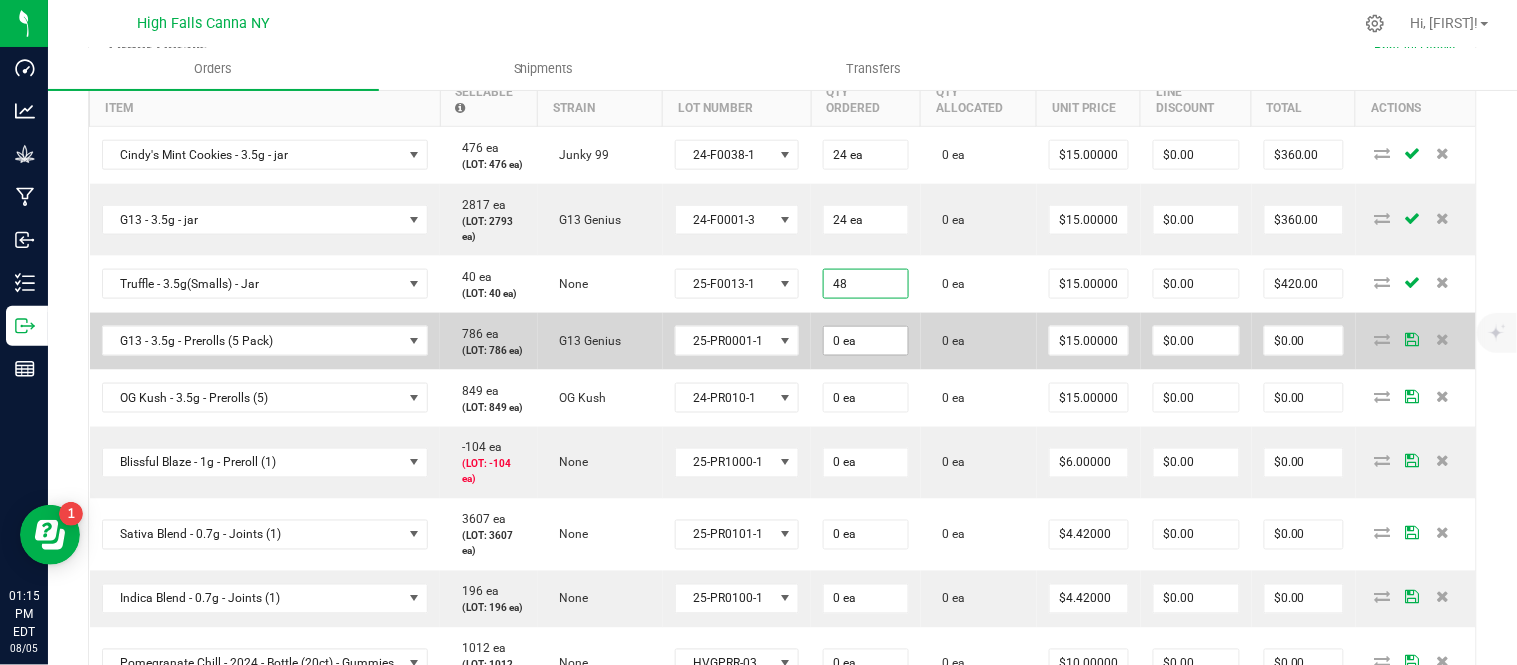 type on "0" 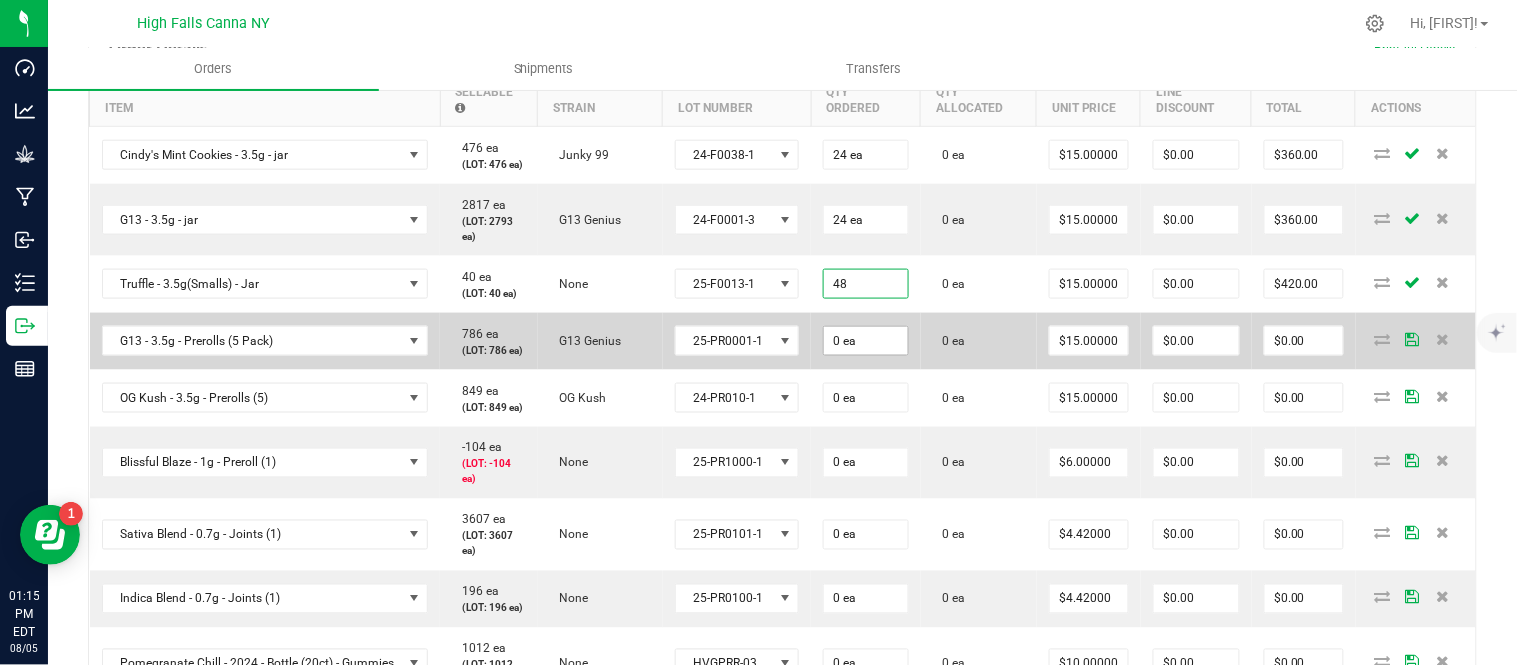 type on "48 ea" 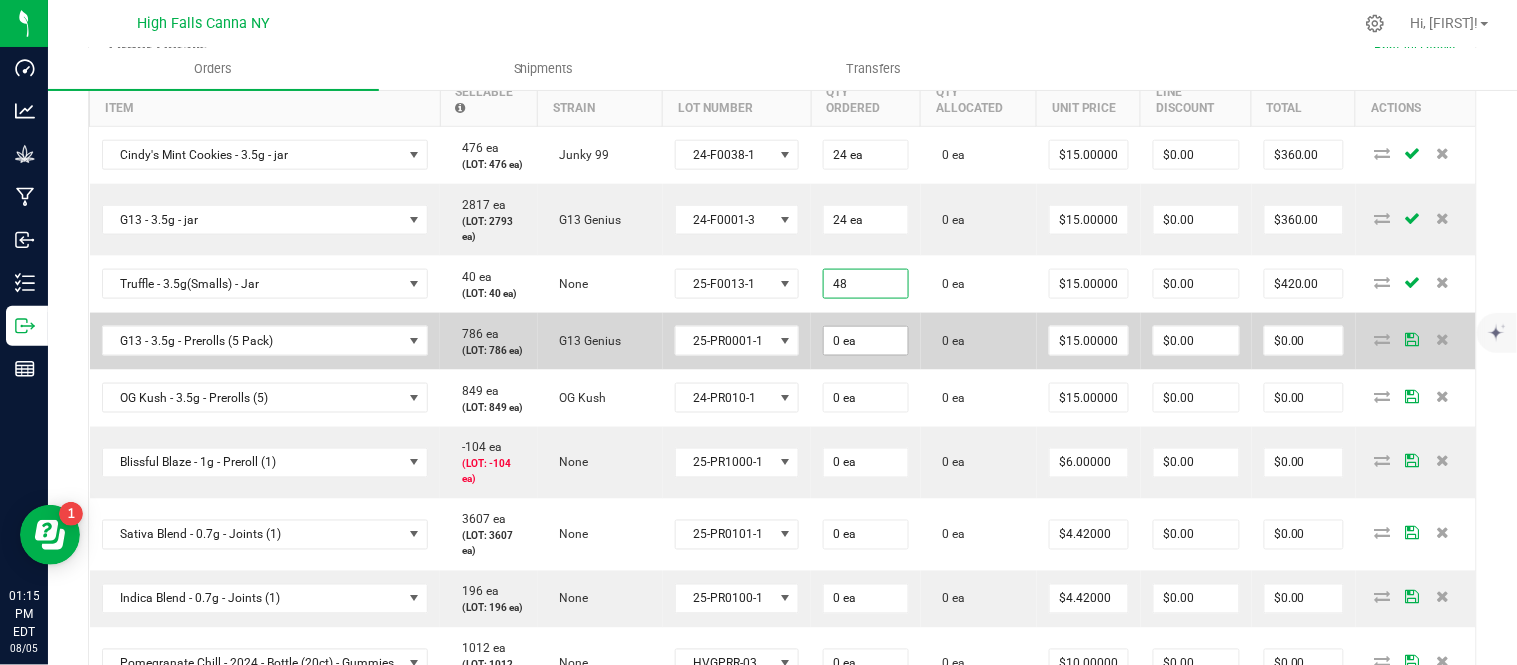 type on "$720.00" 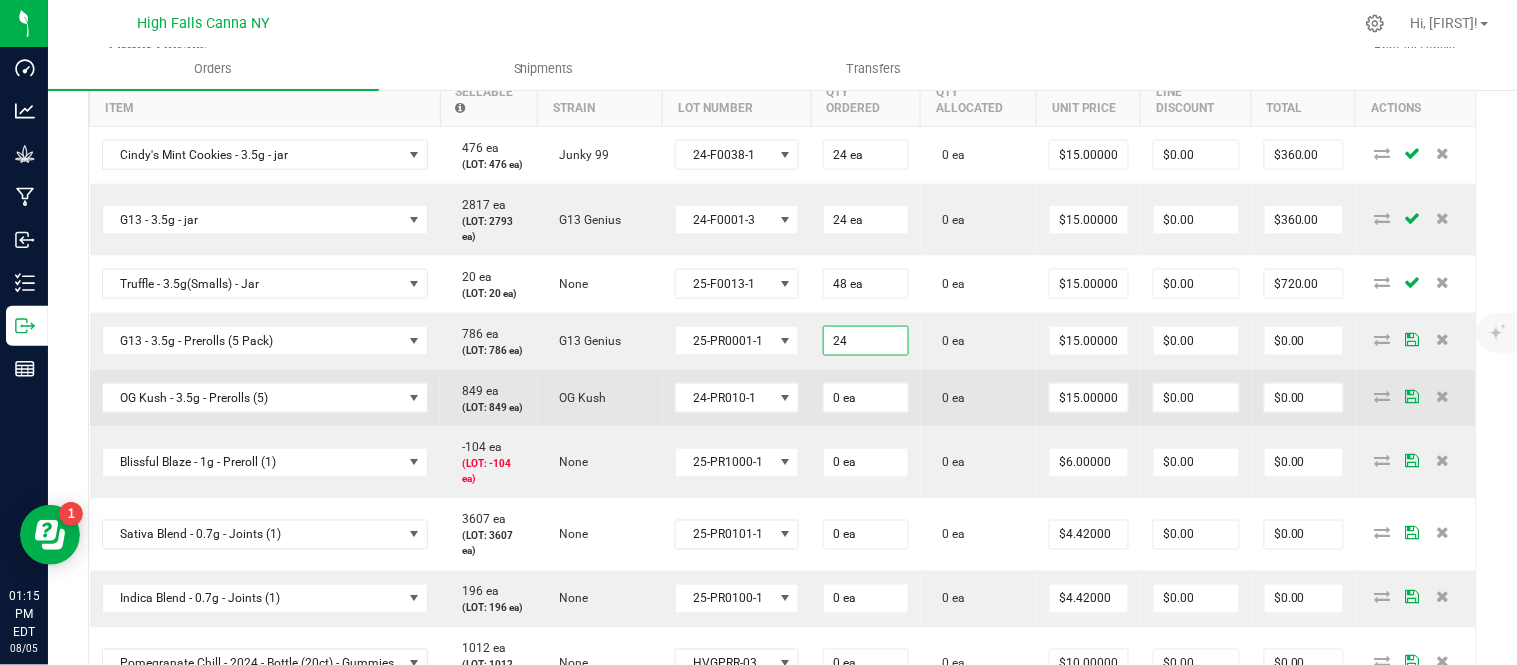 type on "24 ea" 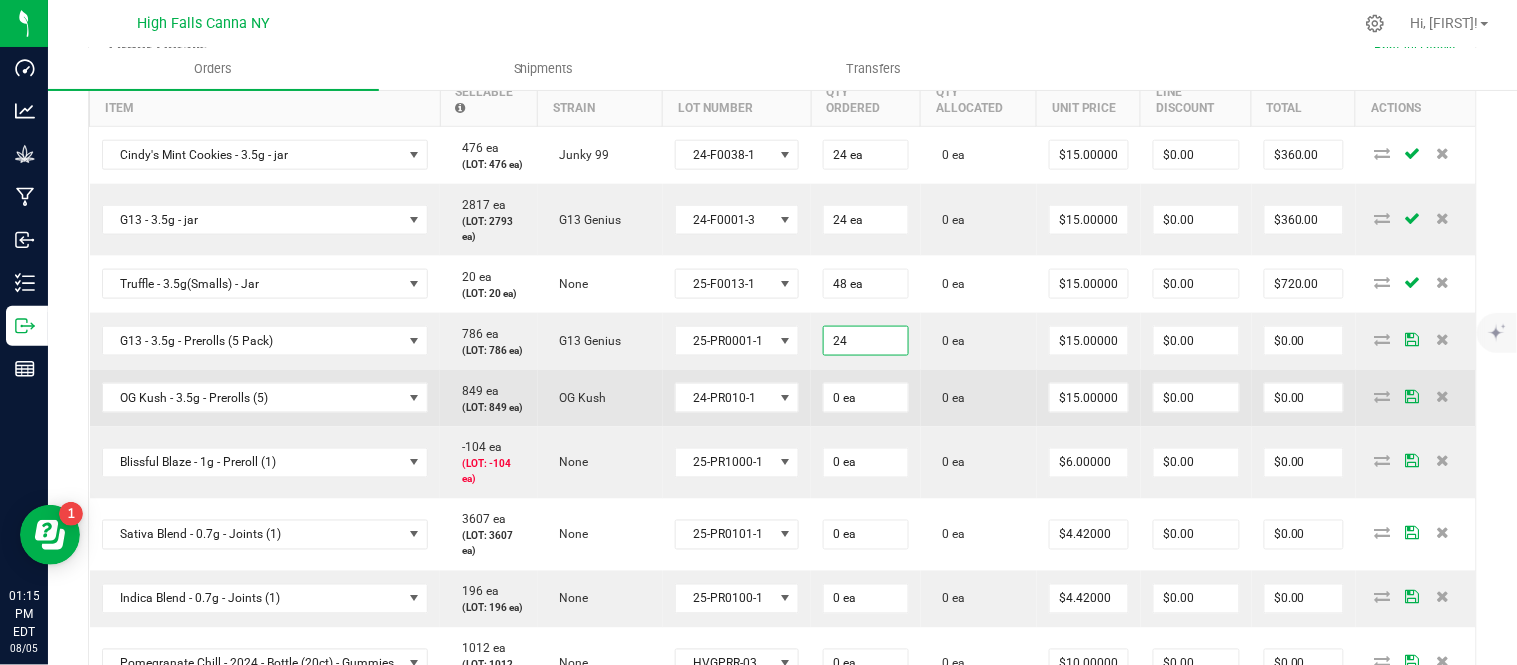 type on "$360.00" 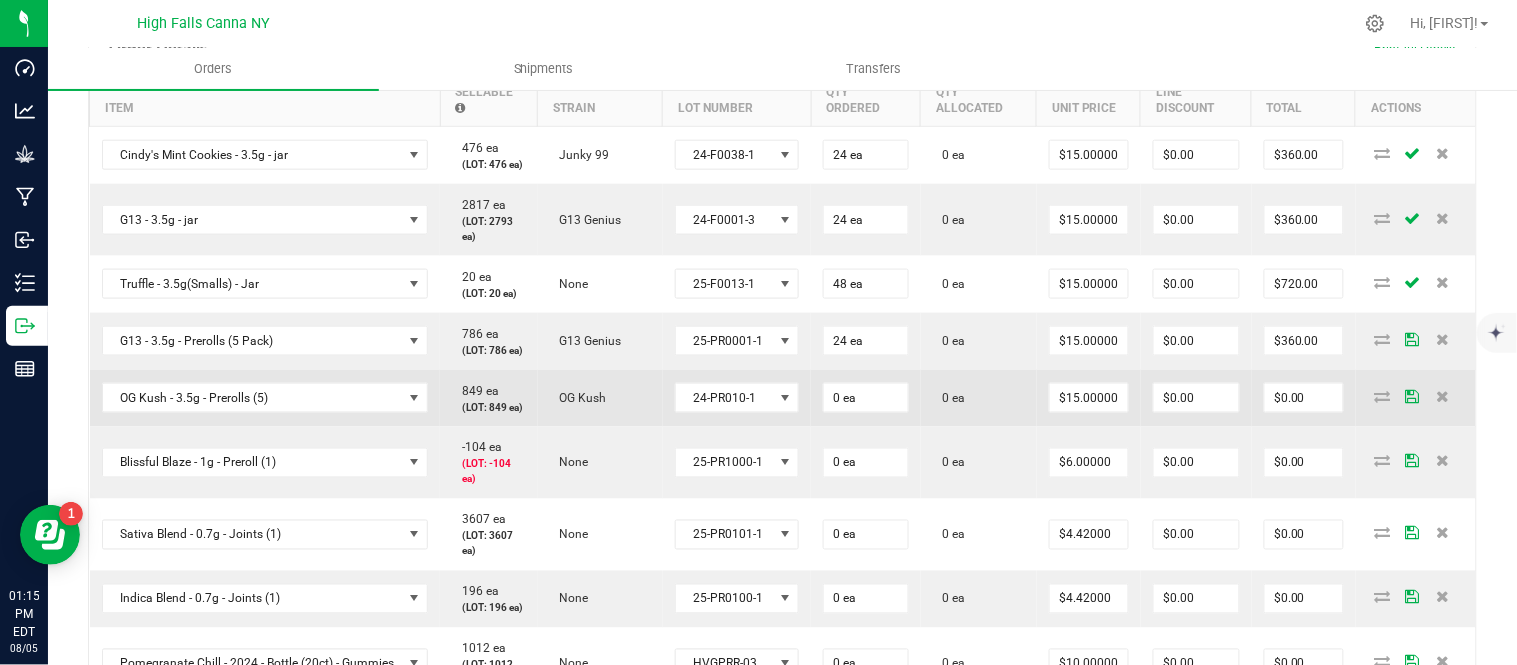 click on "0 ea" at bounding box center (979, 398) 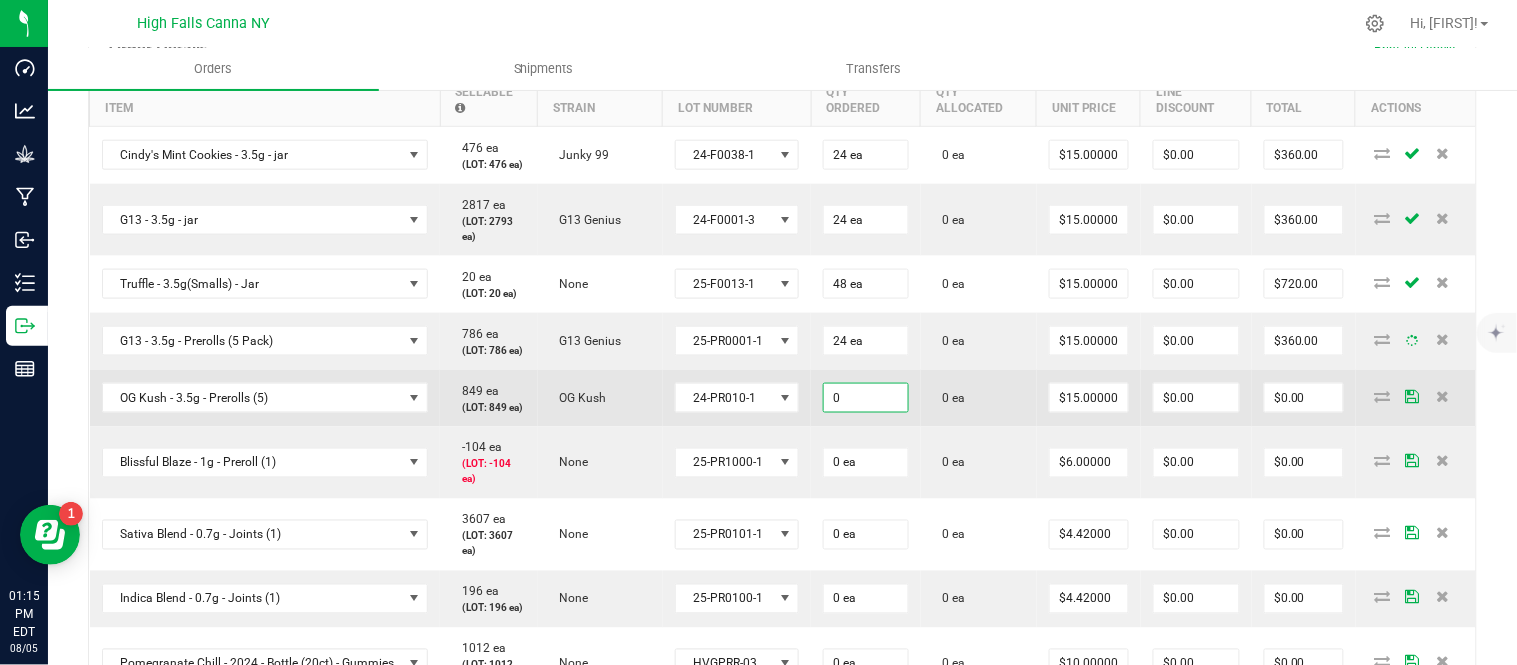 click on "0" at bounding box center (866, 398) 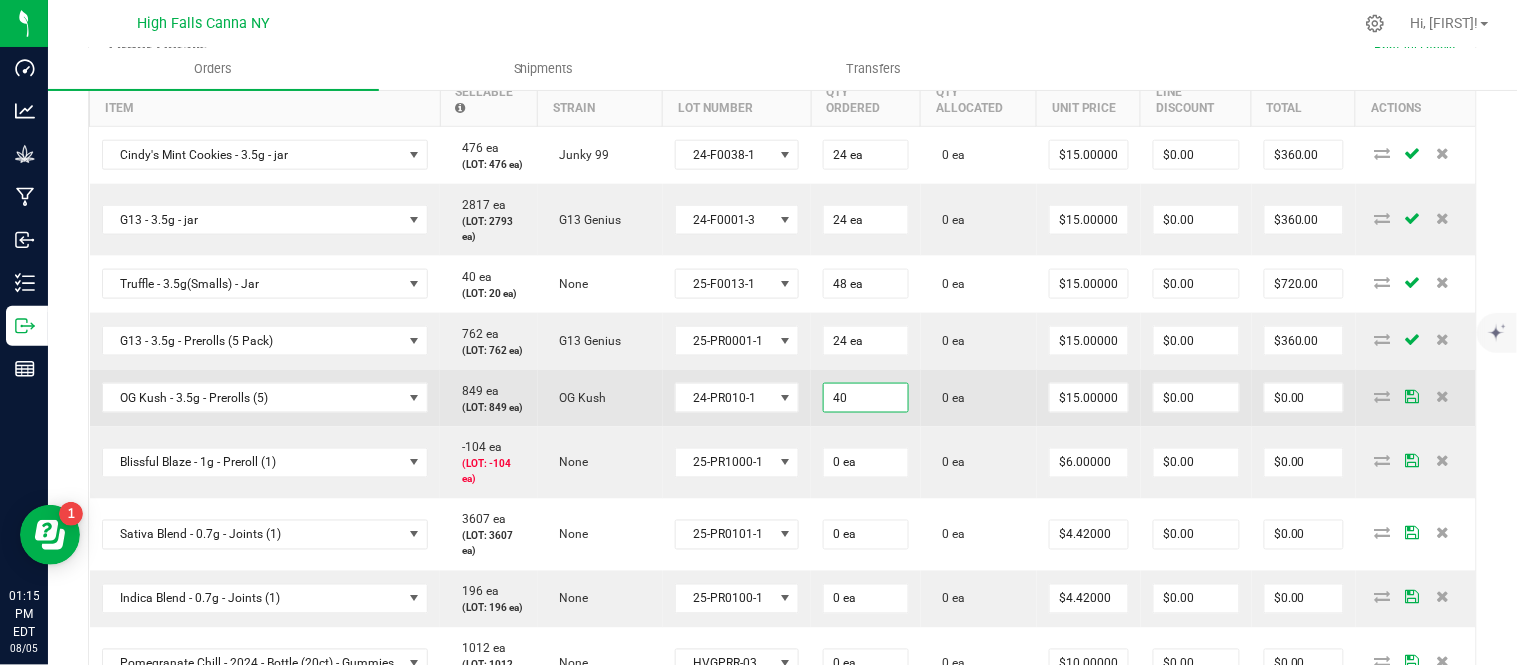 type on "40 ea" 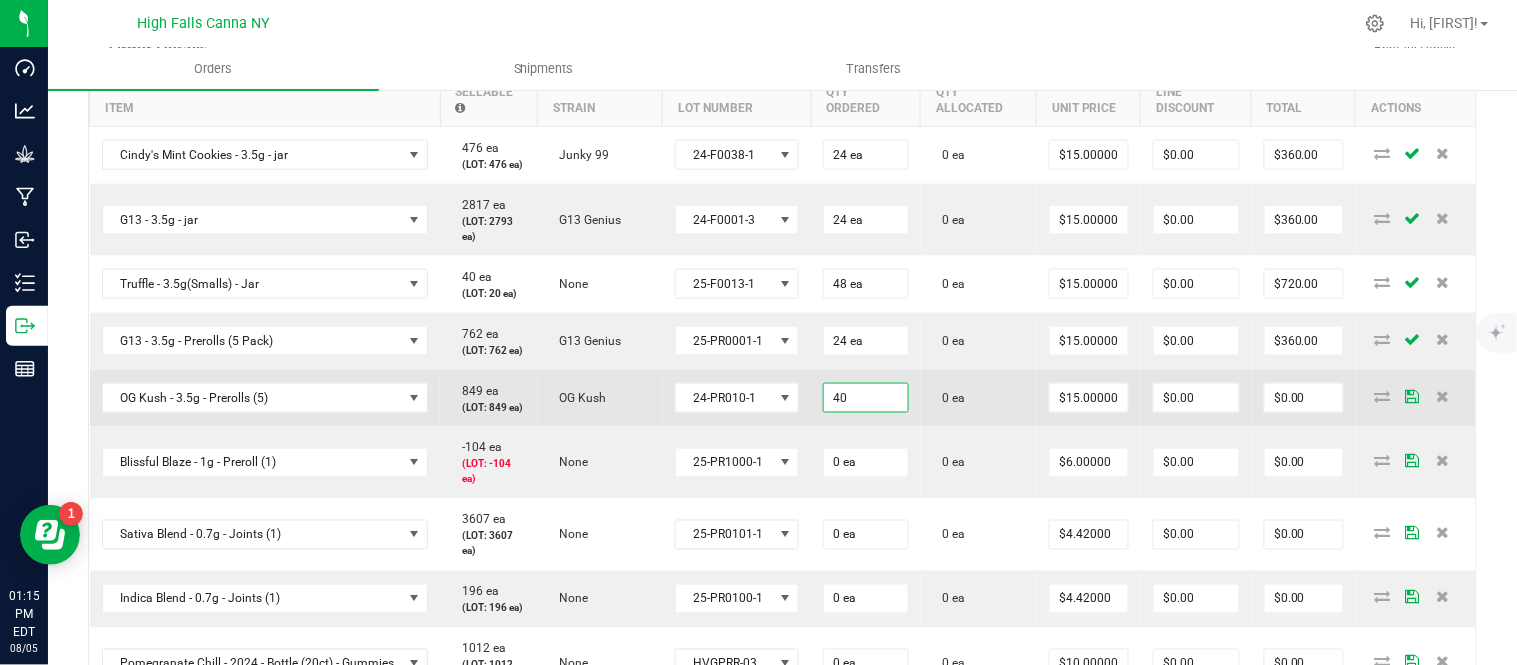 type on "$600.00" 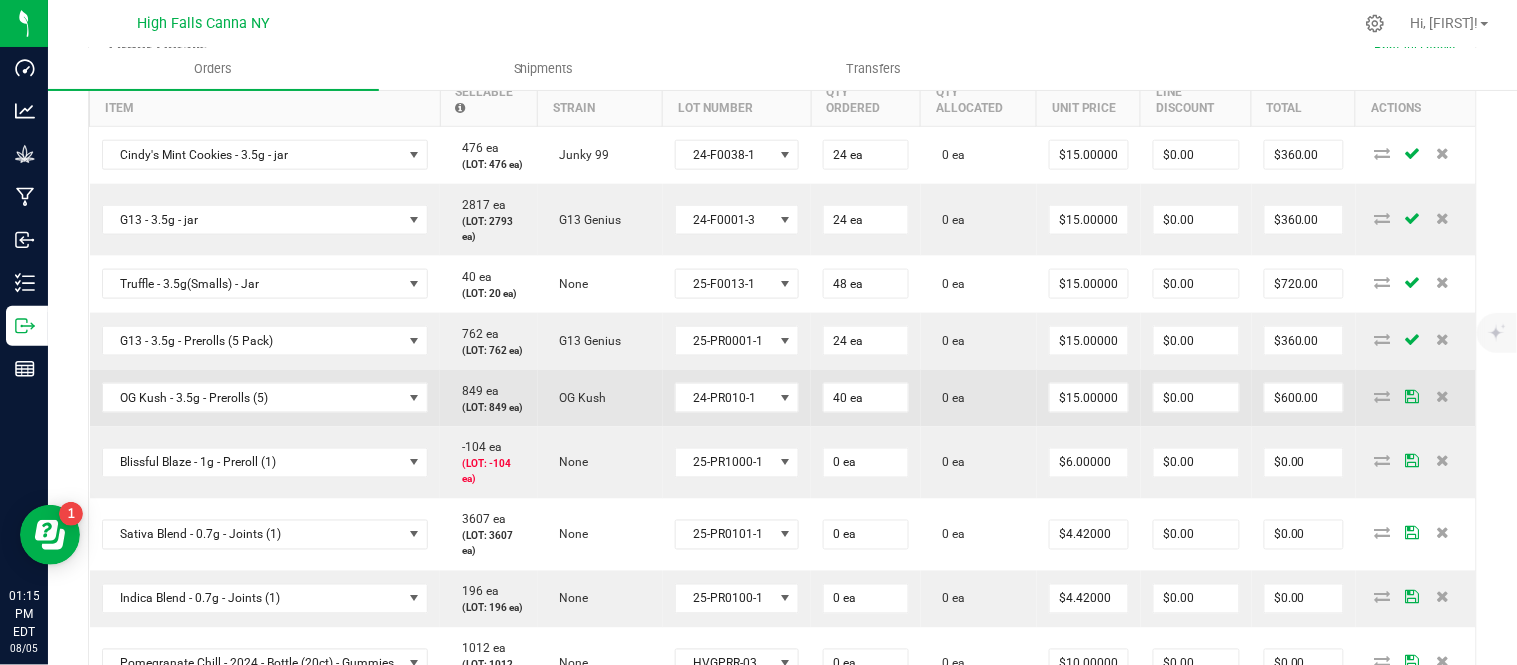 click on "0 ea" at bounding box center [979, 398] 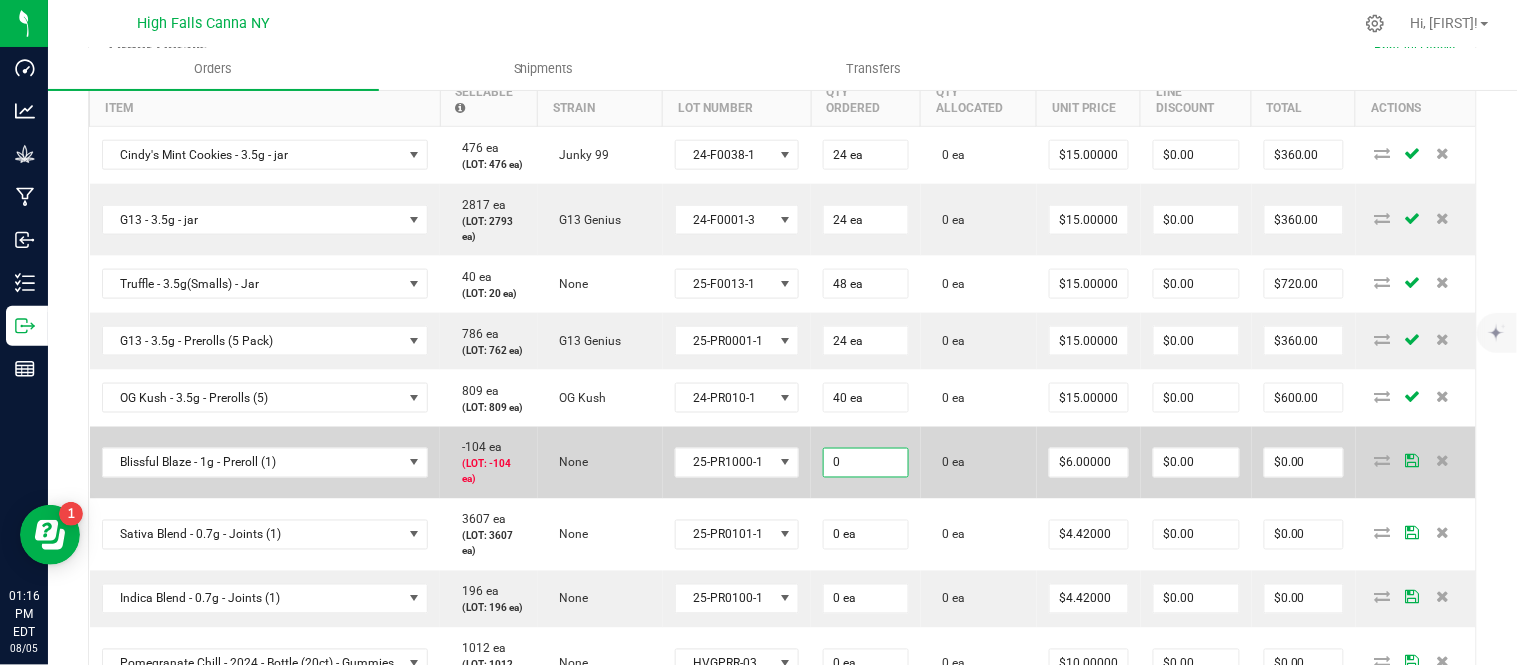 click on "0" at bounding box center [866, 463] 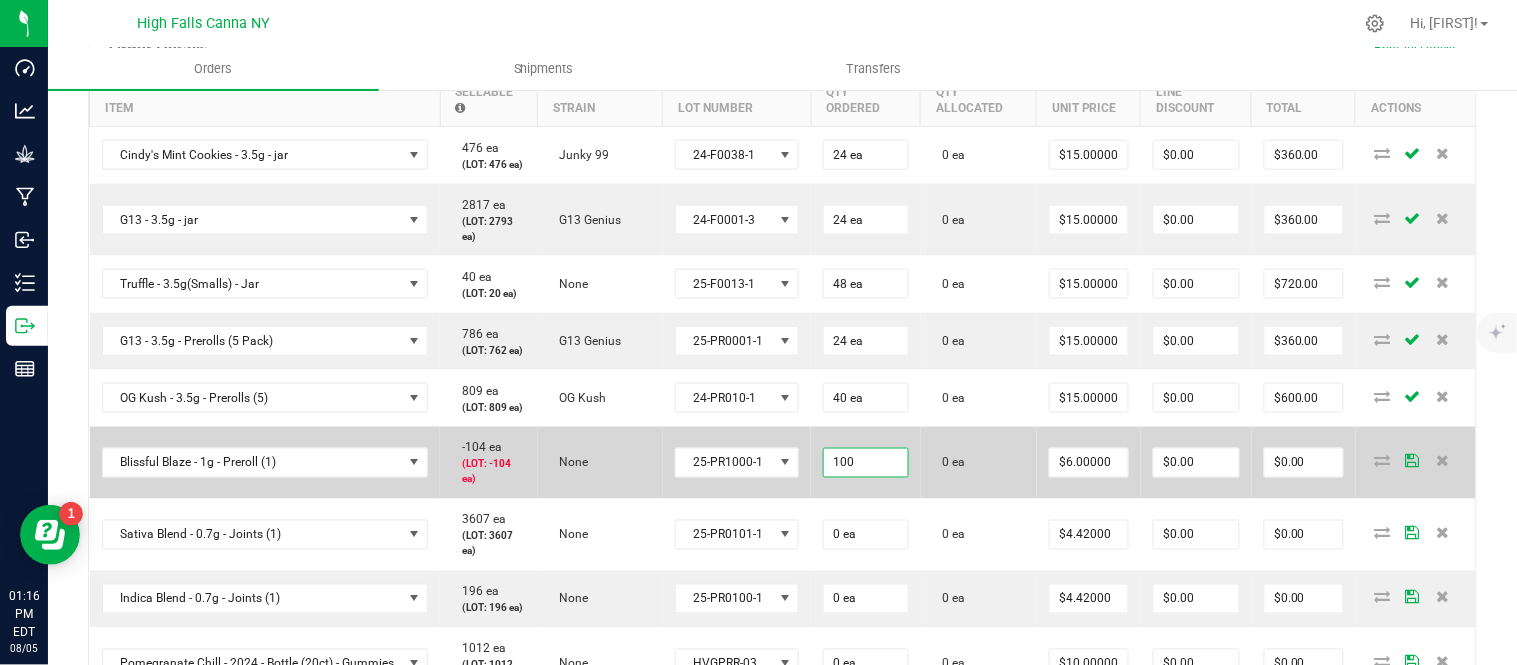 type on "100 ea" 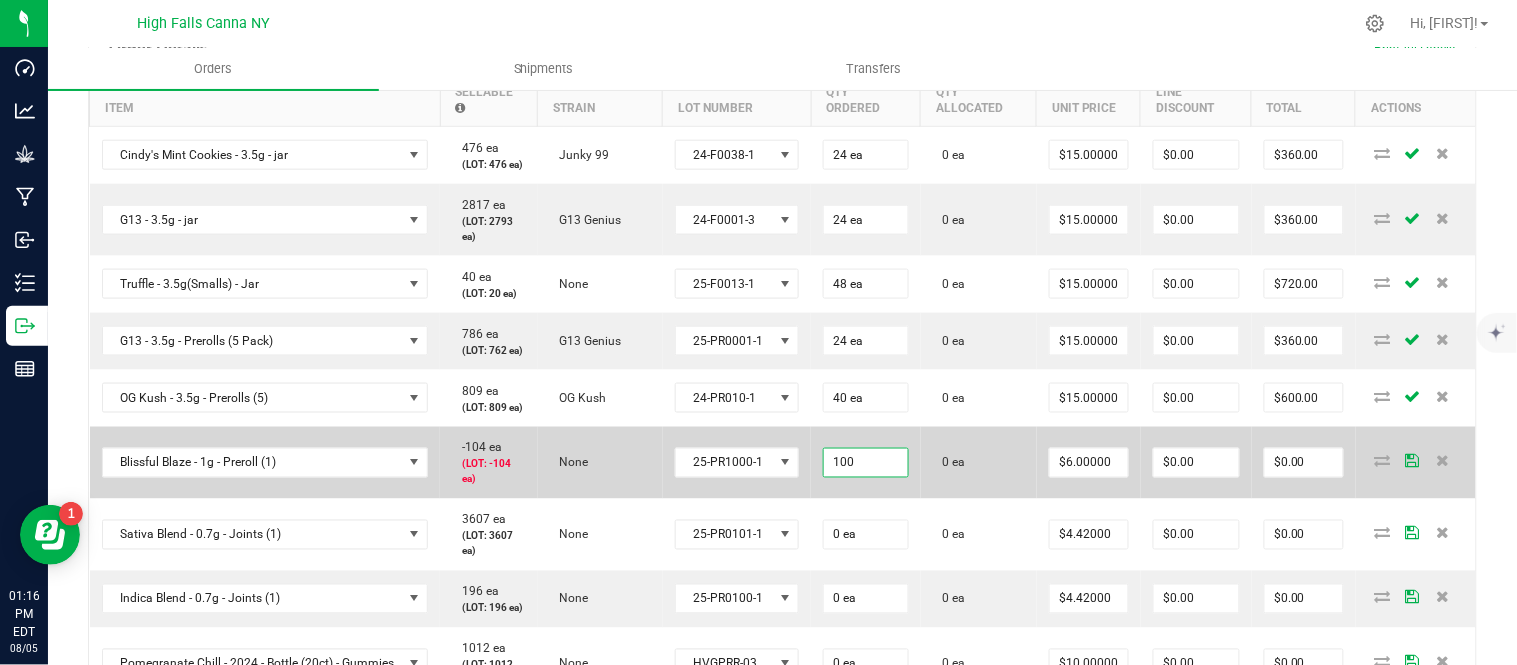 type on "$600.00" 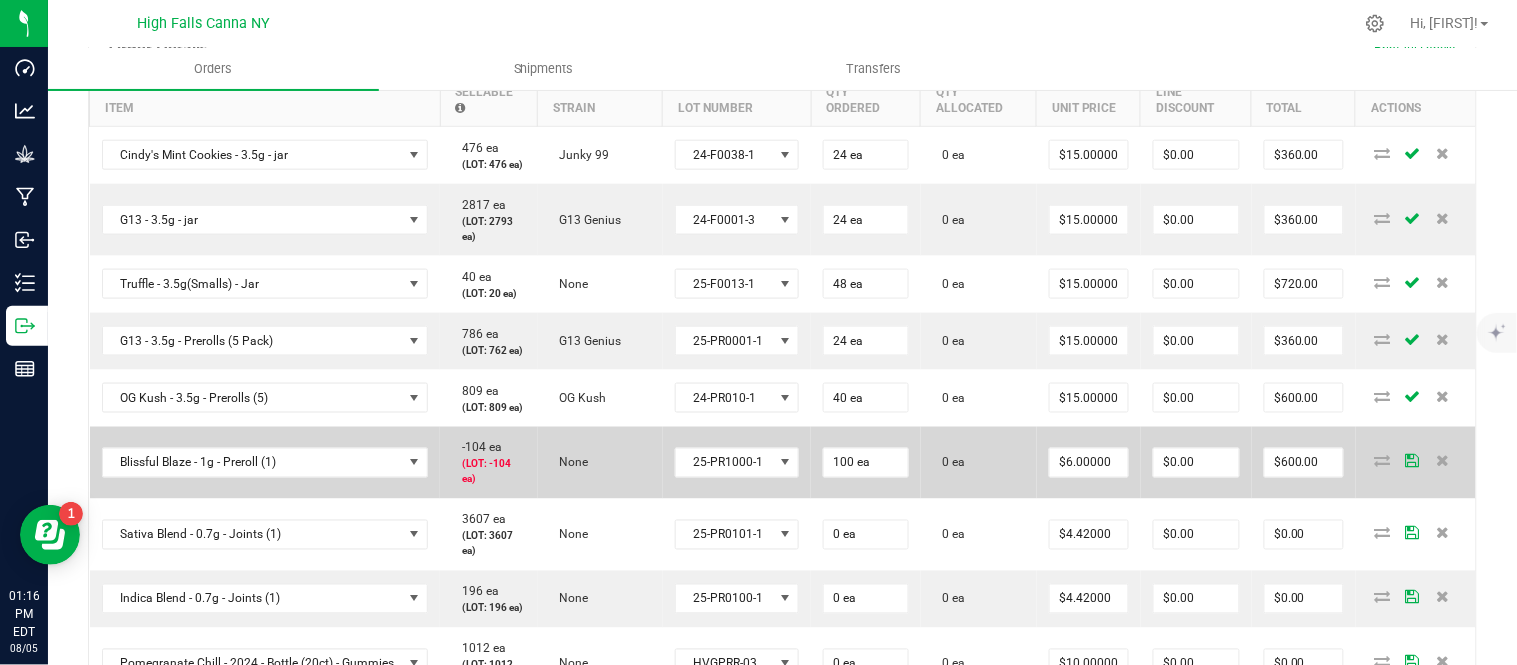click on "0 ea" at bounding box center [979, 463] 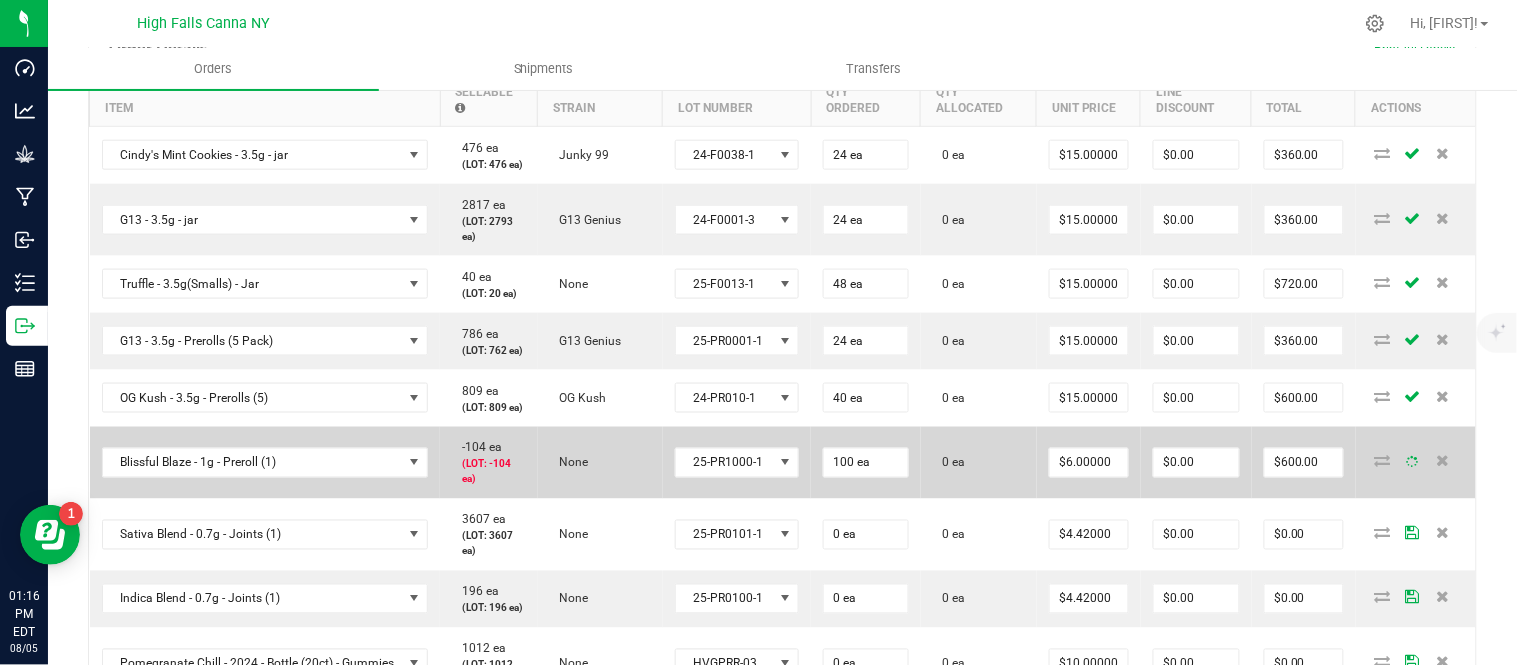 scroll, scrollTop: 683, scrollLeft: 0, axis: vertical 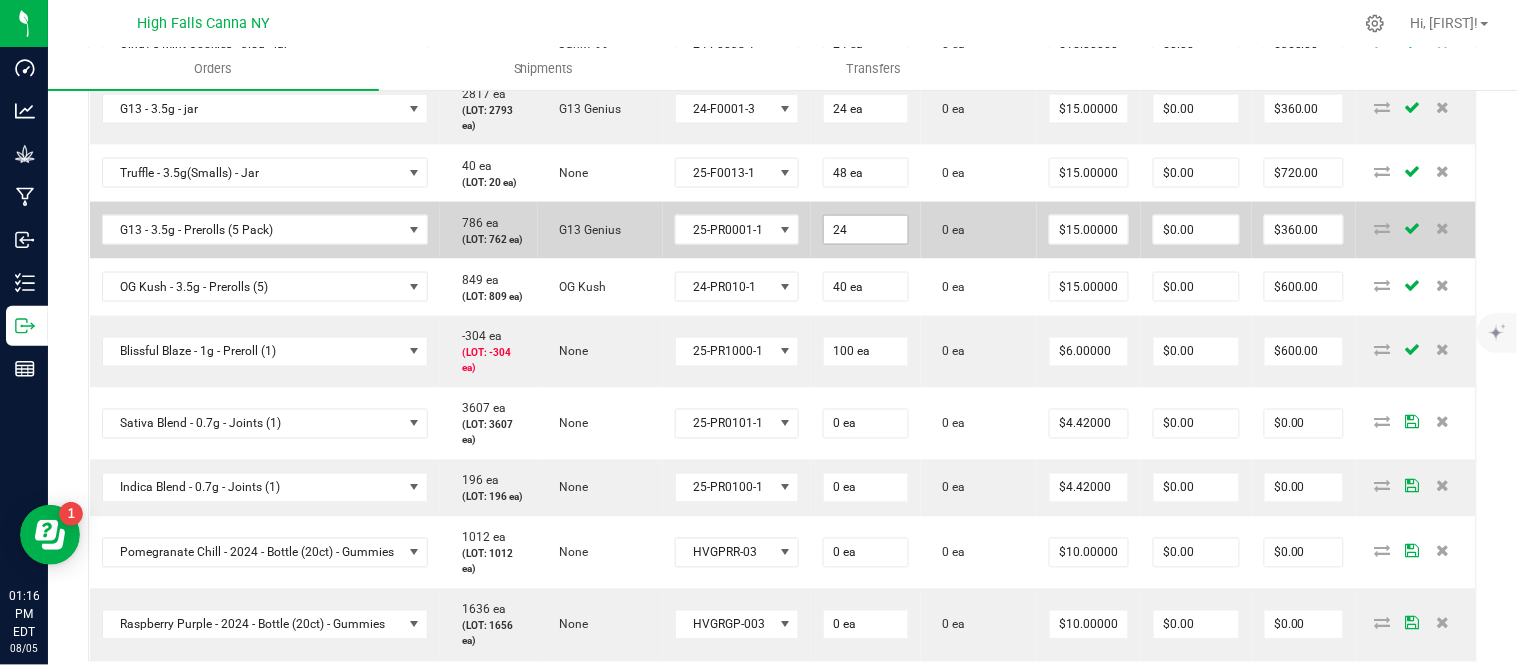 click on "24" at bounding box center [866, 230] 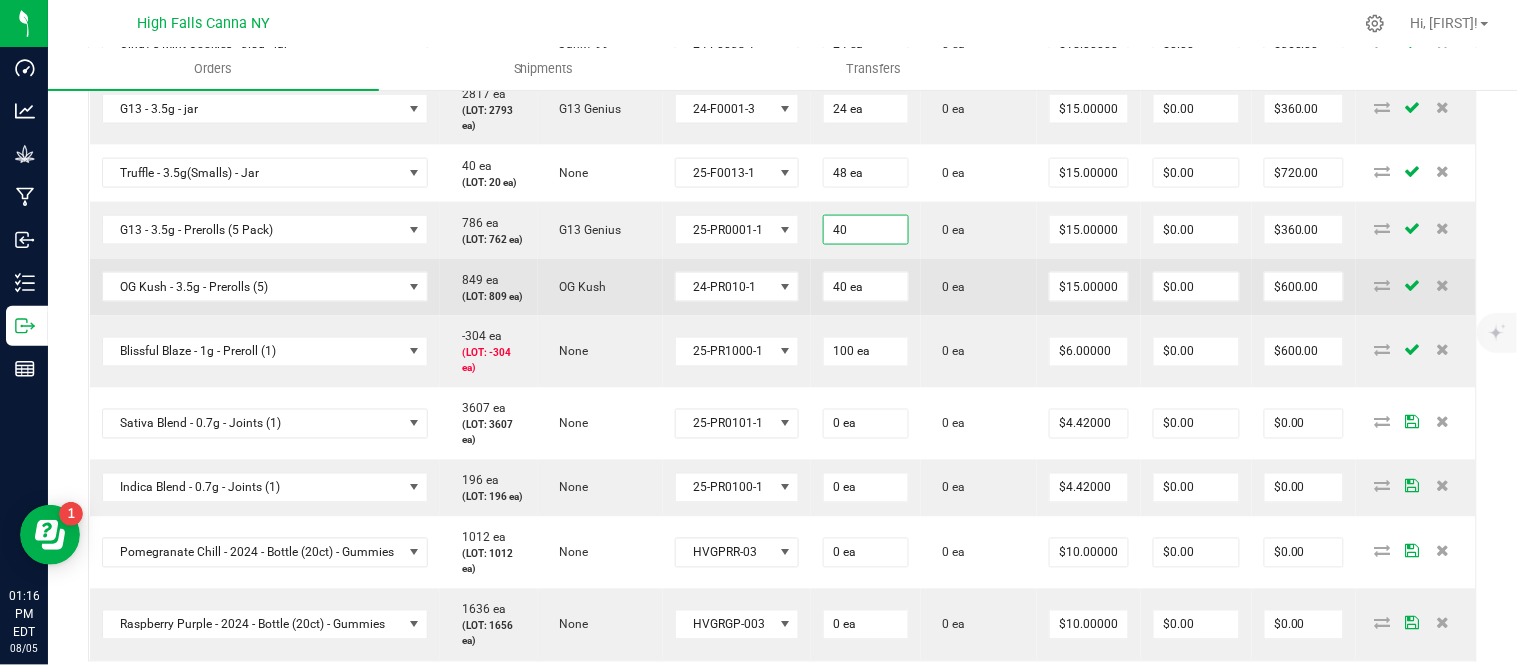 type on "40 ea" 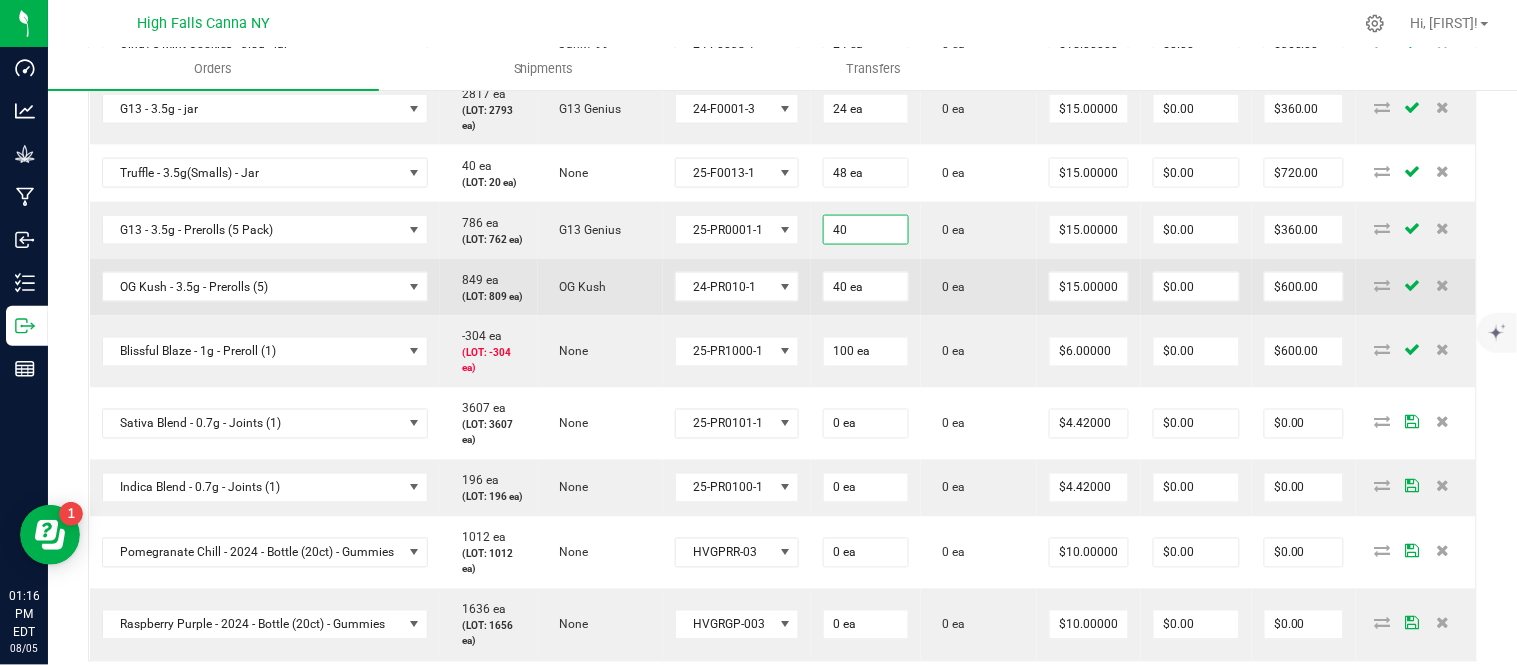 type on "$600.00" 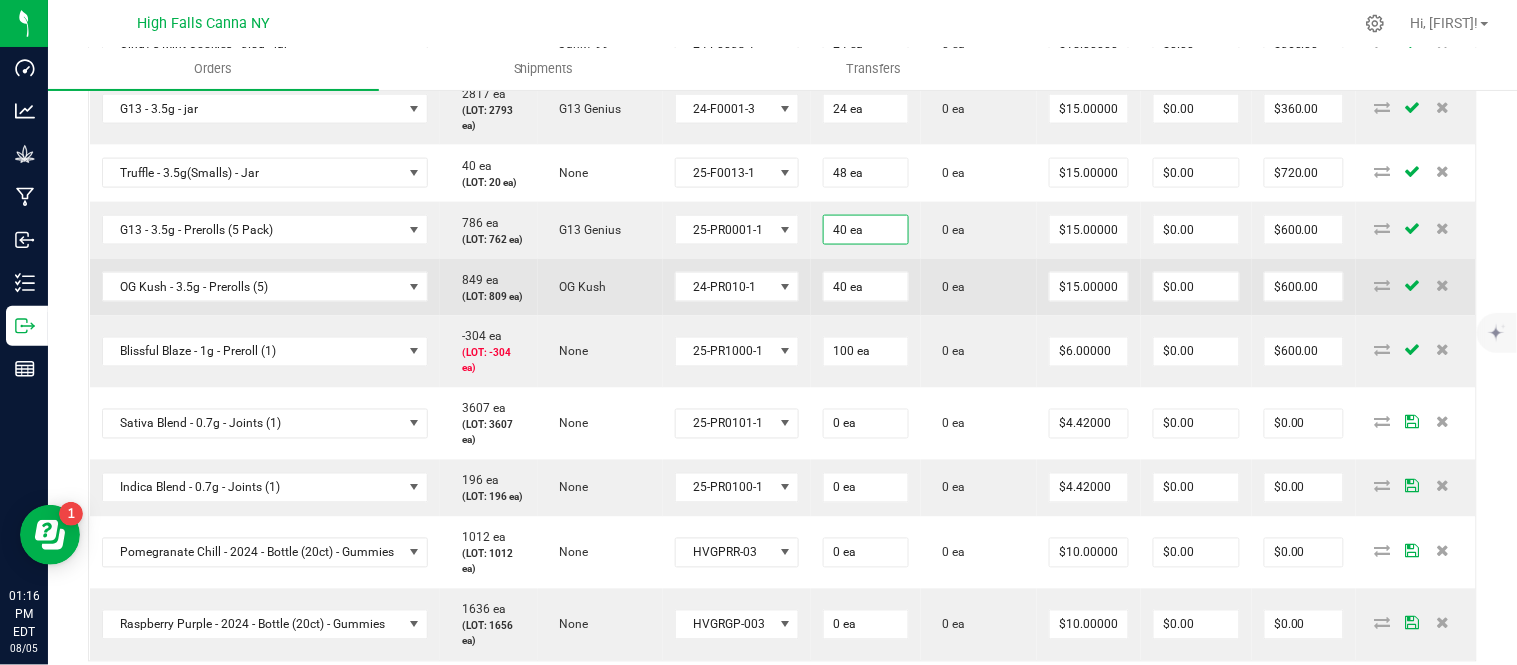 click on "40 ea" at bounding box center [866, 287] 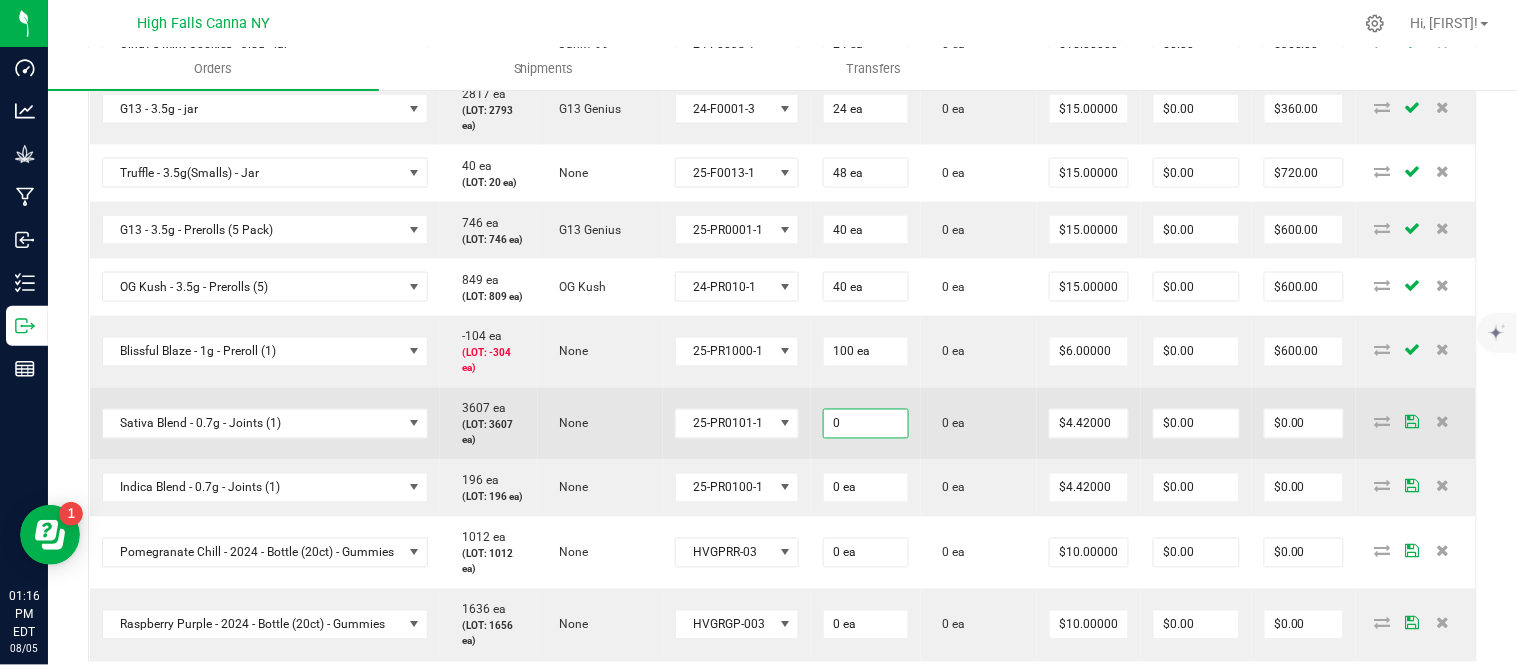 click on "0" at bounding box center (866, 424) 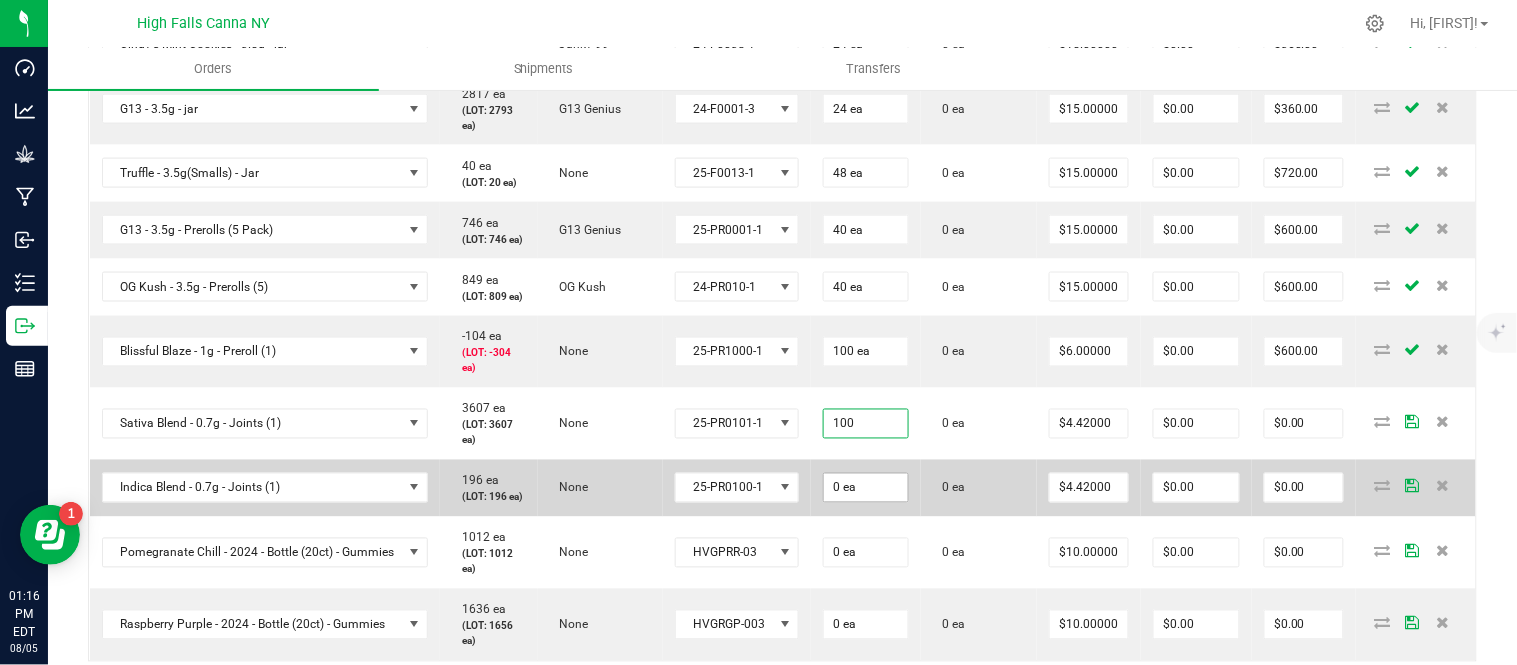type on "100 ea" 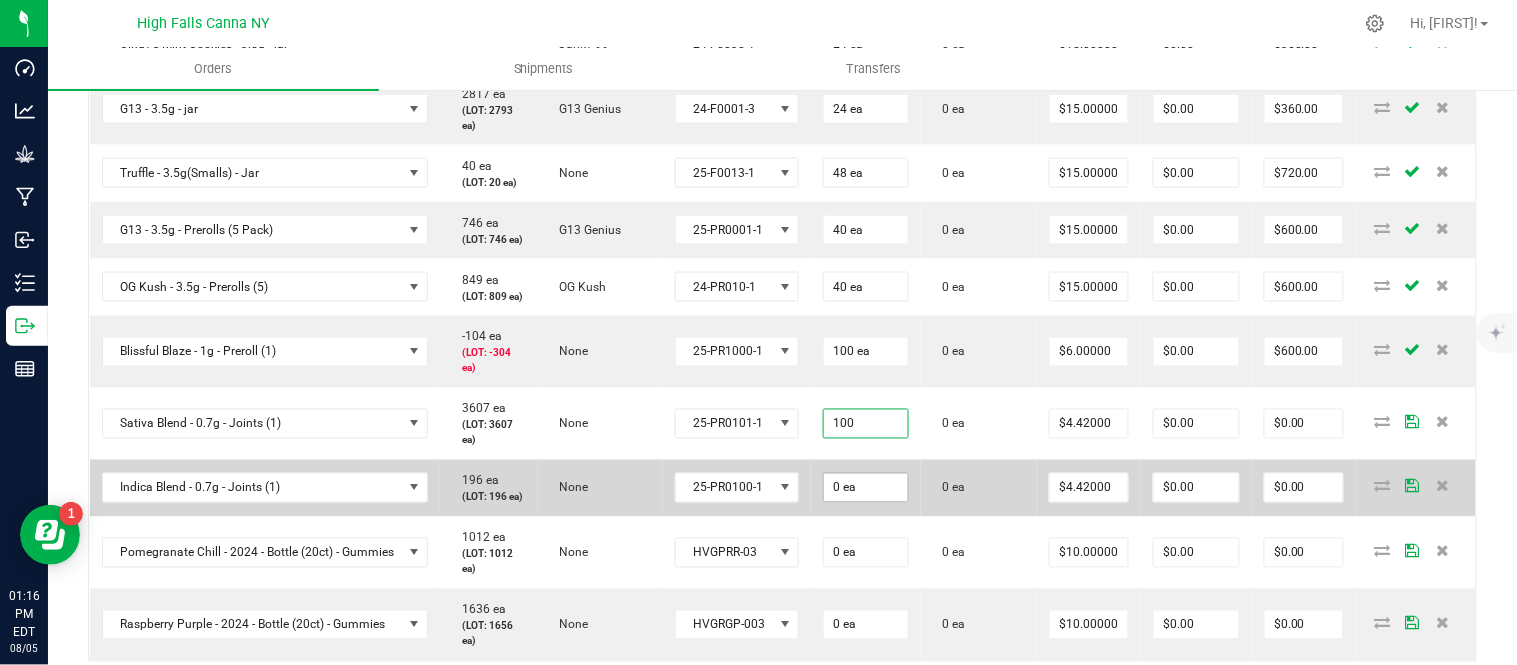 type on "$442.00" 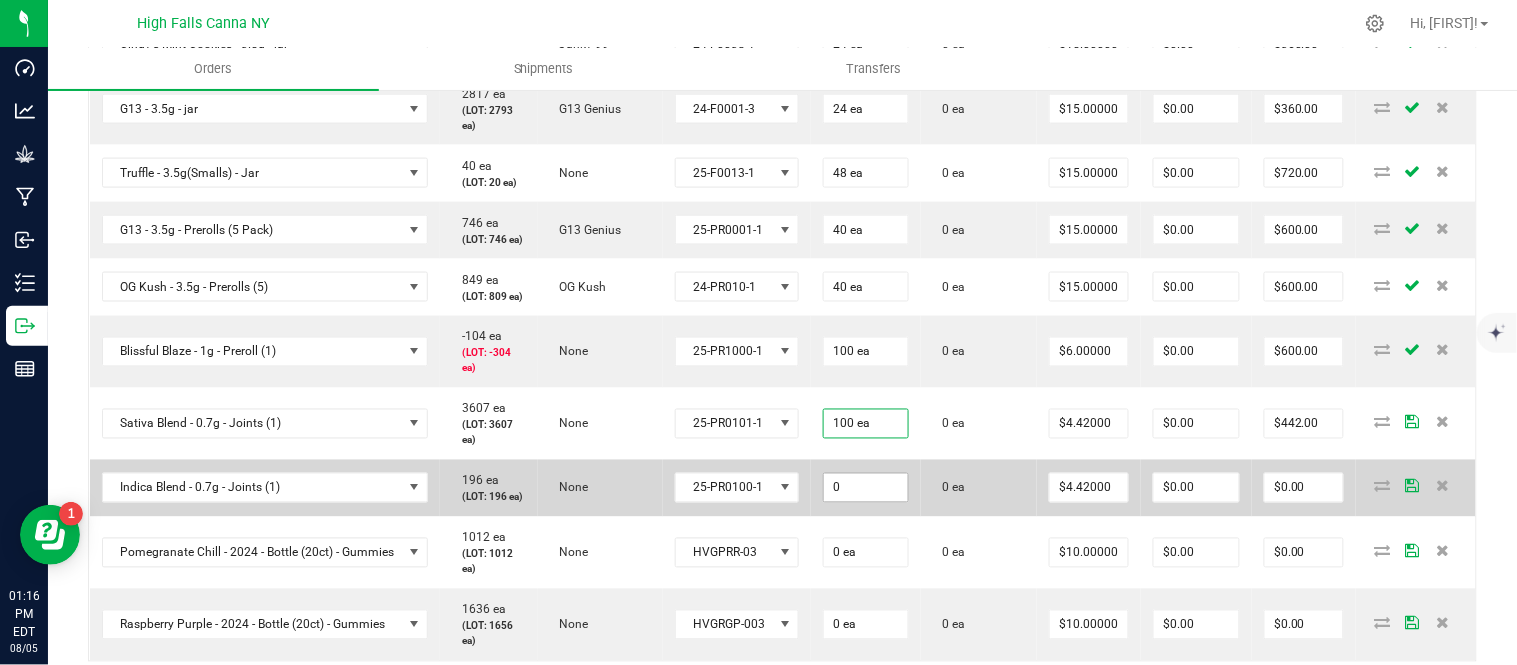 click on "0" at bounding box center (866, 488) 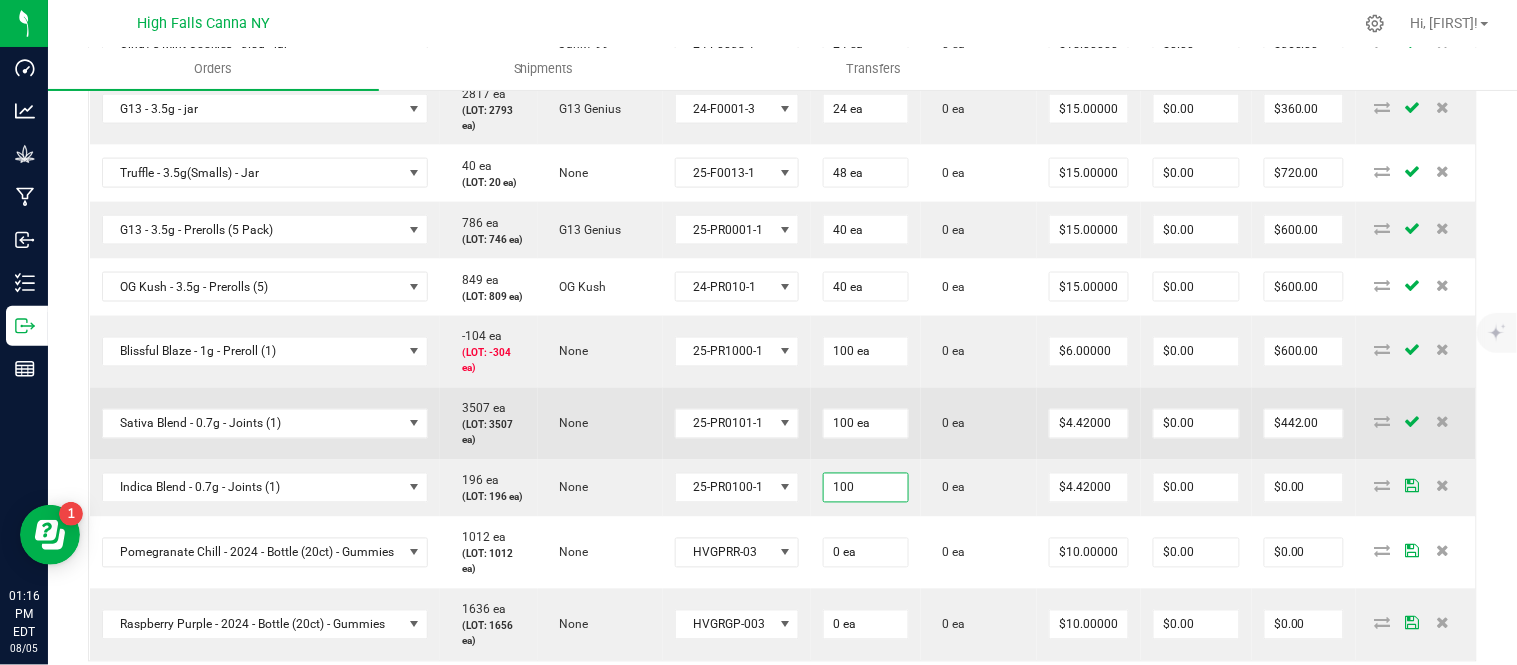 type on "100 ea" 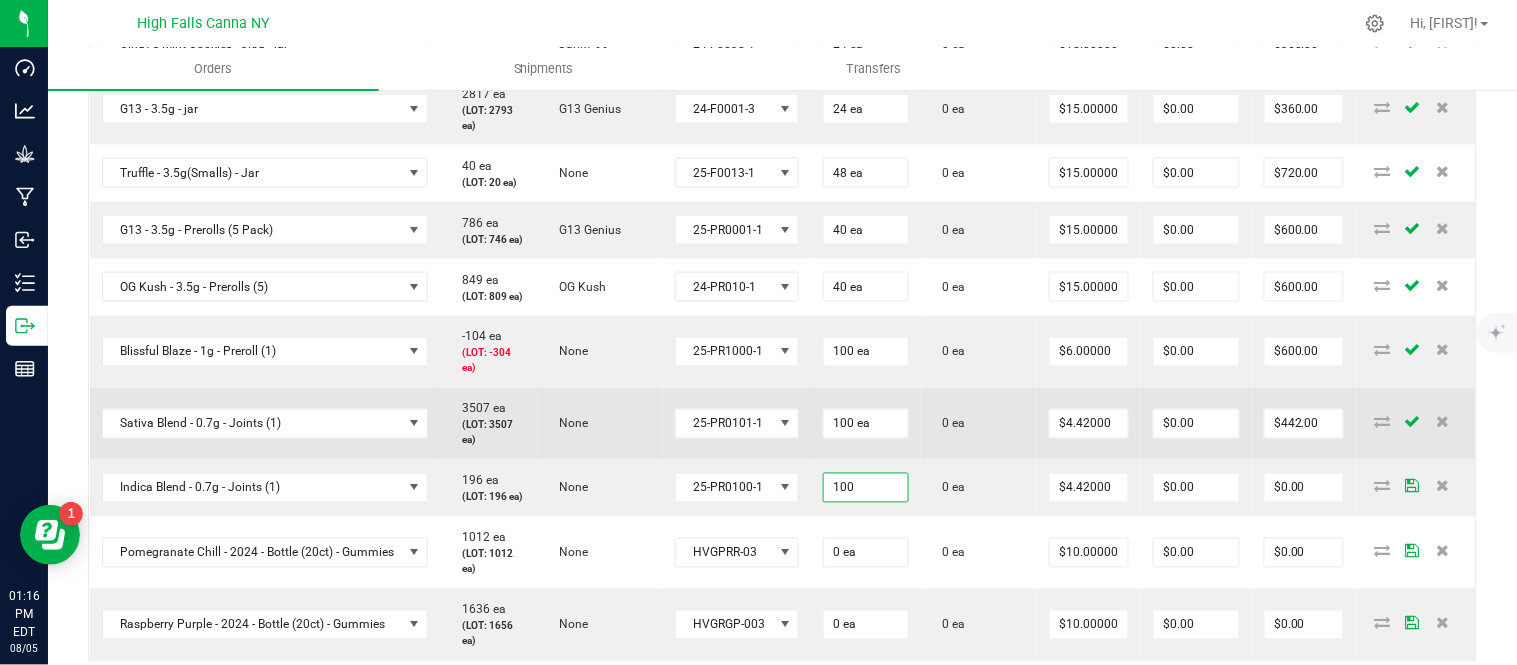 type on "$442.00" 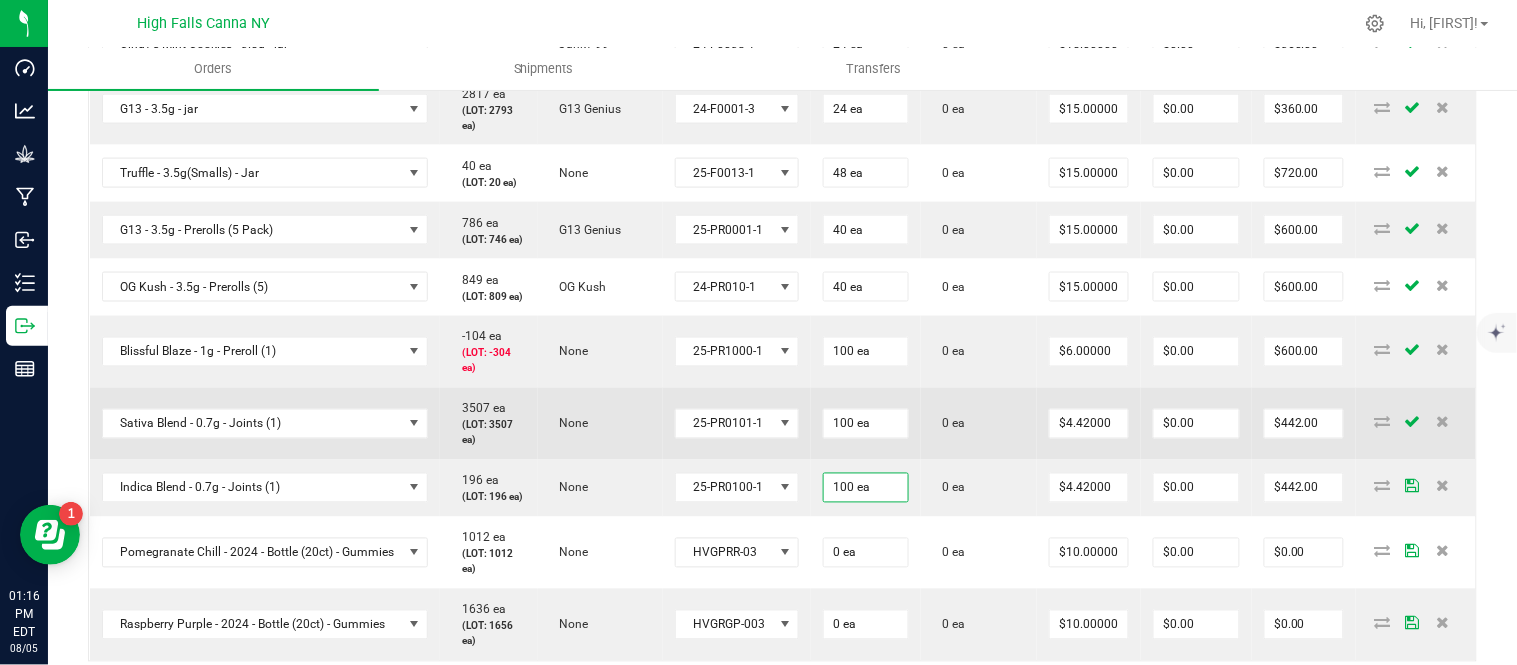click on "0 ea" at bounding box center [979, 424] 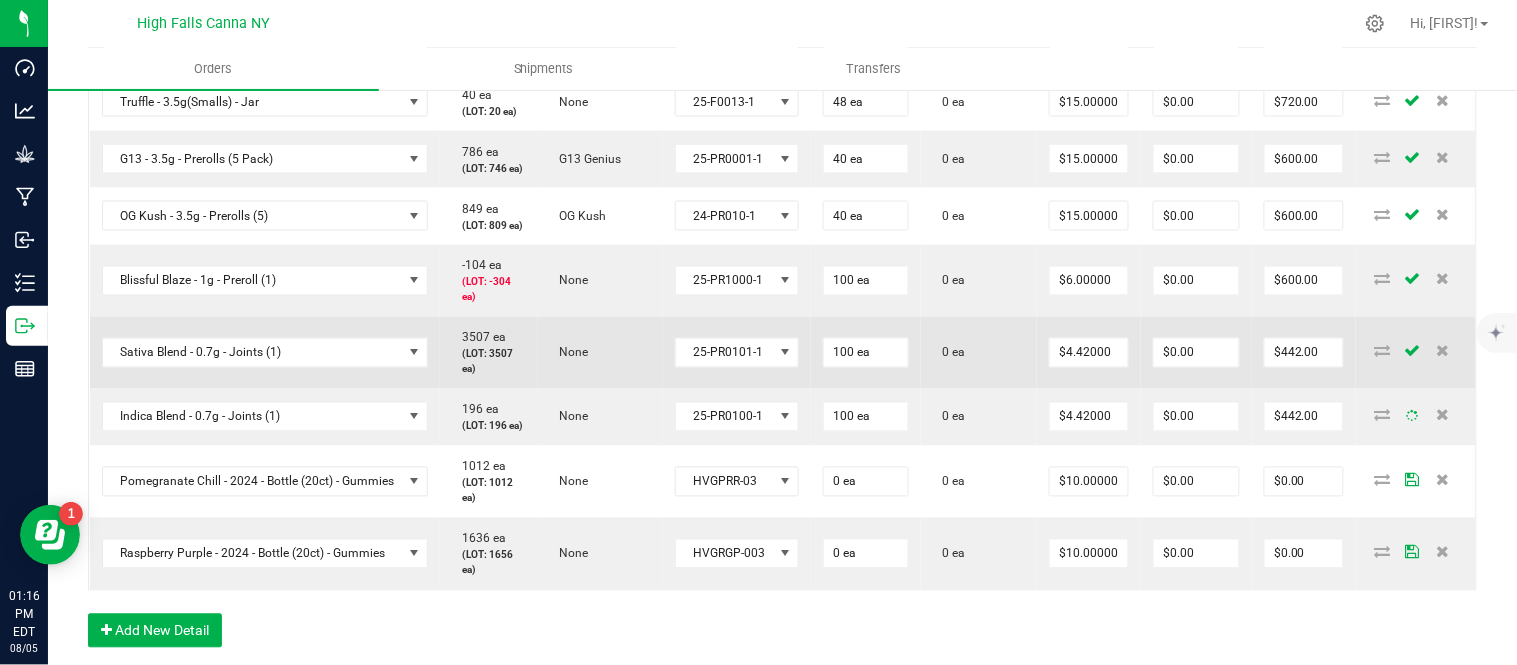 scroll, scrollTop: 794, scrollLeft: 0, axis: vertical 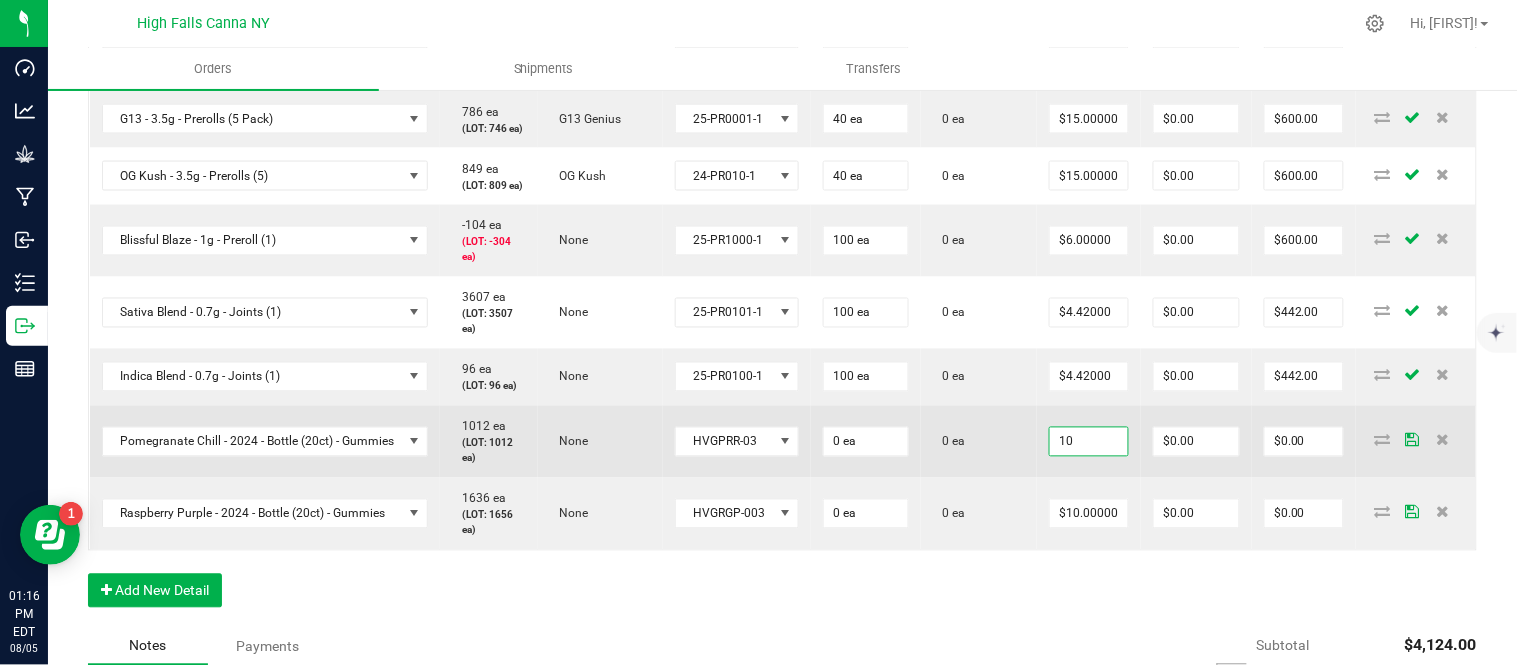 click on "10" at bounding box center (1089, 442) 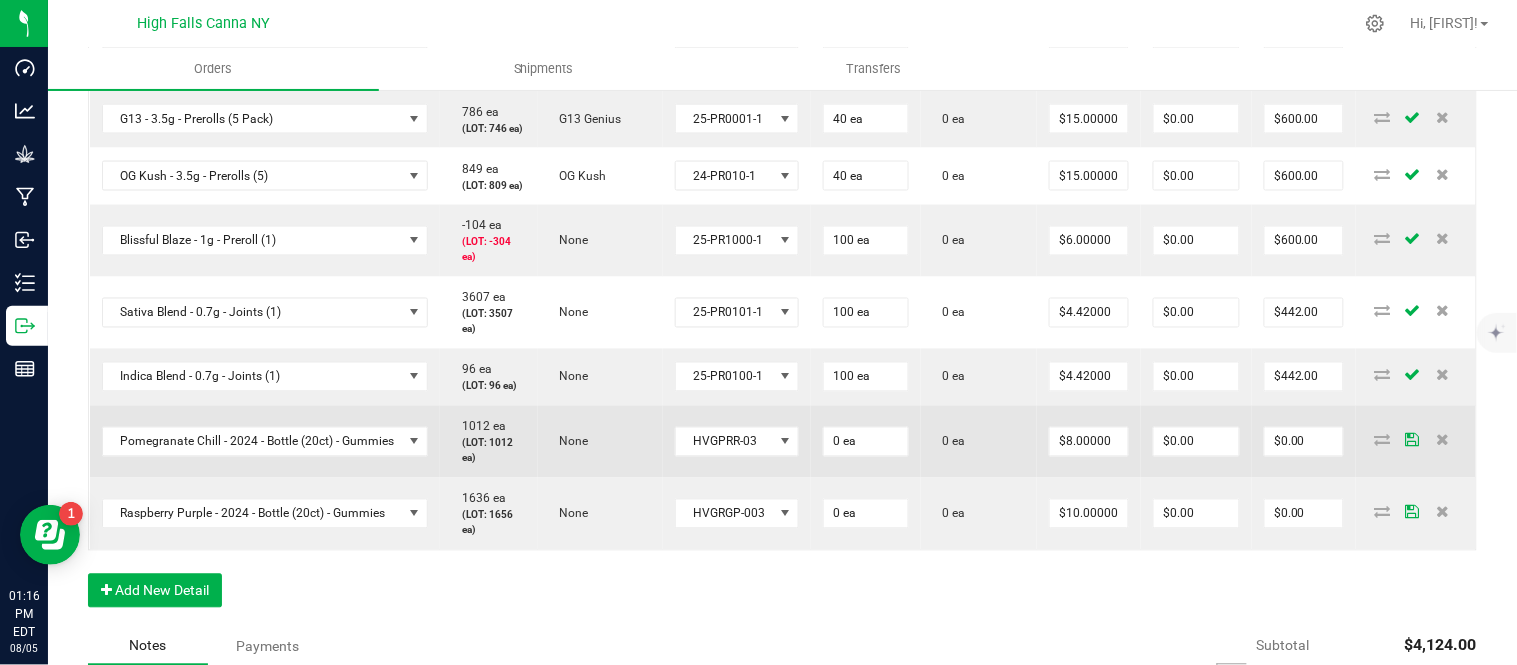 type on "$8.00000" 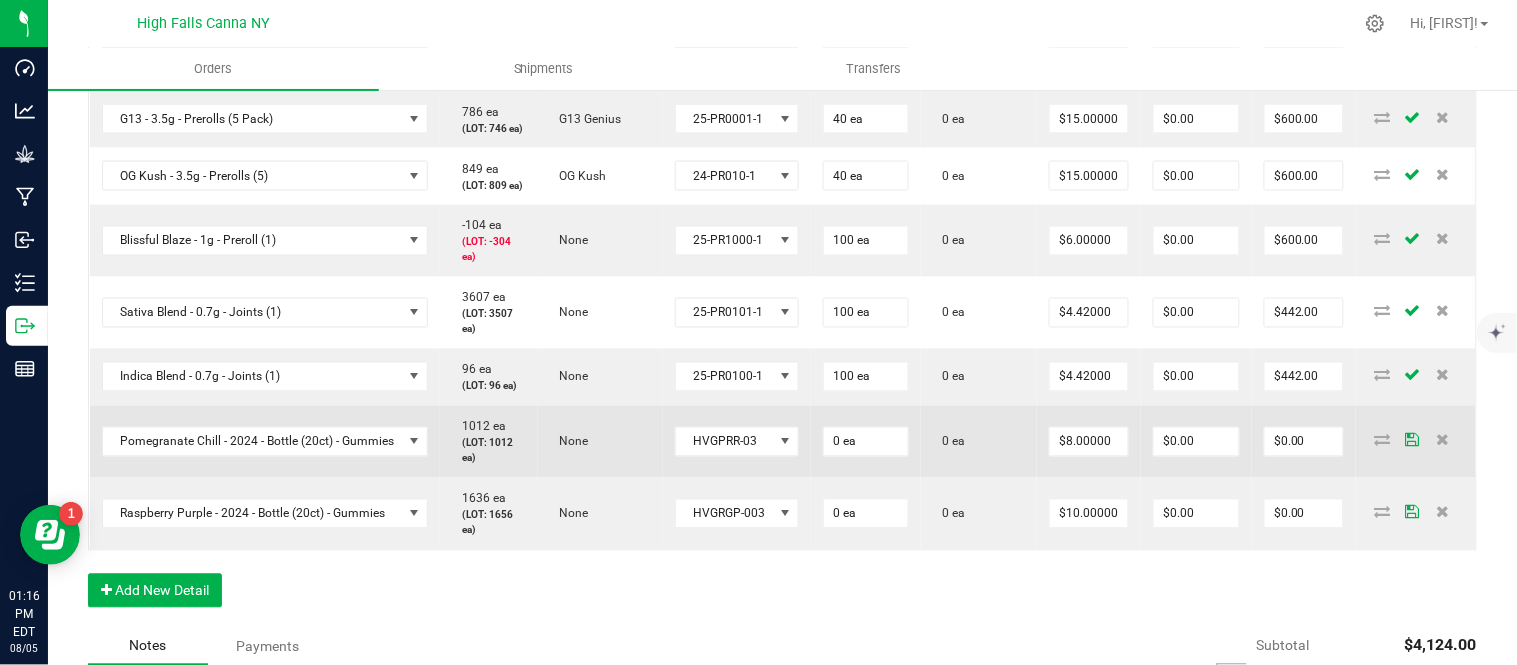 click on "0 ea" at bounding box center (979, 442) 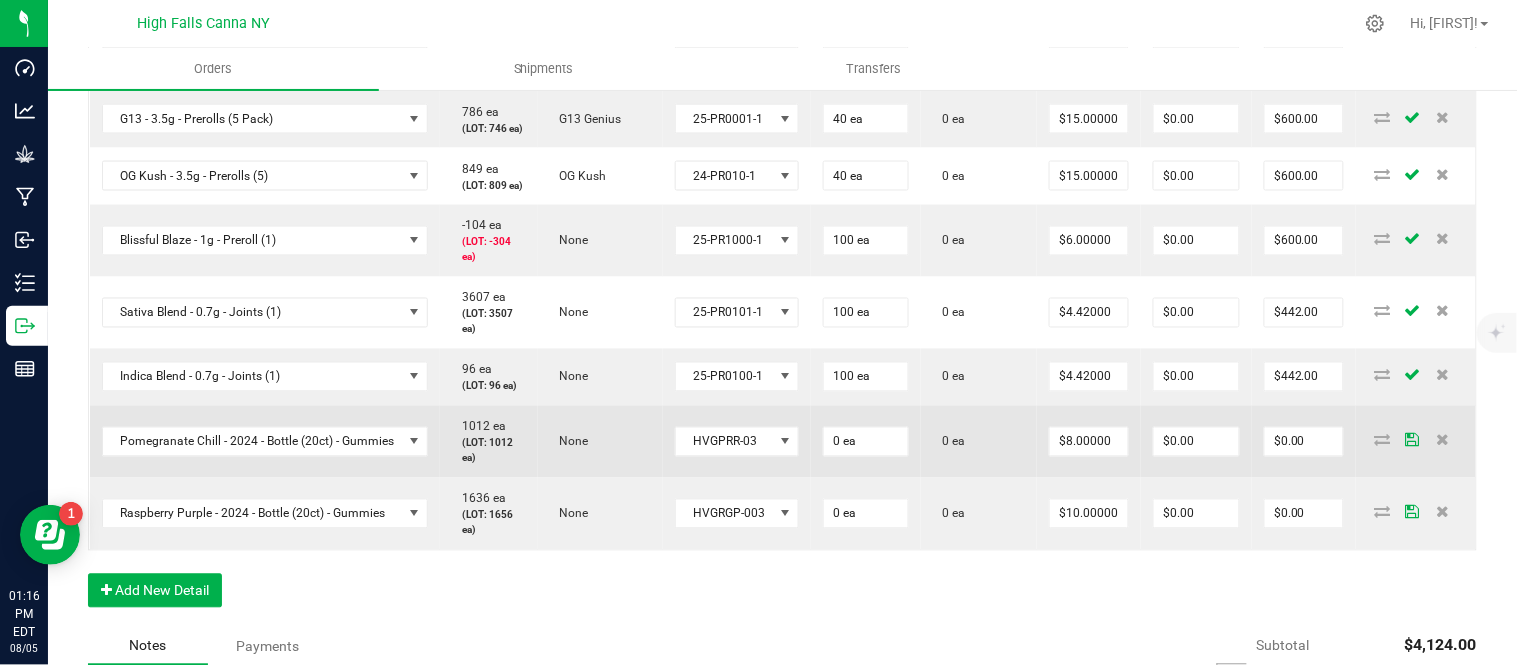 scroll, scrollTop: 905, scrollLeft: 0, axis: vertical 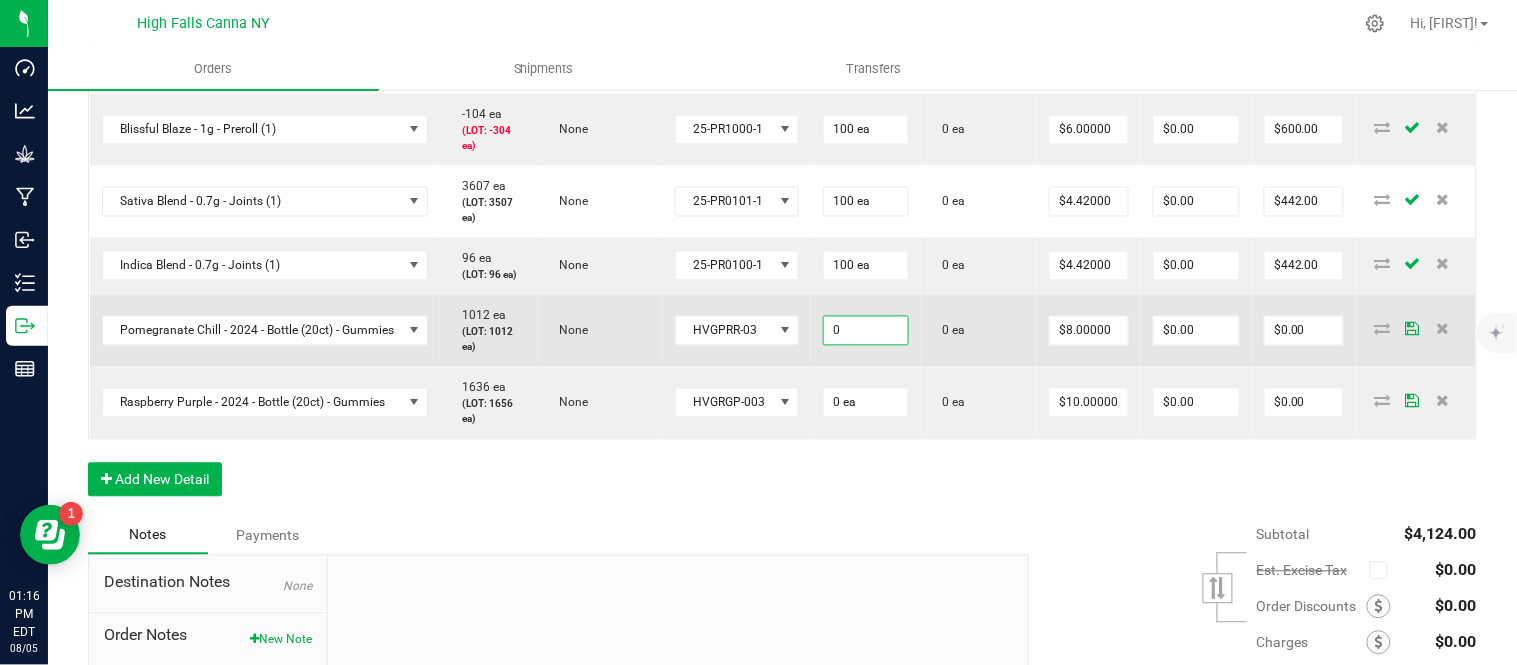 click on "0" at bounding box center [866, 331] 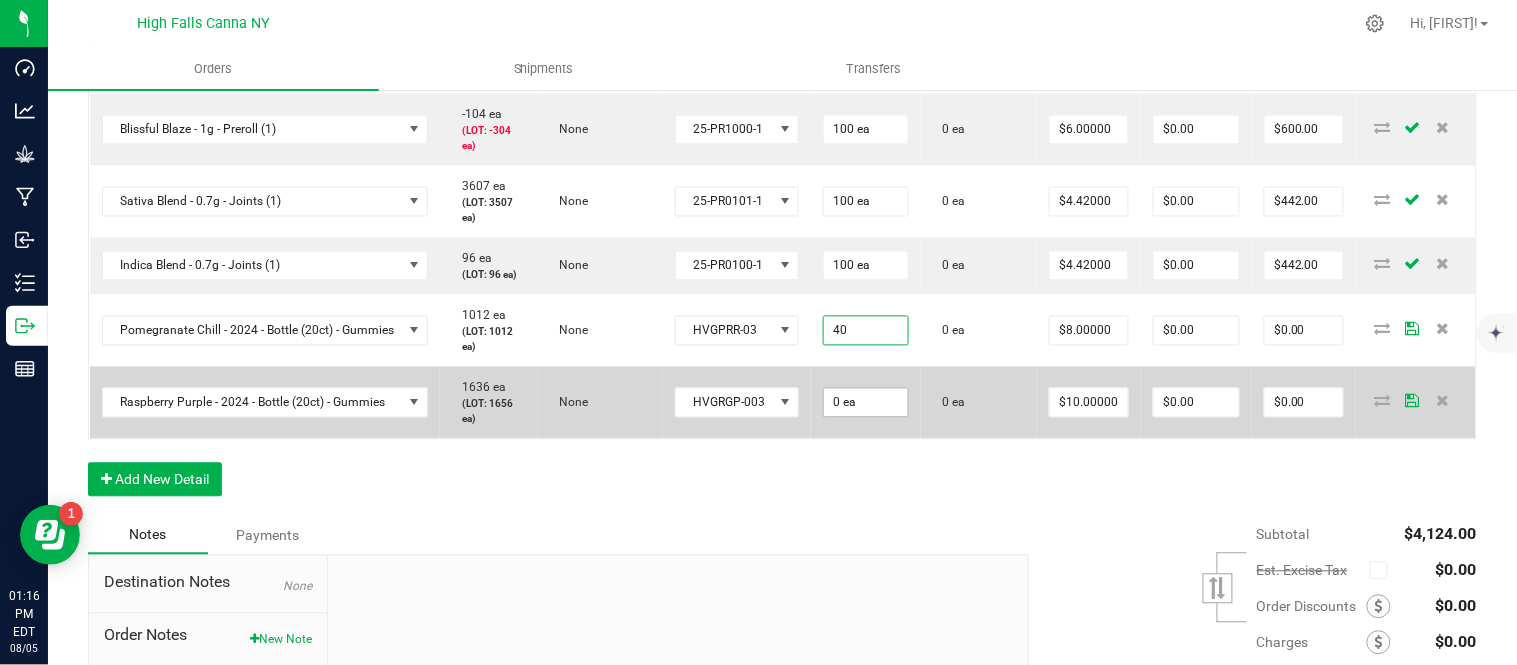 type on "40 ea" 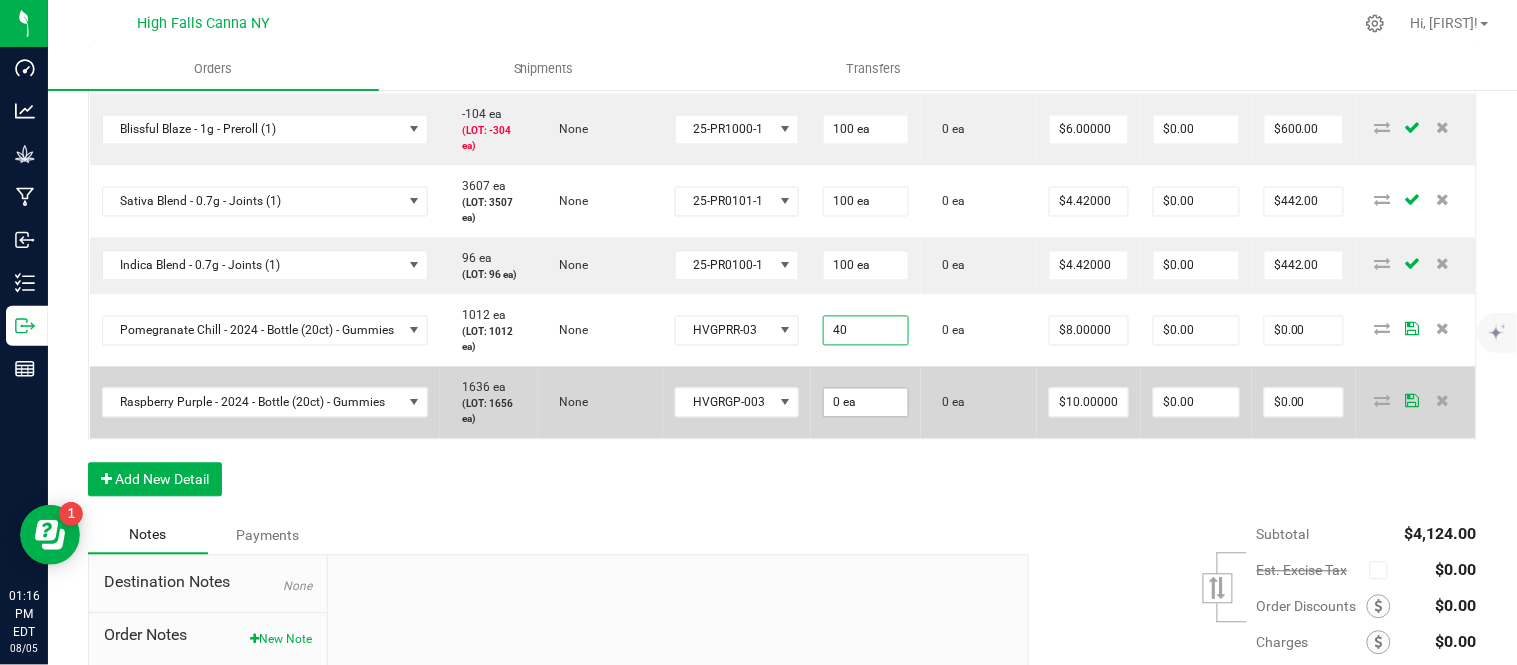 type on "$320.00" 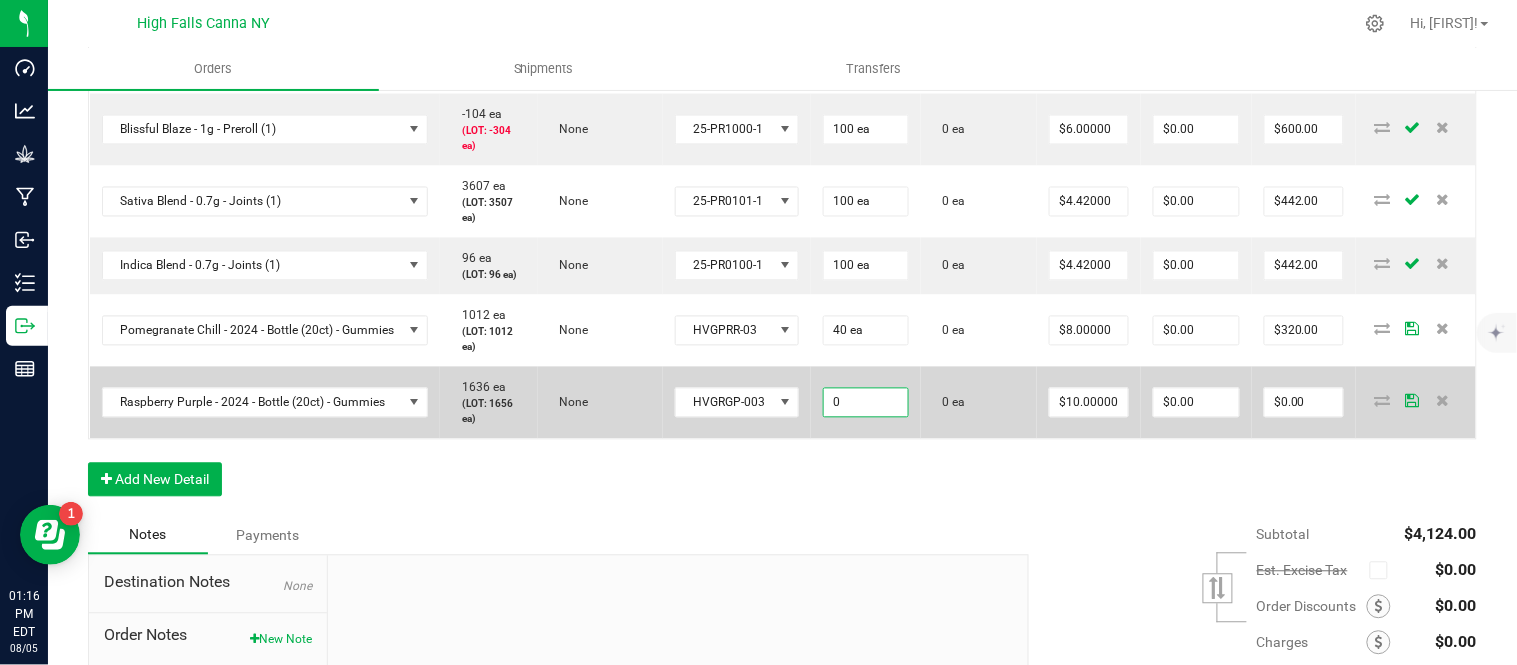 click on "0" at bounding box center (866, 403) 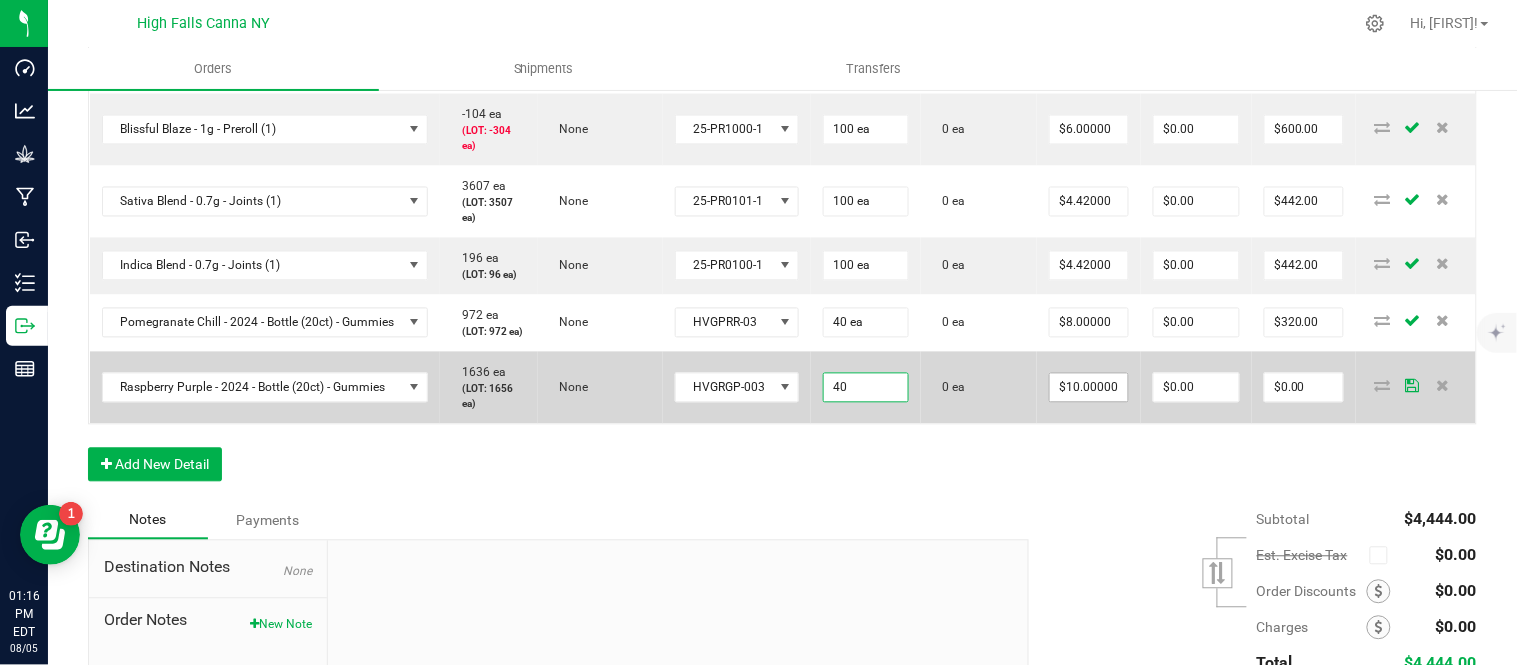 type on "40 ea" 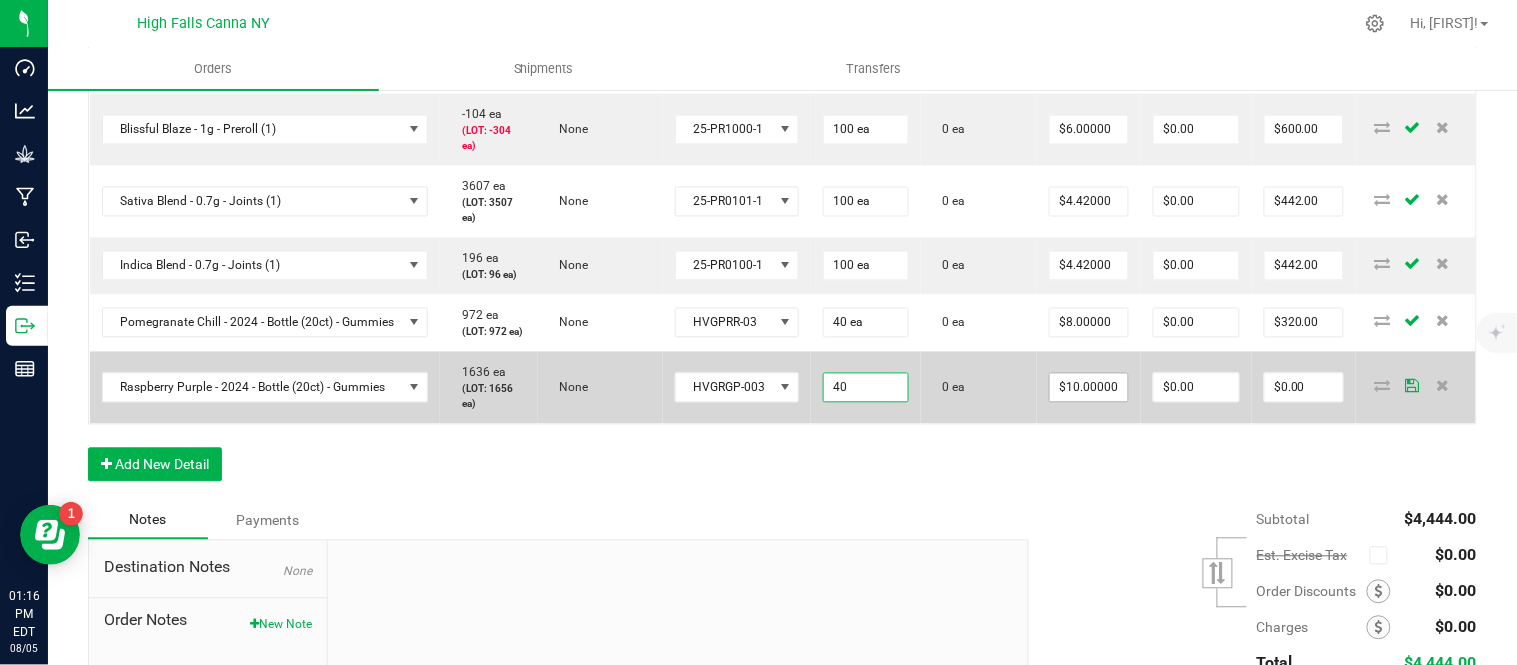 type on "10" 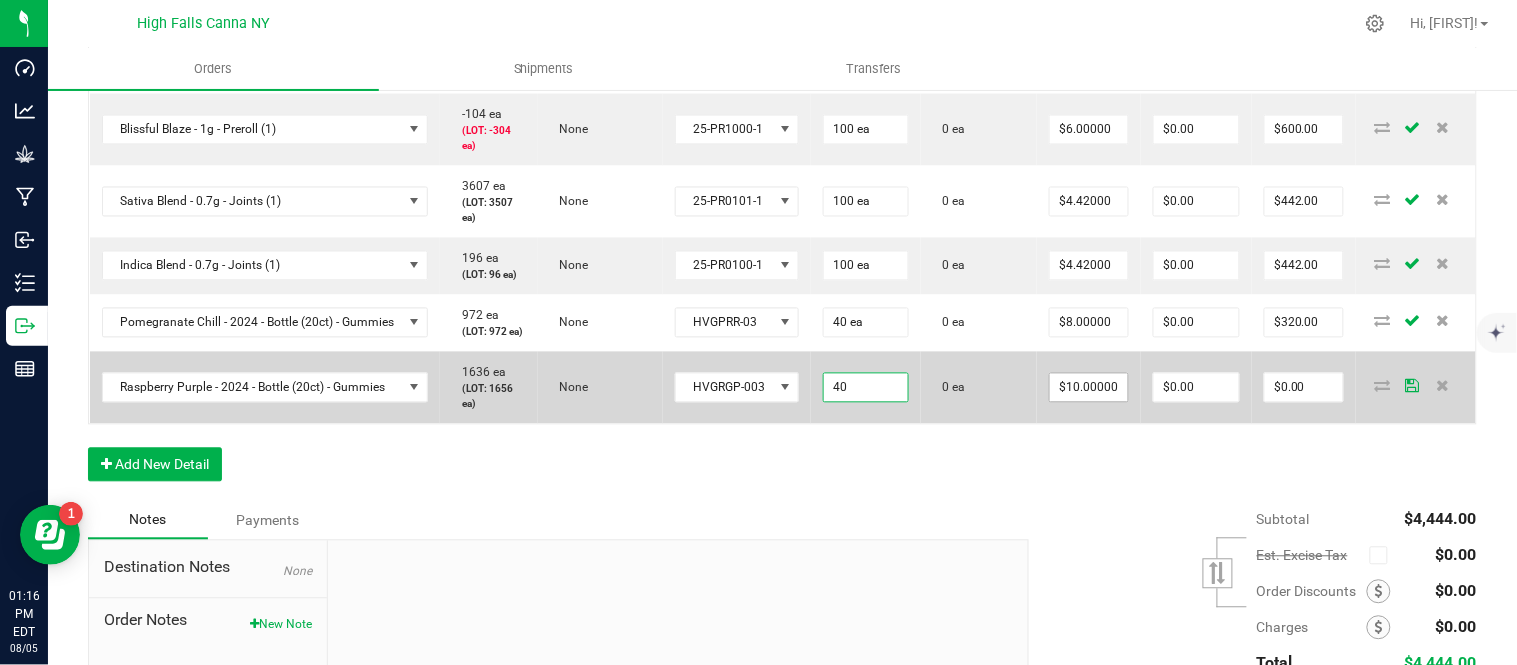 type on "$400.00" 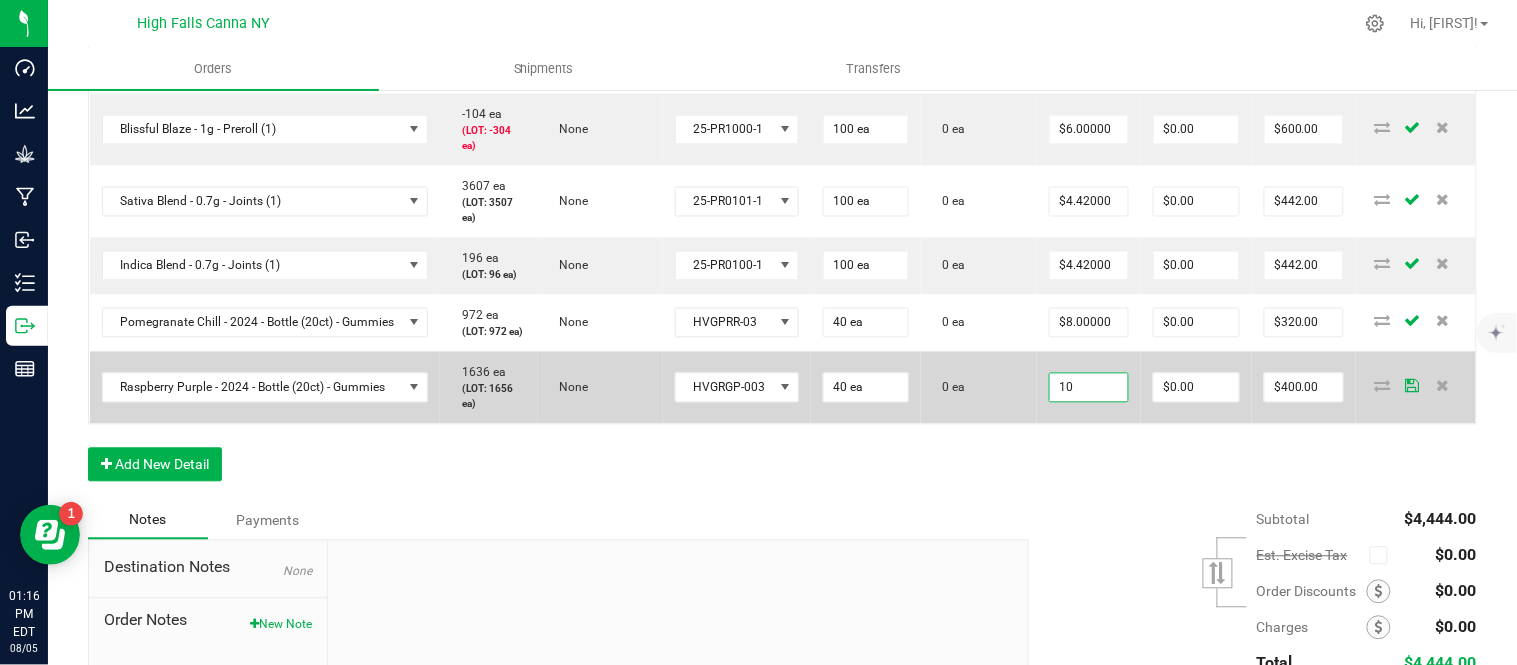 click on "10" at bounding box center [1089, 388] 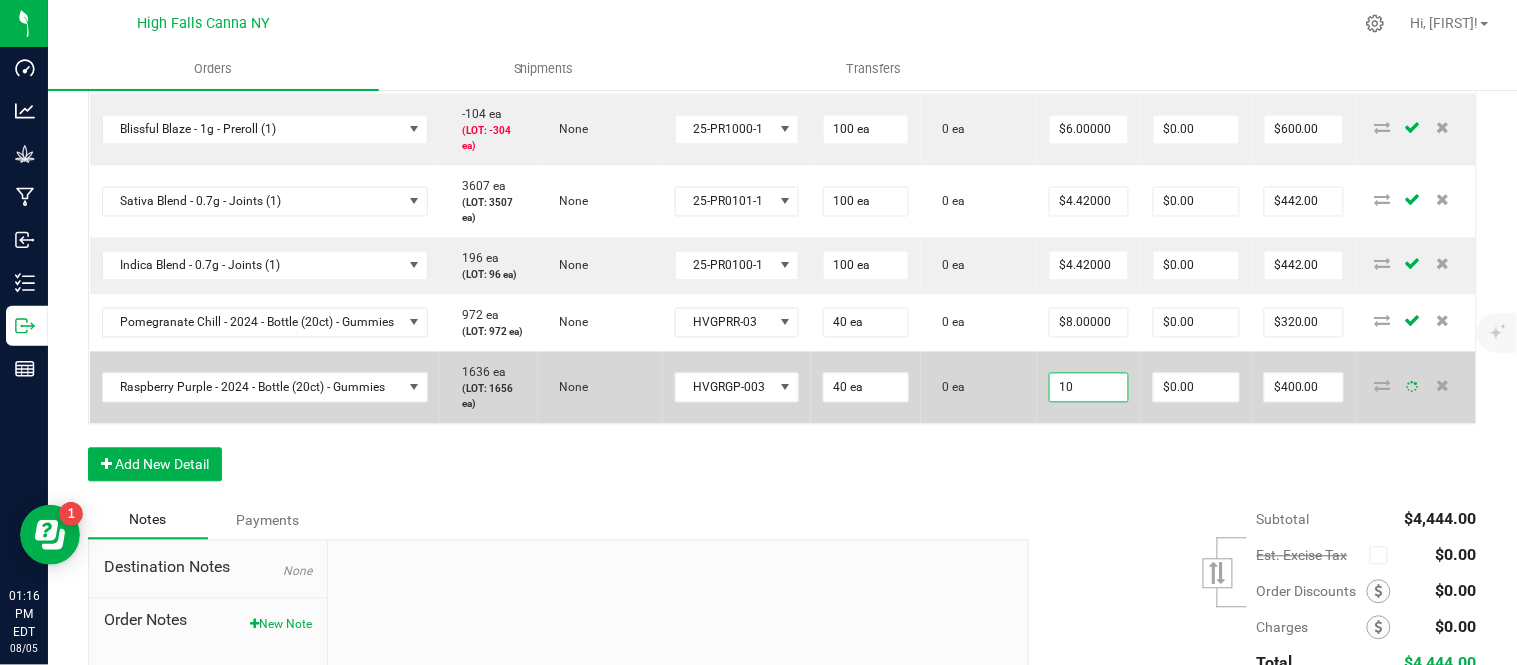 type on "8" 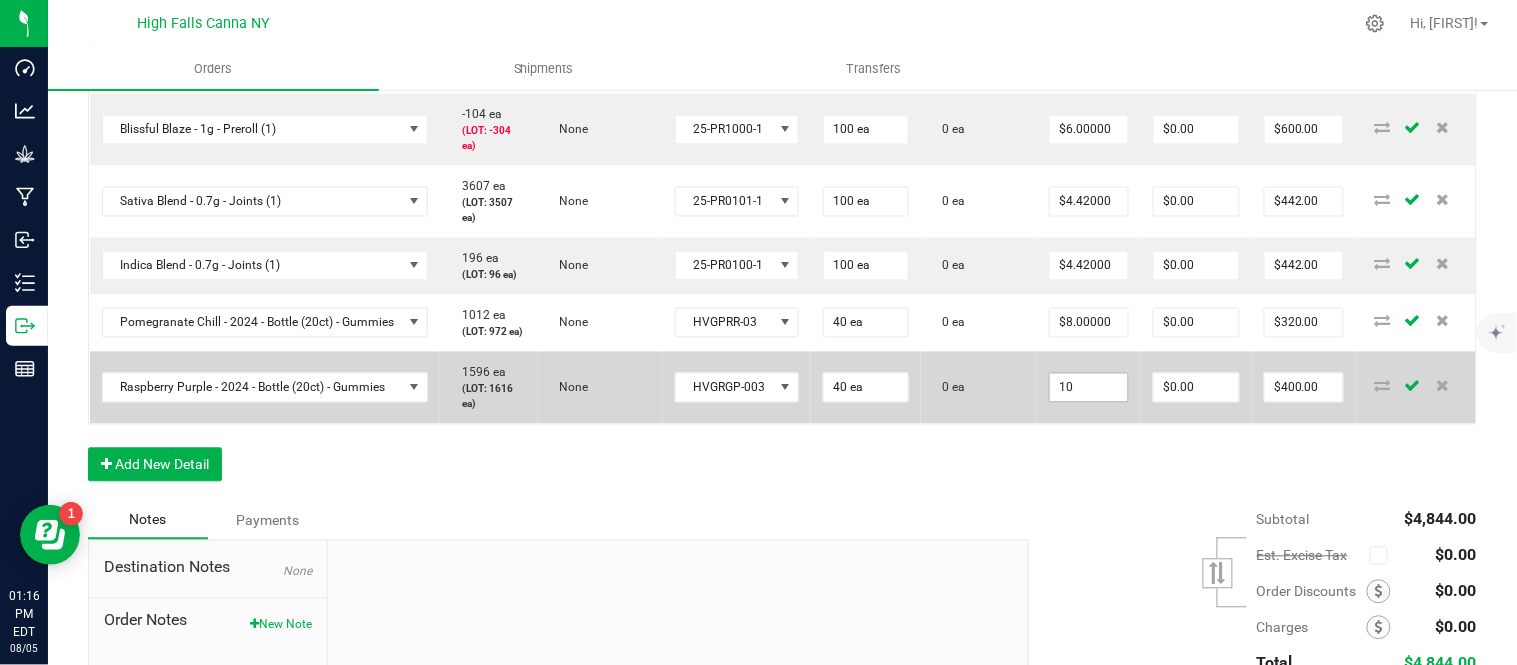 click on "10" at bounding box center (1089, 388) 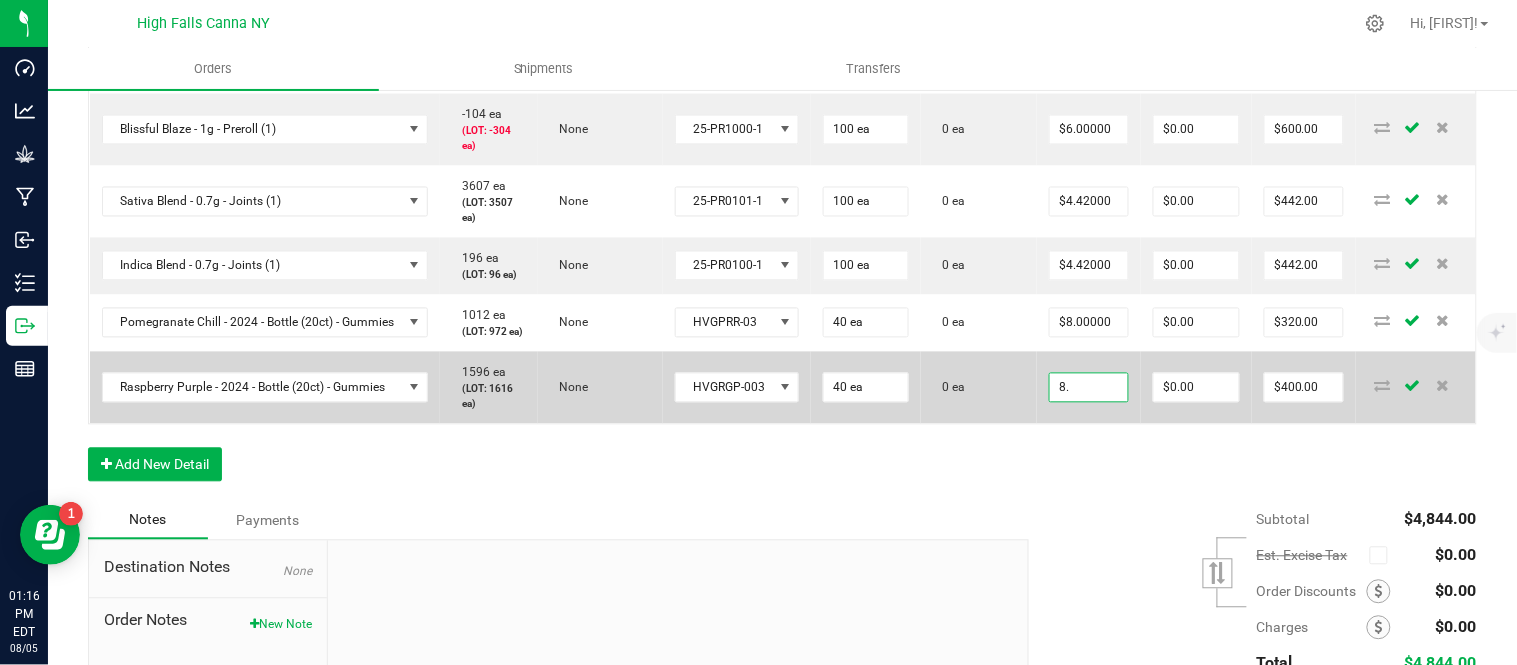 type on "$8.00000" 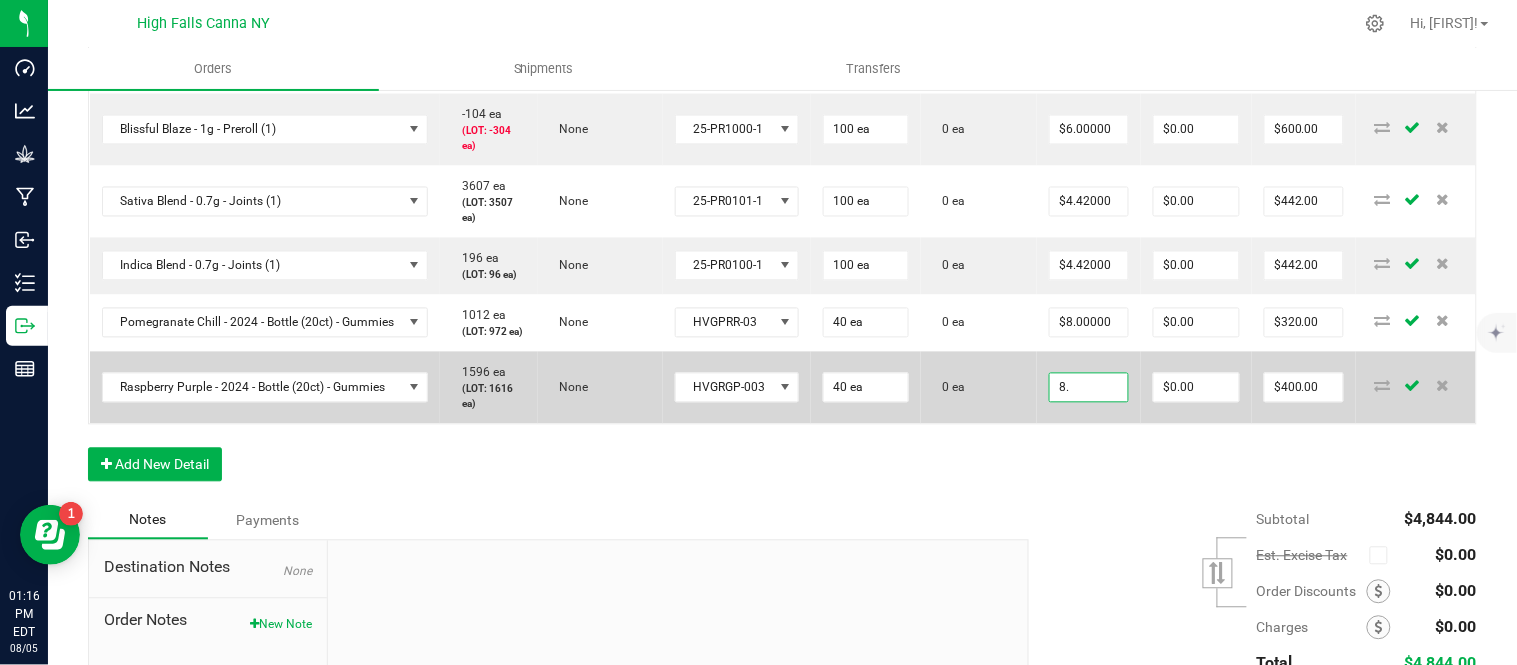 type on "$320.00" 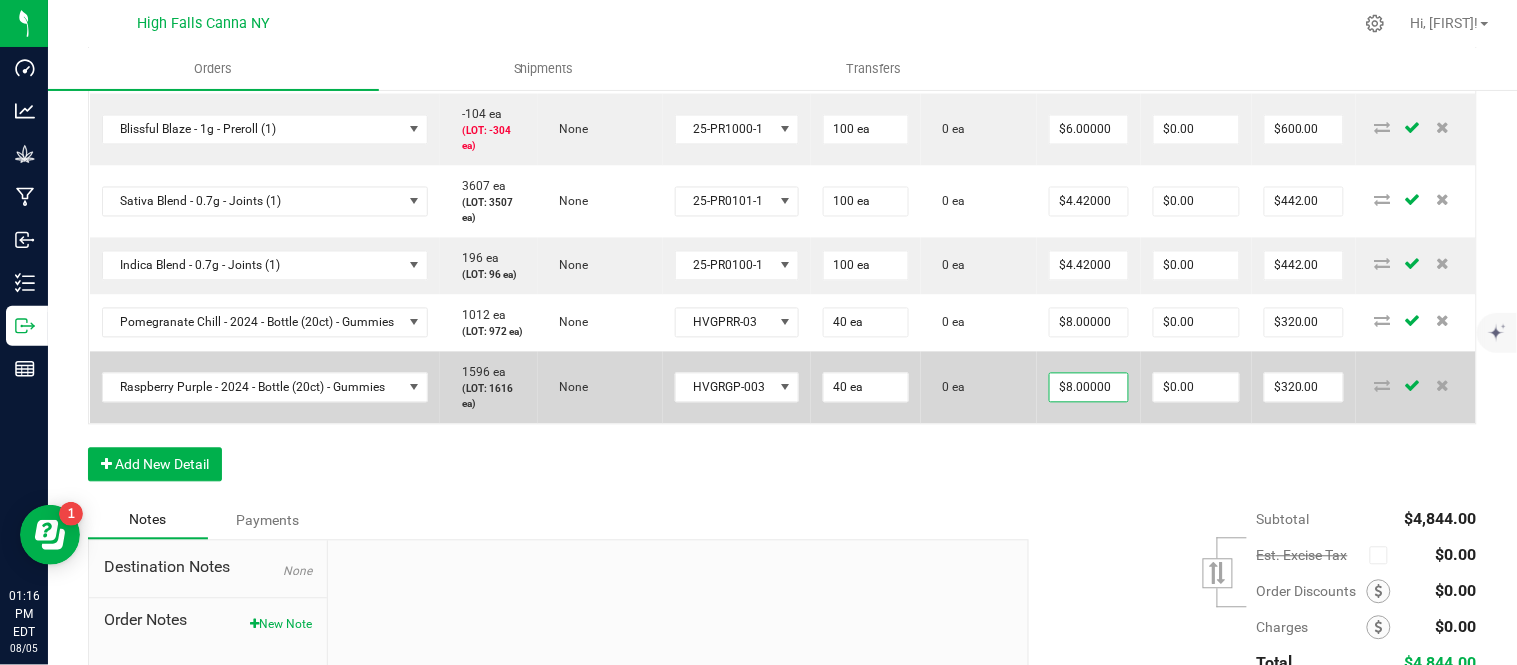 click on "0 ea" at bounding box center [979, 388] 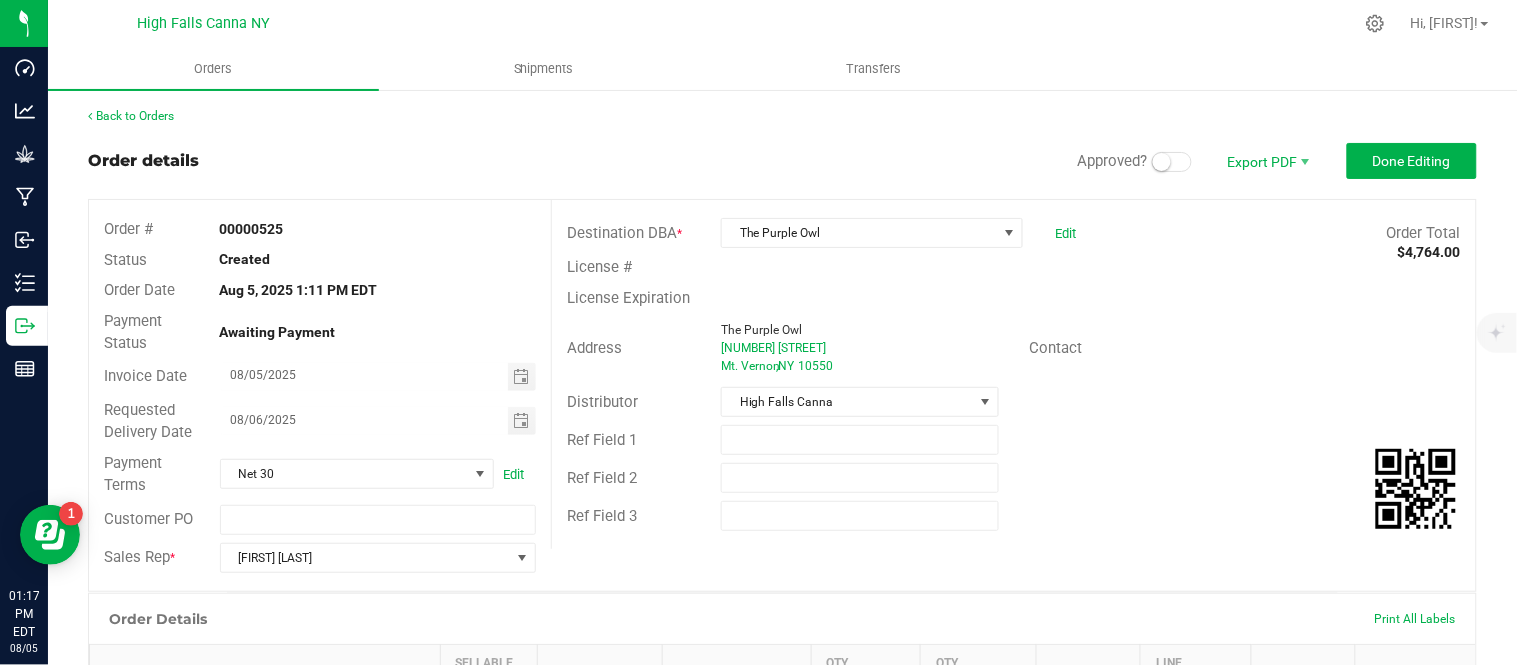 scroll, scrollTop: 0, scrollLeft: 0, axis: both 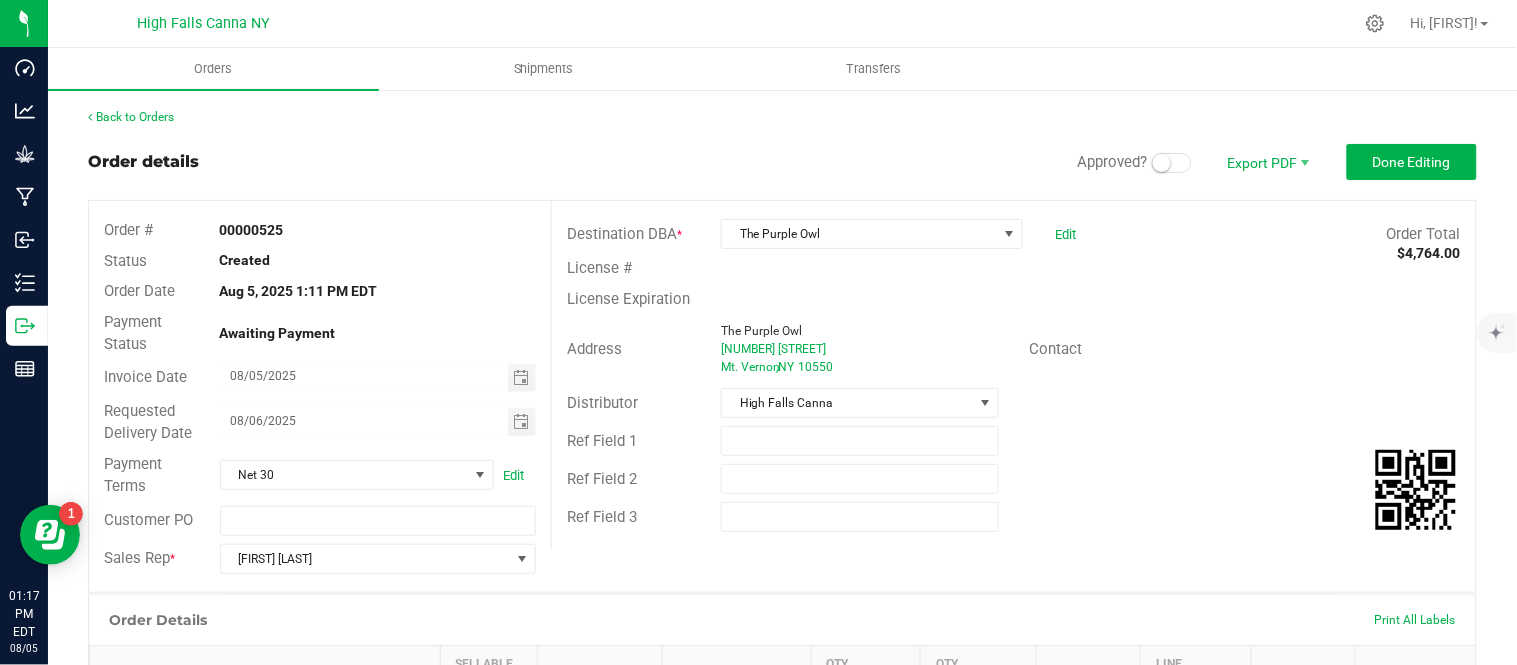 click on "Distributor  High Falls Canna" at bounding box center (1014, 403) 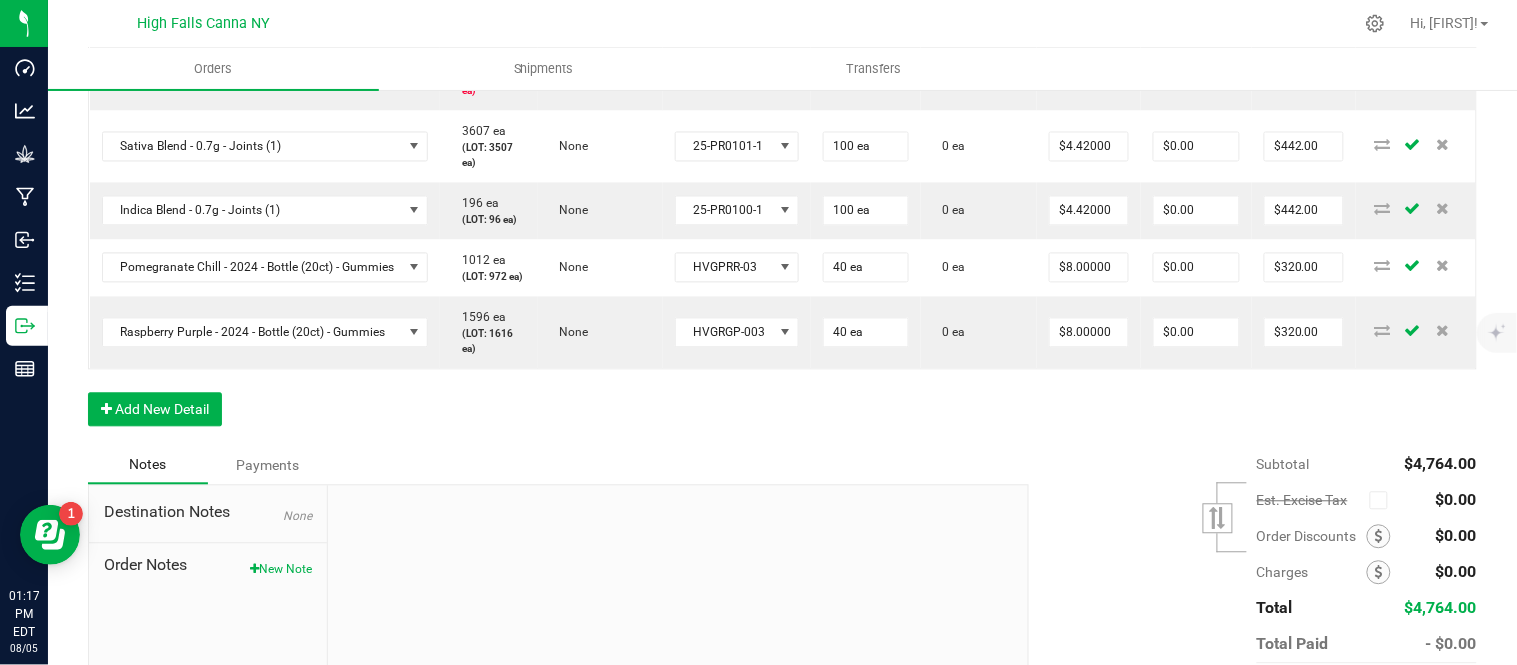 scroll, scrollTop: 1000, scrollLeft: 0, axis: vertical 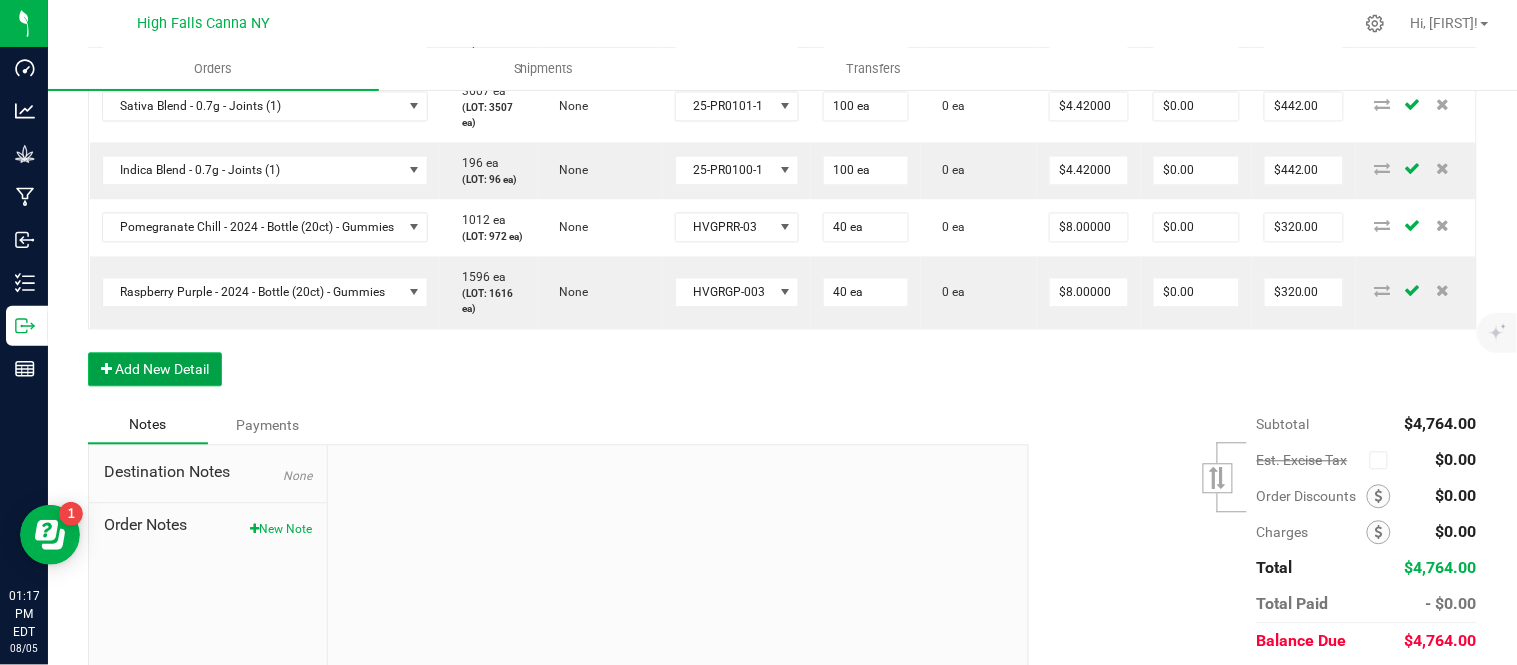 click on "Add New Detail" at bounding box center (155, 370) 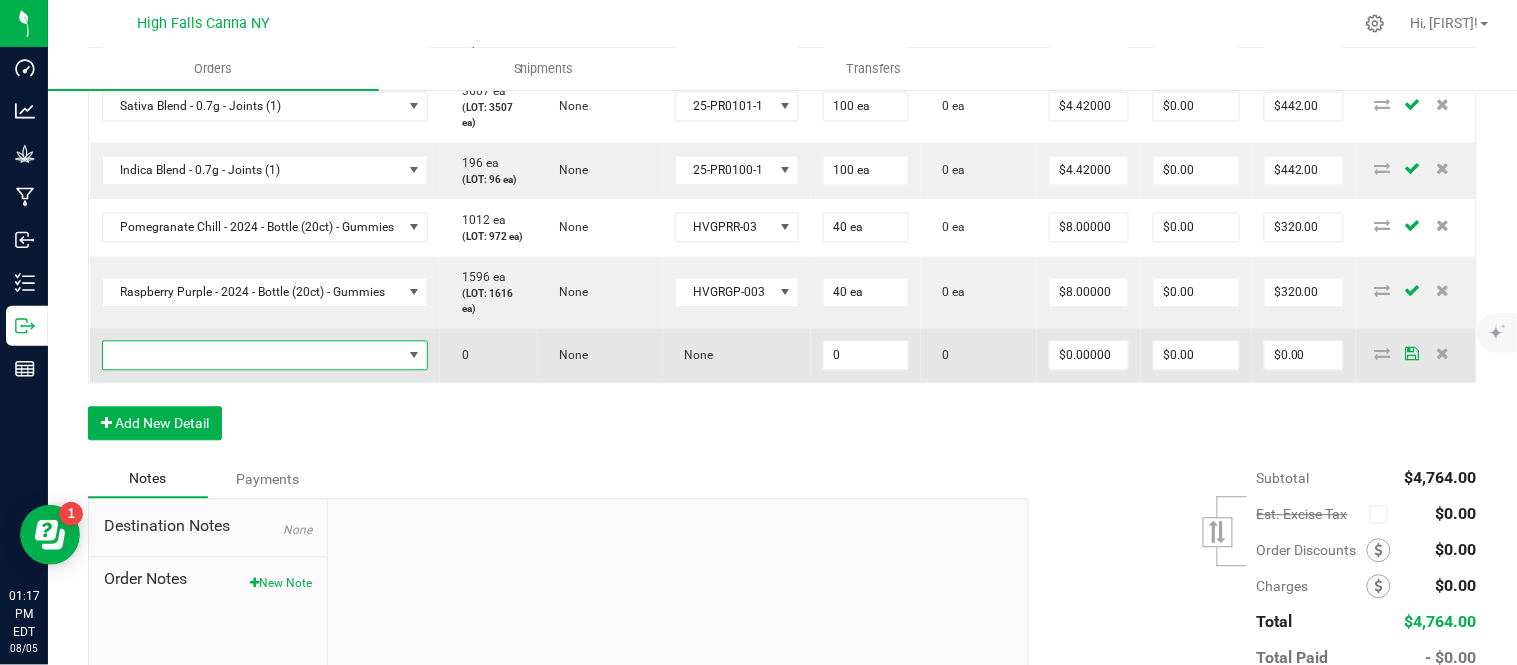 click at bounding box center [253, 356] 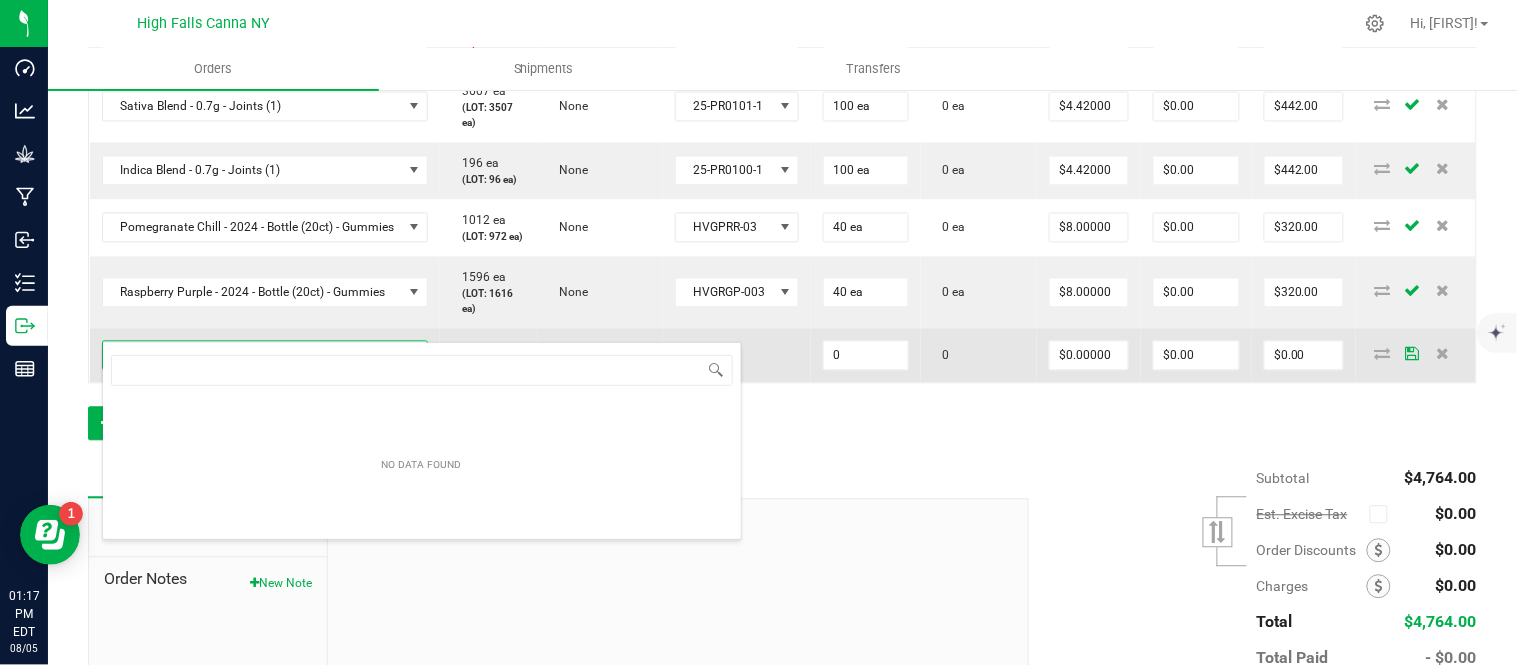 scroll, scrollTop: 99970, scrollLeft: 99654, axis: both 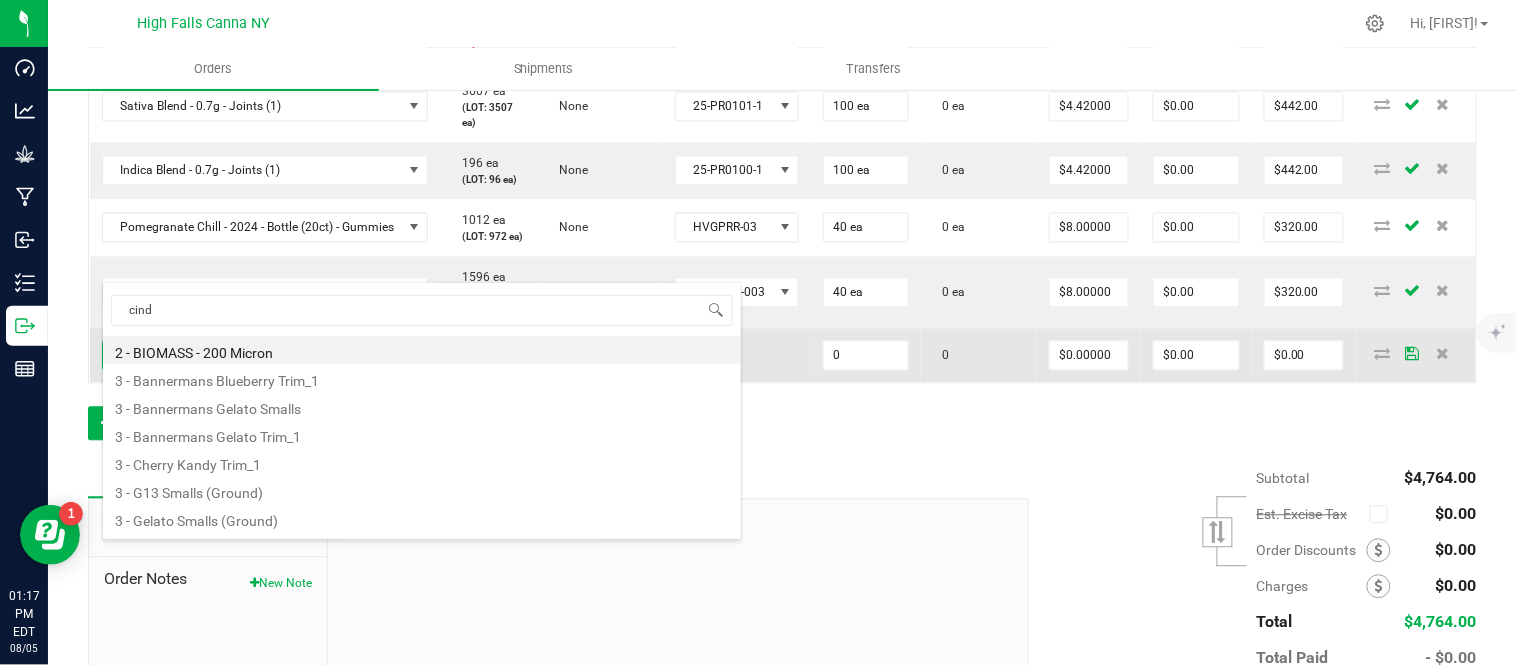 type on "cindy" 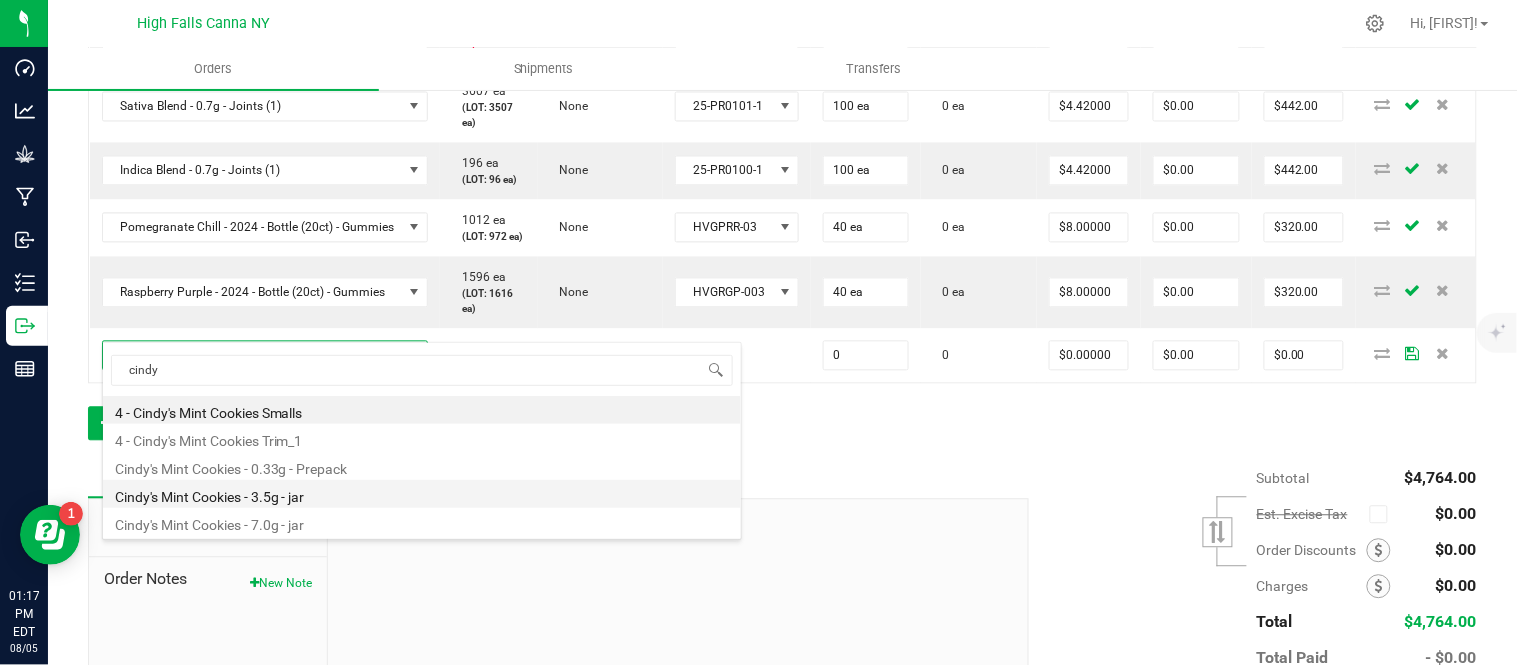 click on "Cindy's Mint Cookies - 3.5g - jar" at bounding box center [422, 494] 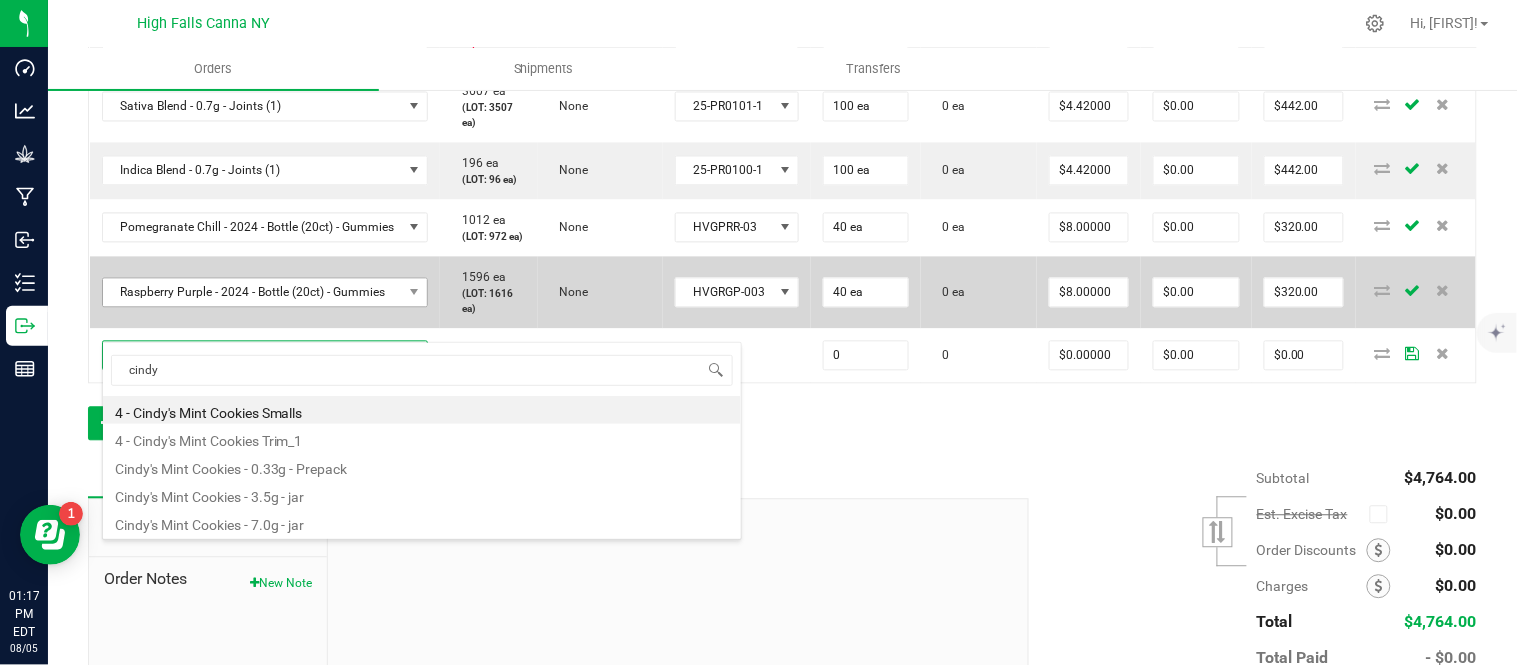 type on "0 ea" 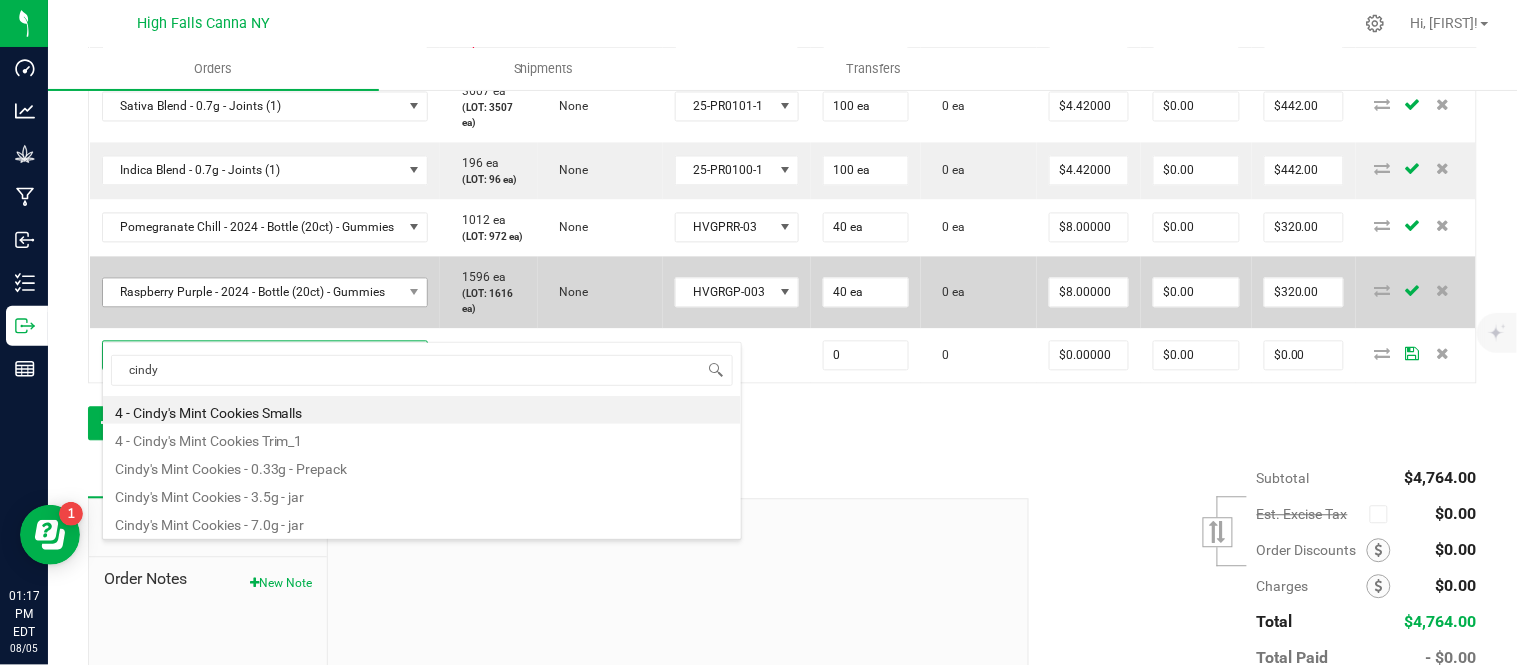 type on "$17.50000" 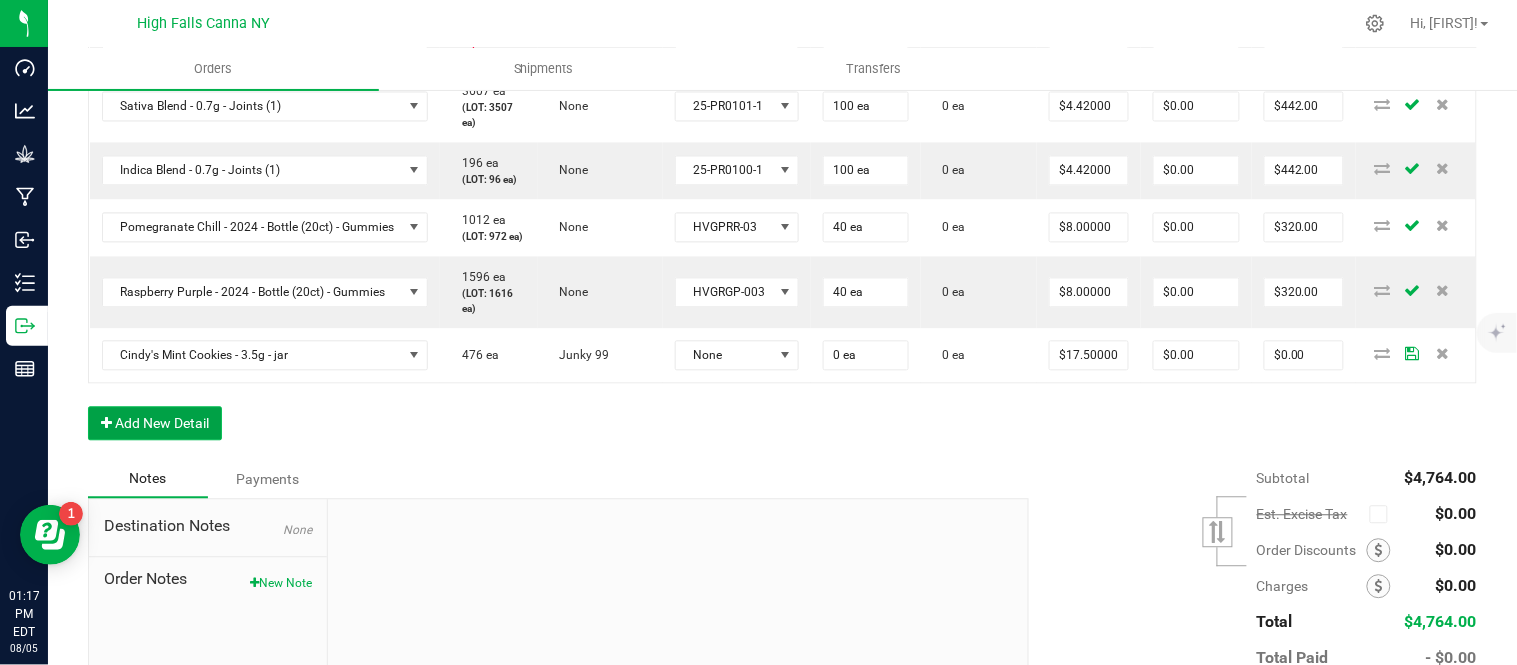 click on "Add New Detail" at bounding box center (155, 424) 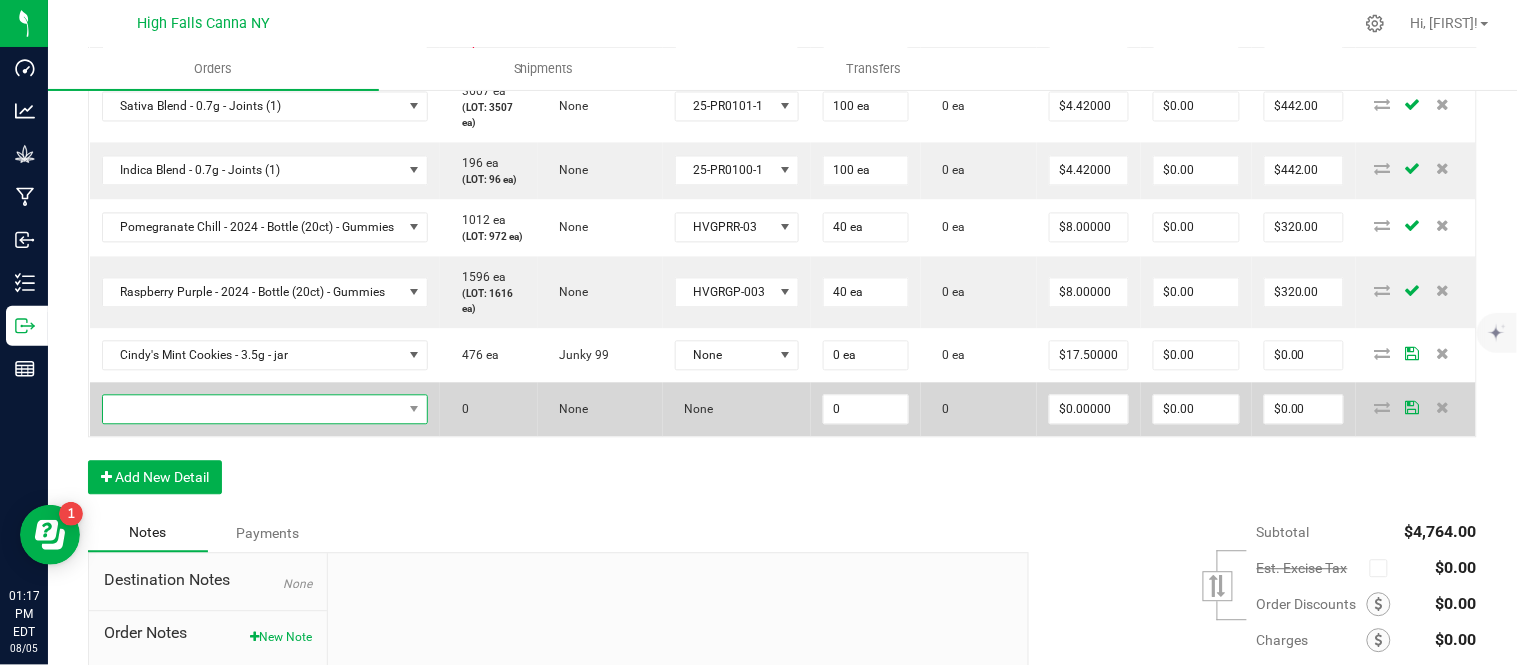 click at bounding box center (253, 410) 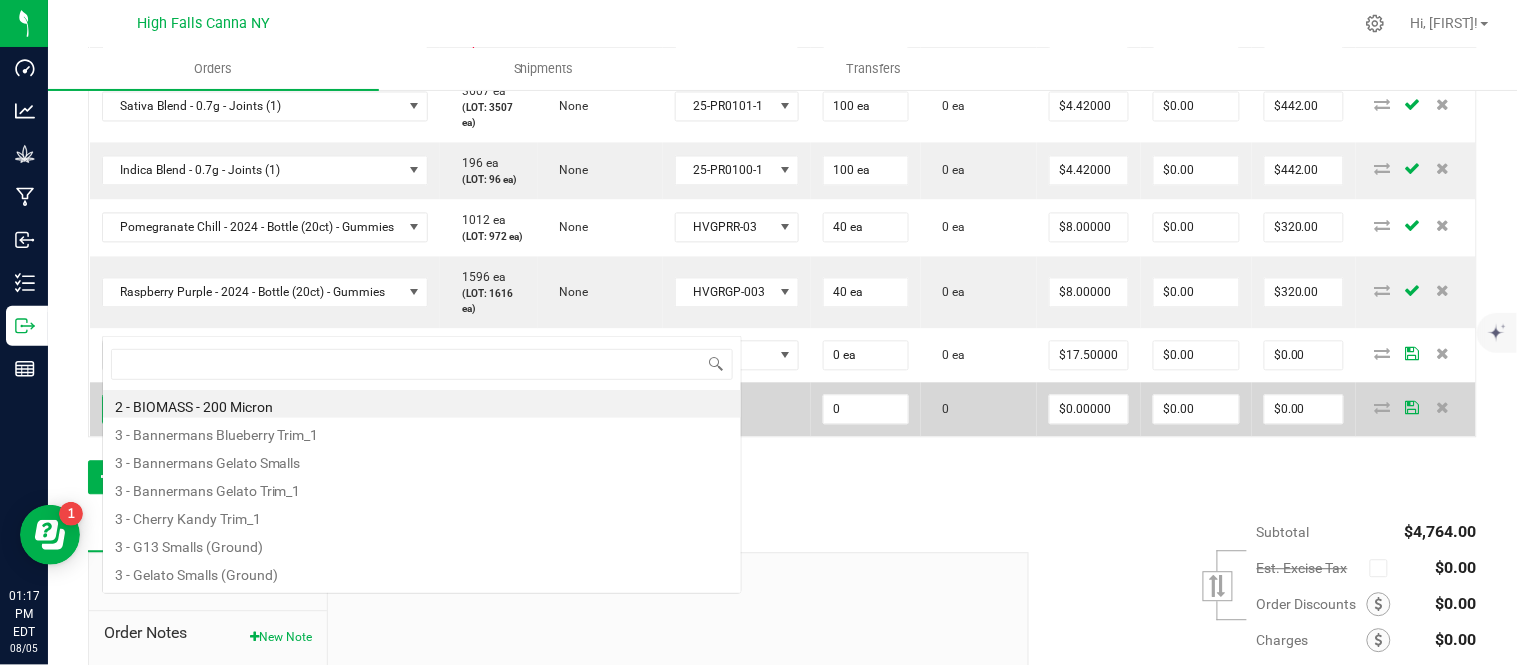 scroll, scrollTop: 0, scrollLeft: 0, axis: both 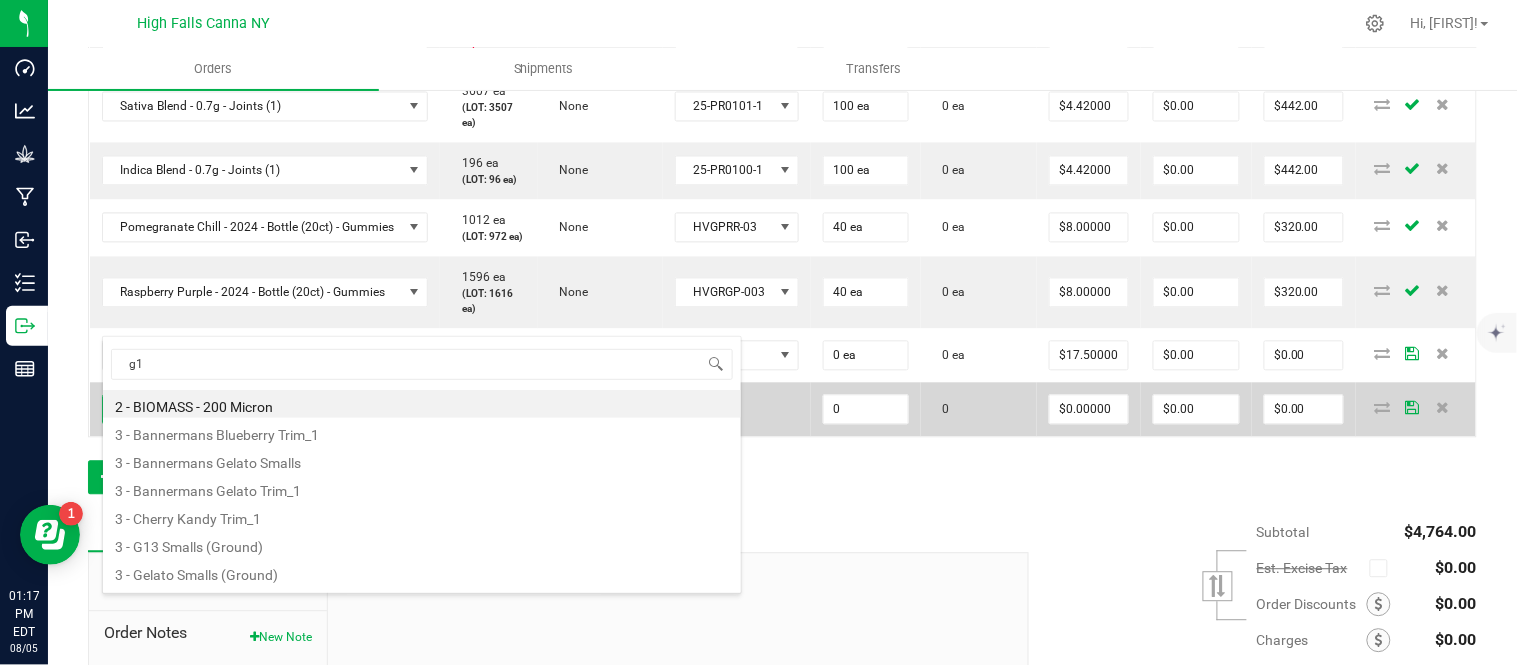 type on "g13" 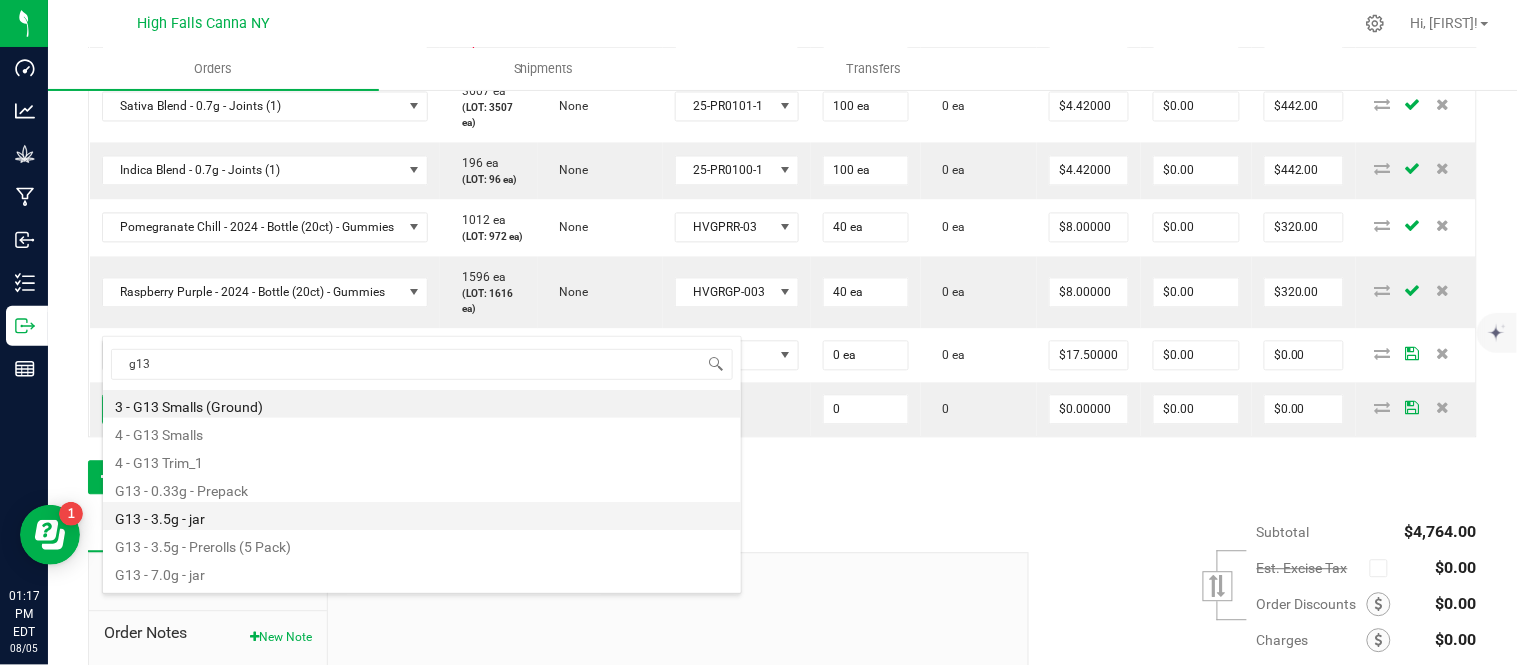 click on "G13 - 3.5g - jar" at bounding box center (422, 516) 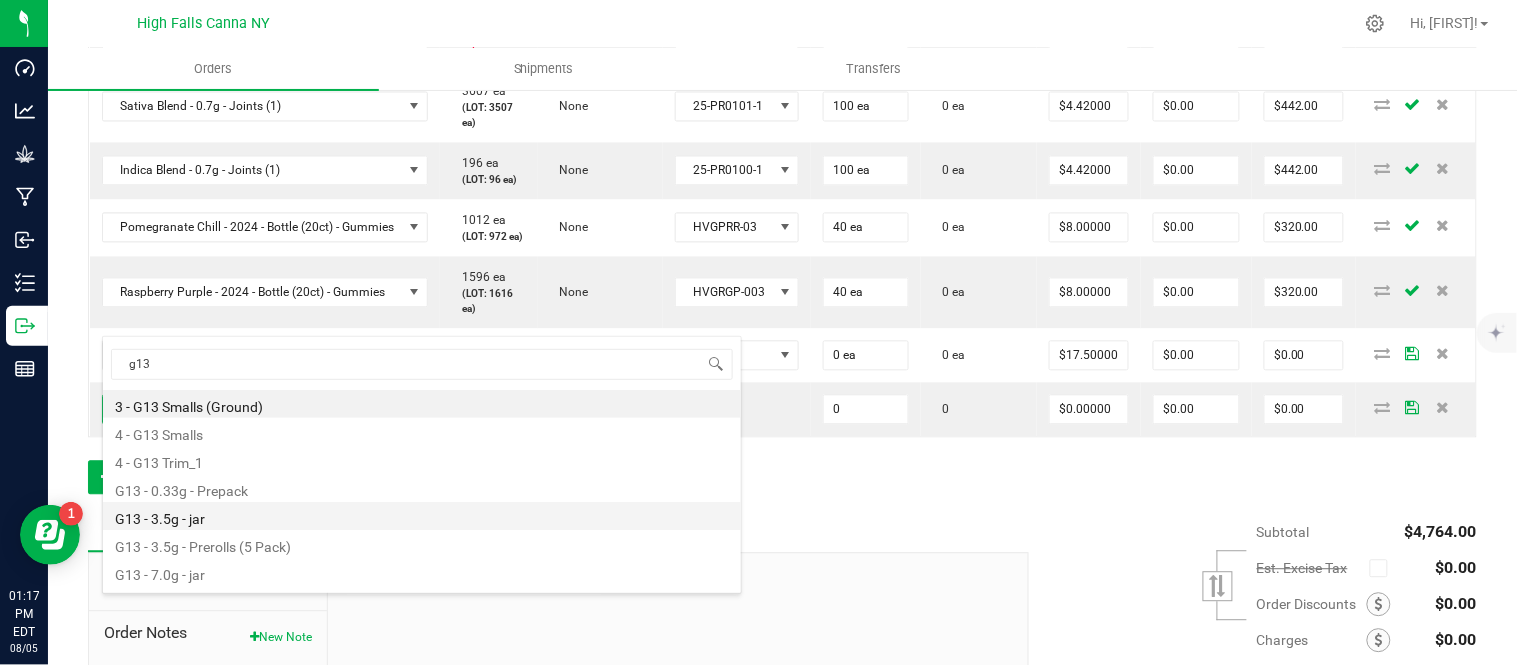 type on "0 ea" 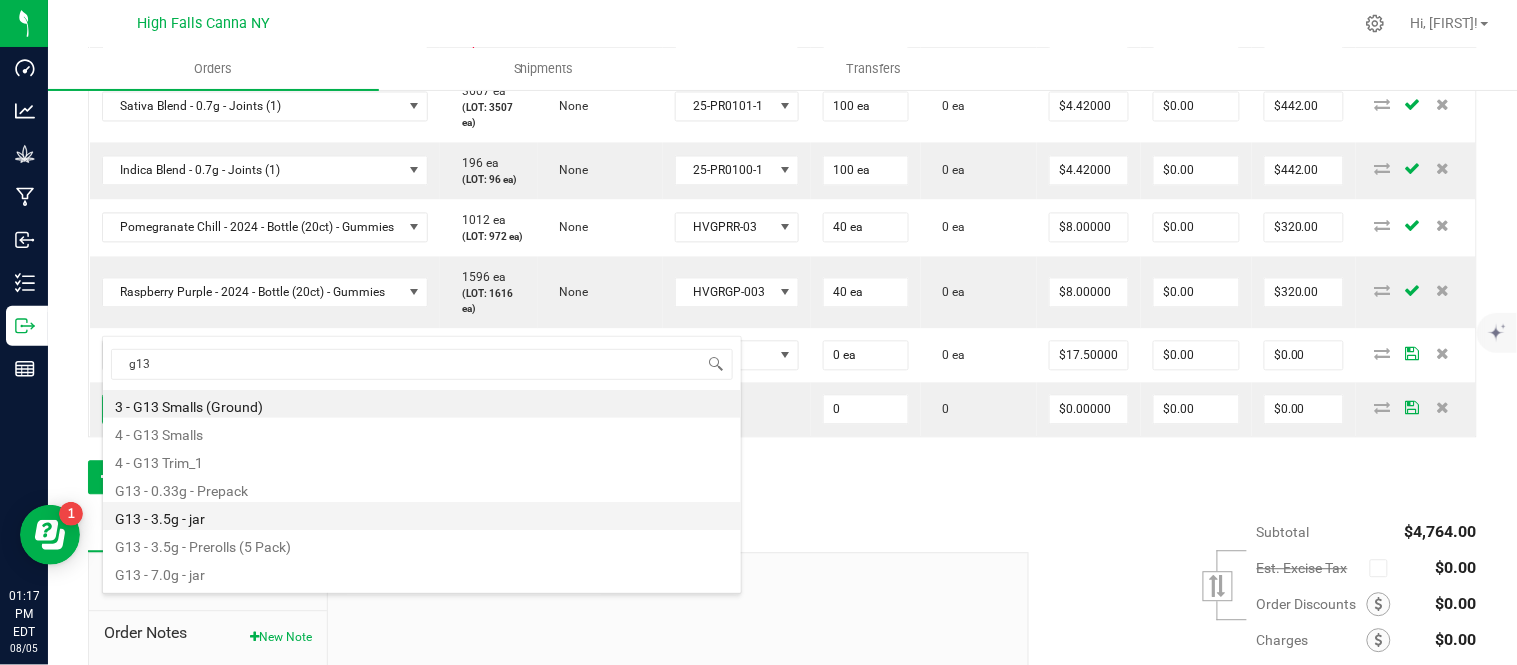 type on "$15.00000" 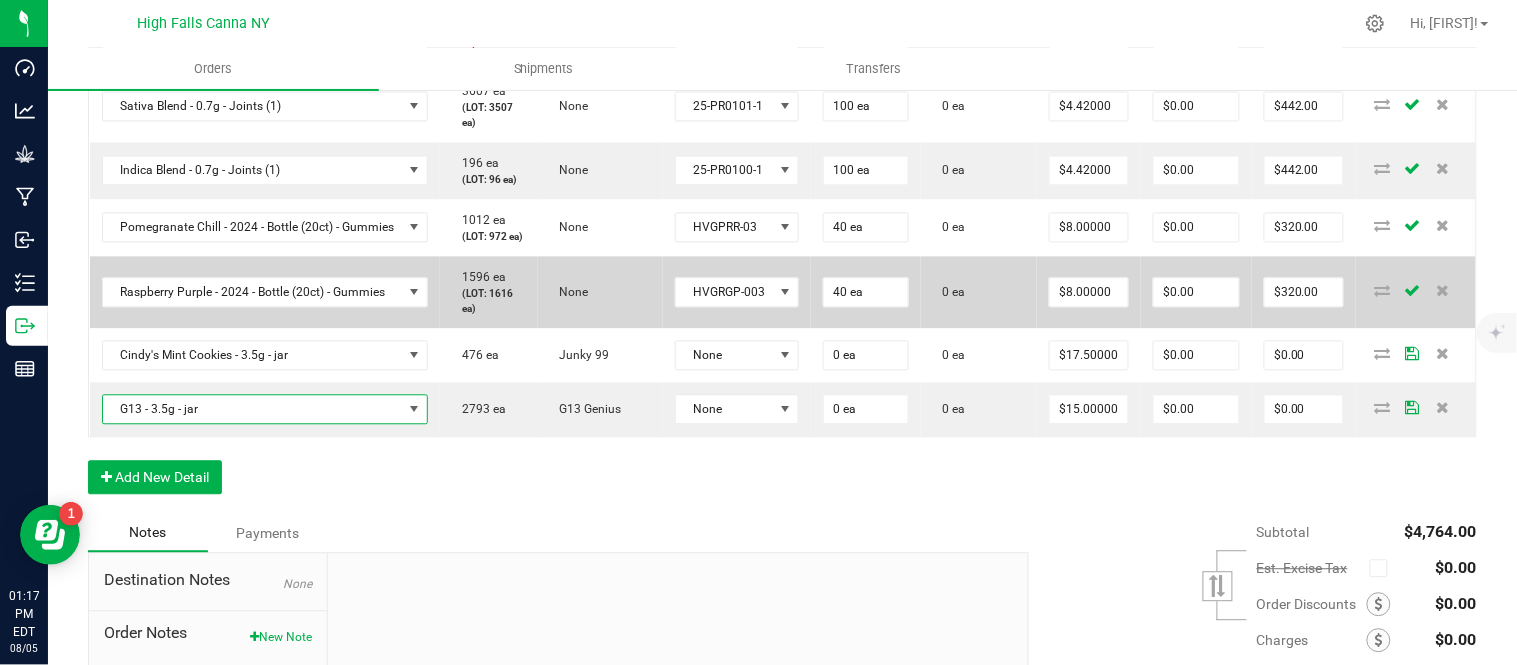 scroll, scrollTop: 1111, scrollLeft: 0, axis: vertical 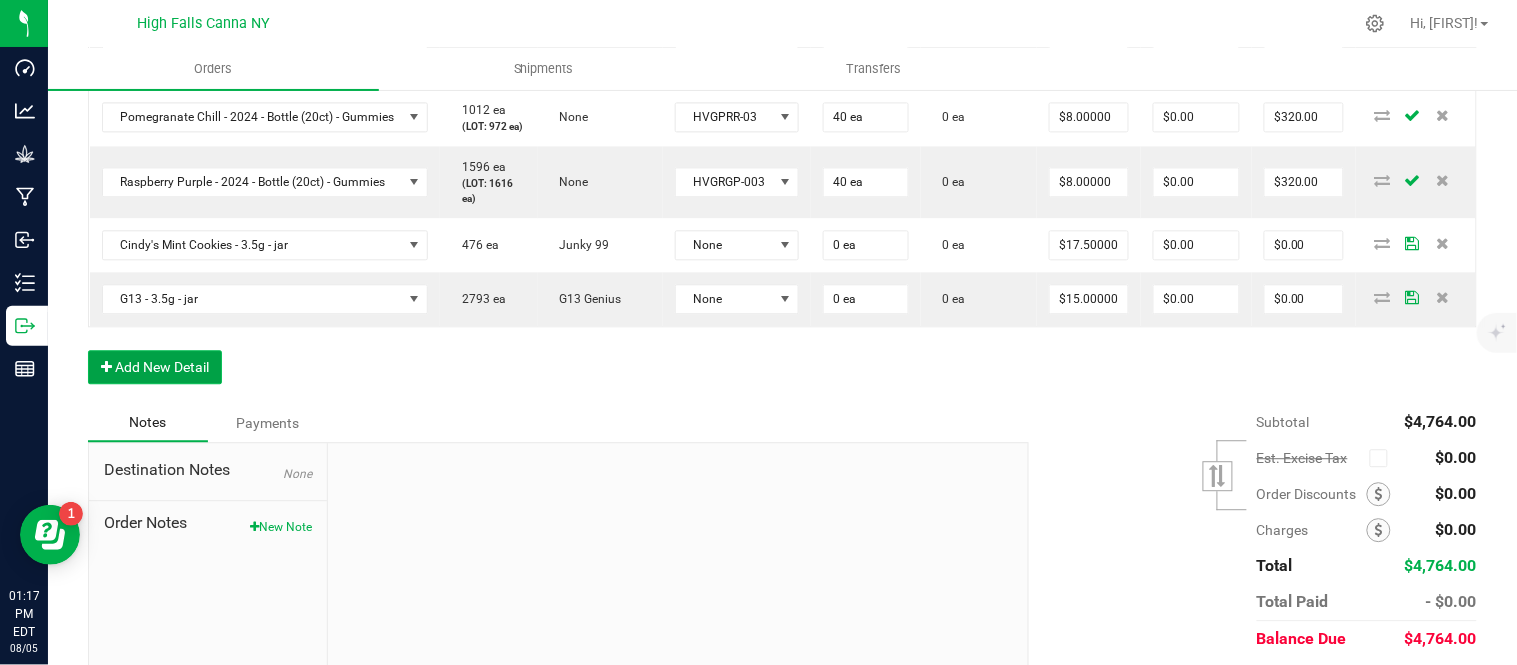 click on "Add New Detail" at bounding box center [155, 367] 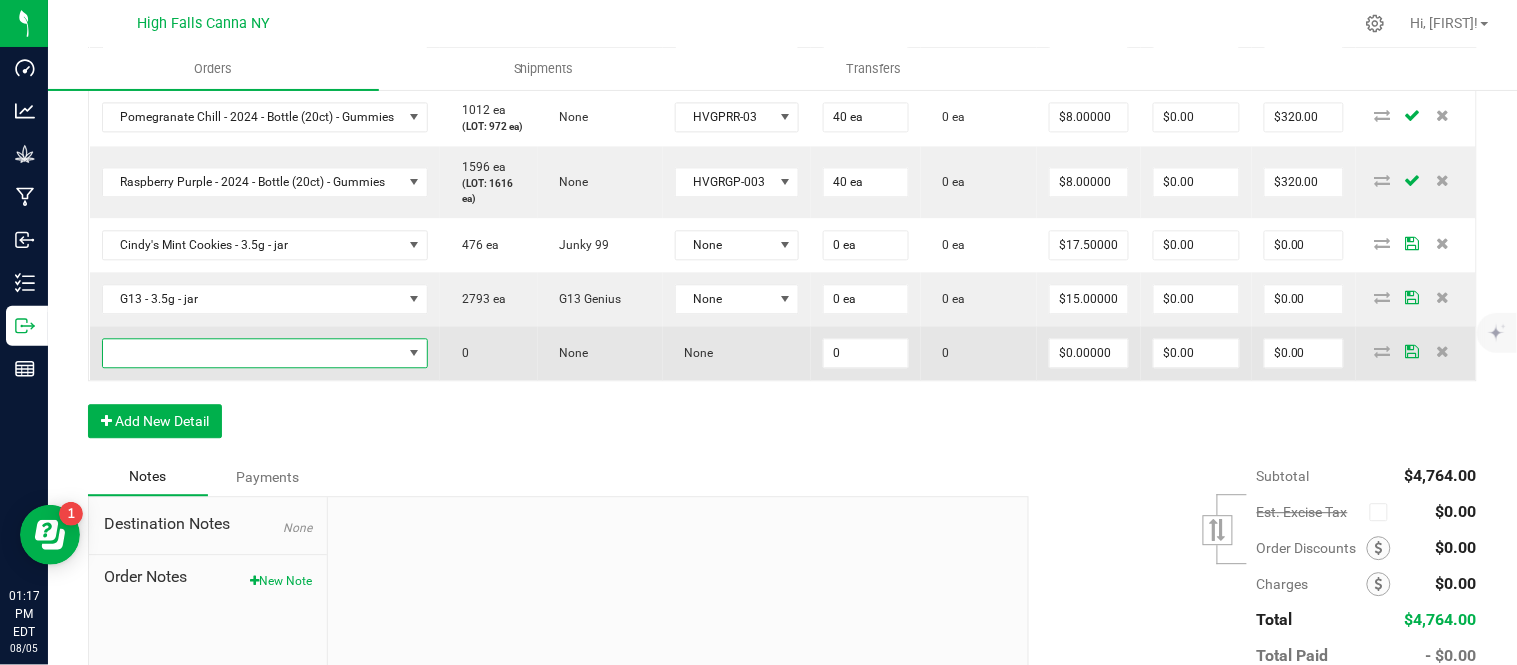 click at bounding box center (253, 353) 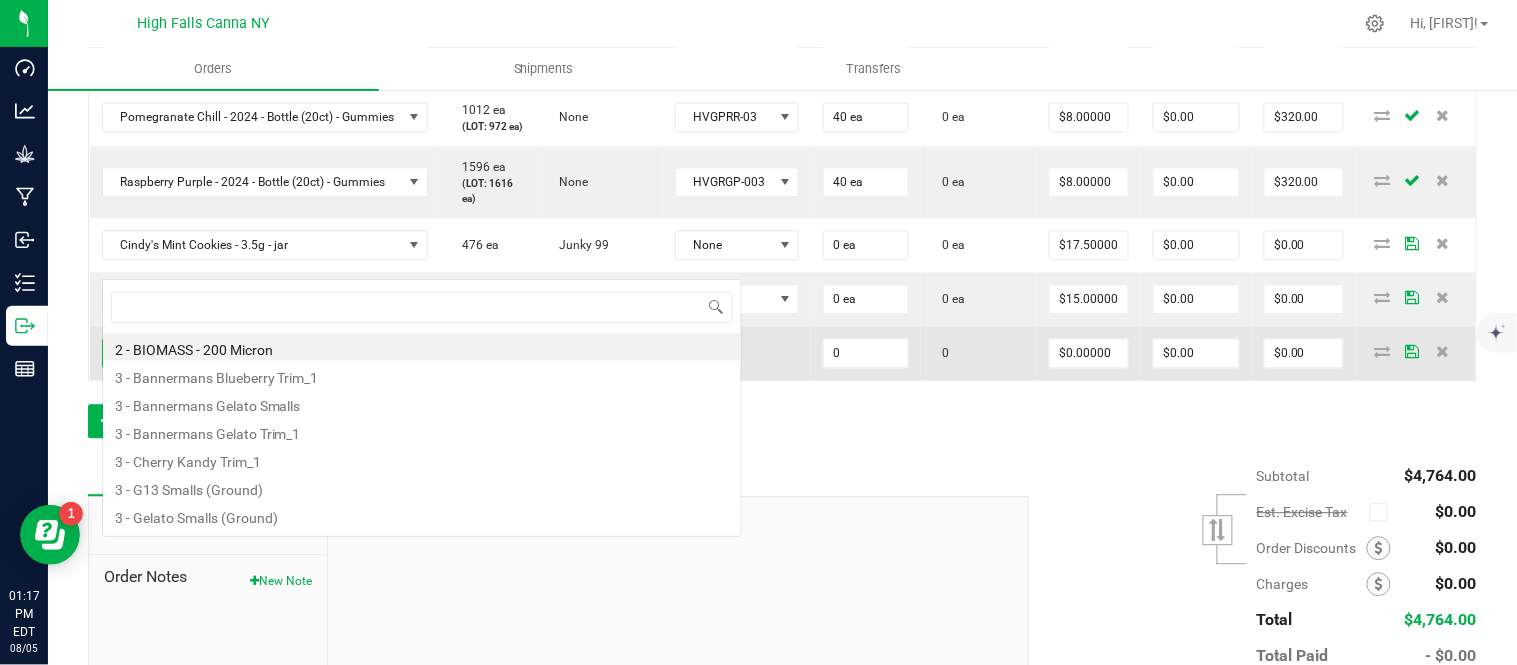 scroll, scrollTop: 0, scrollLeft: 0, axis: both 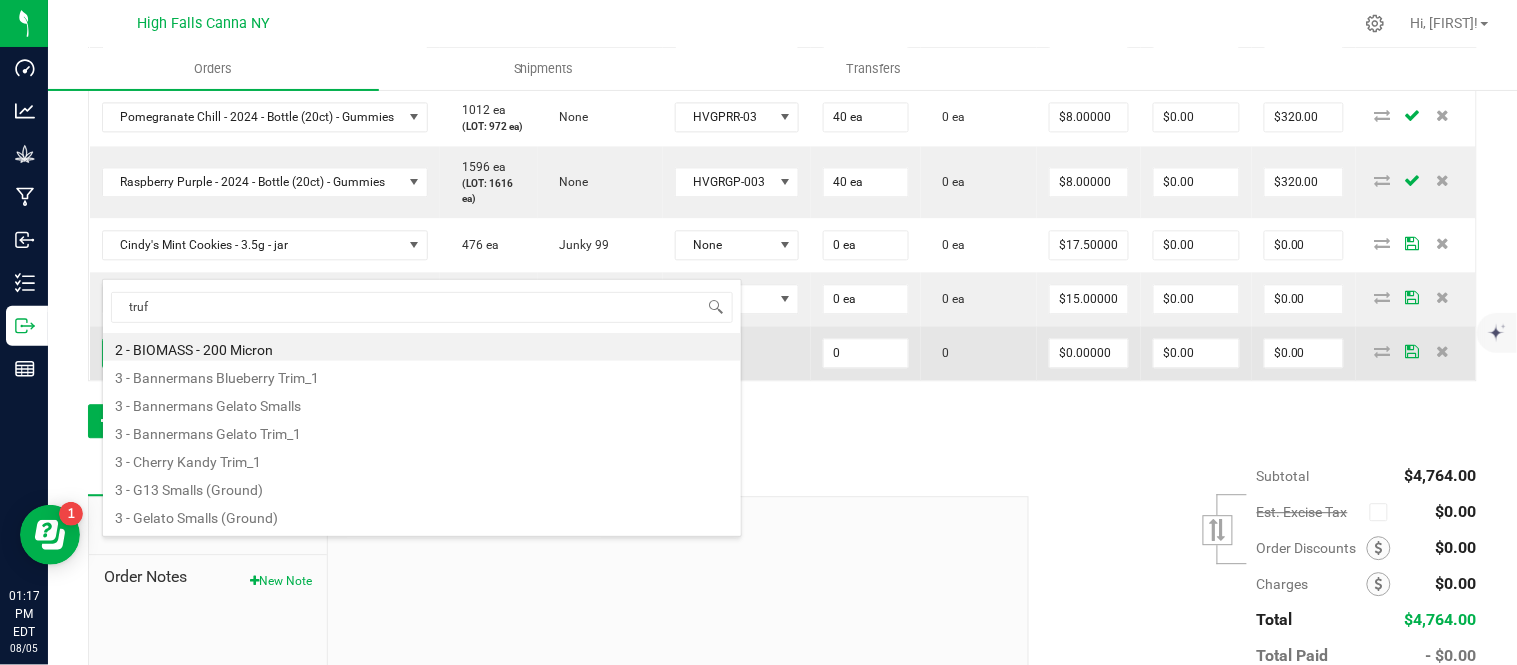 type on "truff" 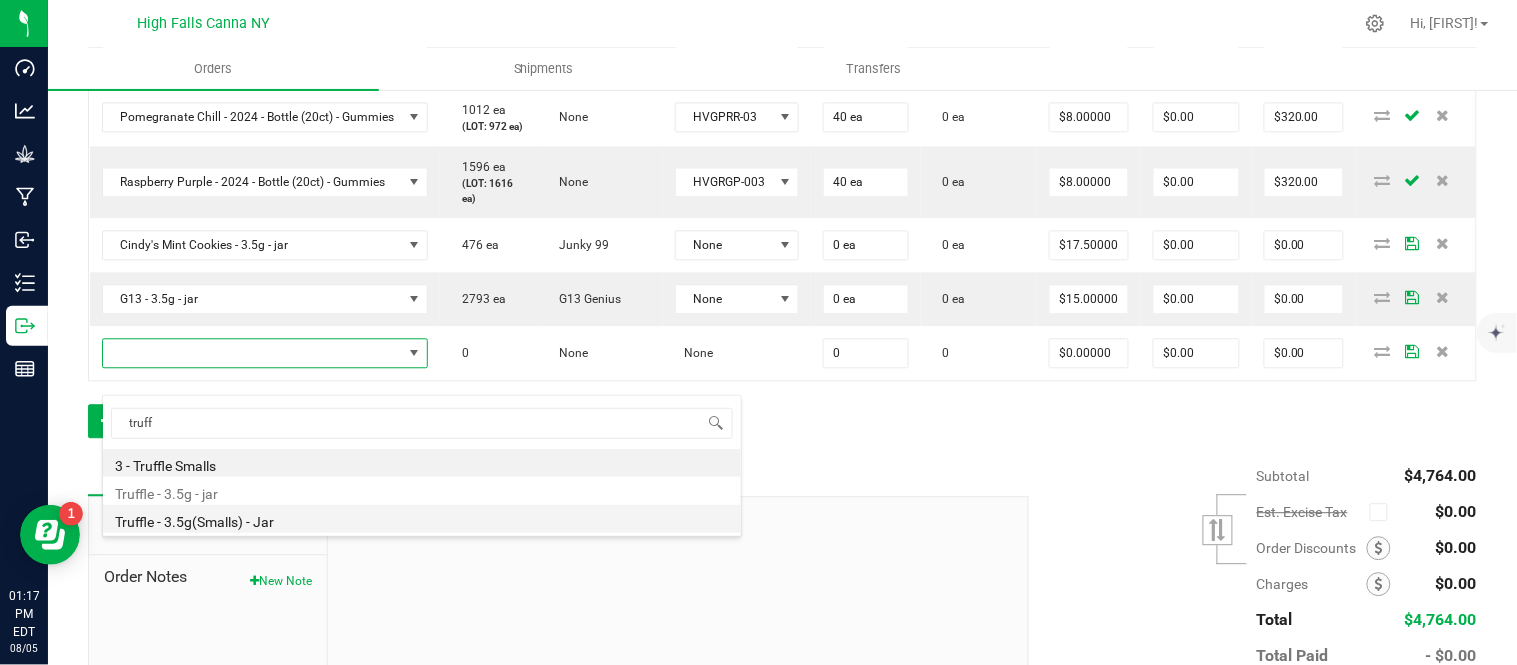 click on "Truffle - 3.5g(Smalls) - Jar" at bounding box center [422, 519] 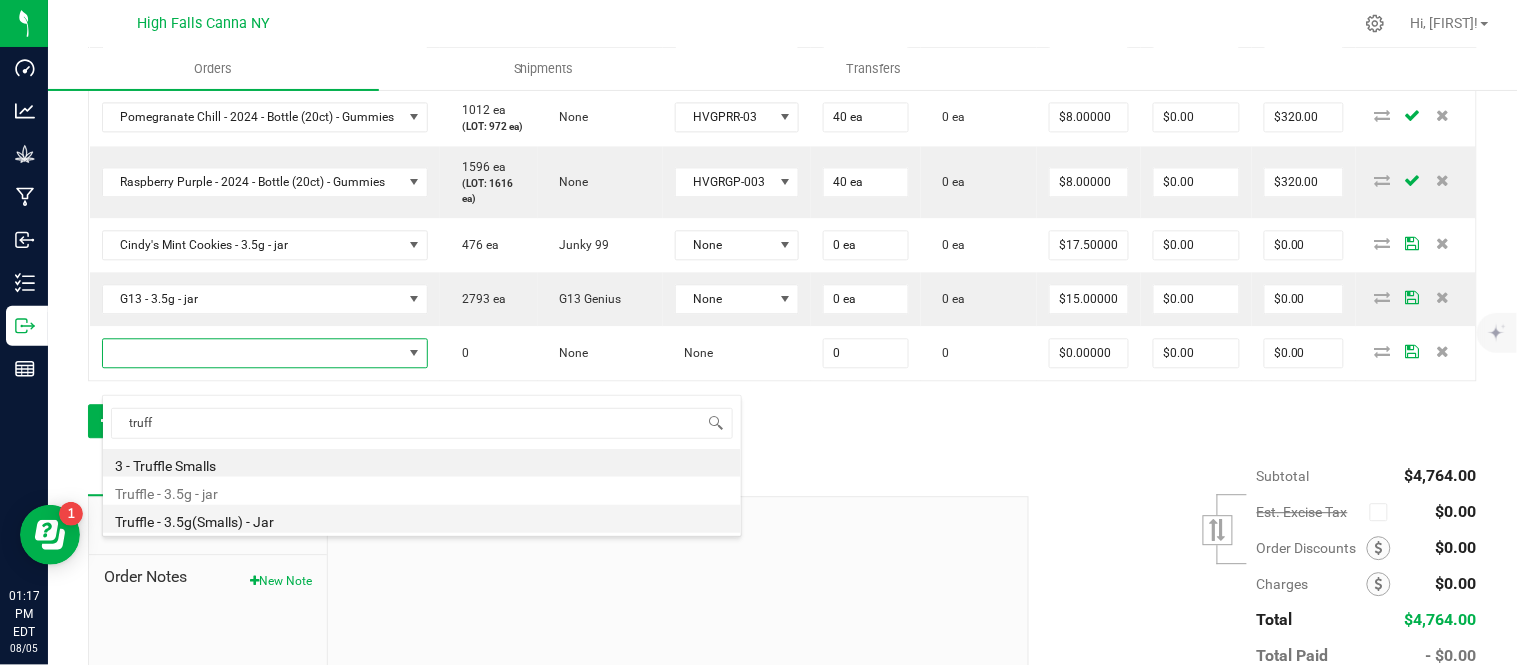 type on "0 ea" 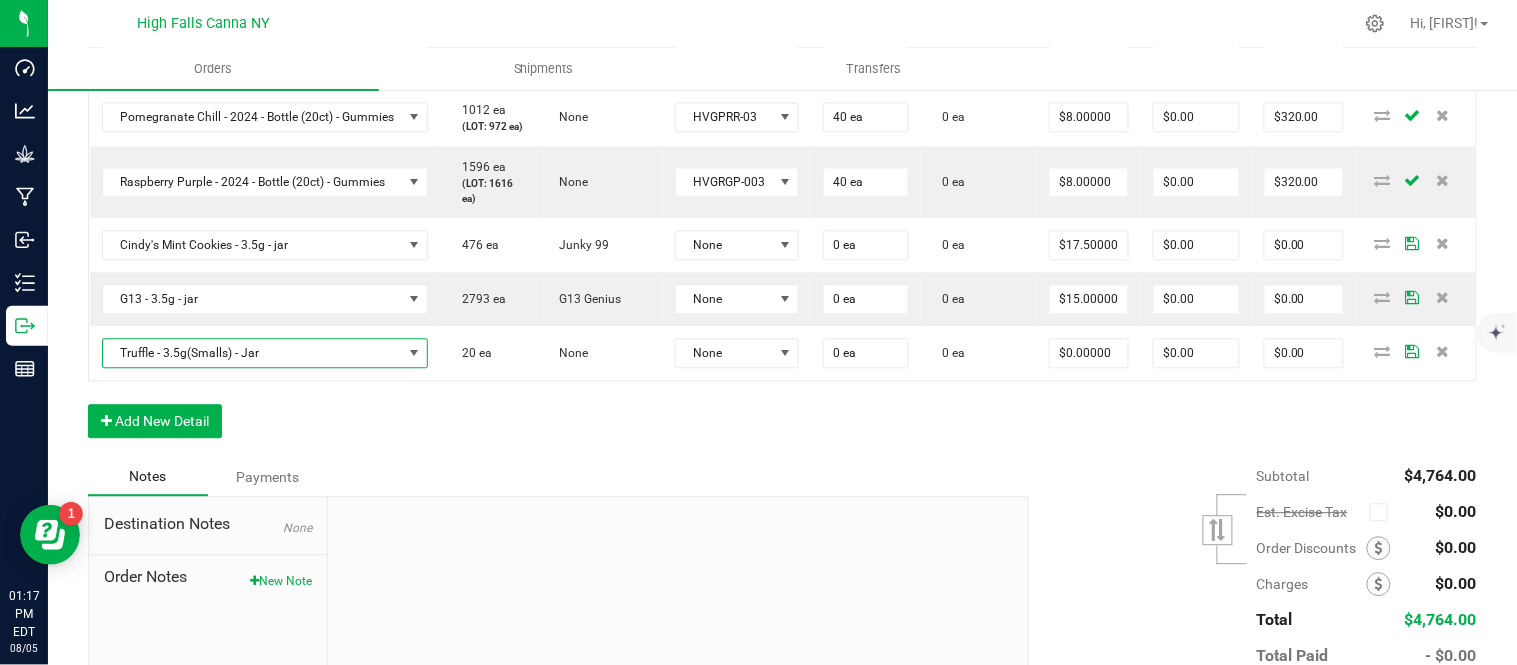 scroll, scrollTop: 1222, scrollLeft: 0, axis: vertical 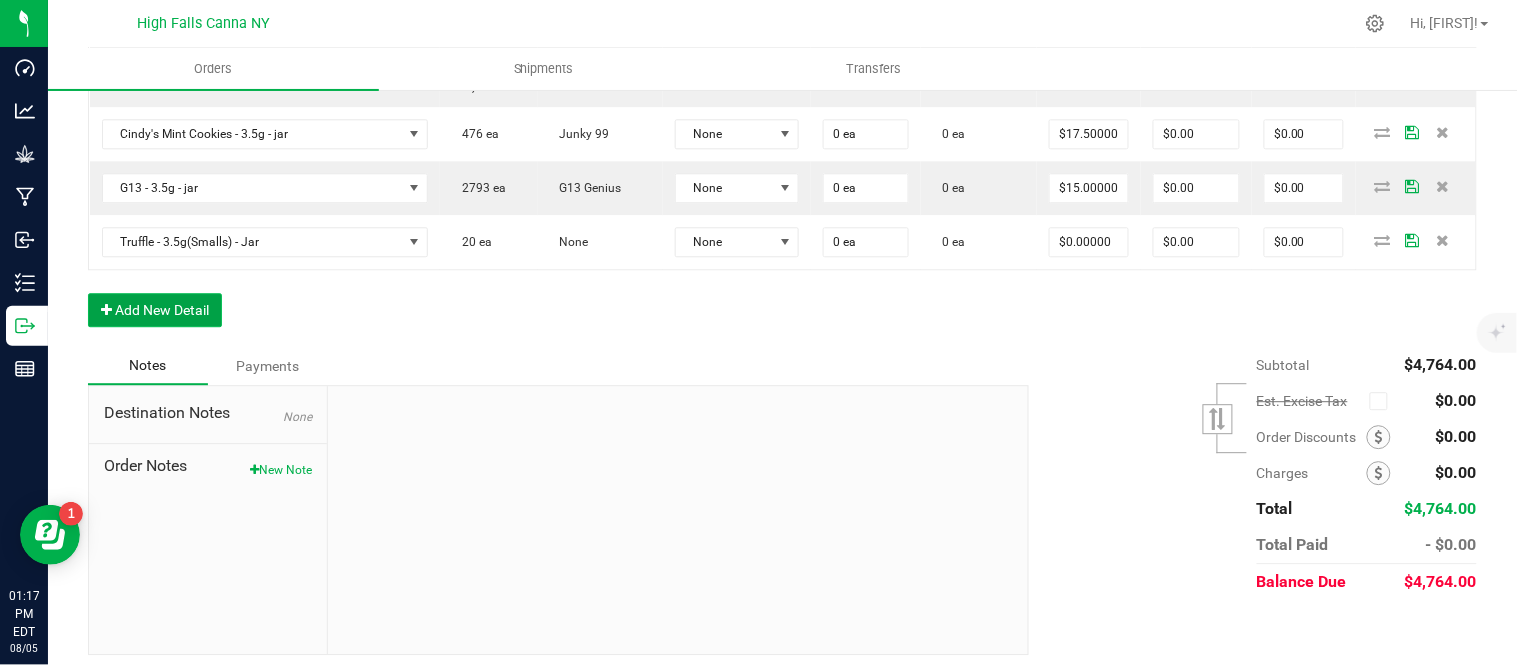 click on "Add New Detail" at bounding box center (155, 310) 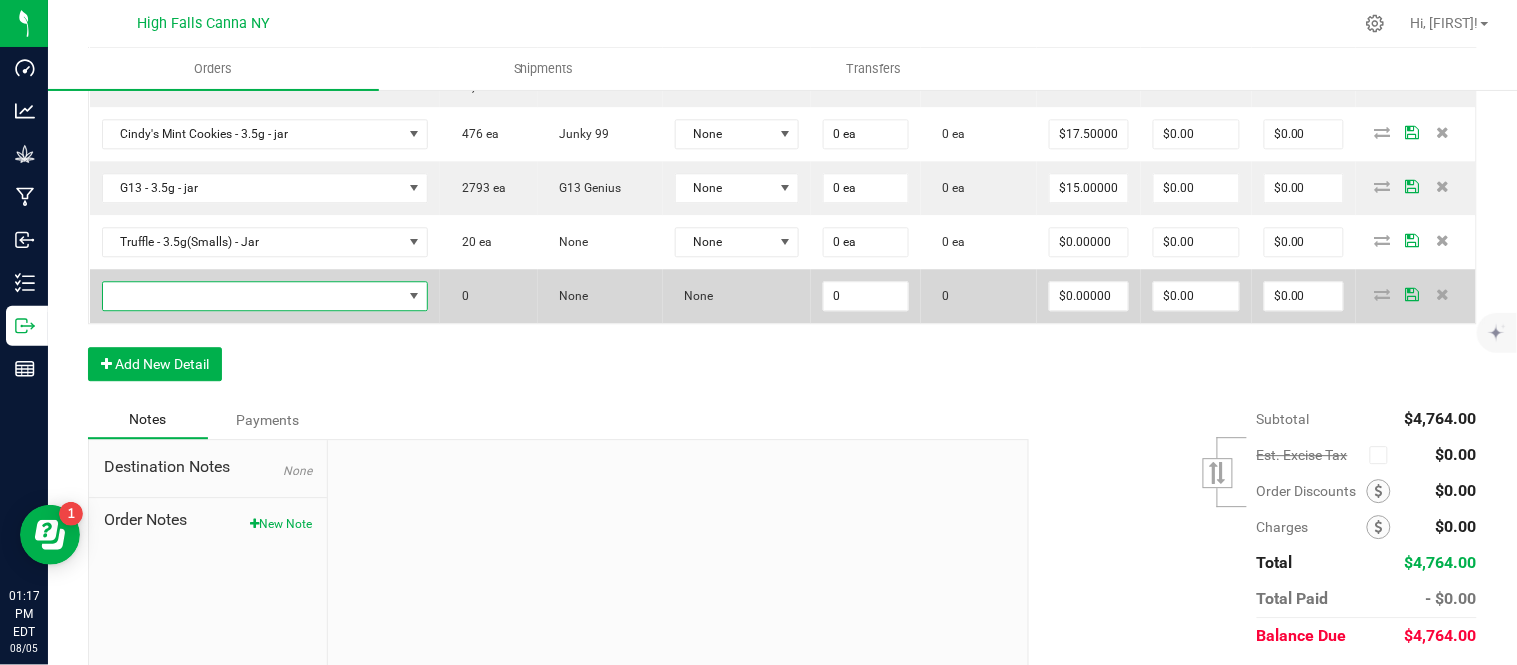 click at bounding box center (253, 296) 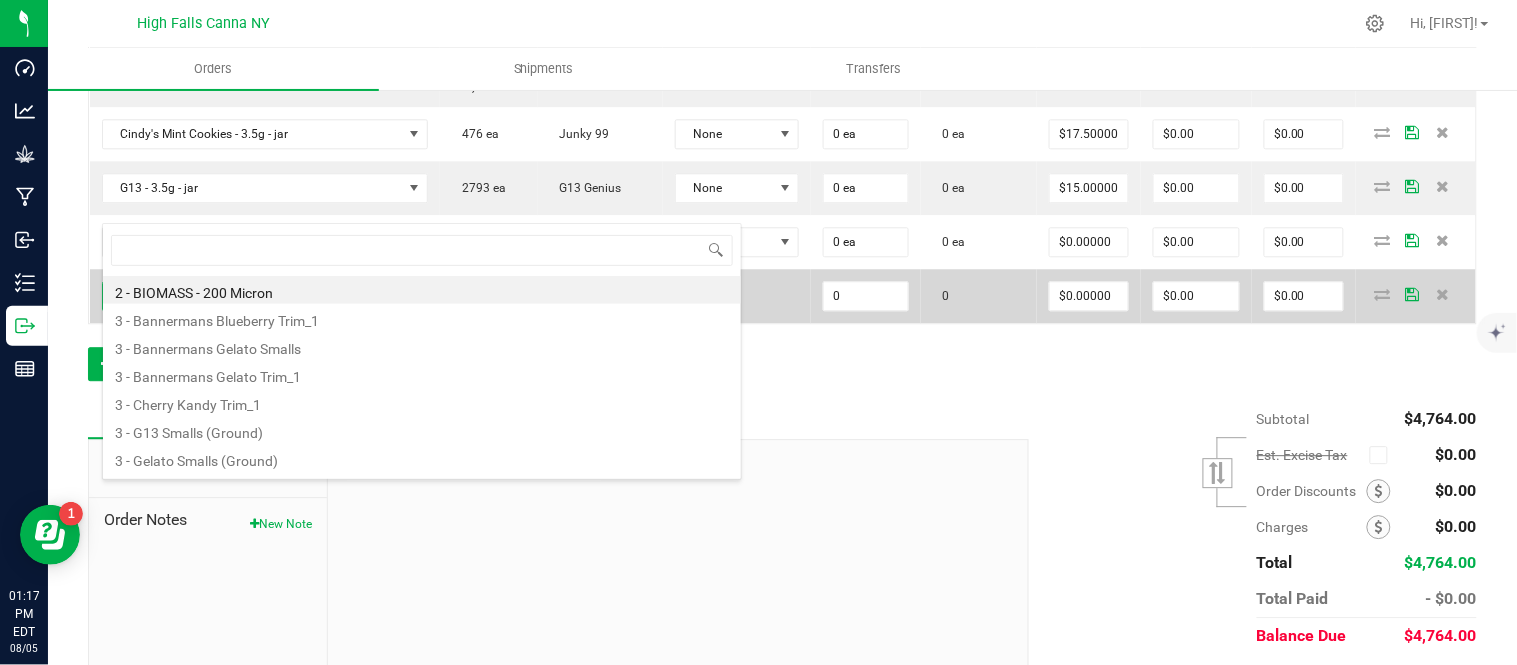 scroll, scrollTop: 99970, scrollLeft: 99654, axis: both 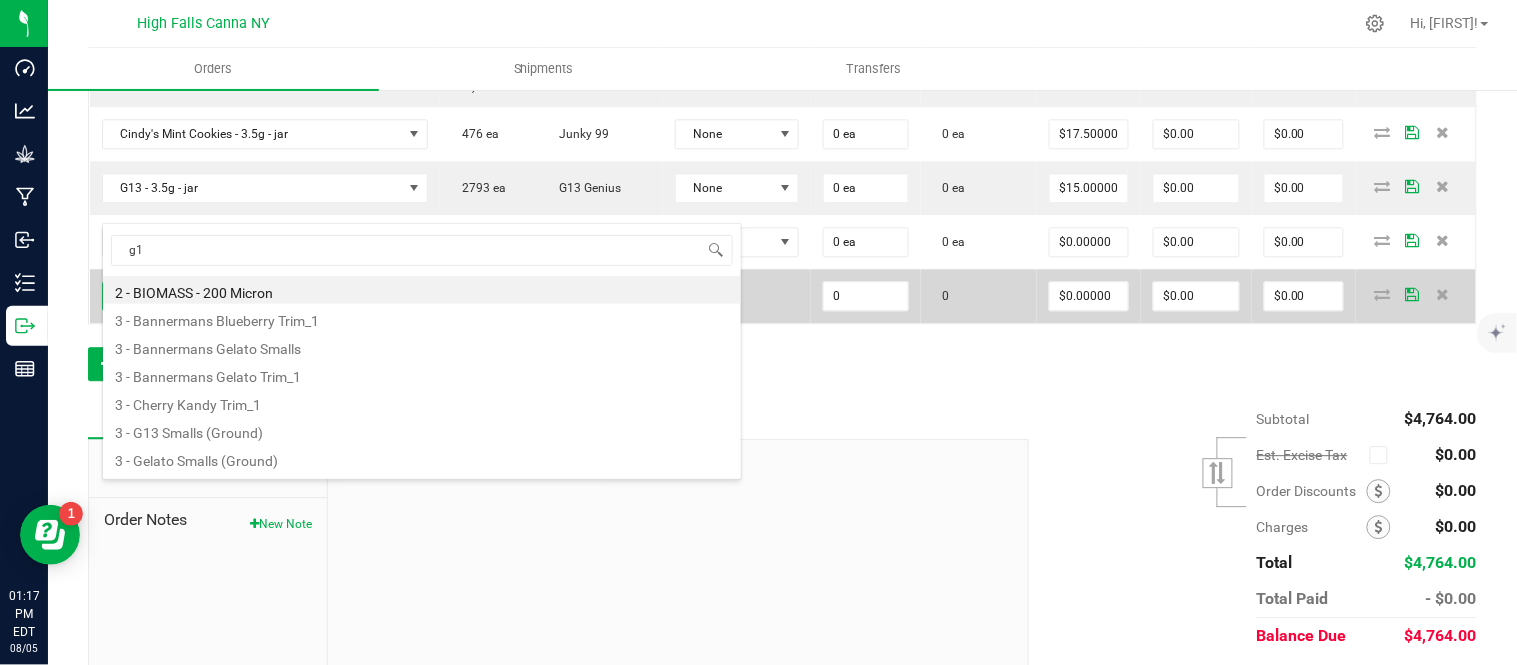 type on "g13" 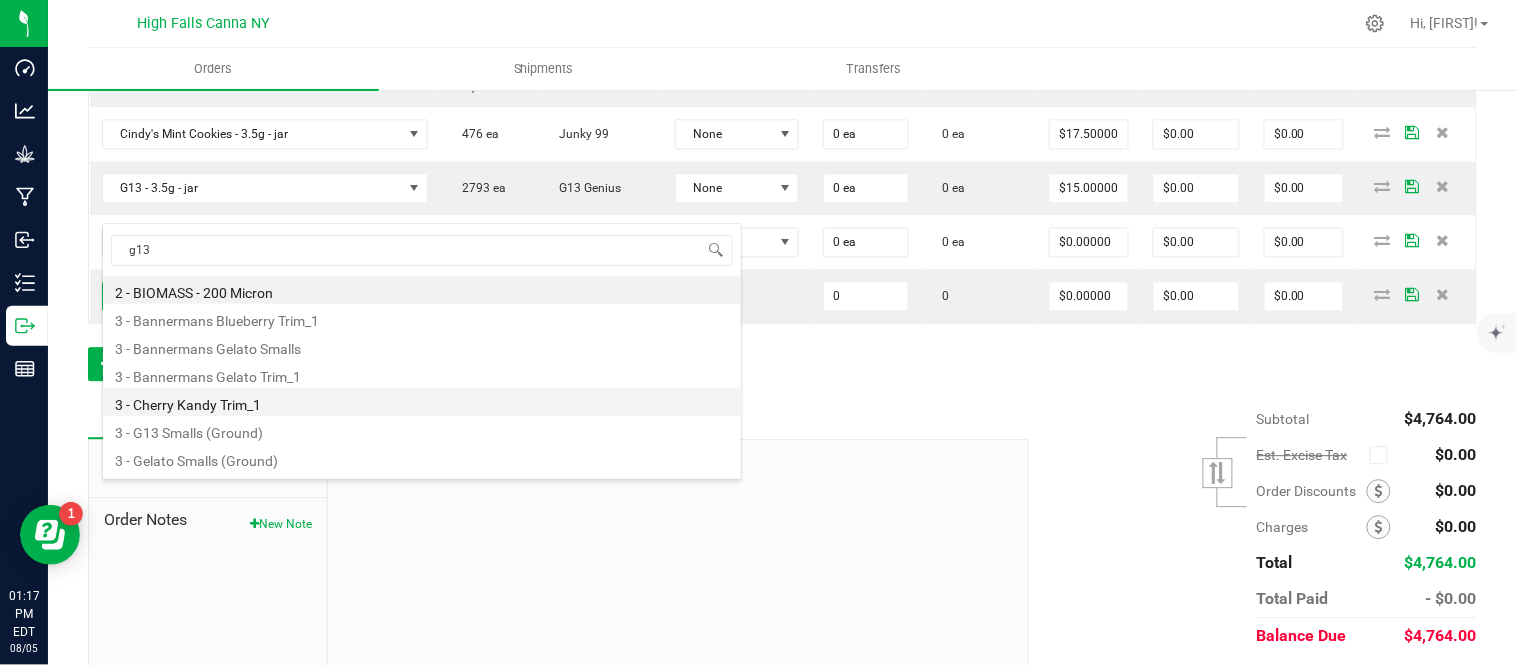 scroll, scrollTop: 6, scrollLeft: 0, axis: vertical 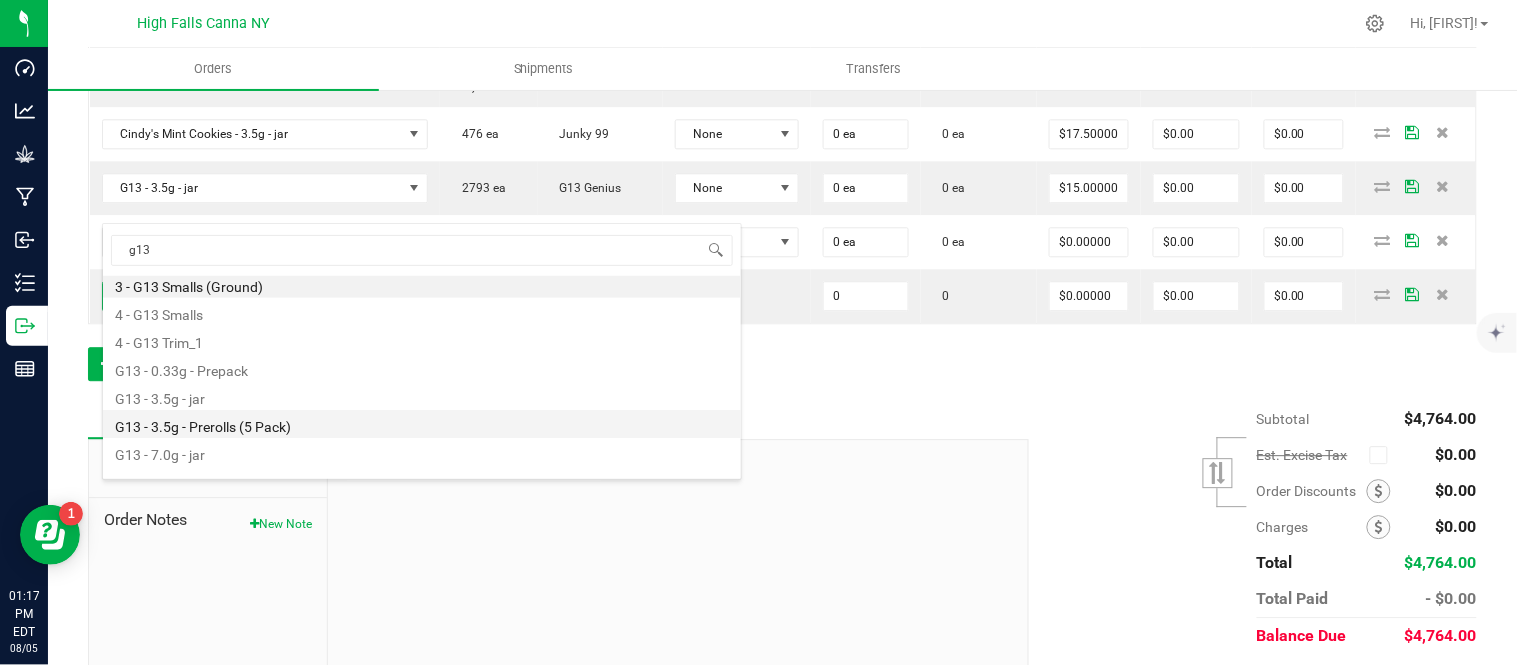 click on "G13 - 3.5g - Prerolls (5 Pack)" at bounding box center [422, 424] 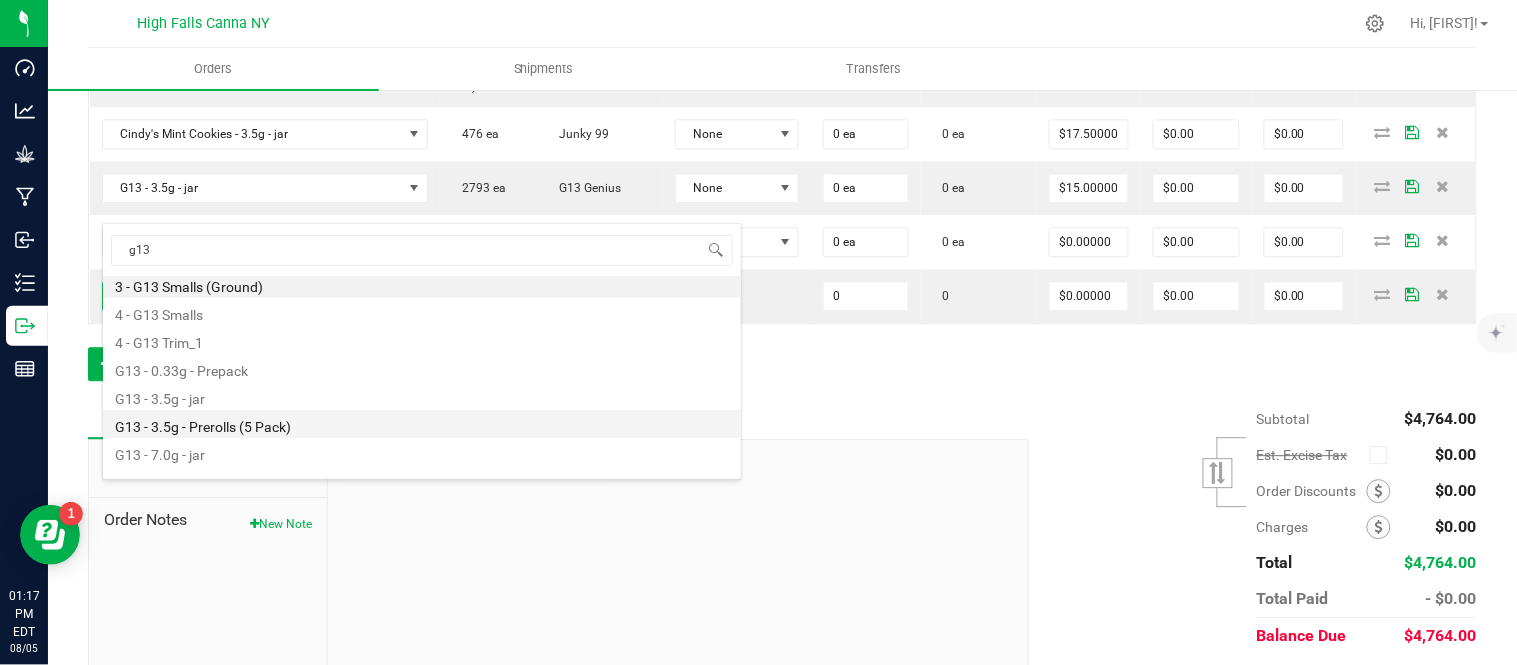 type on "0 ea" 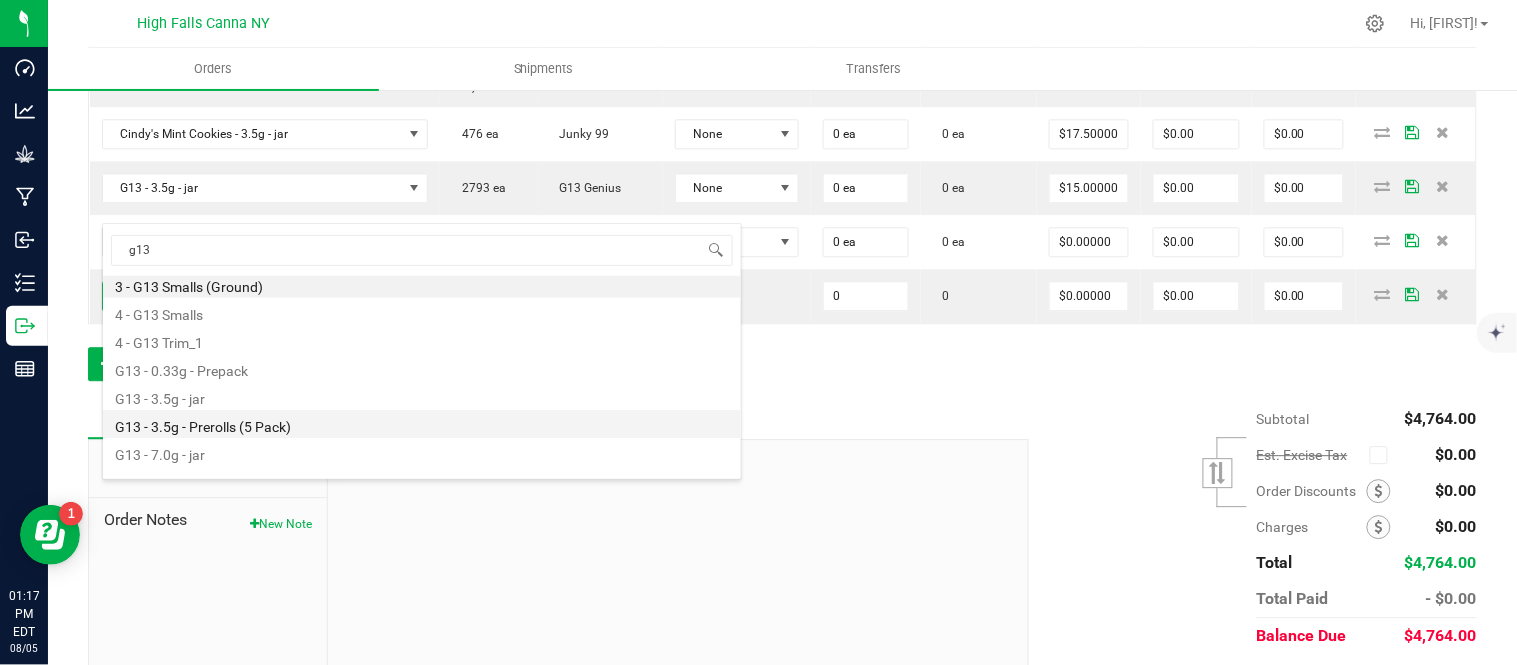 type on "$15.00000" 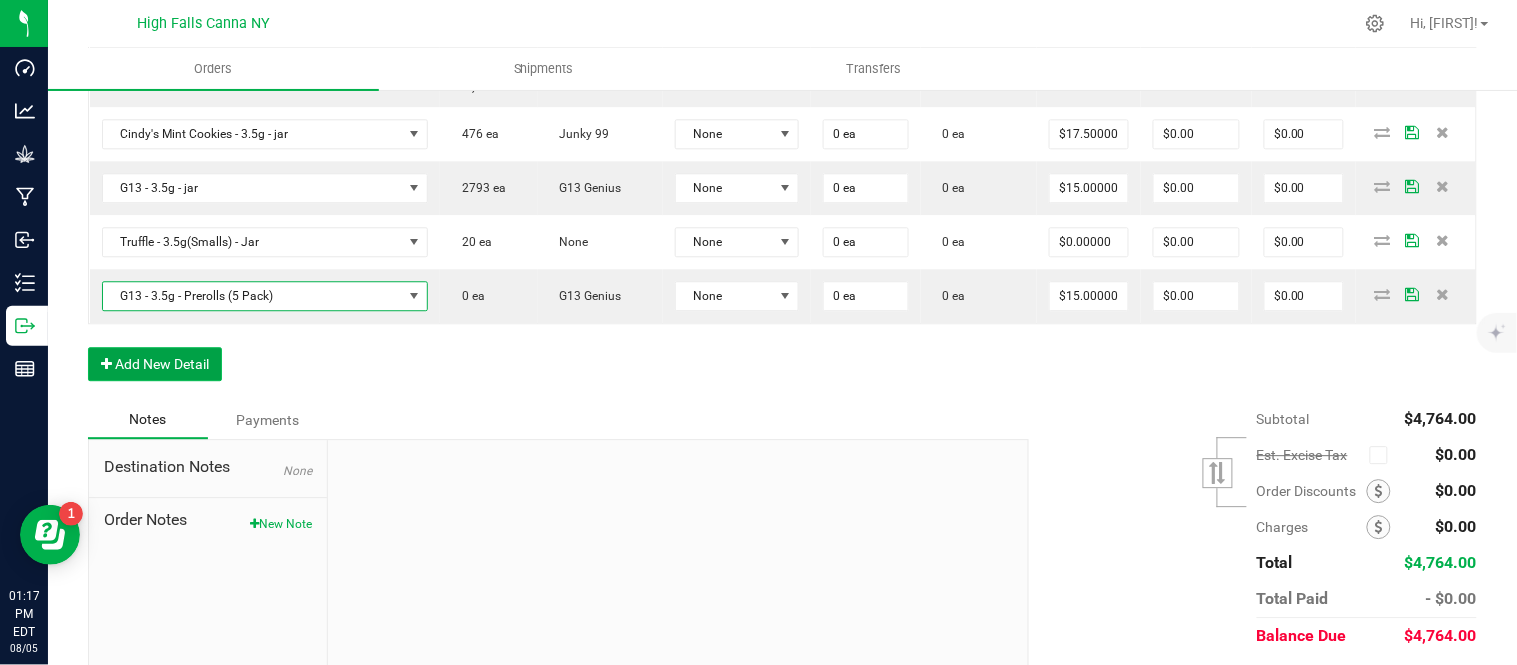 click on "Add New Detail" at bounding box center [155, 364] 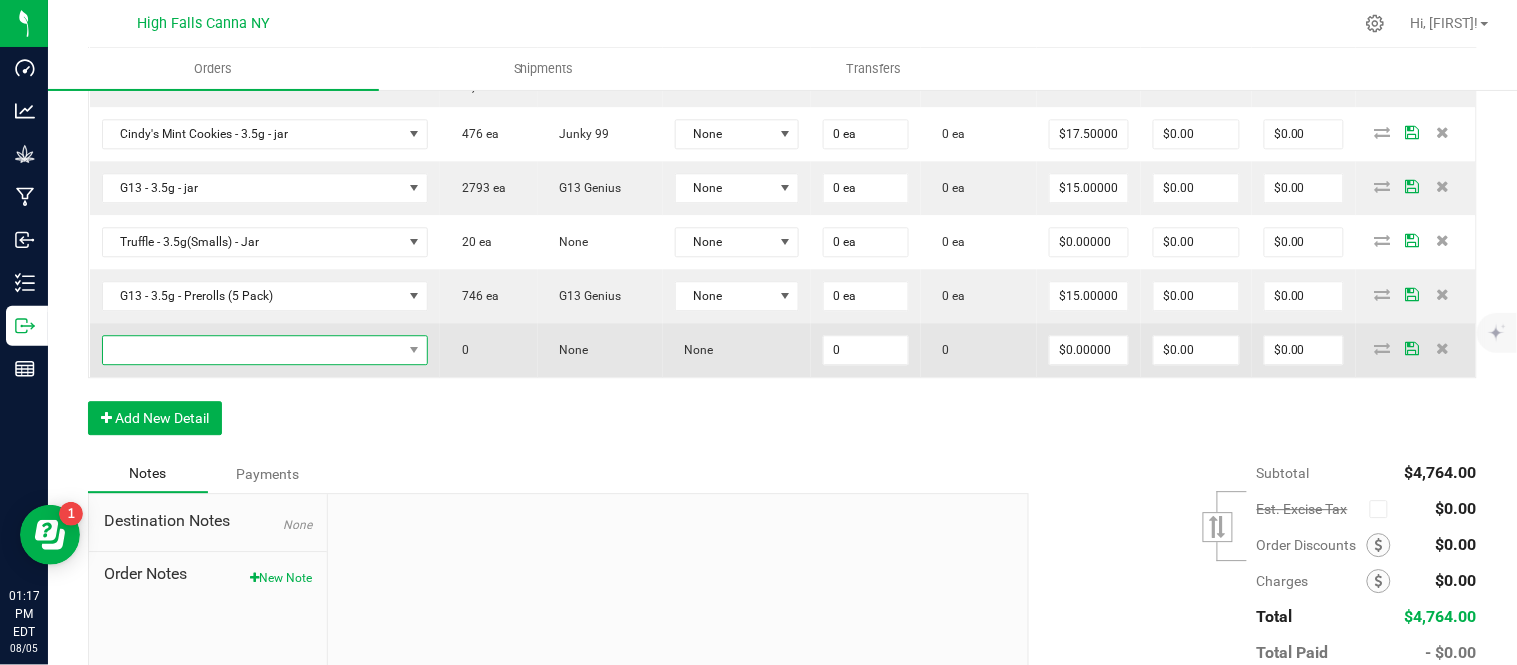 click at bounding box center (253, 350) 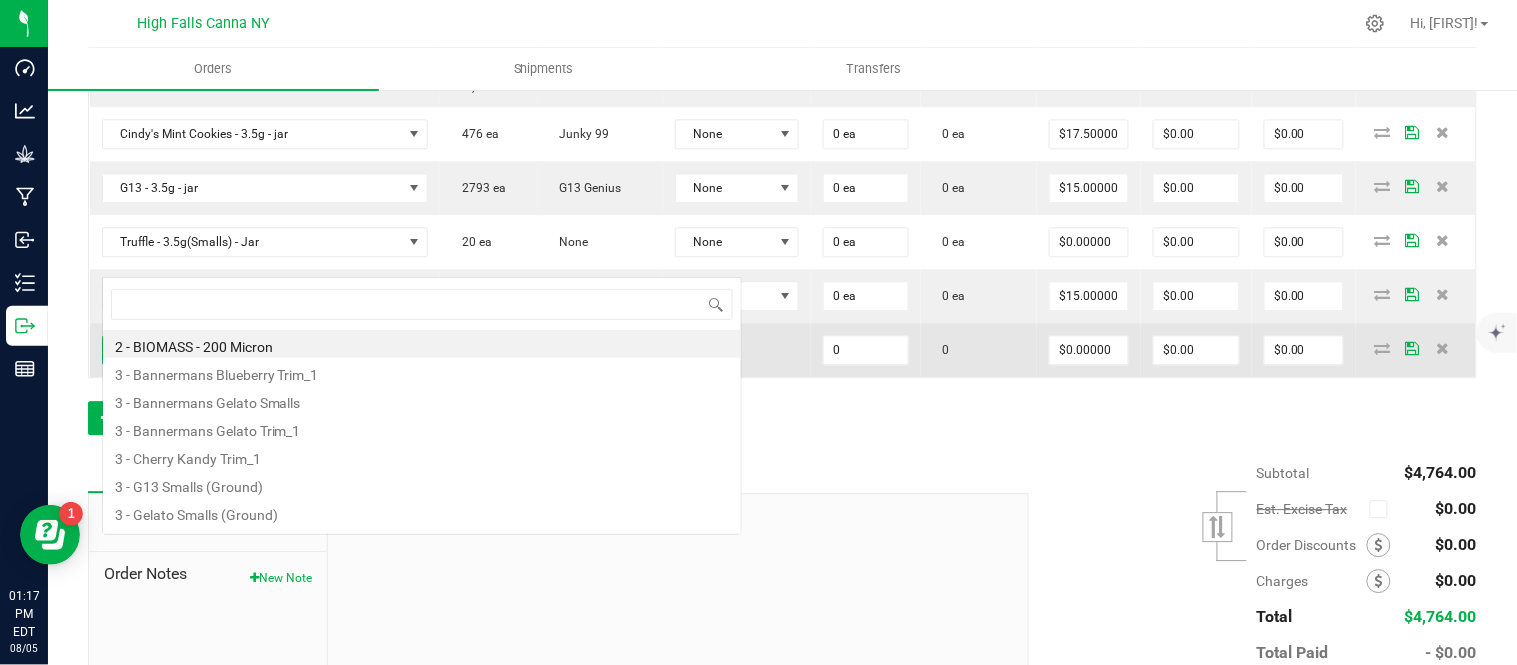 scroll, scrollTop: 0, scrollLeft: 0, axis: both 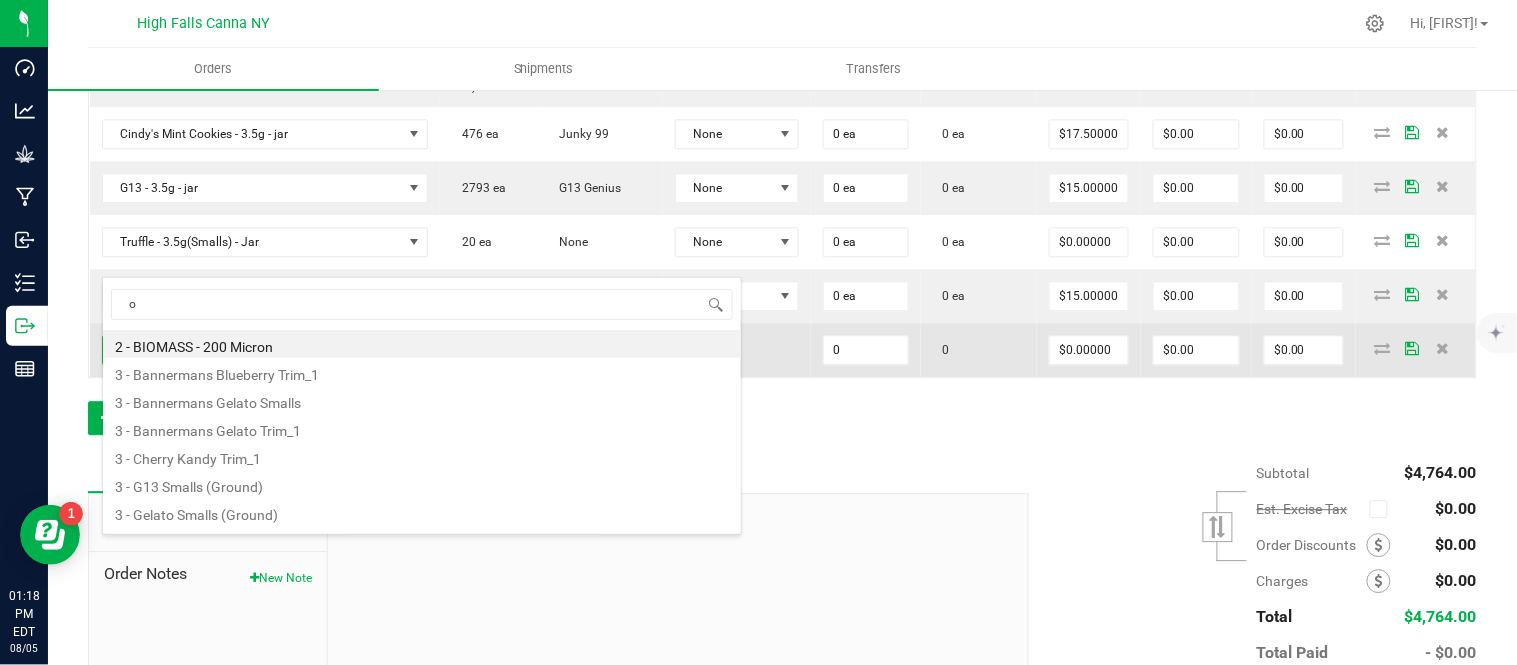 type on "og" 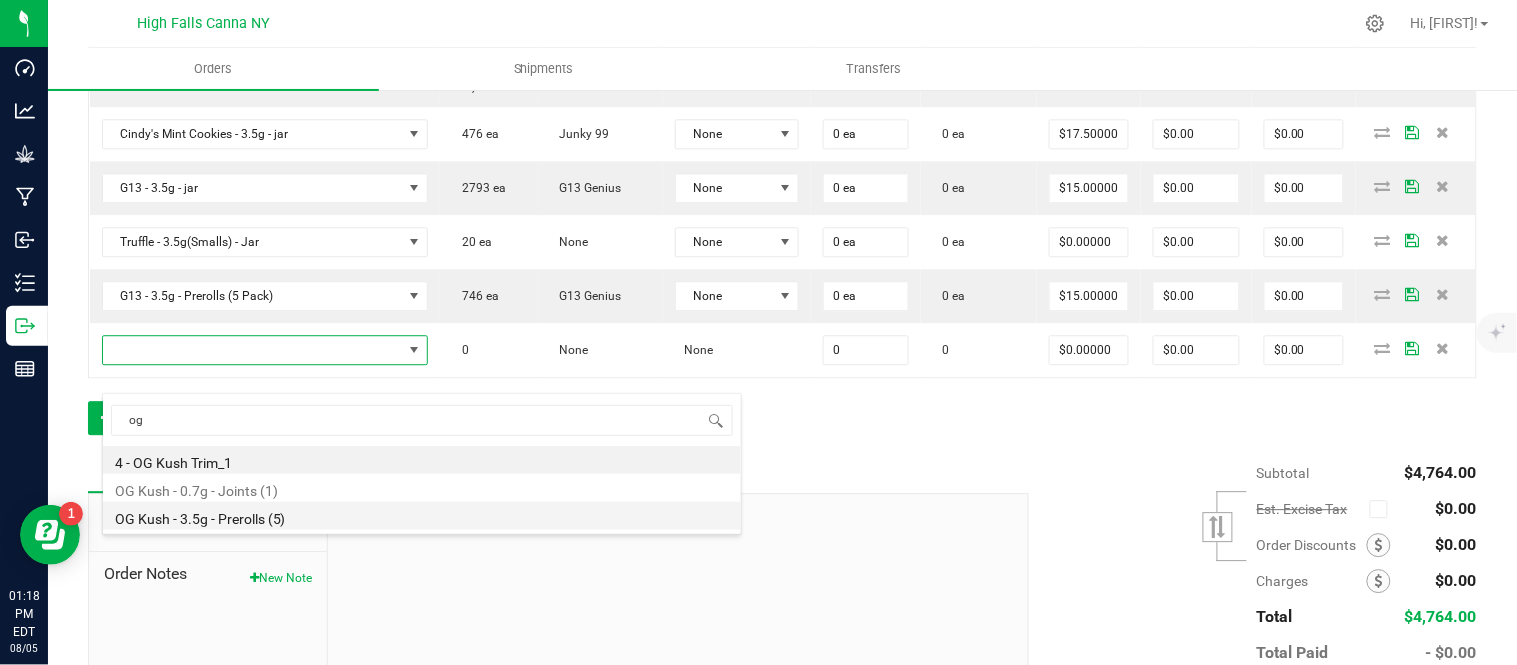 click on "OG Kush - 3.5g - Prerolls (5)" at bounding box center [422, 516] 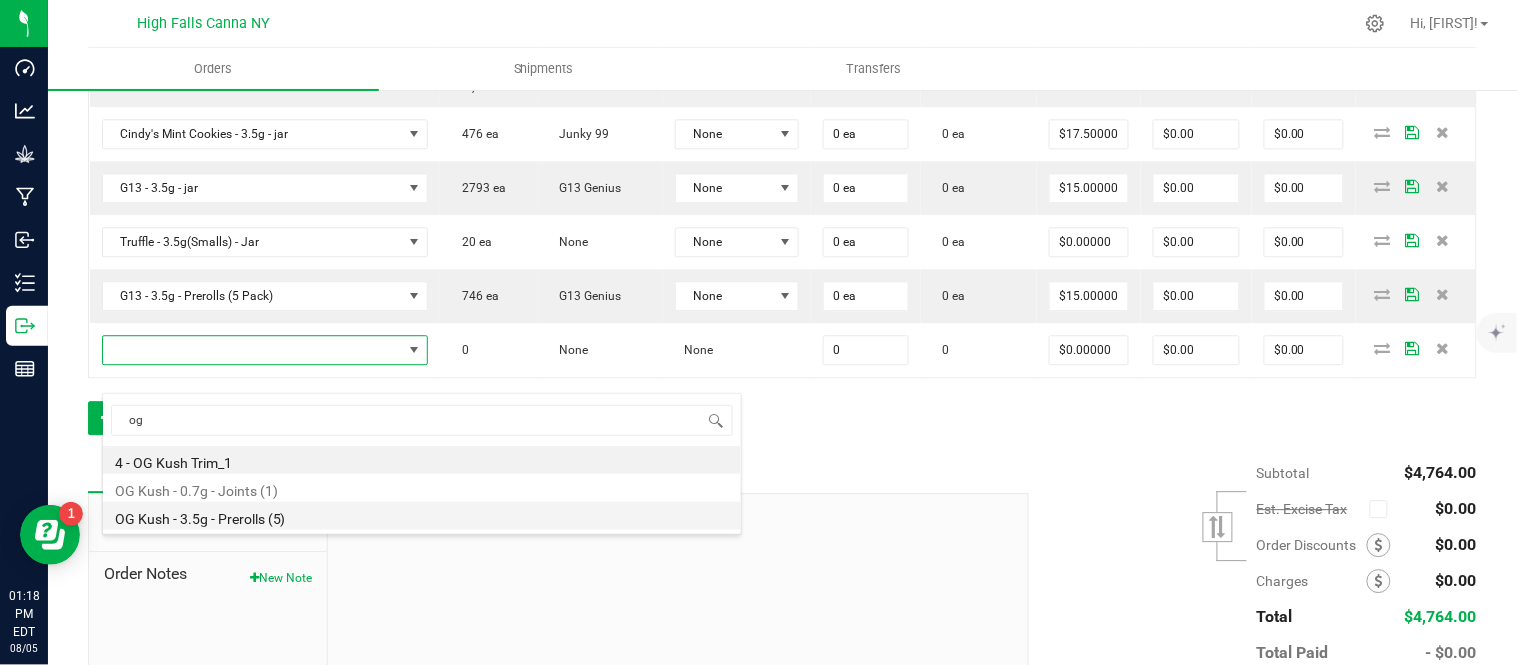 type on "0 ea" 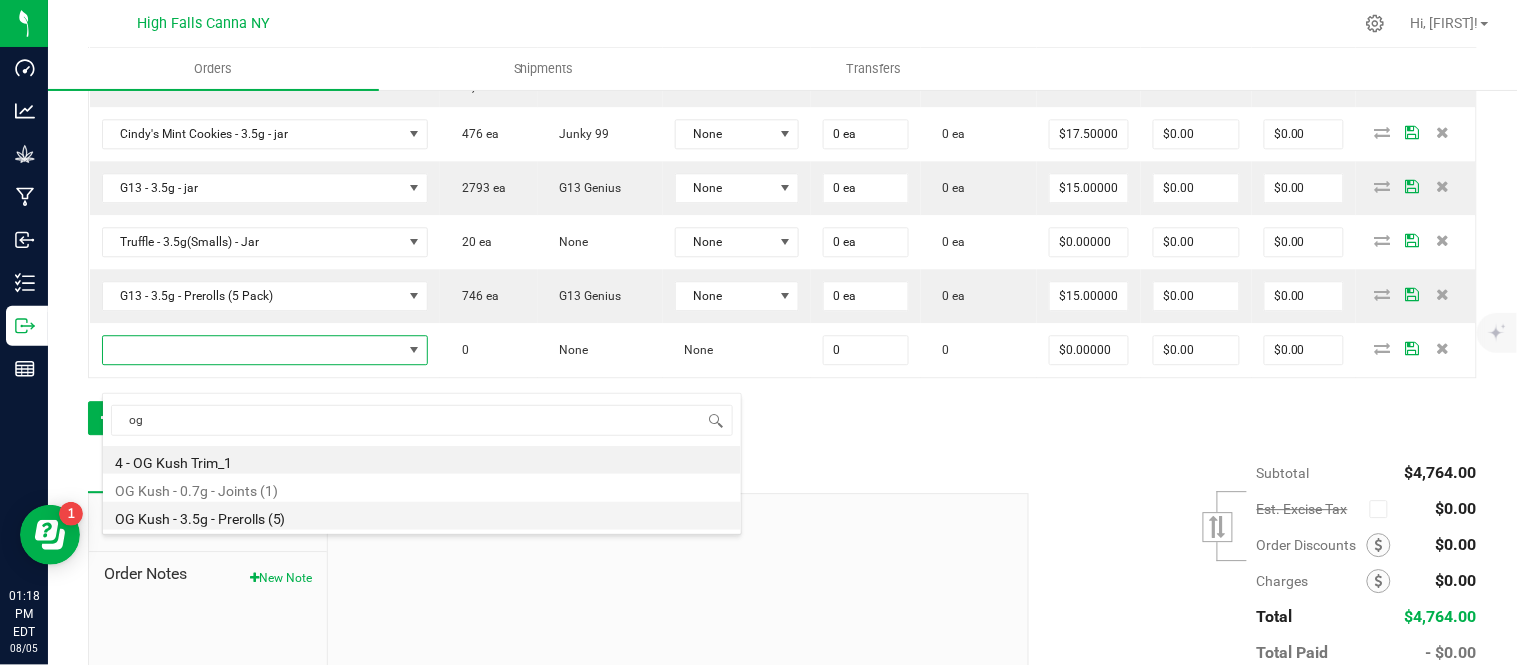 type on "$15.00000" 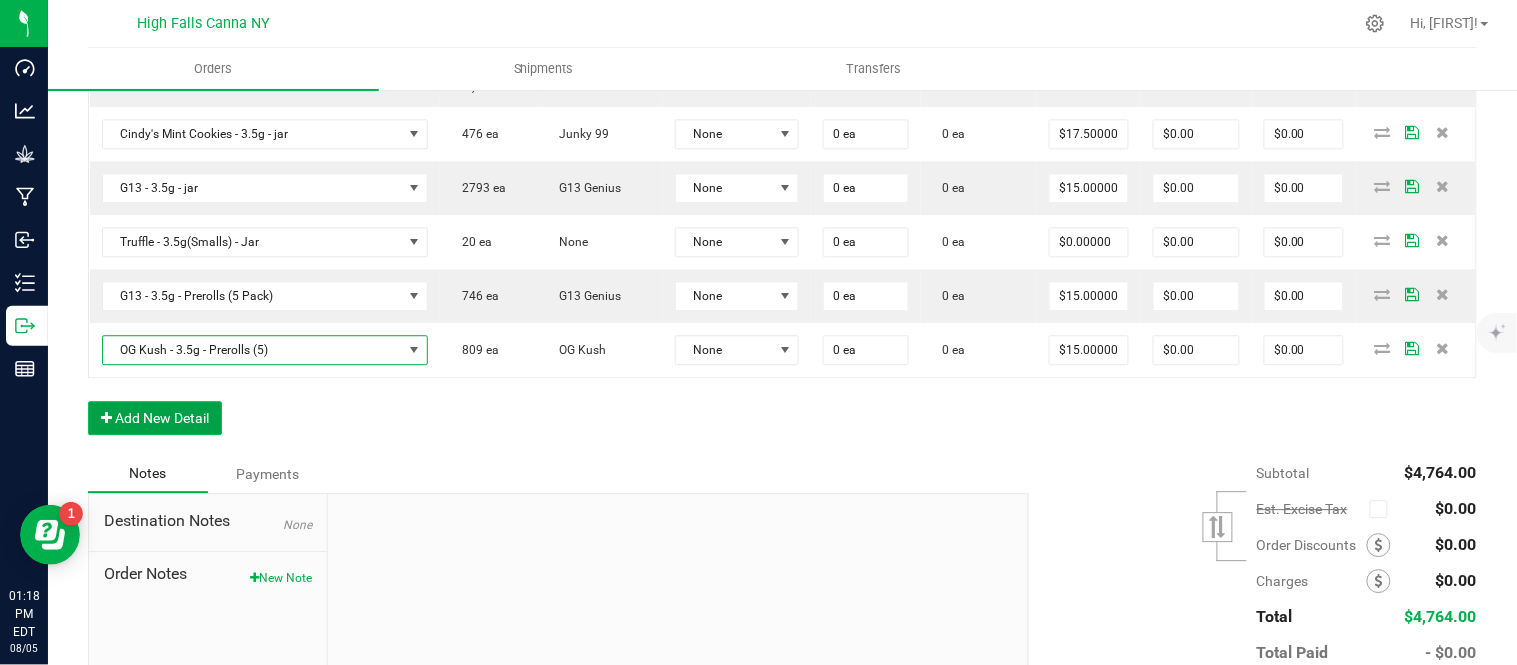 click on "Add New Detail" at bounding box center [155, 418] 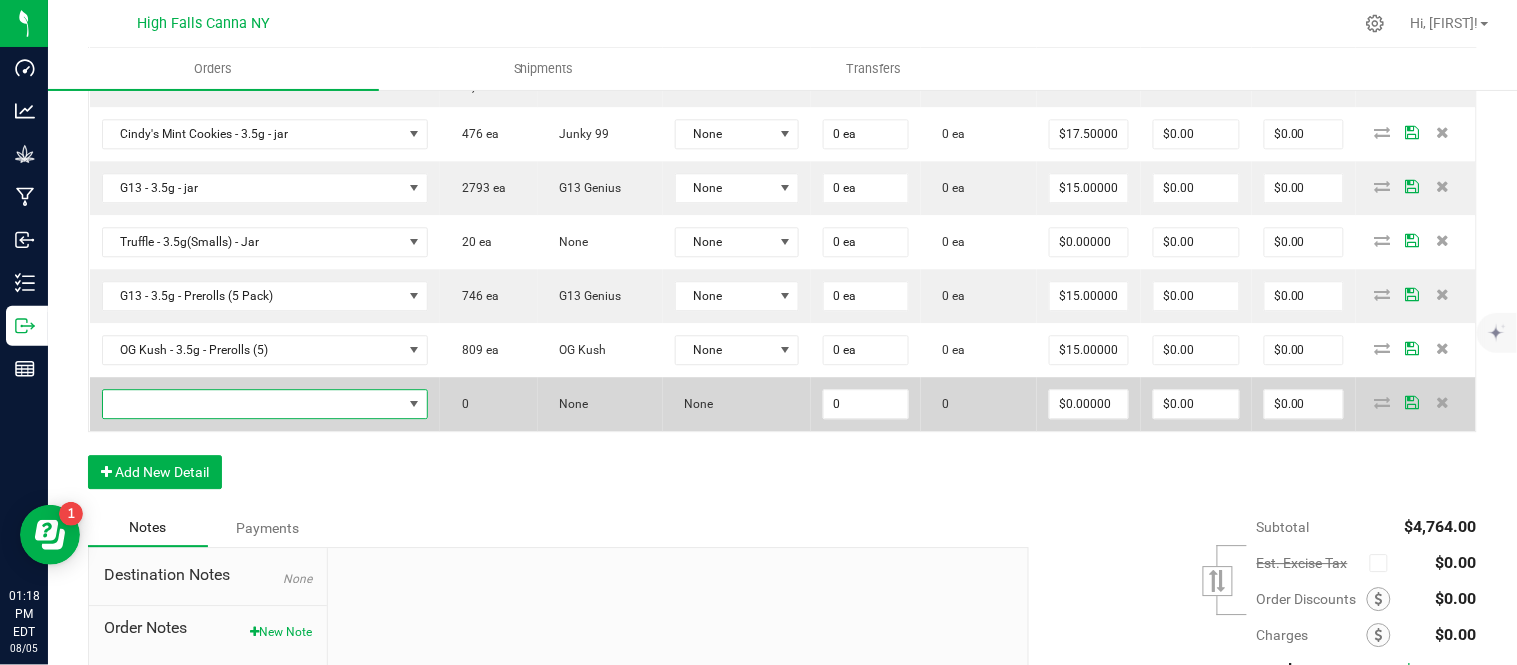 click at bounding box center [253, 404] 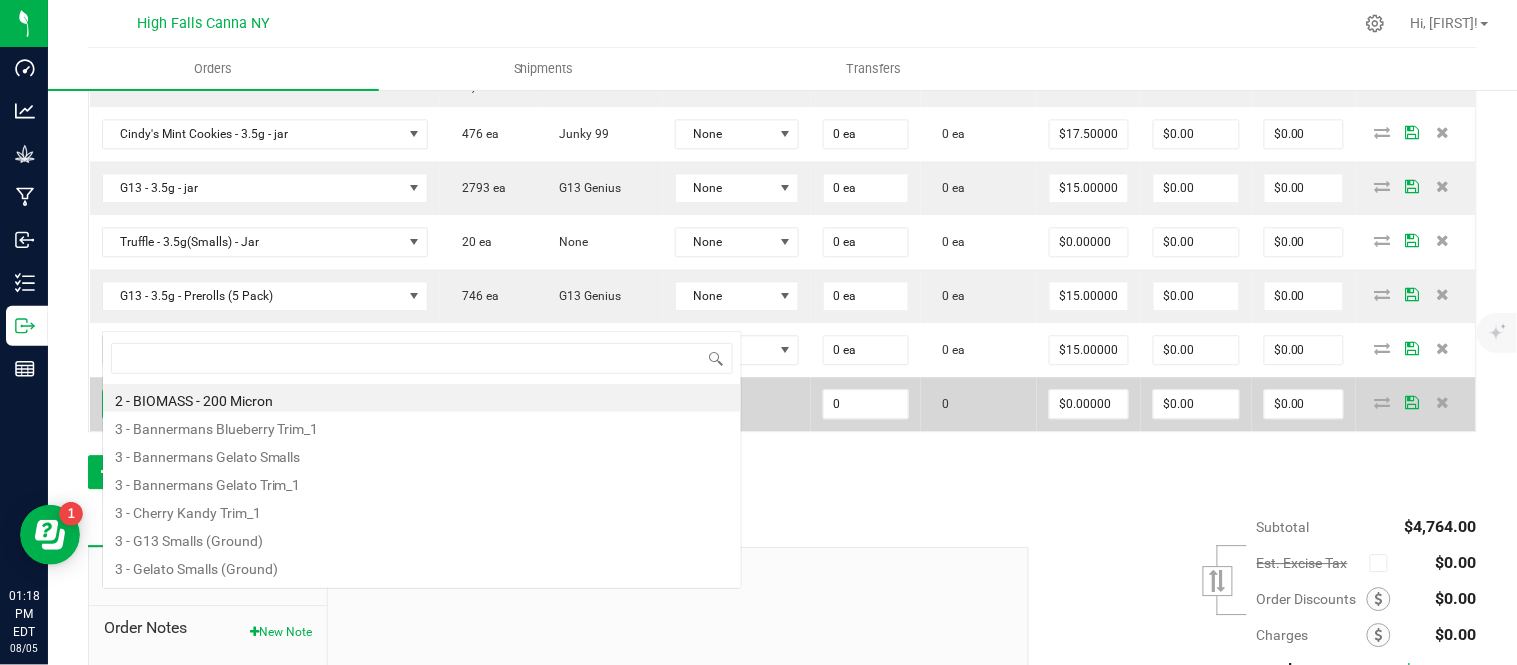 scroll, scrollTop: 0, scrollLeft: 0, axis: both 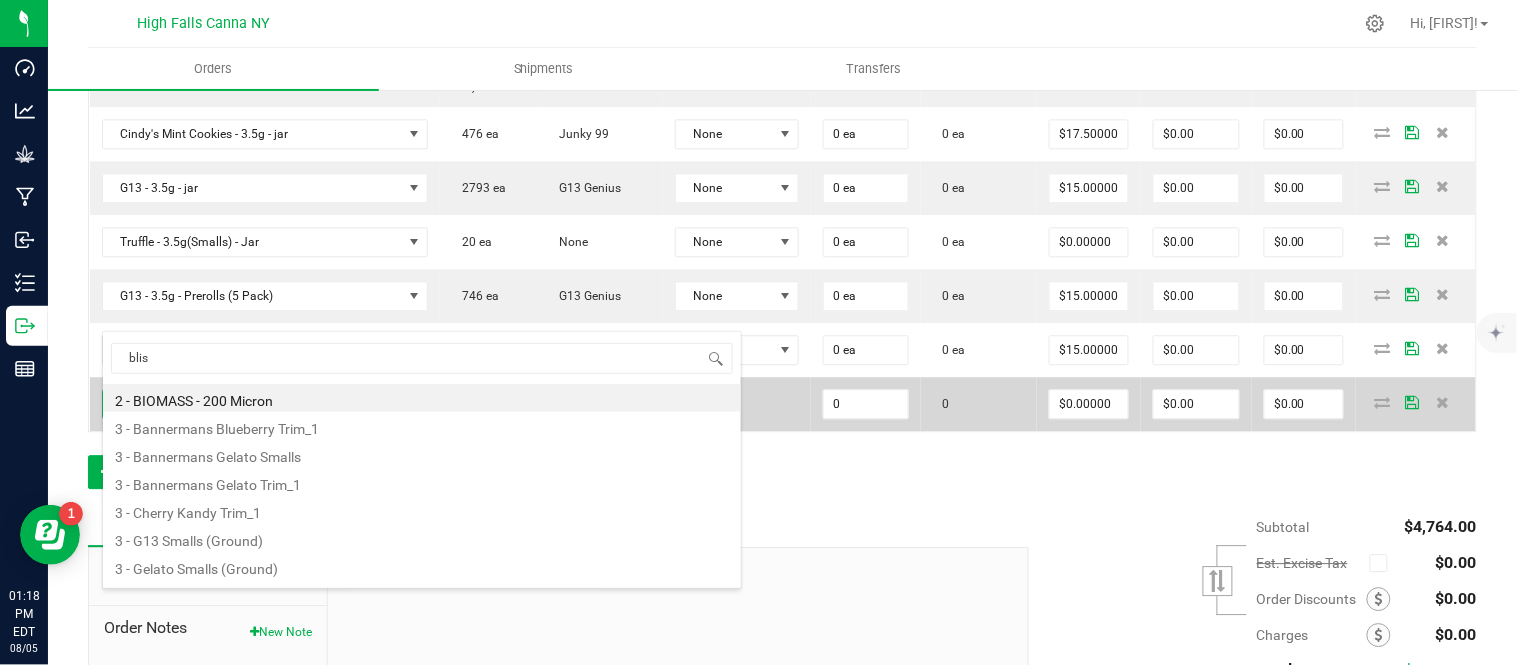 type on "bliss" 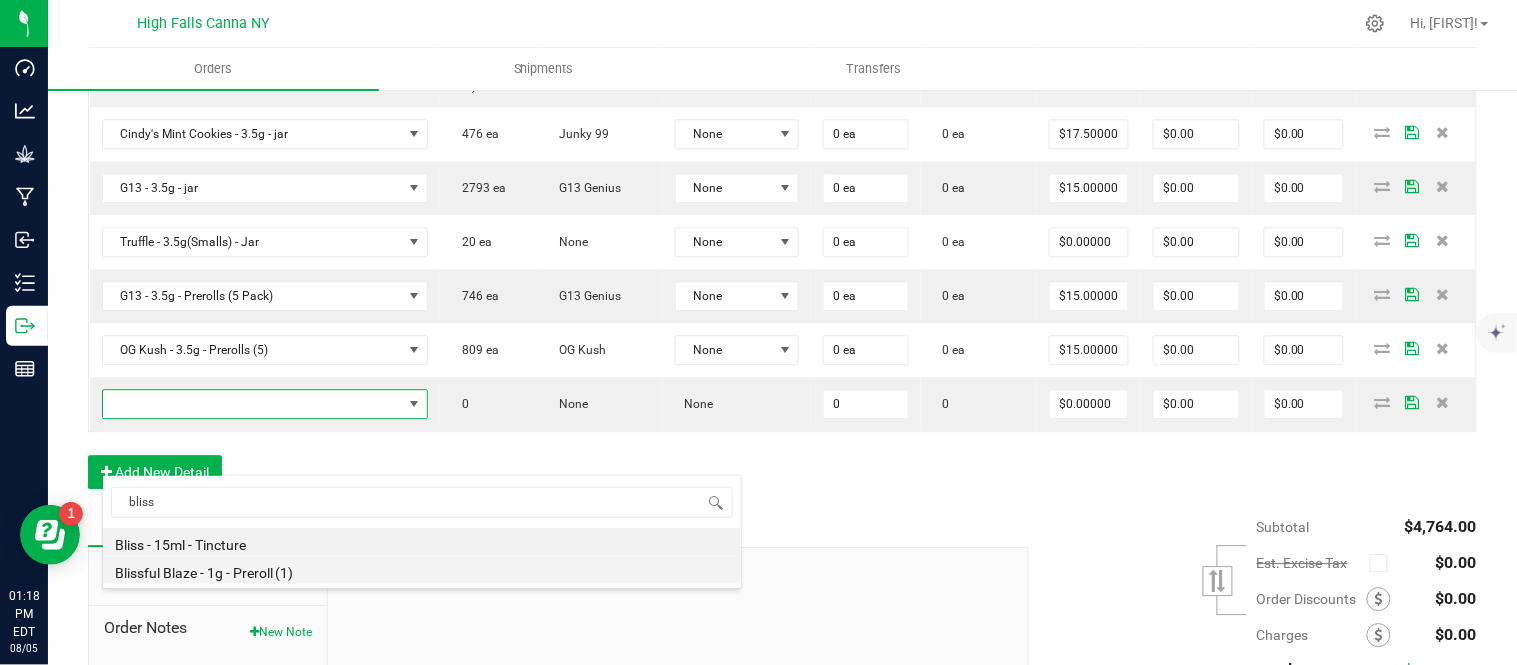 click on "Blissful Blaze - 1g - Preroll (1)" at bounding box center (422, 570) 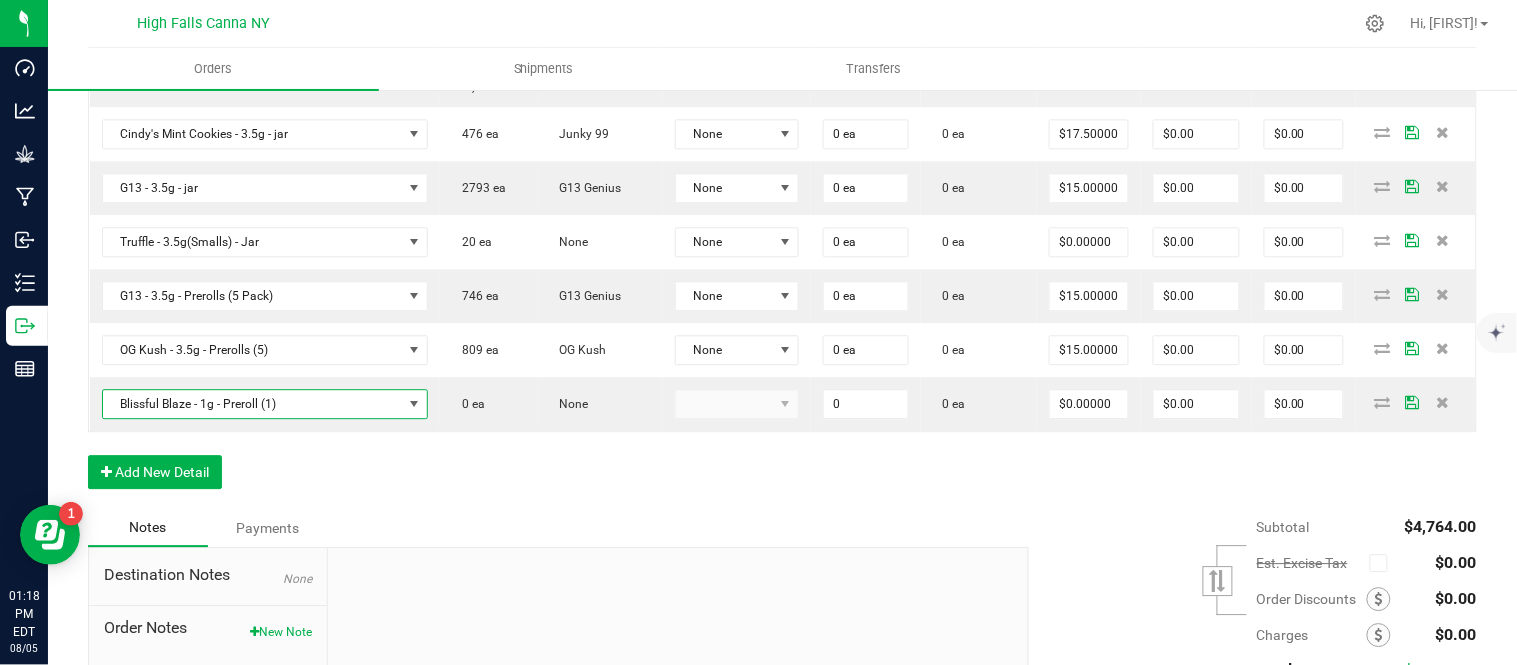 type on "0 ea" 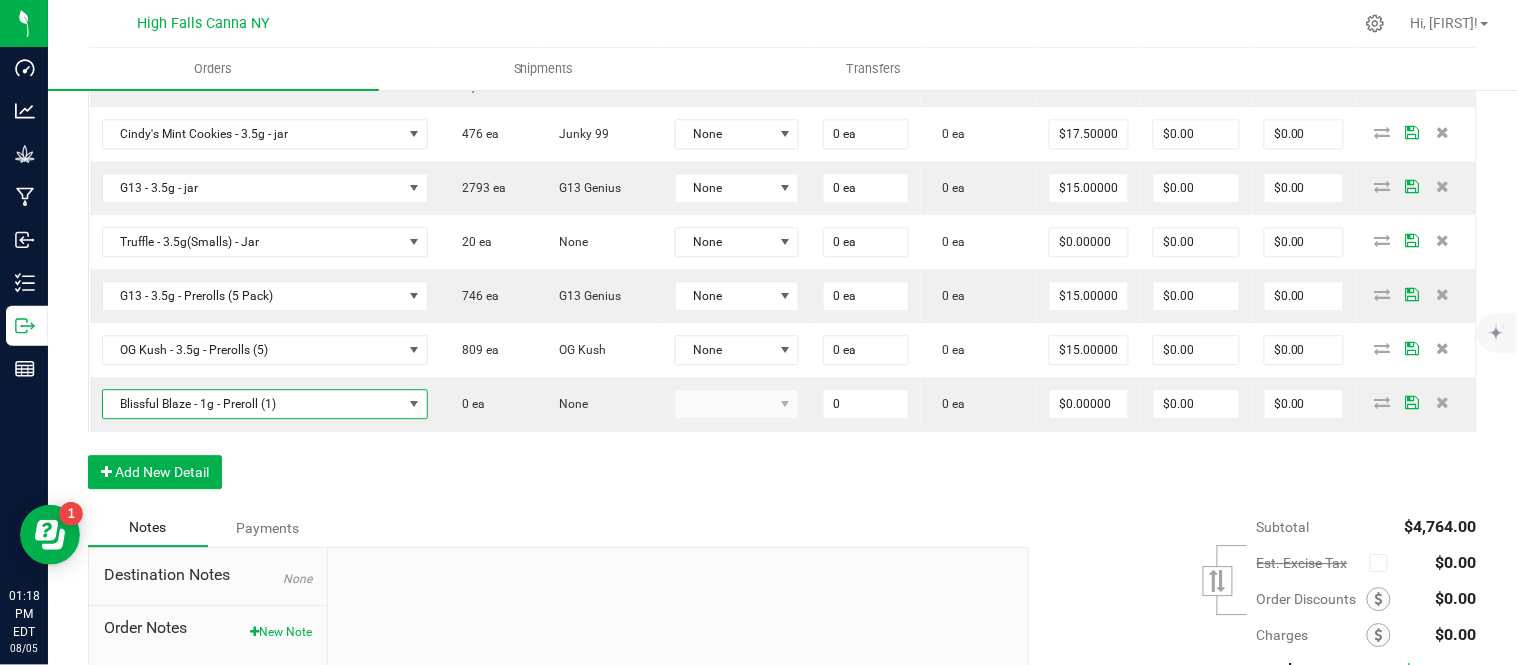type on "$6.00000" 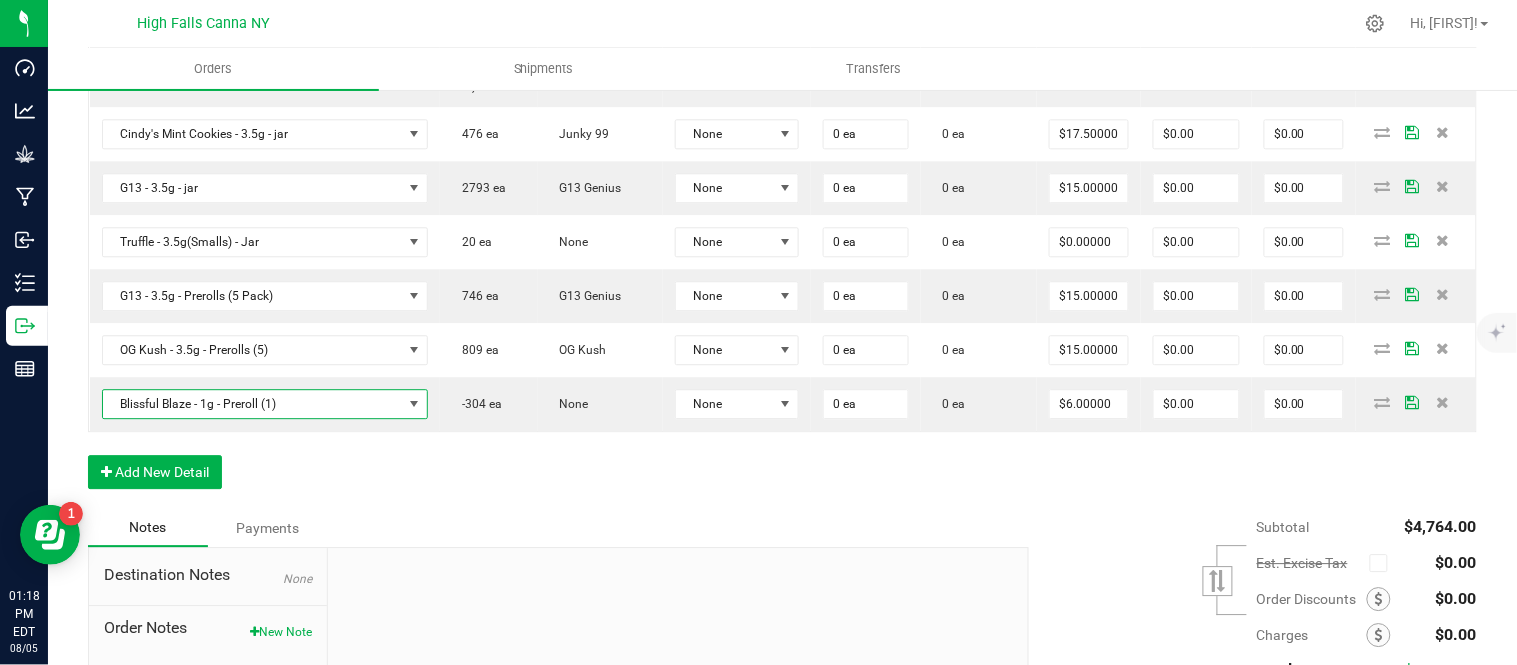 scroll, scrollTop: 1333, scrollLeft: 0, axis: vertical 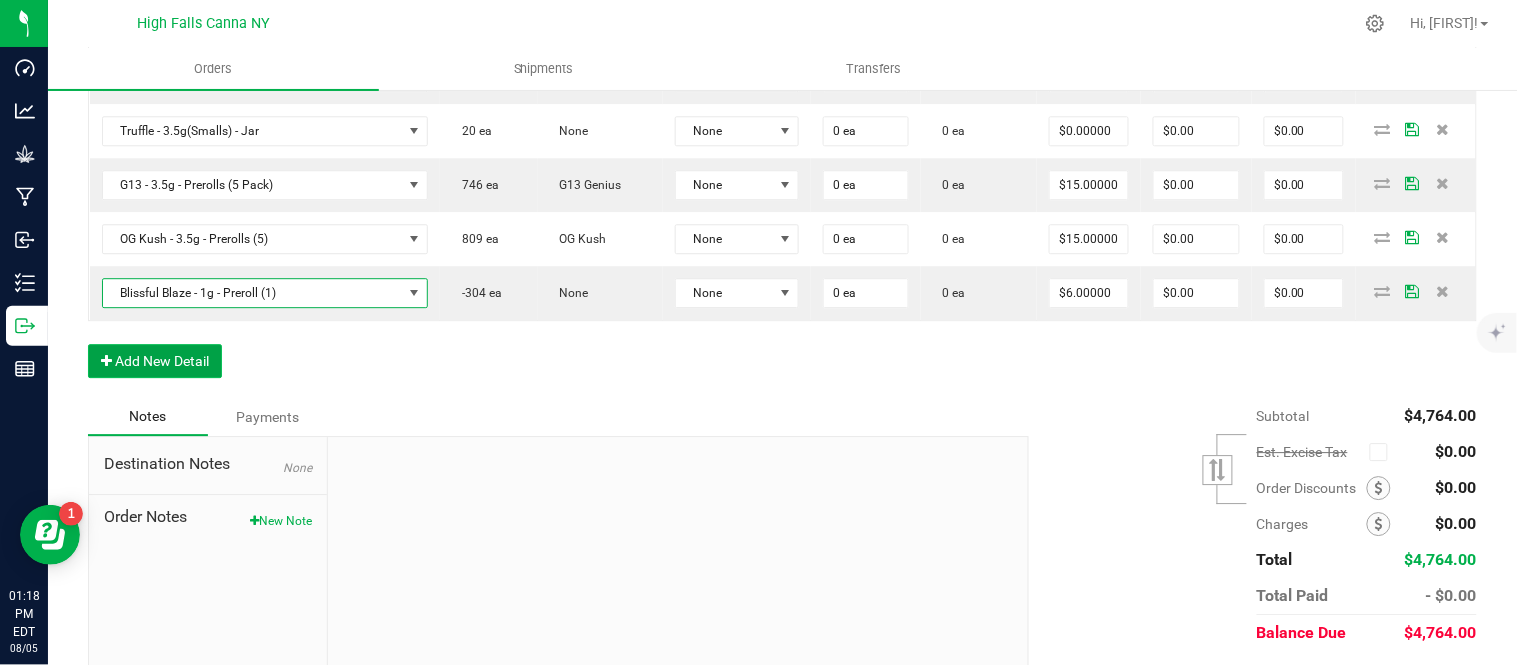click on "Add New Detail" at bounding box center [155, 361] 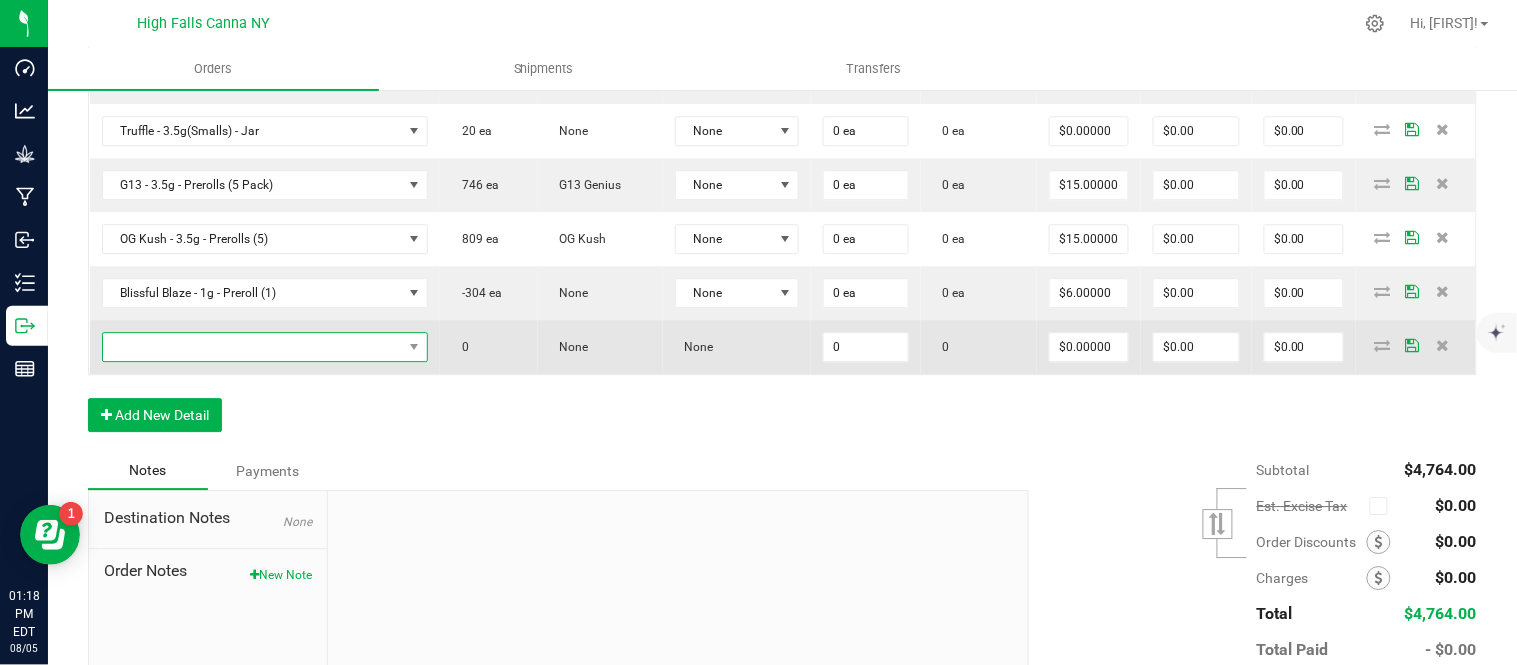 click at bounding box center (253, 347) 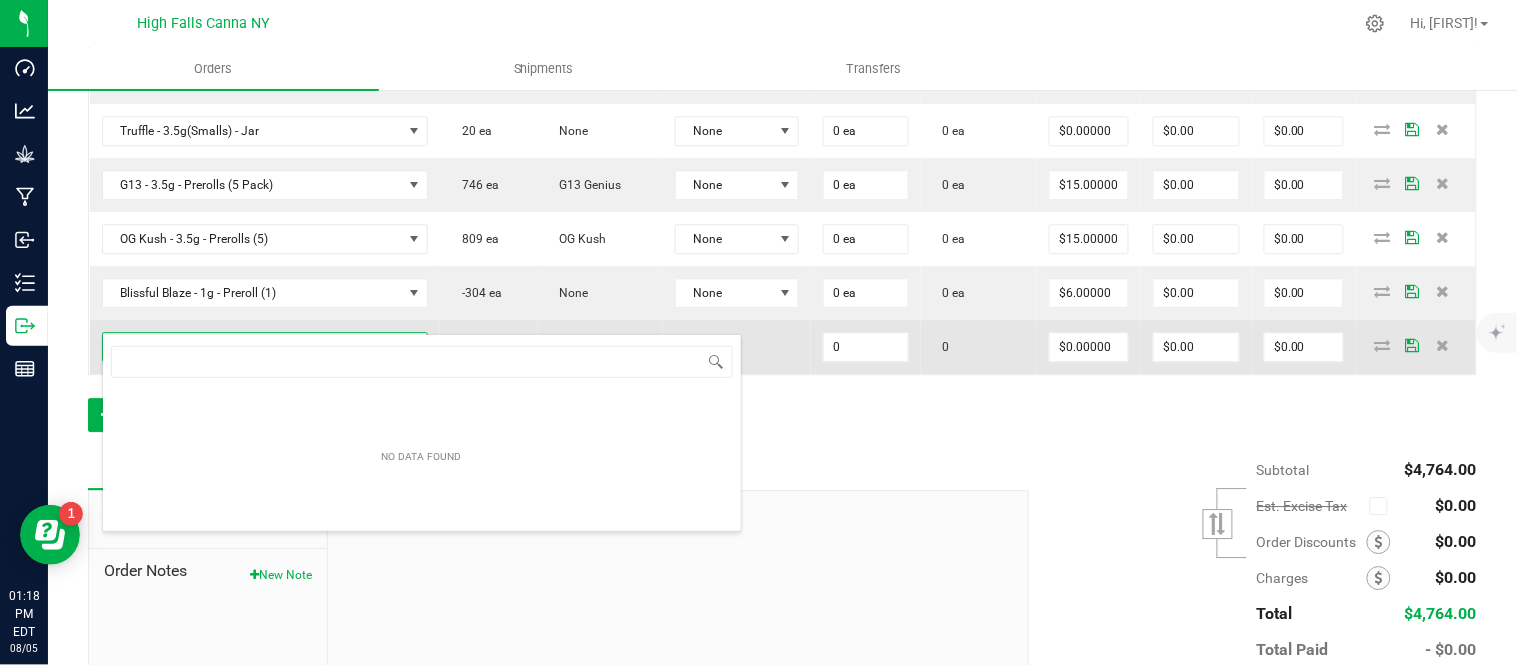 scroll, scrollTop: 99970, scrollLeft: 99654, axis: both 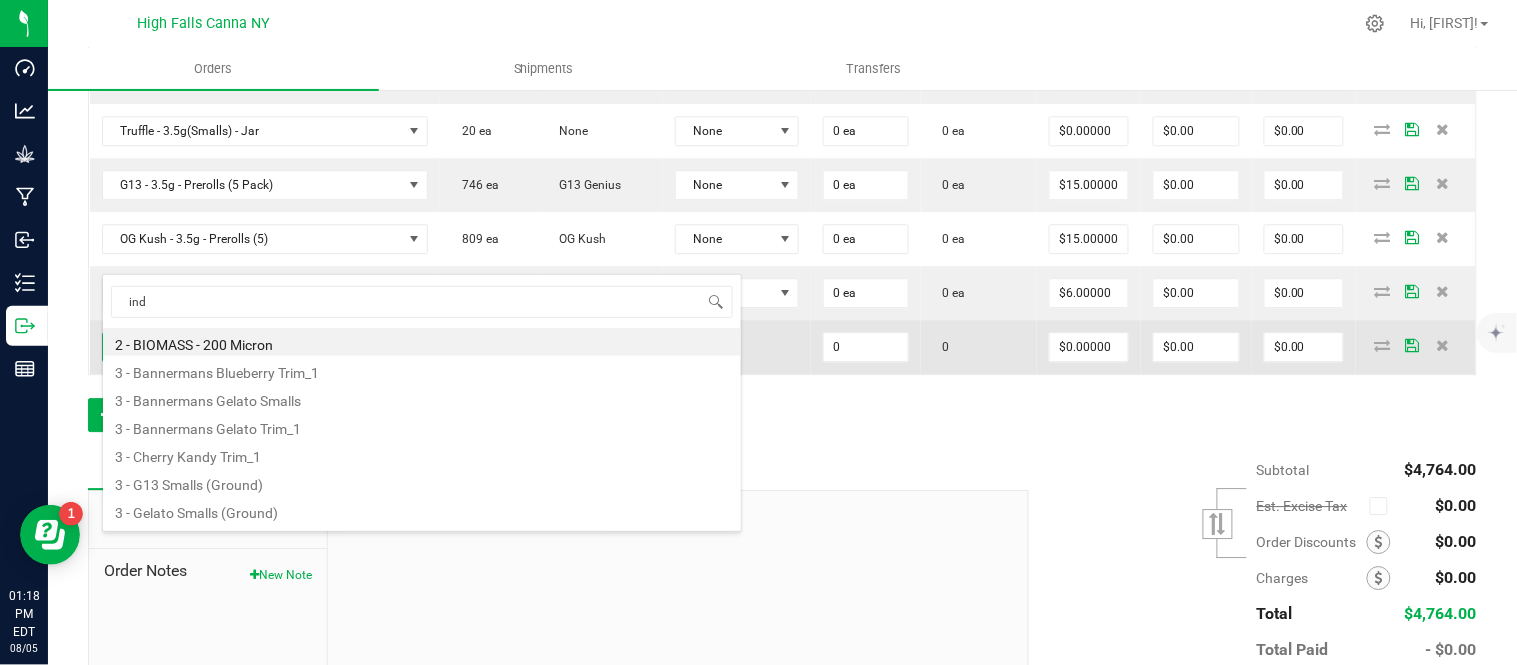 type on "indi" 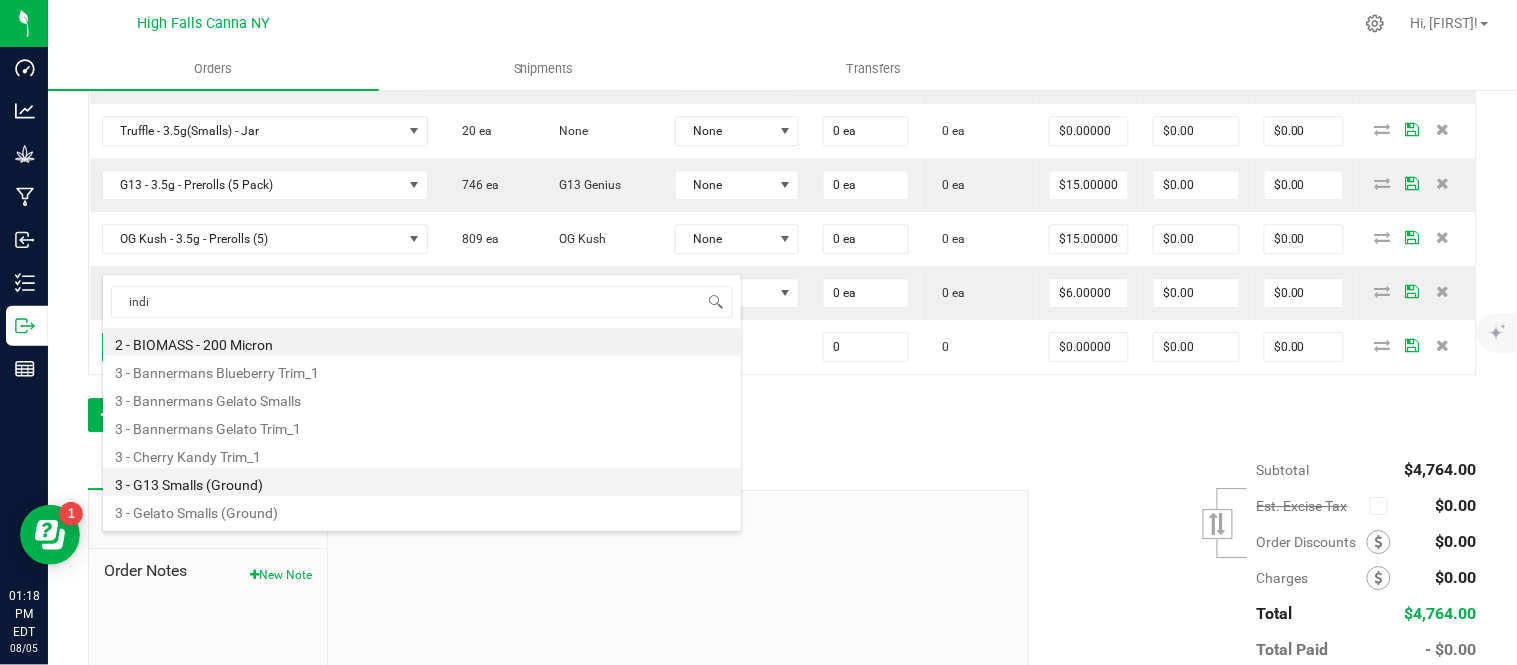 scroll, scrollTop: 0, scrollLeft: 0, axis: both 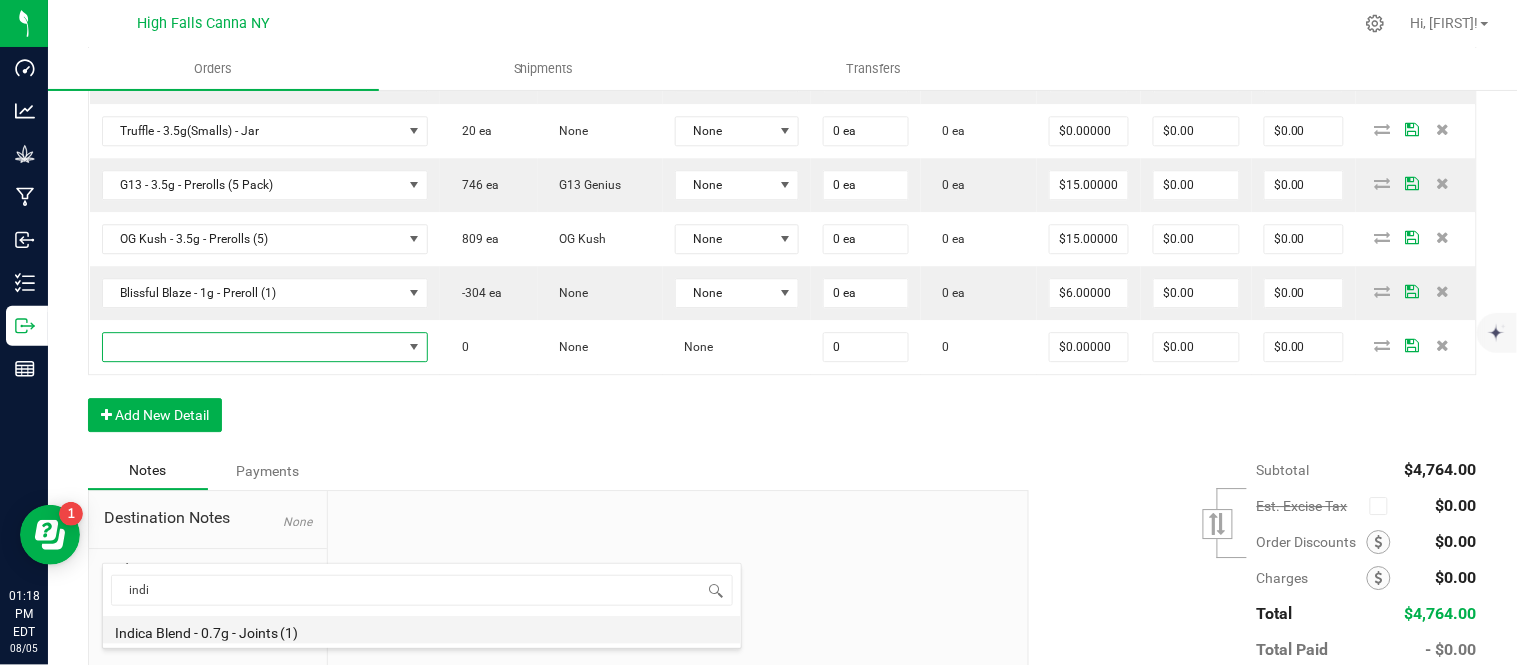 click on "Indica Blend - 0.7g - Joints (1)" at bounding box center [422, 630] 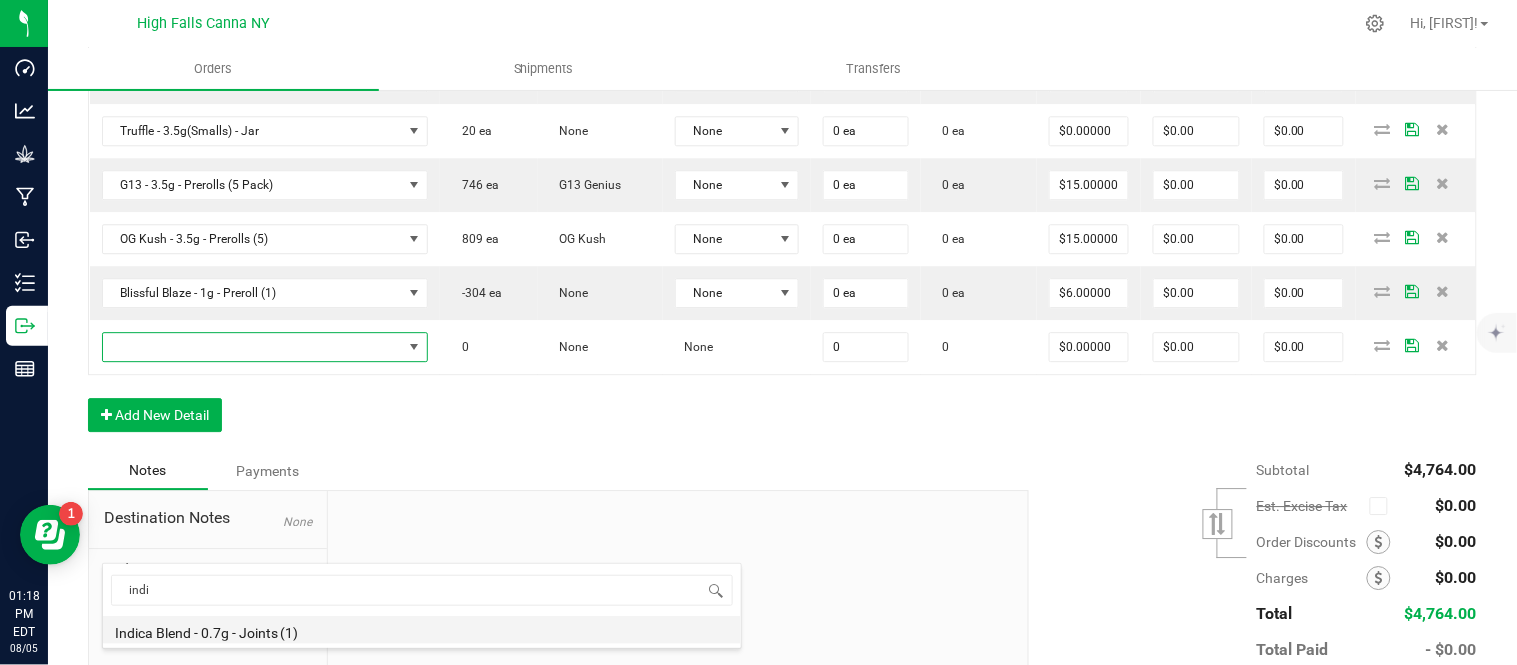 type on "0 ea" 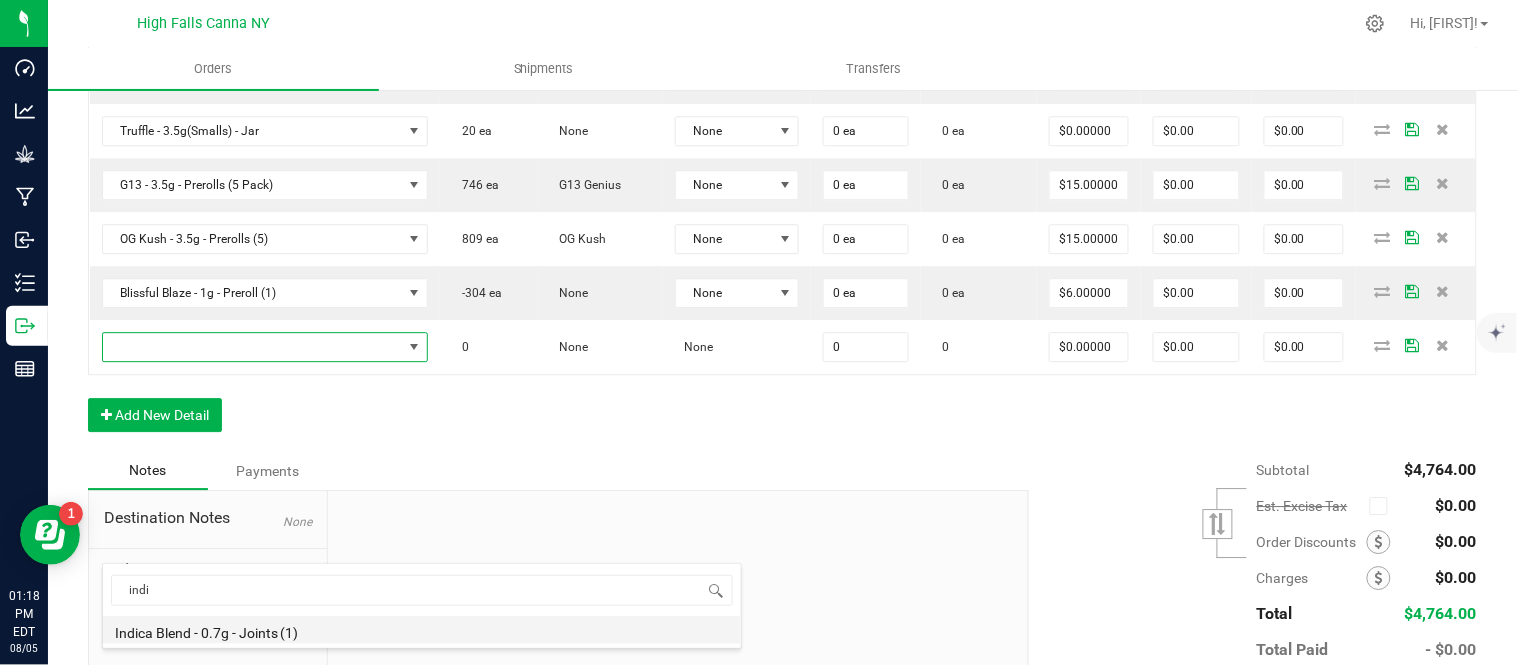 type on "$4.42000" 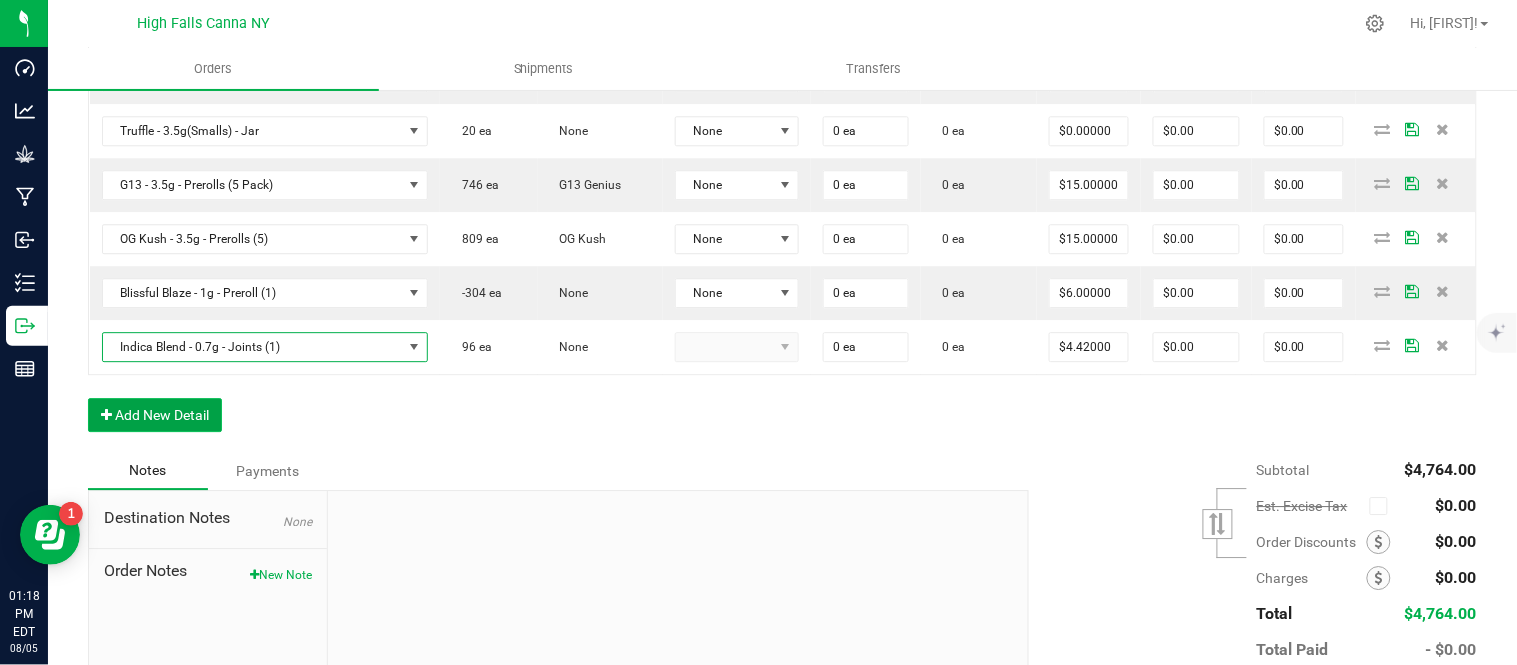 click on "Add New Detail" at bounding box center (155, 415) 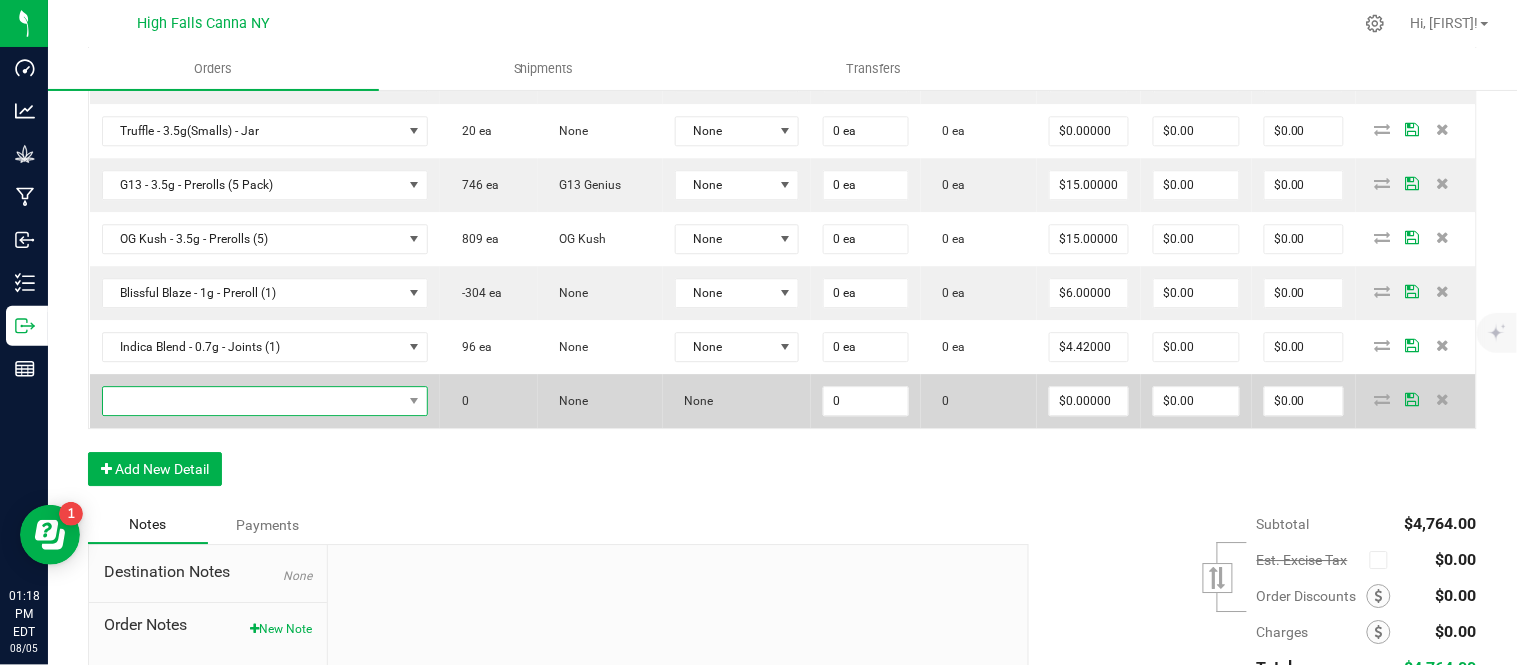 click at bounding box center [253, 401] 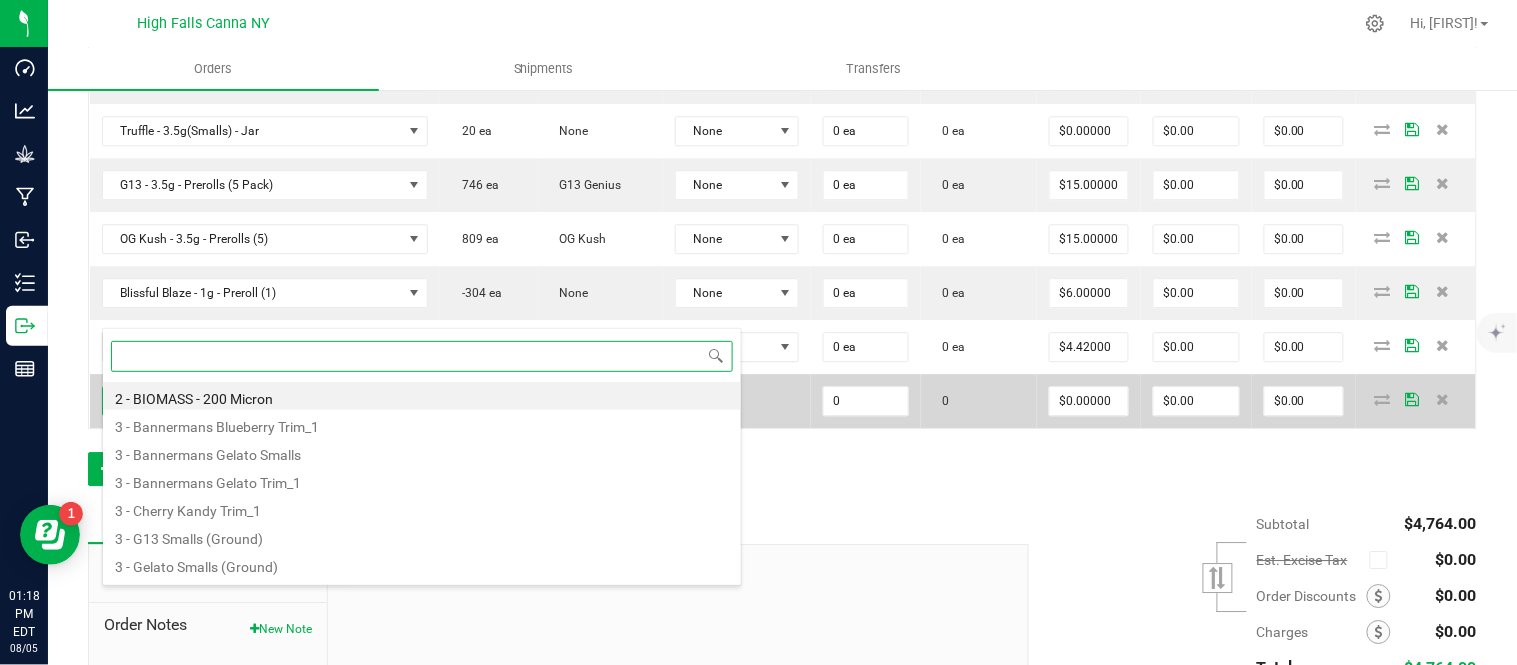 scroll, scrollTop: 0, scrollLeft: 0, axis: both 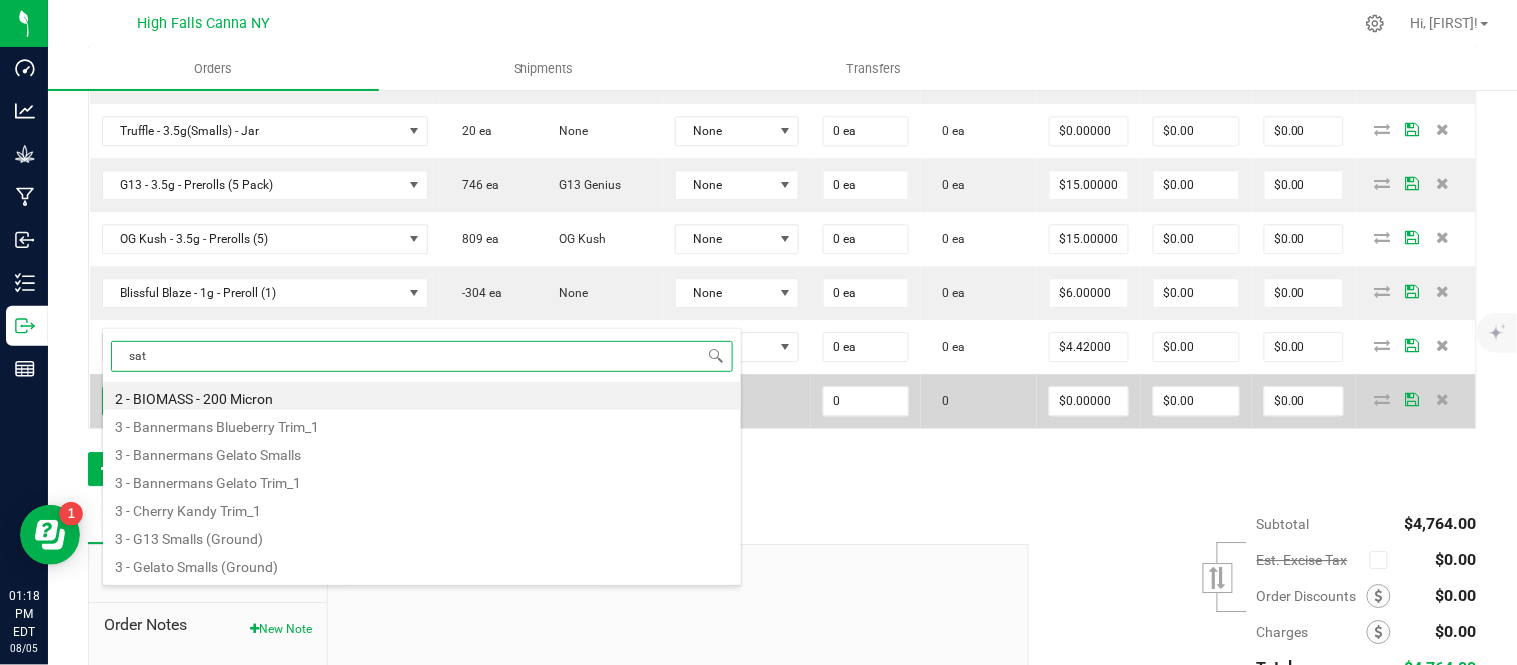type on "sati" 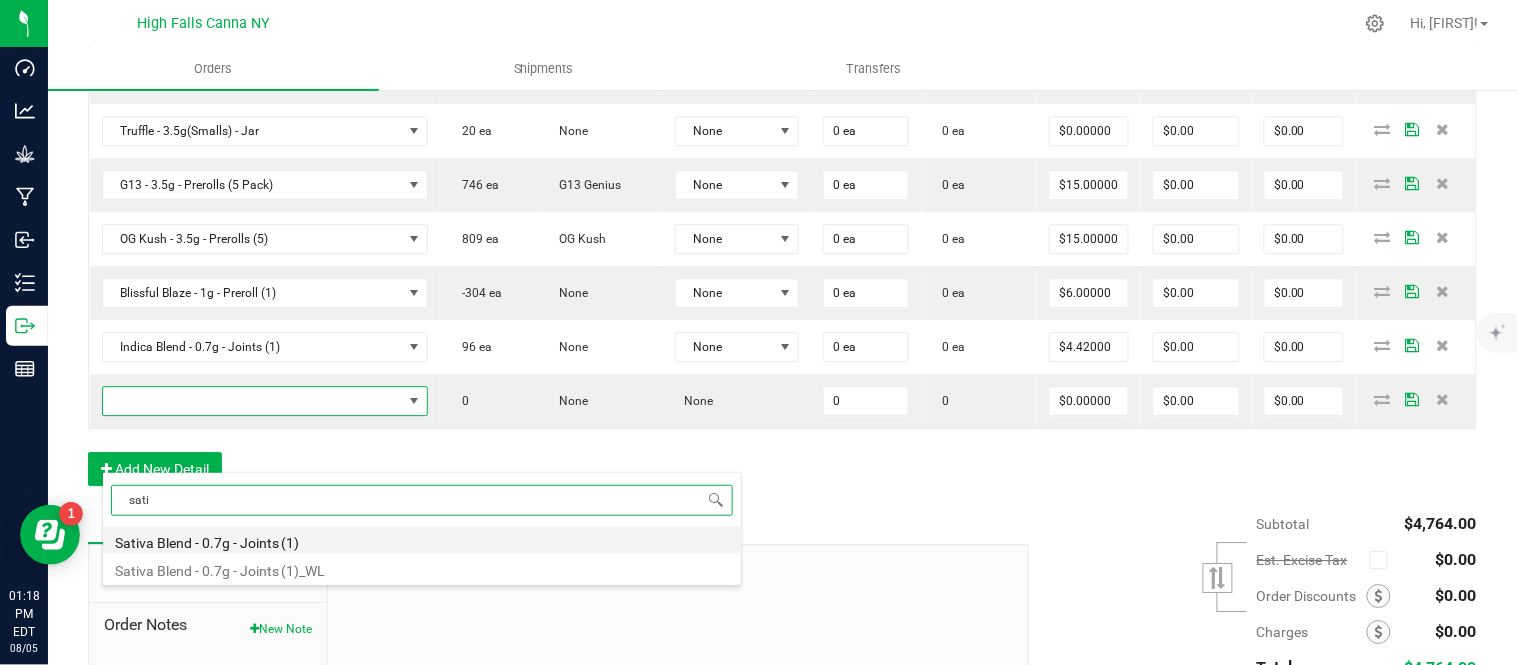 click on "Sativa Blend - 0.7g - Joints (1)" at bounding box center [422, 540] 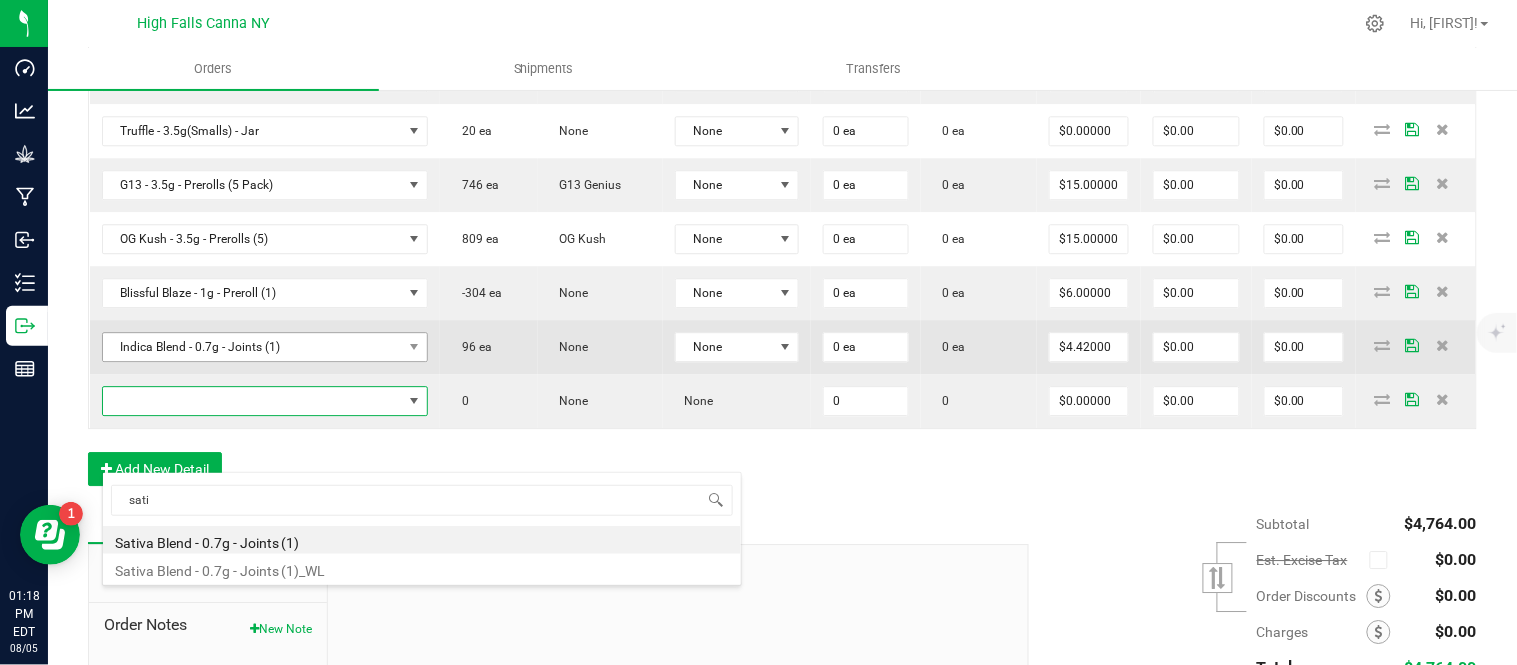 type on "0 ea" 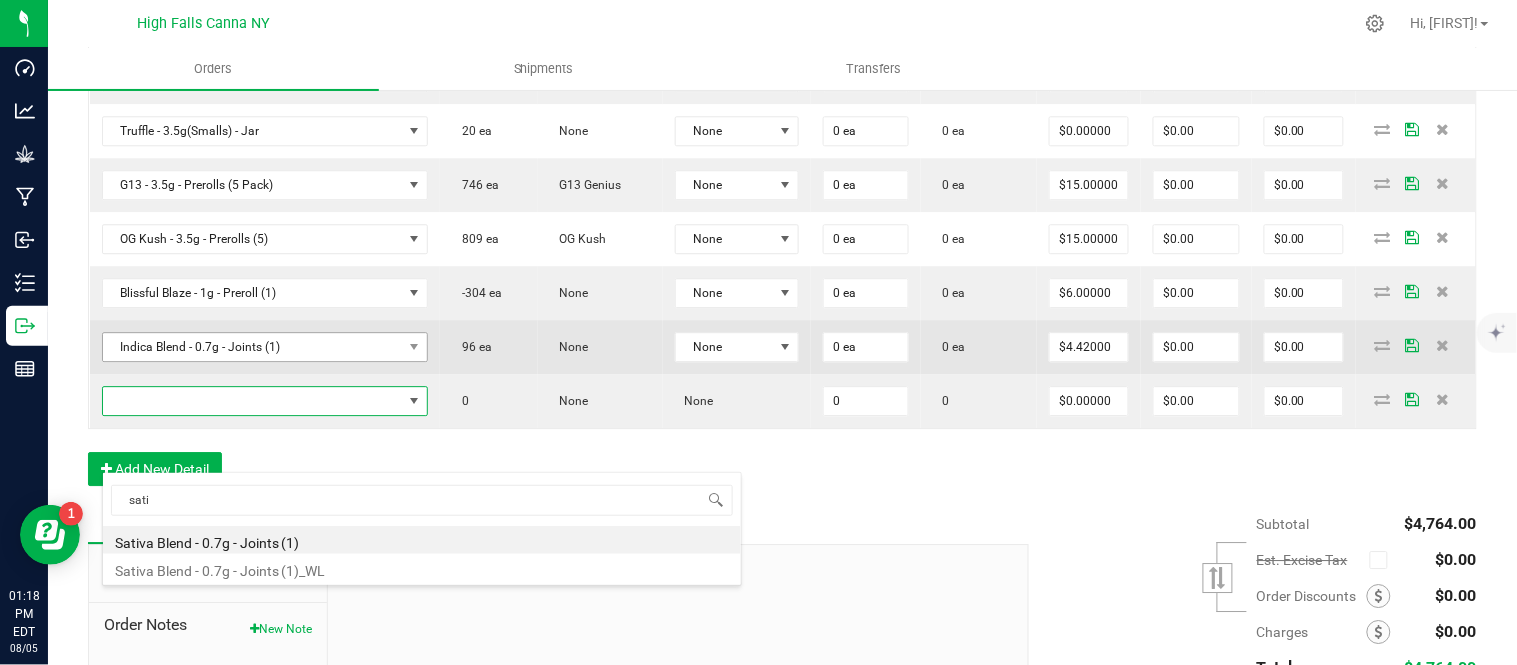 type on "$4.42000" 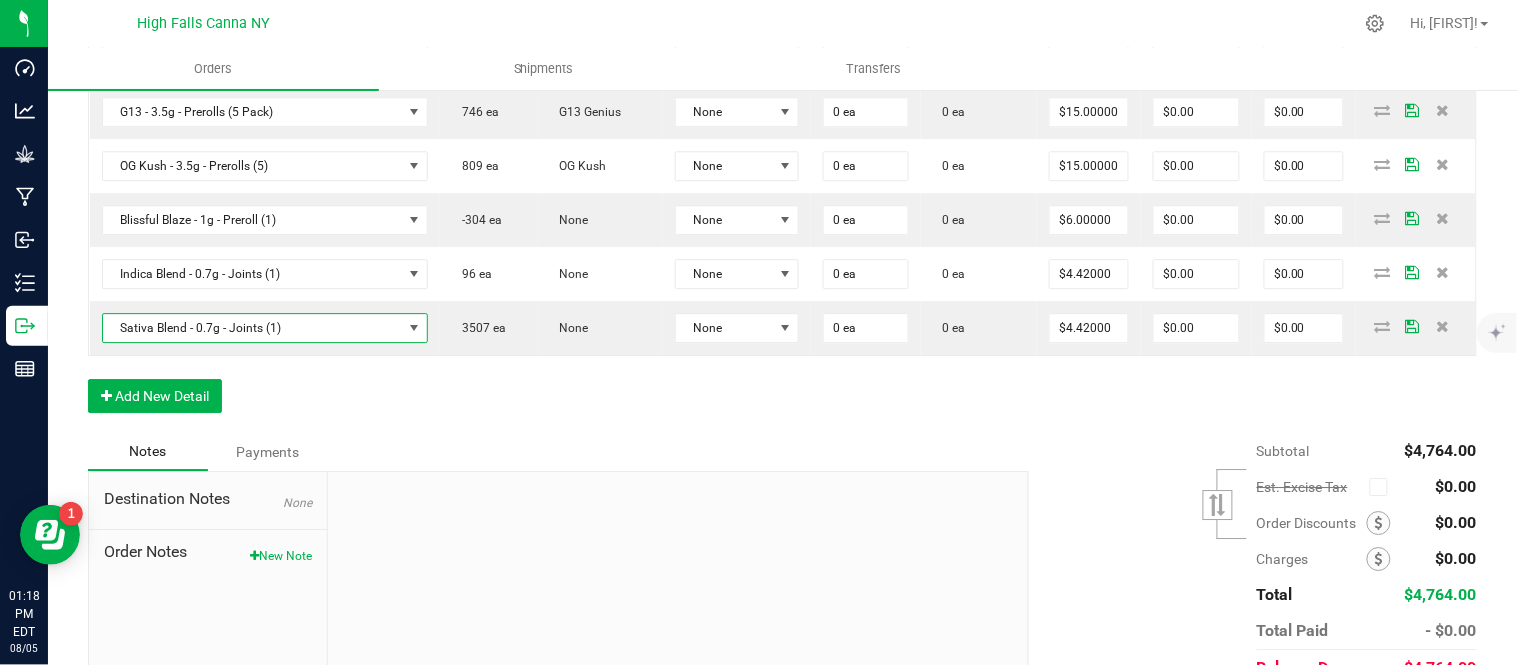 scroll, scrollTop: 1444, scrollLeft: 0, axis: vertical 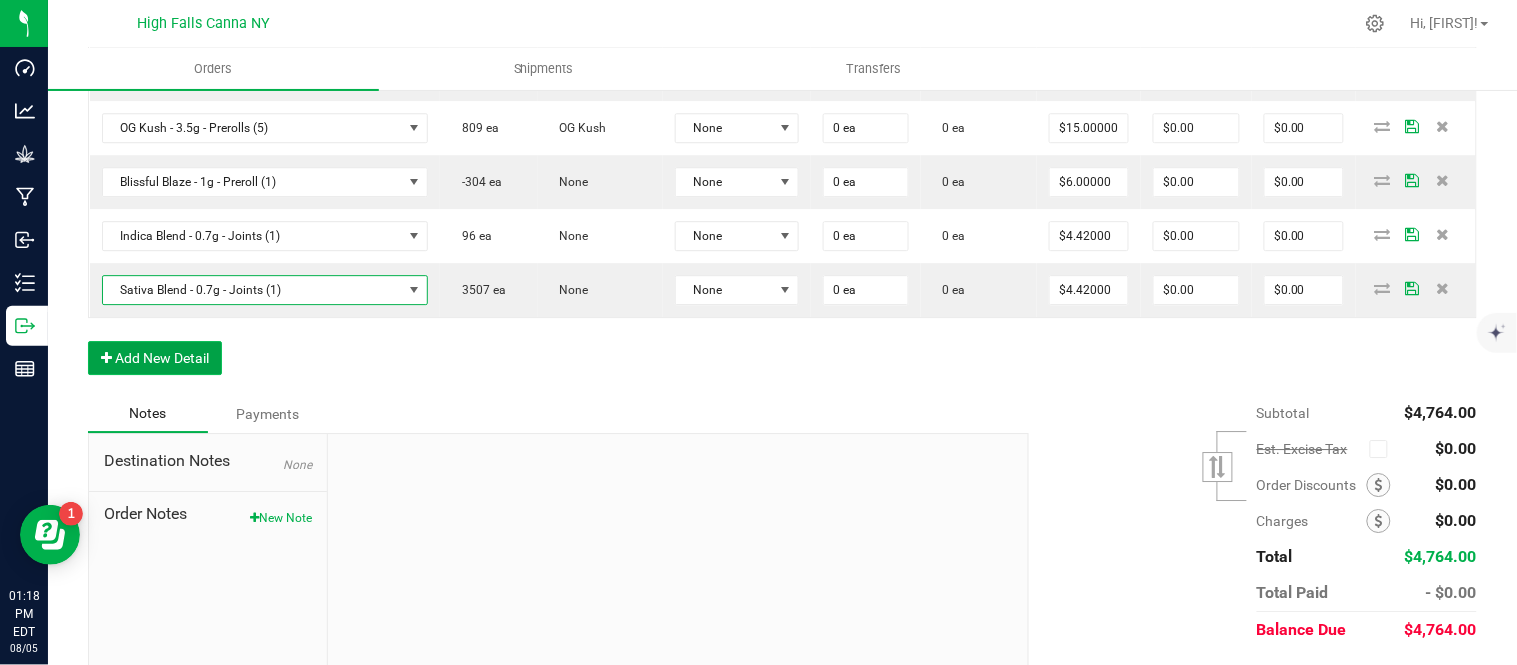 click on "Add New Detail" at bounding box center (155, 358) 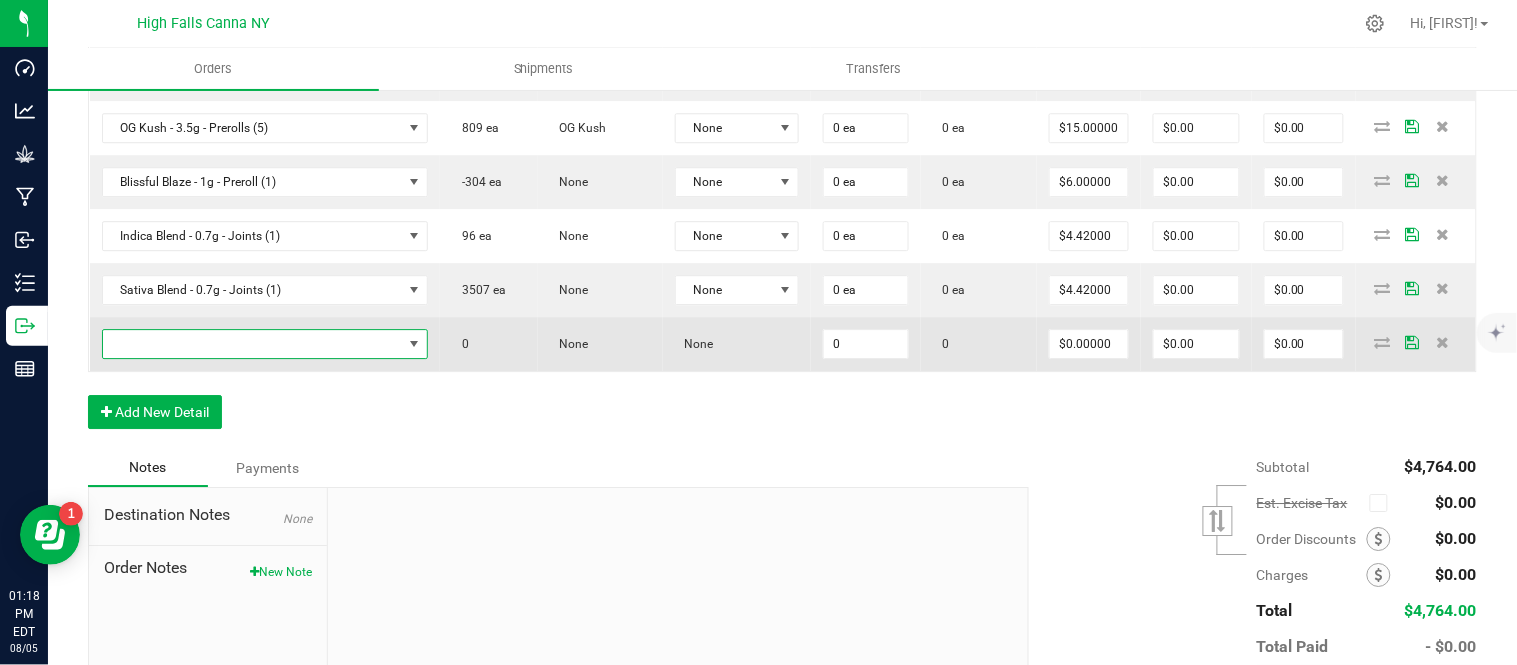 click at bounding box center [253, 344] 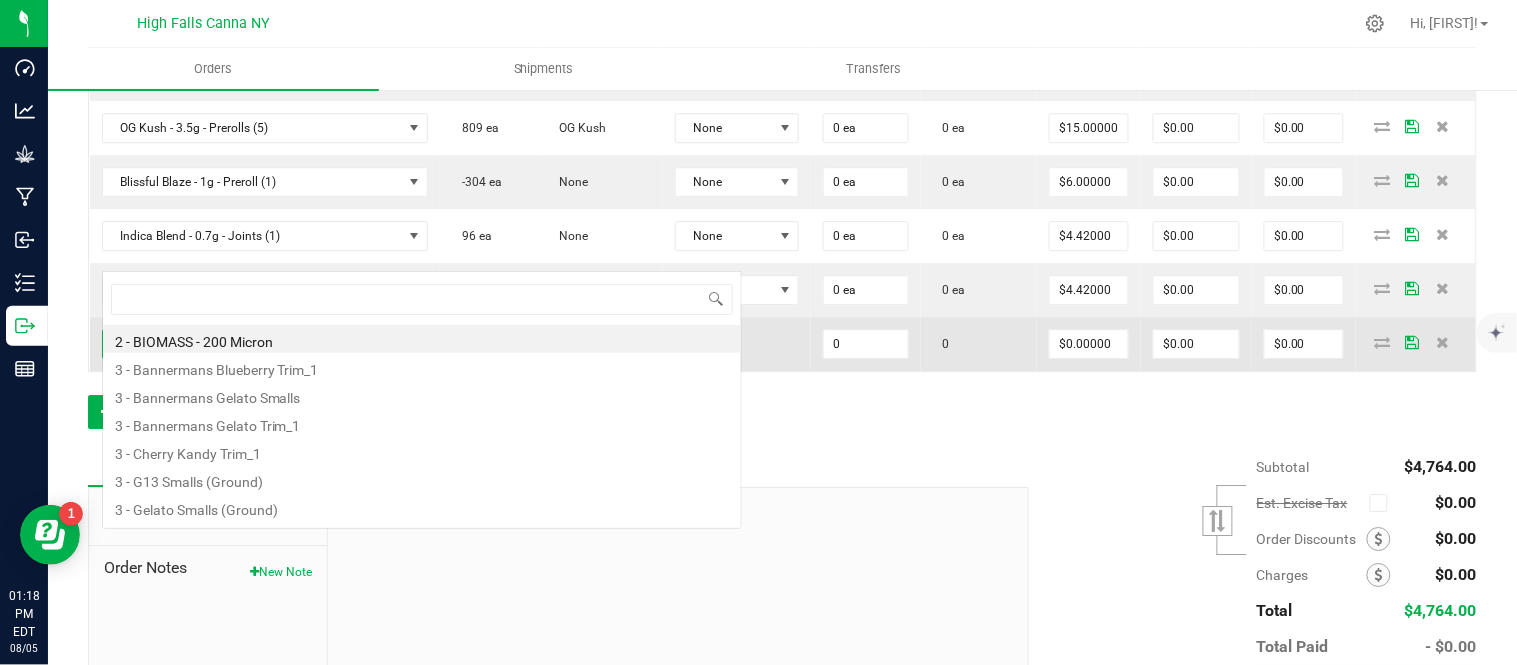scroll, scrollTop: 0, scrollLeft: 0, axis: both 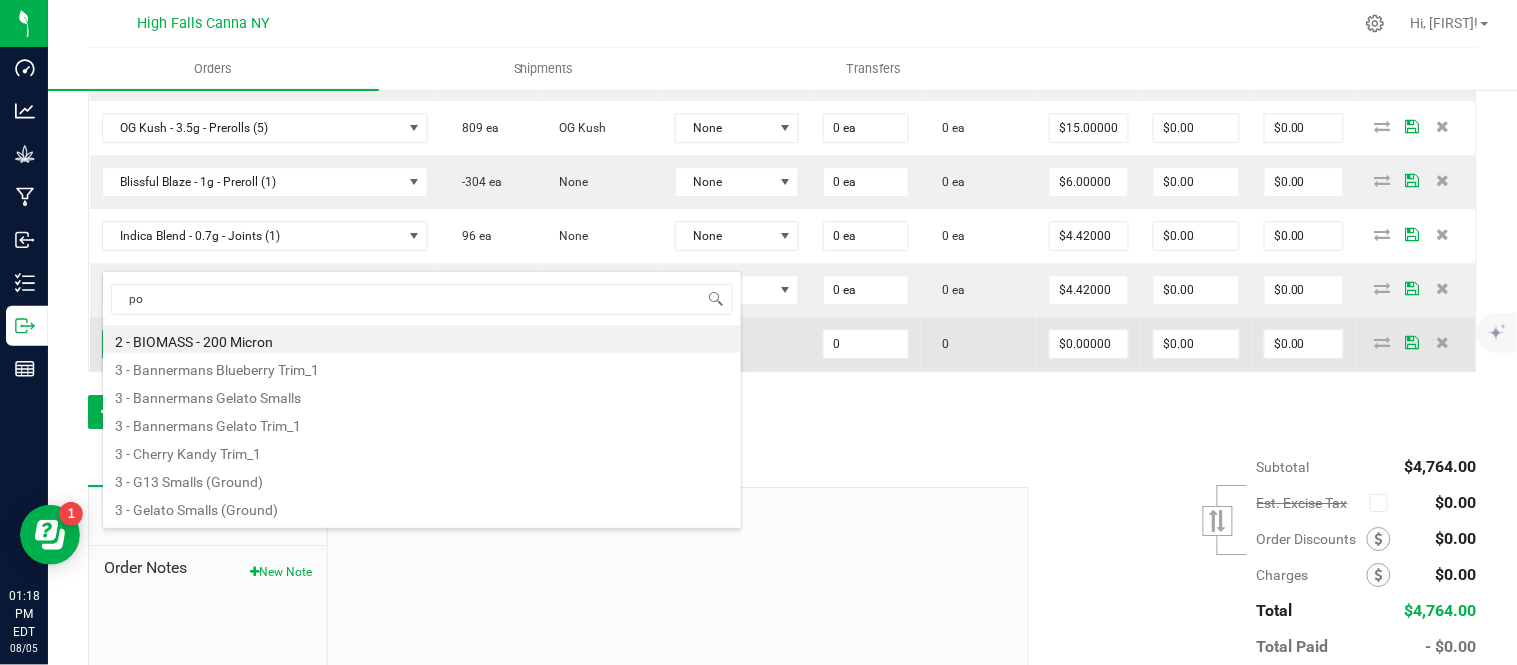 type on "pom" 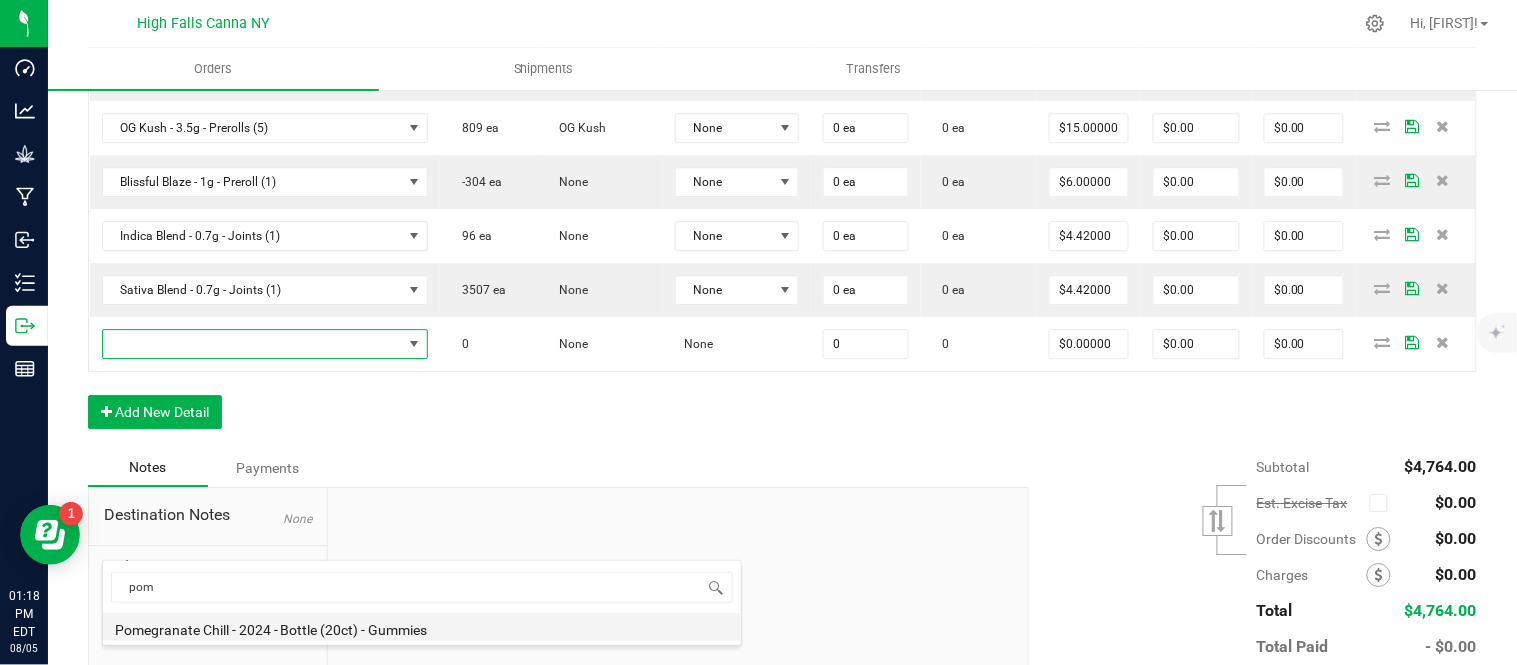 click on "Pomegranate Chill - 2024 - Bottle (20ct) - Gummies" at bounding box center (422, 627) 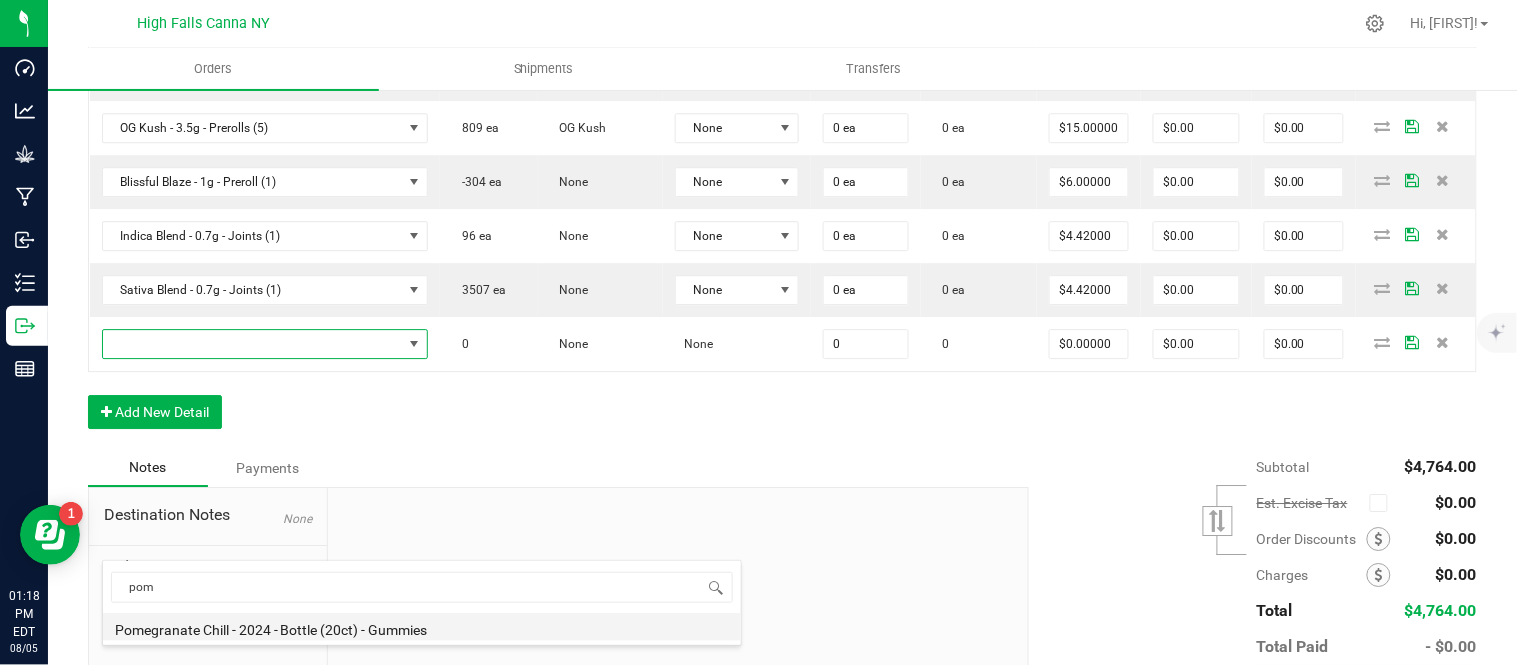 type on "0 ea" 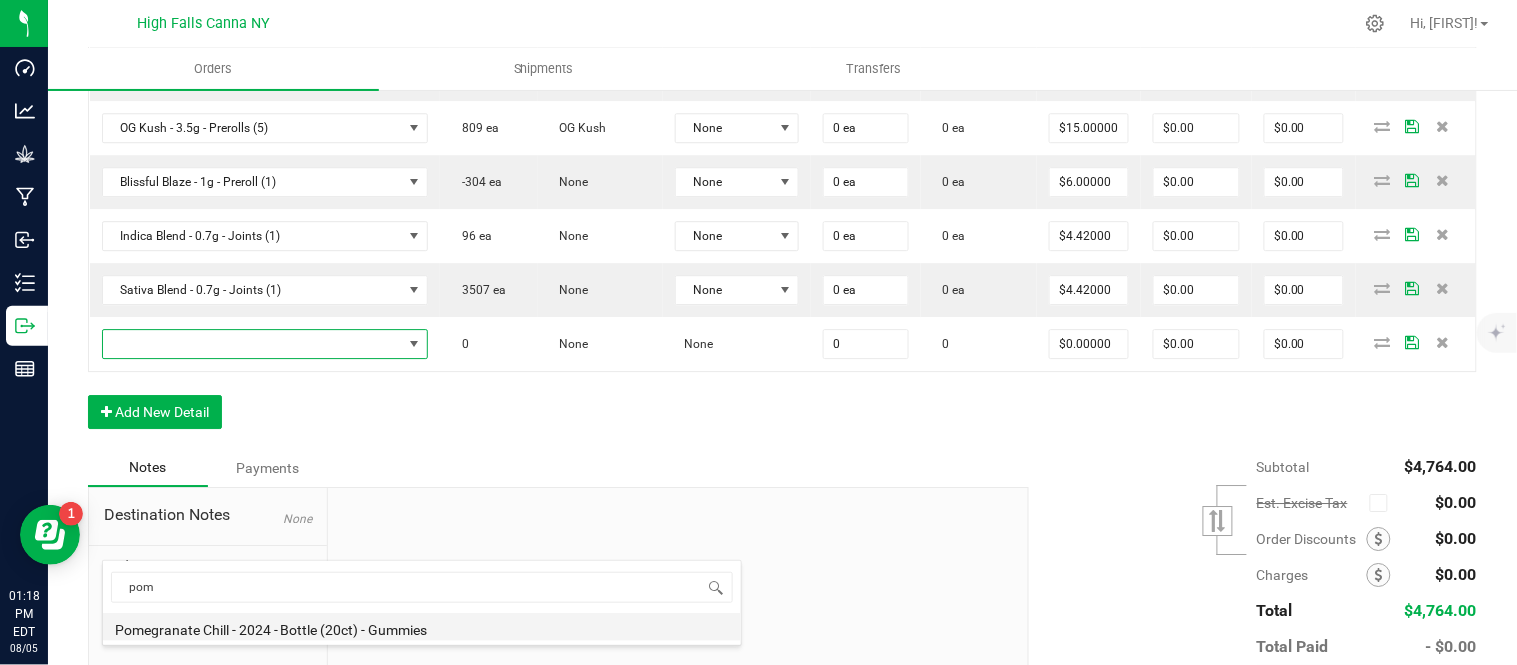 type on "$10.00000" 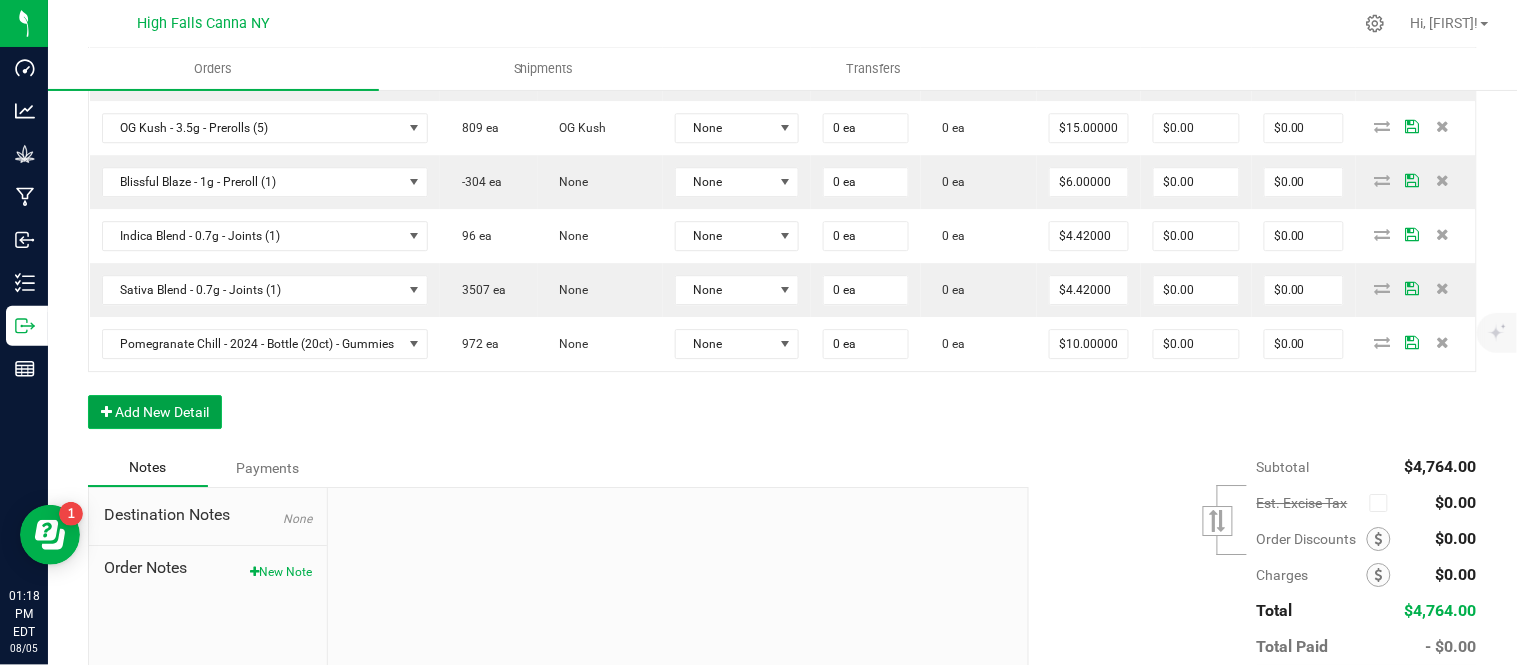 click on "Add New Detail" at bounding box center (155, 412) 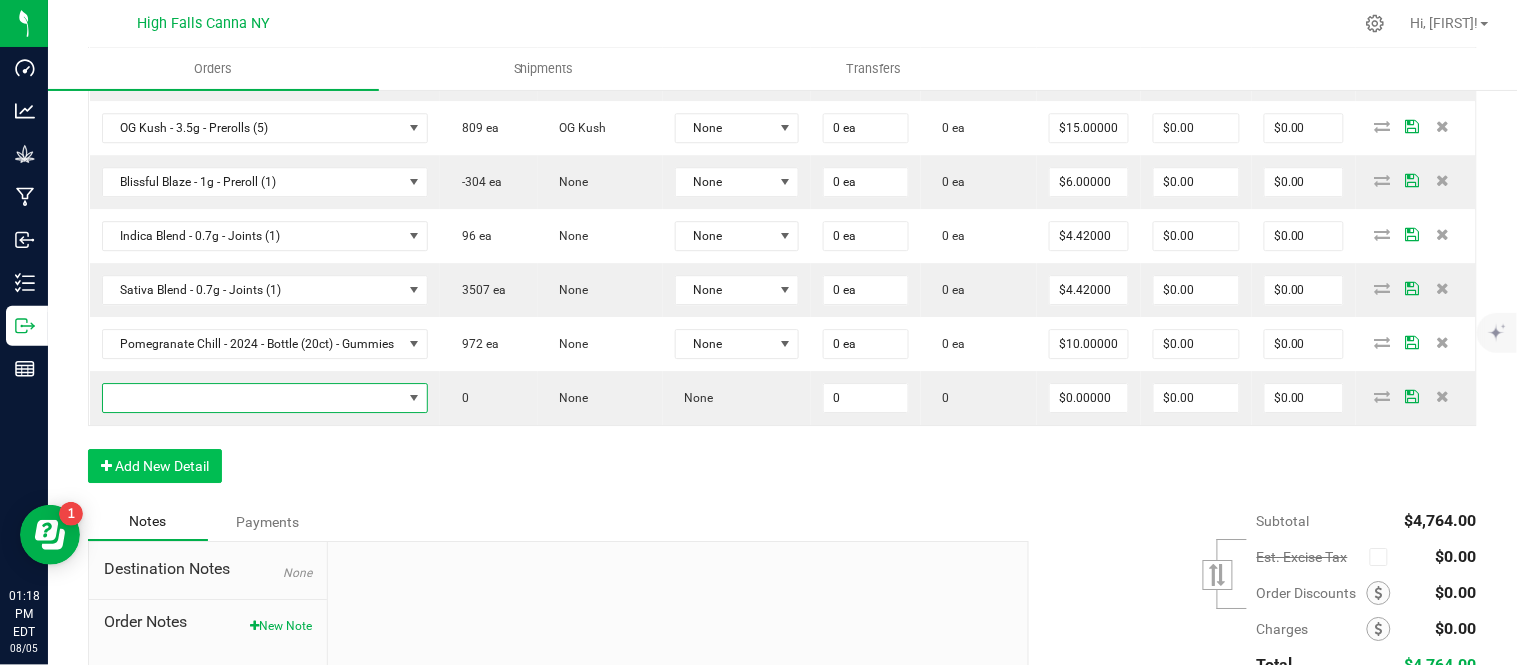 click at bounding box center [253, 398] 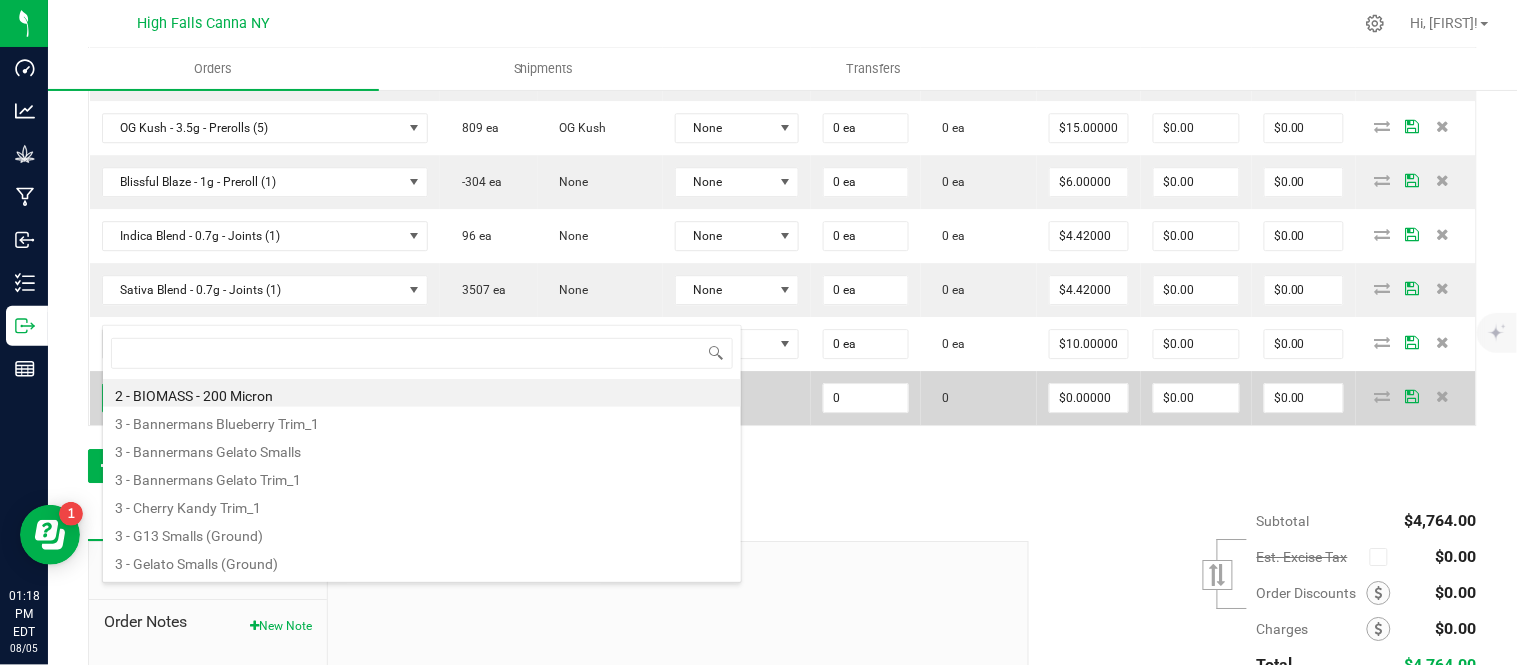 scroll, scrollTop: 99970, scrollLeft: 99654, axis: both 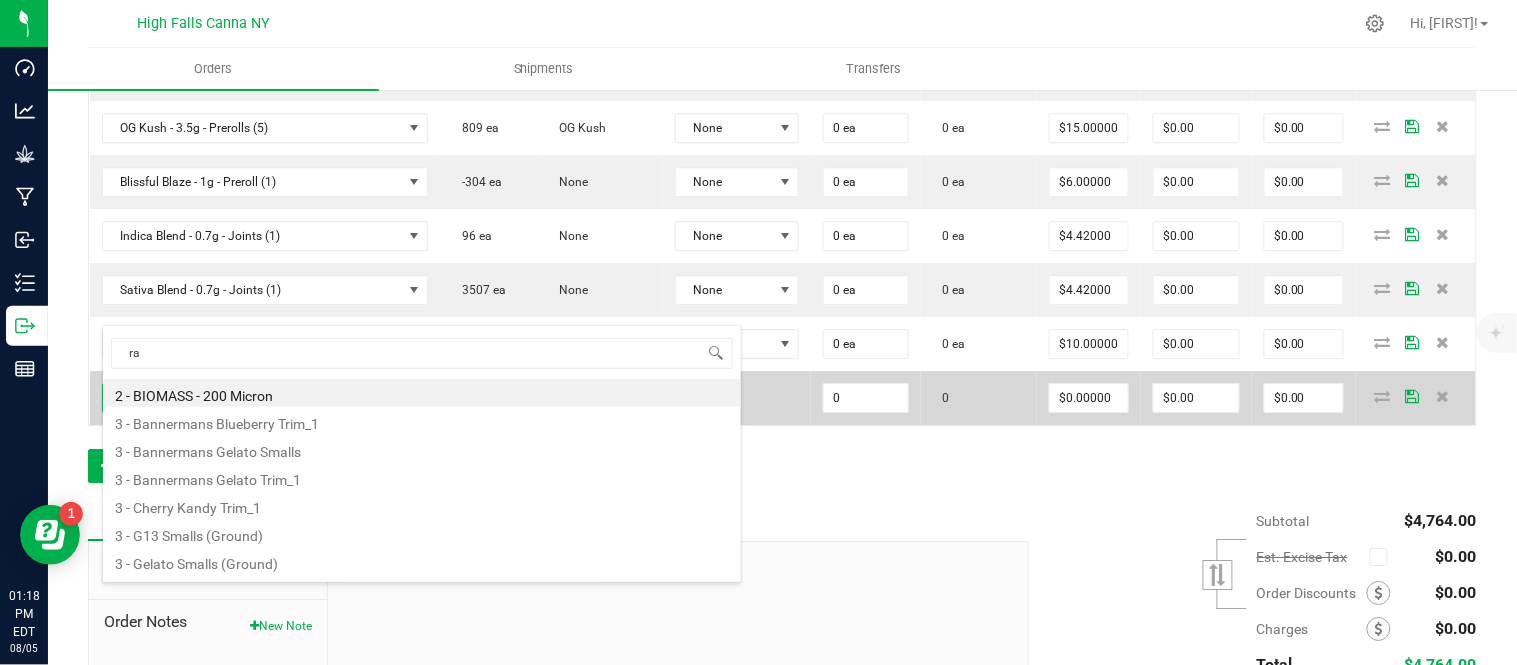 type on "ras" 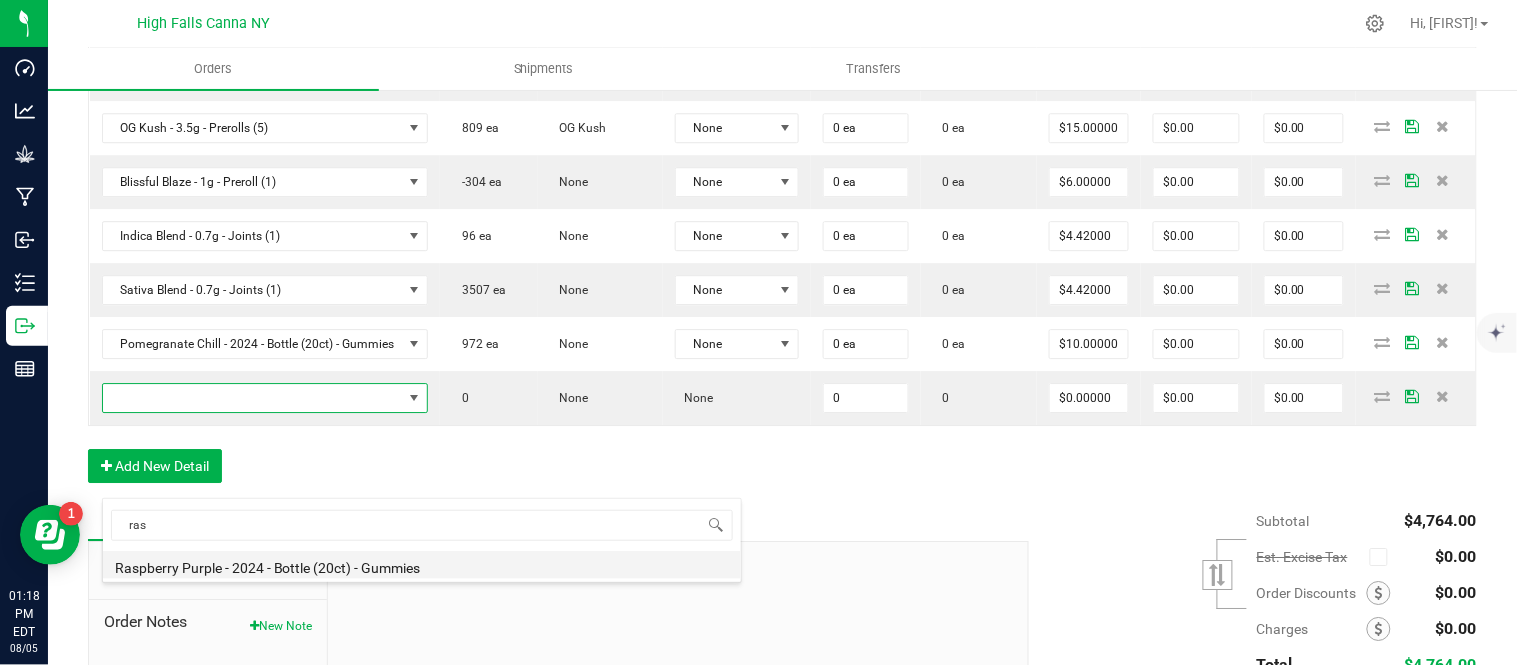 click on "Raspberry Purple - 2024 - Bottle (20ct) - Gummies" at bounding box center (422, 565) 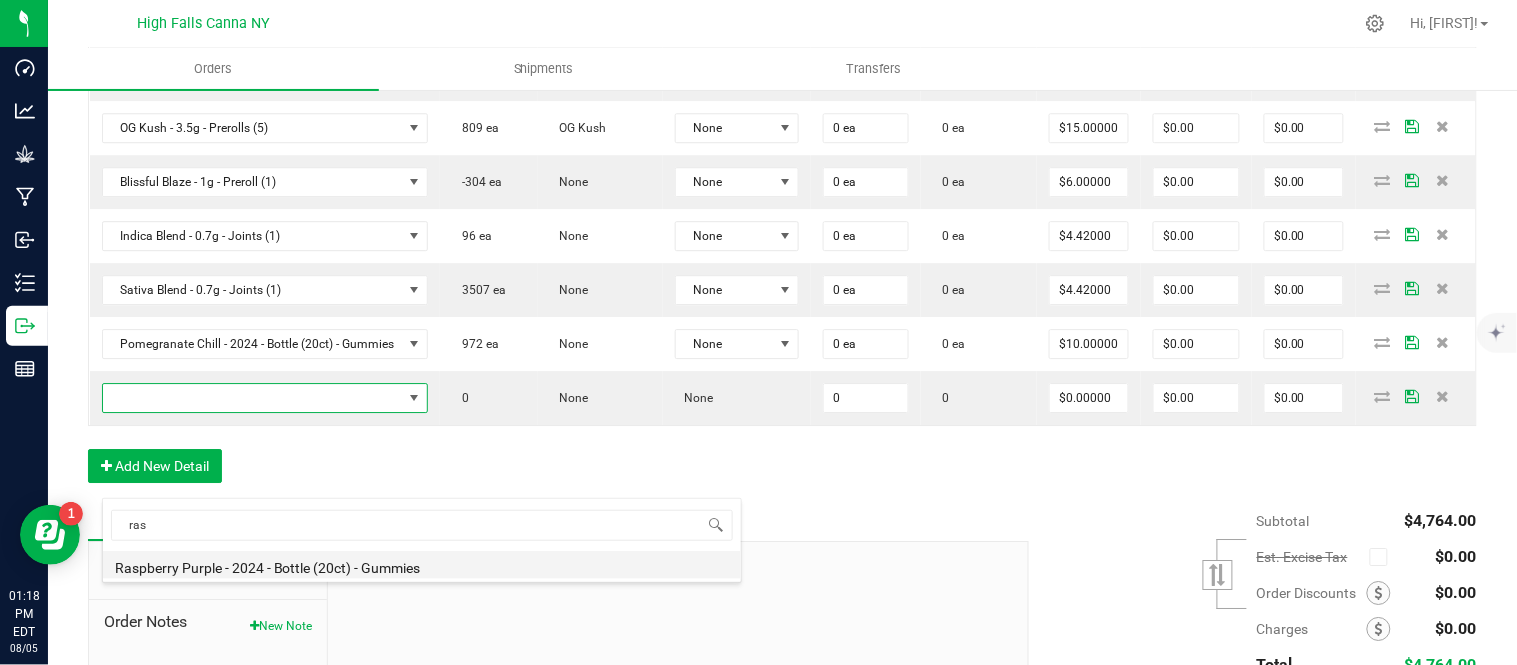 type on "0 ea" 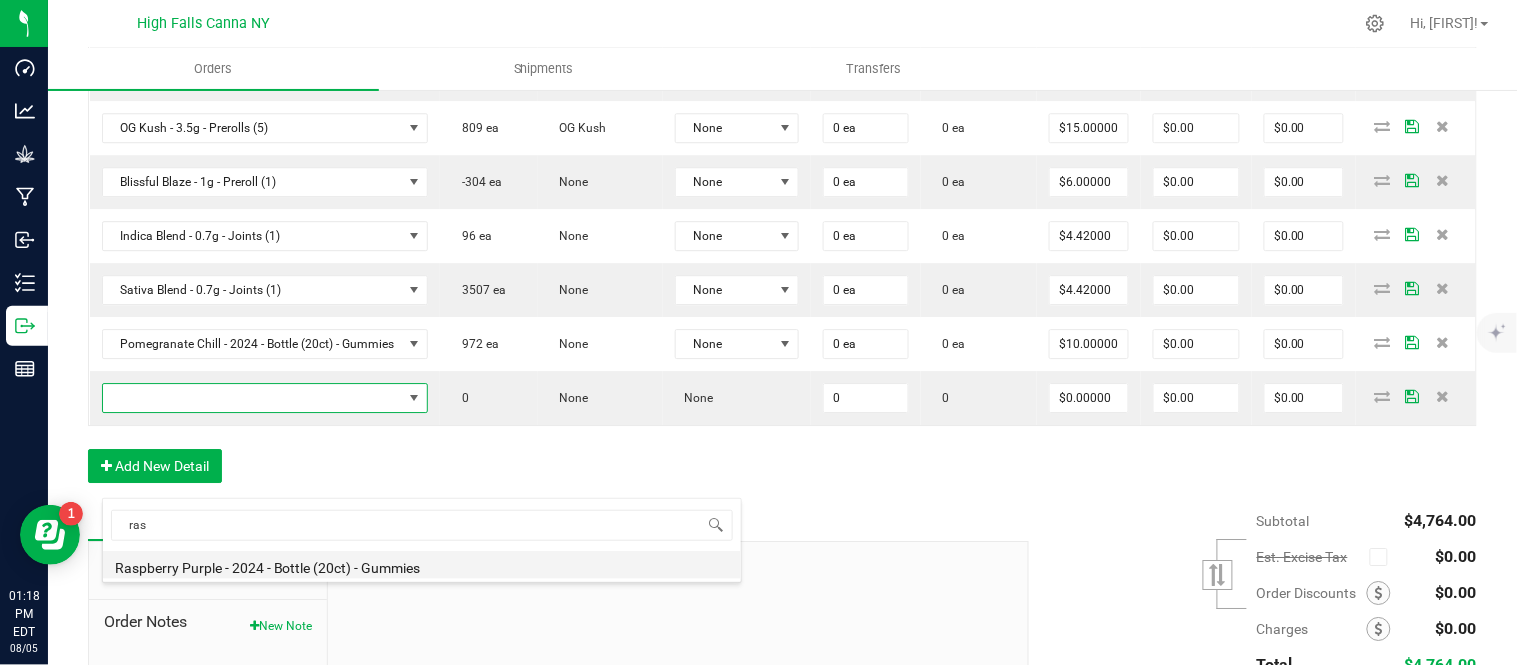 type on "$10.00000" 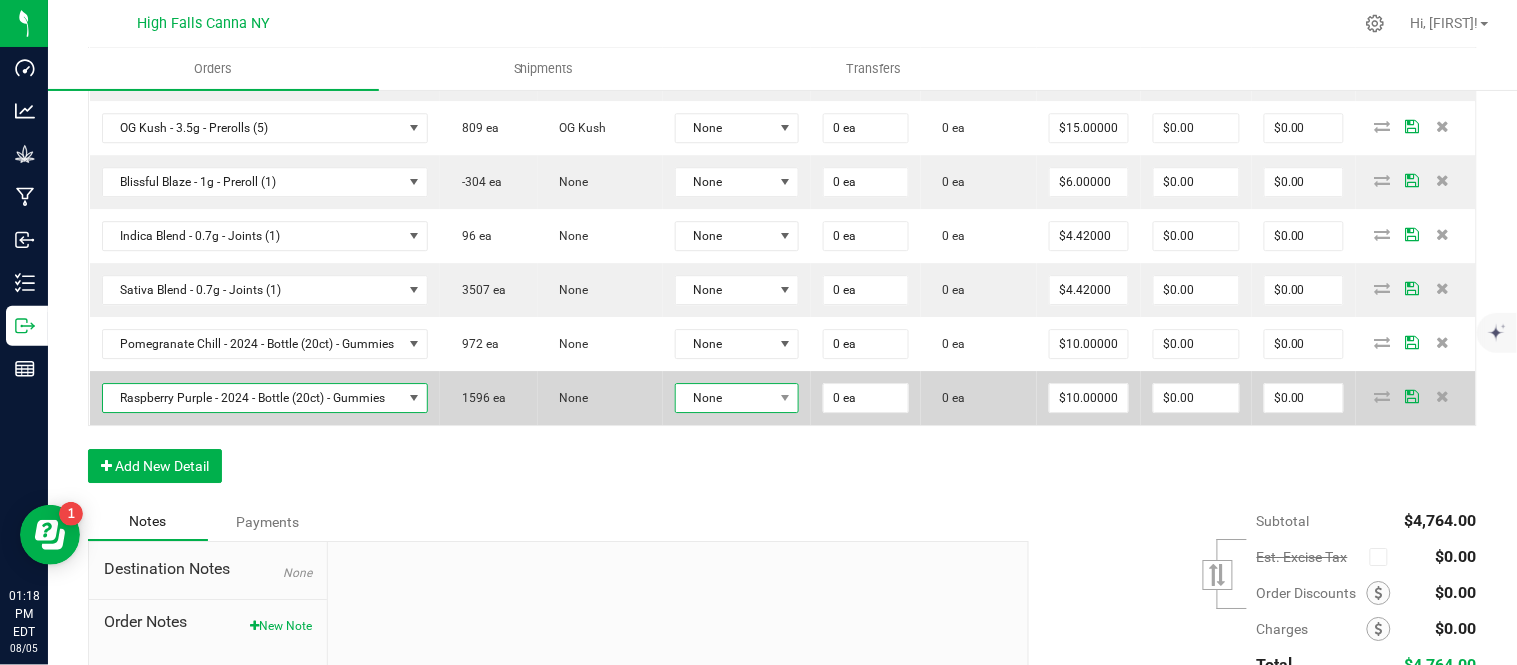 click on "None" at bounding box center [725, 398] 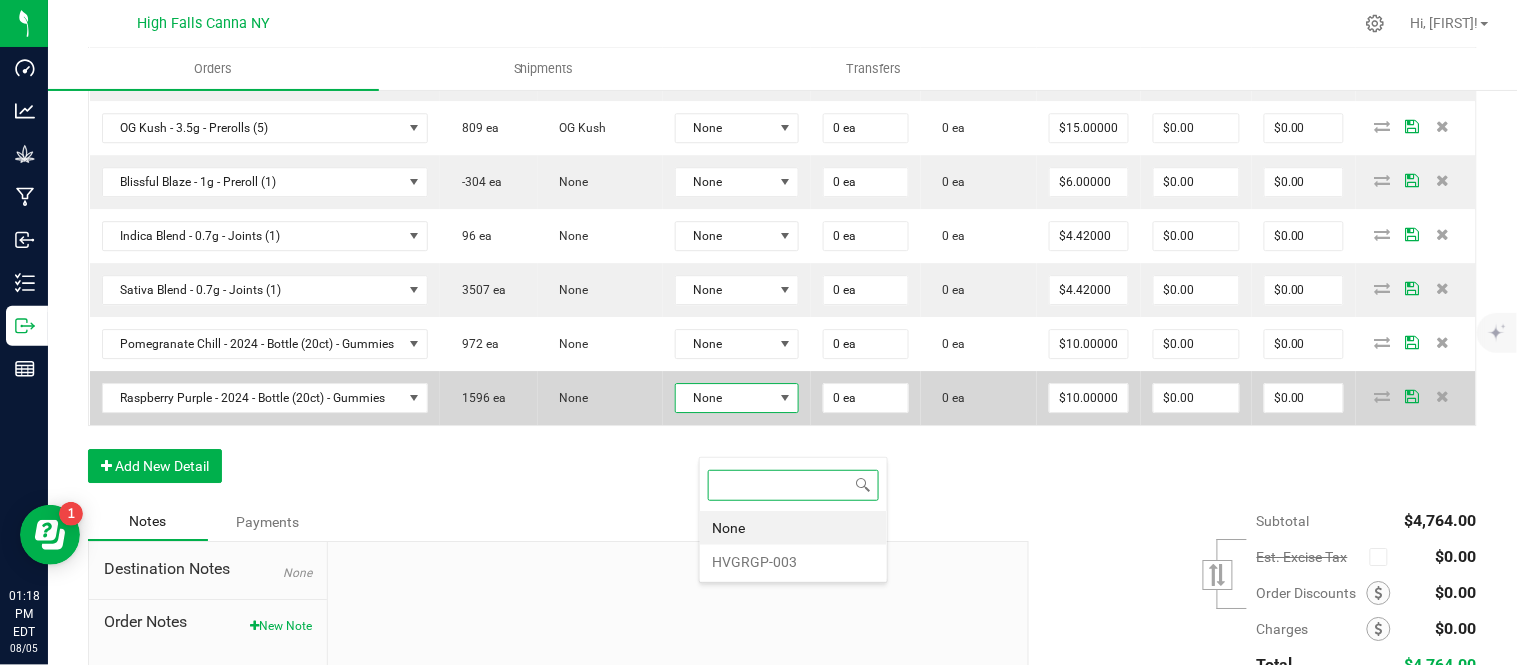 scroll, scrollTop: 0, scrollLeft: 0, axis: both 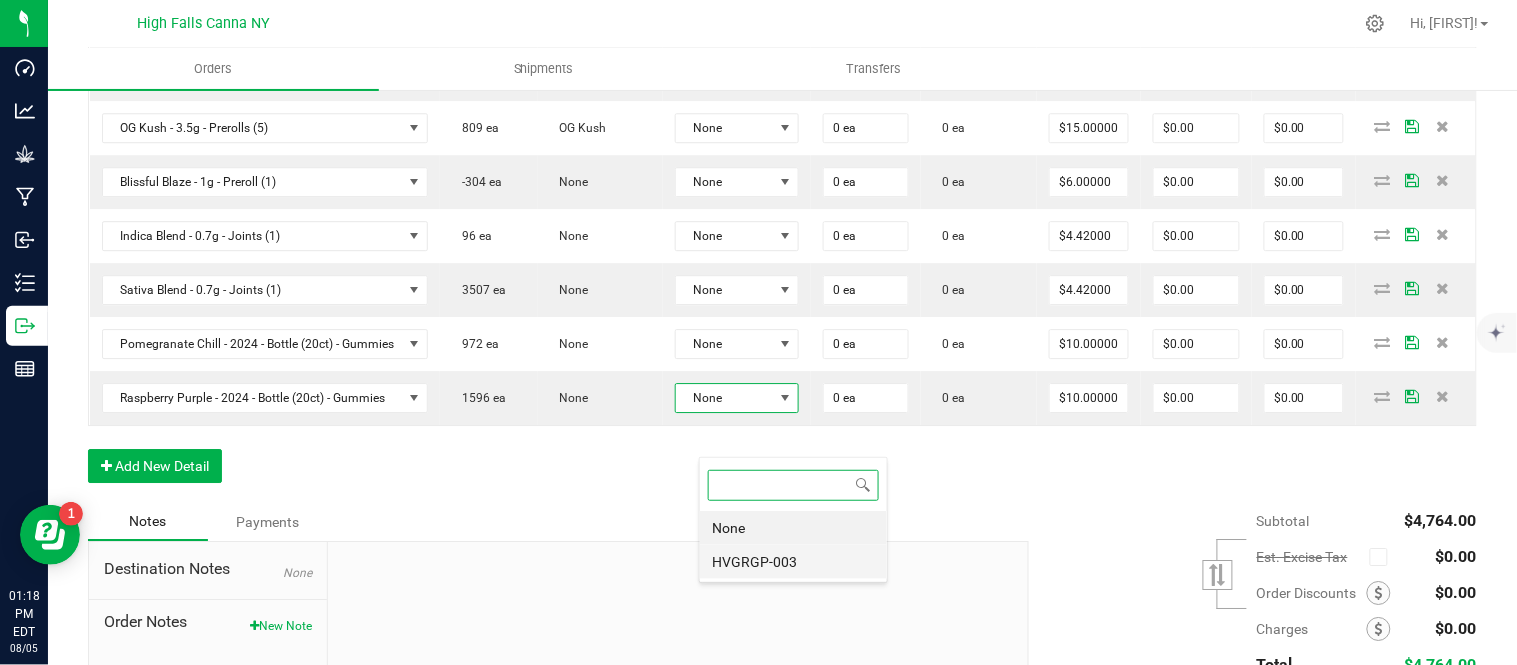 click on "HVGRGP-003" at bounding box center (793, 562) 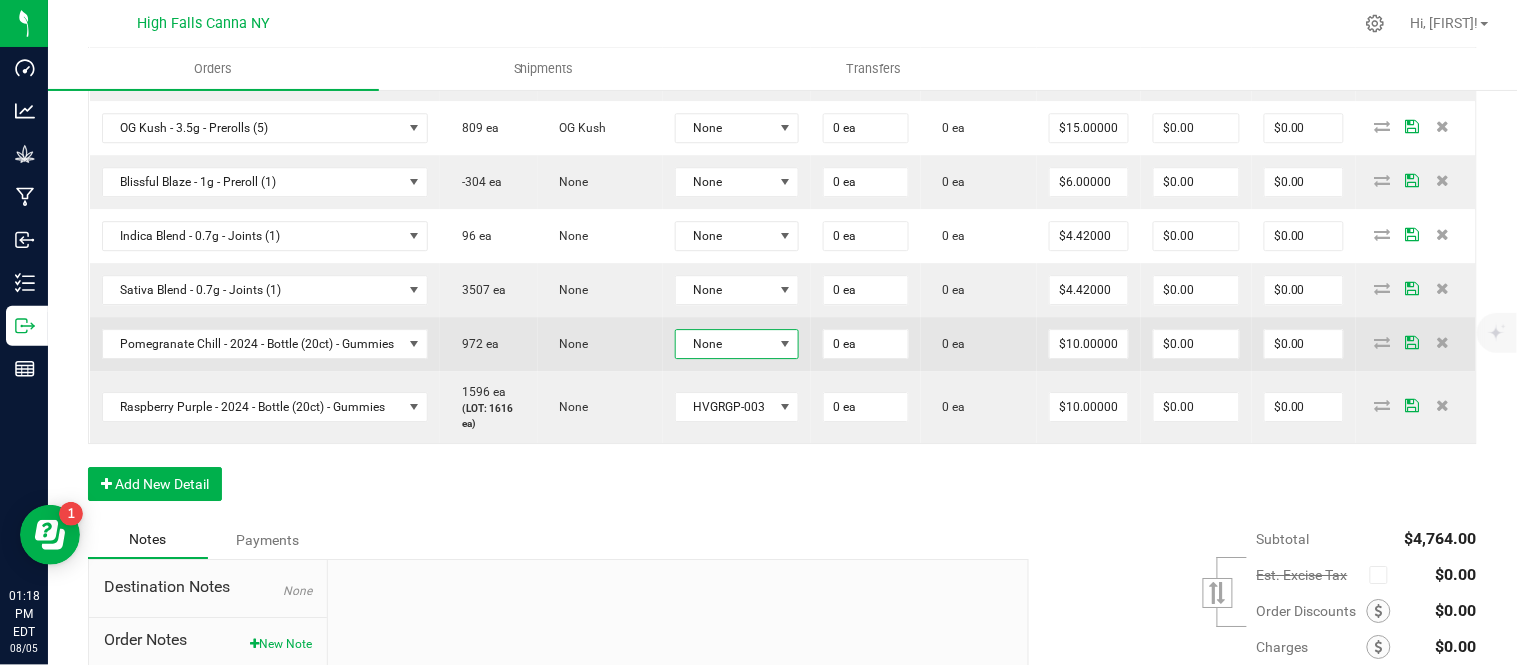 click at bounding box center (786, 344) 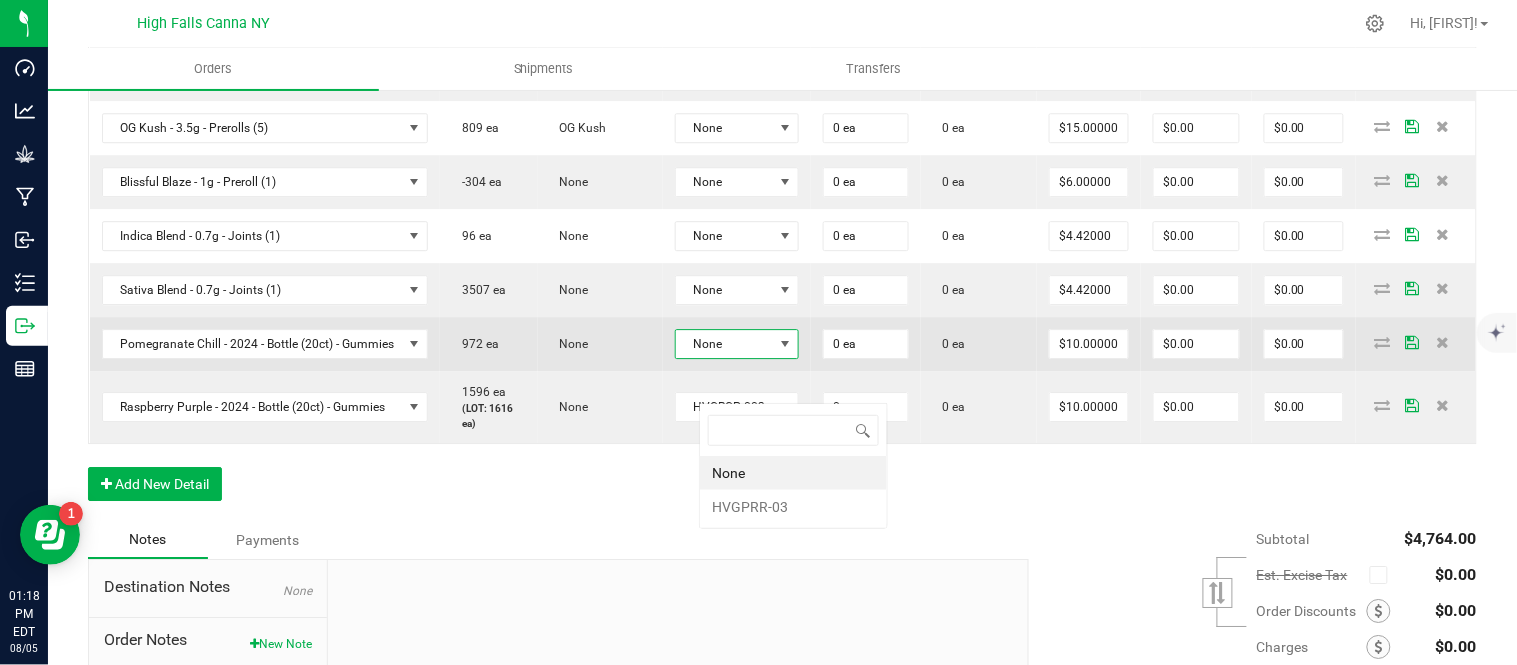 scroll, scrollTop: 0, scrollLeft: 0, axis: both 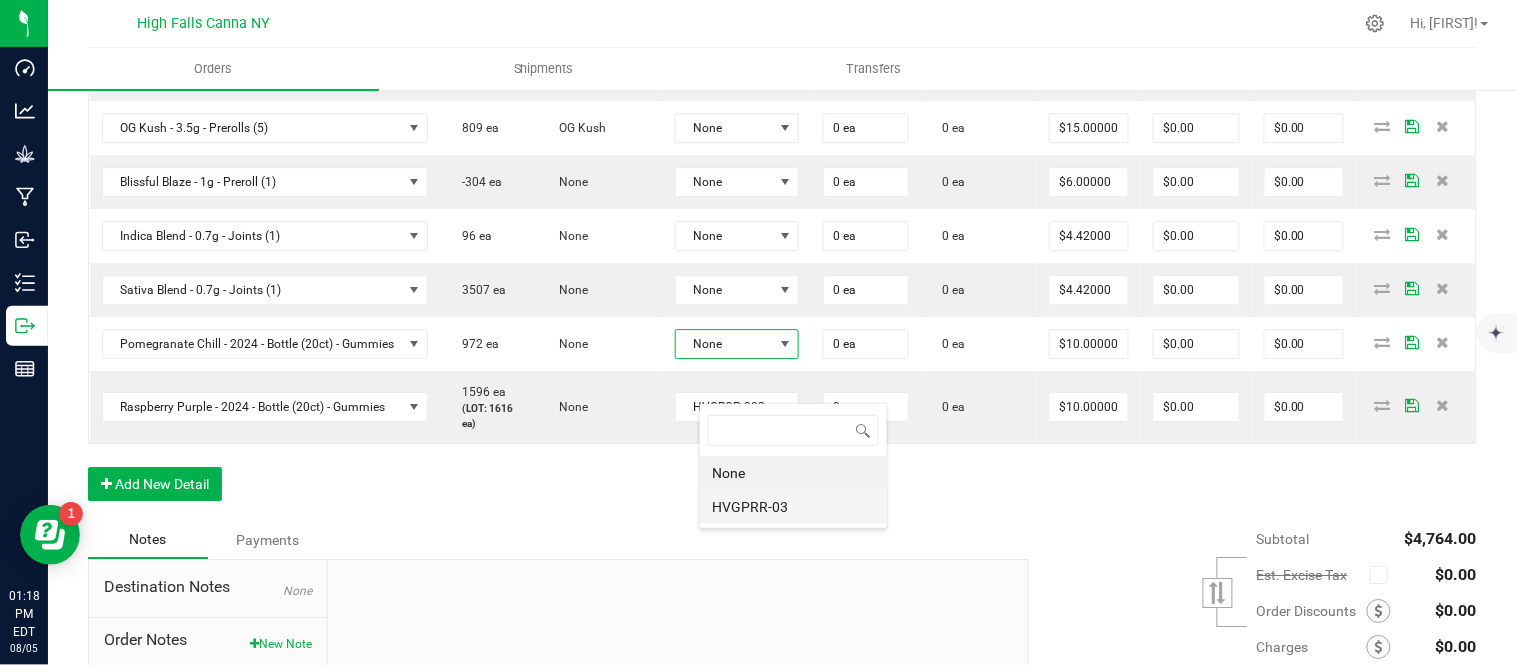 click on "HVGPRR-03" at bounding box center [793, 507] 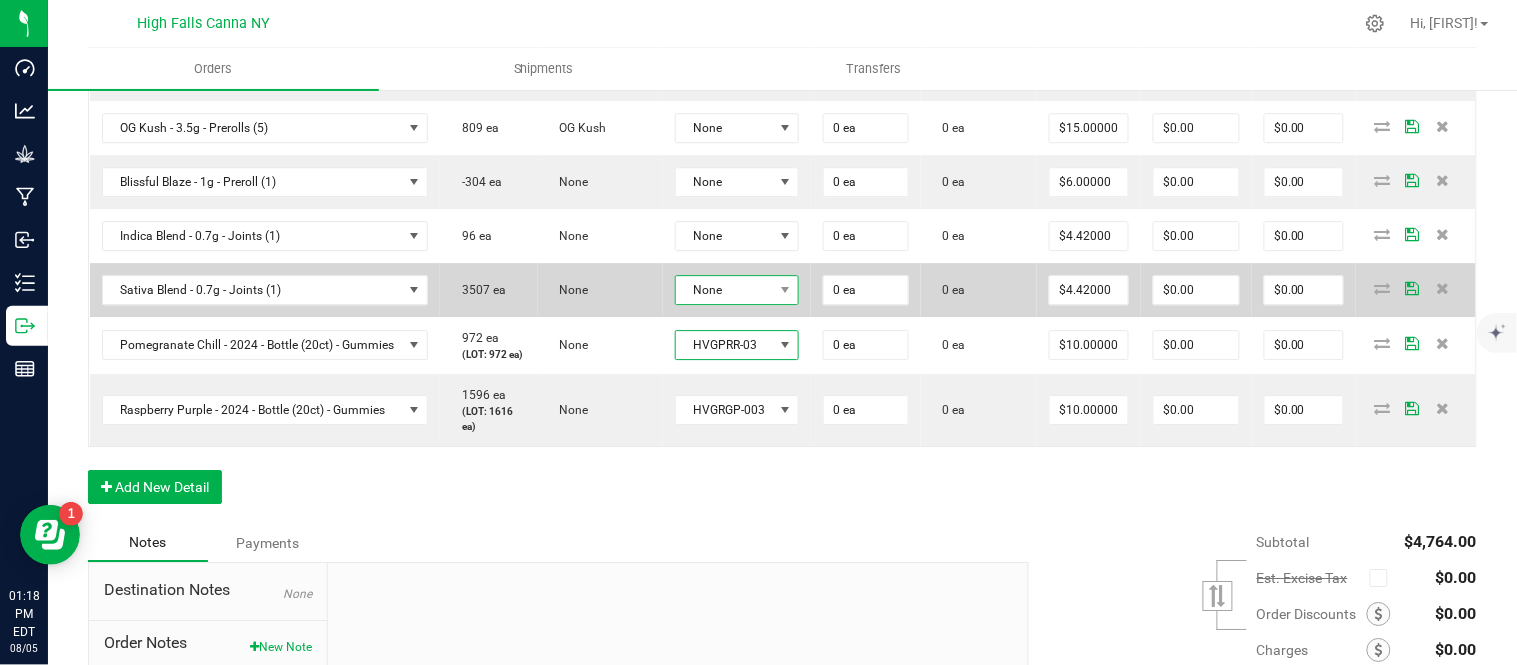 click on "None" at bounding box center [725, 290] 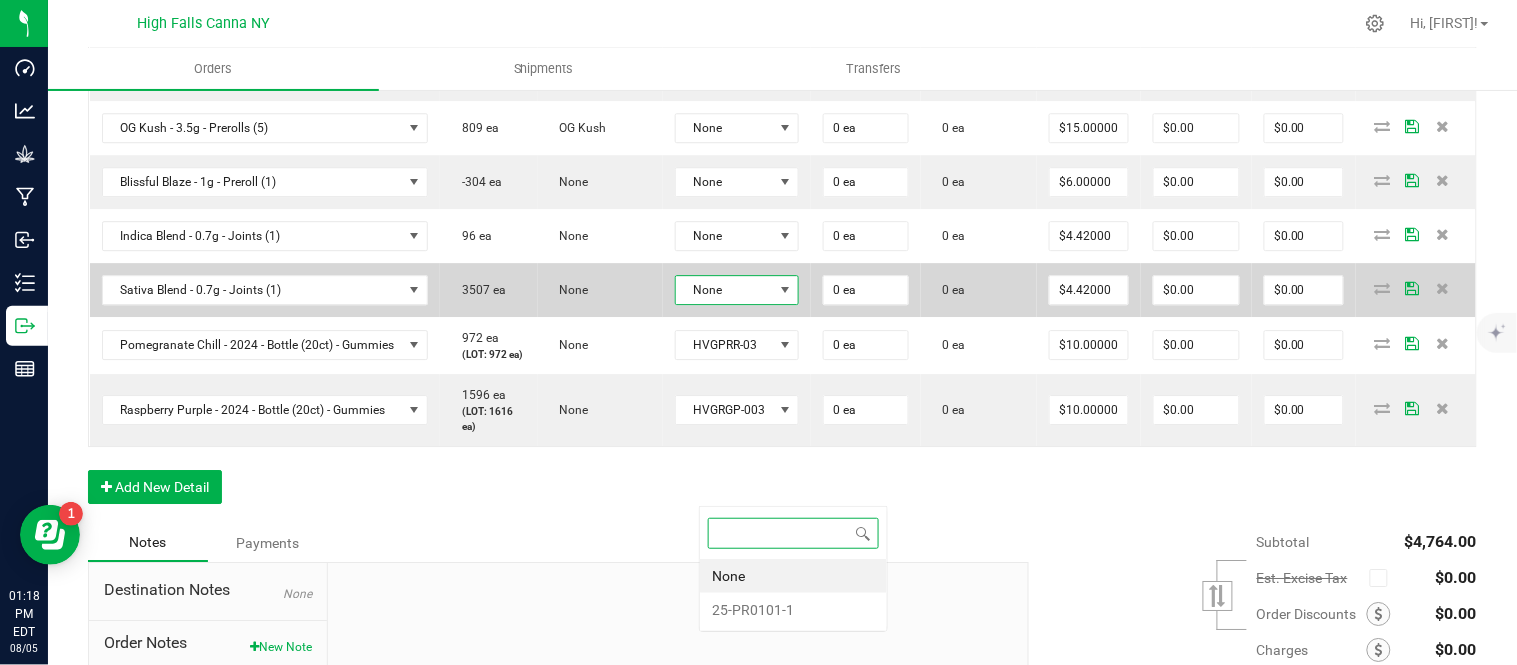 scroll, scrollTop: 99970, scrollLeft: 99870, axis: both 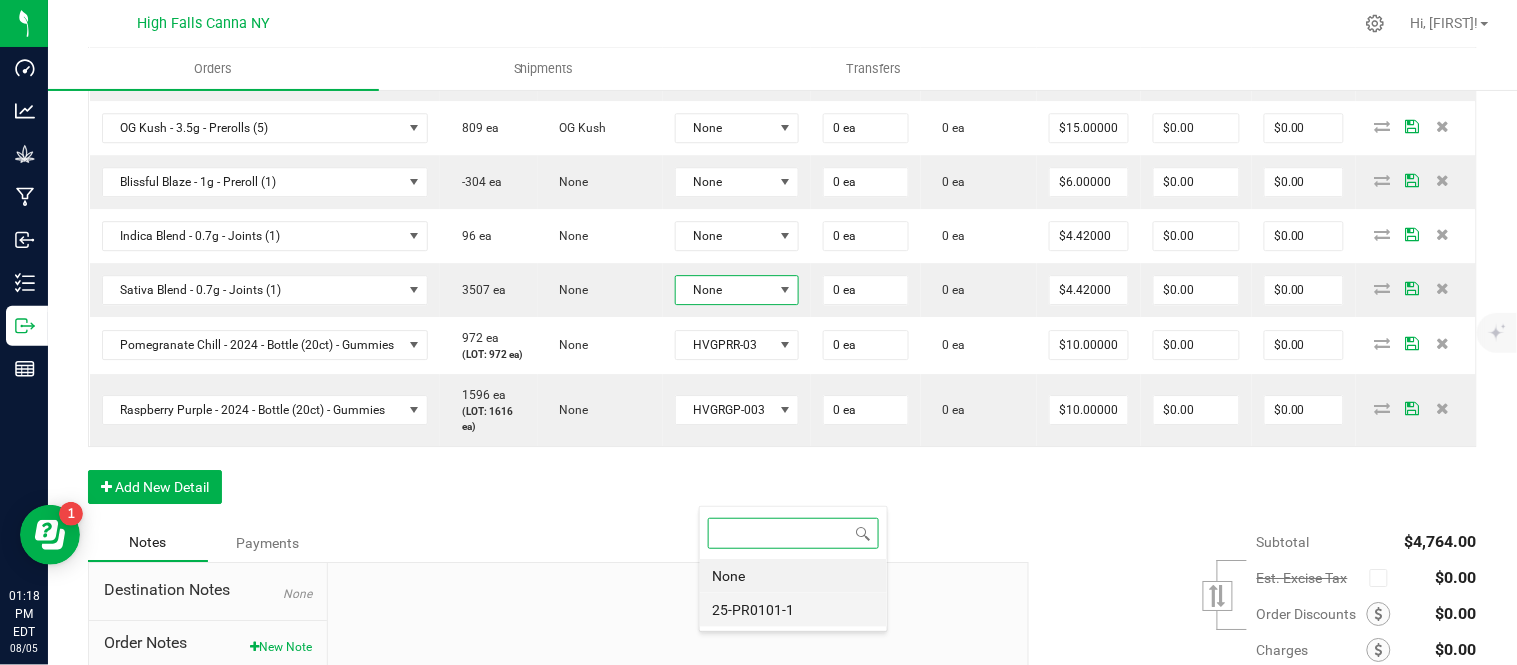 click on "25-PR0101-1" at bounding box center (793, 610) 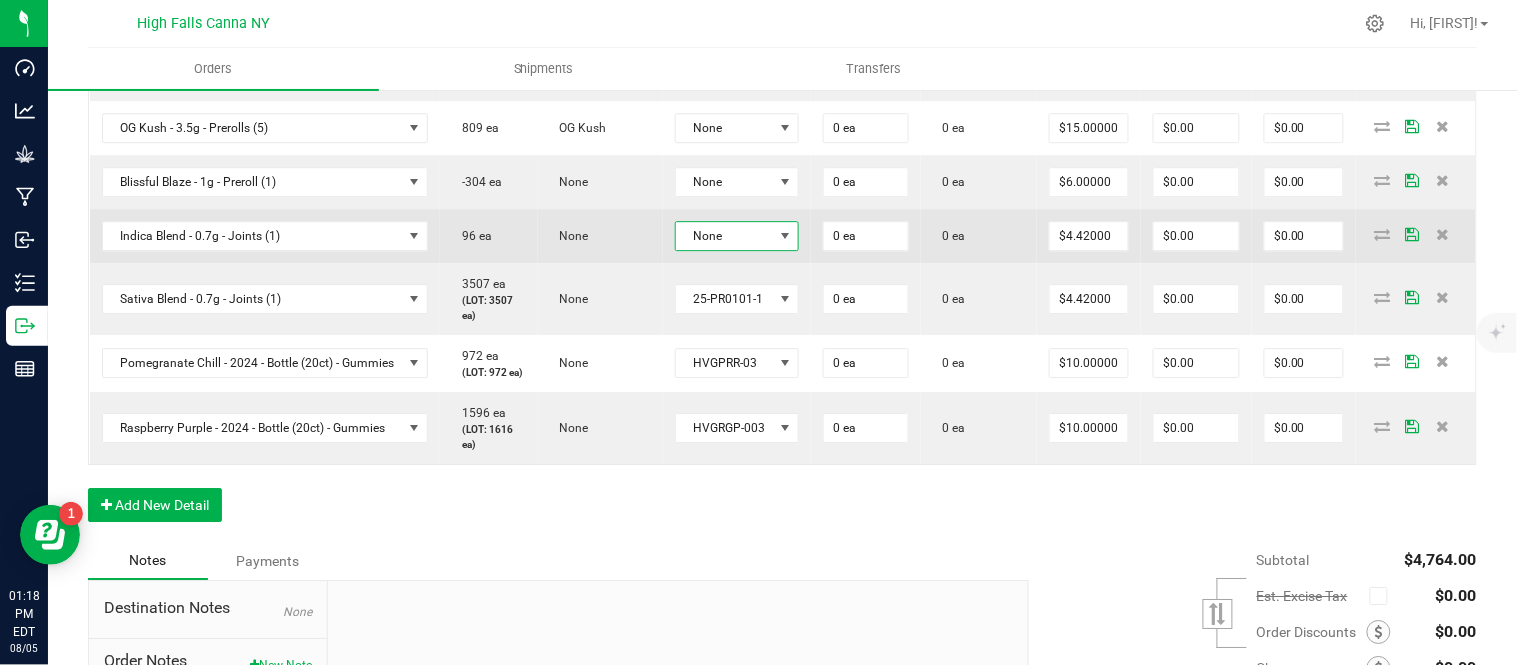 click on "None" at bounding box center (725, 236) 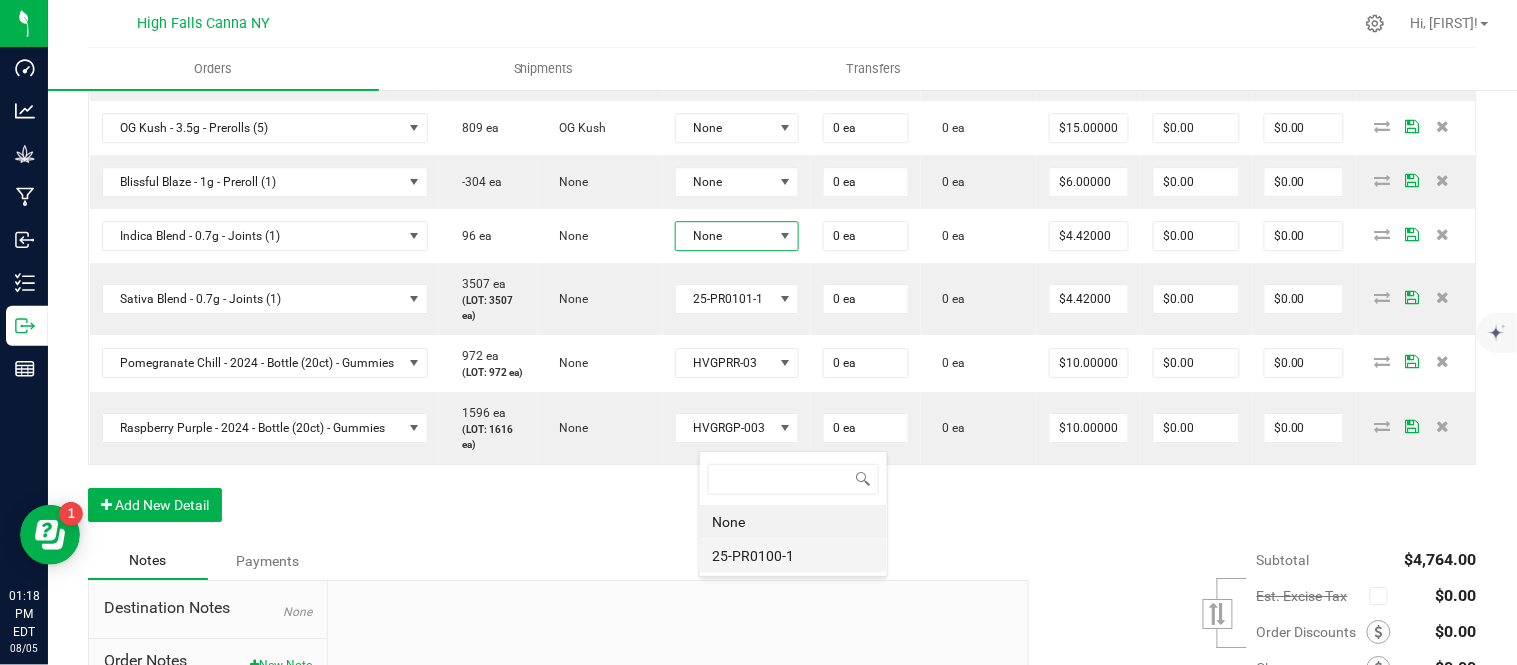 scroll, scrollTop: 99970, scrollLeft: 99870, axis: both 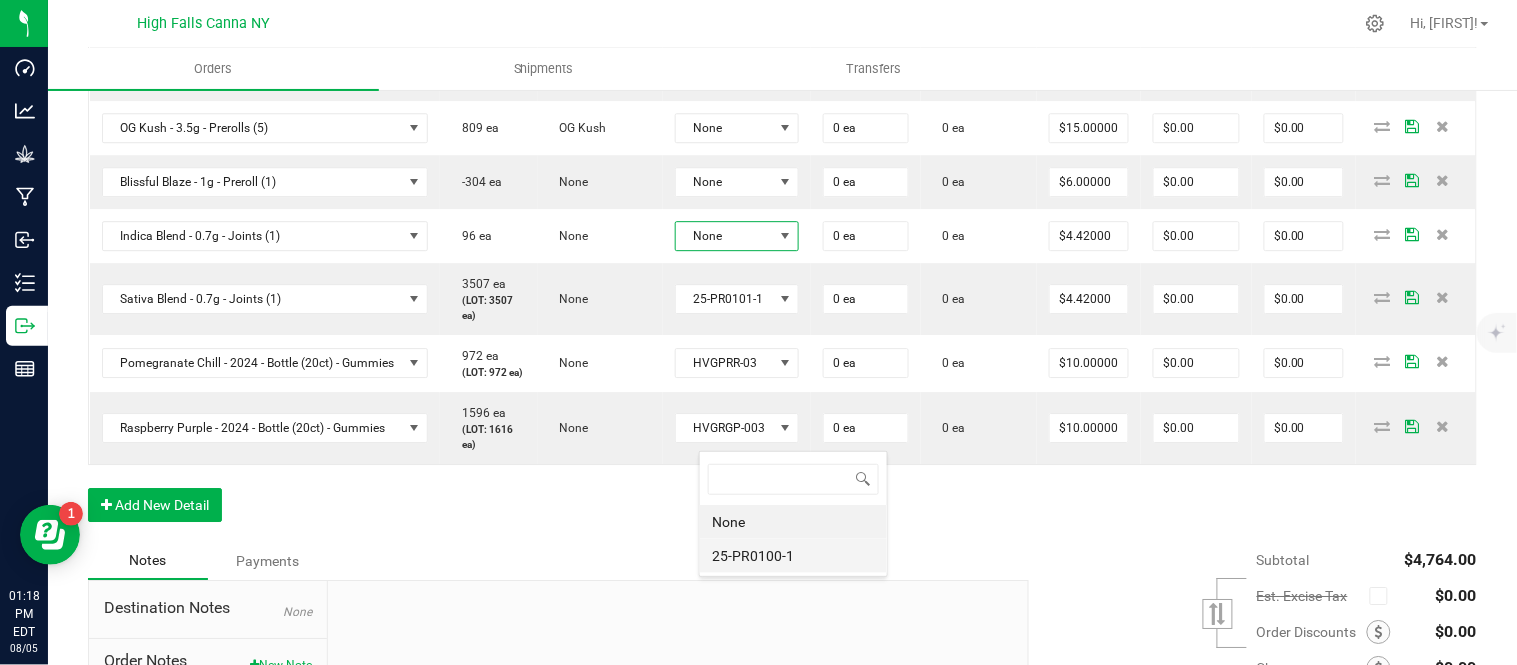 click on "25-PR0100-1" at bounding box center (793, 556) 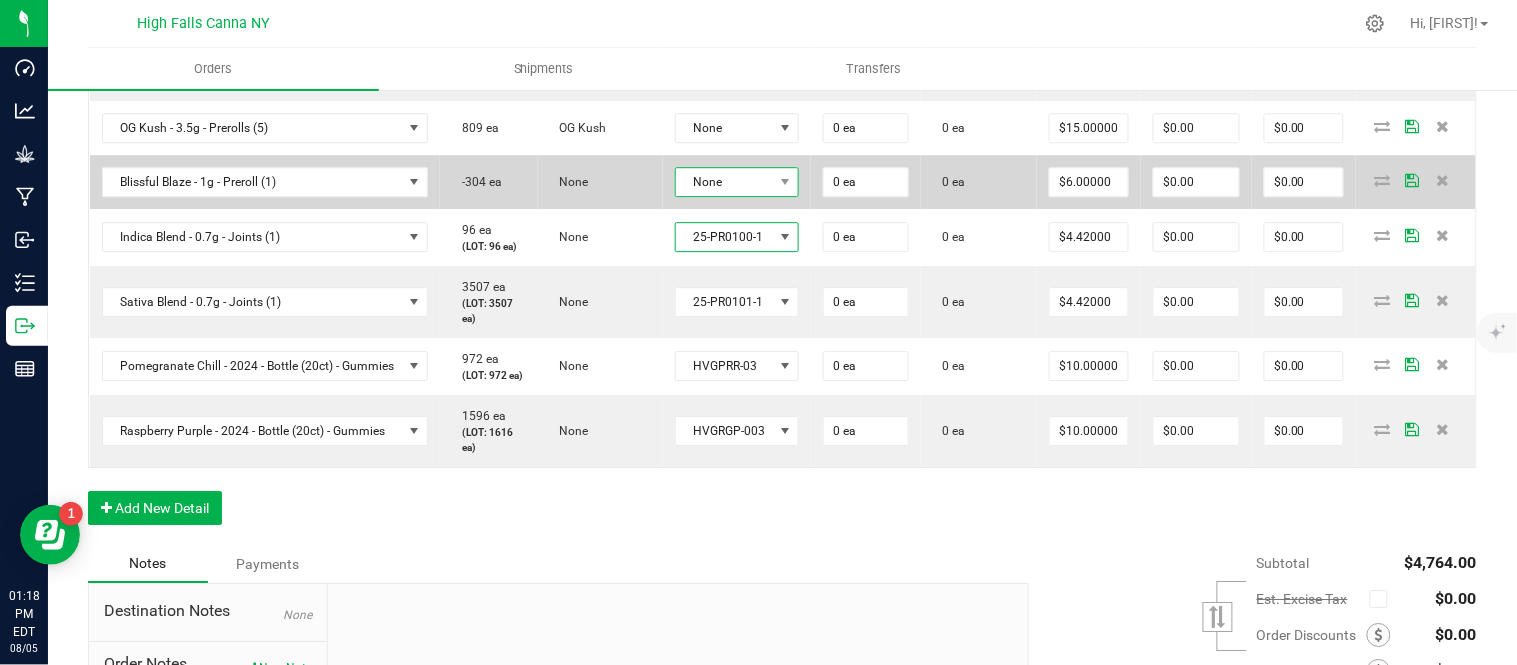 click on "None" at bounding box center (725, 182) 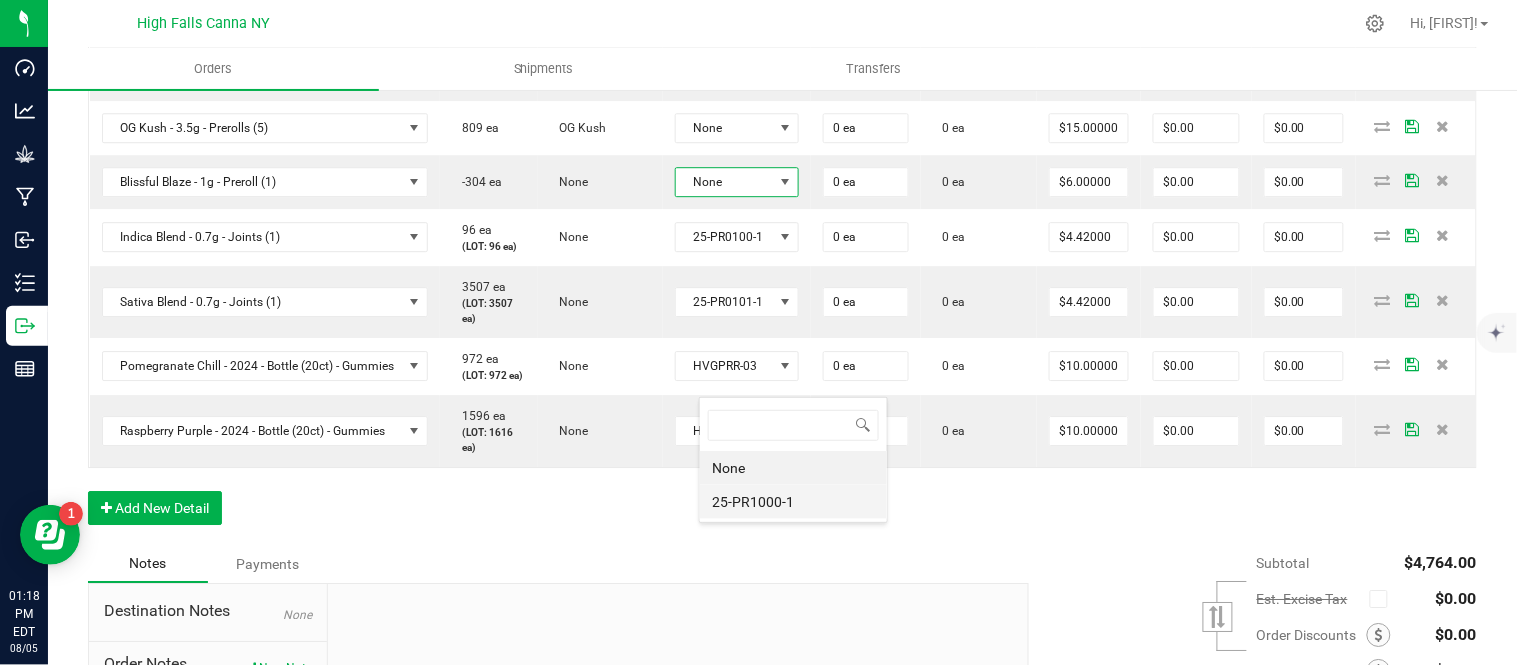 click on "25-PR1000-1" at bounding box center (793, 502) 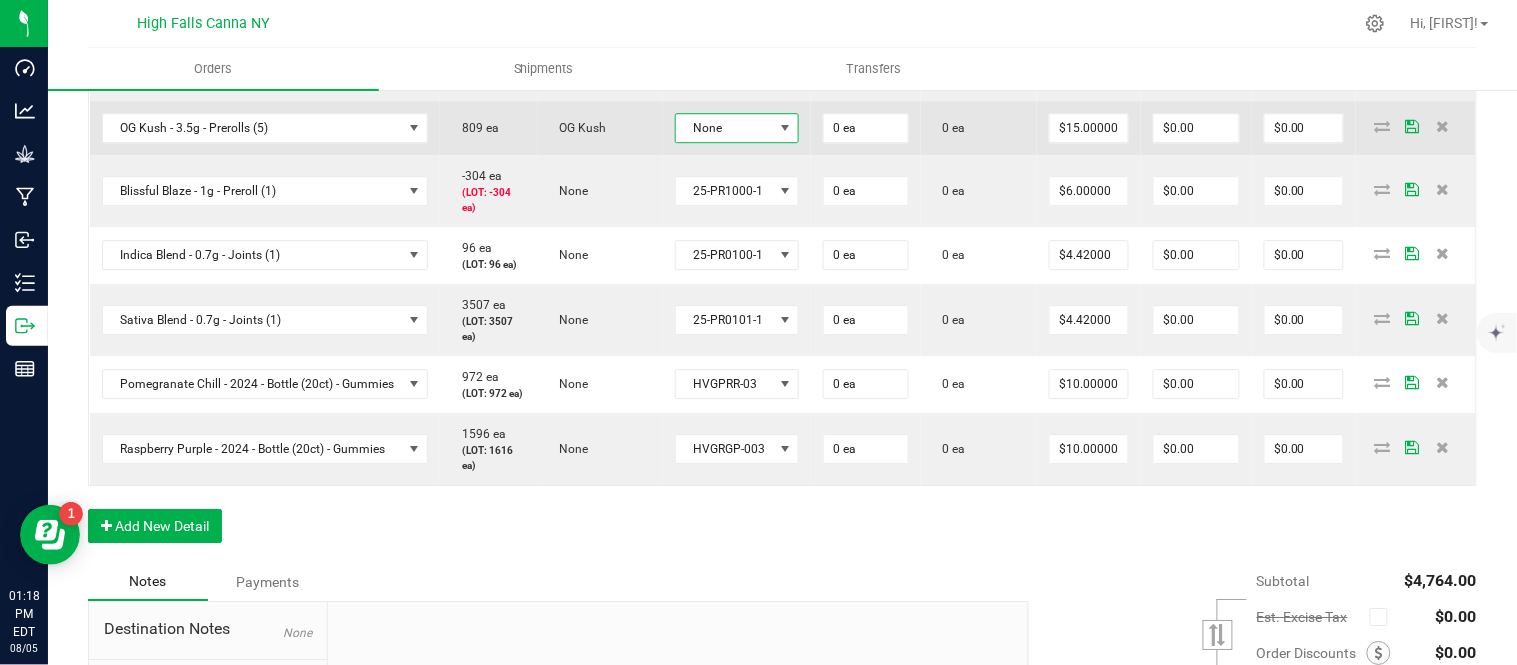 click on "None" at bounding box center [725, 128] 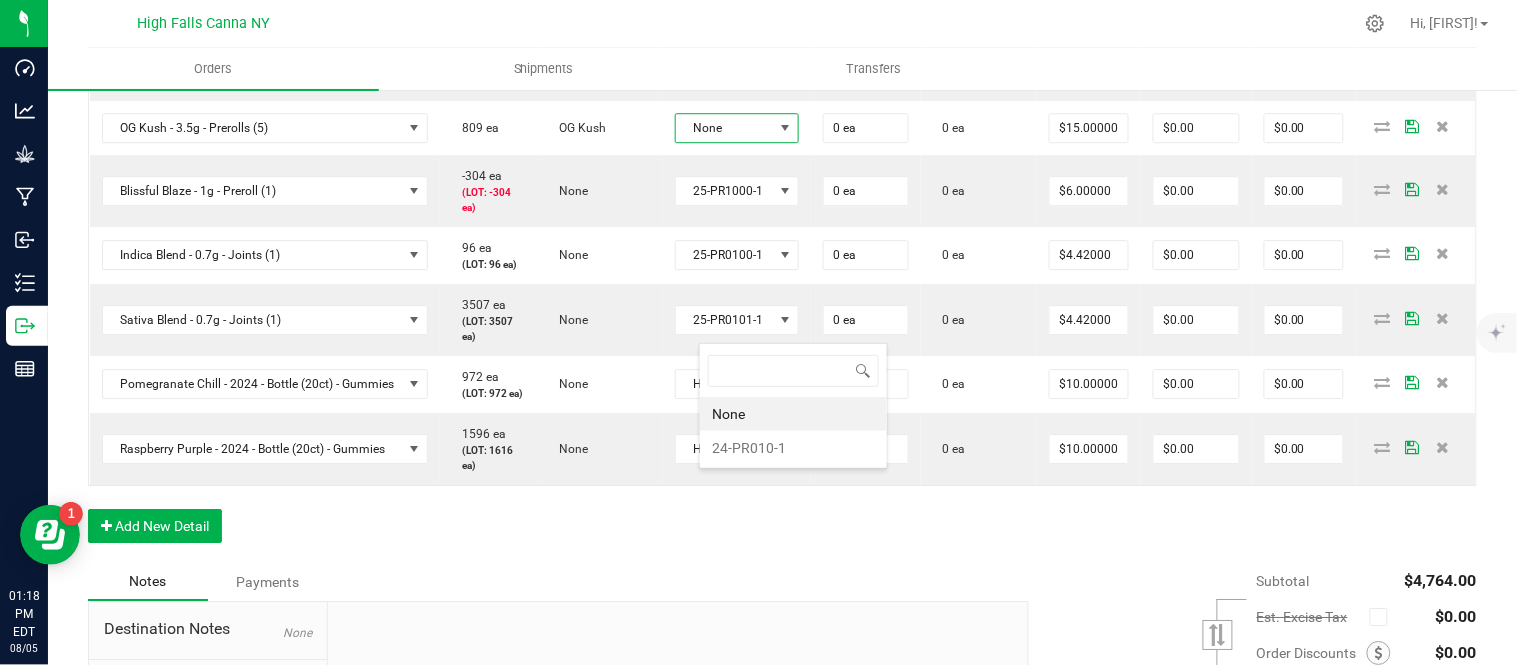 scroll, scrollTop: 99970, scrollLeft: 99870, axis: both 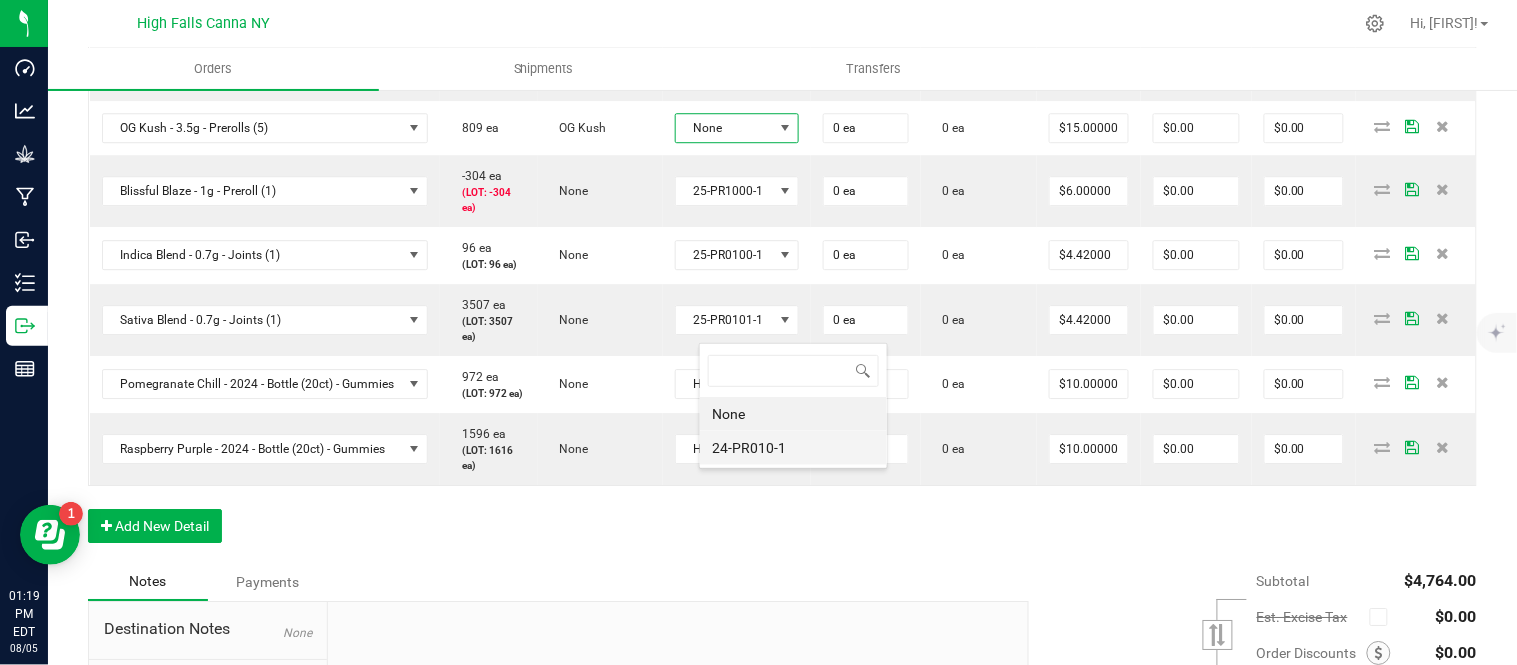 click on "24-PR010-1" at bounding box center (793, 448) 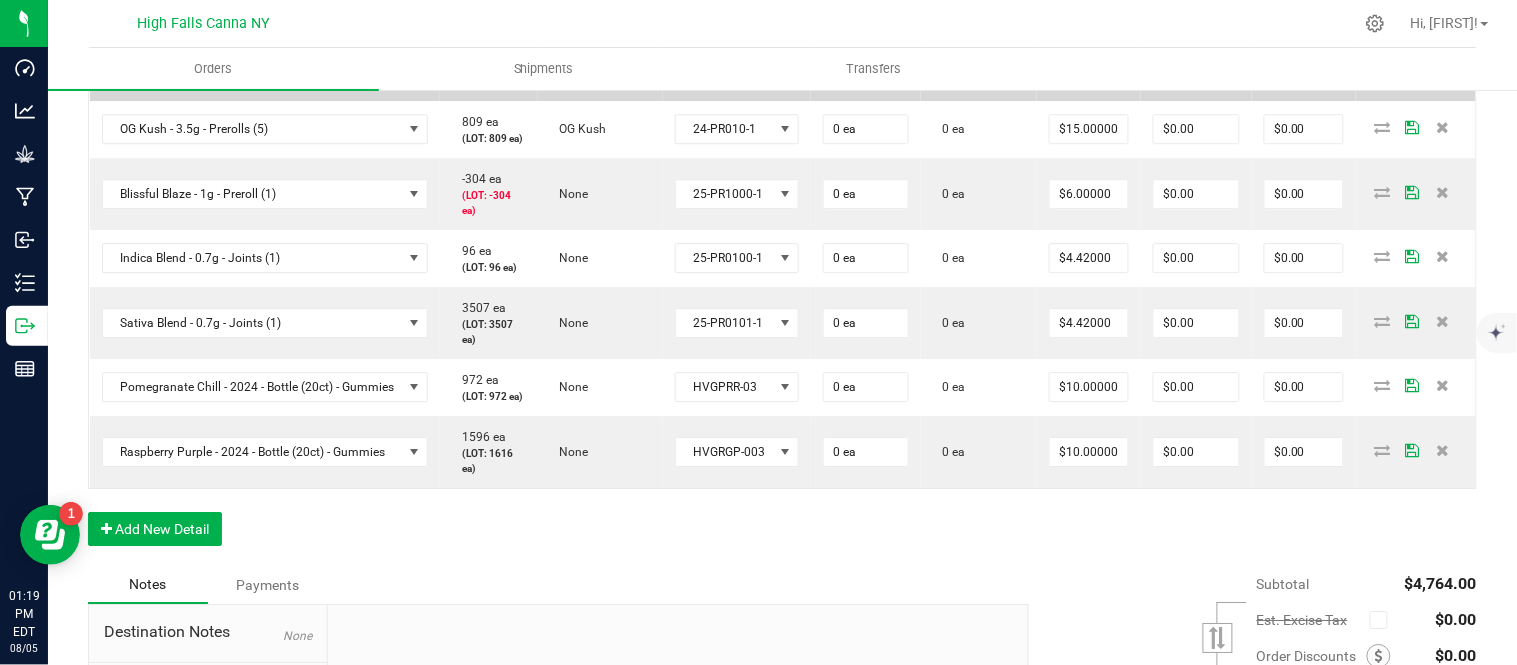 click on "None" at bounding box center [725, 74] 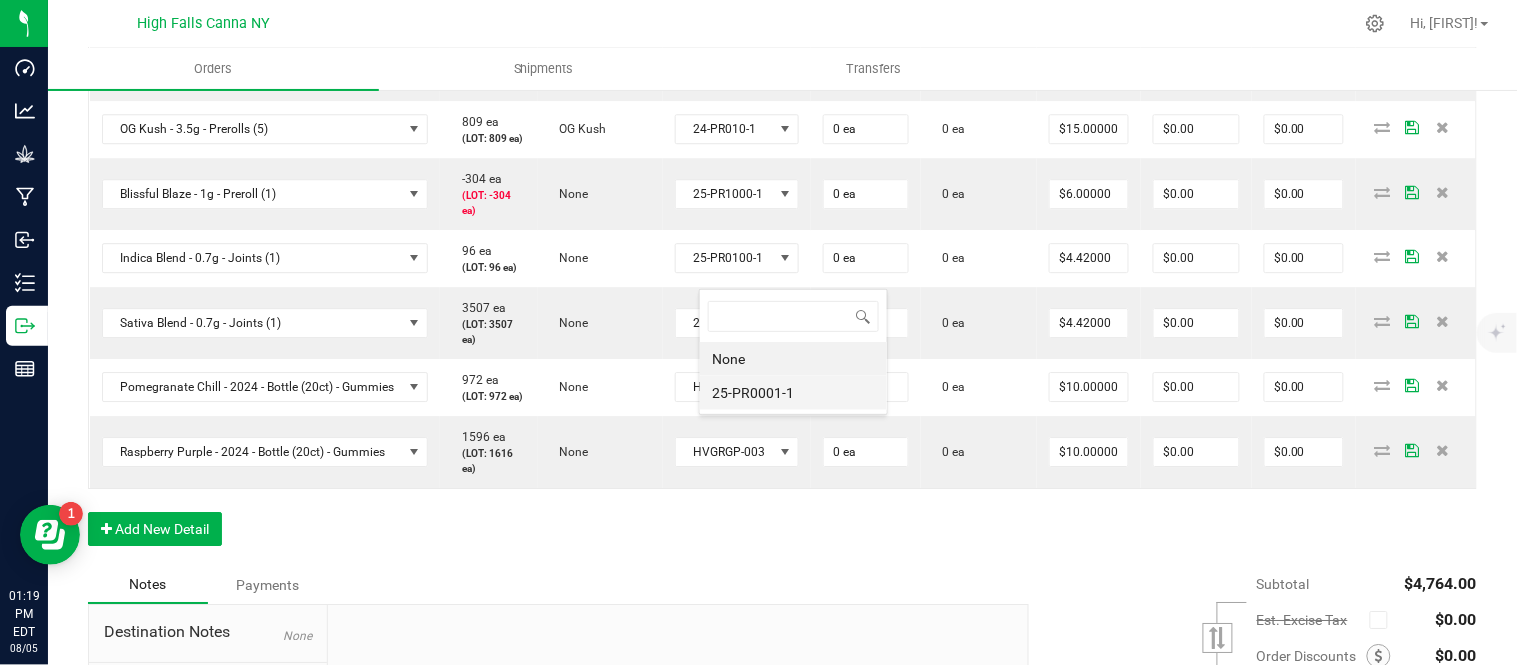 click on "25-PR0001-1" at bounding box center (793, 393) 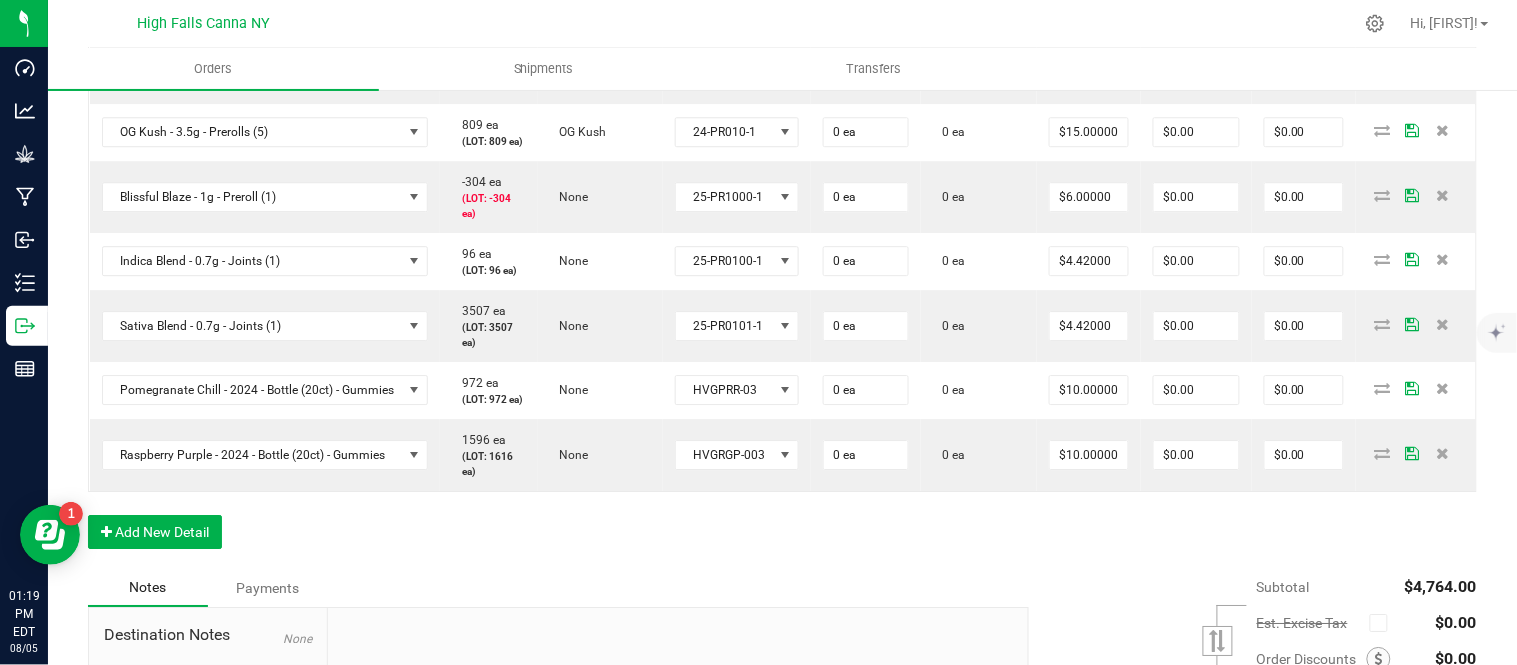 click on "None" at bounding box center [725, 20] 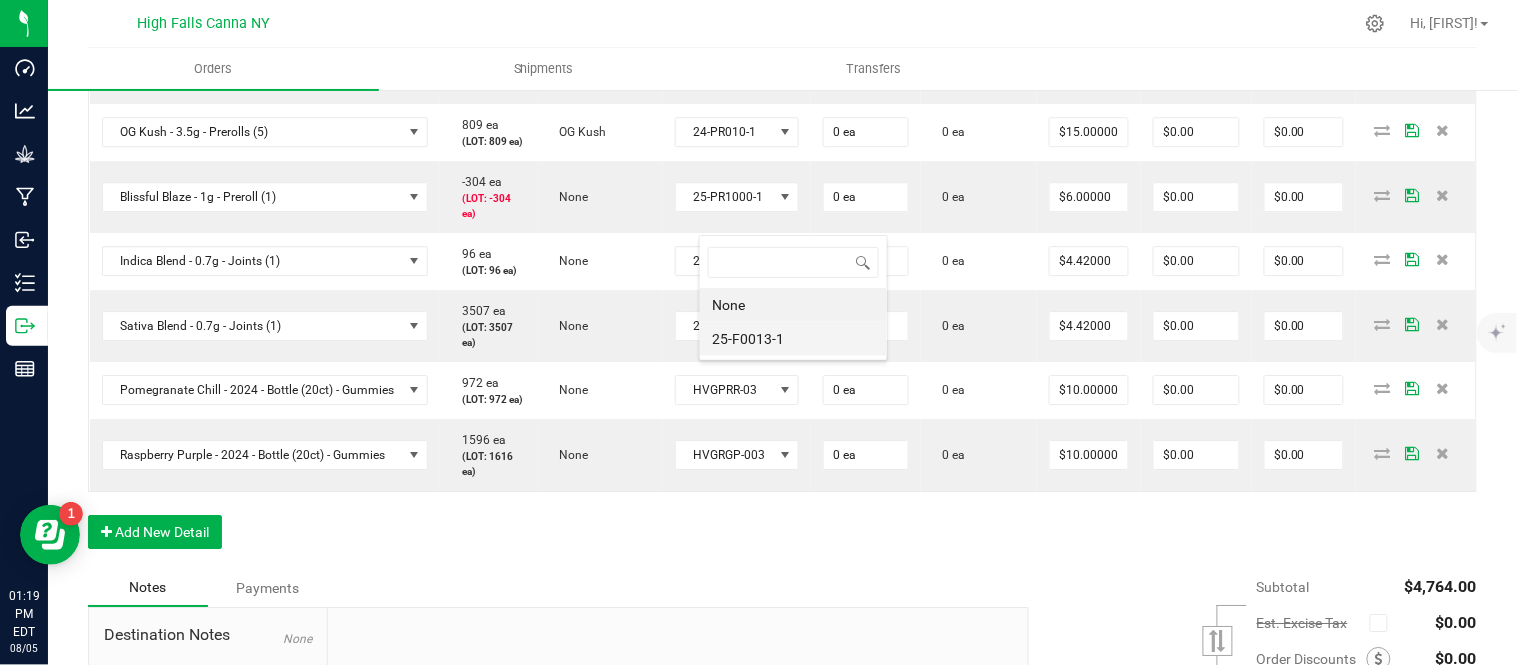 click on "25-F0013-1" at bounding box center [793, 339] 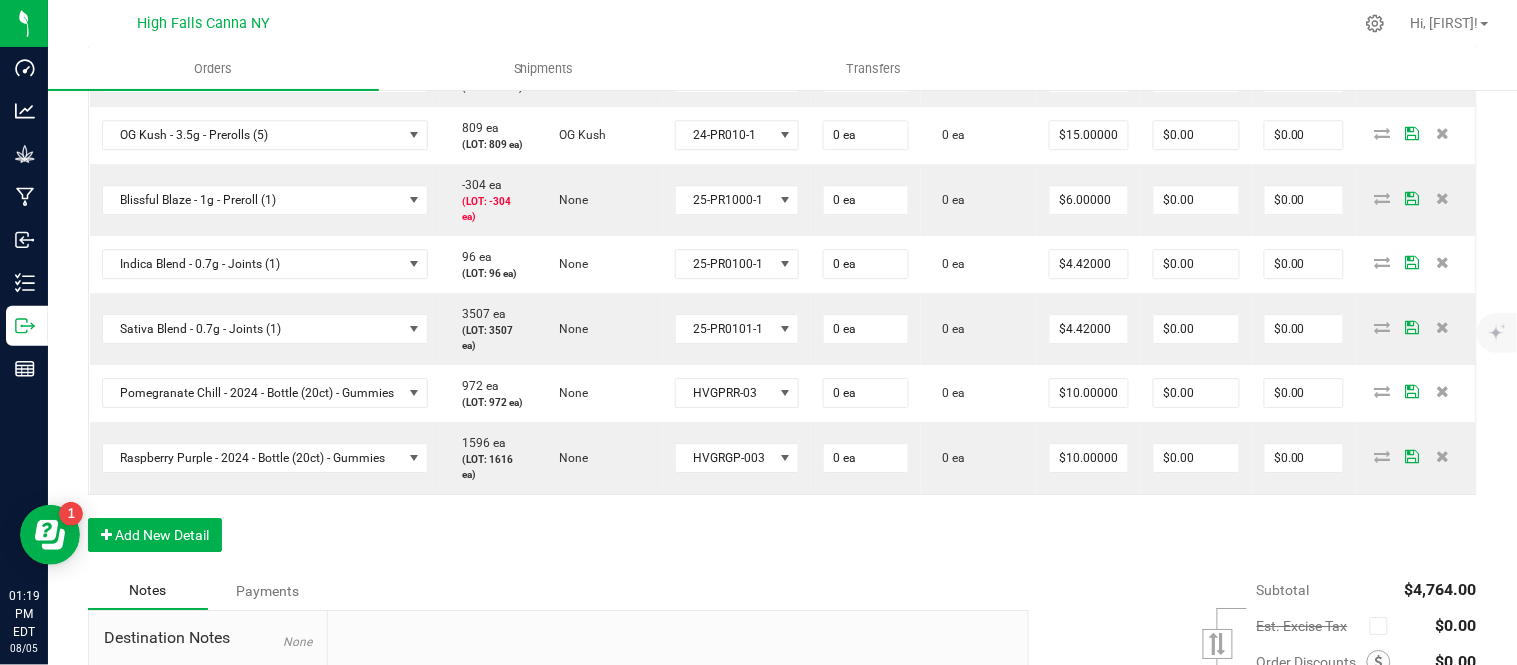 click on "None" at bounding box center (725, -34) 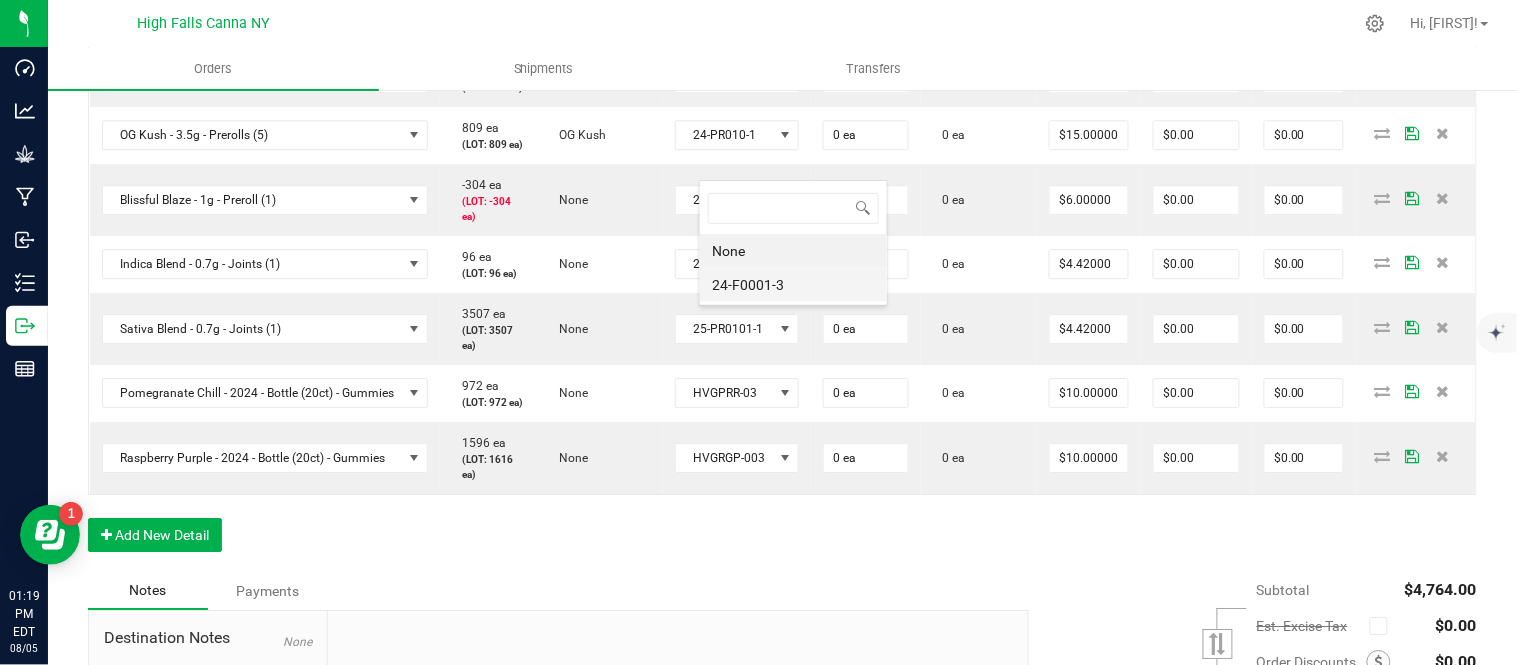 click on "24-F0001-3" at bounding box center [793, 285] 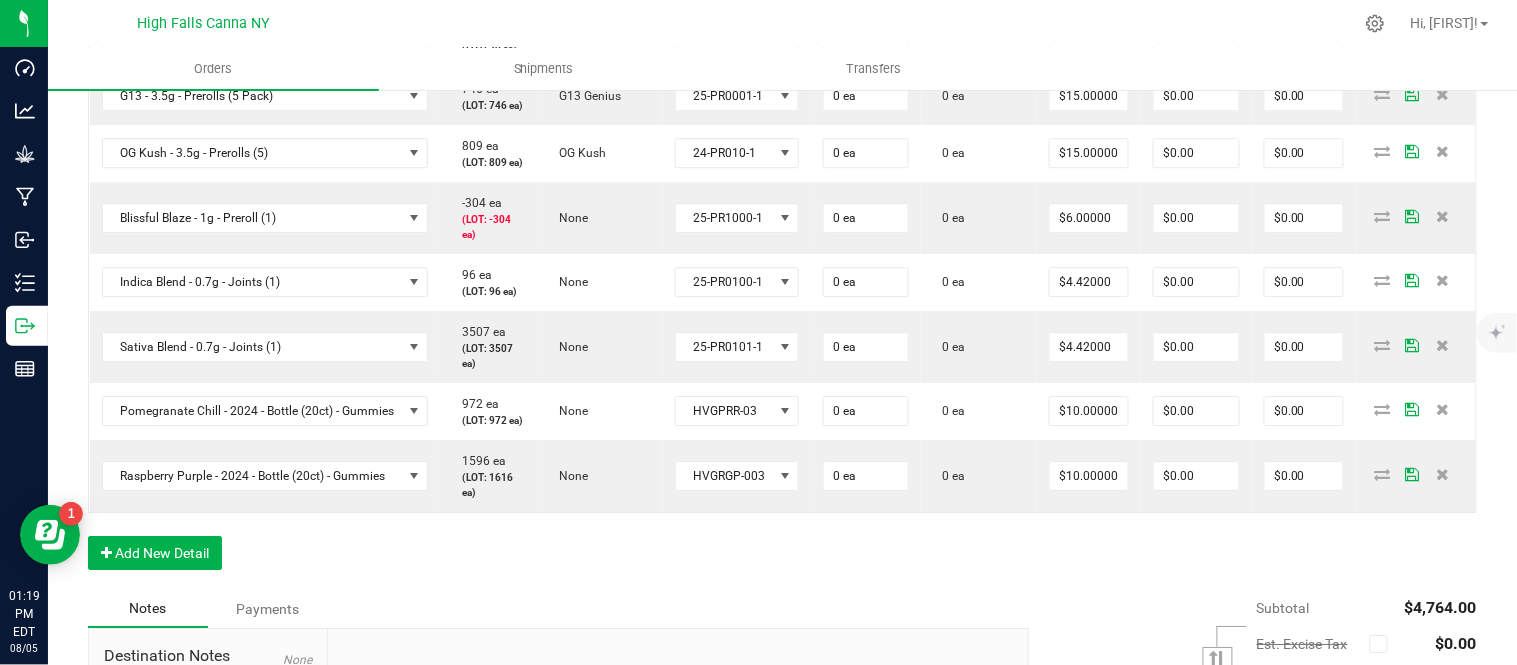 click on "None" at bounding box center [725, -88] 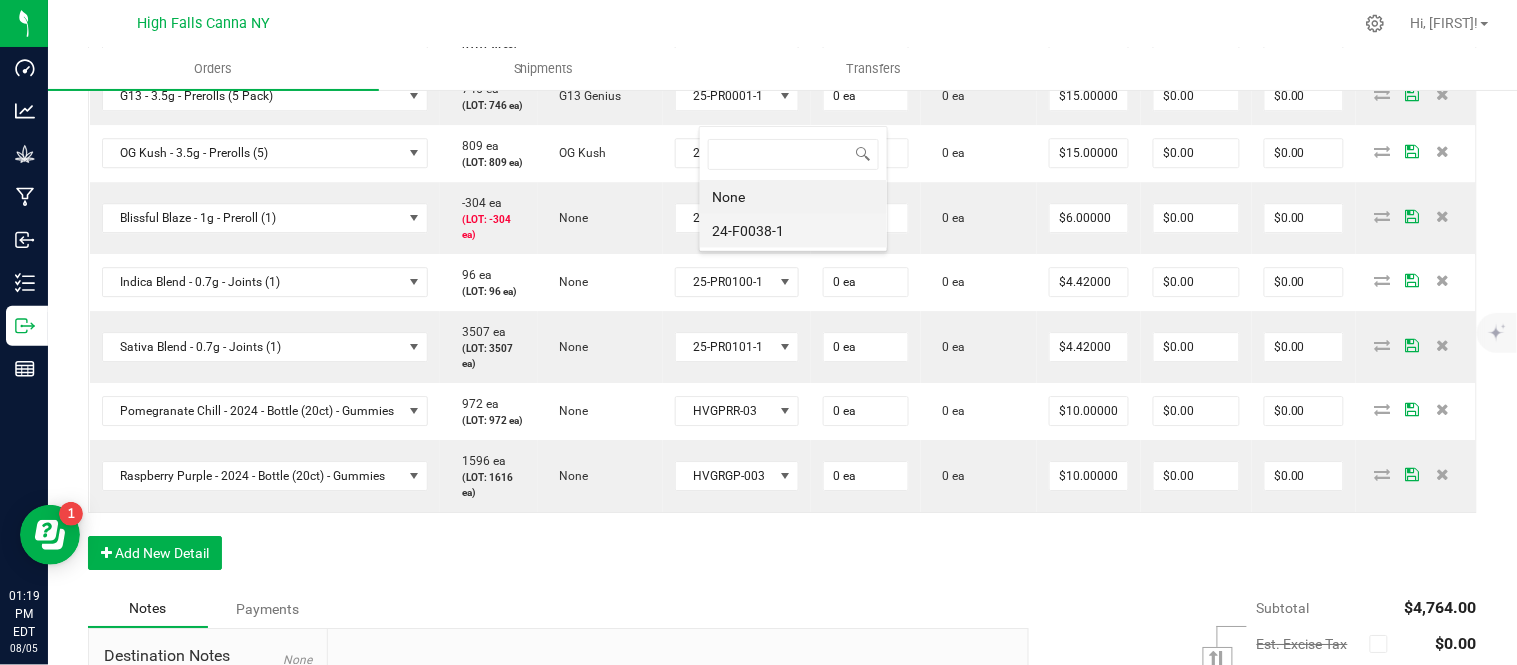 click on "24-F0038-1" at bounding box center (793, 231) 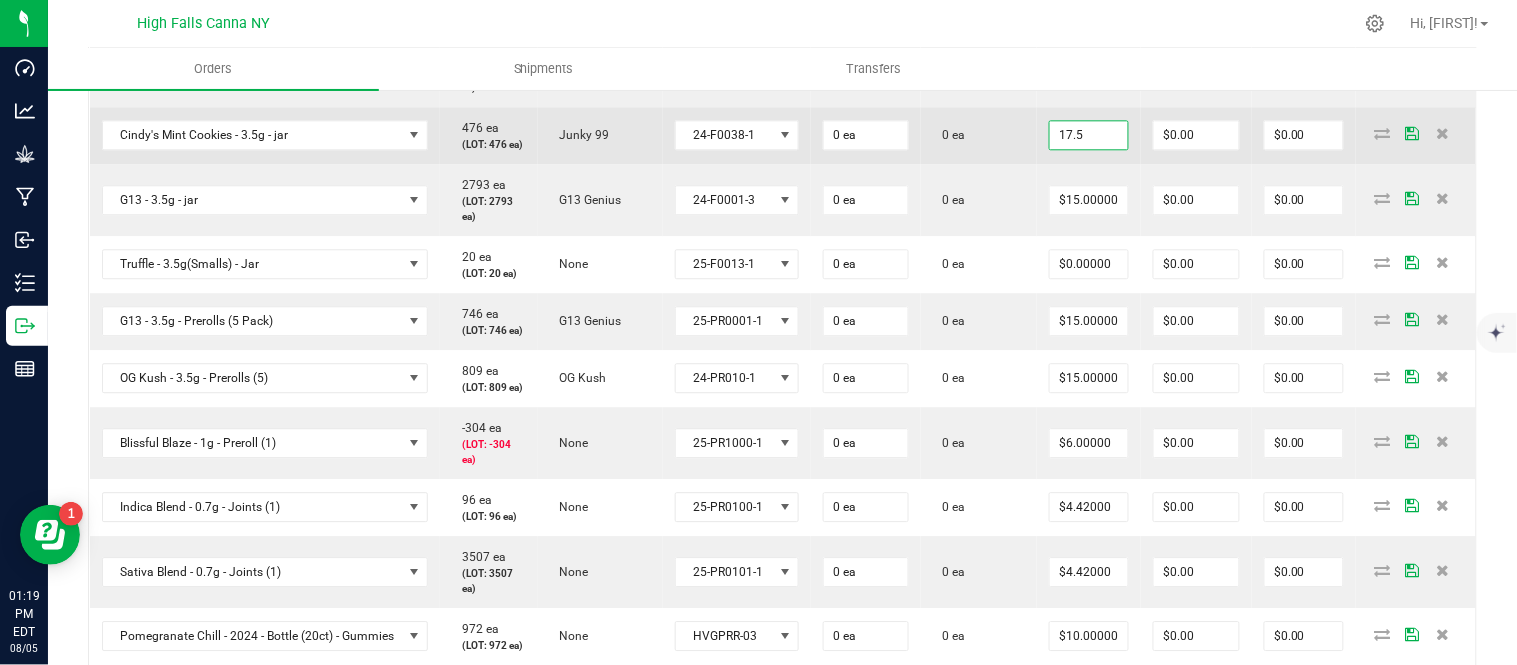 click on "17.5" at bounding box center [1089, 135] 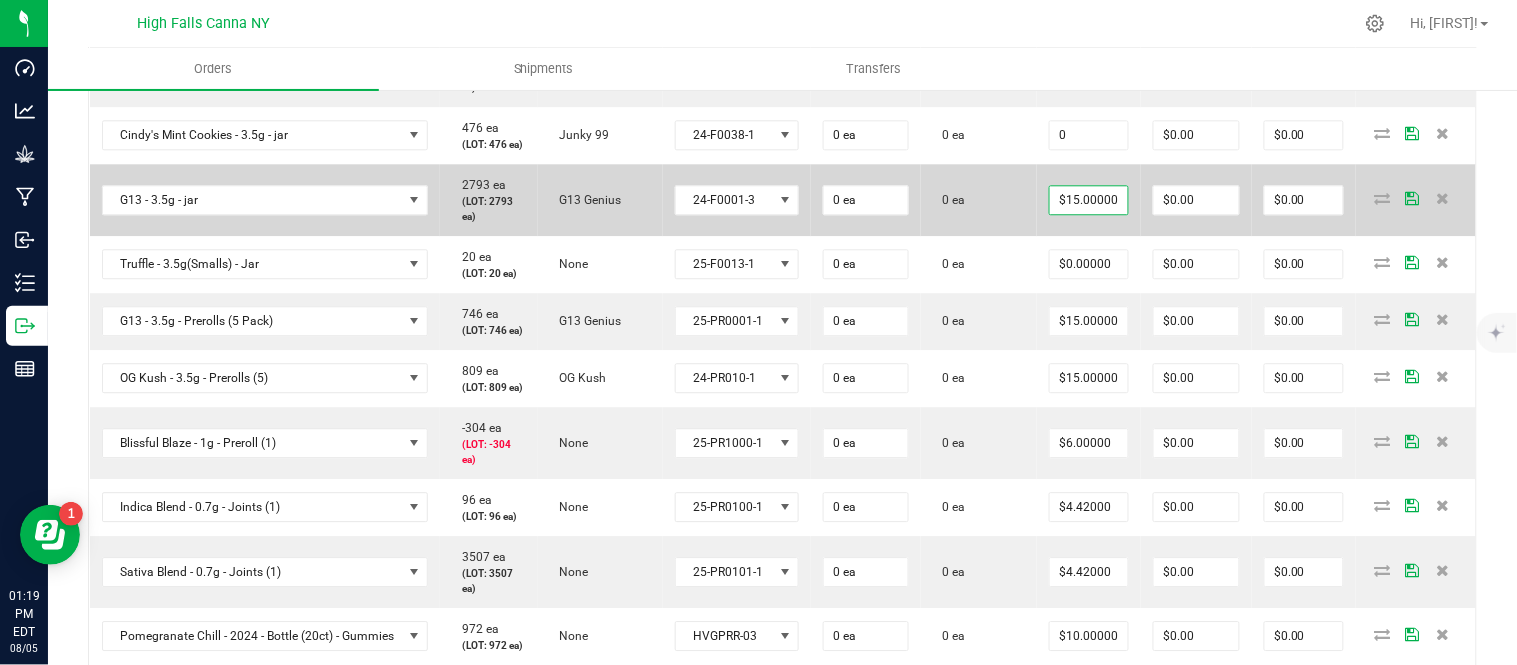 type on "$0.00000" 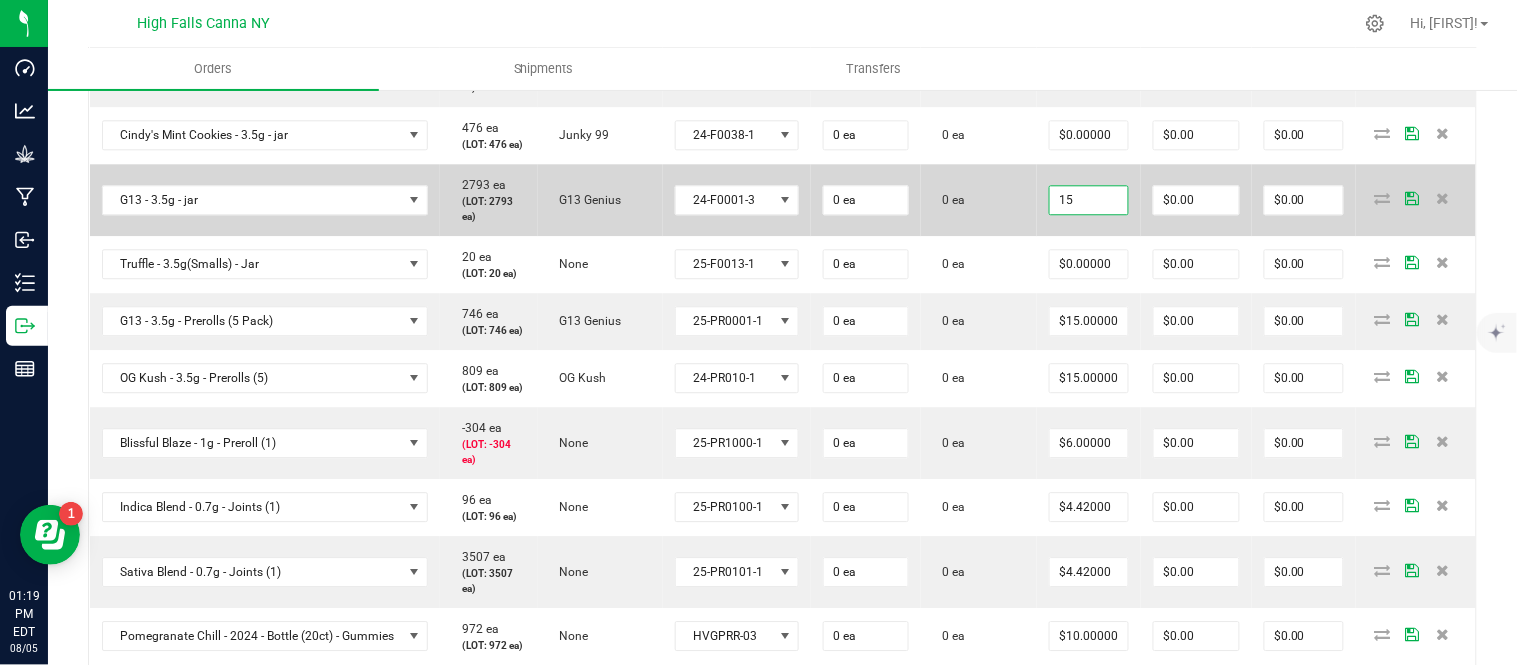 click on "15" at bounding box center (1089, 200) 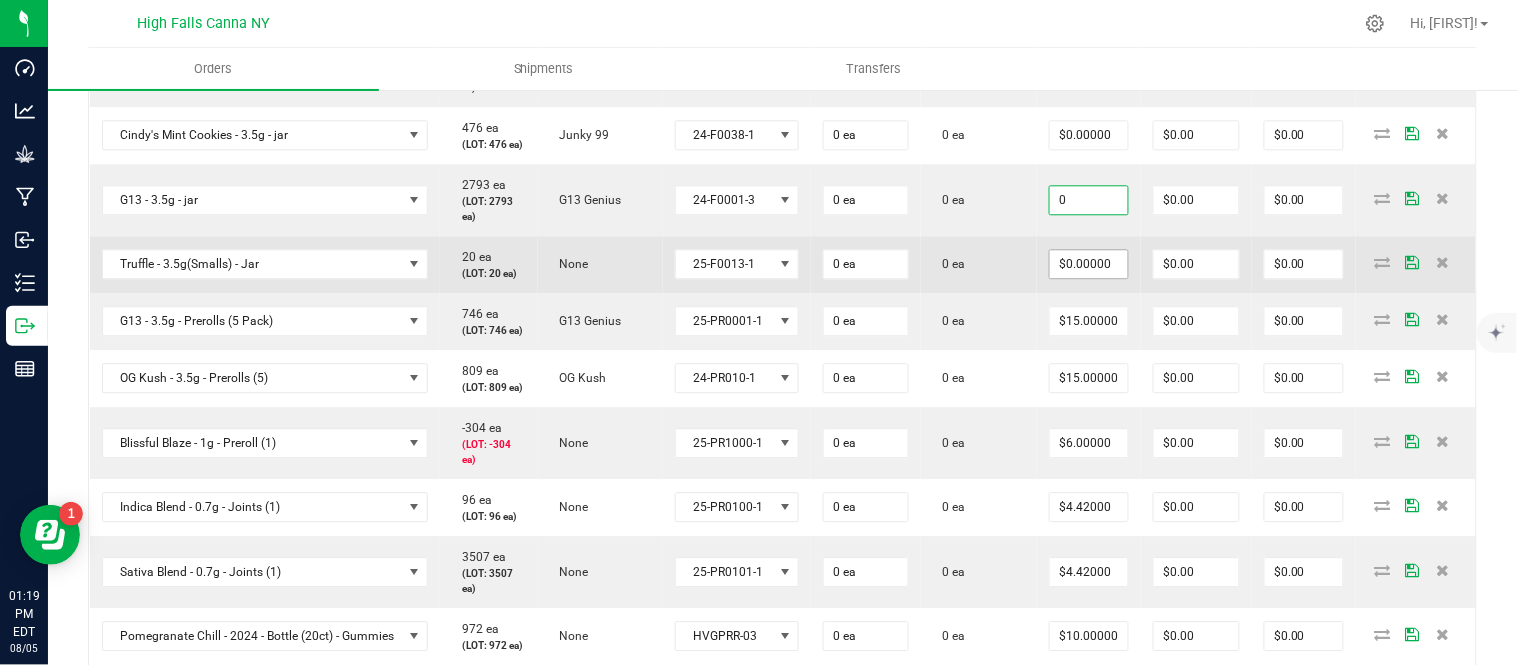 type on "$0.00000" 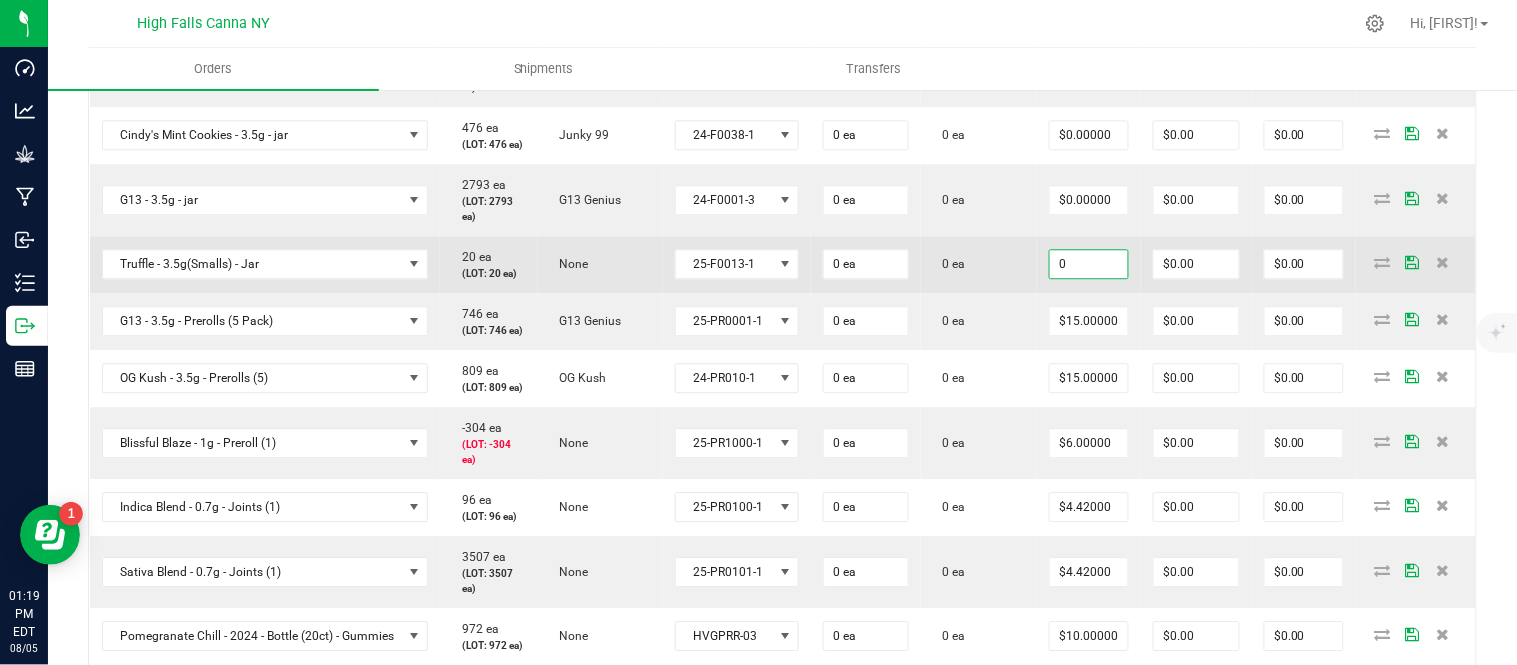 click on "0" at bounding box center [1089, 264] 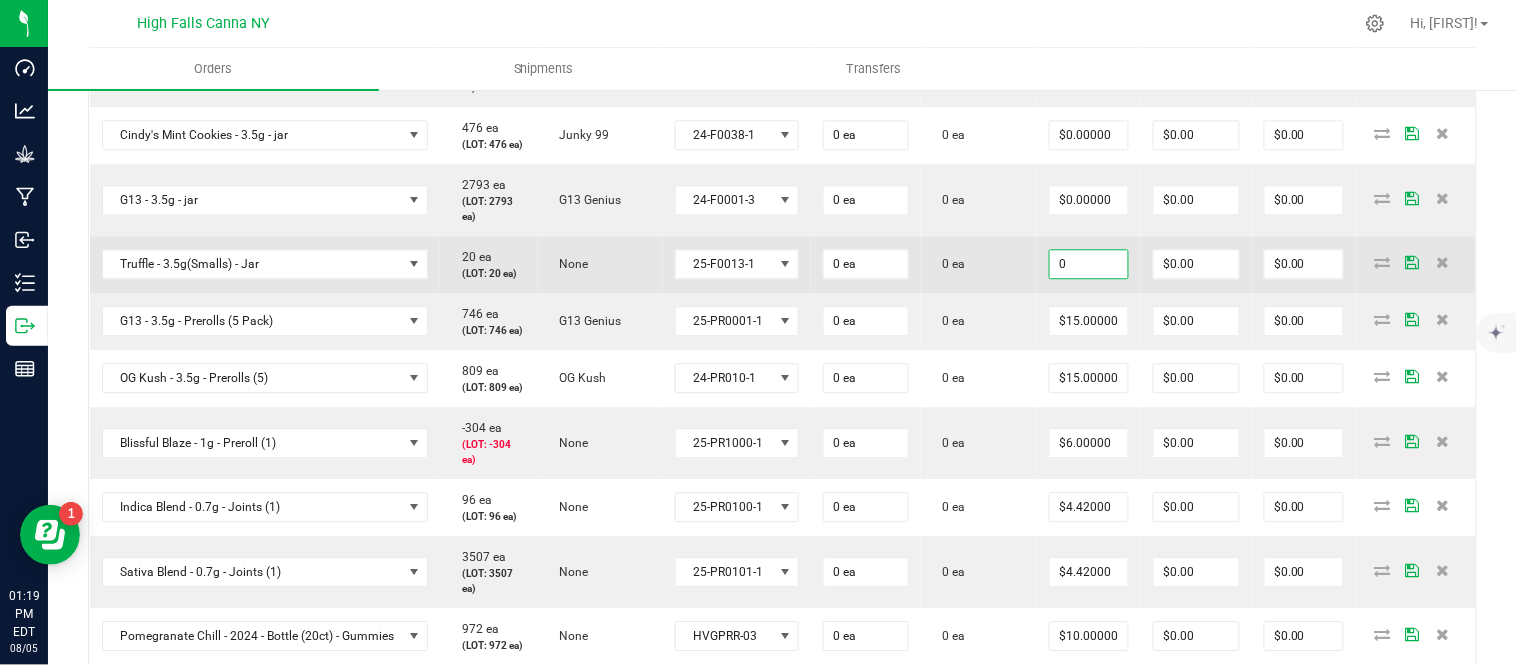 type on "$0.00000" 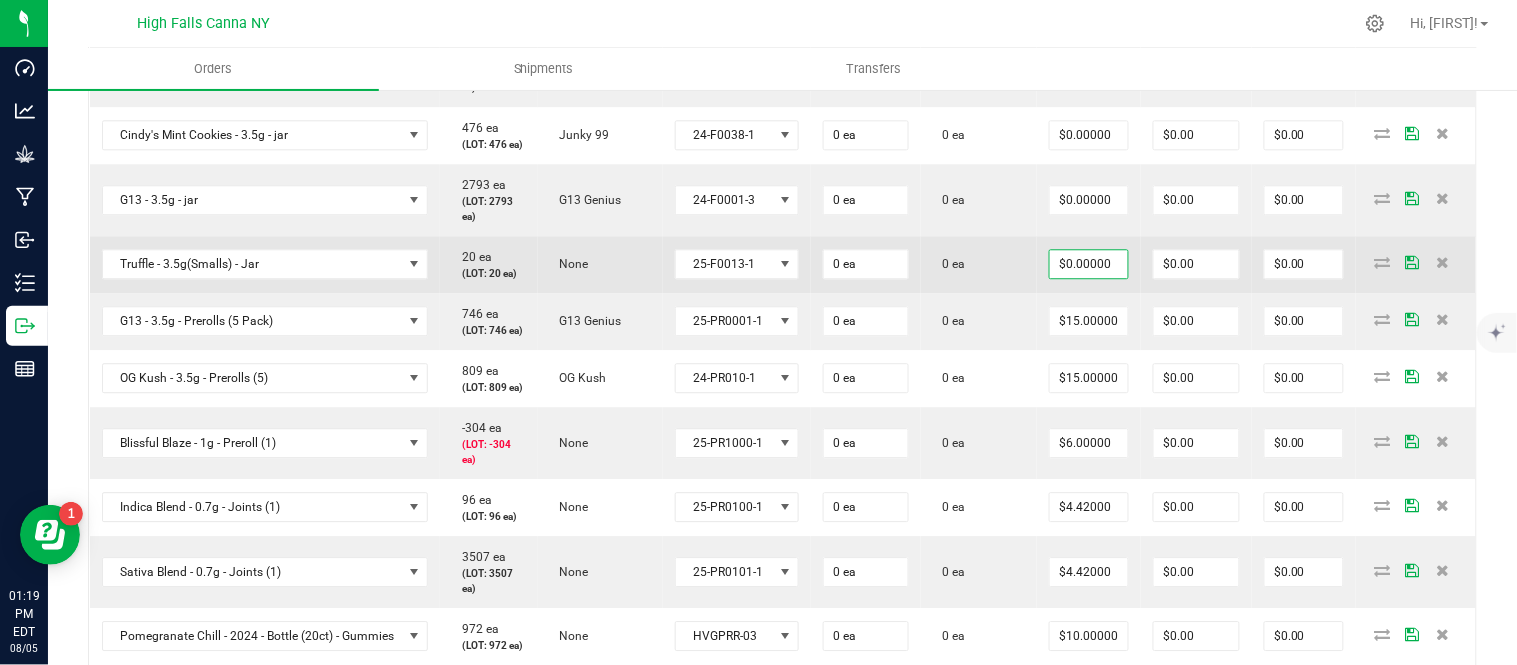 click on "0 ea" at bounding box center [979, 264] 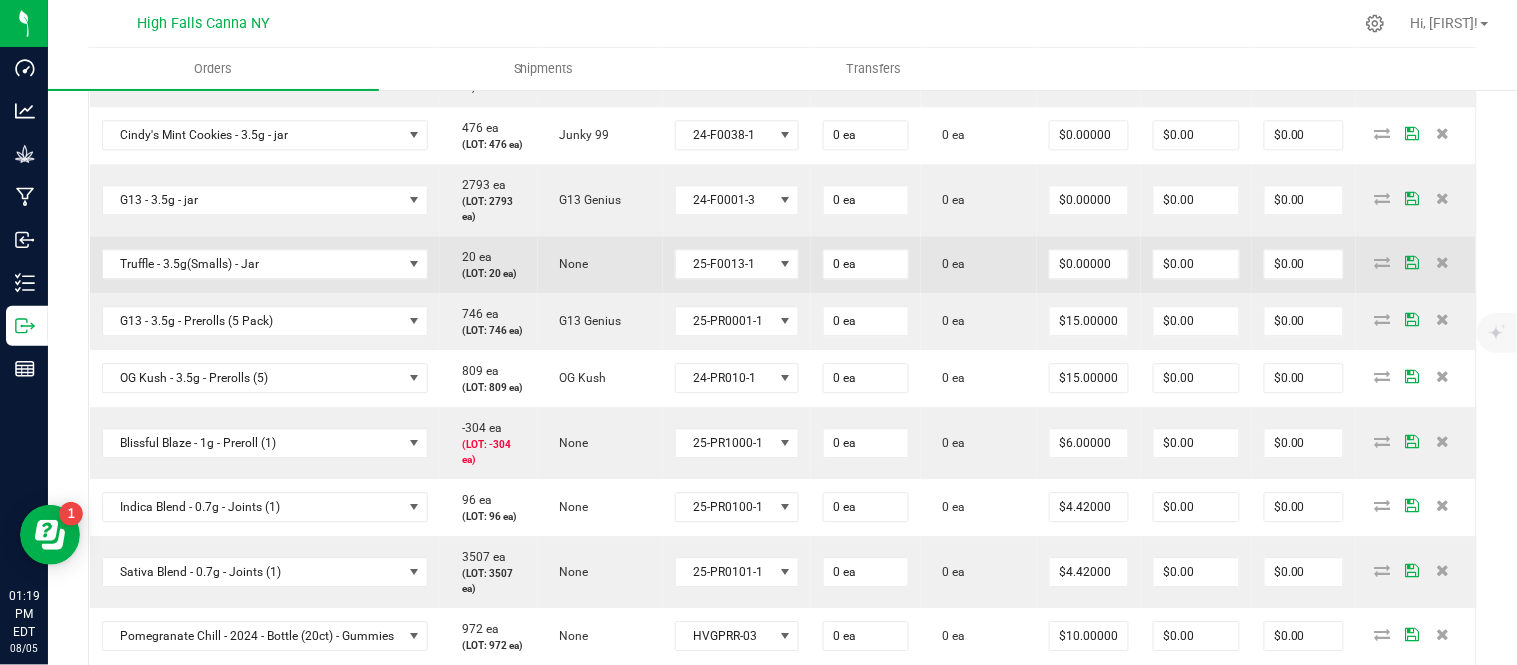 scroll, scrollTop: 1333, scrollLeft: 0, axis: vertical 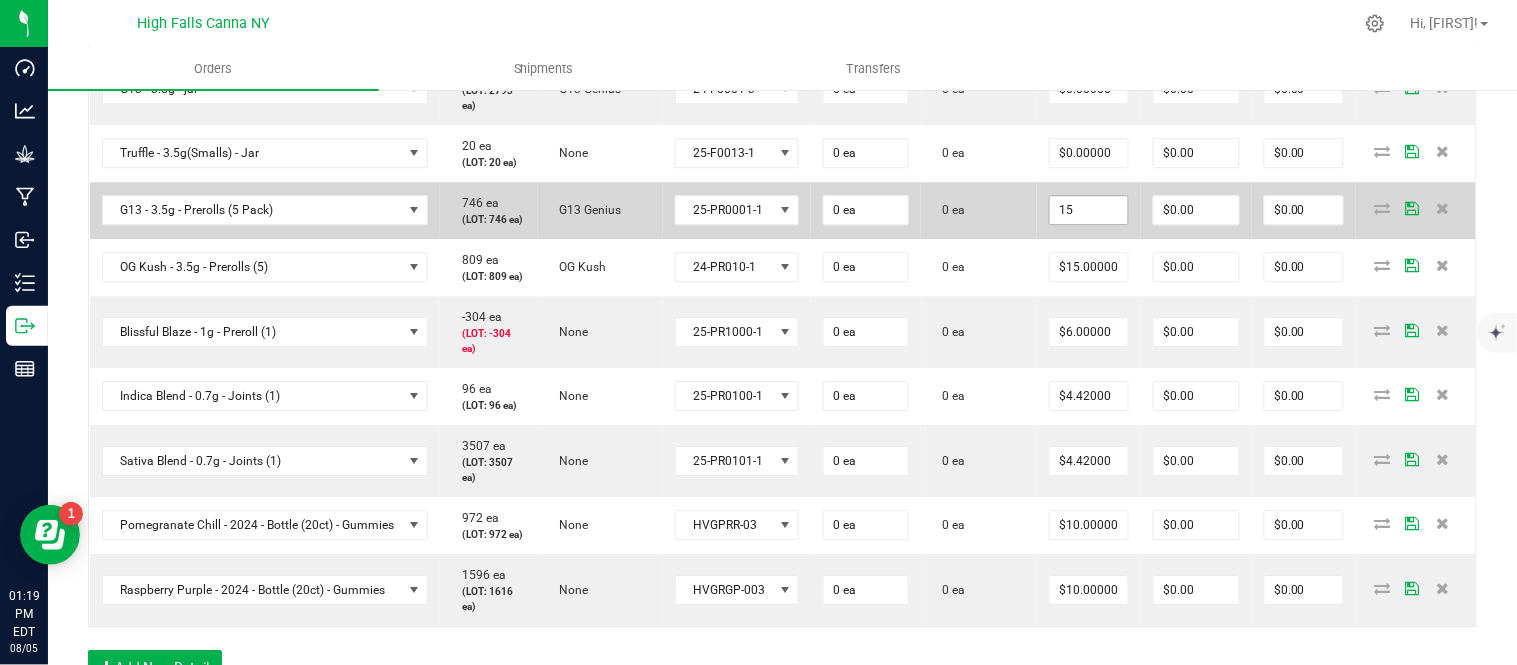 click on "15" at bounding box center (1089, 210) 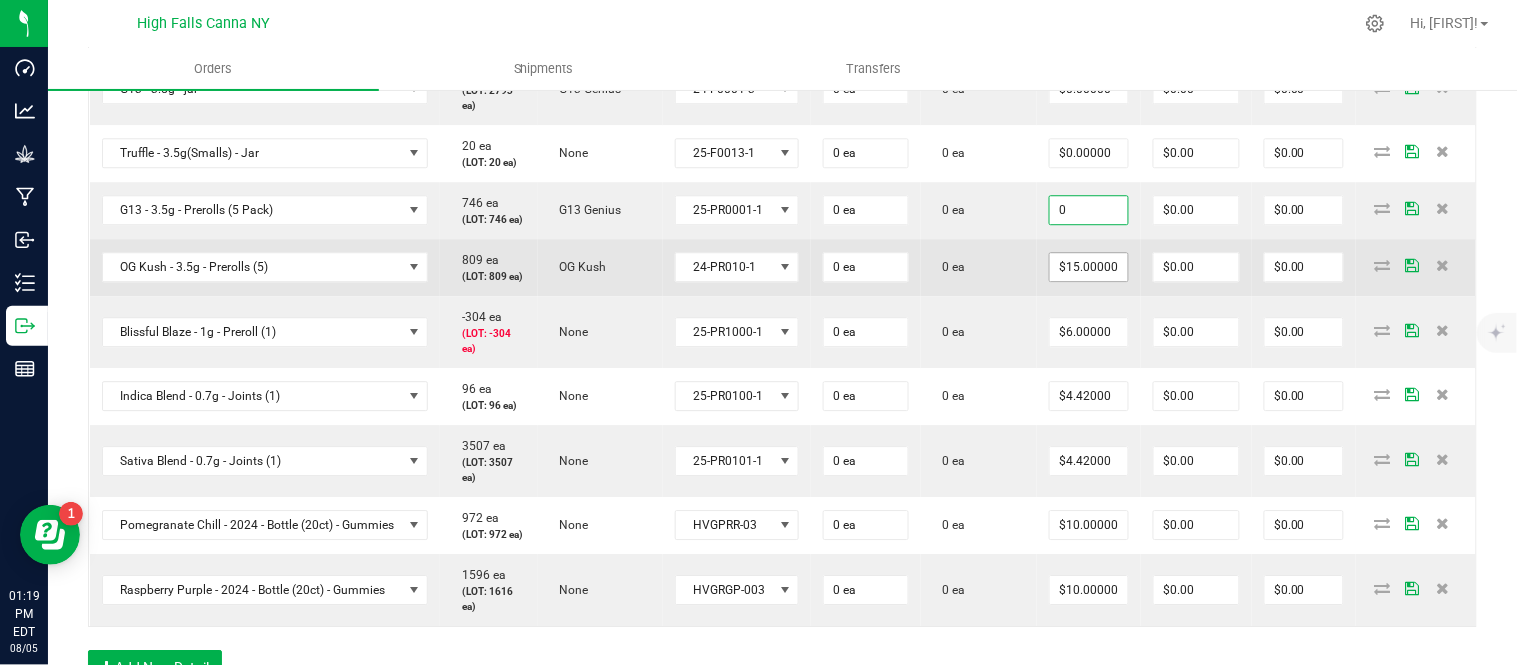 type on "$0.00000" 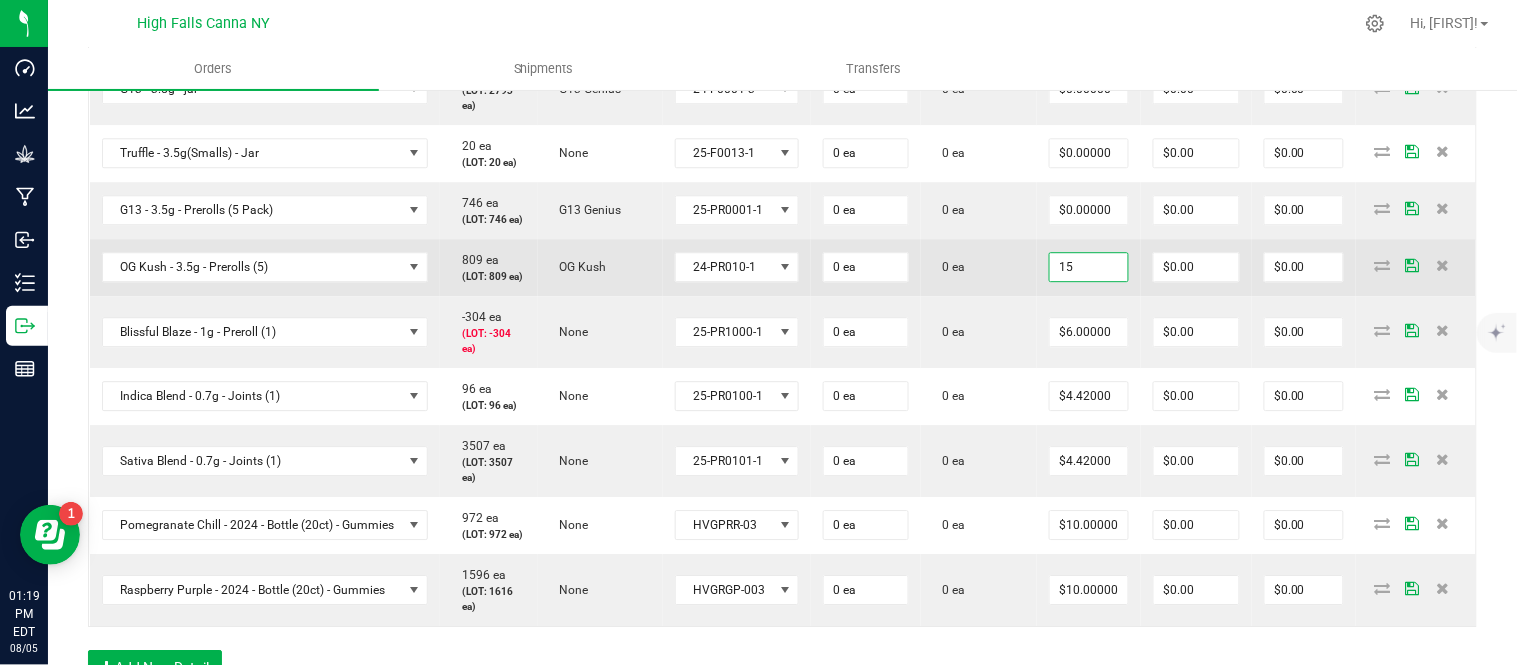 click on "15" at bounding box center (1089, 267) 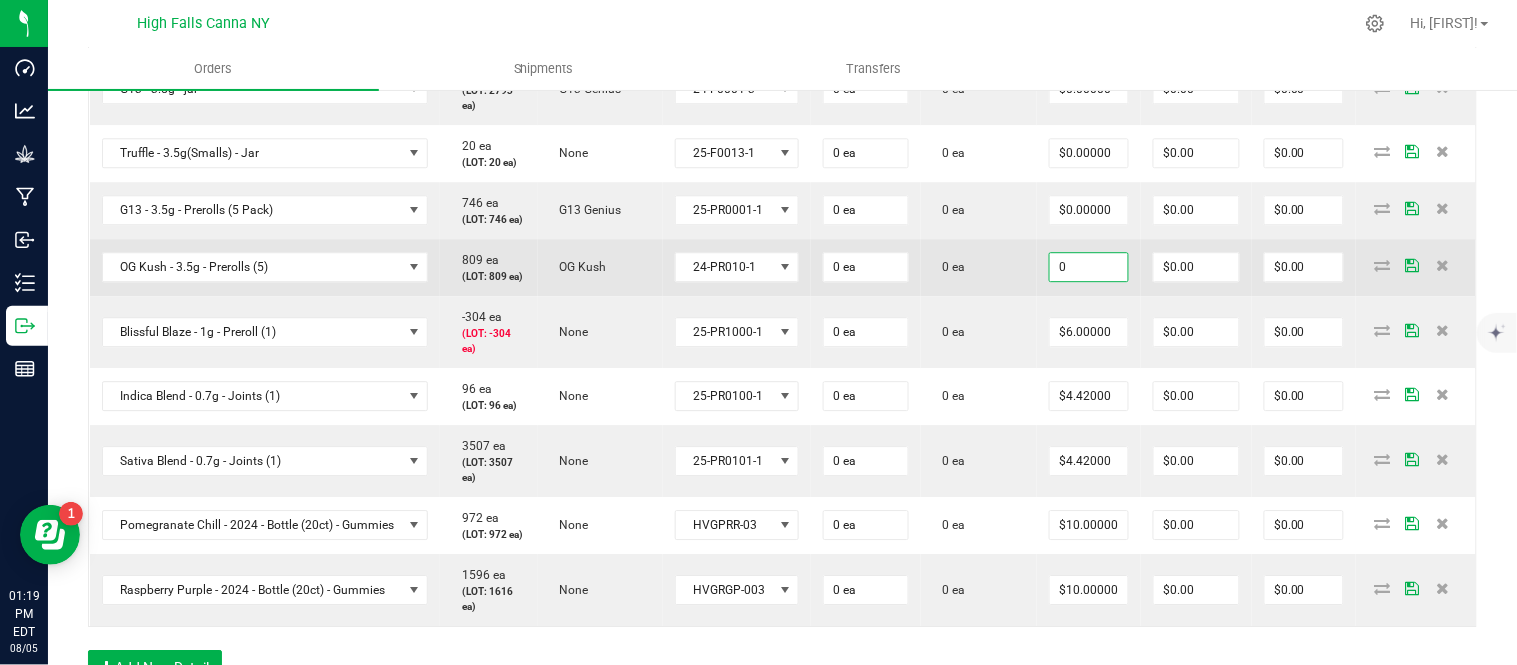 type on "$0.00000" 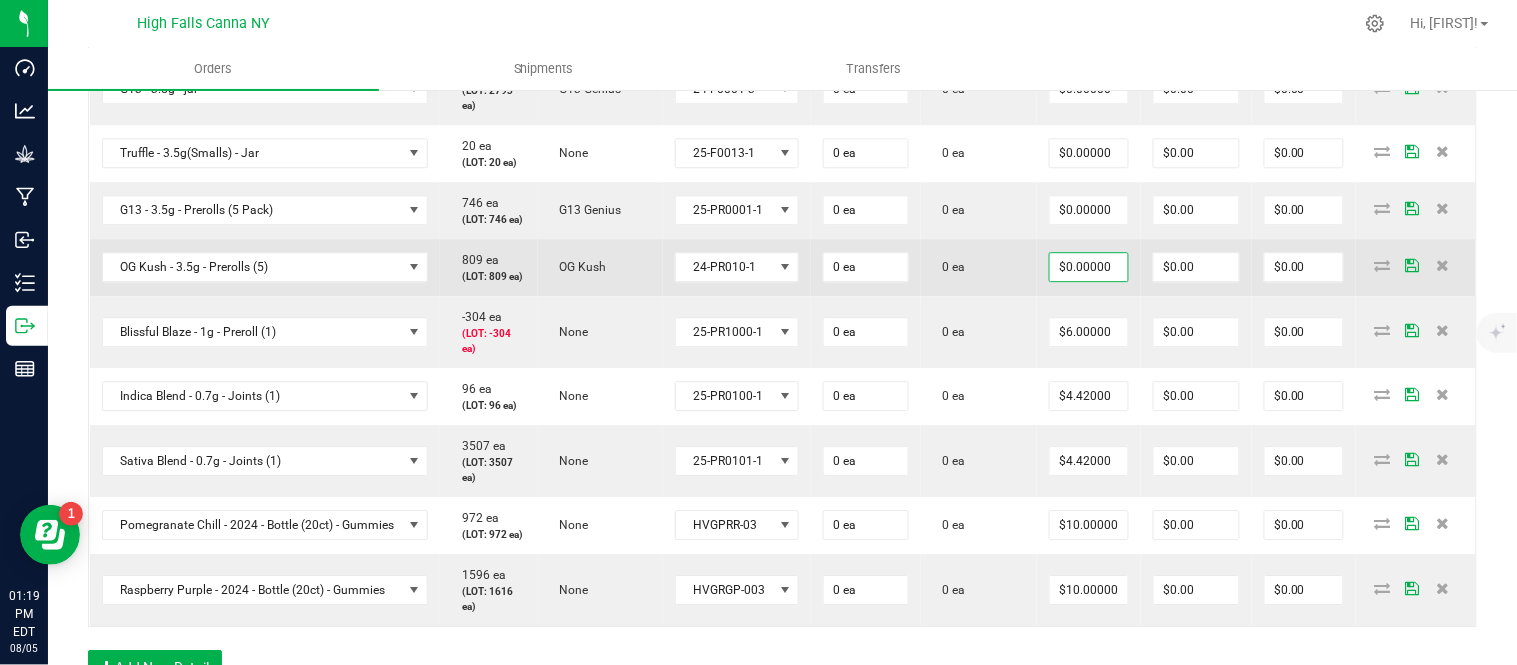 click on "0 ea" at bounding box center [979, 267] 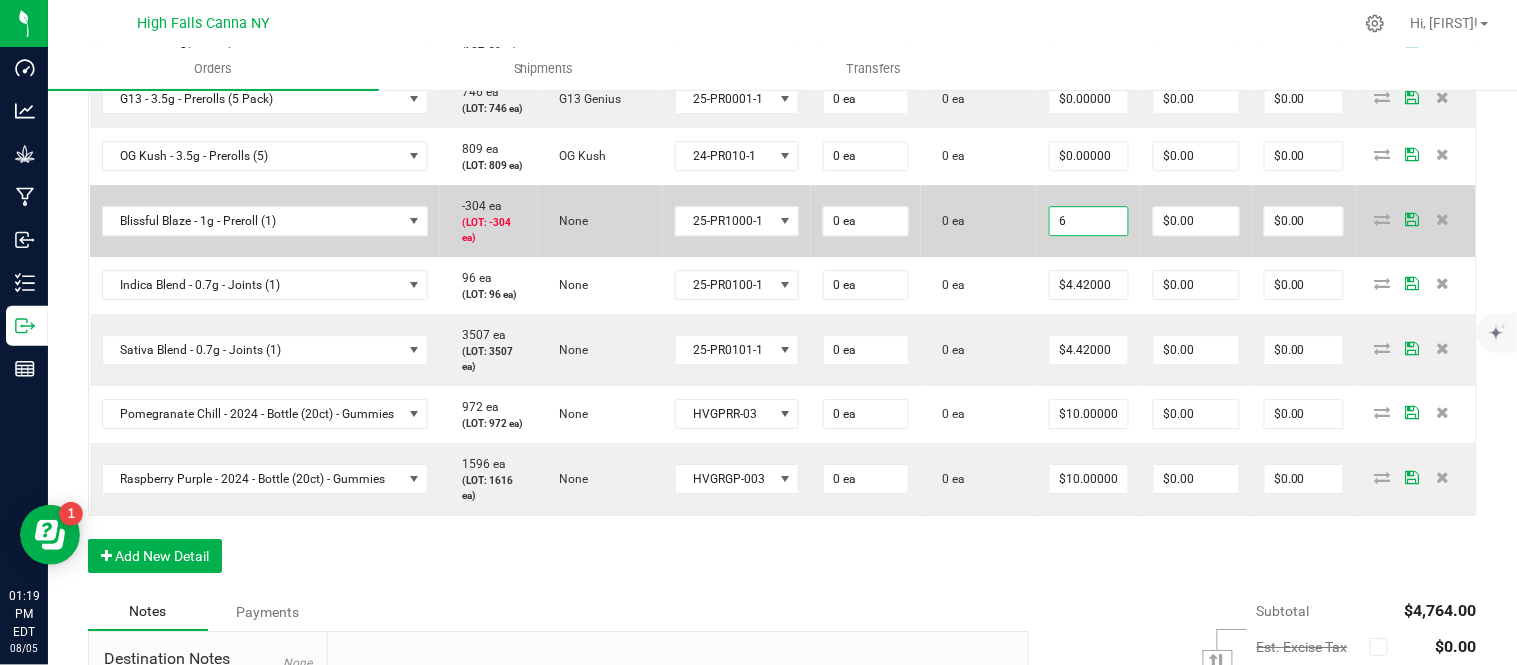 click on "6" at bounding box center (1089, 221) 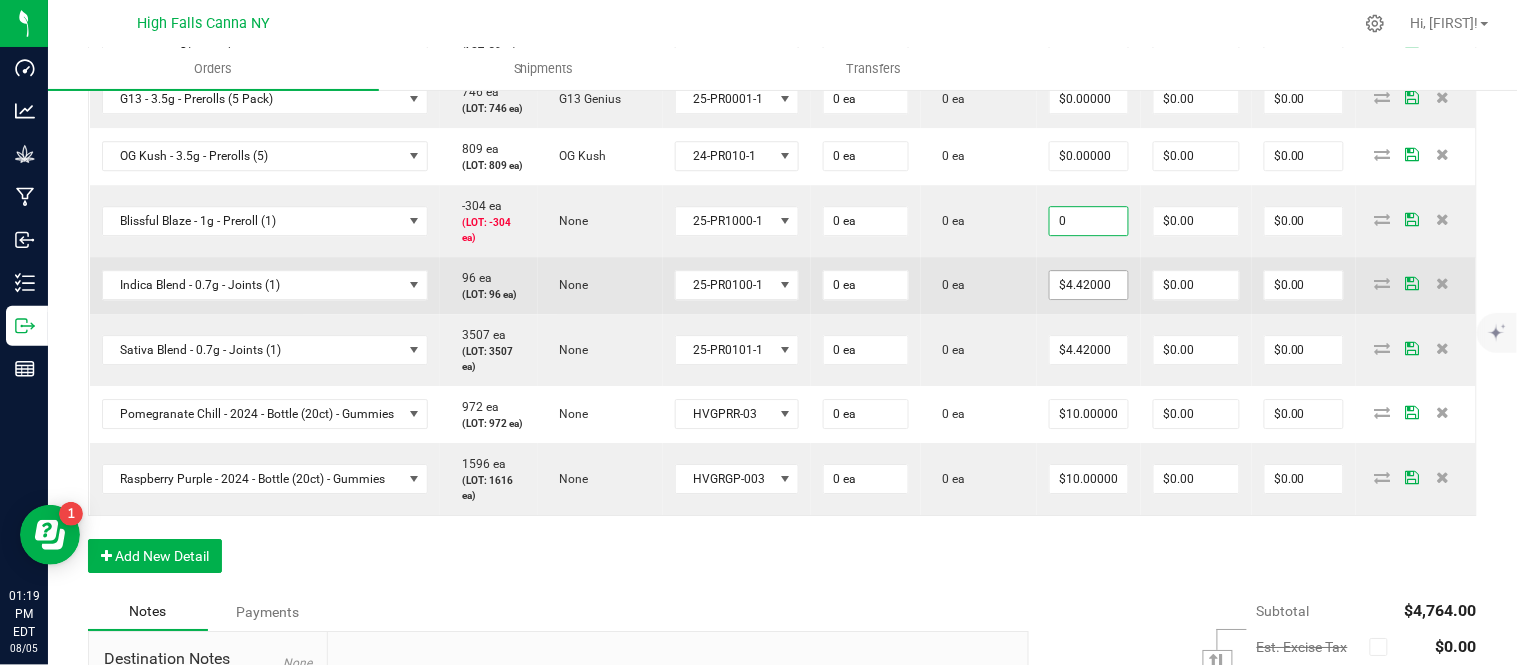 type on "$0.00000" 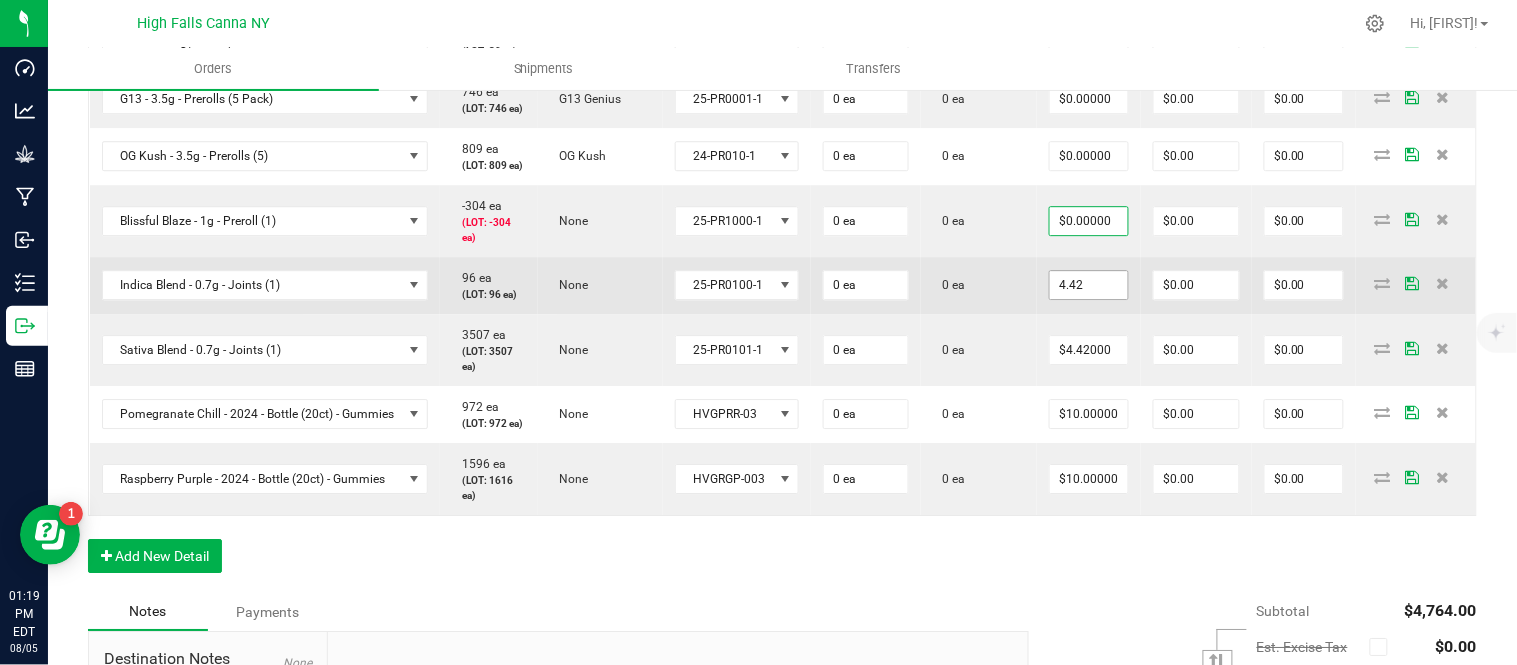 click on "4.42" at bounding box center [1089, 285] 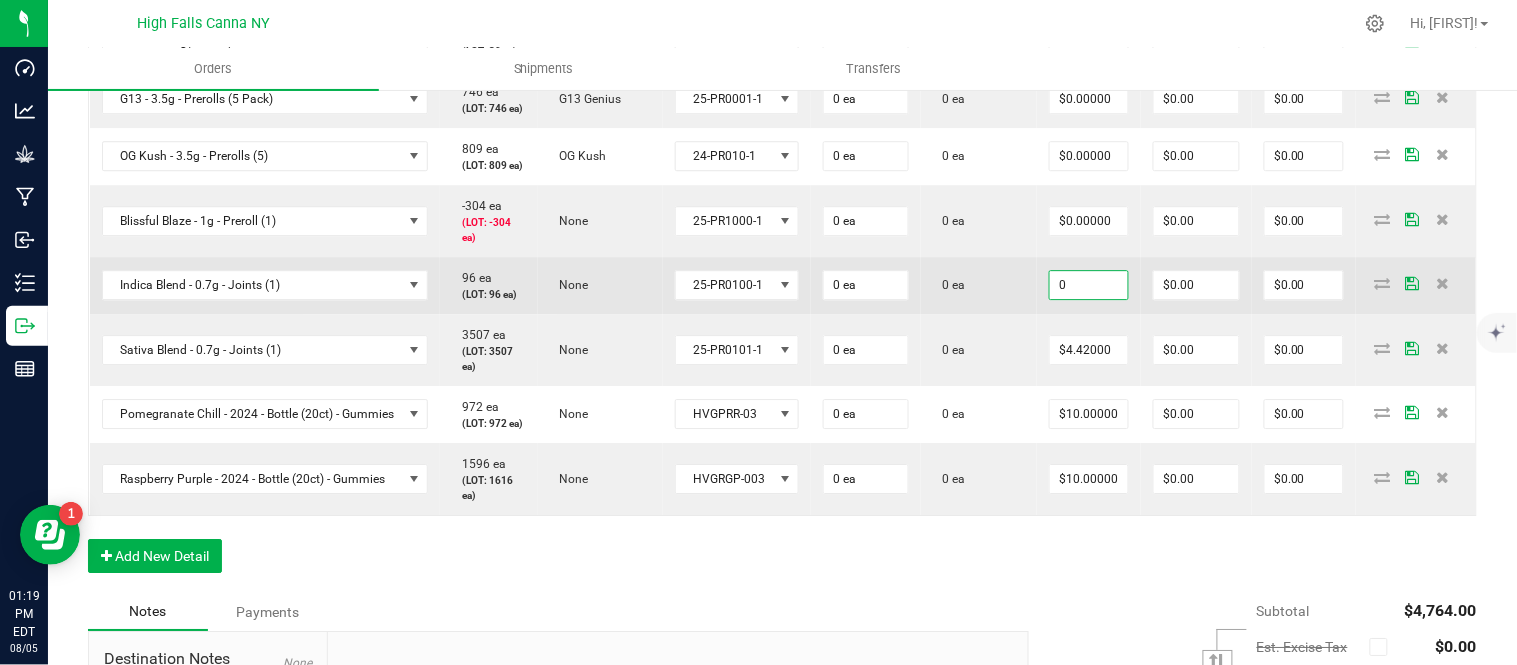 type on "$0.00000" 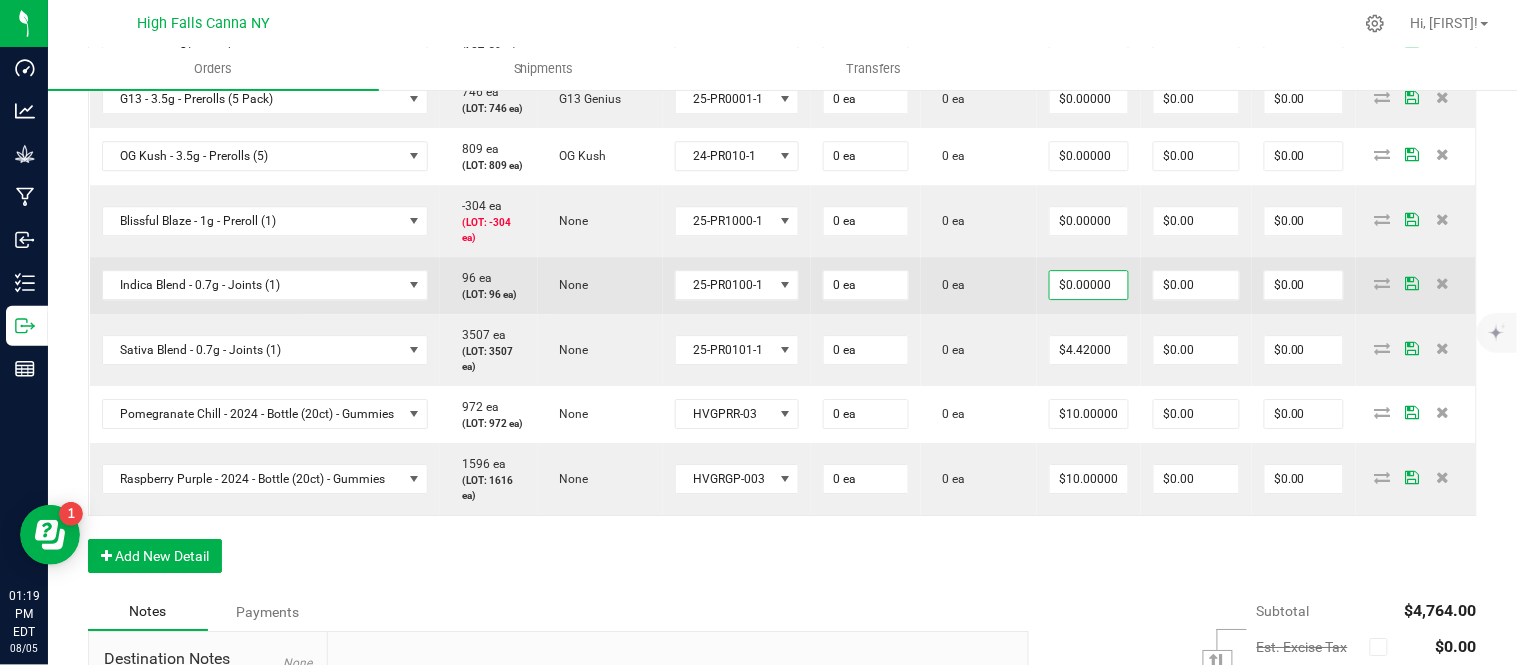 click on "0 ea" at bounding box center [979, 285] 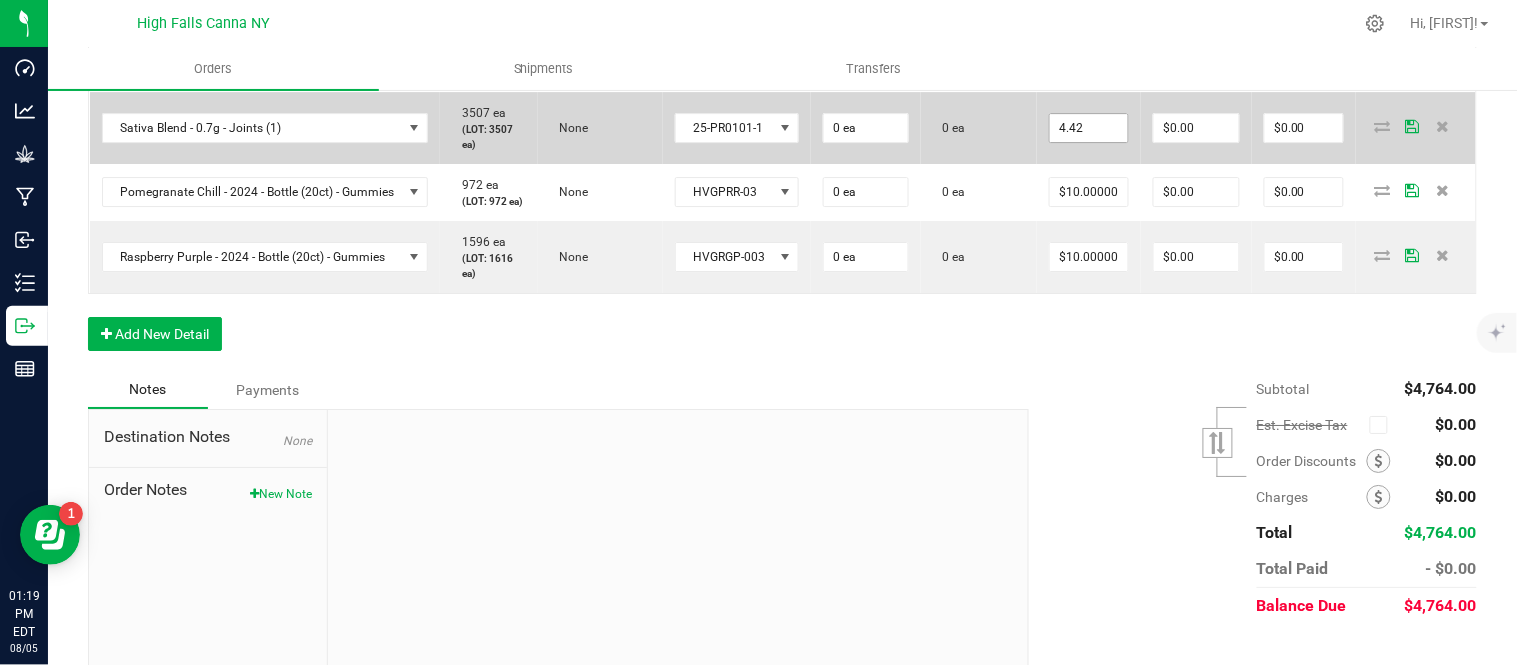 click on "4.42" at bounding box center (1089, 128) 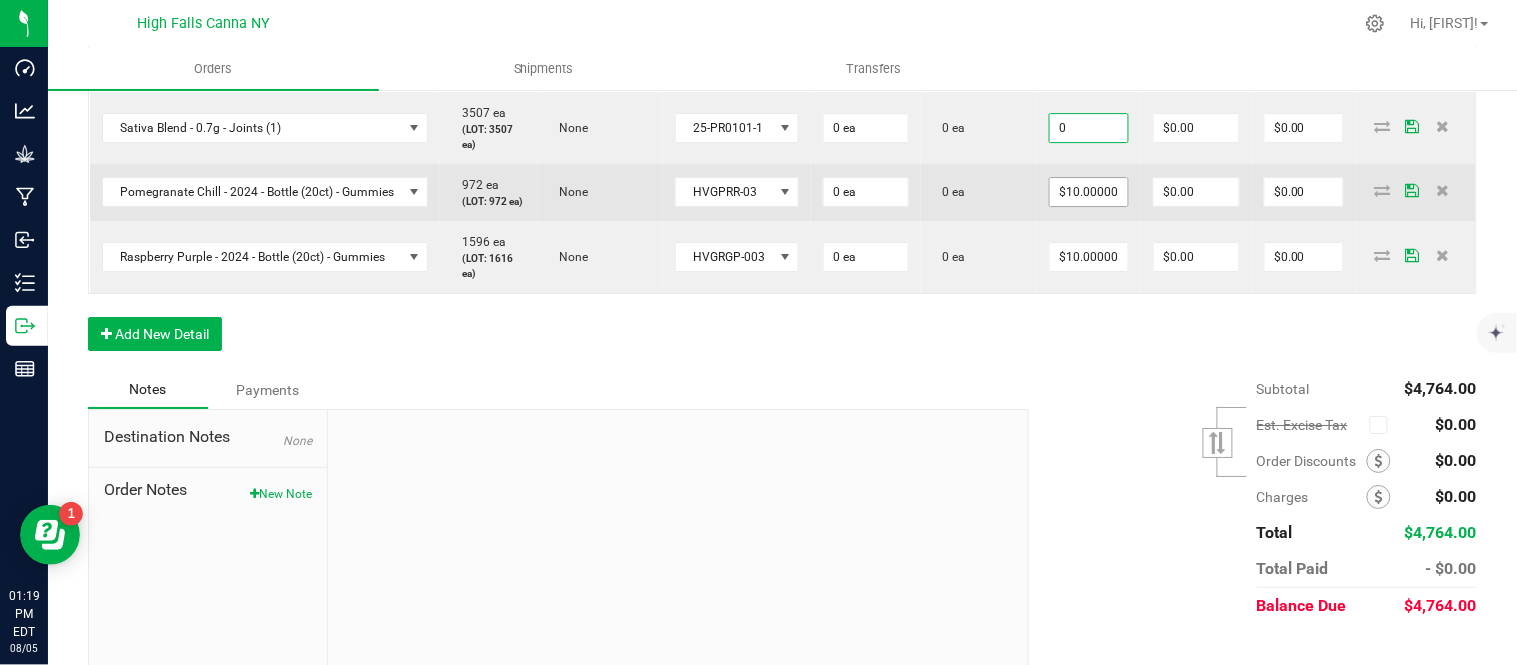 type on "$0.00000" 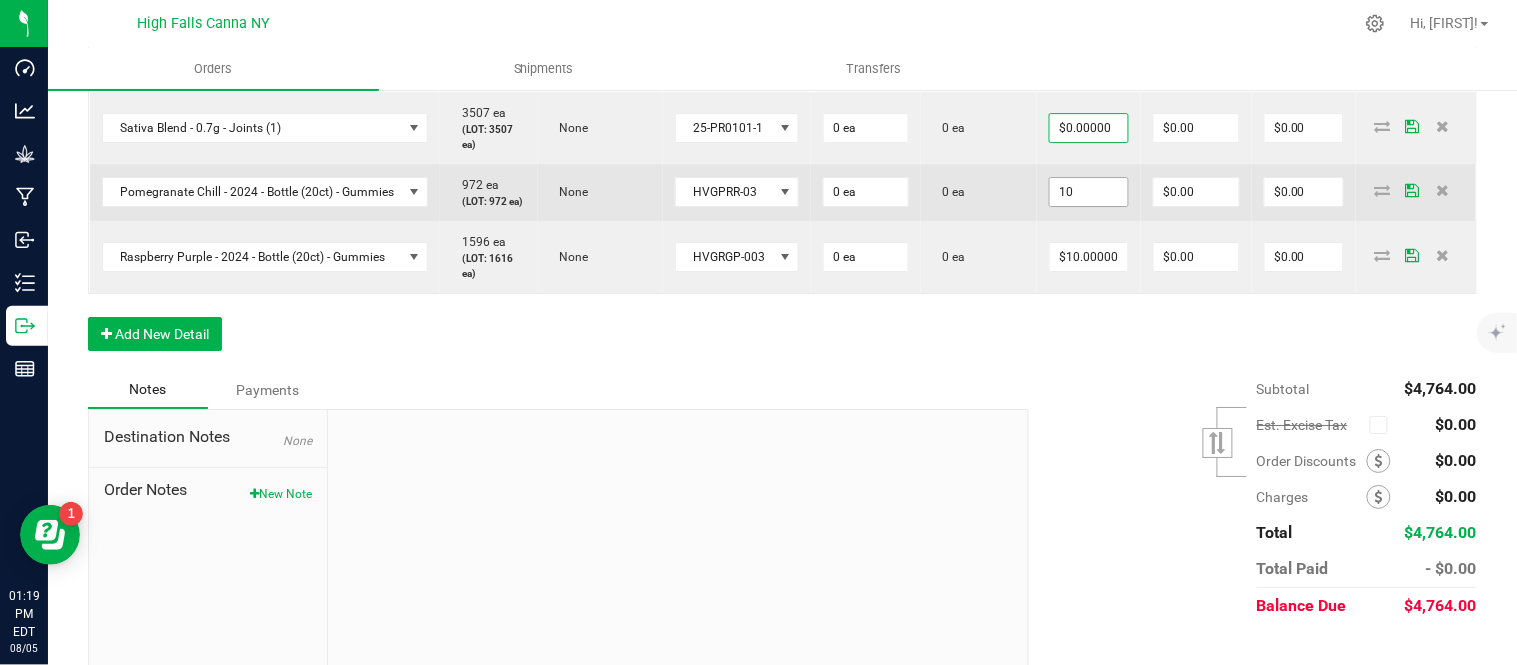 click on "10" at bounding box center (1089, 192) 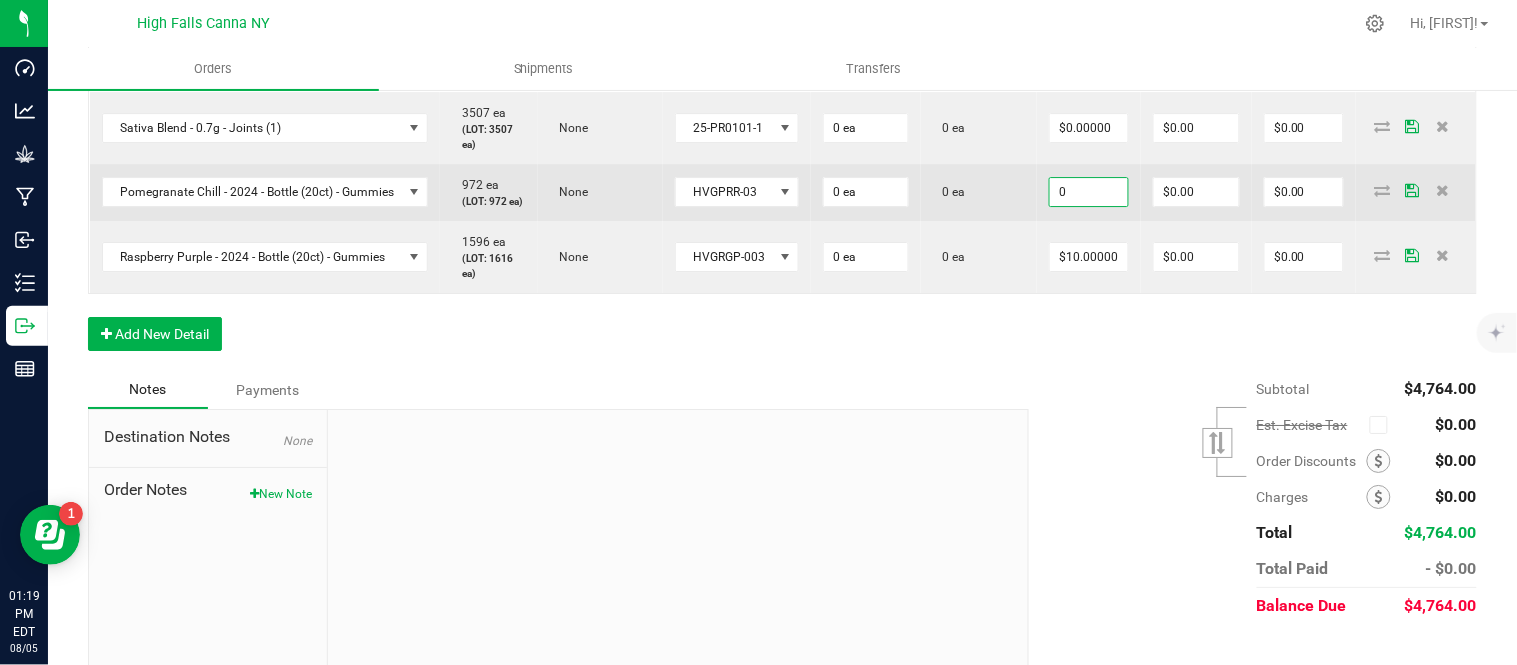 type on "$0.00000" 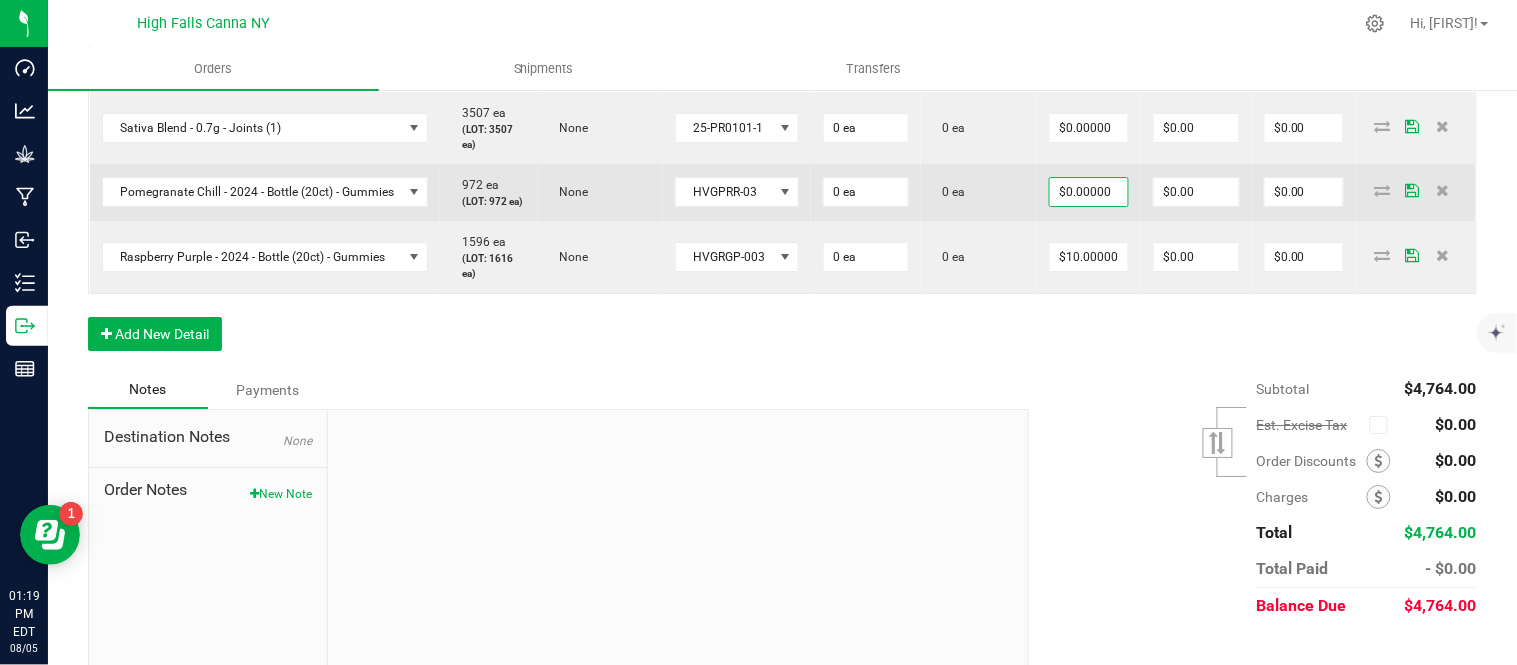 click on "0 ea" at bounding box center [979, 192] 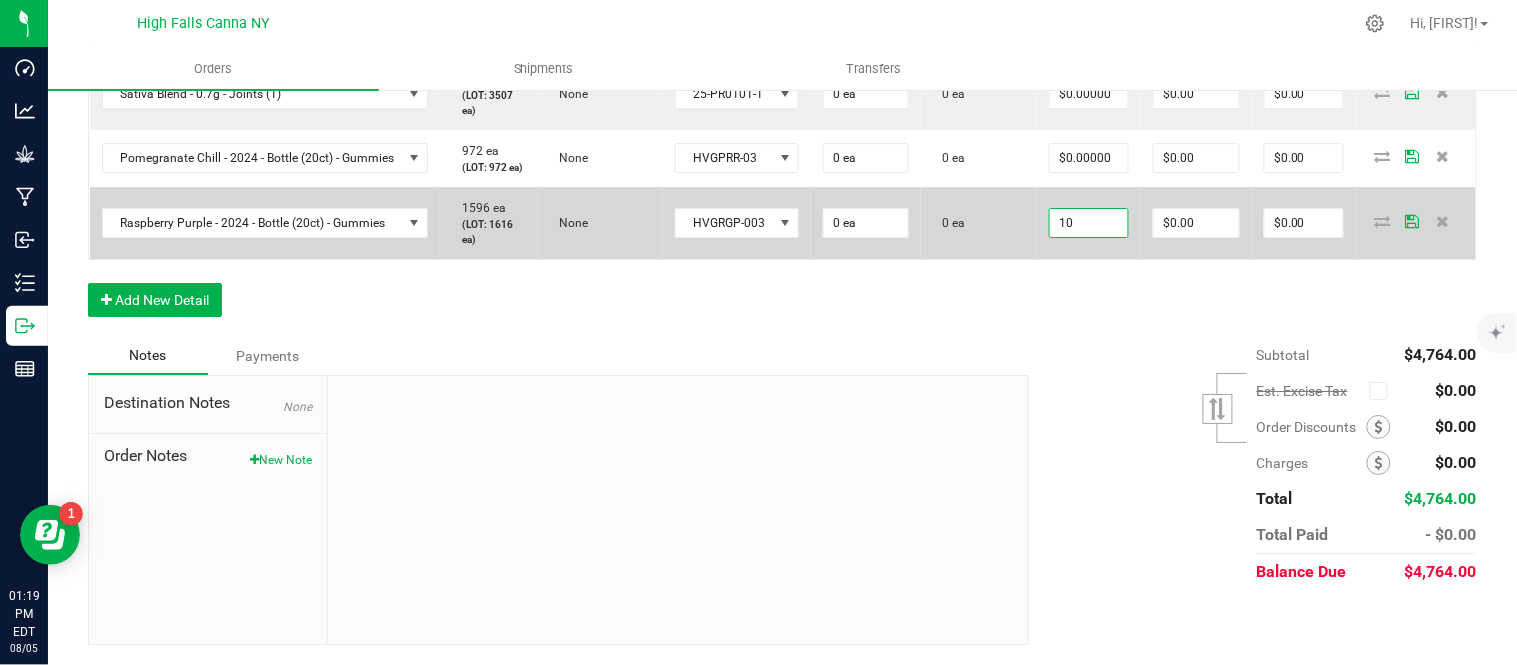 click on "10" at bounding box center [1089, 223] 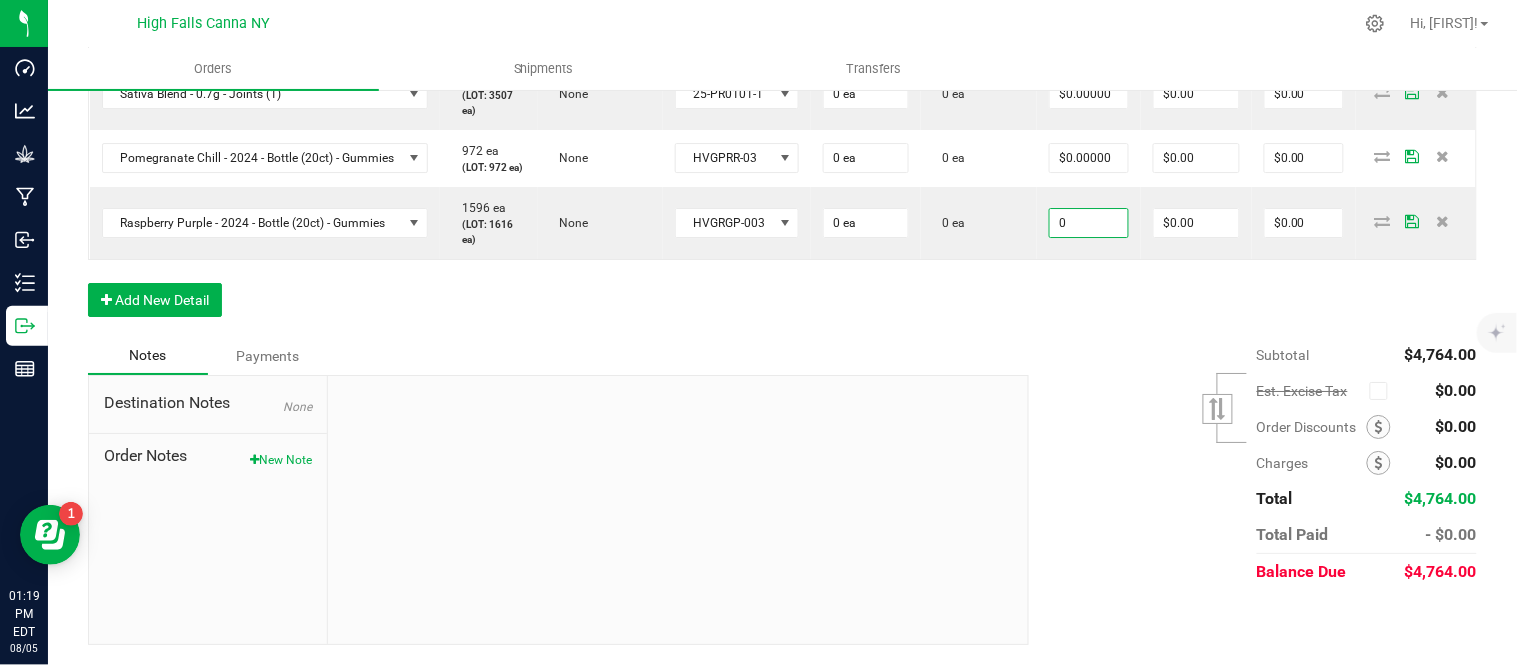 type on "$0.00000" 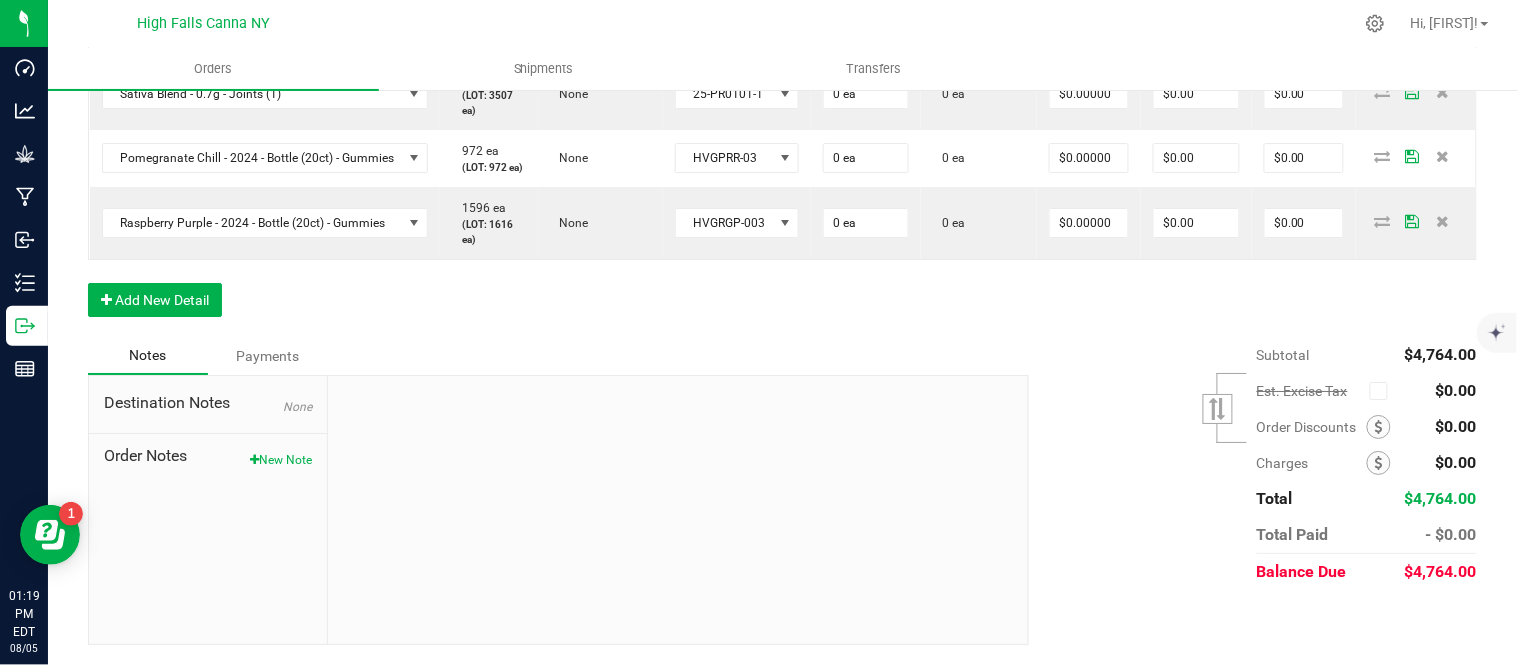click on "Order Details Print All Labels Item  Sellable  Strain  Lot Number  Qty Ordered Qty Allocated Unit Price Line Discount Total Actions Cindy's Mint Cookies - 3.5g - jar  476 ea   (LOT: 476 ea)   Junky 99  24-F0038-1 24 ea  0 ea  $15.00000 $0.00 $360.00 G13 - 3.5g - jar  2817 ea   (LOT: 2793 ea)   G13 Genius  24-F0001-3 24 ea  0 ea  $15.00000 $0.00 $360.00 Truffle - 3.5g(Smalls) - Jar  40 ea   (LOT: 20 ea)   None  25-F0013-1 48 ea  0 ea  $15.00000 $0.00 $720.00 G13 - 3.5g - Prerolls (5 Pack)  786 ea   (LOT: 746 ea)   G13 Genius  25-PR0001-1 40 ea  0 ea  $15.00000 $0.00 $600.00 OG Kush - 3.5g - Prerolls (5)  849 ea   (LOT: 809 ea)   OG Kush  24-PR010-1 40 ea  0 ea  $15.00000 $0.00 $600.00 Blissful Blaze - 1g - Preroll (1)  -104 ea   (LOT: -304 ea)   None  25-PR1000-1 100 ea  0 ea  $6.00000 $0.00 $600.00 Sativa Blend - 0.7g - Joints (1)  3607 ea   (LOT: 3507 ea)   None  25-PR0101-1 100 ea  0 ea  $4.42000 $0.00 $442.00 Indica Blend - 0.7g - Joints (1)  196 ea   (LOT: 96 ea)   None" at bounding box center [782, -385] 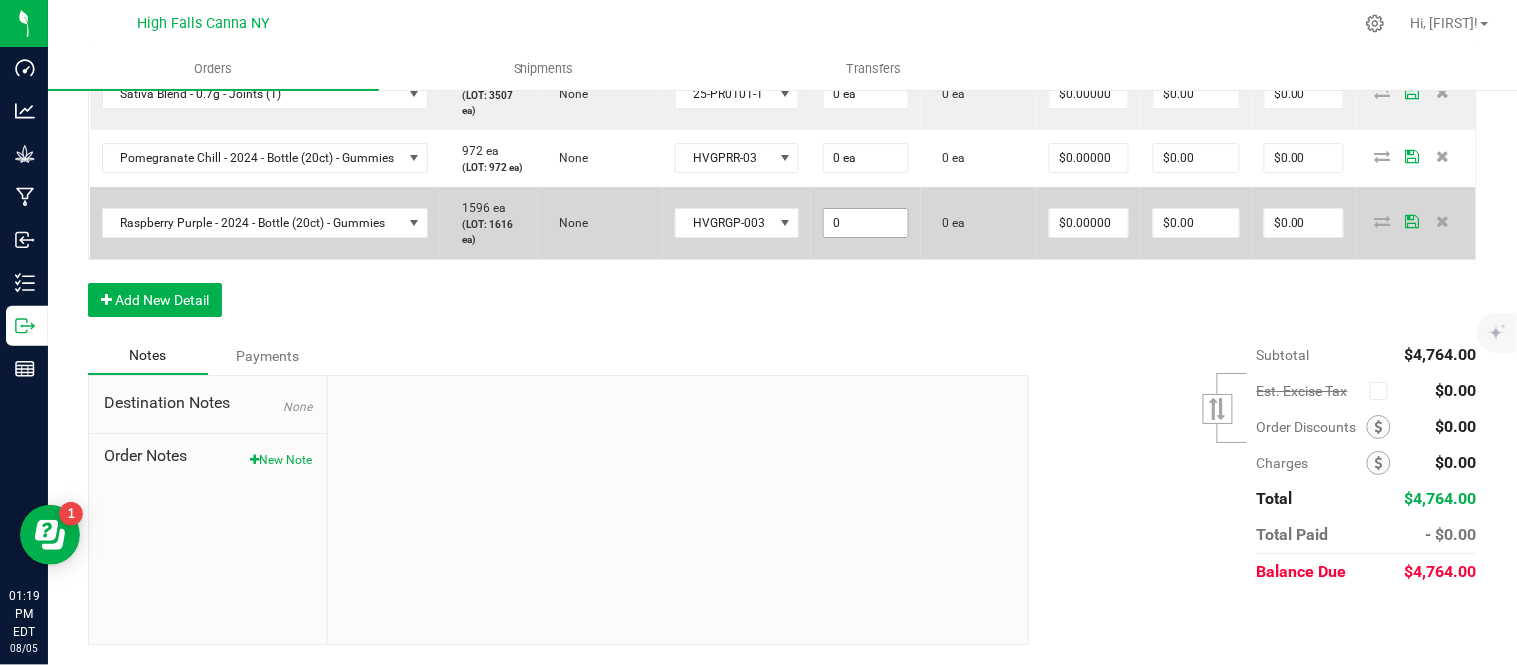 click on "0" at bounding box center [866, 223] 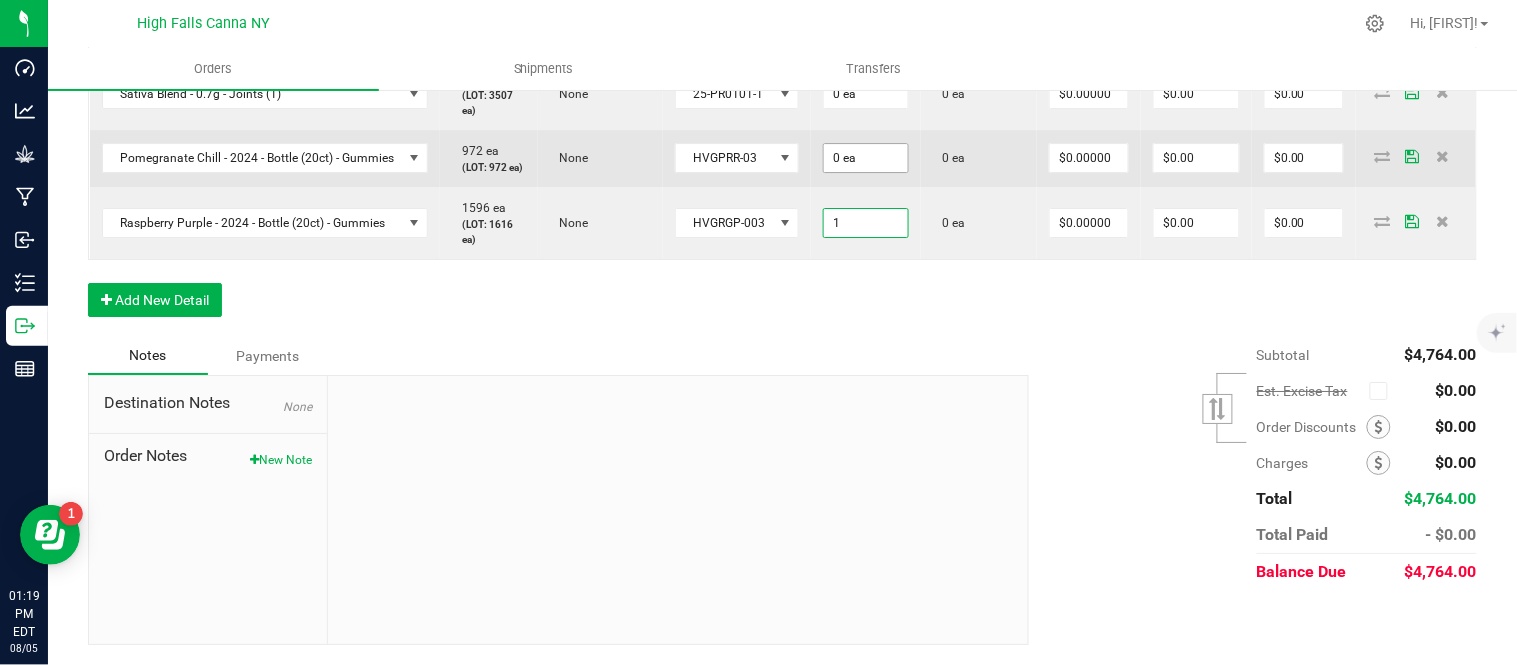 type on "1" 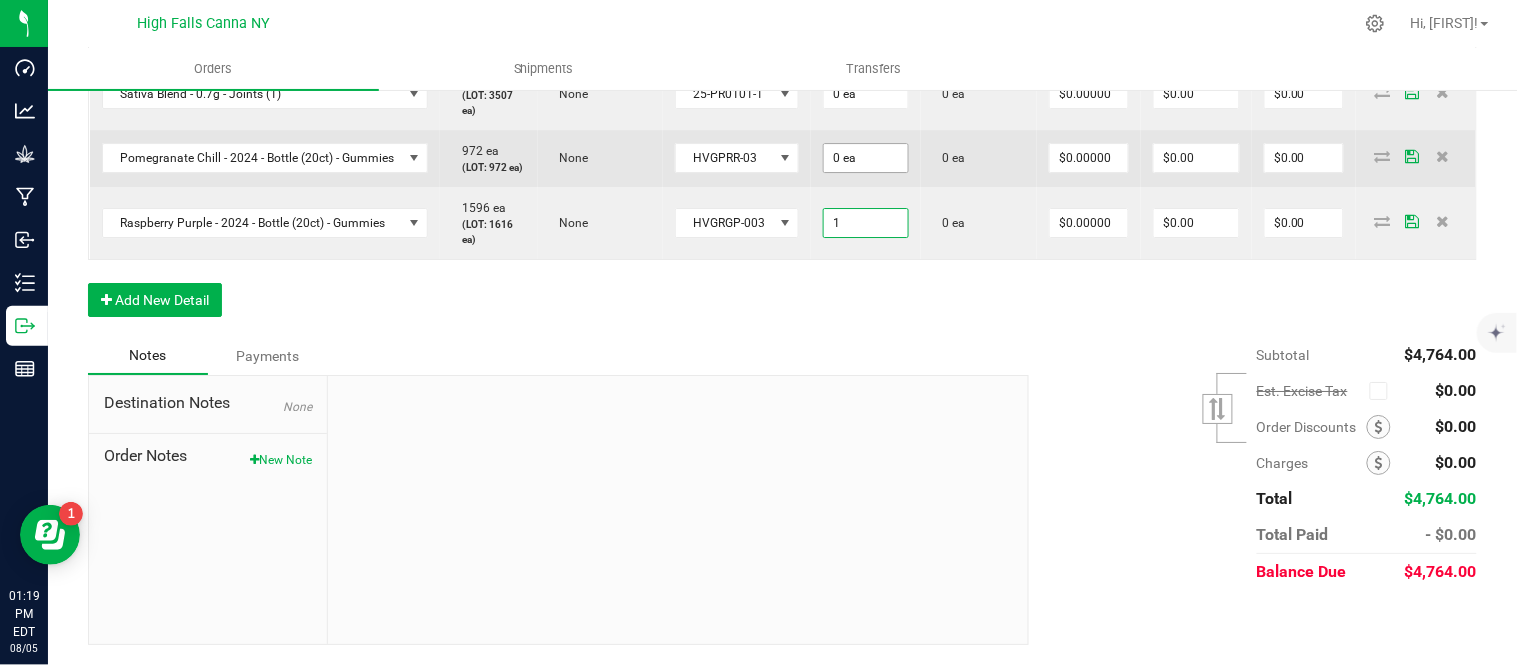 type on "0" 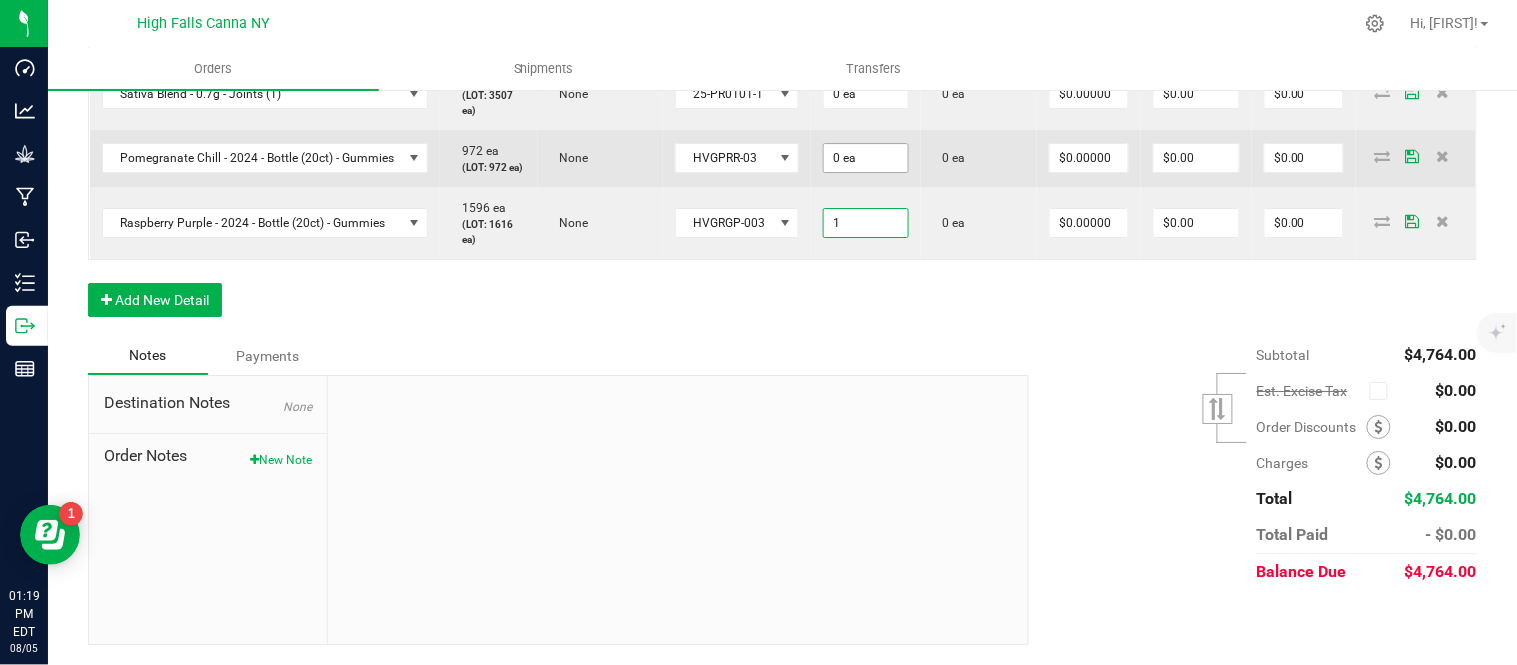 type on "1 ea" 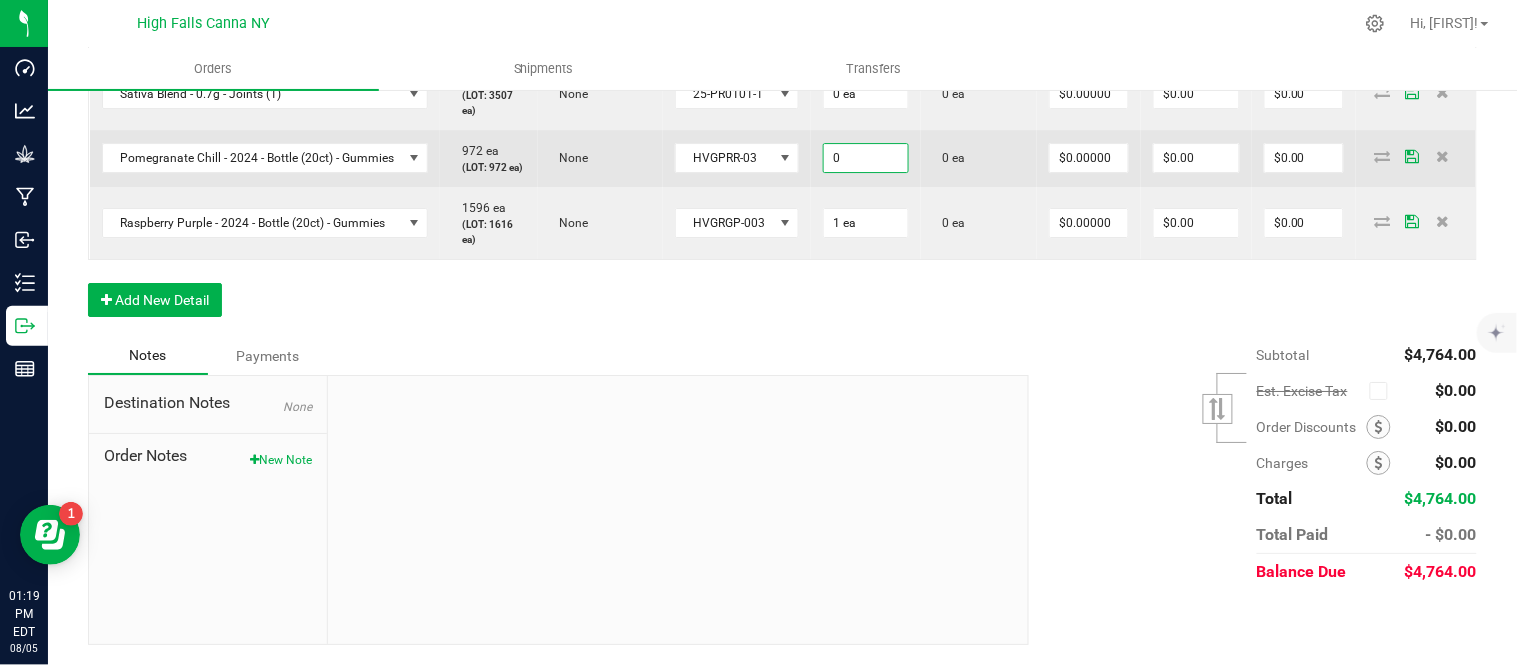 click on "0" at bounding box center (866, 158) 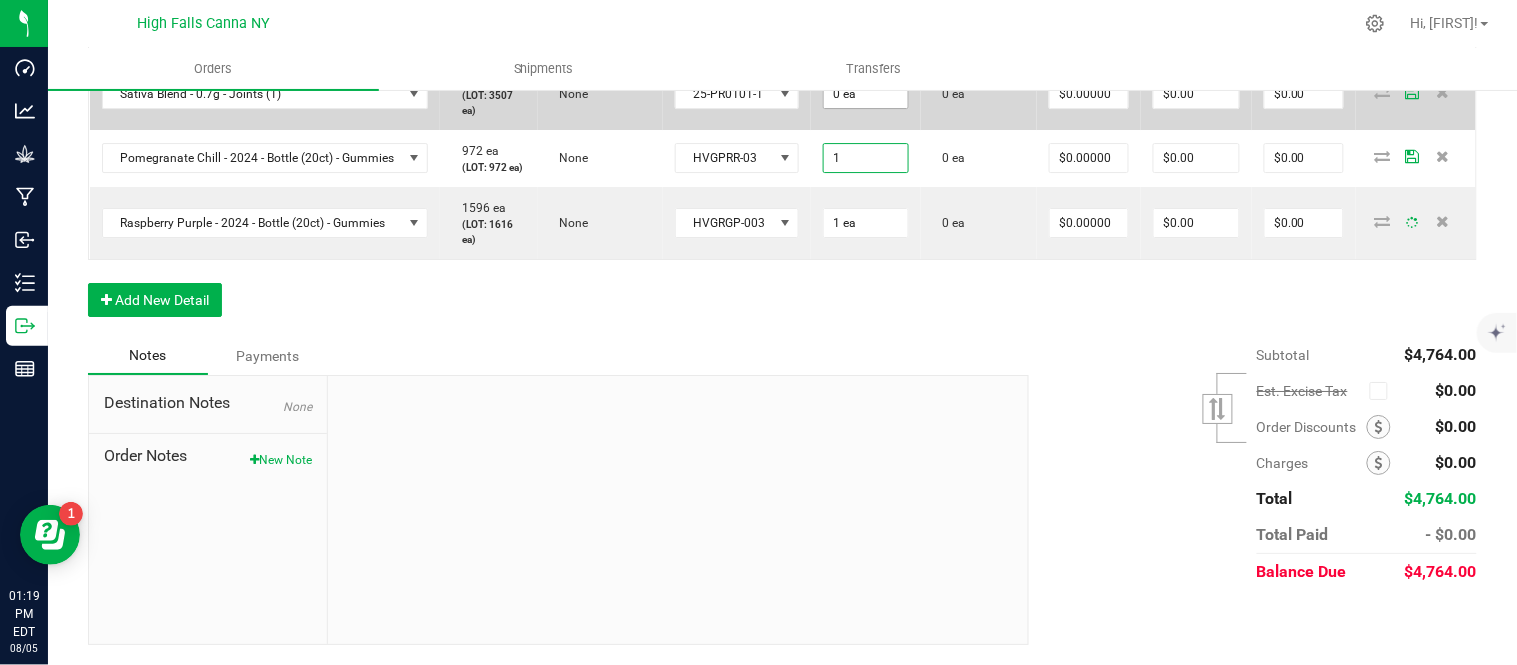 type on "1" 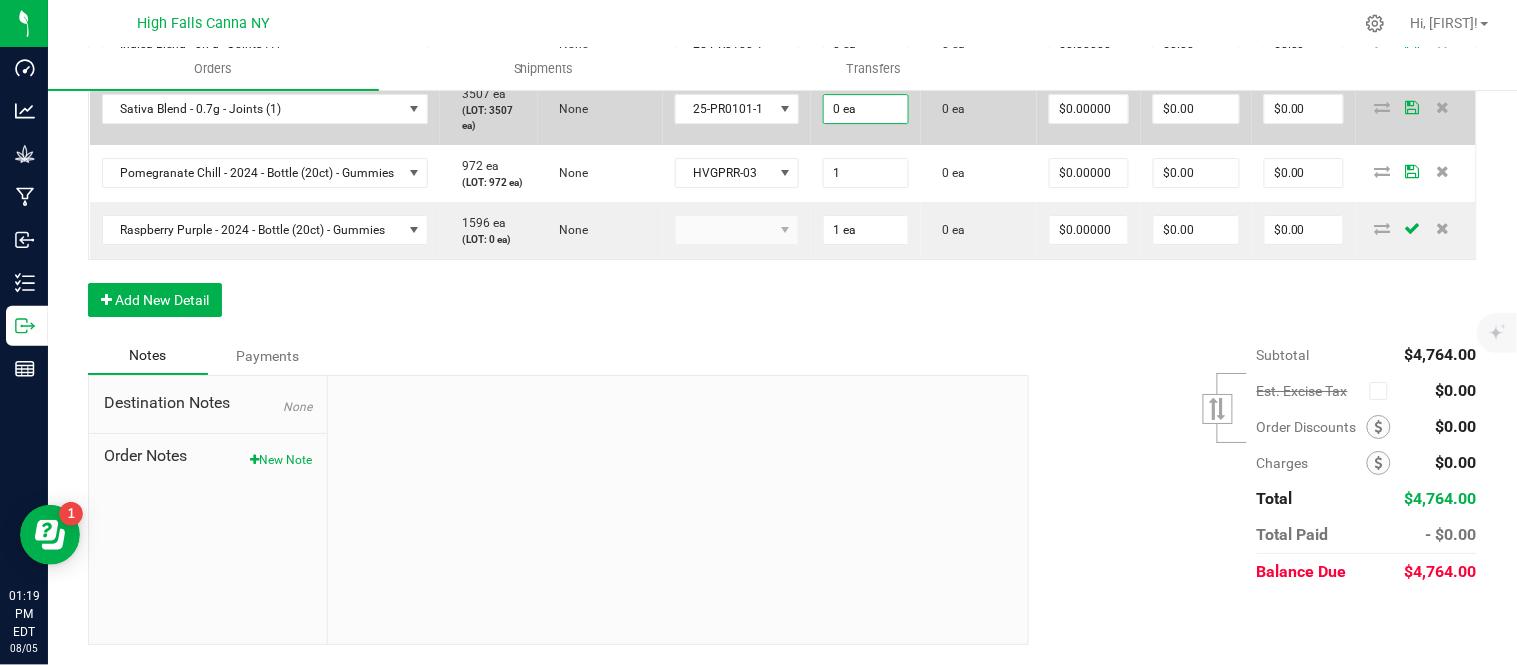 type on "0" 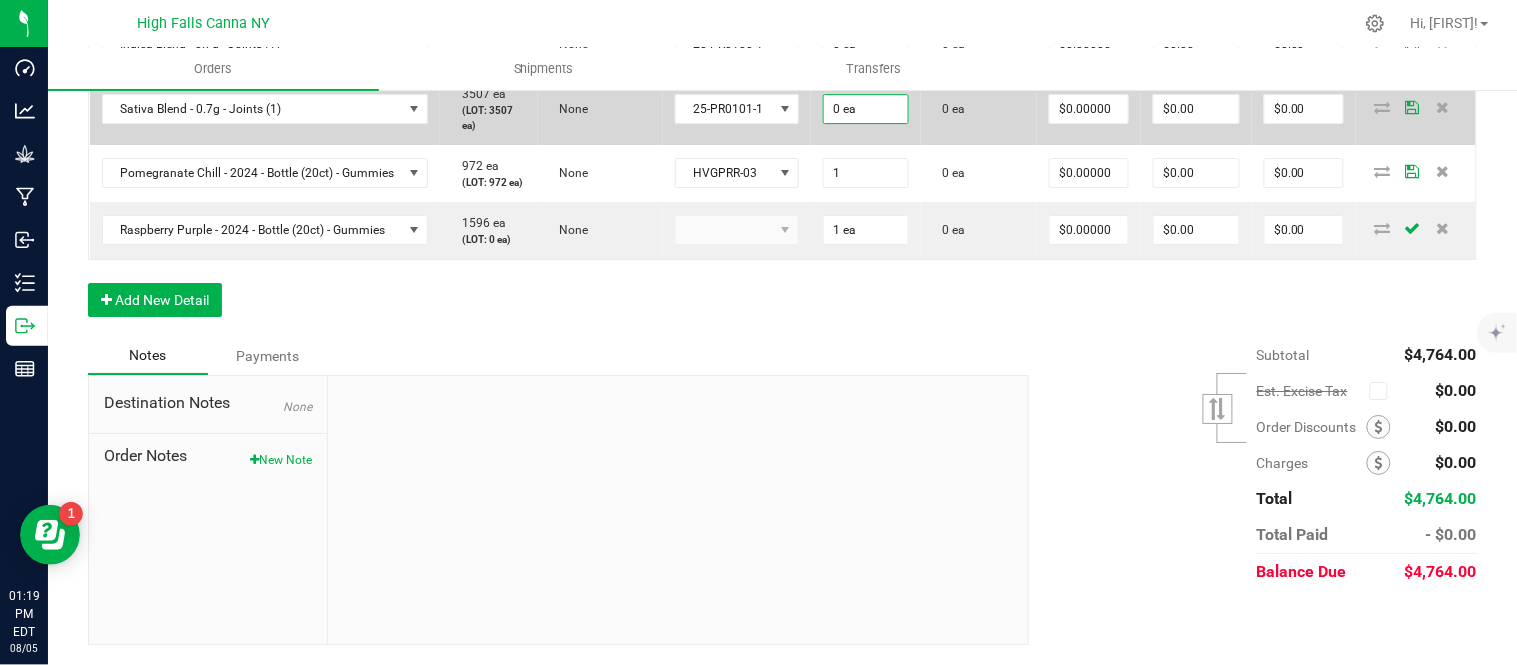 type on "1 ea" 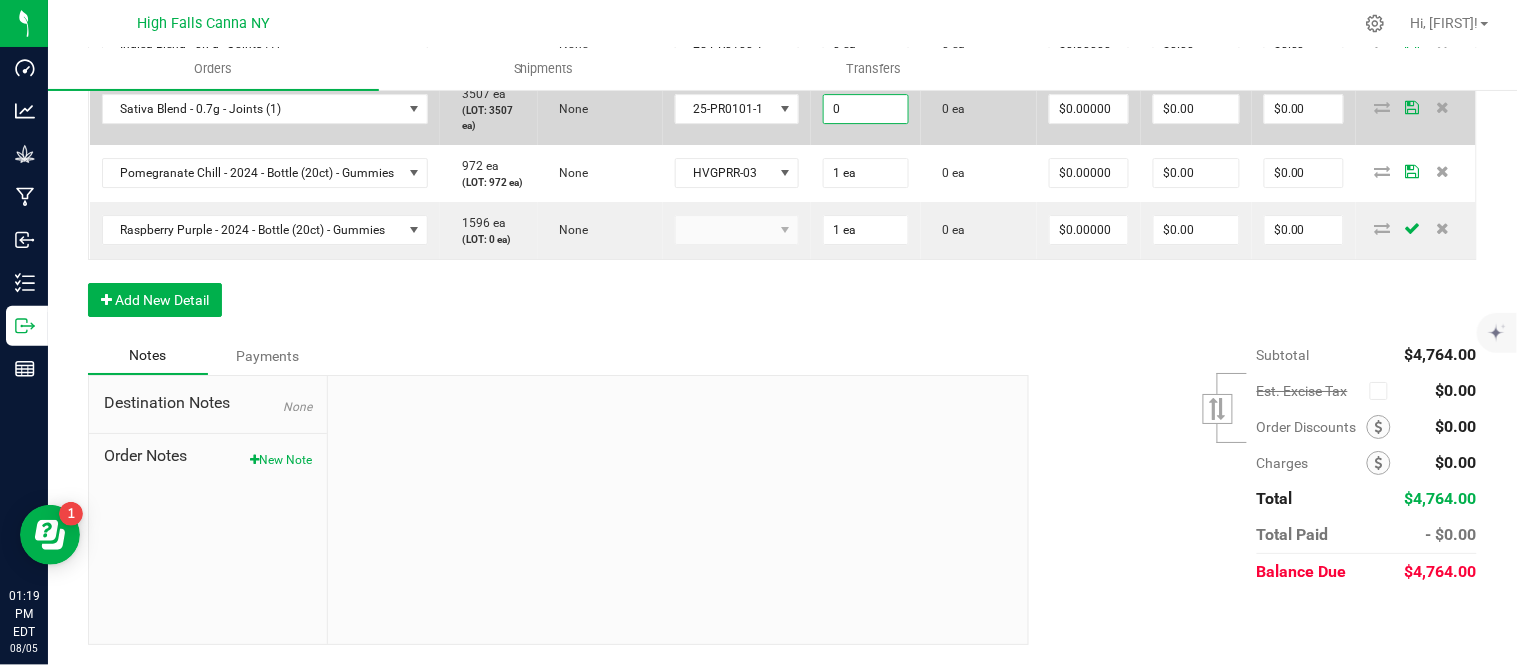 click on "0" at bounding box center (866, 109) 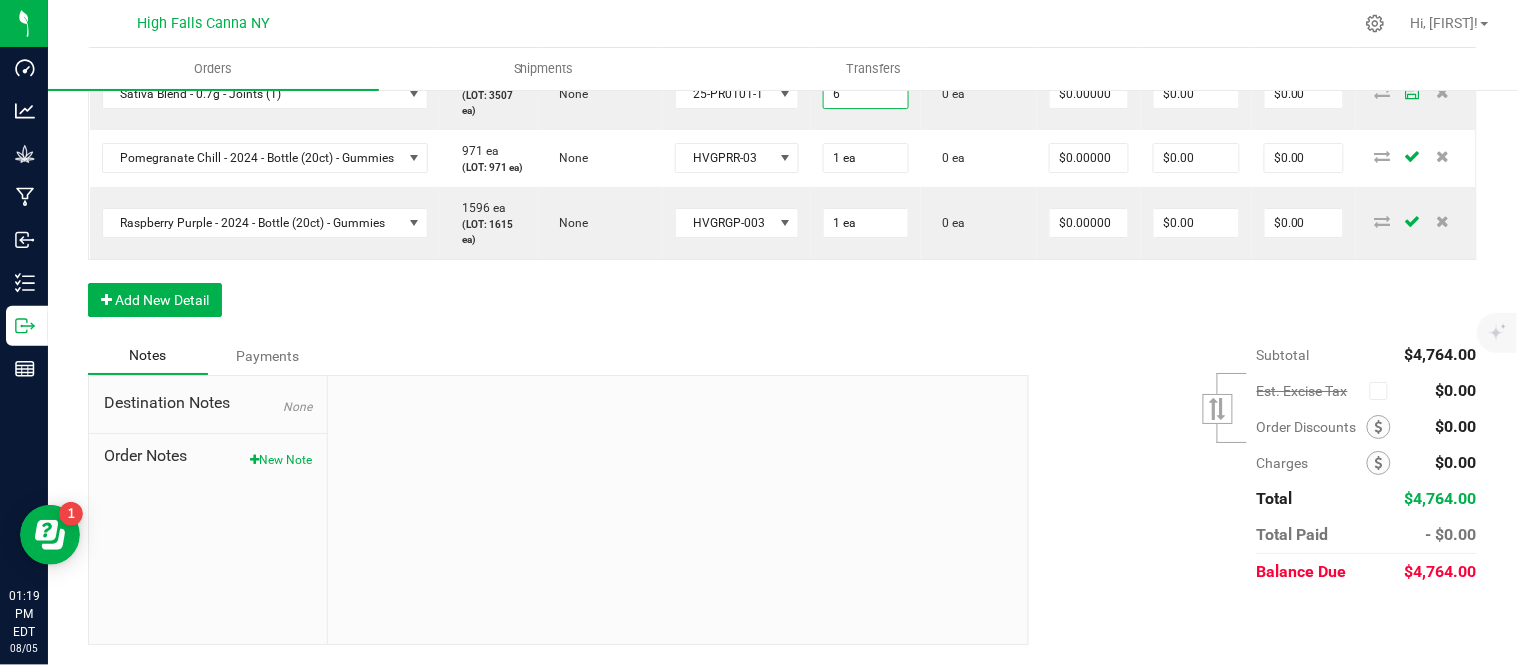 type on "6" 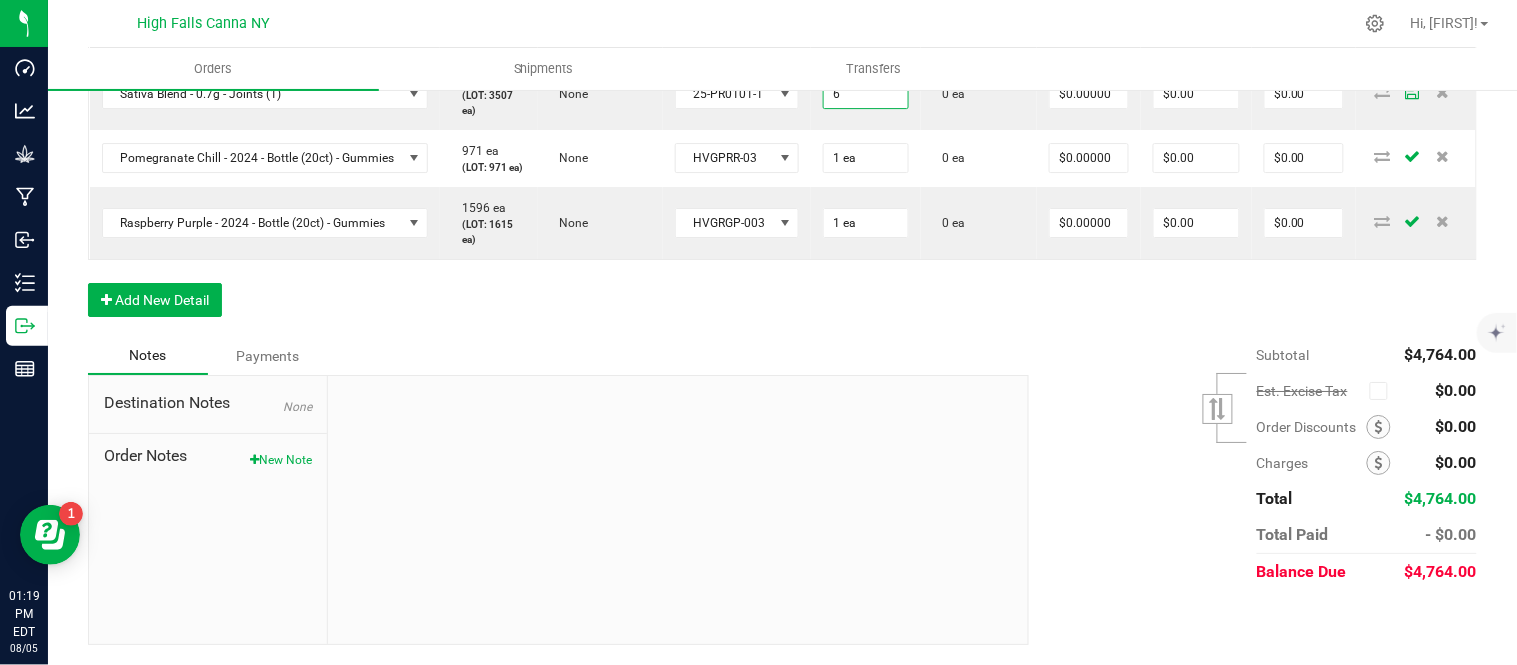 type on "0" 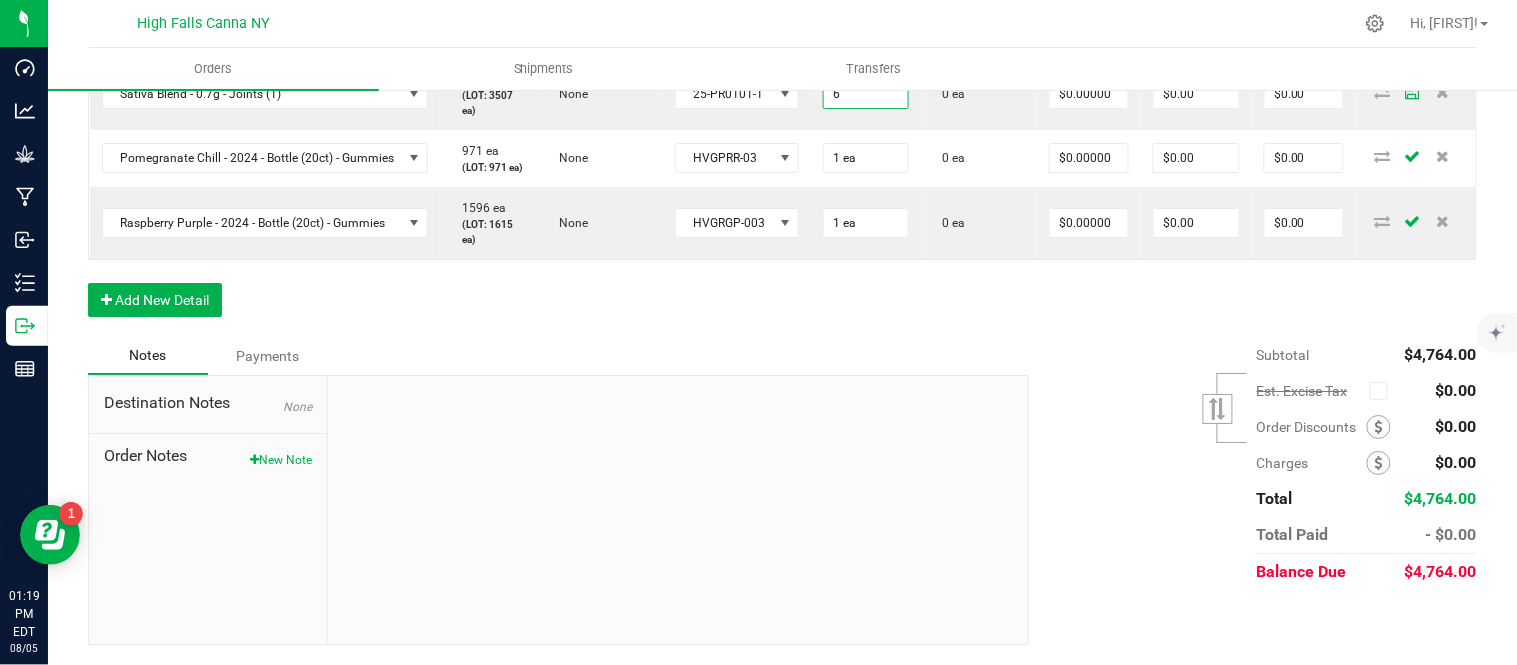 type on "6 ea" 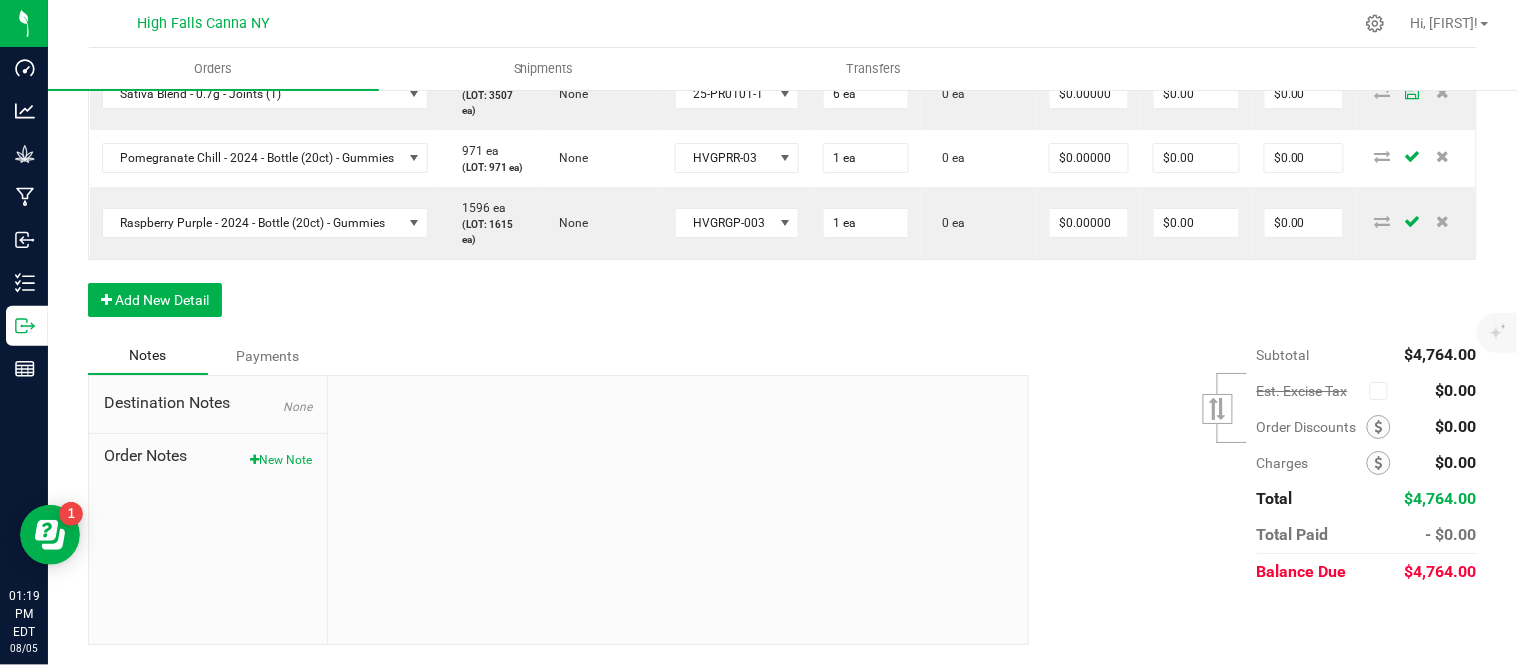 click on "0" at bounding box center [866, 29] 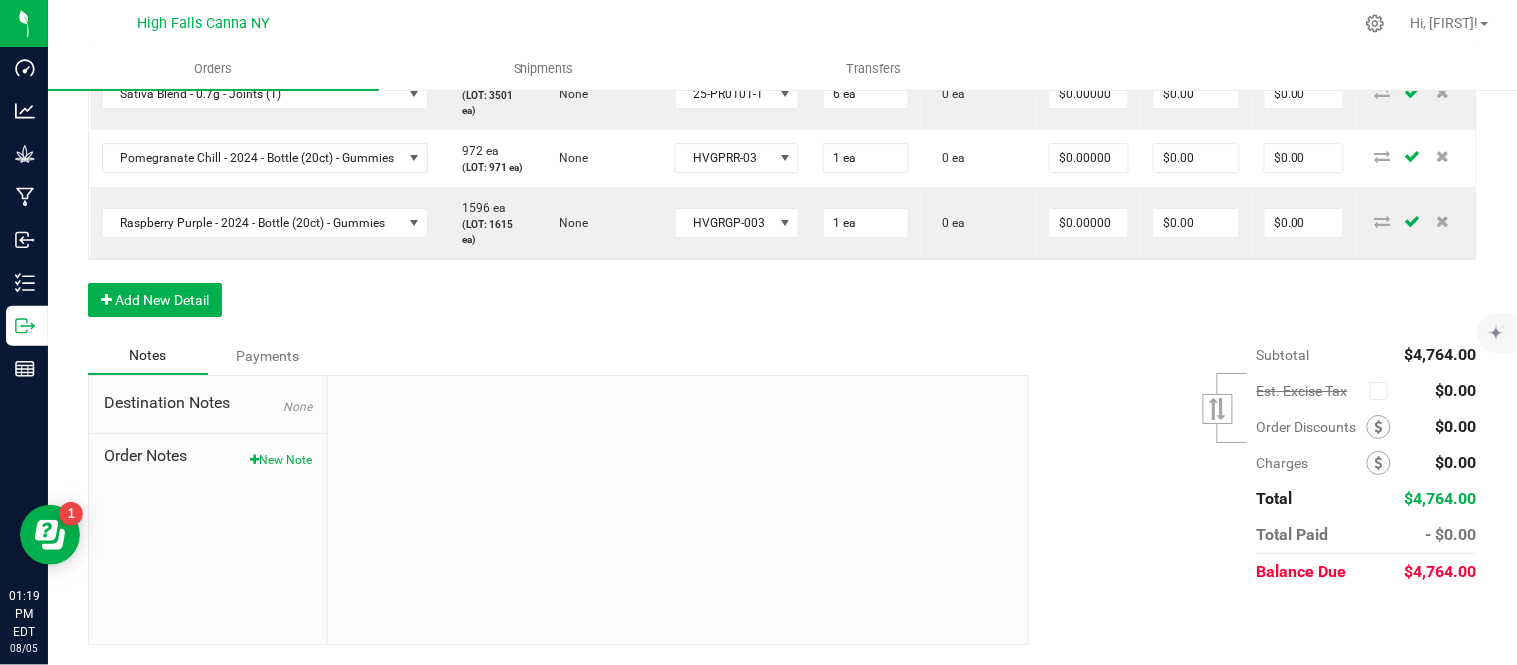 type on "6" 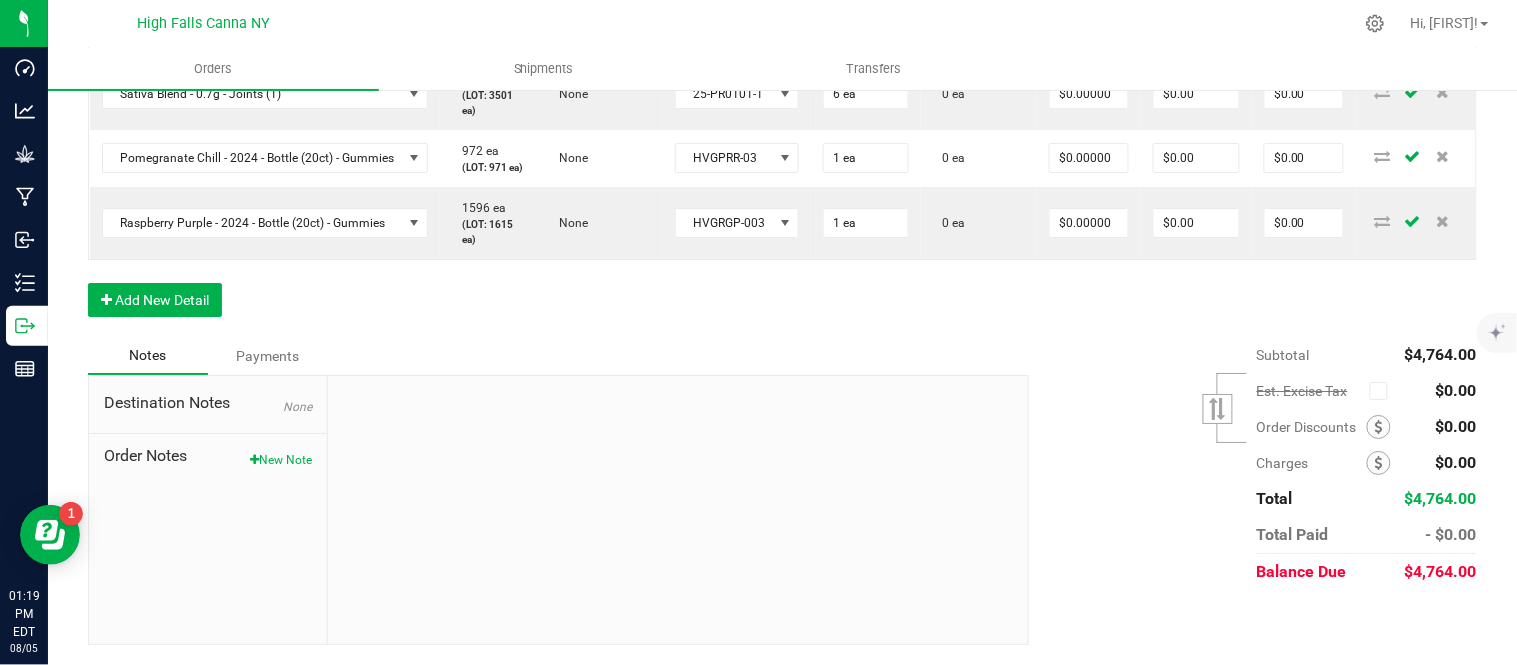 type on "0" 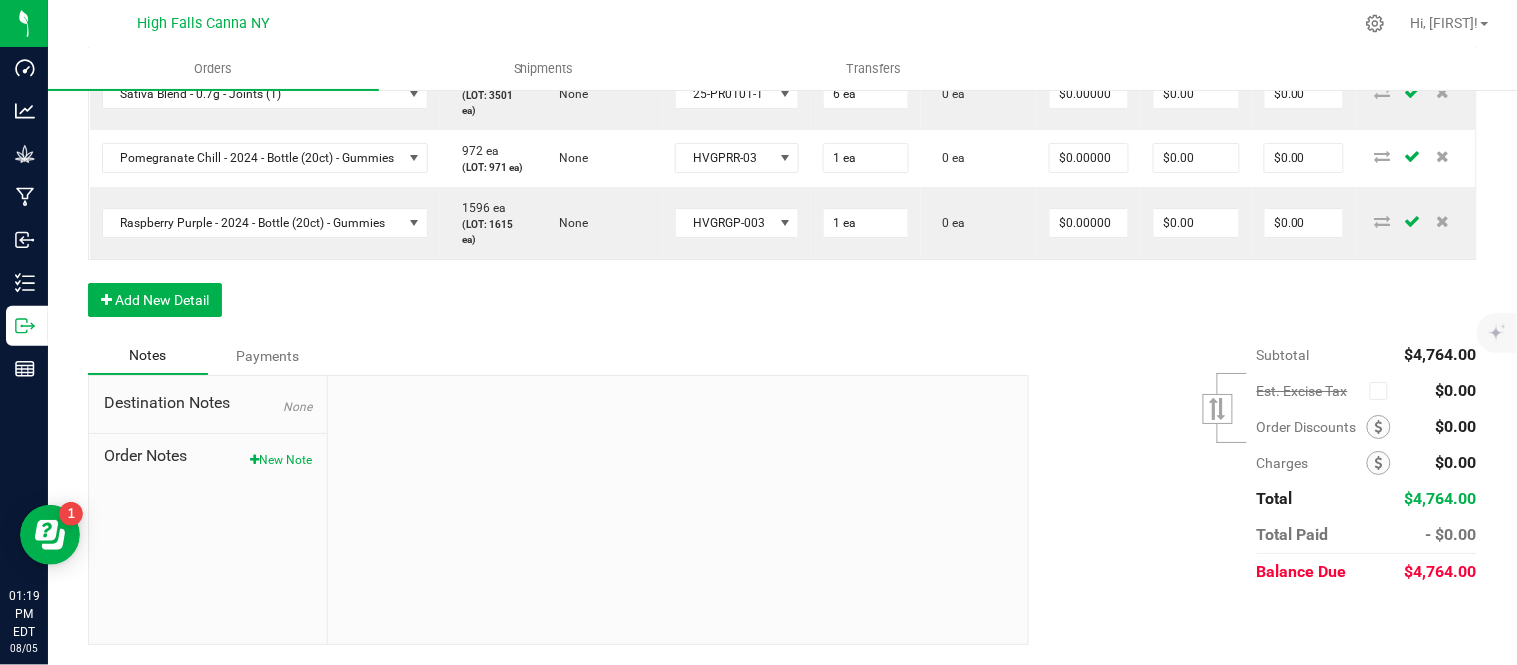 type on "6 ea" 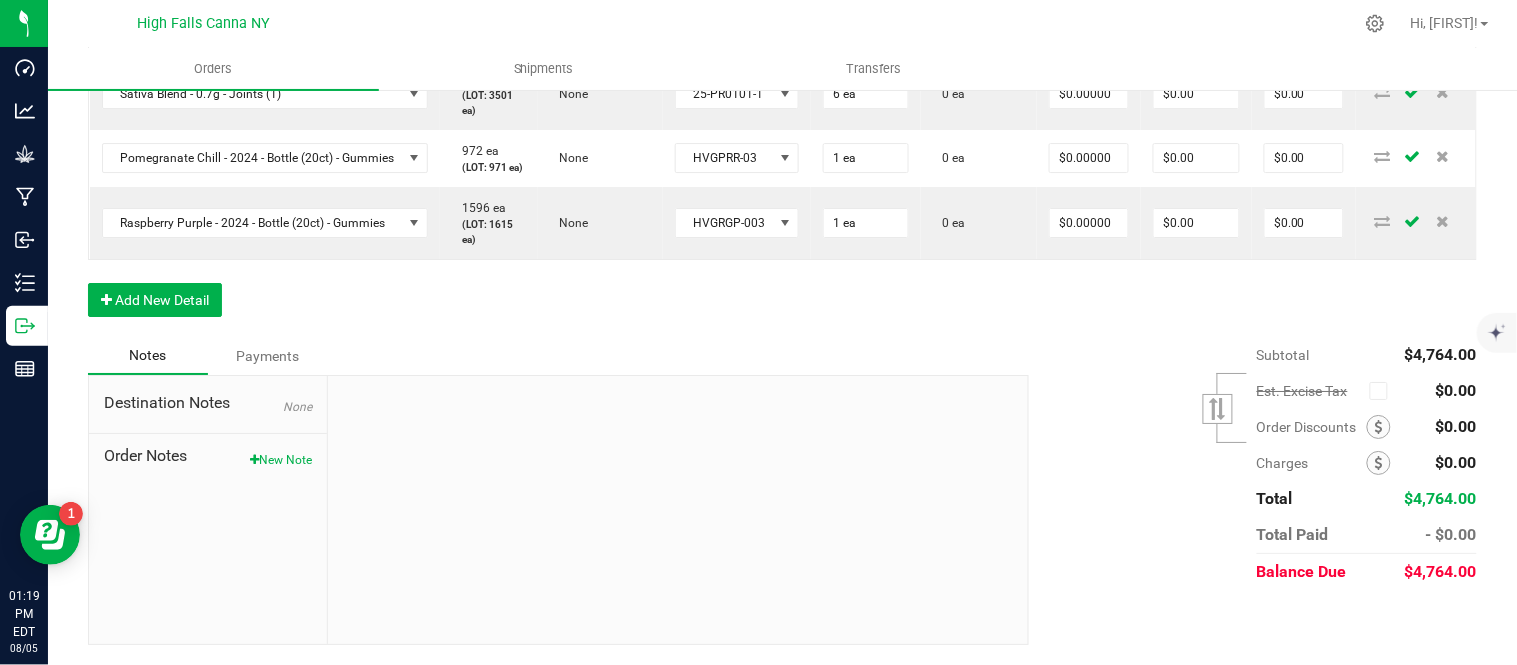 click on "0" at bounding box center [866, -35] 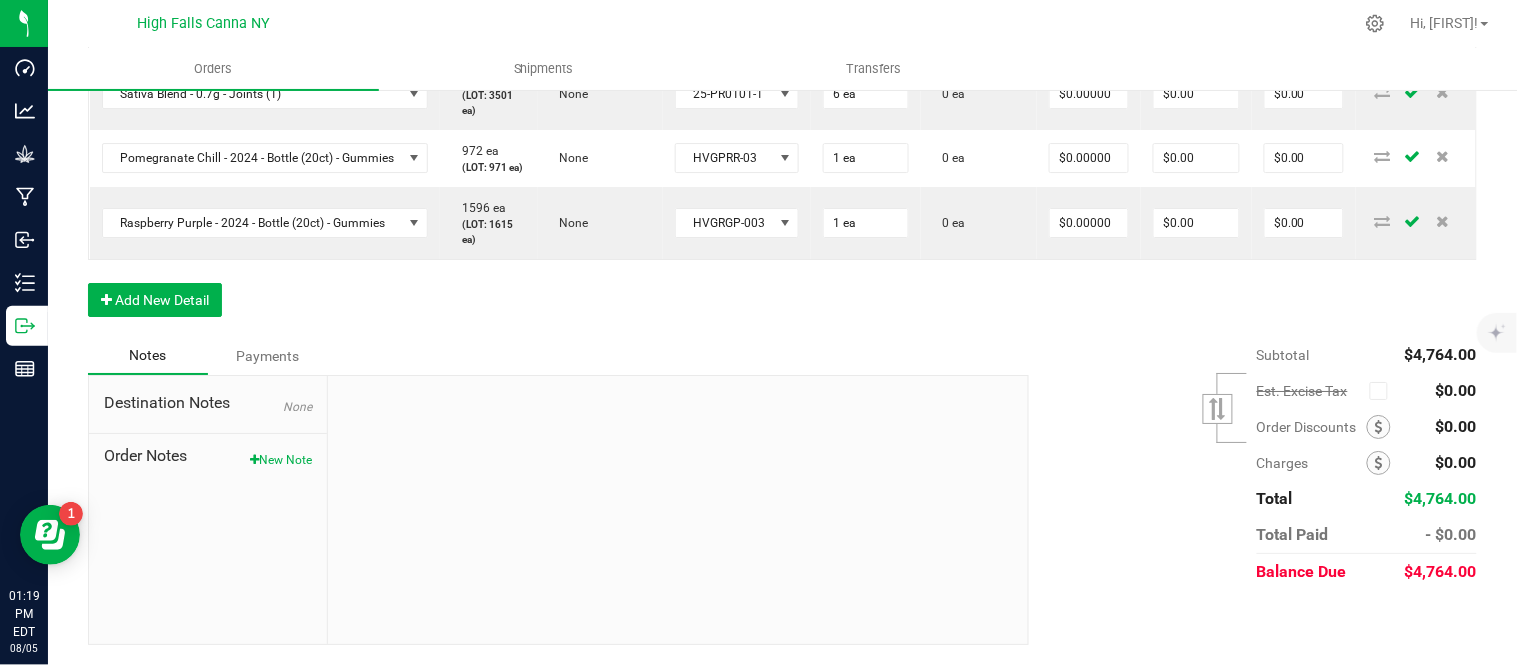 type on "6 ea" 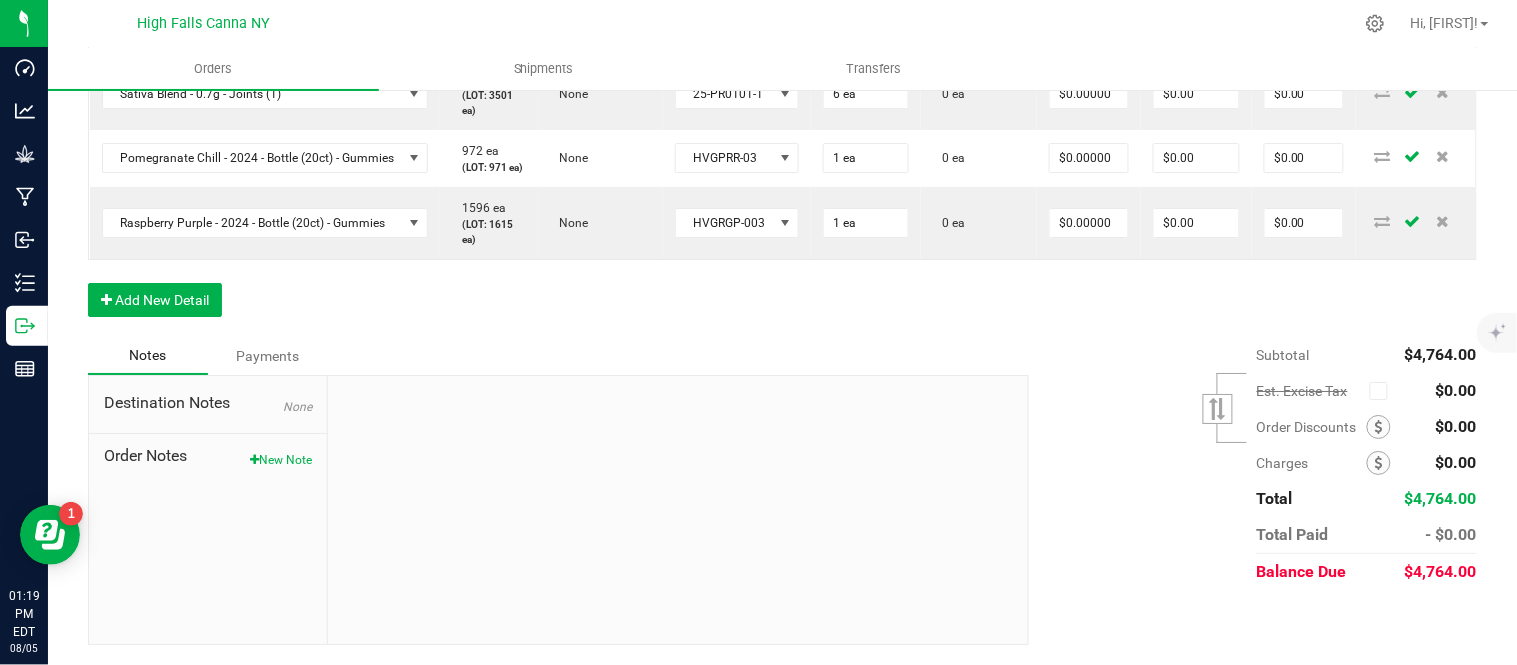 click on "0 ea" at bounding box center [979, -35] 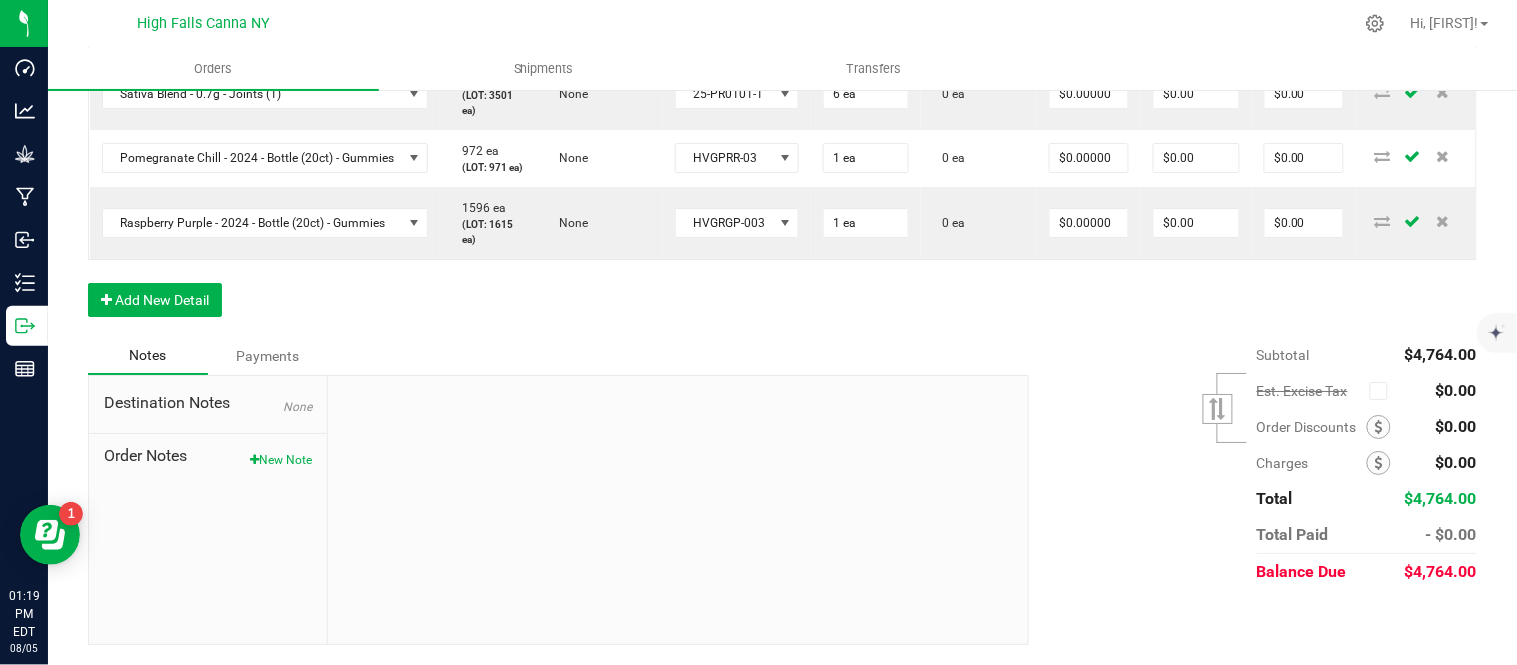 scroll, scrollTop: 1666, scrollLeft: 0, axis: vertical 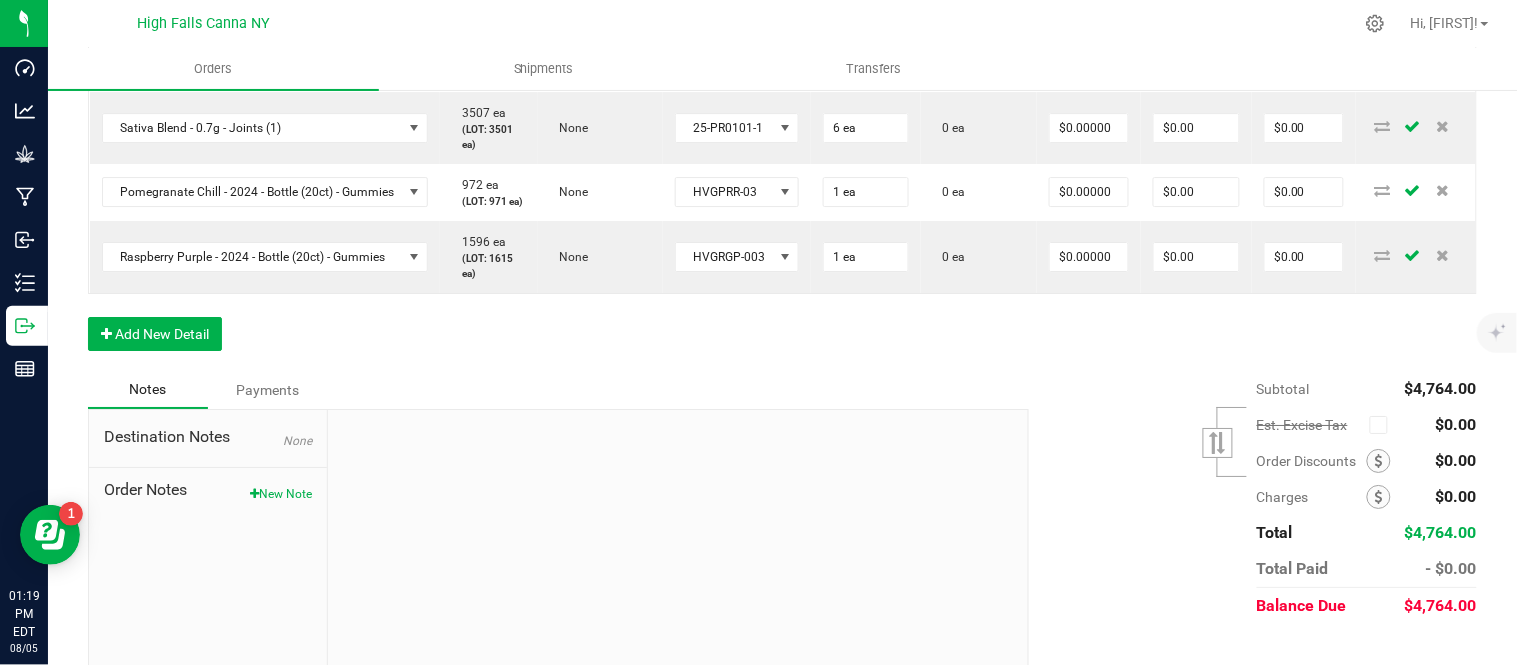 click on "0" at bounding box center [866, -66] 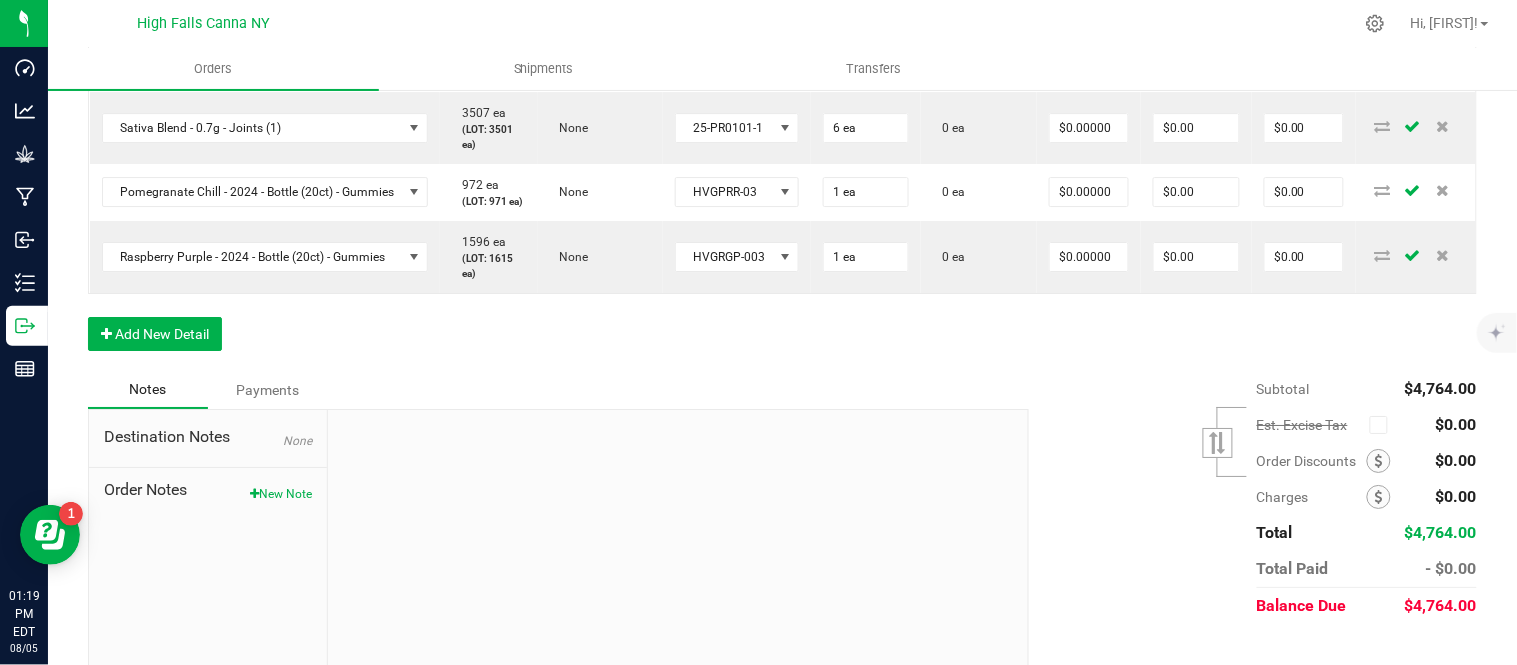 type on "2" 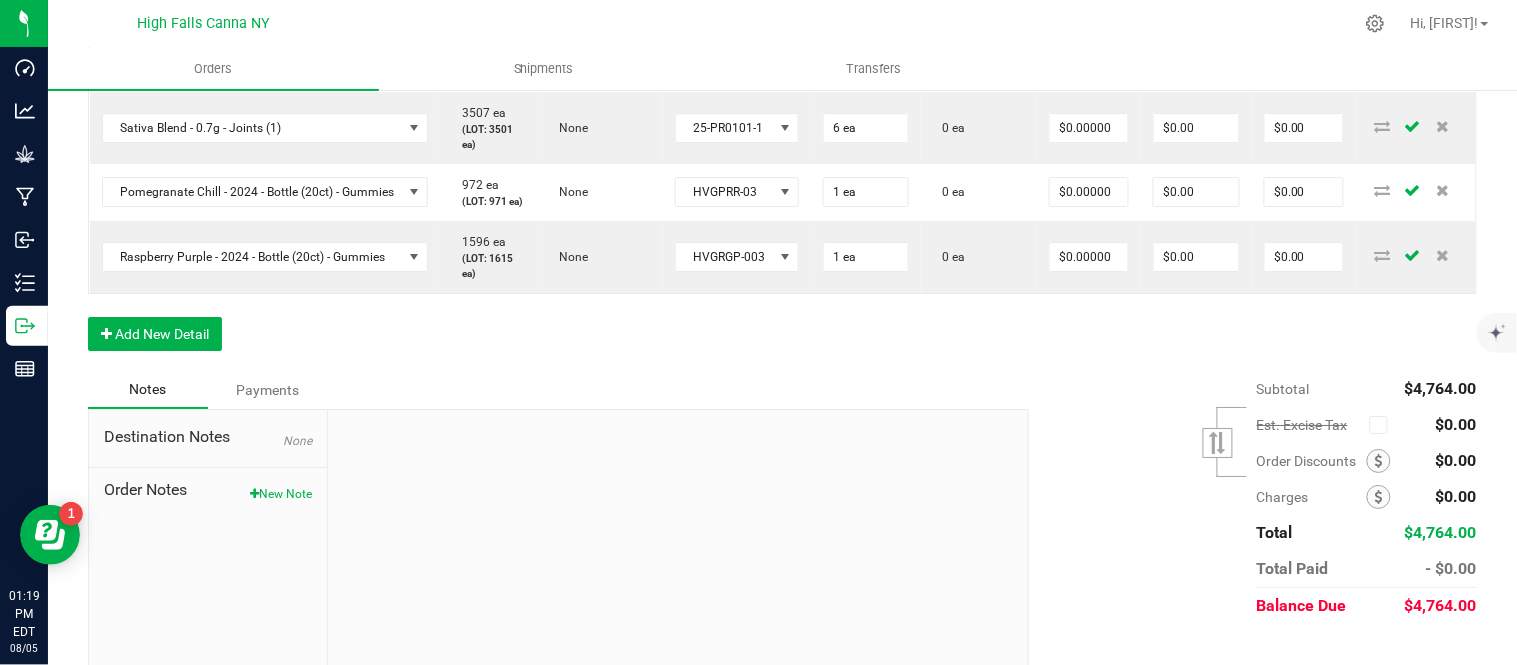 type on "0" 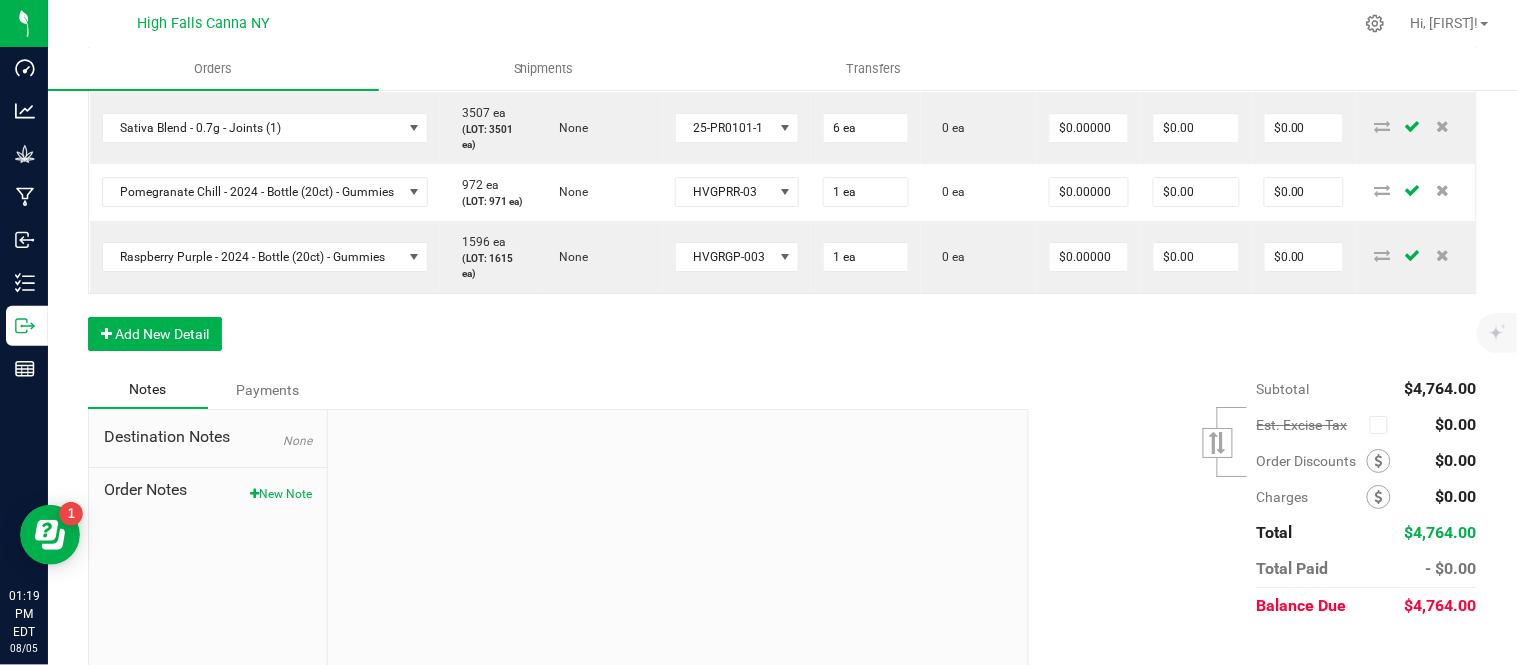 type on "2 ea" 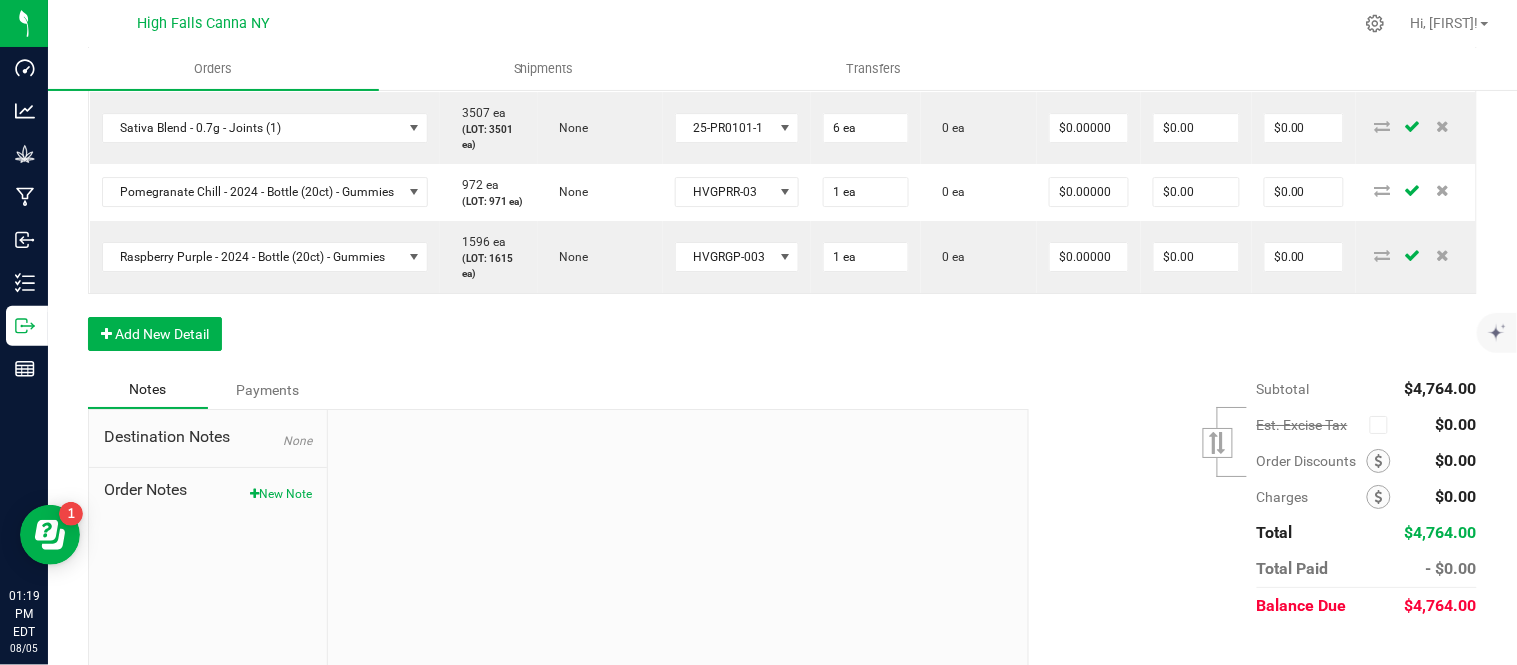click on "0" at bounding box center [866, -123] 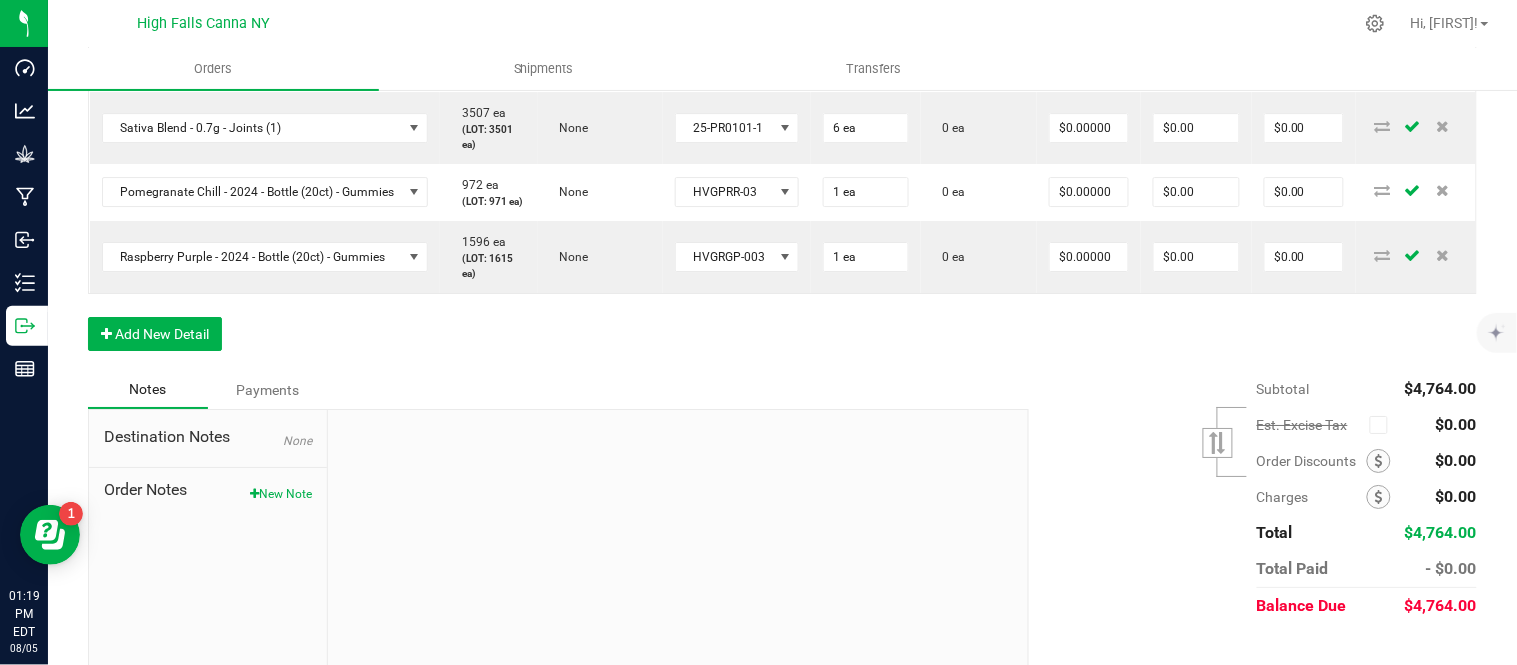 type on "2 ea" 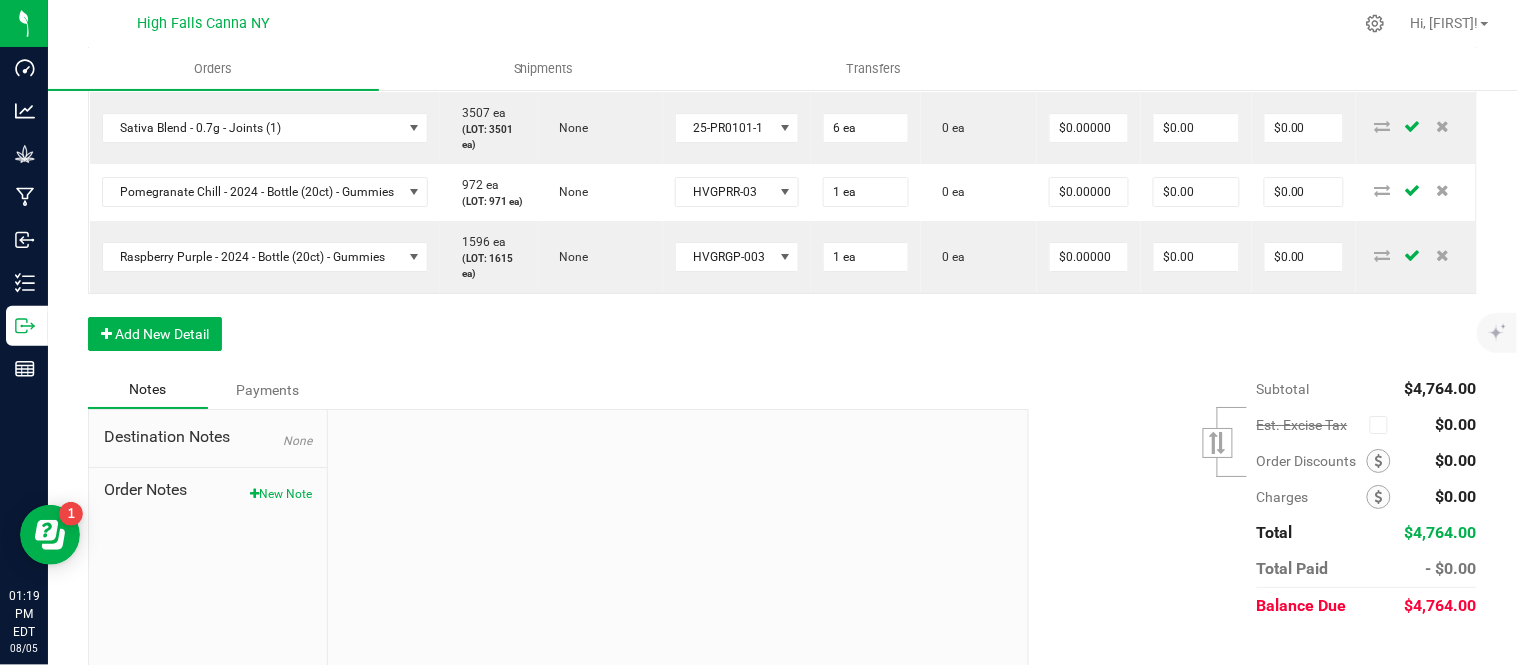 click on "0 ea" at bounding box center [979, -123] 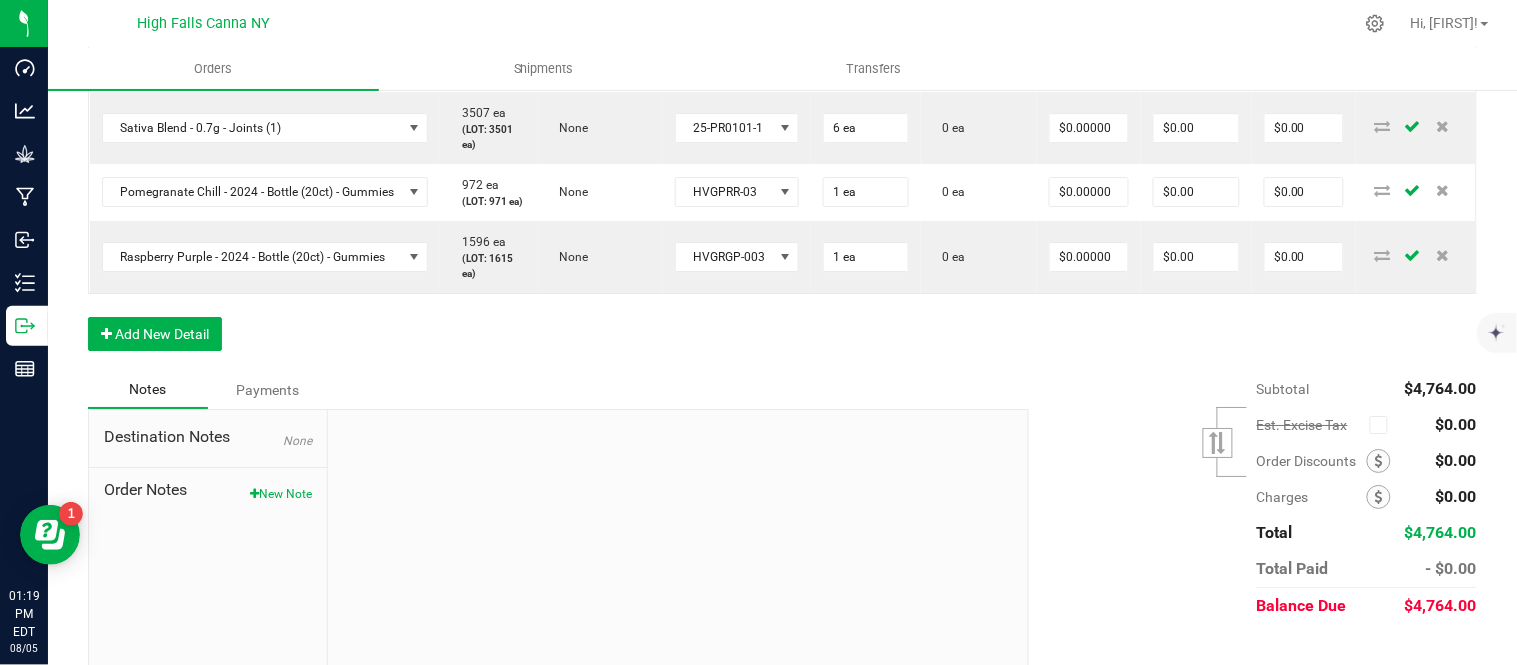 scroll, scrollTop: 1333, scrollLeft: 0, axis: vertical 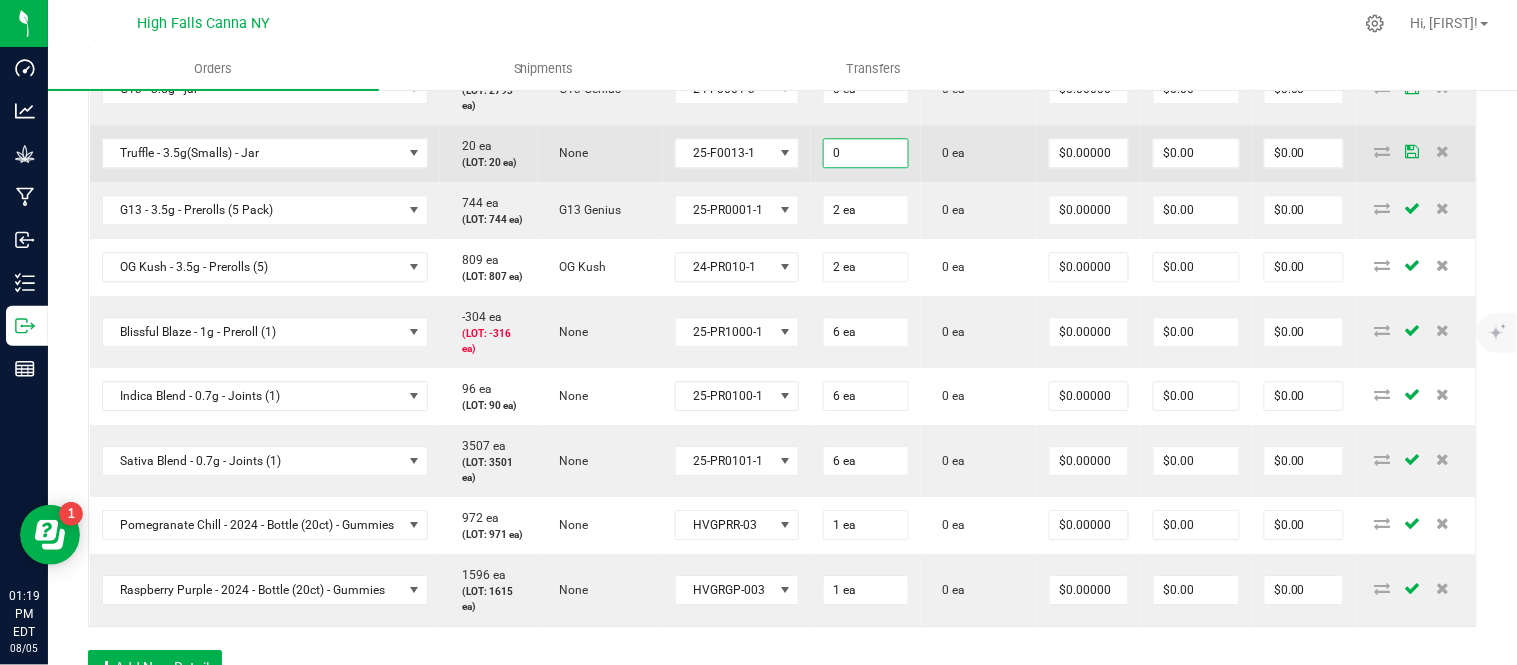 click on "0" at bounding box center (866, 153) 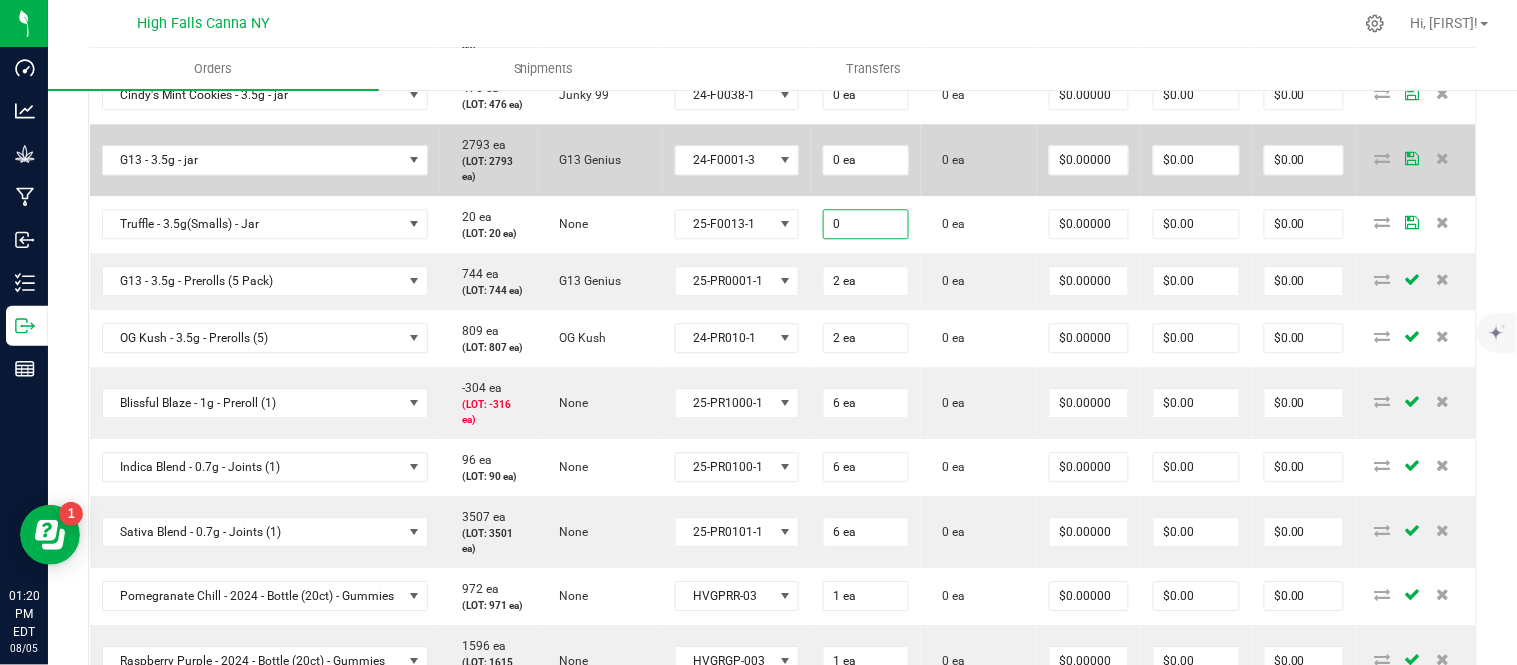 scroll, scrollTop: 1222, scrollLeft: 0, axis: vertical 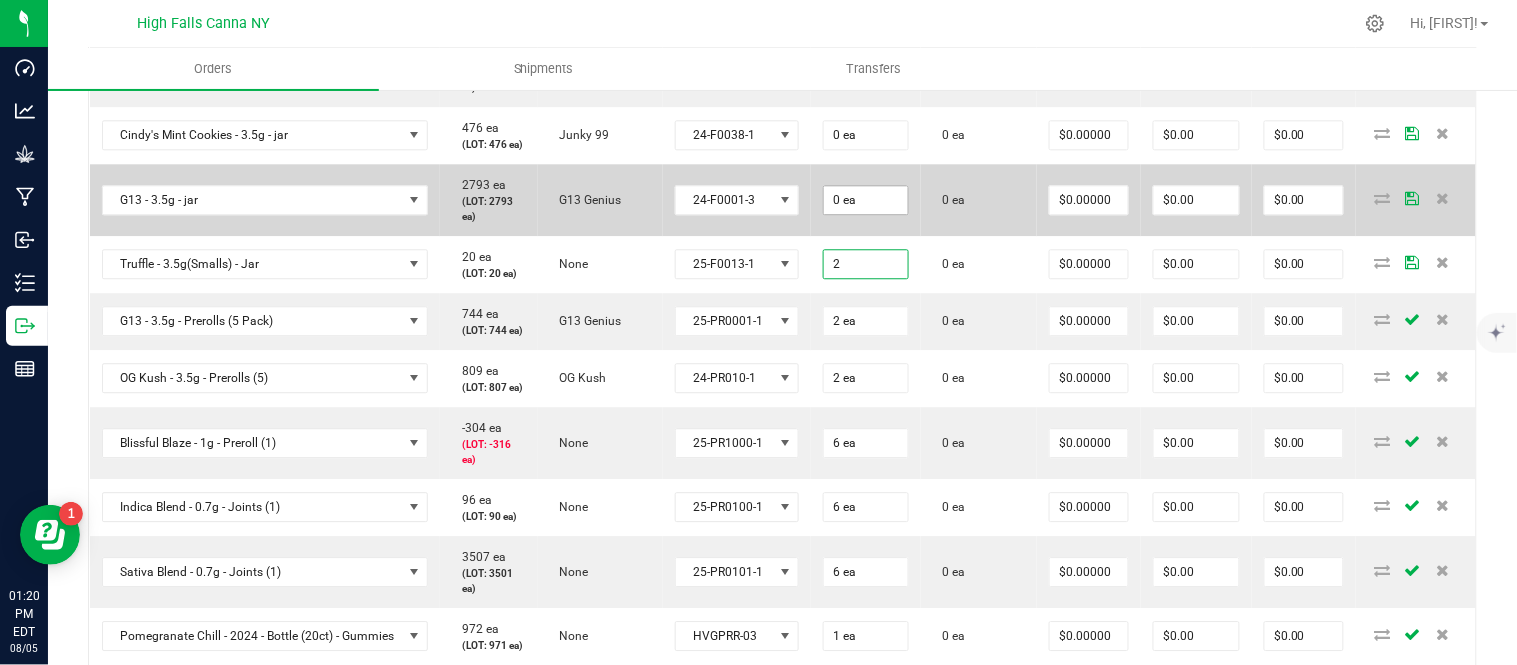 type on "2" 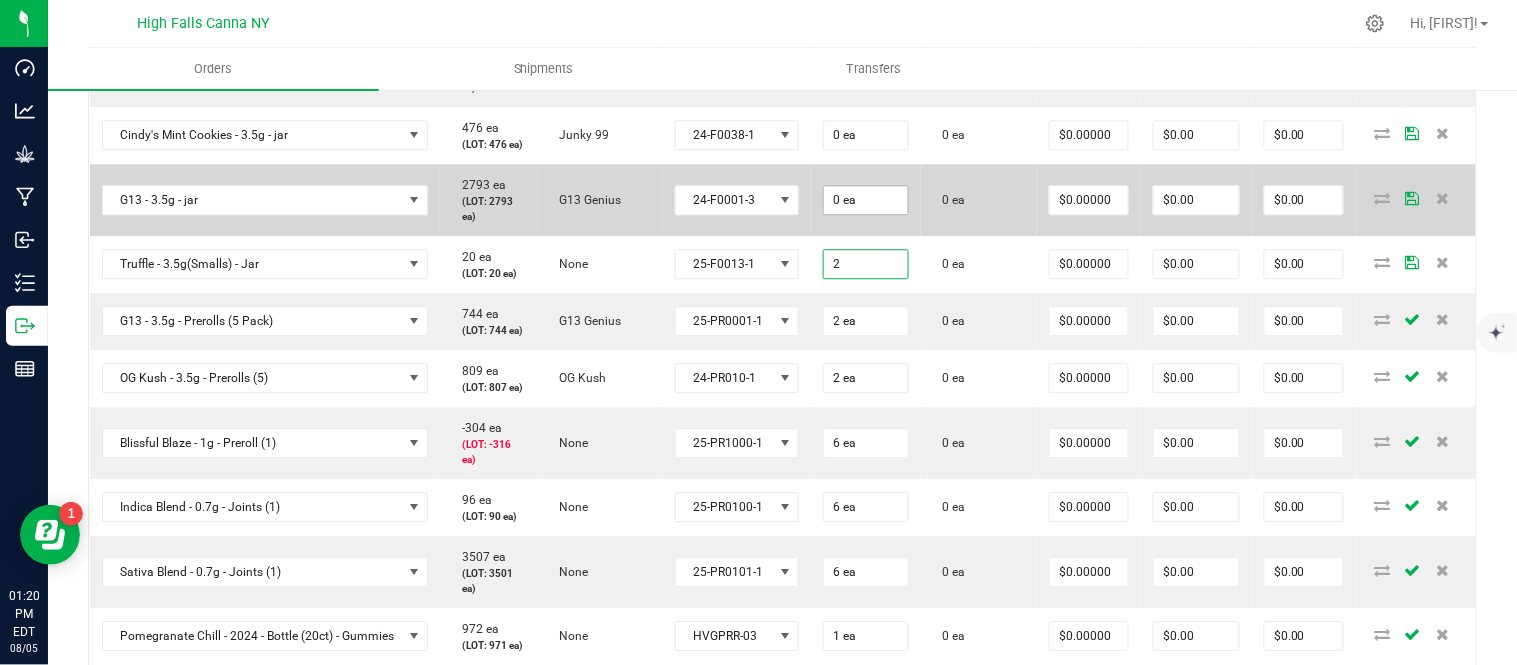 type on "0" 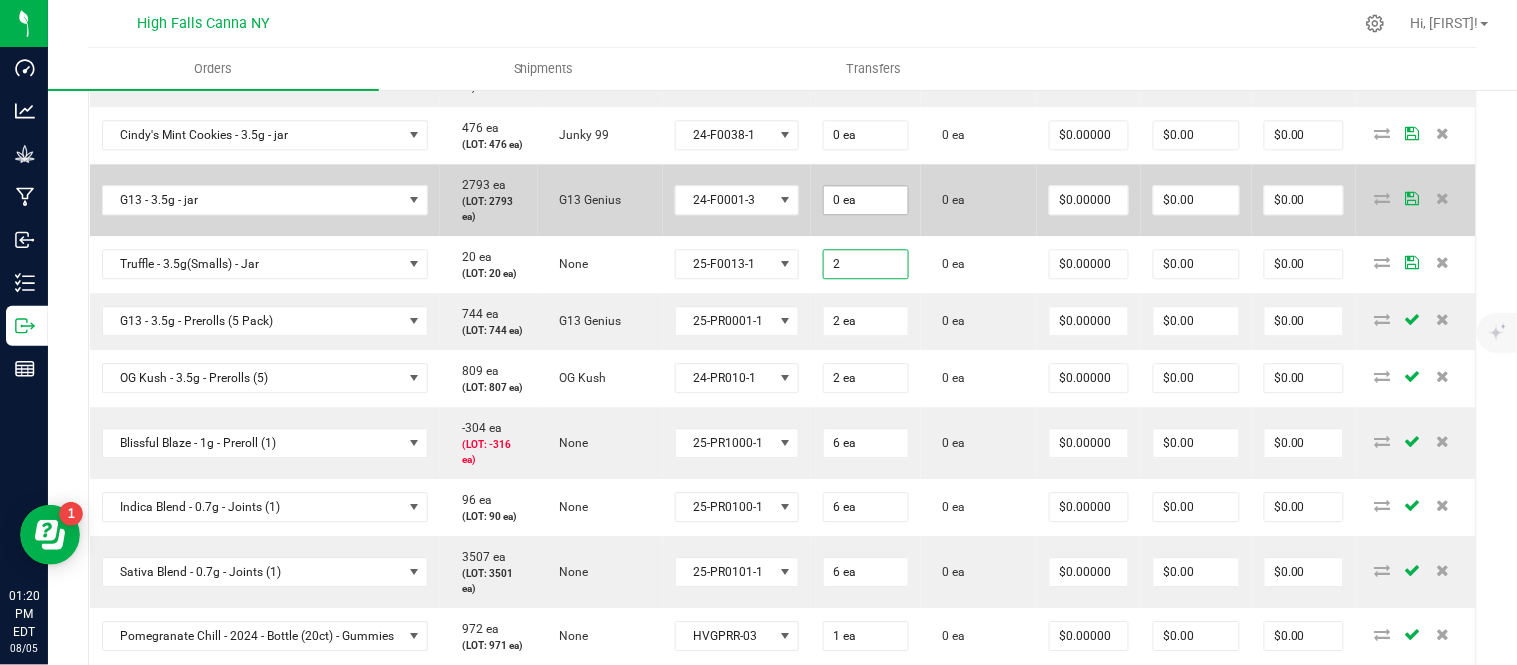 type on "2 ea" 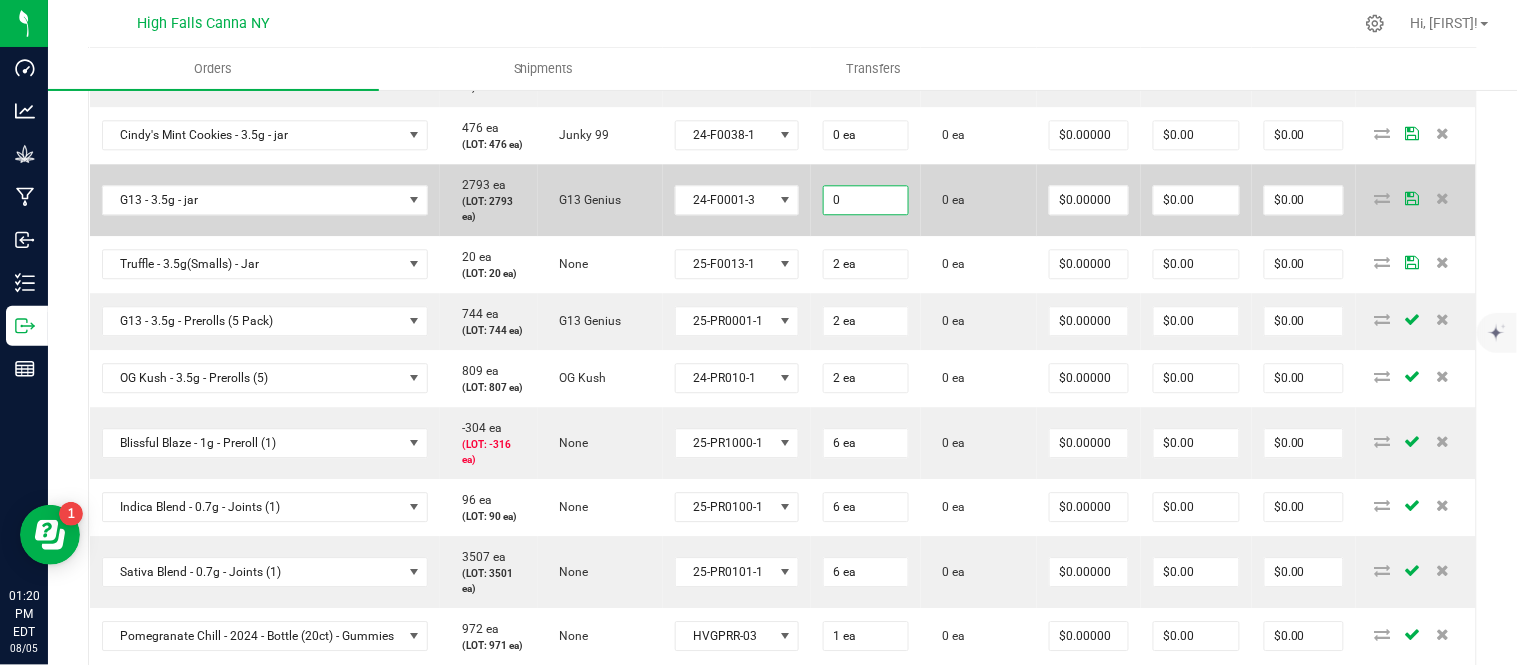 click on "0" at bounding box center [866, 200] 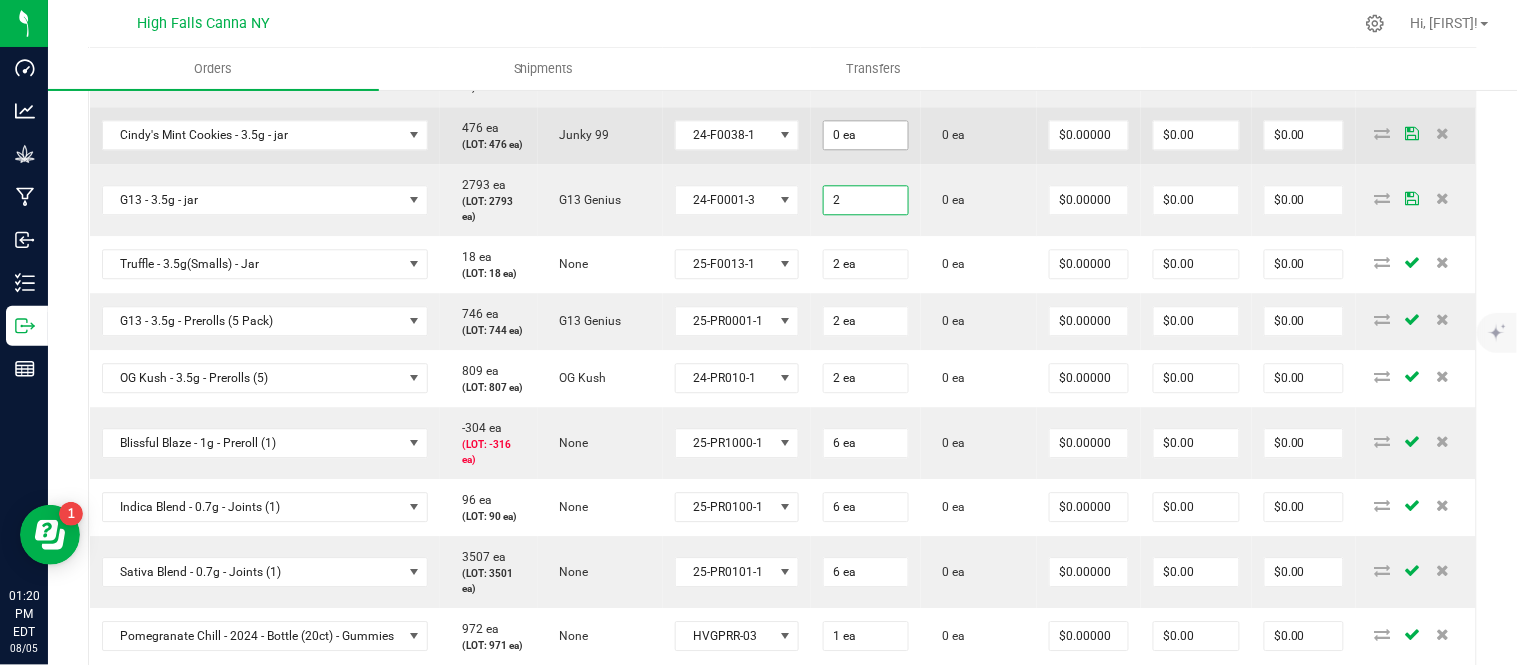 type on "2" 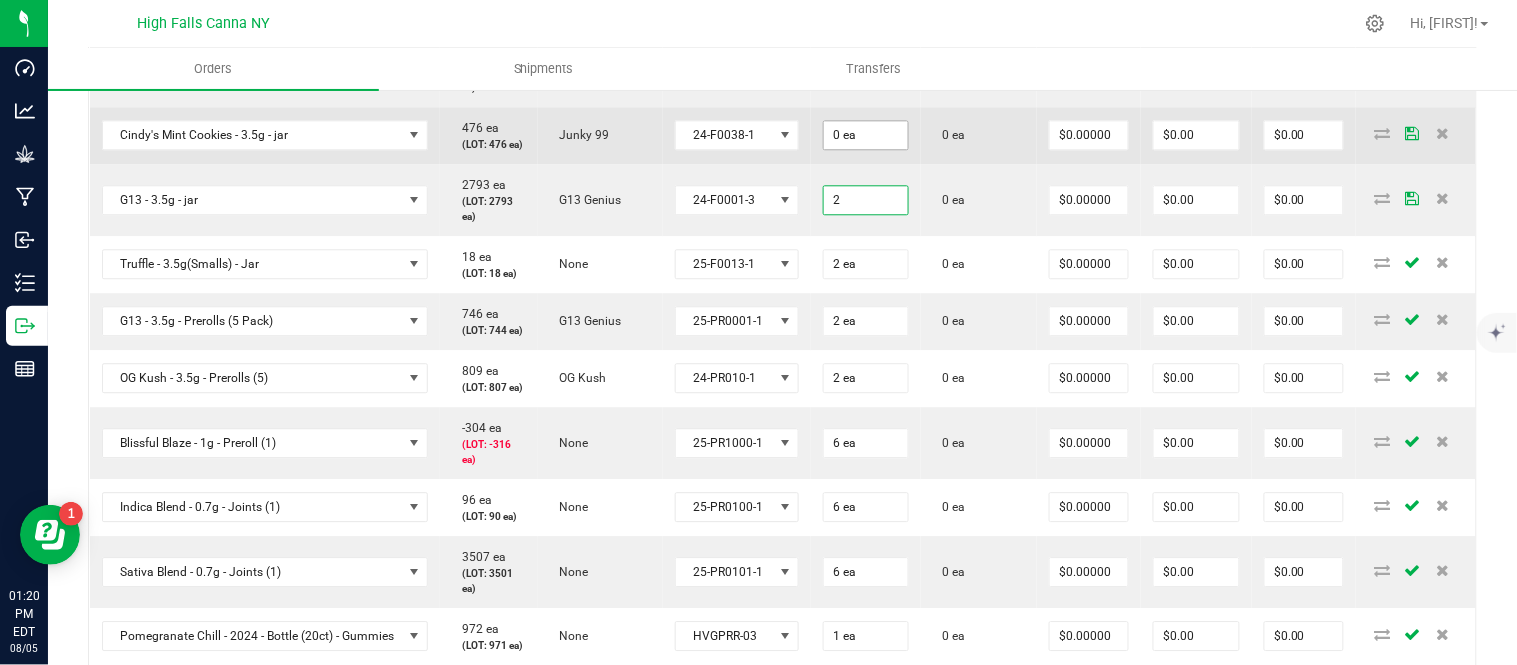 type on "0" 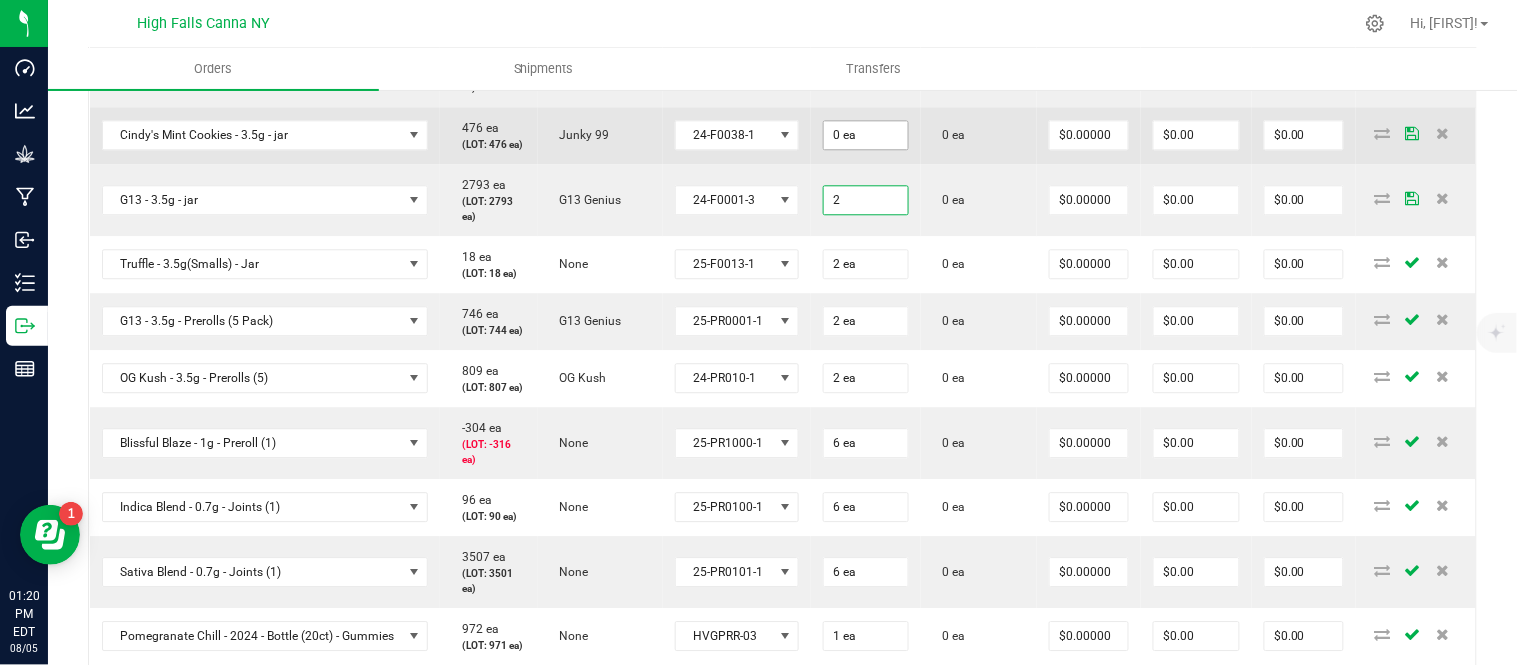 type on "2 ea" 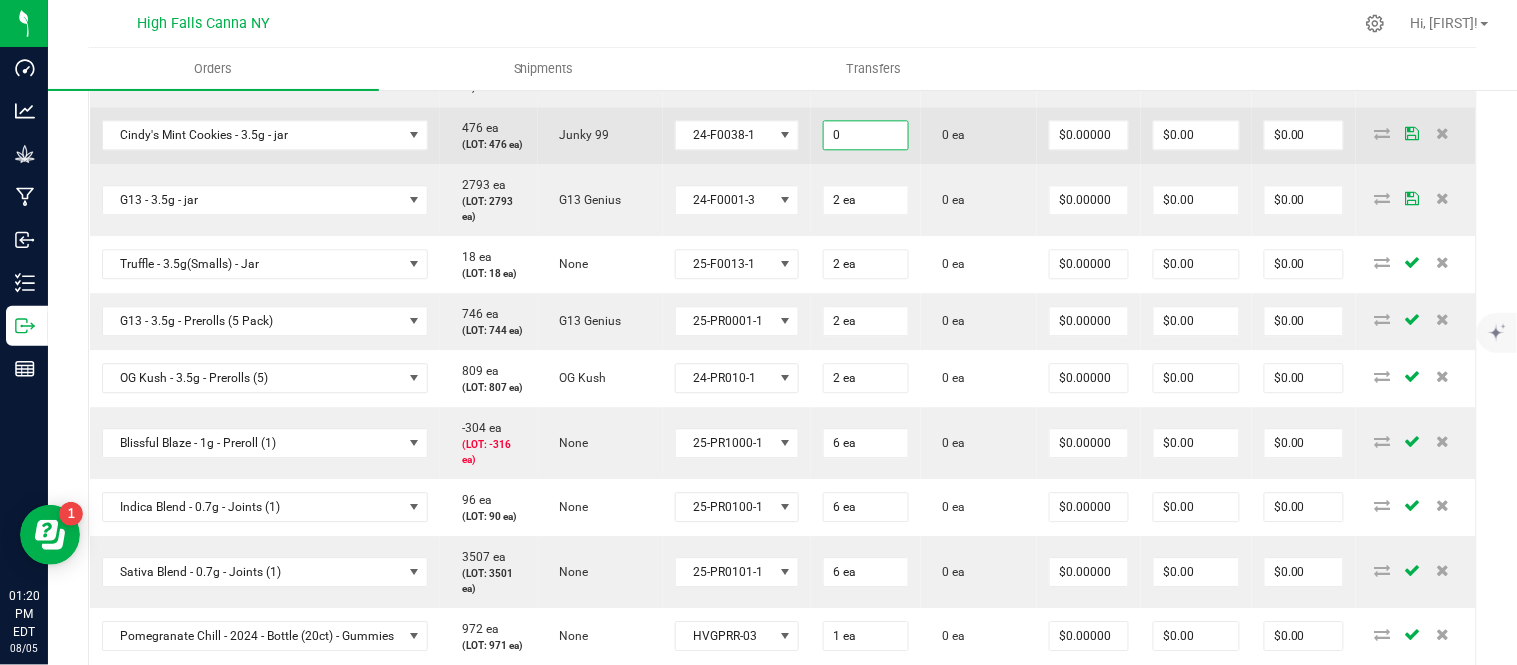 click on "0" at bounding box center [866, 135] 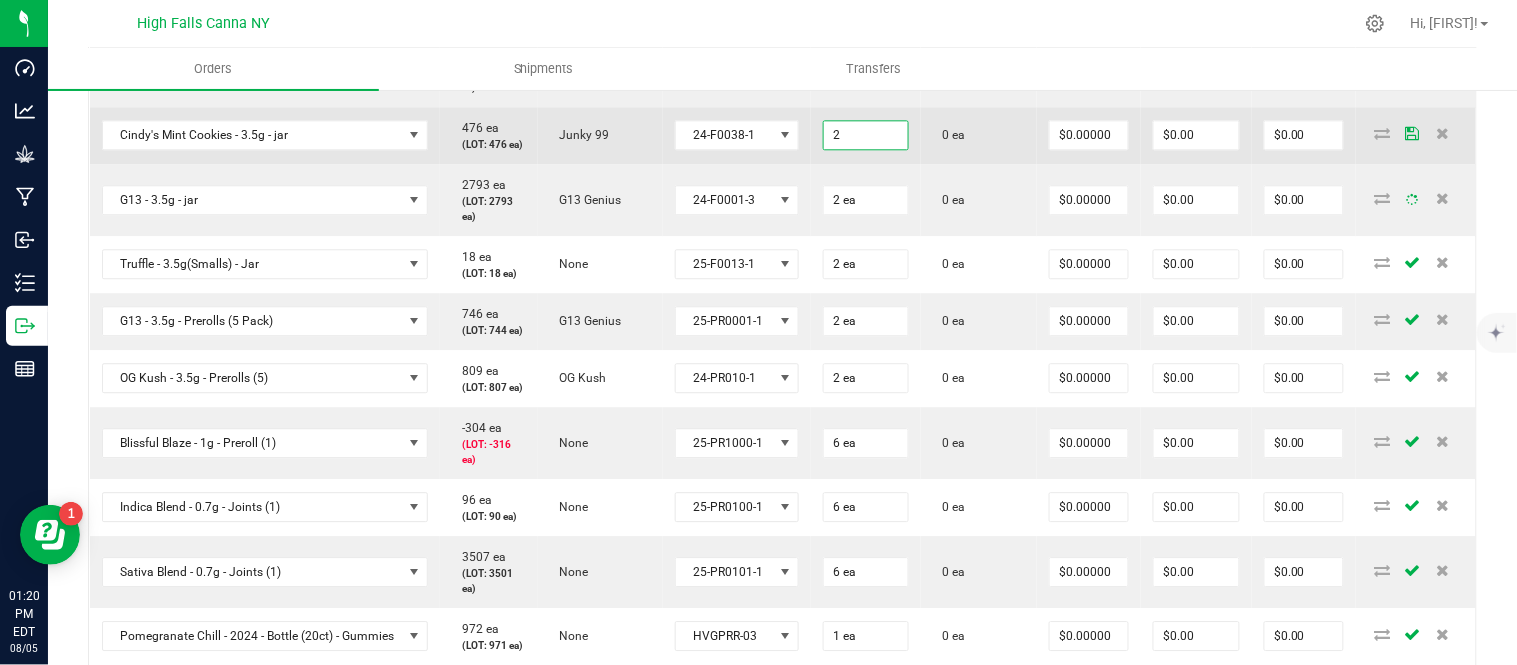 type on "2 ea" 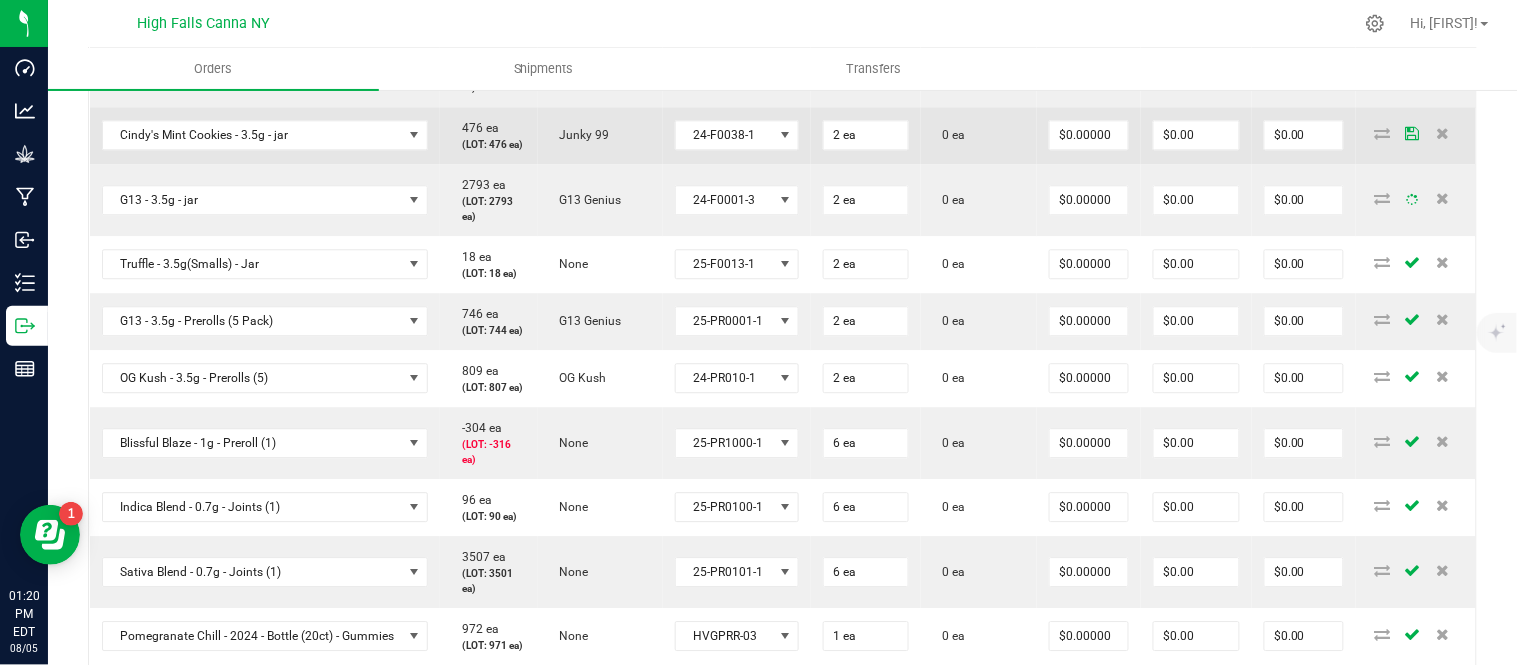 click on "0 ea" at bounding box center (979, 135) 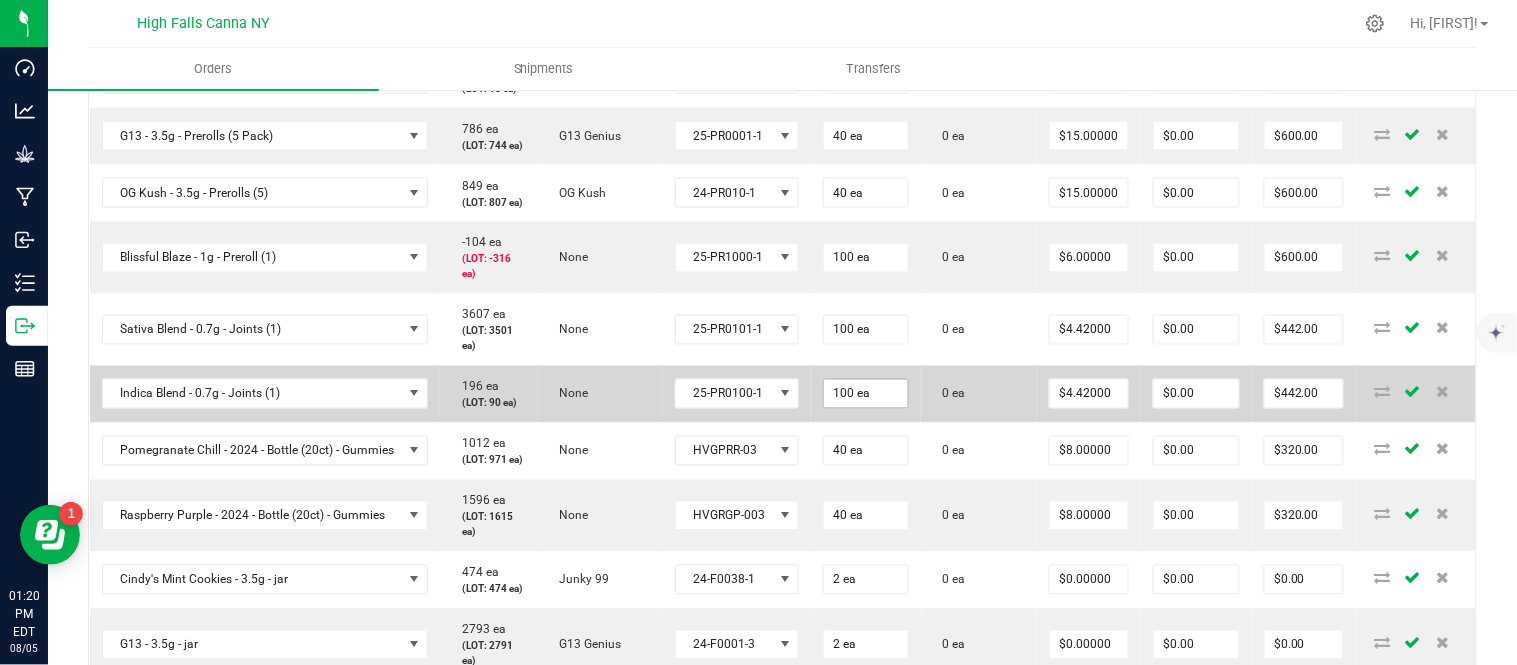 scroll, scrollTop: 666, scrollLeft: 0, axis: vertical 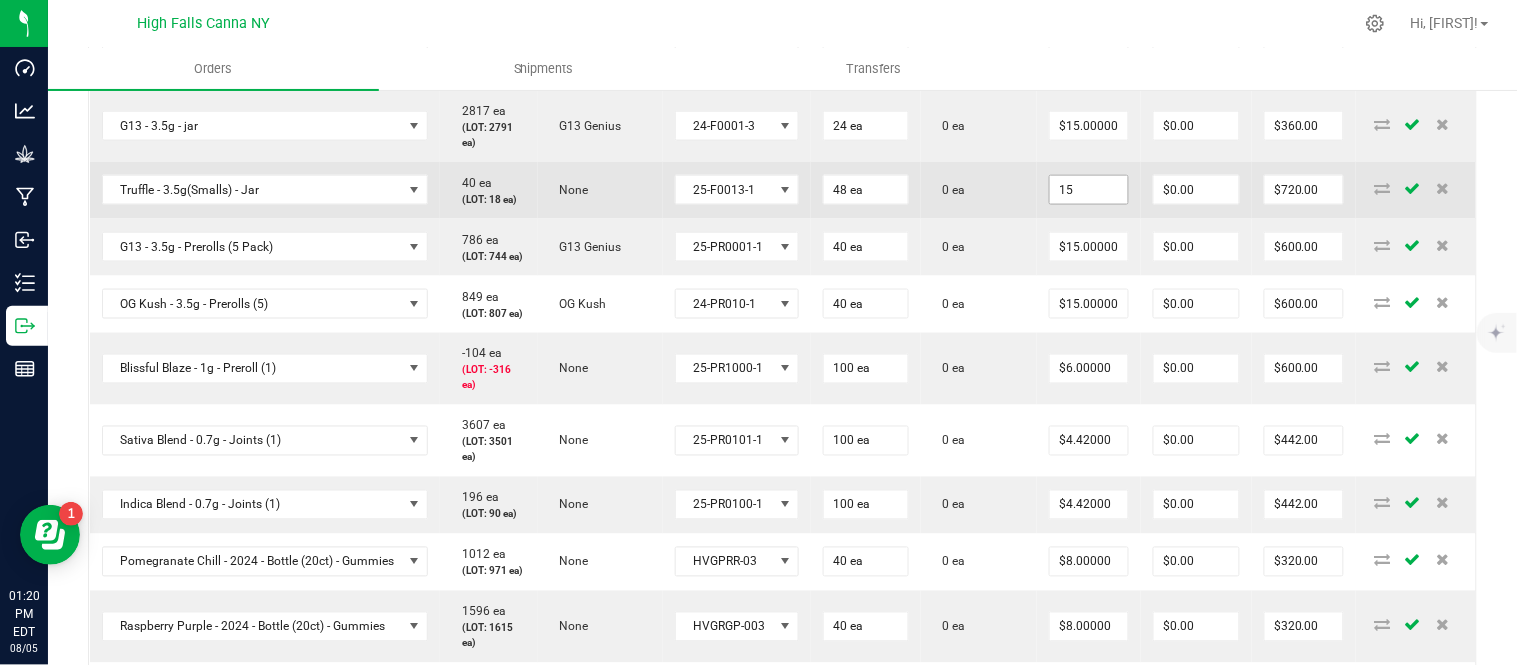 click on "15" at bounding box center (1089, 190) 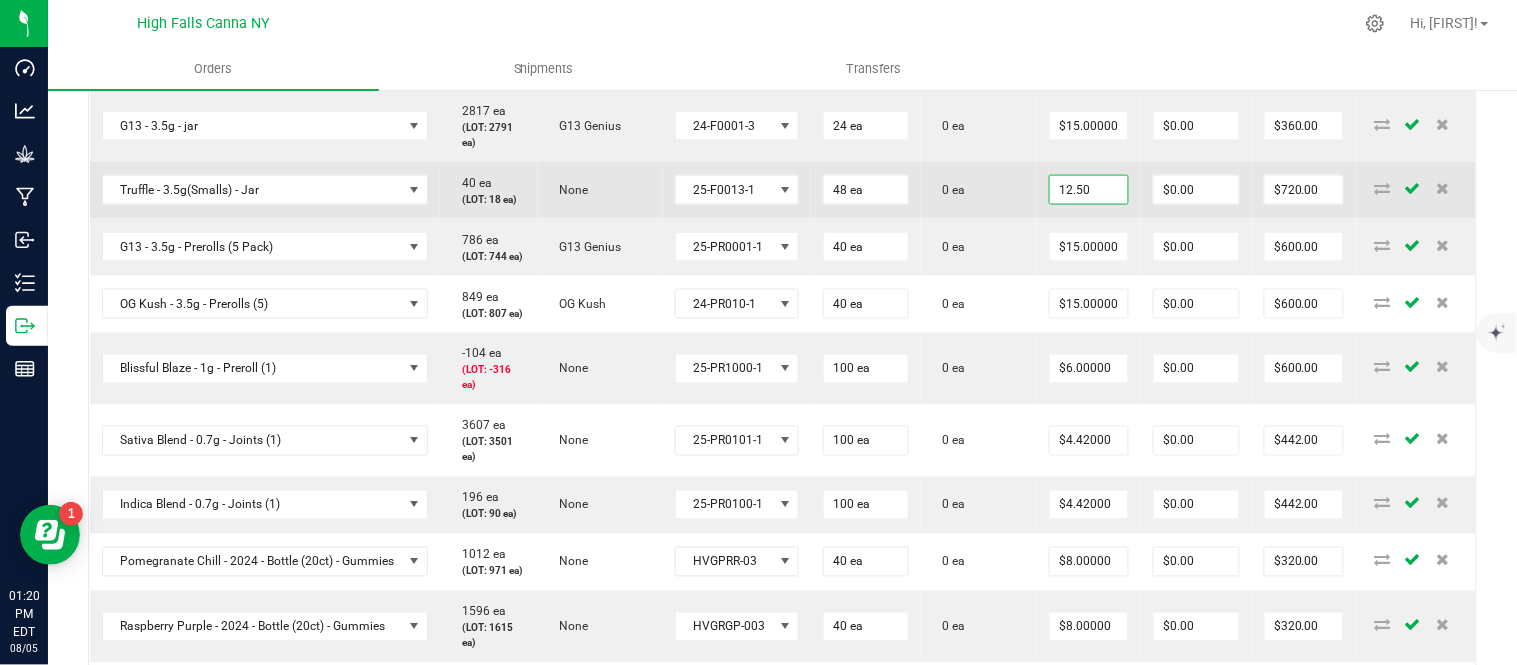 type on "$12.50000" 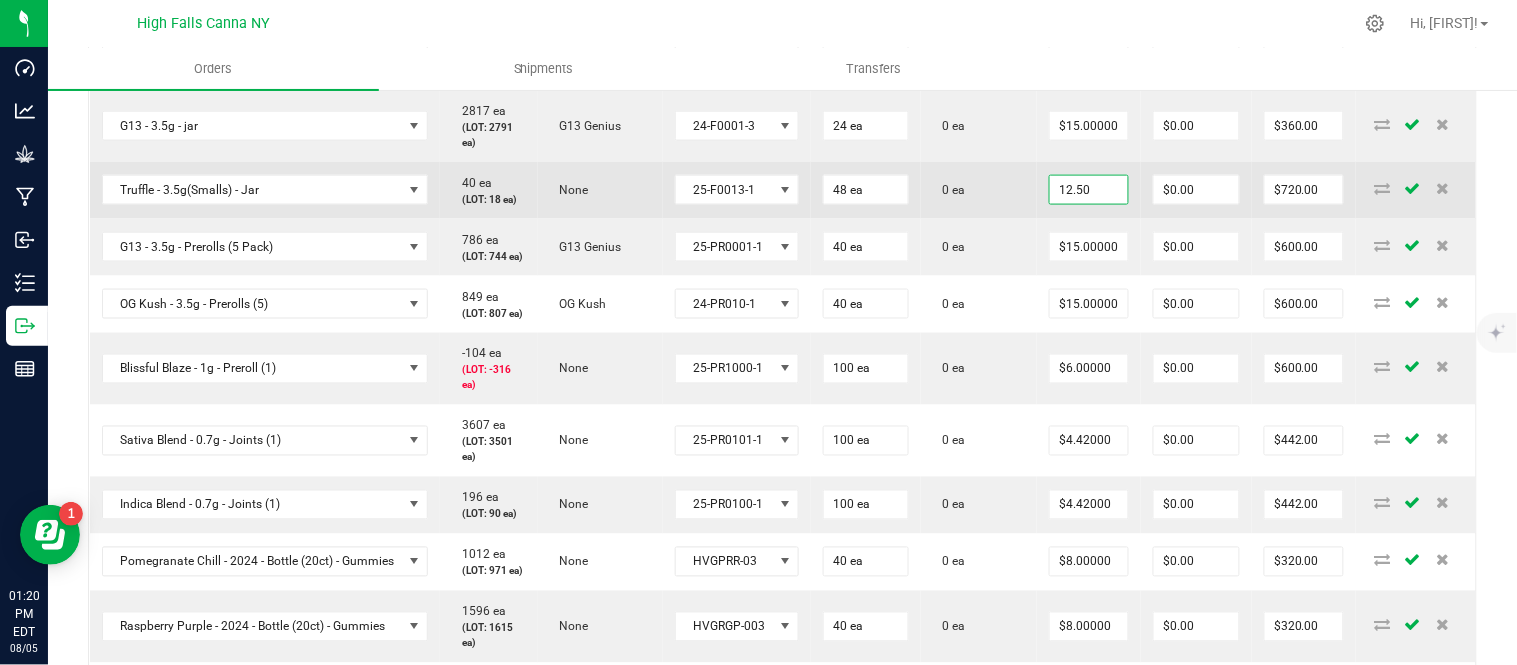 type on "$600.00" 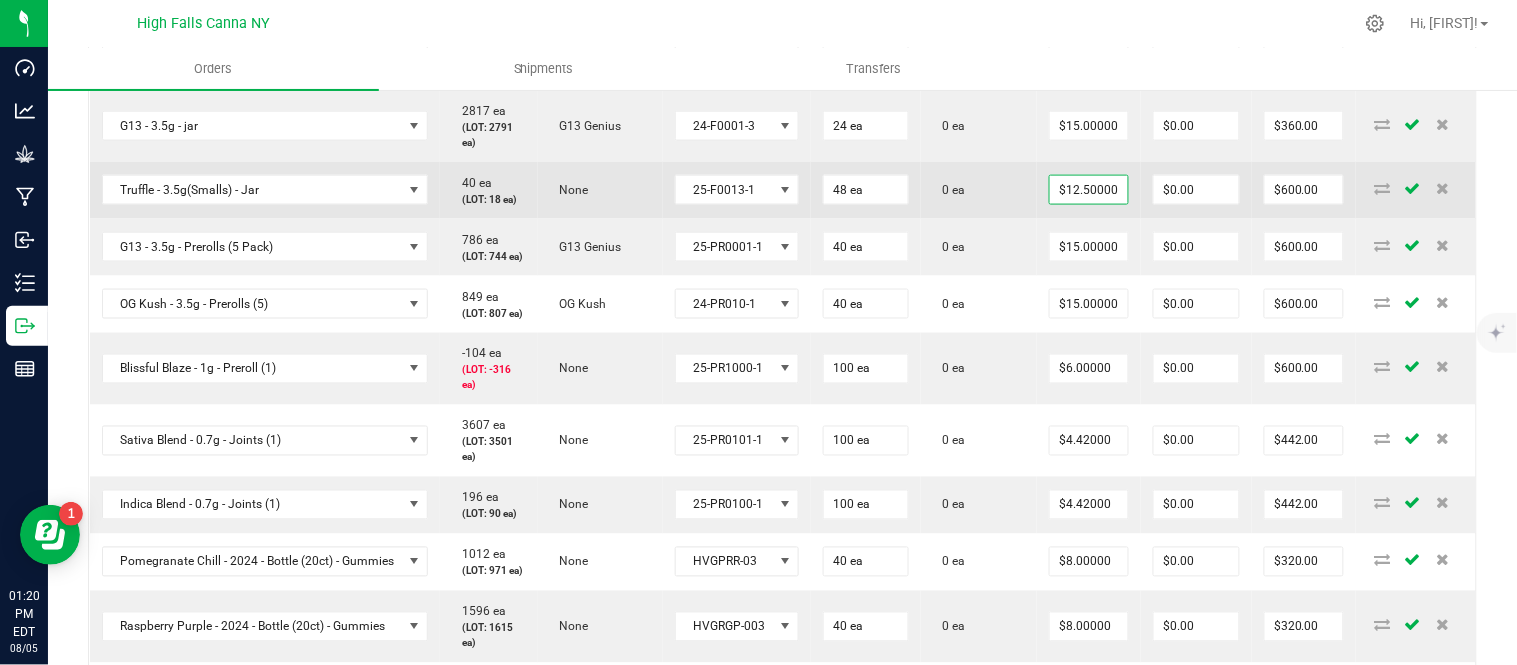click on "0 ea" at bounding box center [979, 190] 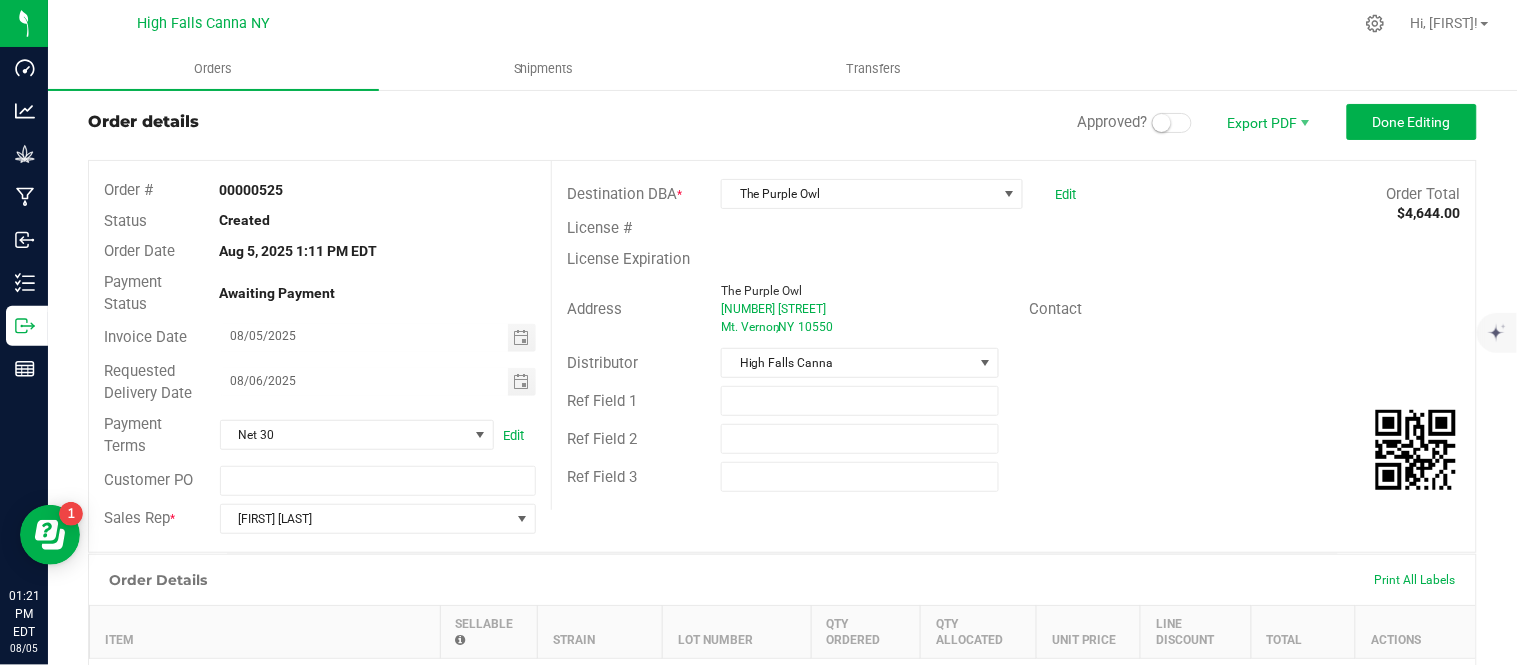 scroll, scrollTop: 0, scrollLeft: 0, axis: both 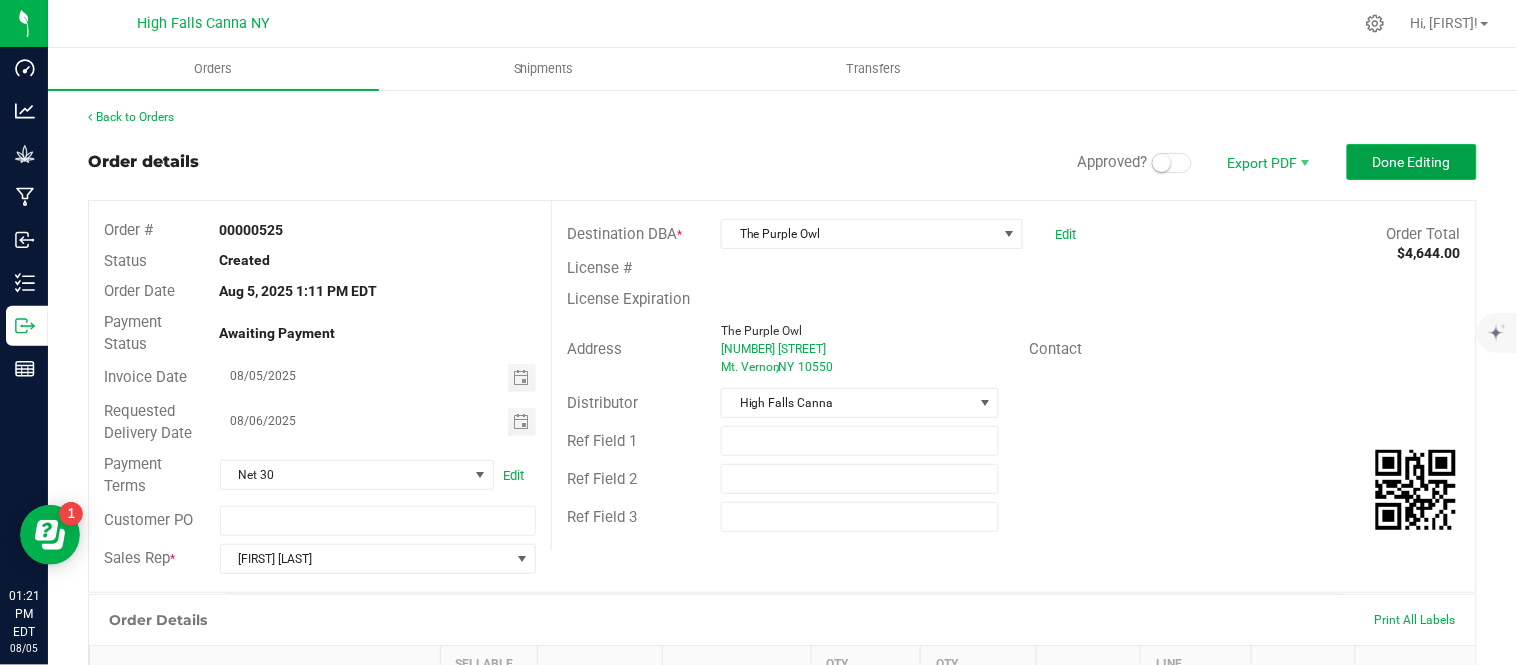 click on "Done Editing" at bounding box center [1412, 162] 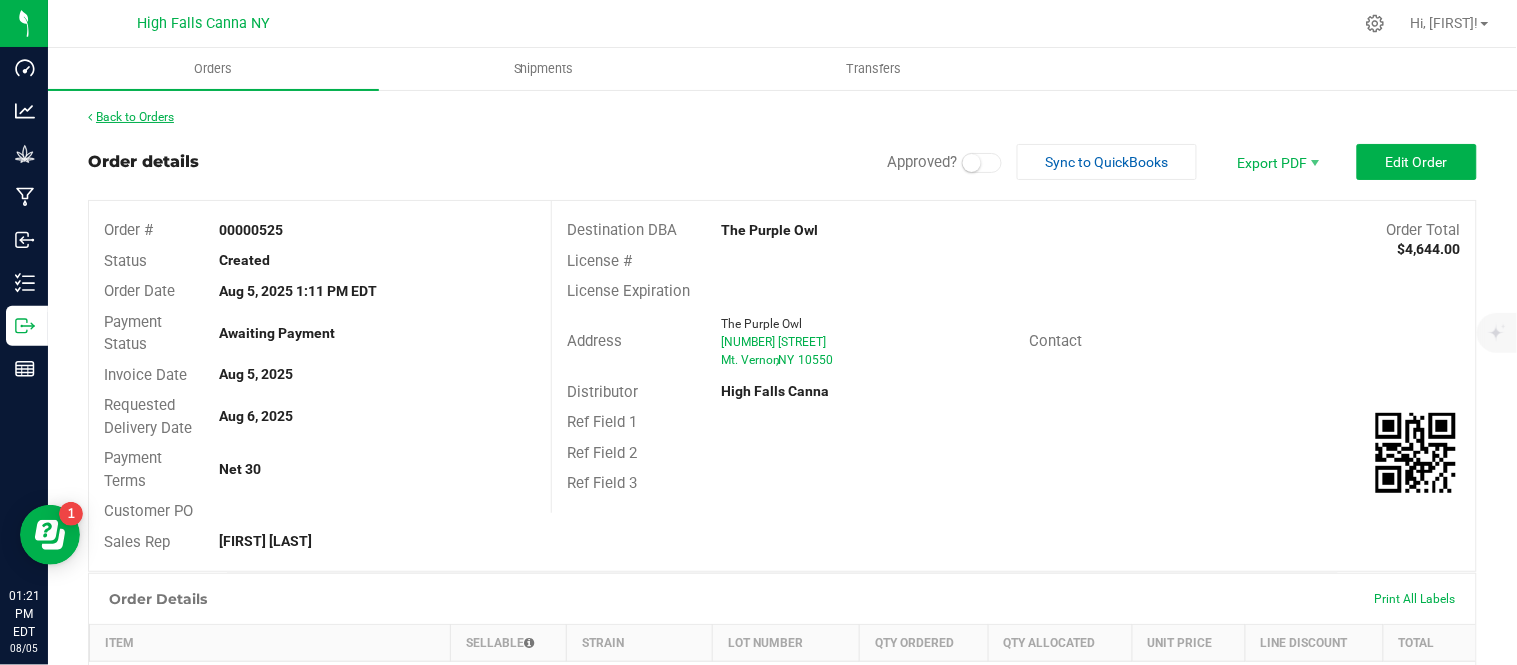 click on "Back to Orders" at bounding box center (131, 117) 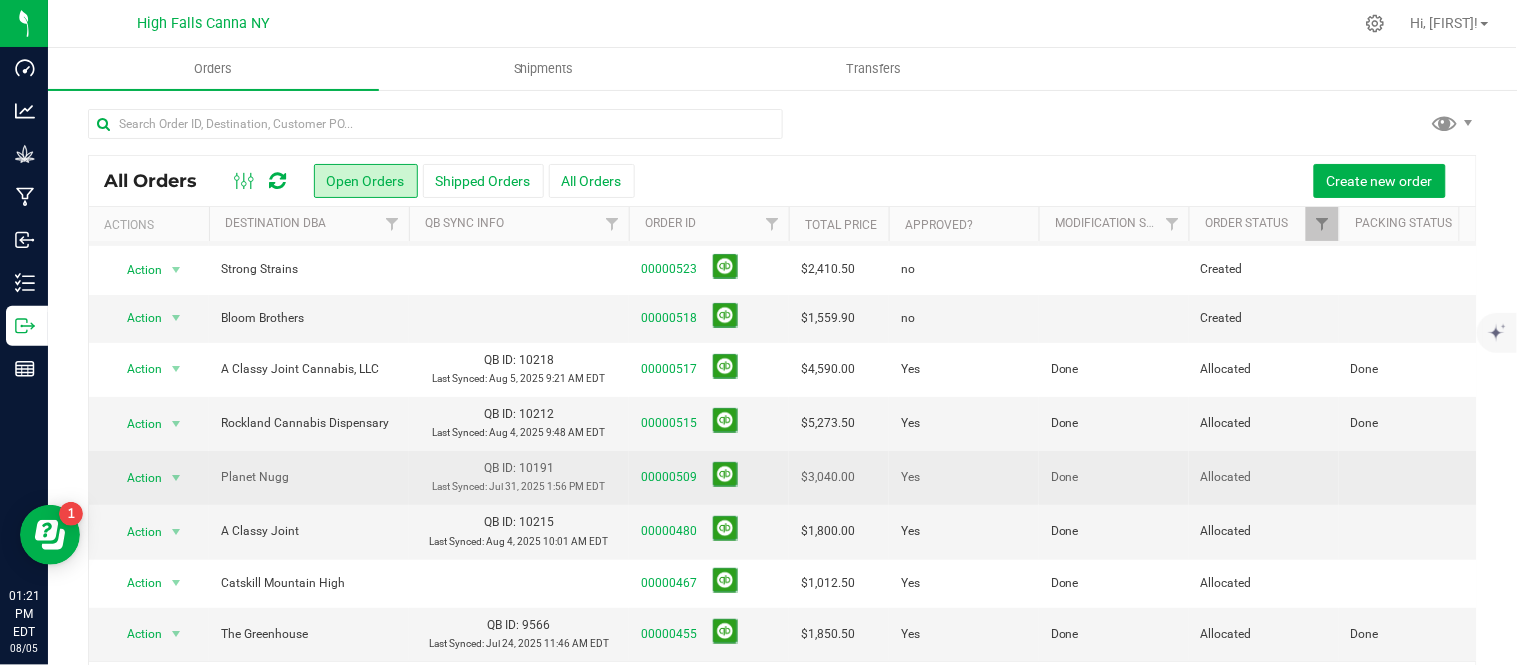 scroll, scrollTop: 221, scrollLeft: 0, axis: vertical 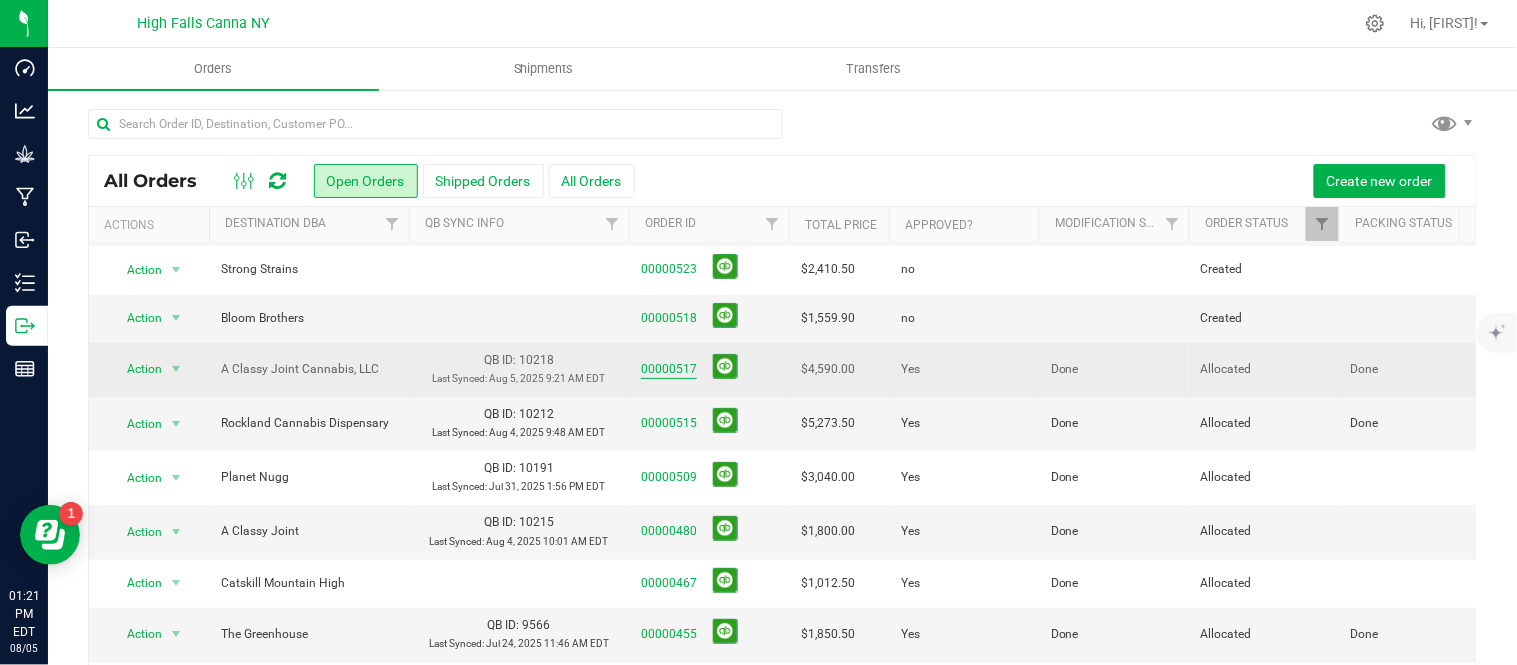 click on "00000517" at bounding box center (669, 369) 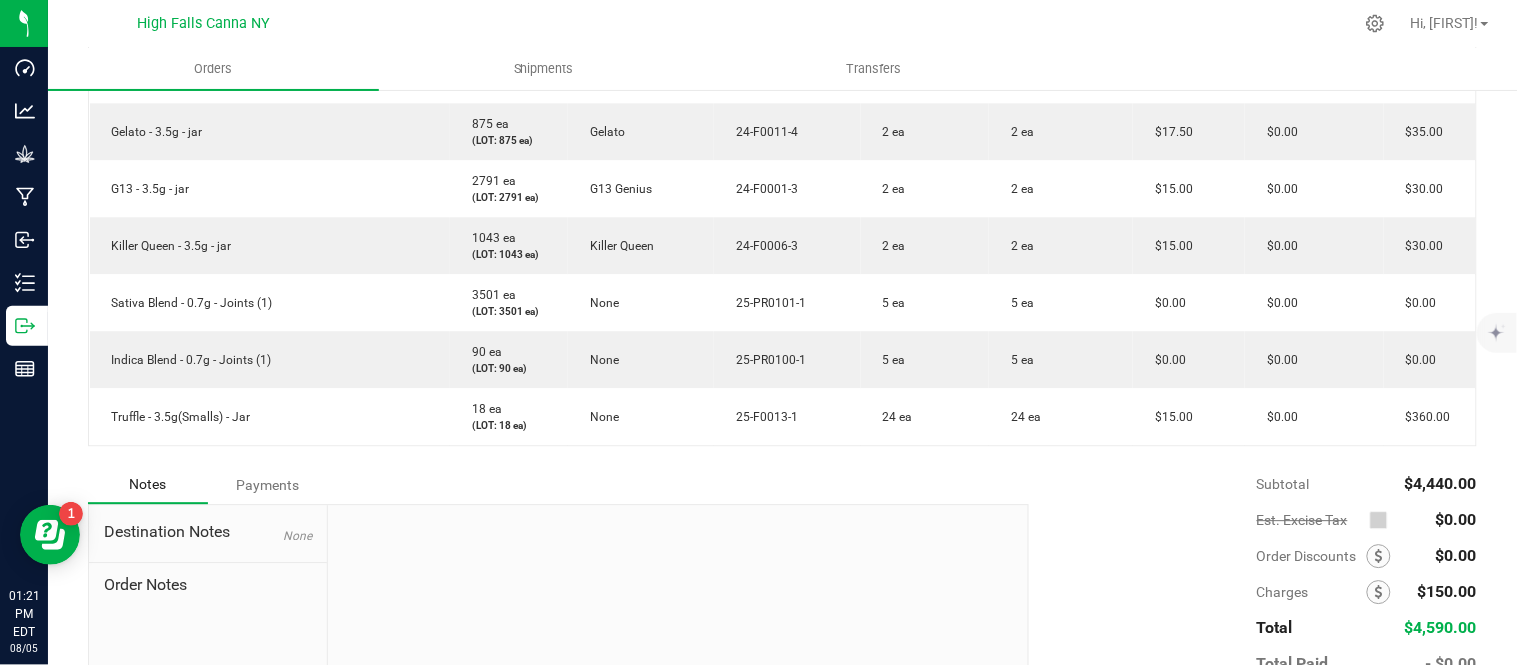 scroll, scrollTop: 1222, scrollLeft: 0, axis: vertical 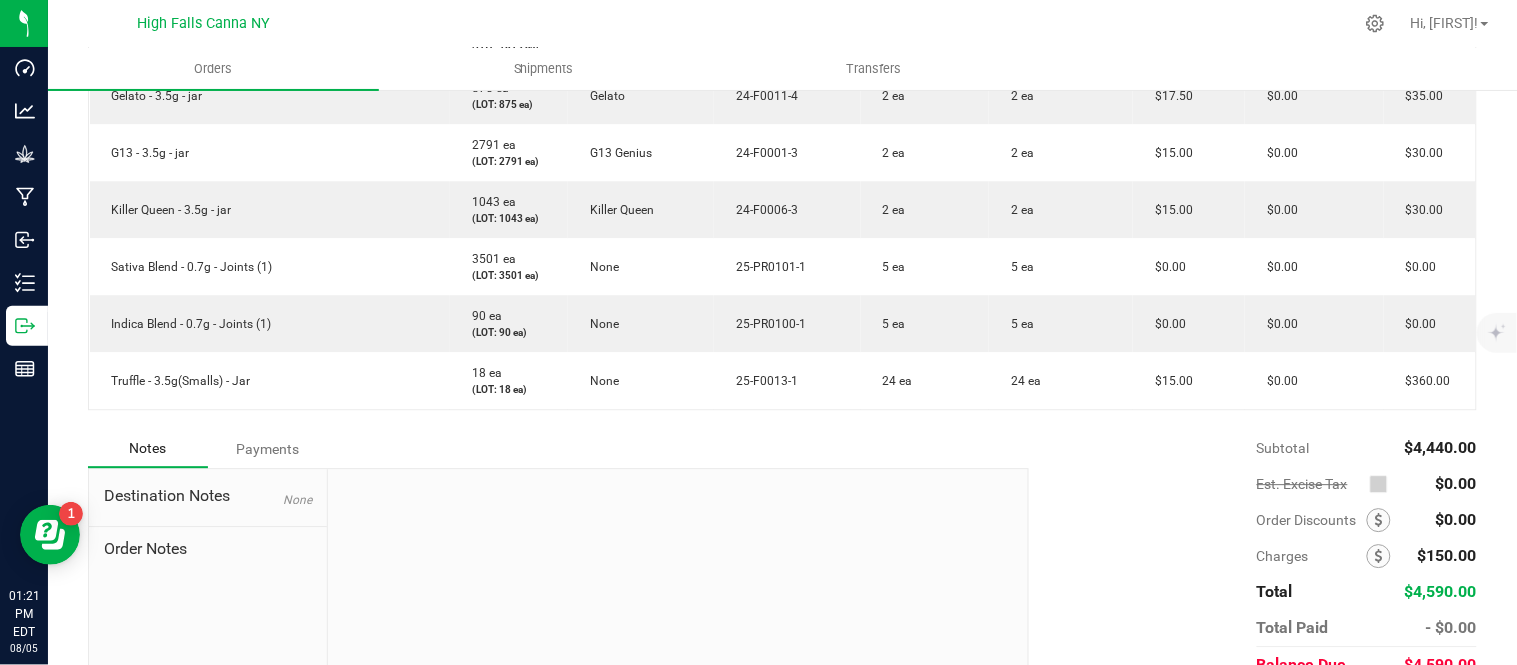 click on "Notes
Payments" at bounding box center (551, 449) 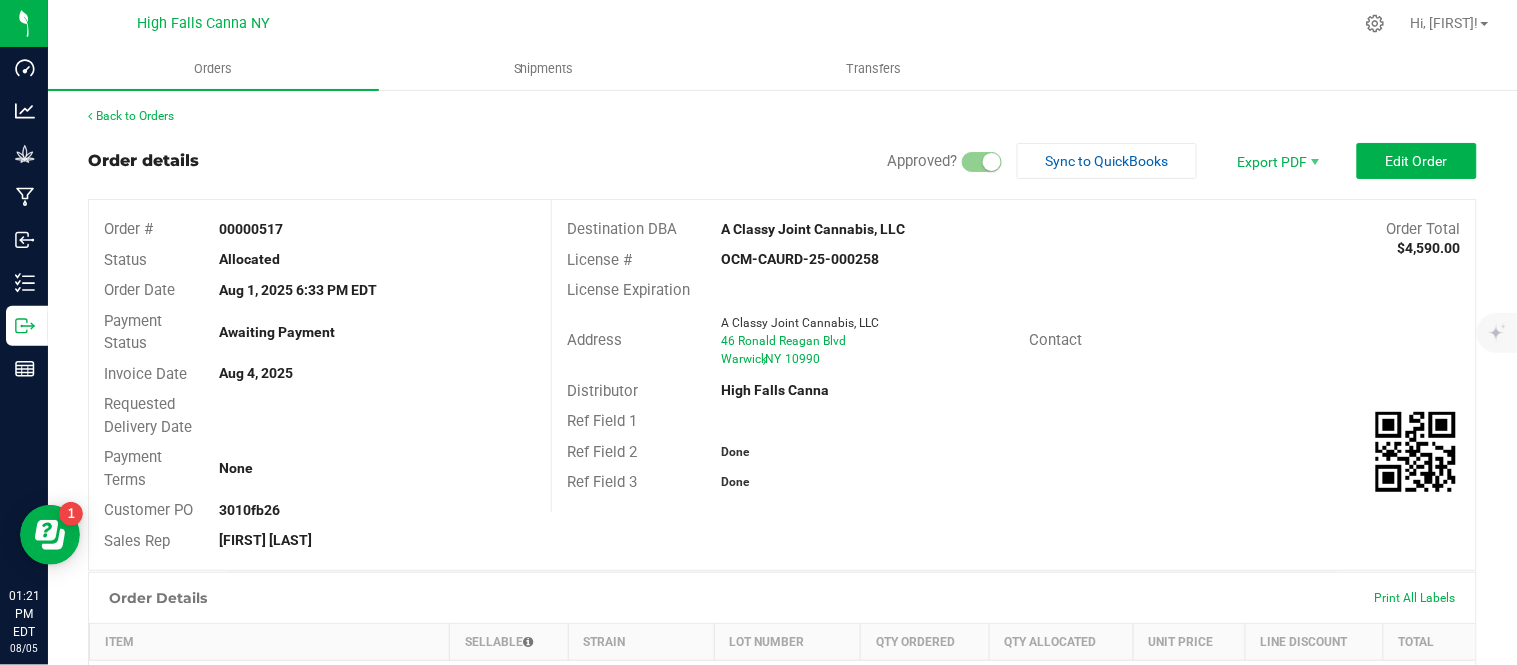 scroll, scrollTop: 0, scrollLeft: 0, axis: both 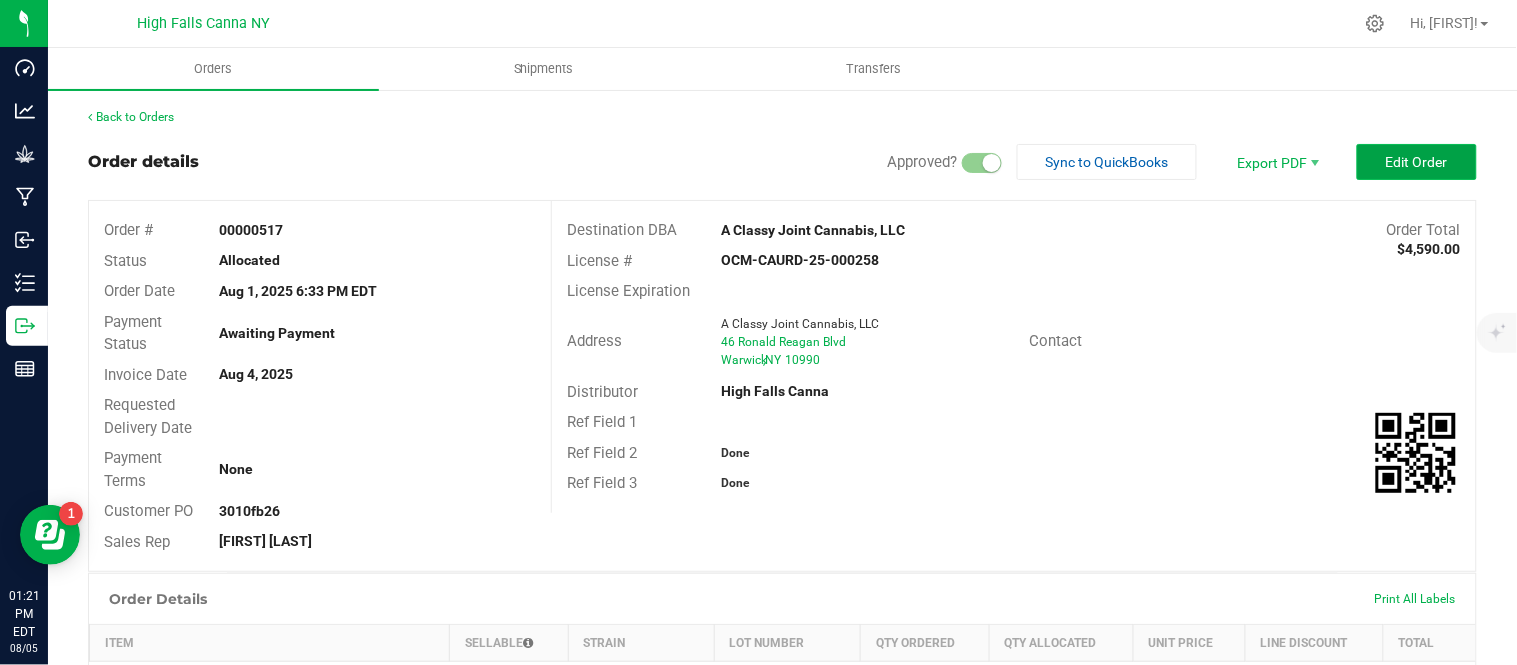 click on "Edit Order" at bounding box center (1417, 162) 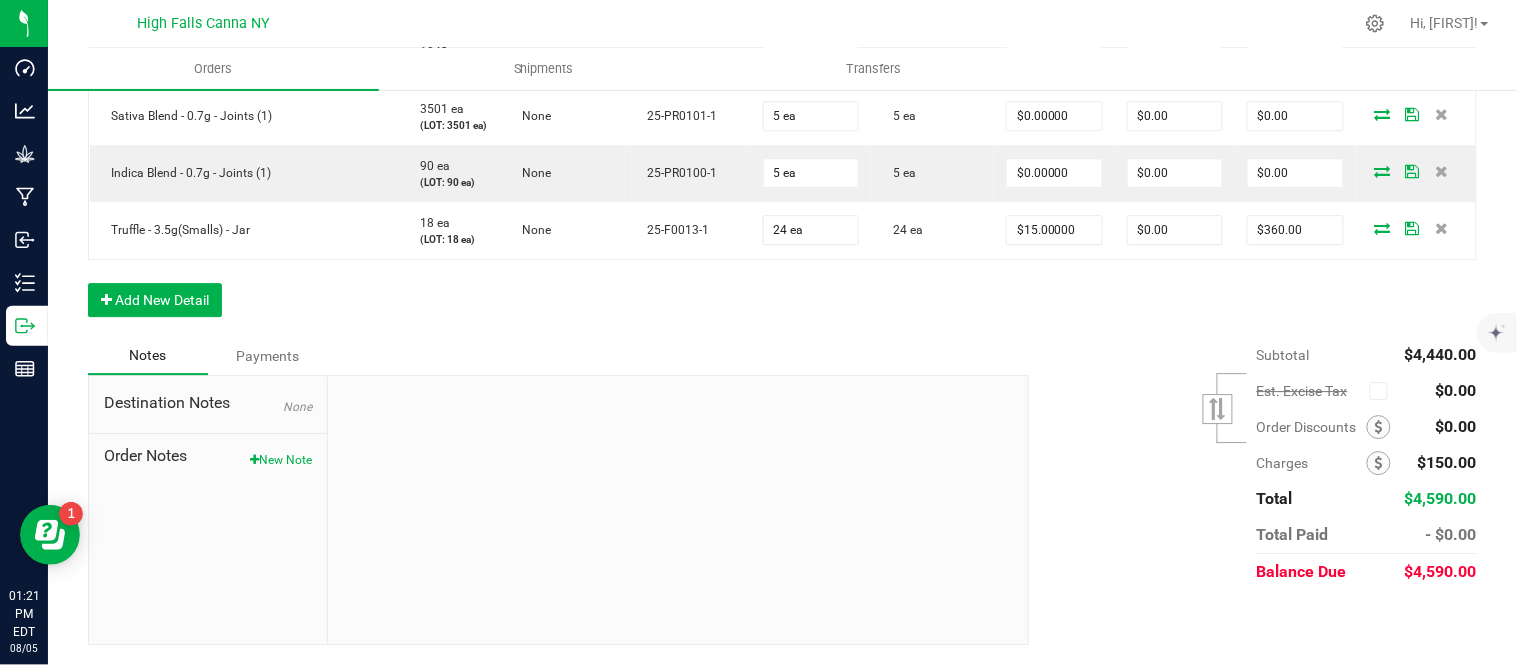 scroll, scrollTop: 1666, scrollLeft: 0, axis: vertical 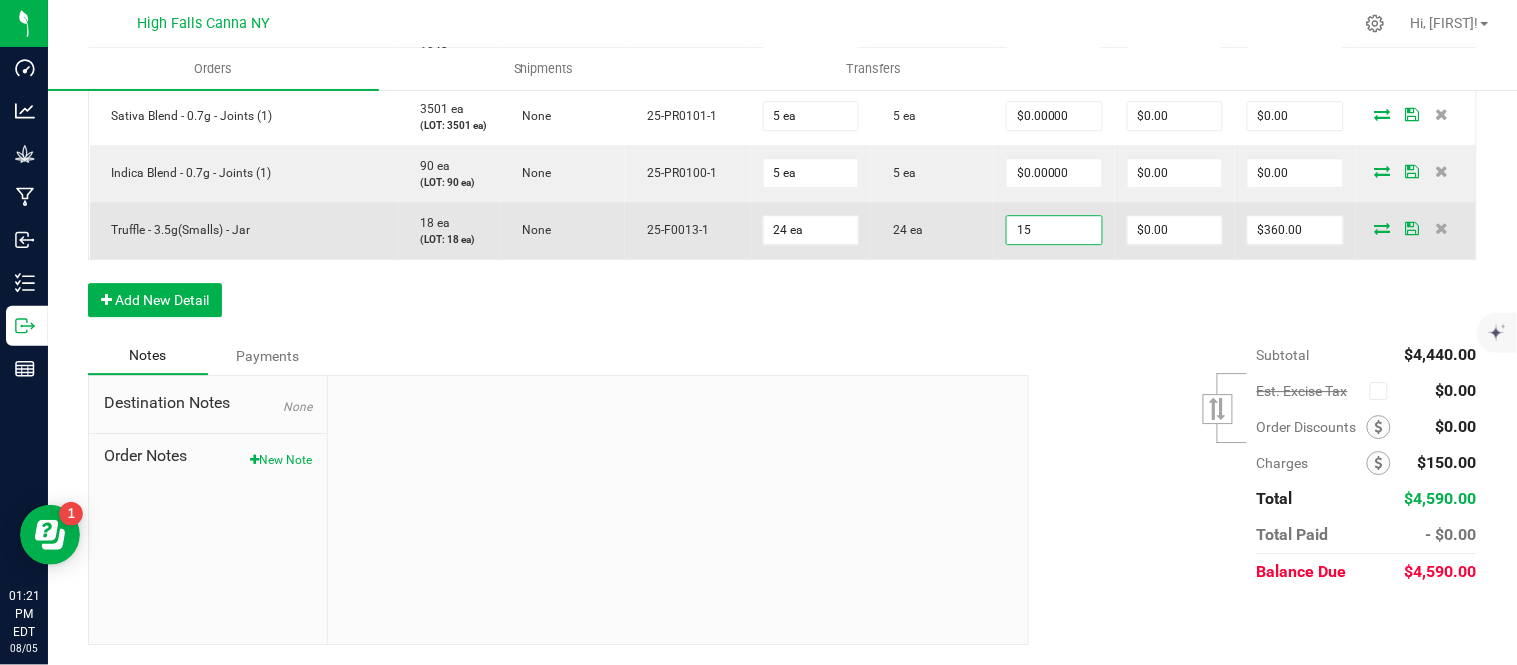 click on "15" at bounding box center [1054, 230] 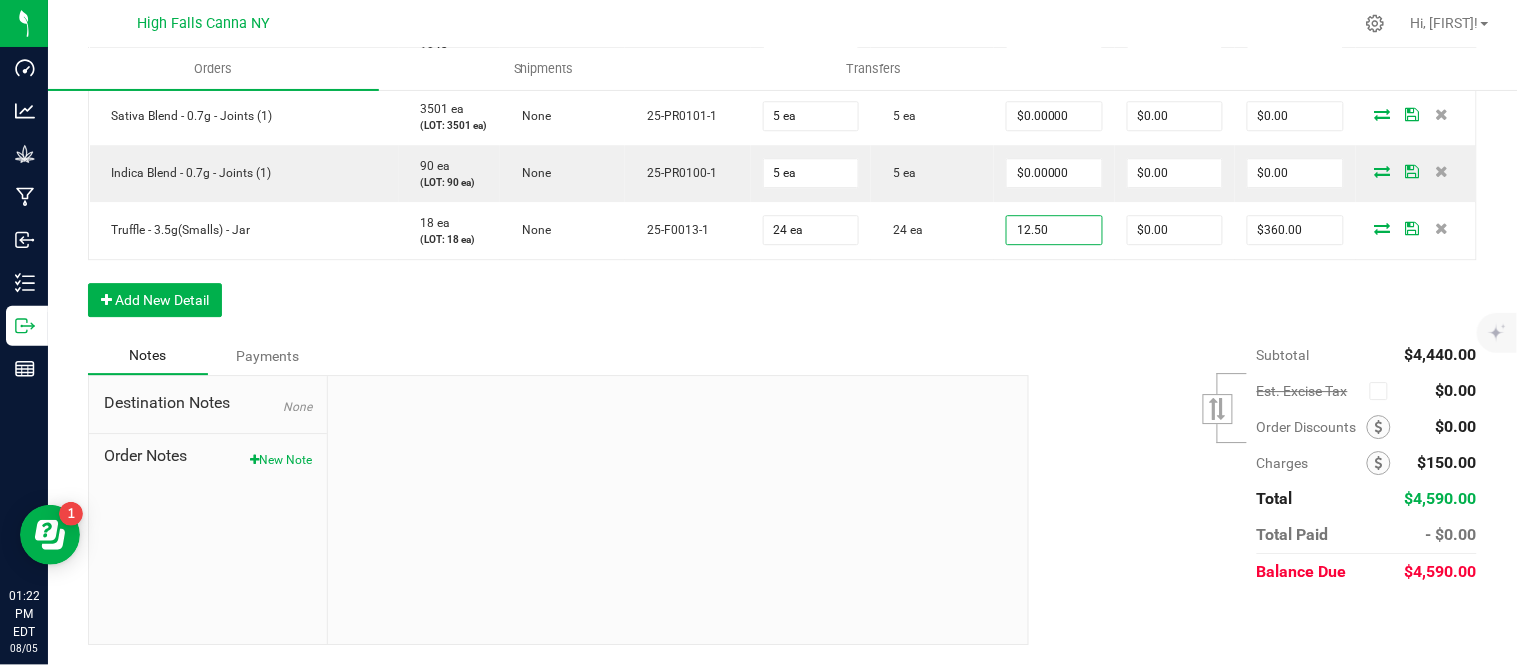 type on "$12.50000" 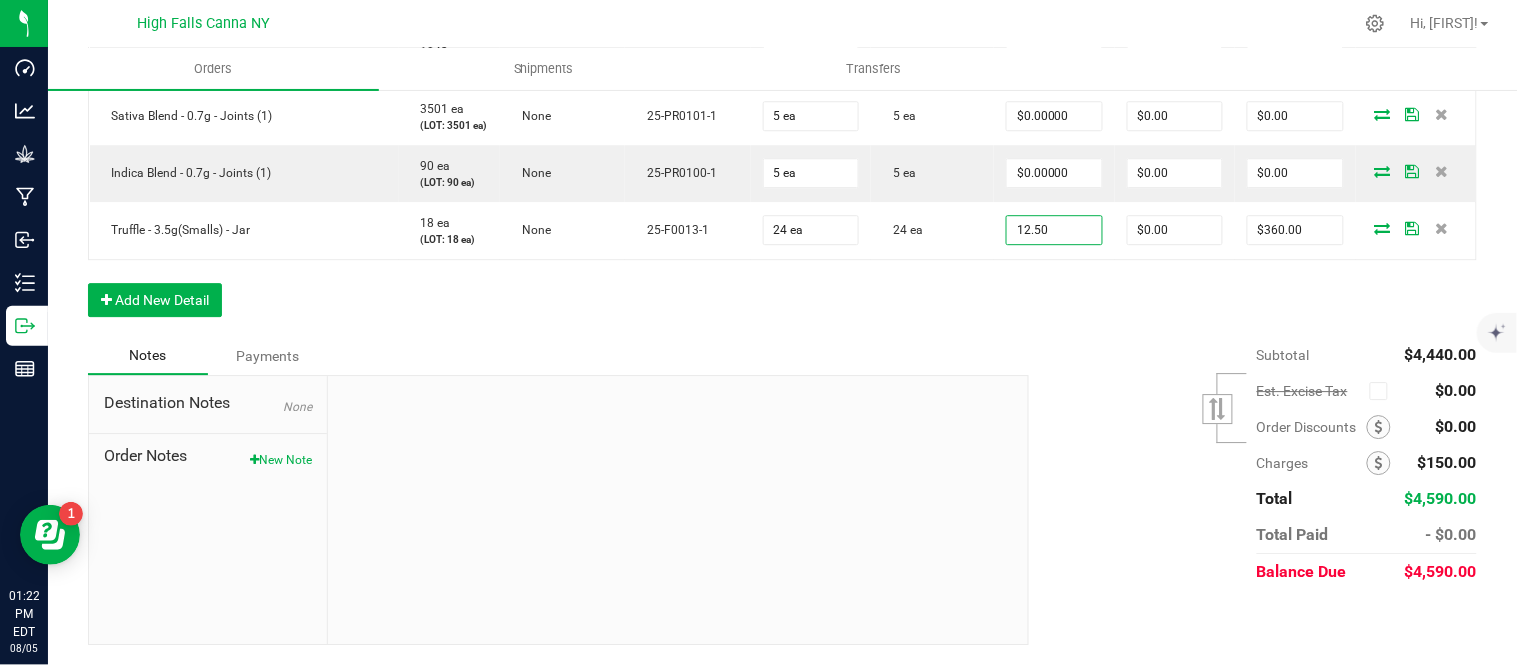 type on "$300.00" 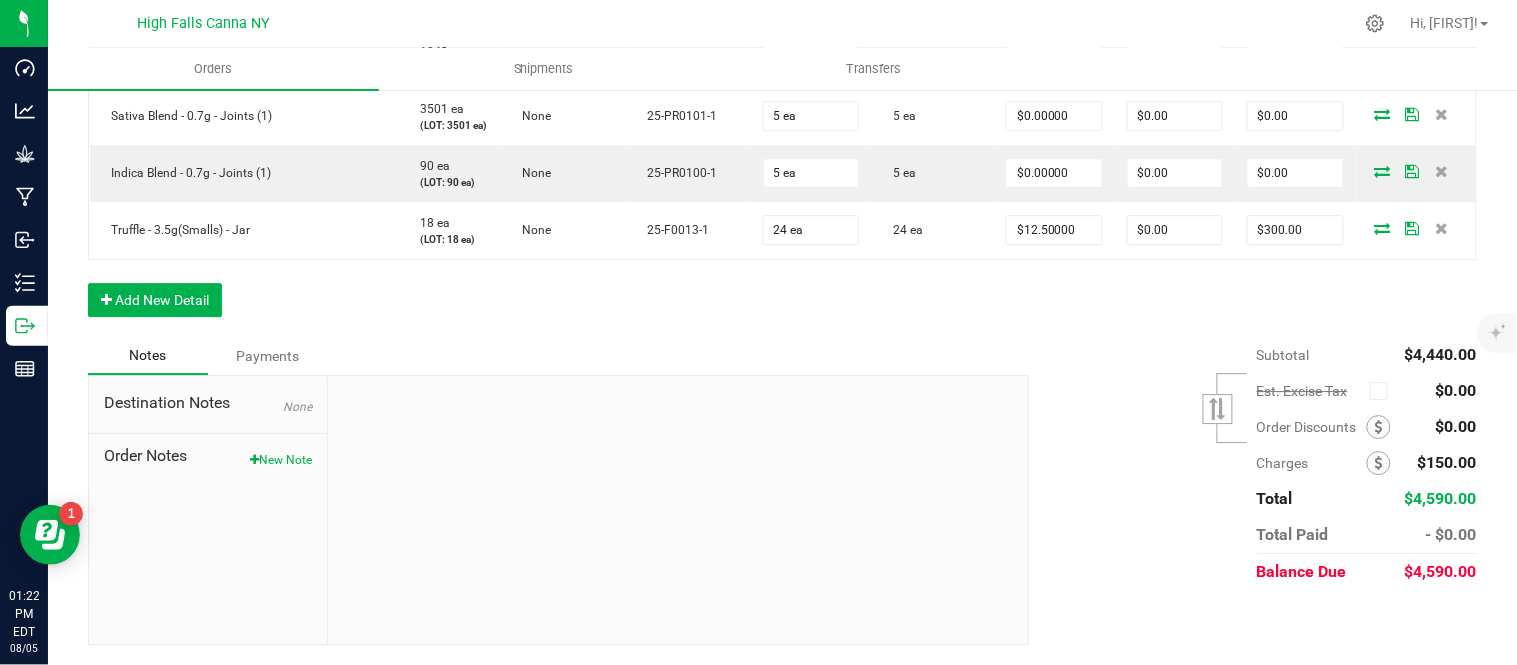 click on "Order Details Print All Labels Item  Sellable  Strain  Lot Number  Qty Ordered Qty Allocated Unit Price Line Discount Total Actions  Pomegranate Chill - 2024 - Bottle (20ct) - Gummies   971 ea   (LOT: 971 ea)   None   HVGPRR-03  40 ea  40 ea  $10.00000 $0.00 $400.00  Raspberry Purple - 2024 - Bottle (20ct) - Gummies   1595 ea   (LOT: 1615 ea)   None   HVGRGP-003  40 ea  40 ea  $10.00000 $0.00 $400.00  Killer Queen - 3.5g - jar   1043 ea   (LOT: 1043 ea)   Killer Queen   24-F0006-3  24 ea  24 ea  $15.00000 $0.00 $360.00  G13 - 3.5g - jar   2791 ea   (LOT: 2791 ea)   G13 Genius   24-F0001-3  24 ea  24 ea  $15.00000 $0.00 $360.00  Gelato - 3.5g - jar   875 ea   (LOT: 875 ea)   Gelato   24-F0011-4  24 ea  24 ea  $15.00000 $0.00 $360.00  Headband 99 - 3.5g - jar   1873 ea   (LOT: 1873 ea)   Headband 99   24-F0039-1  24 ea  24 ea  $15.00000 $0.00 $360.00  Cindy's Mint Cookies - 3.5g - jar   474 ea   (LOT: 474 ea)   Junky 99   24-F0038-1  24 ea  24 ea  $15.00000 $0.00 $360.00  None" at bounding box center (782, -231) 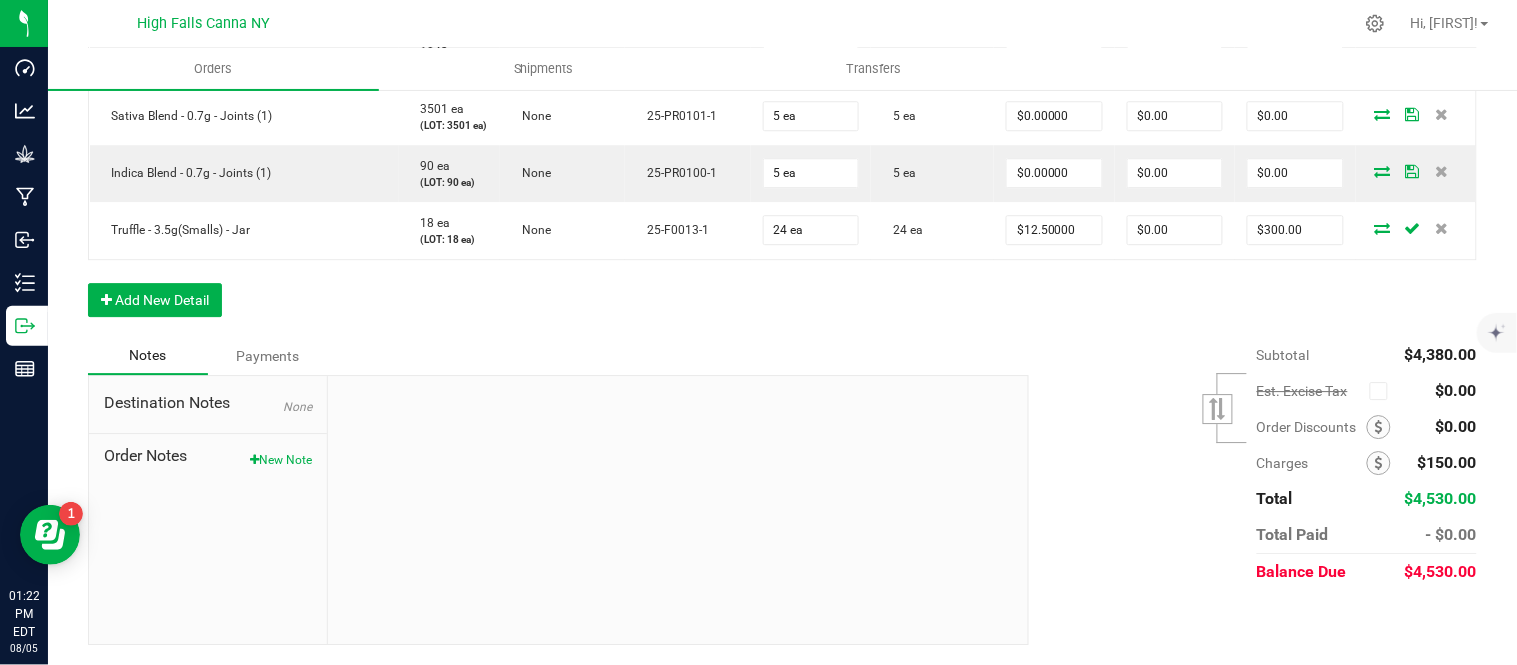 scroll, scrollTop: 1690, scrollLeft: 0, axis: vertical 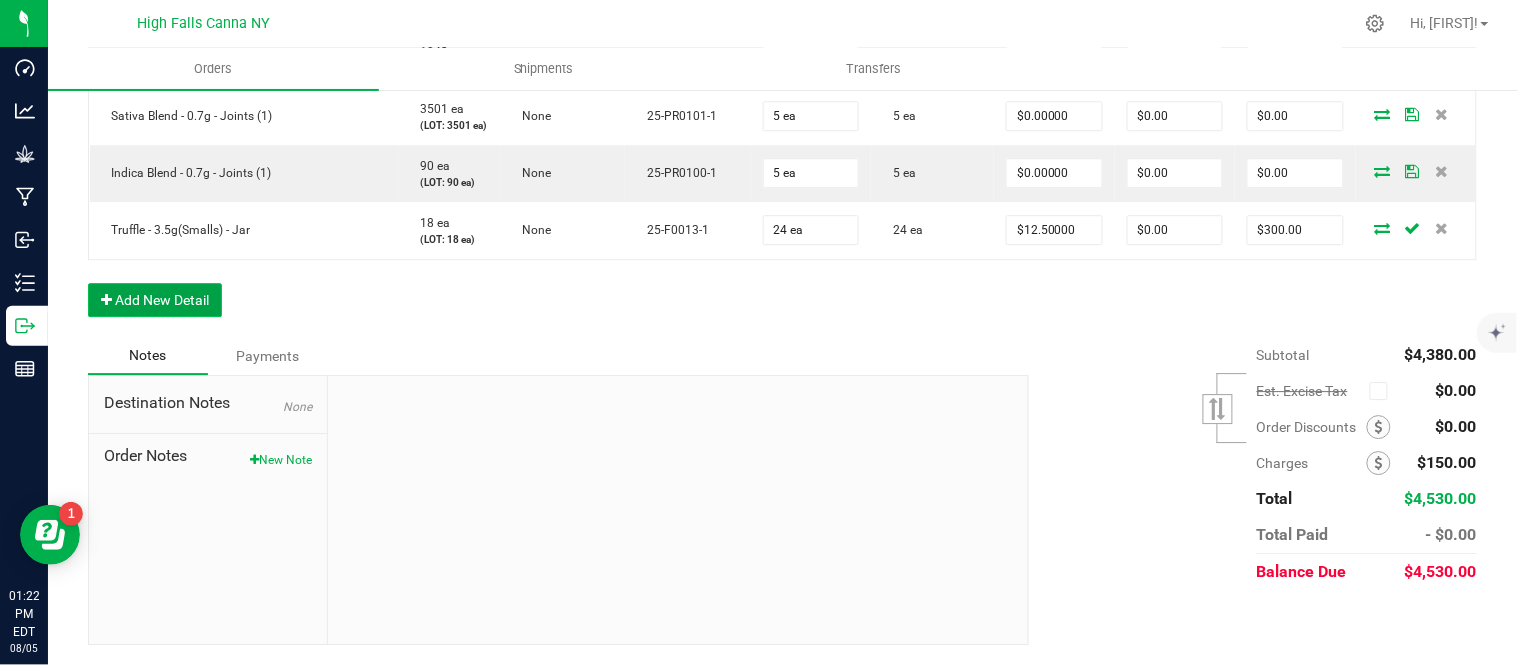 click on "Add New Detail" at bounding box center (155, 300) 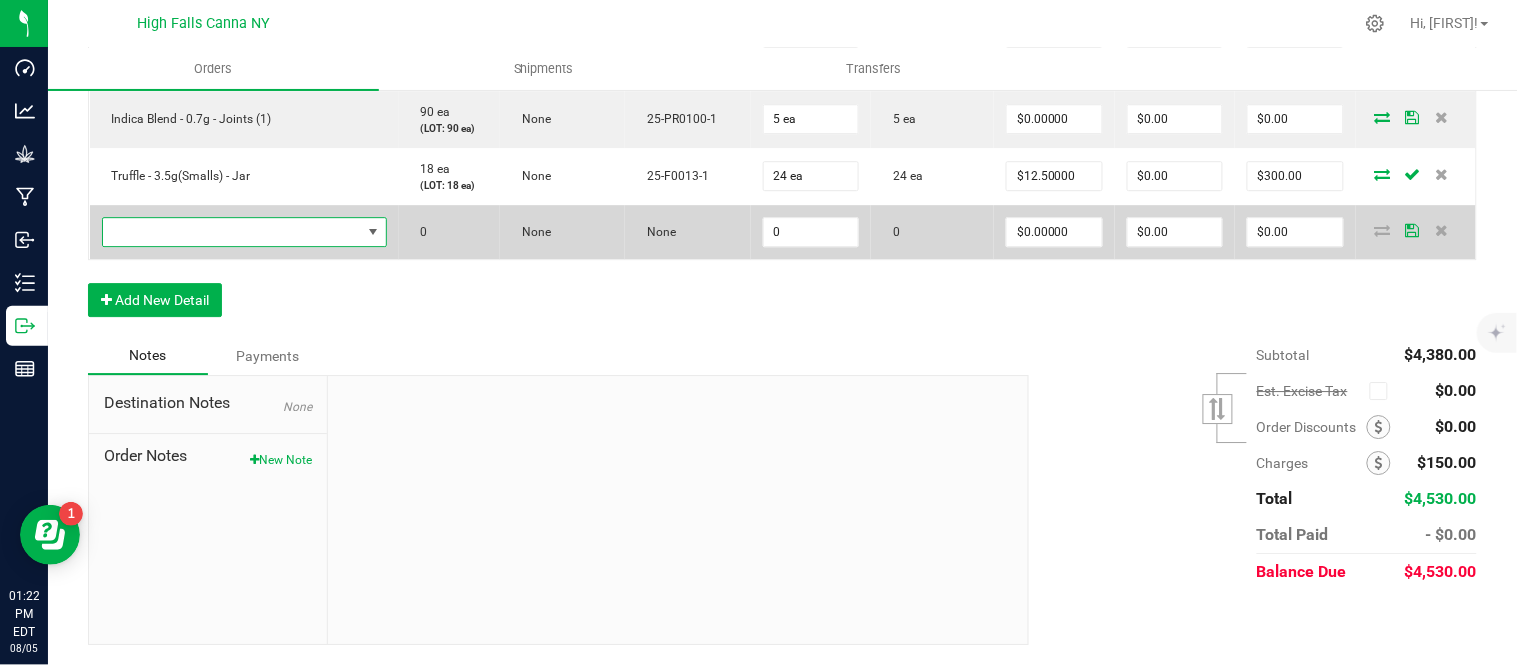 click at bounding box center [232, 232] 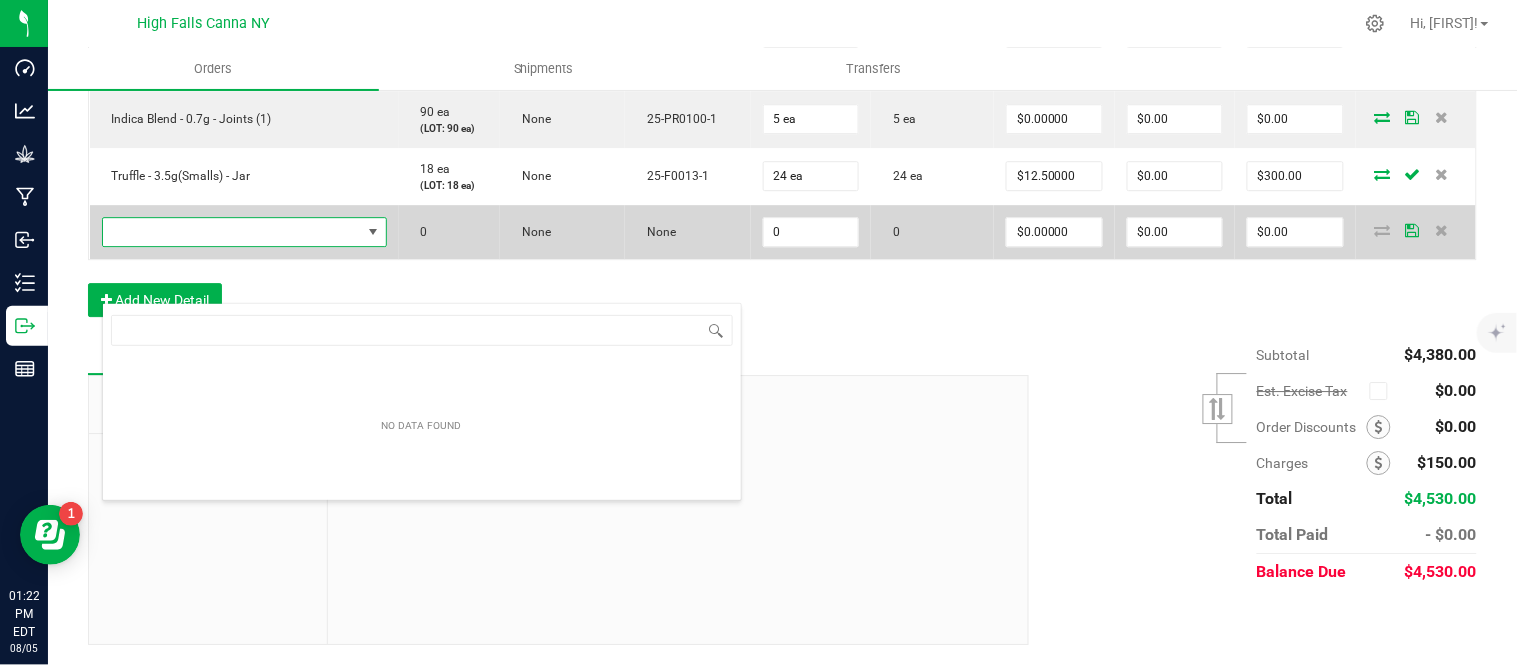 scroll, scrollTop: 99970, scrollLeft: 99713, axis: both 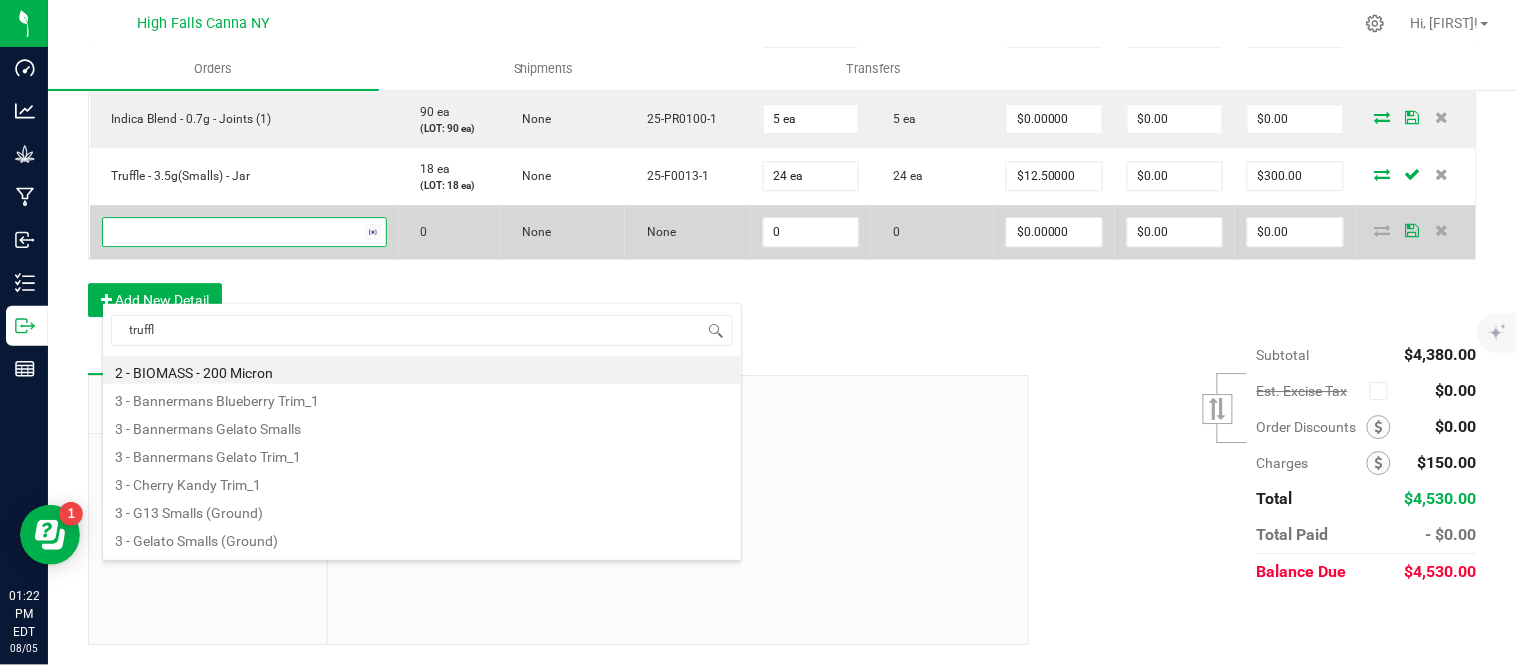 type on "truffle" 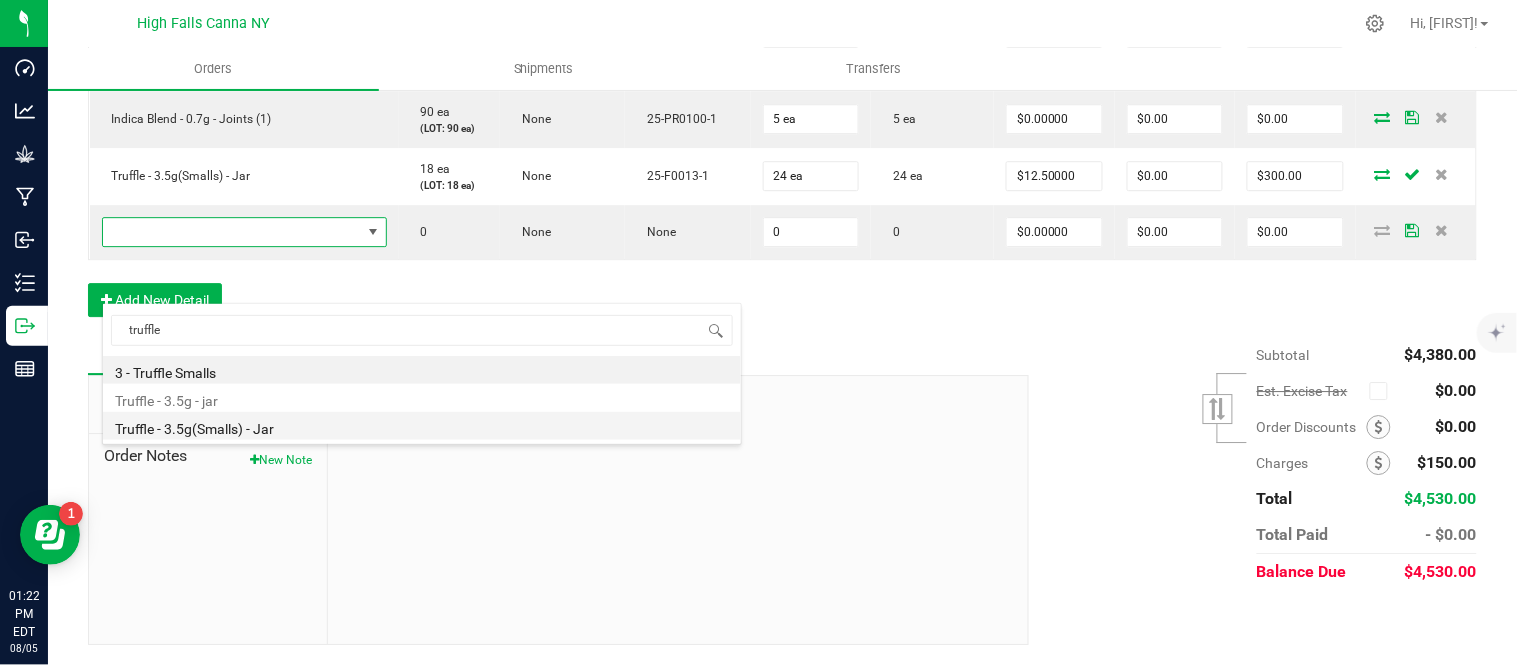 click on "Truffle - 3.5g(Smalls) - Jar" at bounding box center (422, 426) 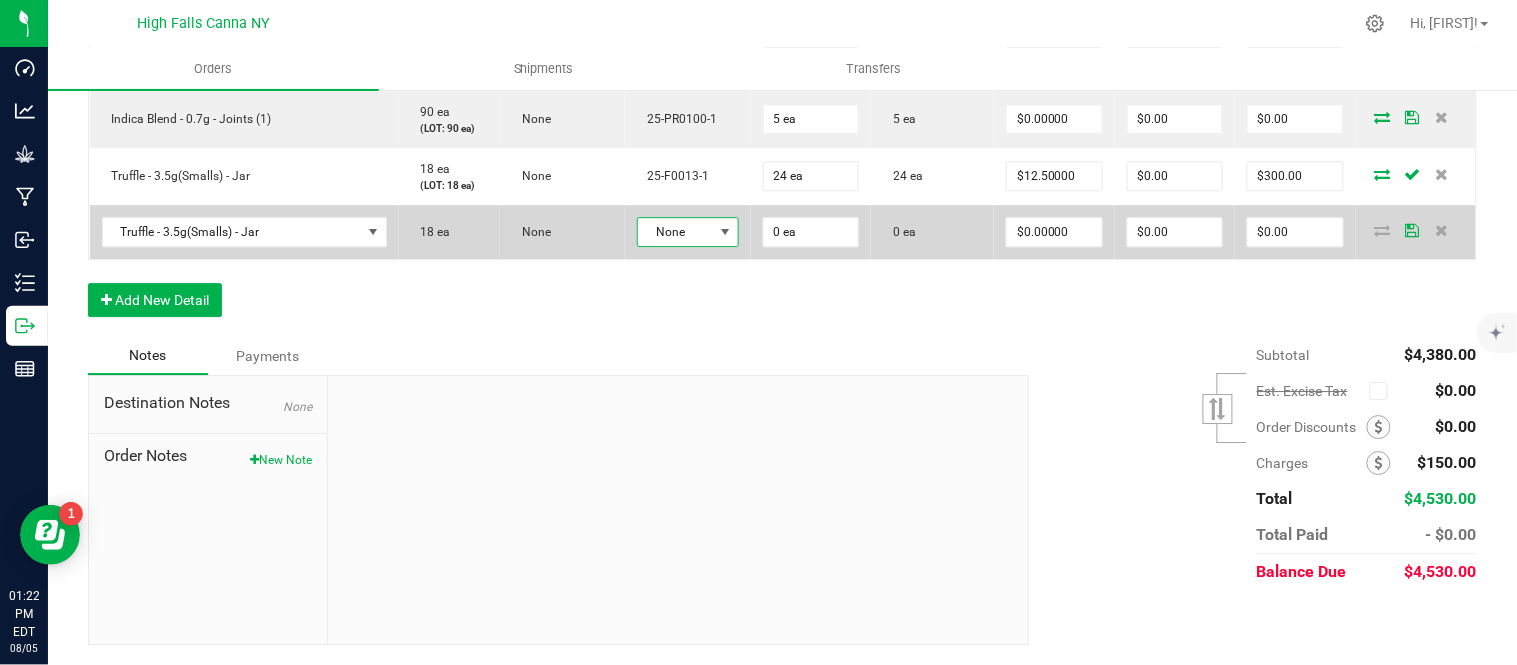 click at bounding box center (725, 232) 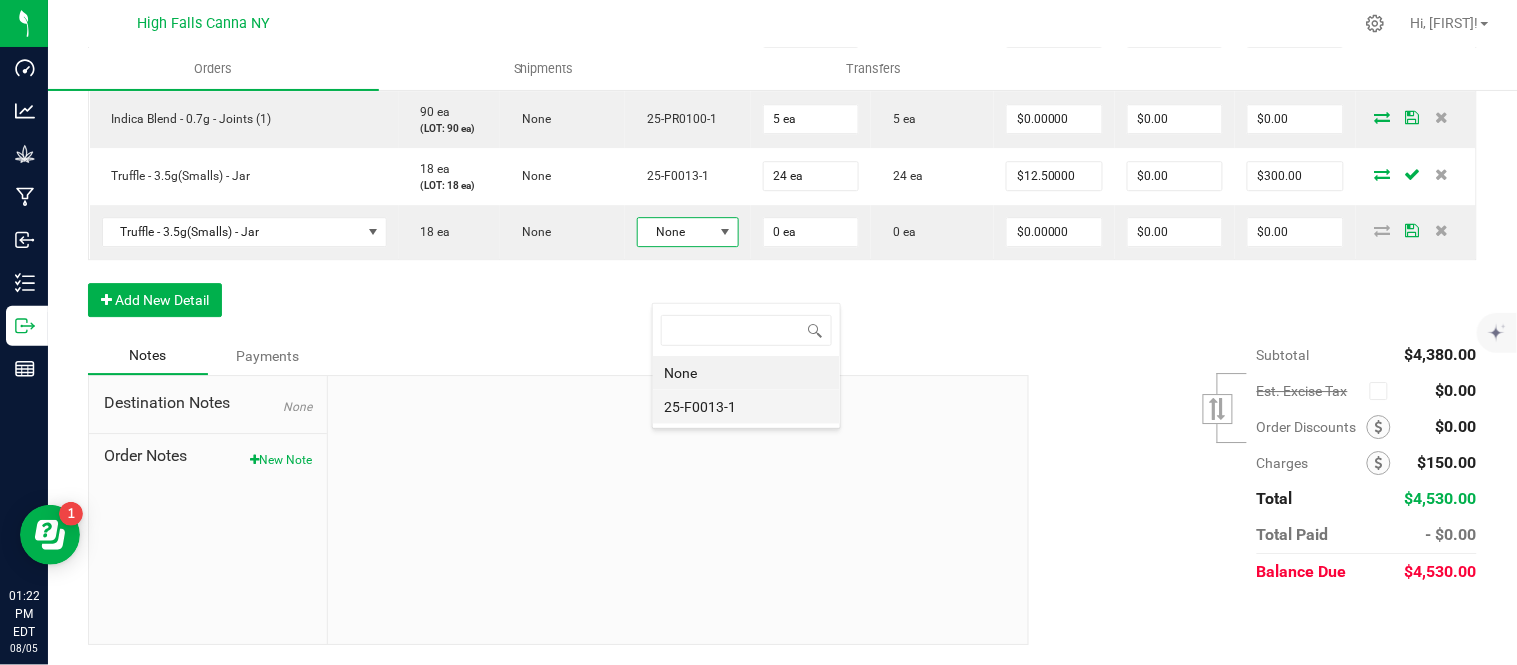 scroll, scrollTop: 99970, scrollLeft: 99898, axis: both 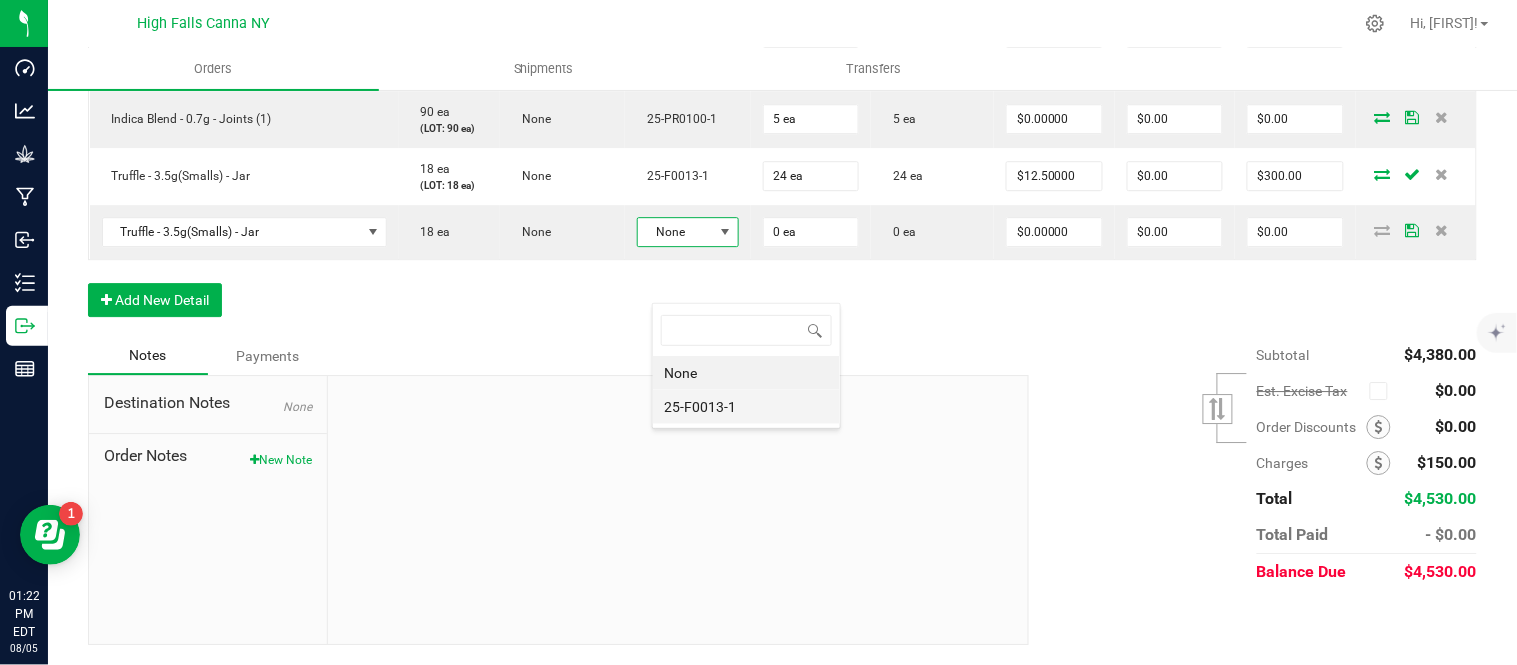 click on "25-F0013-1" at bounding box center (746, 407) 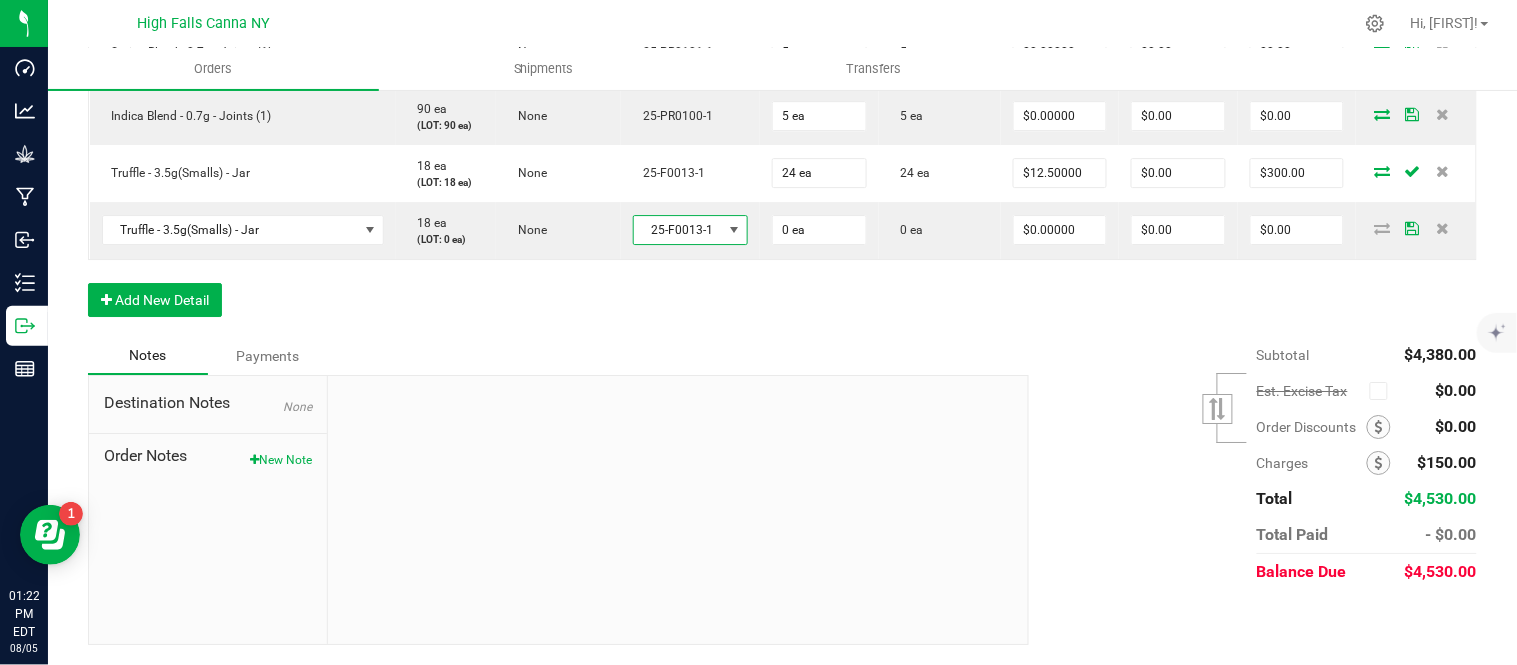 scroll, scrollTop: 1807, scrollLeft: 0, axis: vertical 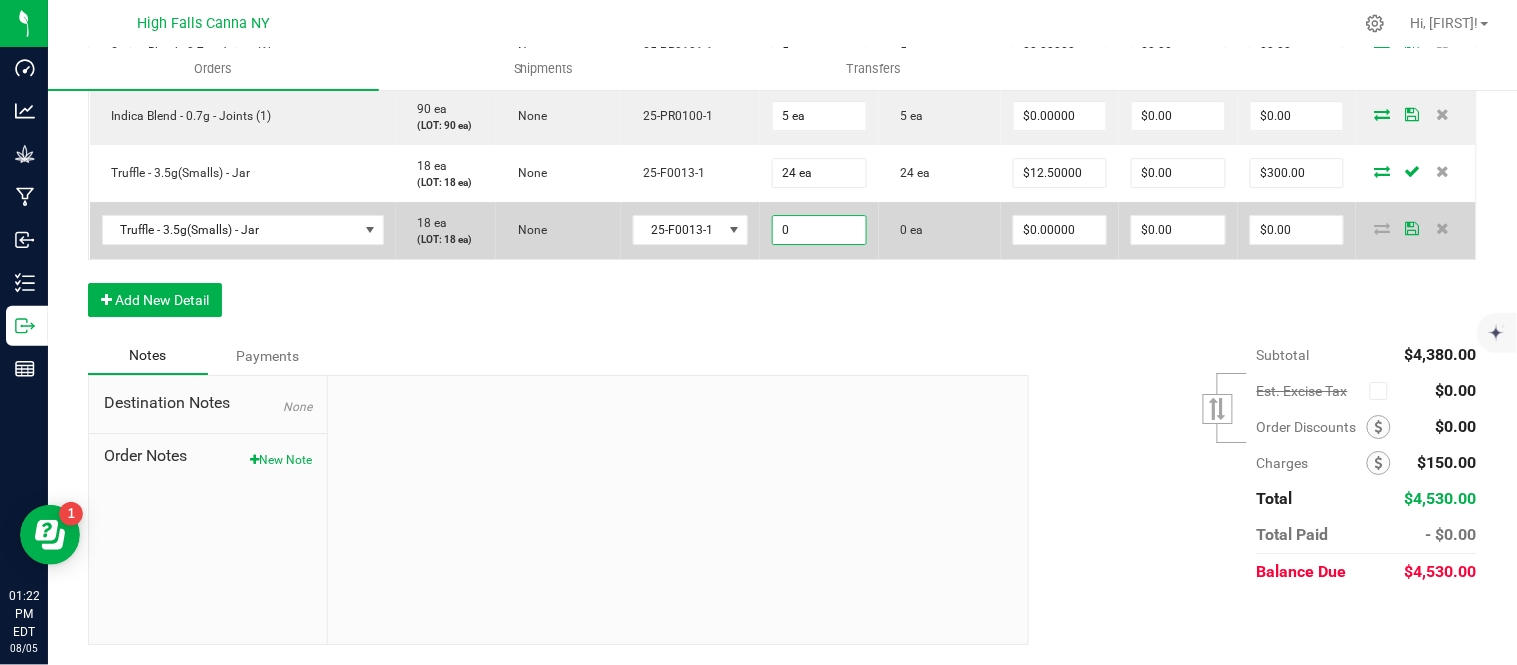 click on "0" at bounding box center (819, 230) 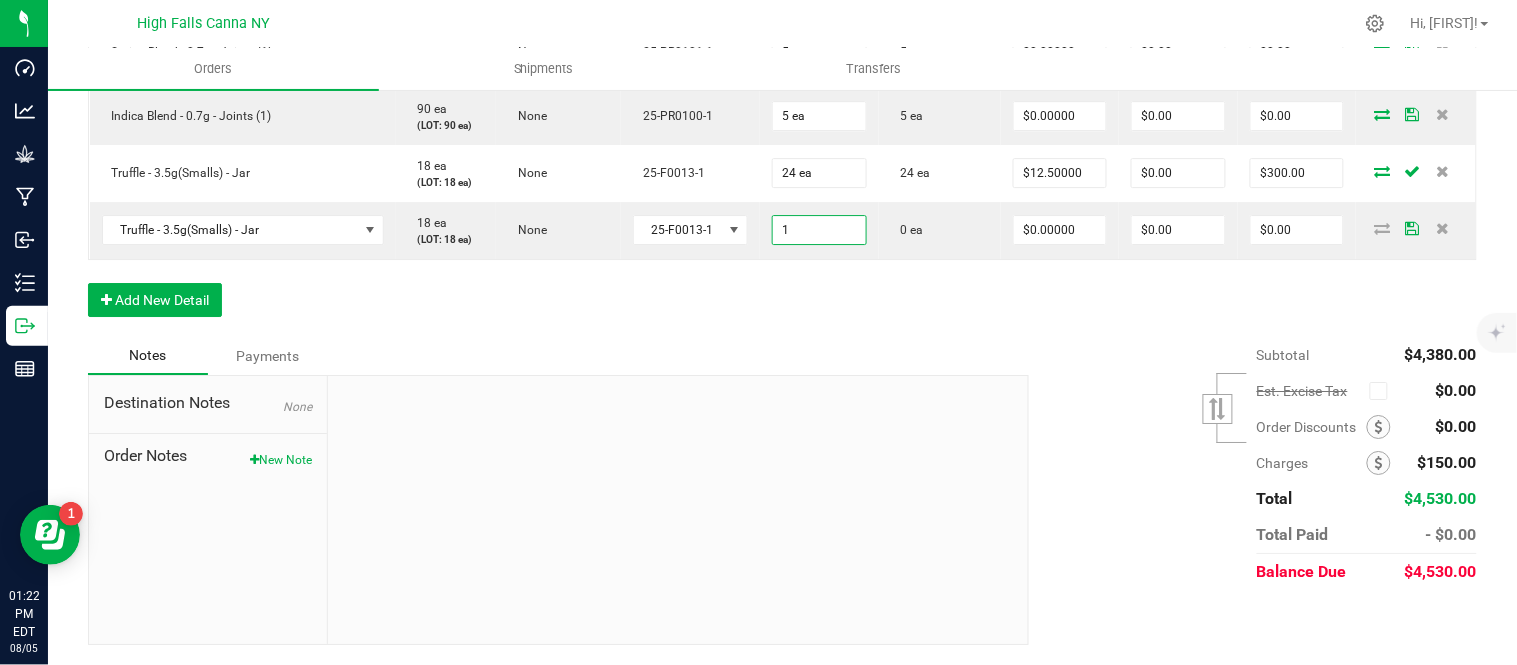 type on "1 ea" 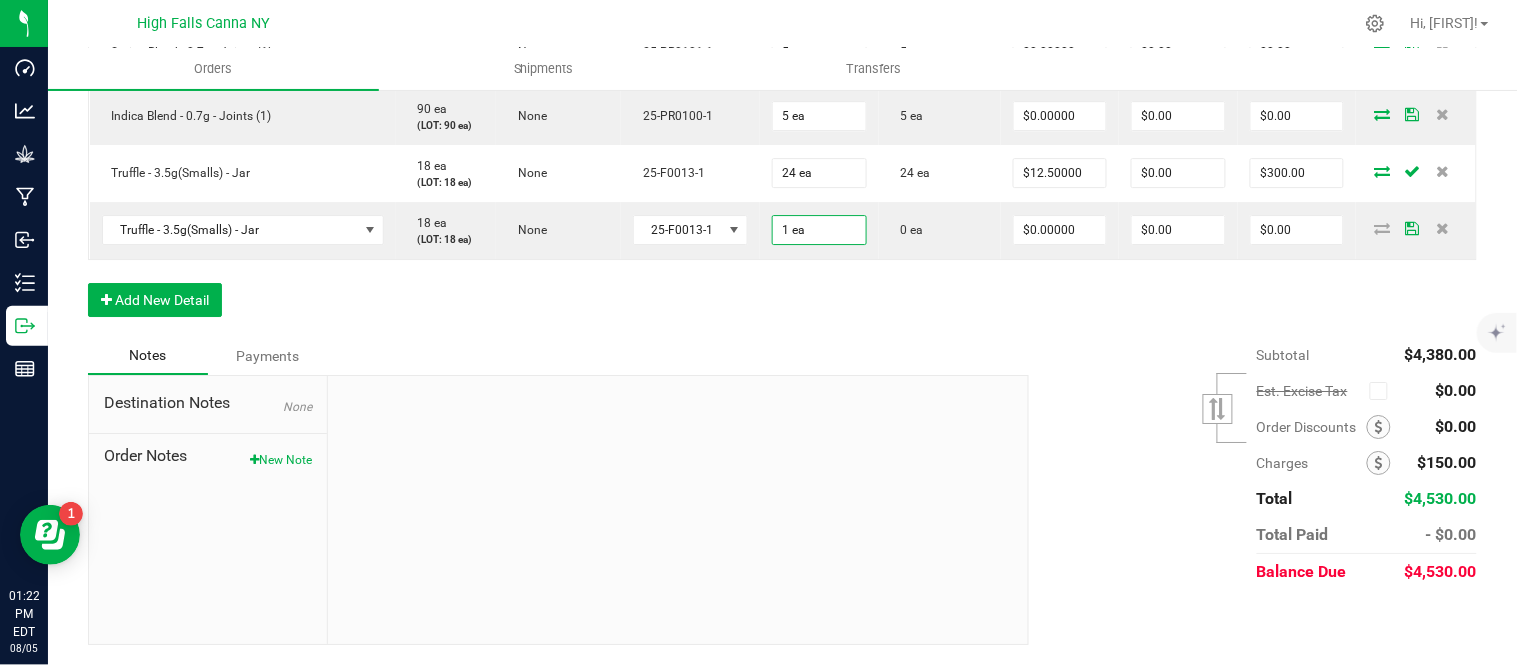 click on "Order Details Print All Labels Item  Sellable  Strain  Lot Number  Qty Ordered Qty Allocated Unit Price Line Discount Total Actions  Pomegranate Chill - 2024 - Bottle (20ct) - Gummies   971 ea   (LOT: 971 ea)   None   HVGPRR-03  40 ea  40 ea  $10.00000 $0.00 $400.00  Raspberry Purple - 2024 - Bottle (20ct) - Gummies   1595 ea   (LOT: 1615 ea)   None   HVGRGP-003  40 ea  40 ea  $10.00000 $0.00 $400.00  Killer Queen - 3.5g - jar   1043 ea   (LOT: 1043 ea)   Killer Queen   24-F0006-3  24 ea  24 ea  $15.00000 $0.00 $360.00  G13 - 3.5g - jar   2791 ea   (LOT: 2791 ea)   G13 Genius   24-F0001-3  24 ea  24 ea  $15.00000 $0.00 $360.00  Gelato - 3.5g - jar   875 ea   (LOT: 875 ea)   Gelato   24-F0011-4  24 ea  24 ea  $15.00000 $0.00 $360.00  Headband 99 - 3.5g - jar   1873 ea   (LOT: 1873 ea)   Headband 99   24-F0039-1  24 ea  24 ea  $15.00000 $0.00 $360.00  Cindy's Mint Cookies - 3.5g - jar   474 ea   (LOT: 474 ea)   Junky 99   24-F0038-1  24 ea  24 ea  $15.00000 $0.00 $360.00  None" at bounding box center [782, -329] 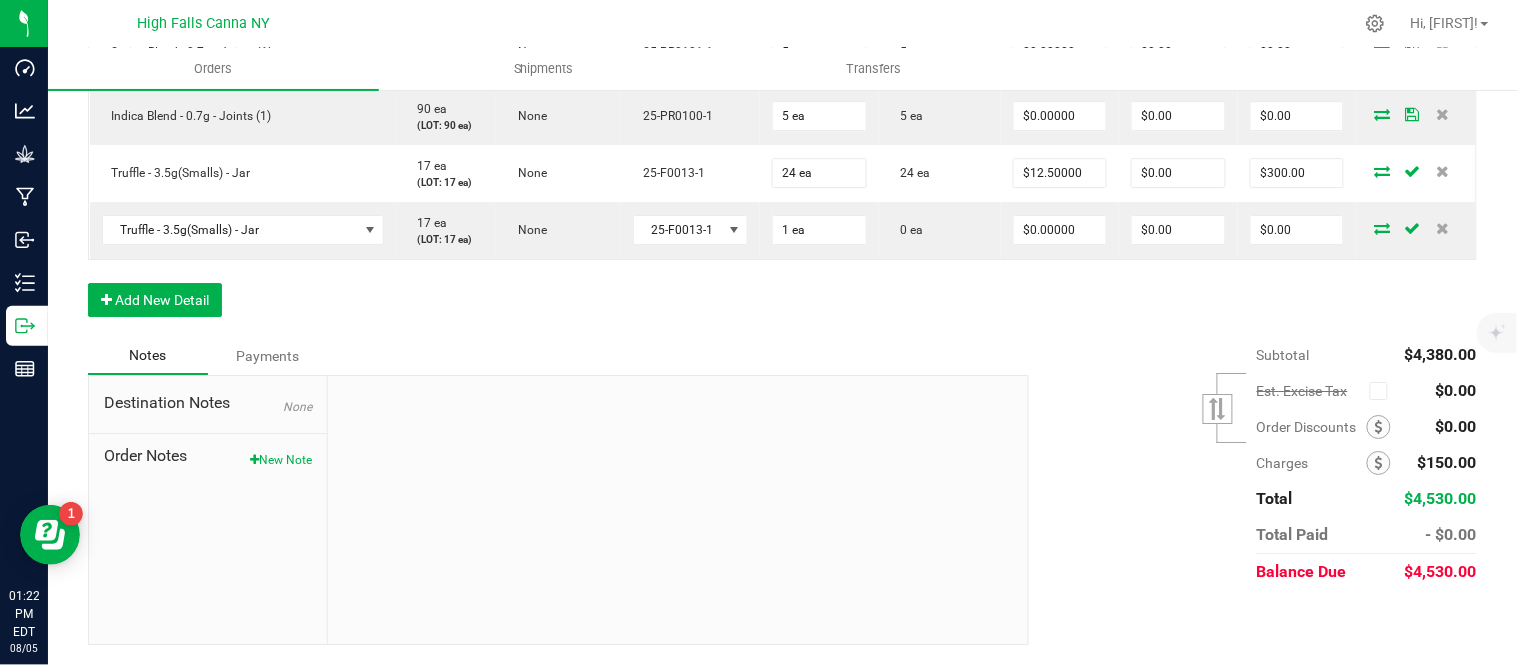 scroll, scrollTop: 1807, scrollLeft: 0, axis: vertical 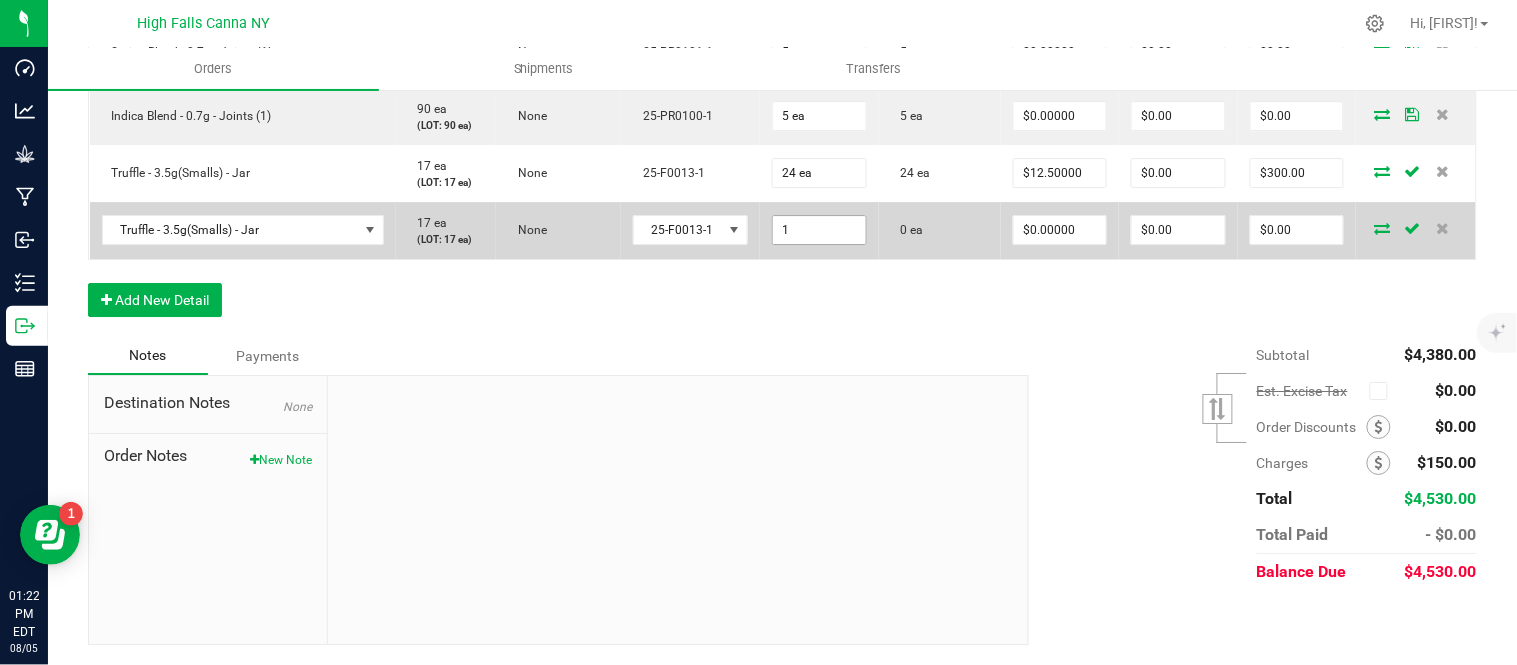 click on "1" at bounding box center (819, 230) 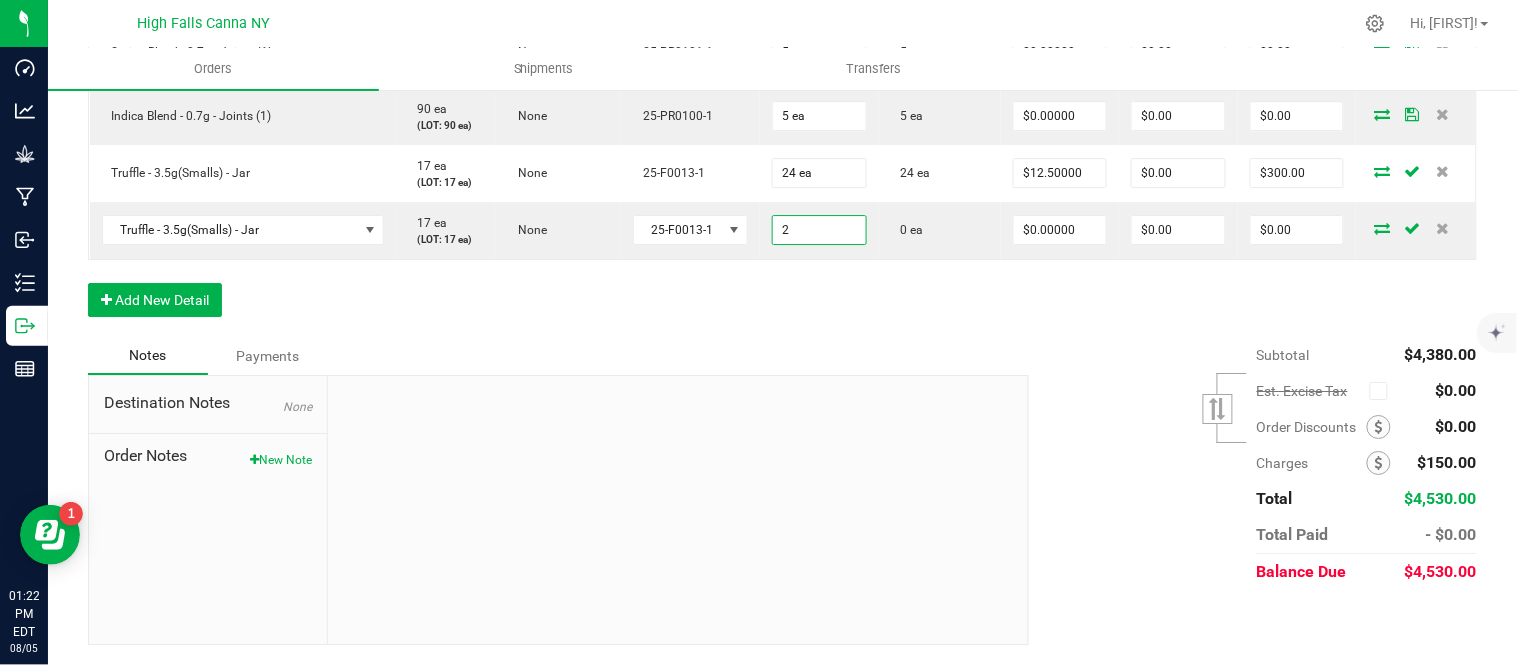 type on "2 ea" 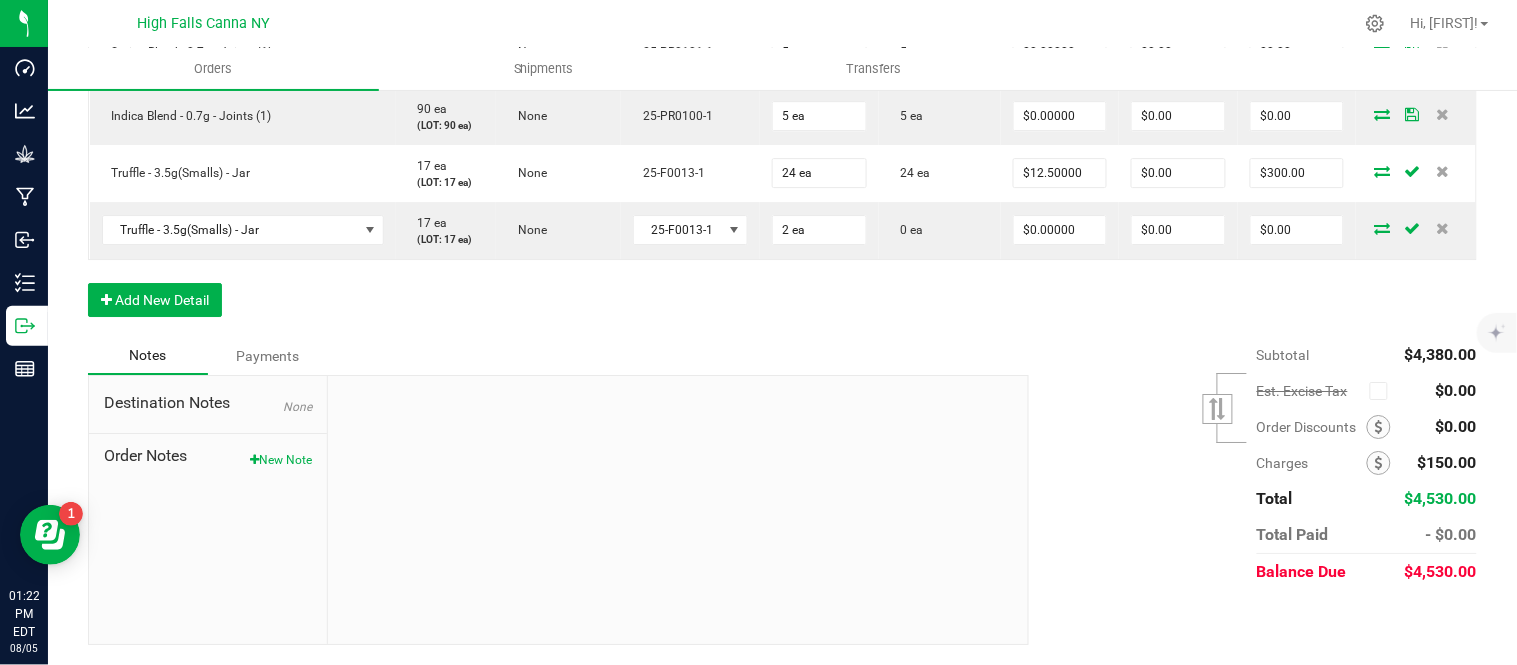 click on "Order Details Print All Labels Item  Sellable  Strain  Lot Number  Qty Ordered Qty Allocated Unit Price Line Discount Total Actions  Pomegranate Chill - 2024 - Bottle (20ct) - Gummies   971 ea   (LOT: 971 ea)   None   HVGPRR-03  40 ea  40 ea  $10.00000 $0.00 $400.00  Raspberry Purple - 2024 - Bottle (20ct) - Gummies   1595 ea   (LOT: 1615 ea)   None   HVGRGP-003  40 ea  40 ea  $10.00000 $0.00 $400.00  Killer Queen - 3.5g - jar   1043 ea   (LOT: 1043 ea)   Killer Queen   24-F0006-3  24 ea  24 ea  $15.00000 $0.00 $360.00  G13 - 3.5g - jar   2791 ea   (LOT: 2791 ea)   G13 Genius   24-F0001-3  24 ea  24 ea  $15.00000 $0.00 $360.00  Gelato - 3.5g - jar   875 ea   (LOT: 875 ea)   Gelato   24-F0011-4  24 ea  24 ea  $15.00000 $0.00 $360.00  Headband 99 - 3.5g - jar   1873 ea   (LOT: 1873 ea)   Headband 99   24-F0039-1  24 ea  24 ea  $15.00000 $0.00 $360.00  Cindy's Mint Cookies - 3.5g - jar   474 ea   (LOT: 474 ea)   Junky 99   24-F0038-1  24 ea  24 ea  $15.00000 $0.00 $360.00  None" at bounding box center [782, -329] 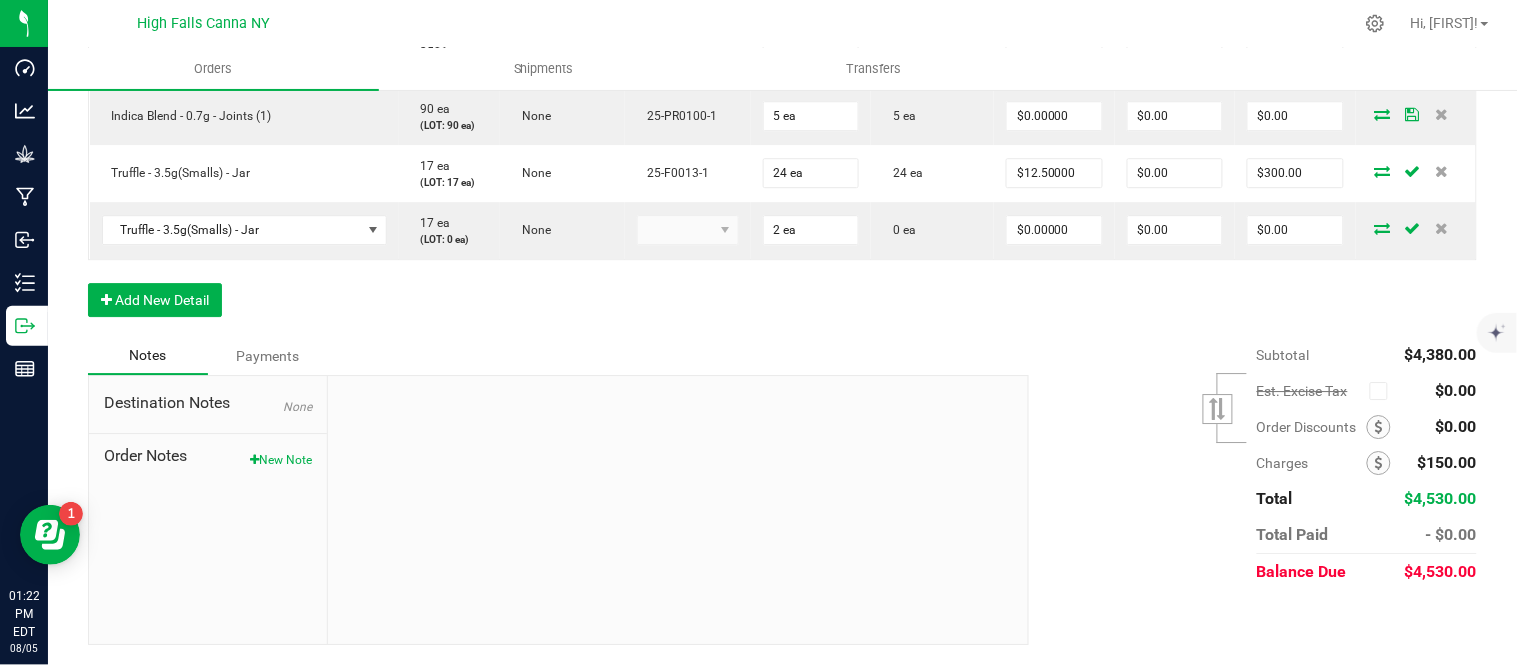 scroll, scrollTop: 1807, scrollLeft: 0, axis: vertical 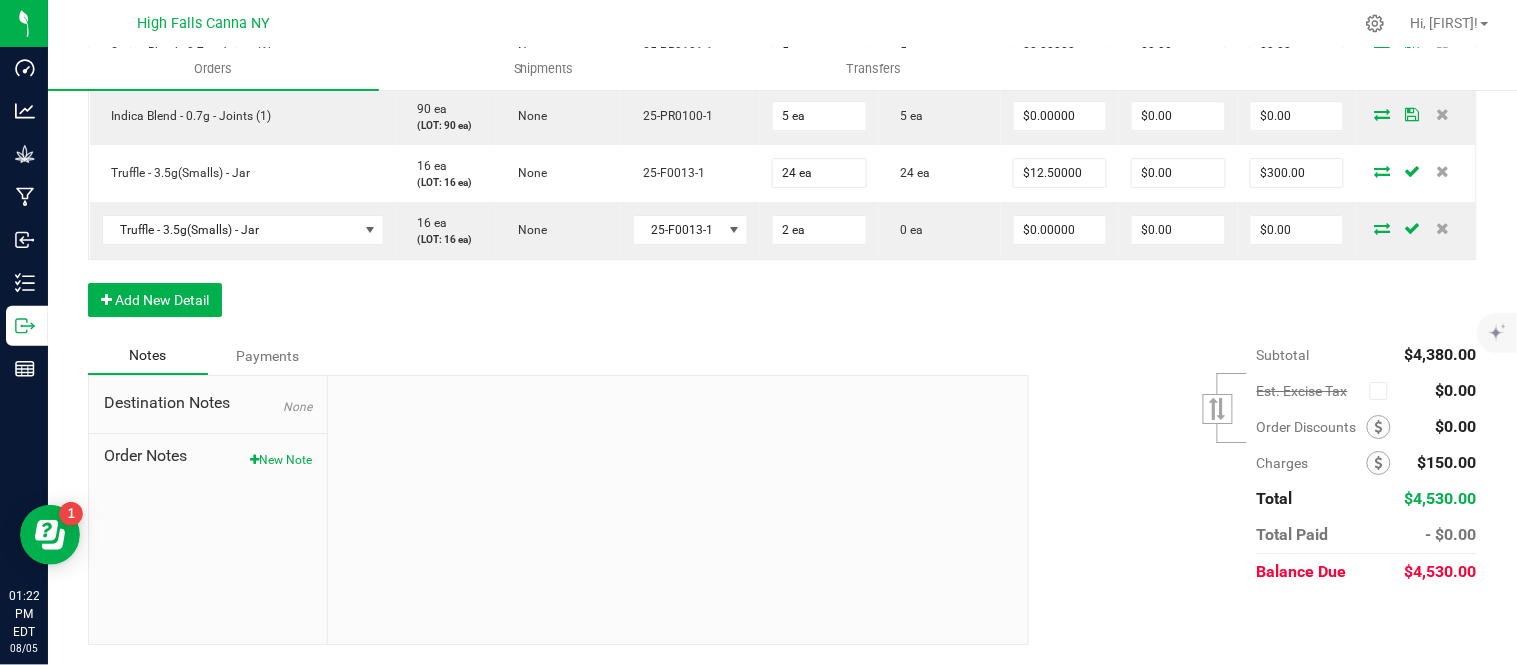 click on "Subtotal
$4,380.00
Est. Excise Tax" at bounding box center [1245, 463] 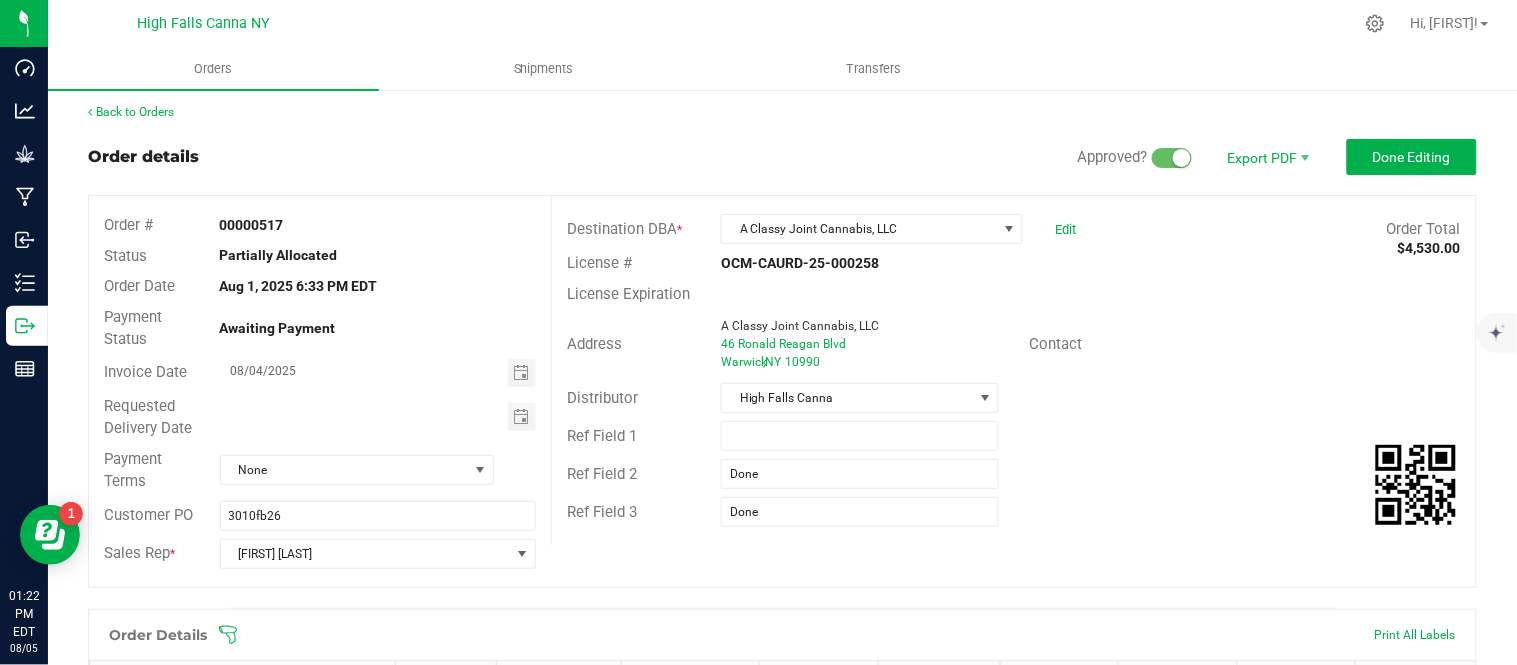 scroll, scrollTop: 0, scrollLeft: 0, axis: both 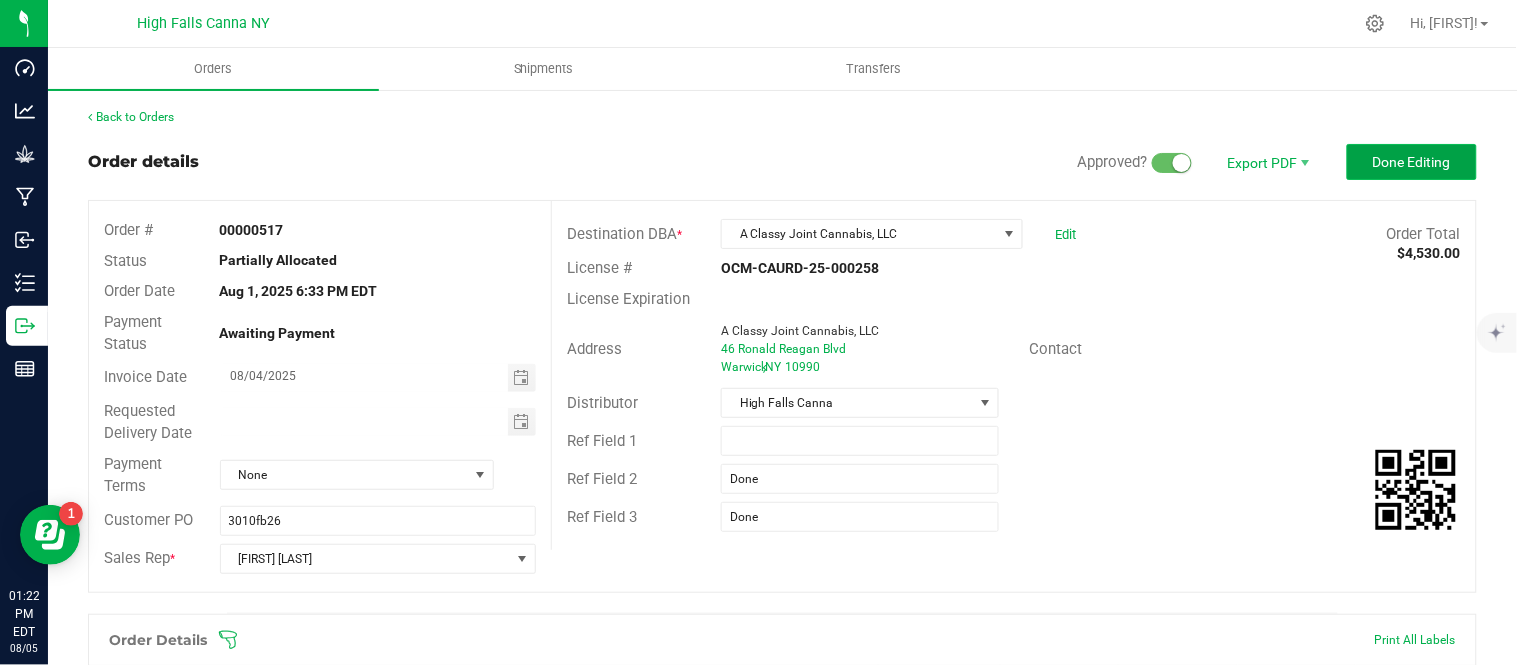 click on "Done Editing" at bounding box center (1412, 162) 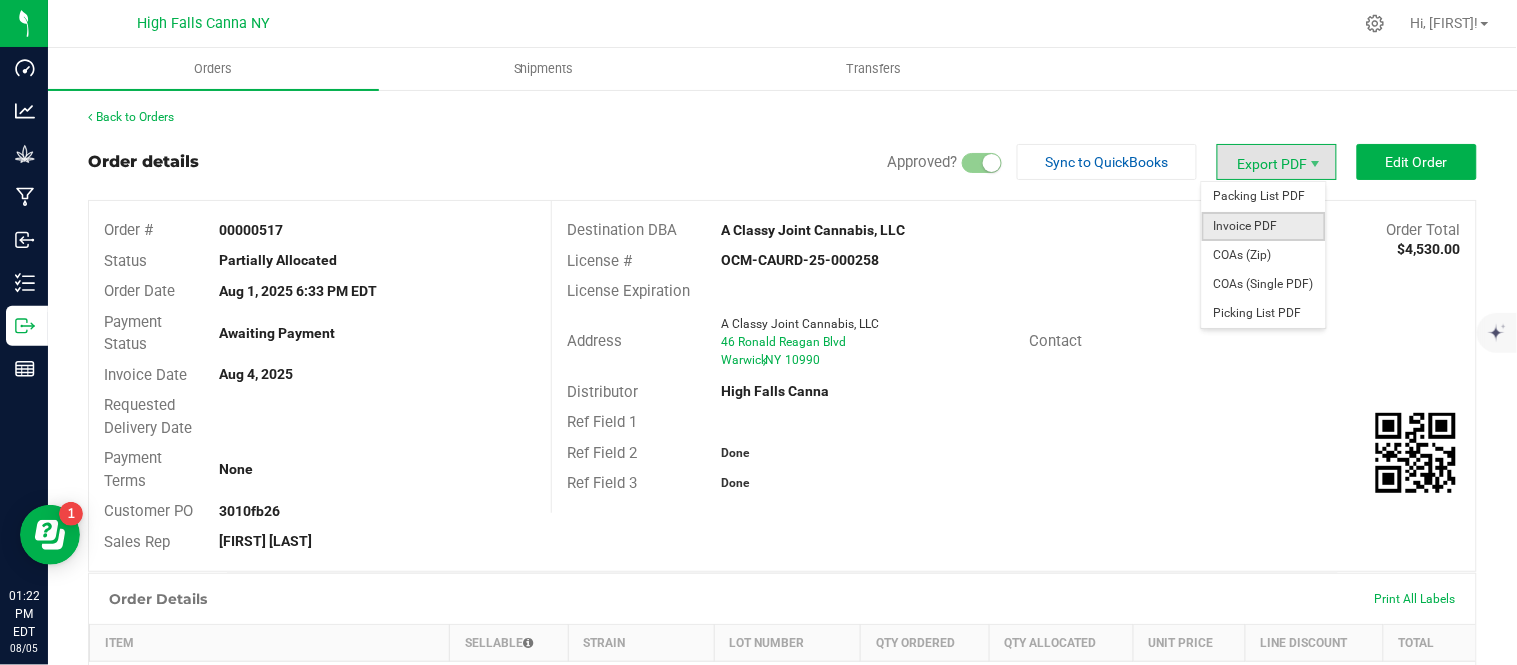 click on "Invoice PDF" at bounding box center (1264, 226) 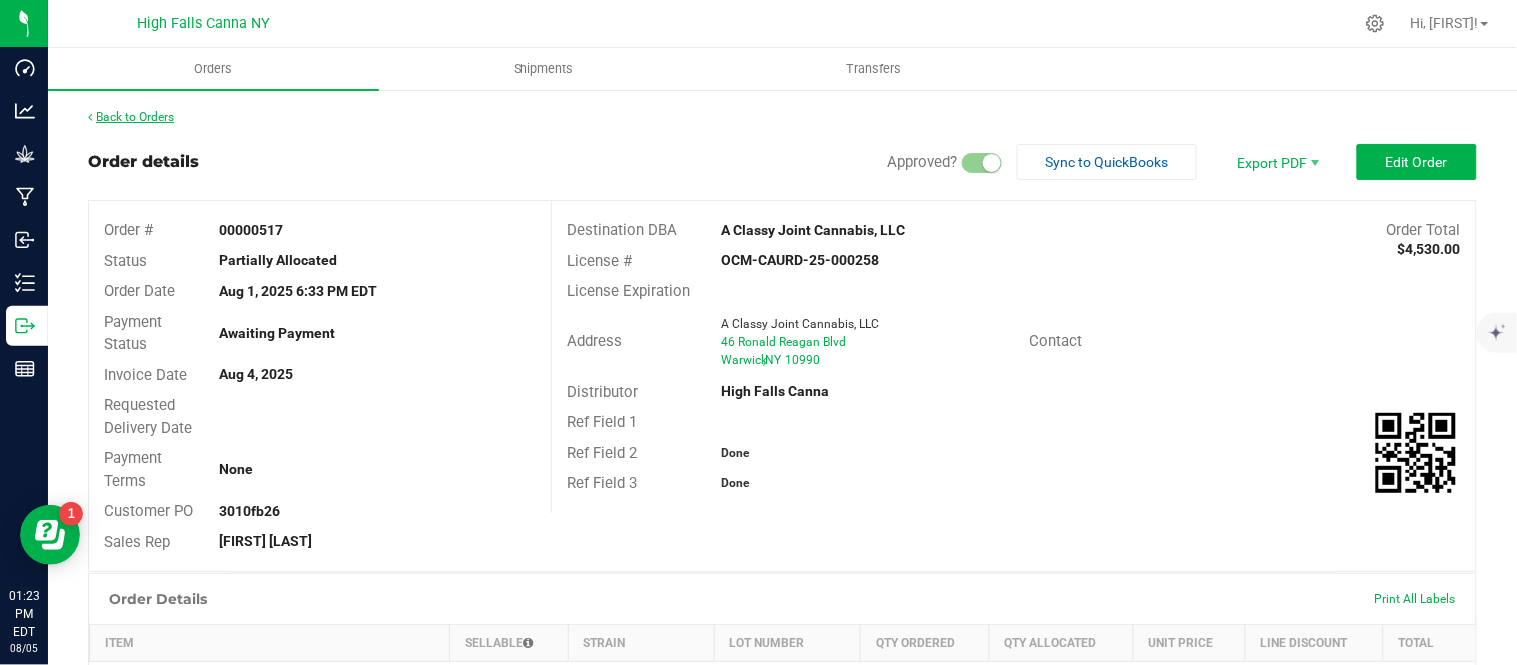 click on "Back to Orders" at bounding box center (131, 117) 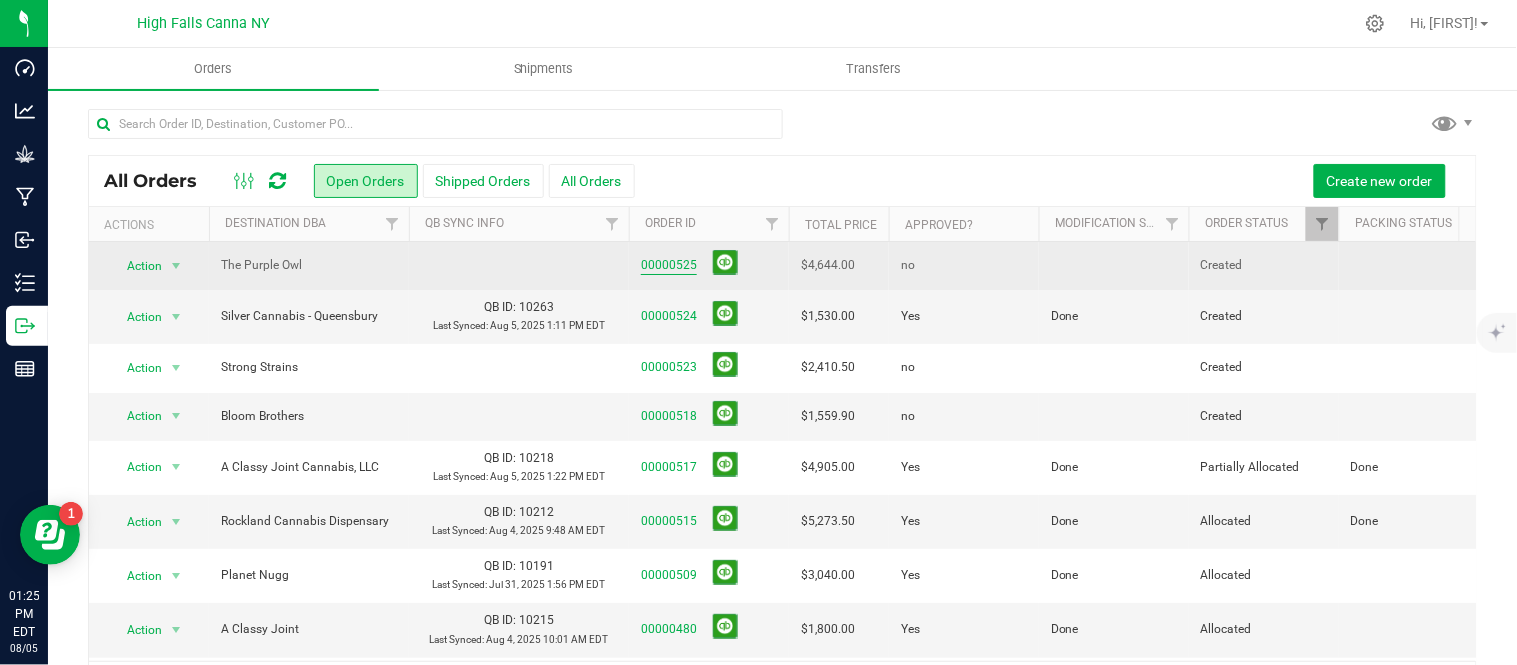 click on "00000525" at bounding box center [669, 265] 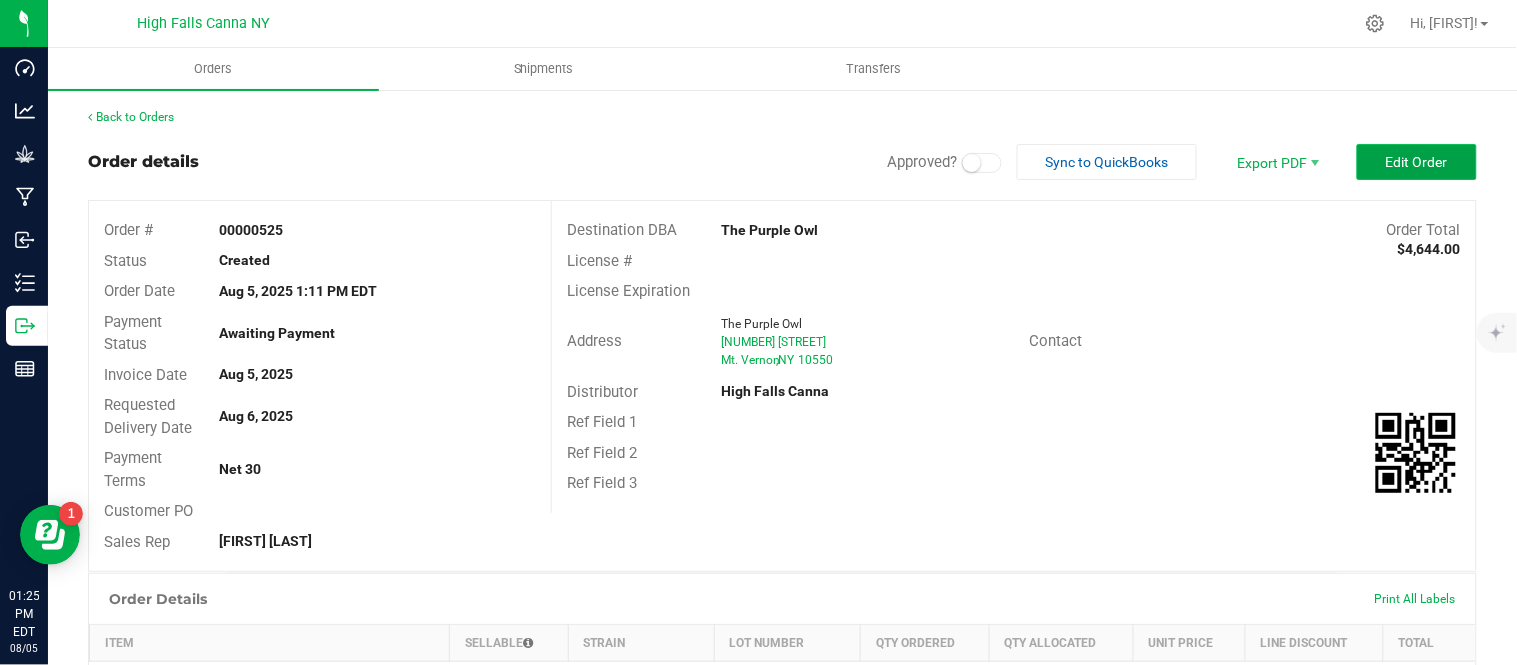 click on "Edit Order" at bounding box center [1417, 162] 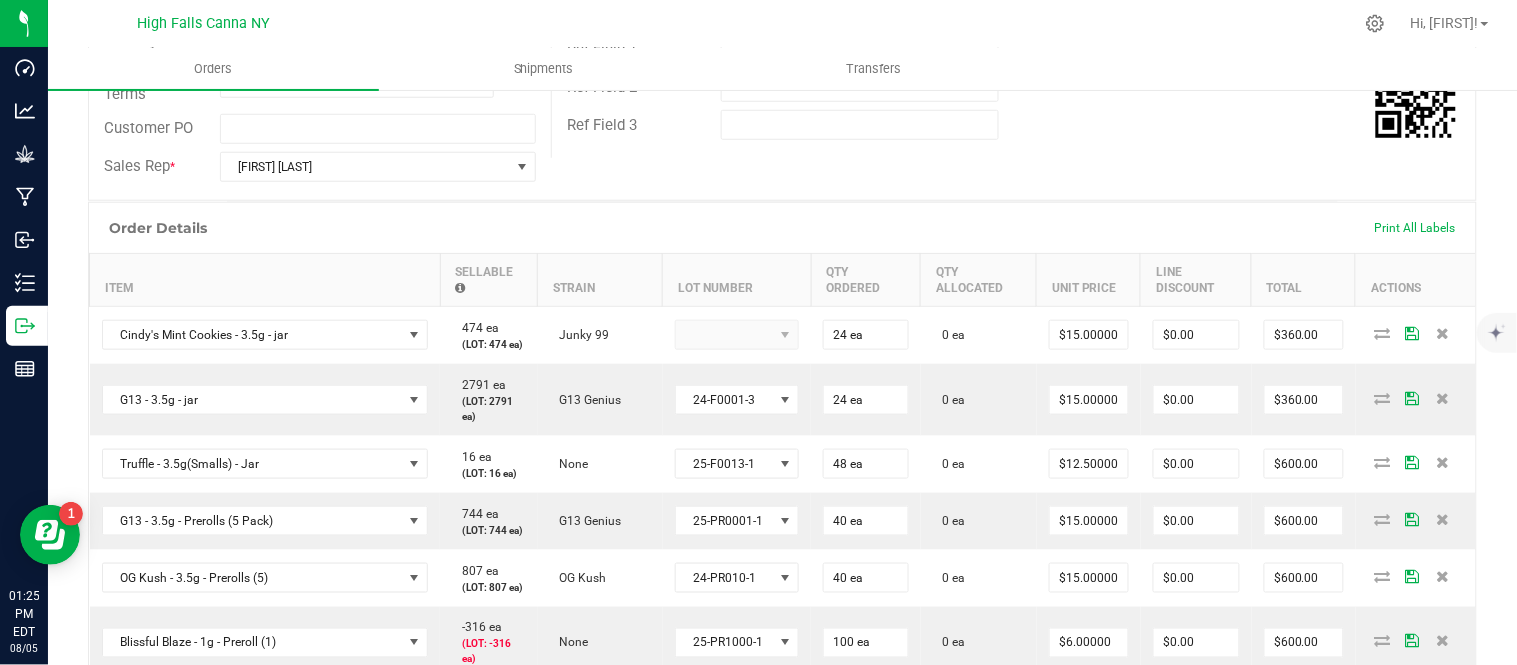 scroll, scrollTop: 444, scrollLeft: 0, axis: vertical 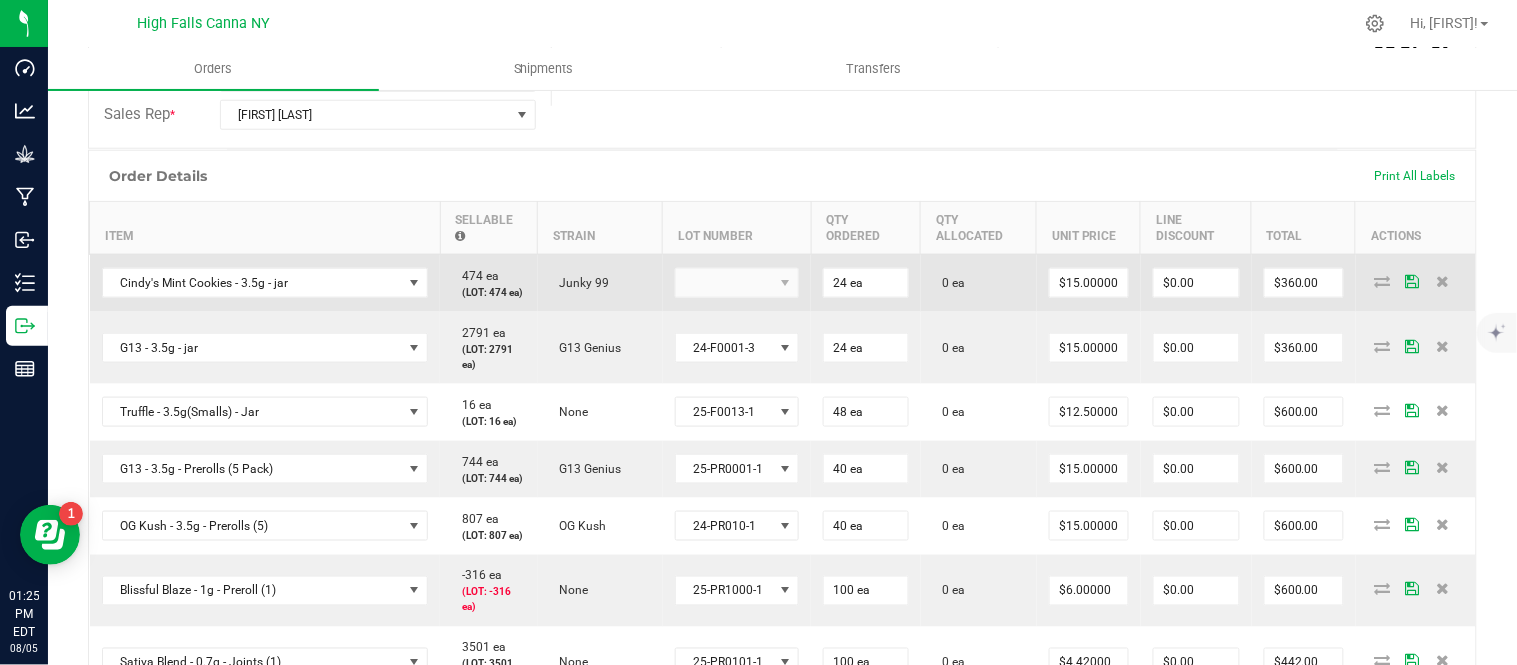 click at bounding box center [737, 283] 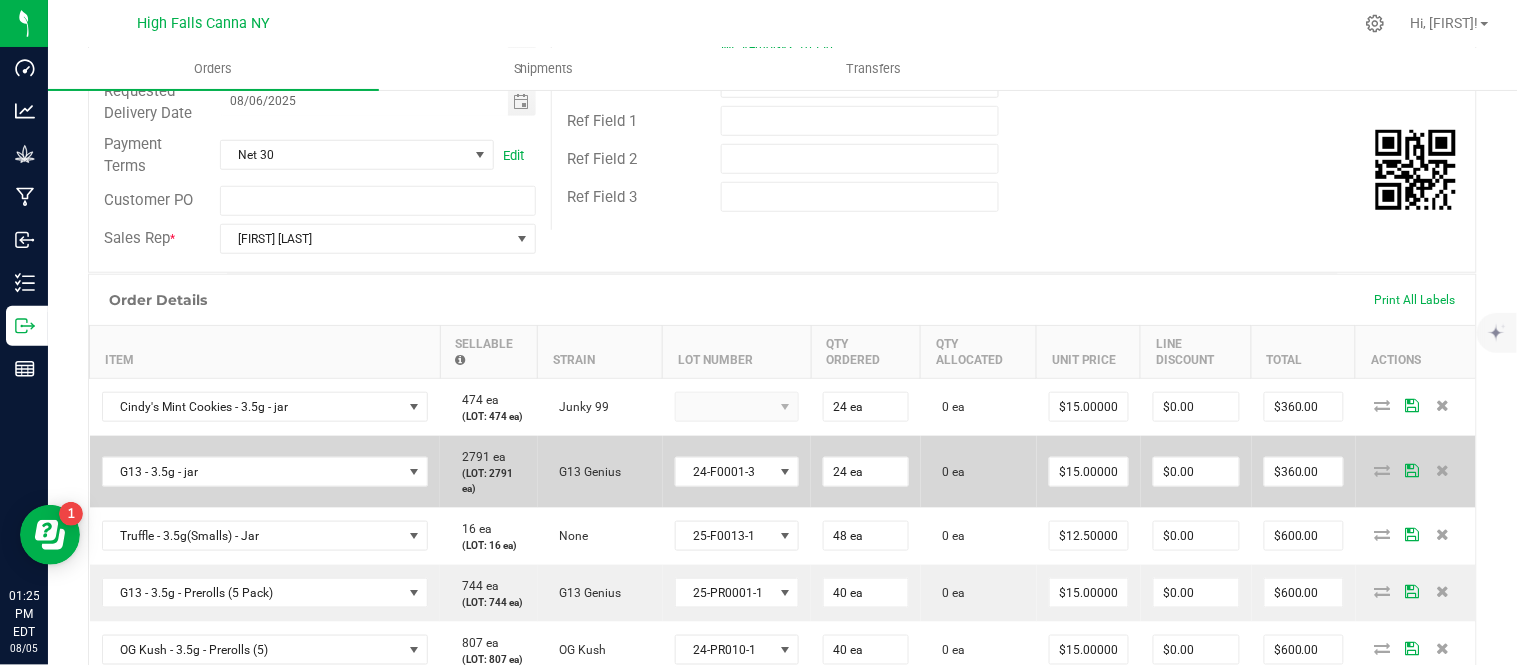 scroll, scrollTop: 333, scrollLeft: 0, axis: vertical 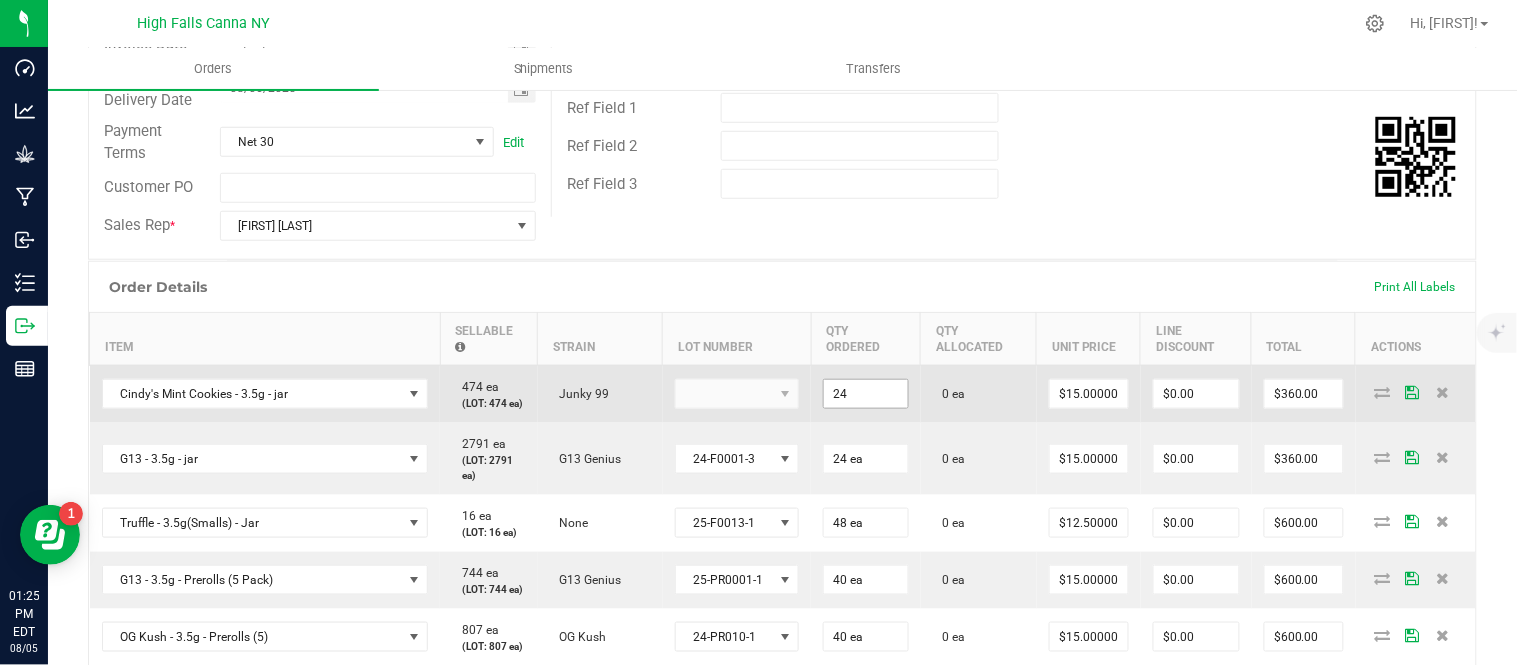 click on "24" at bounding box center [866, 394] 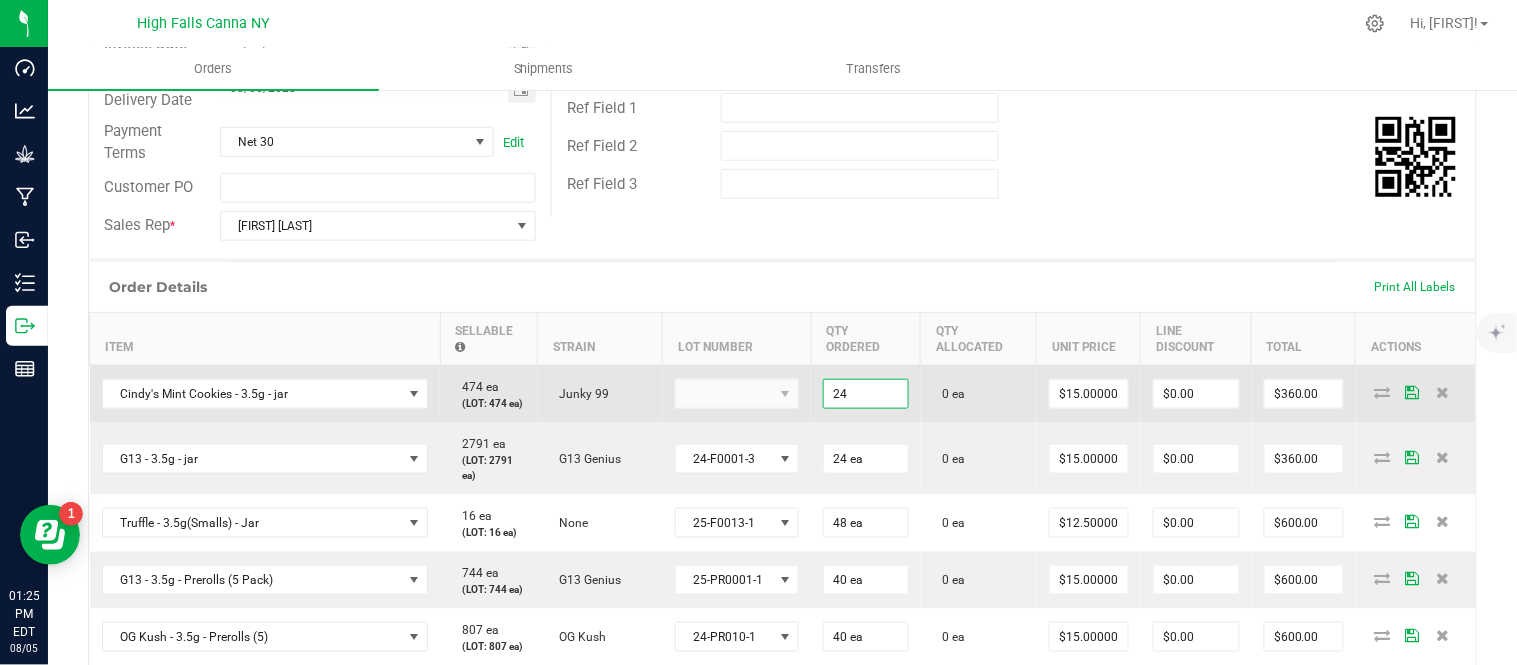 type on "24 ea" 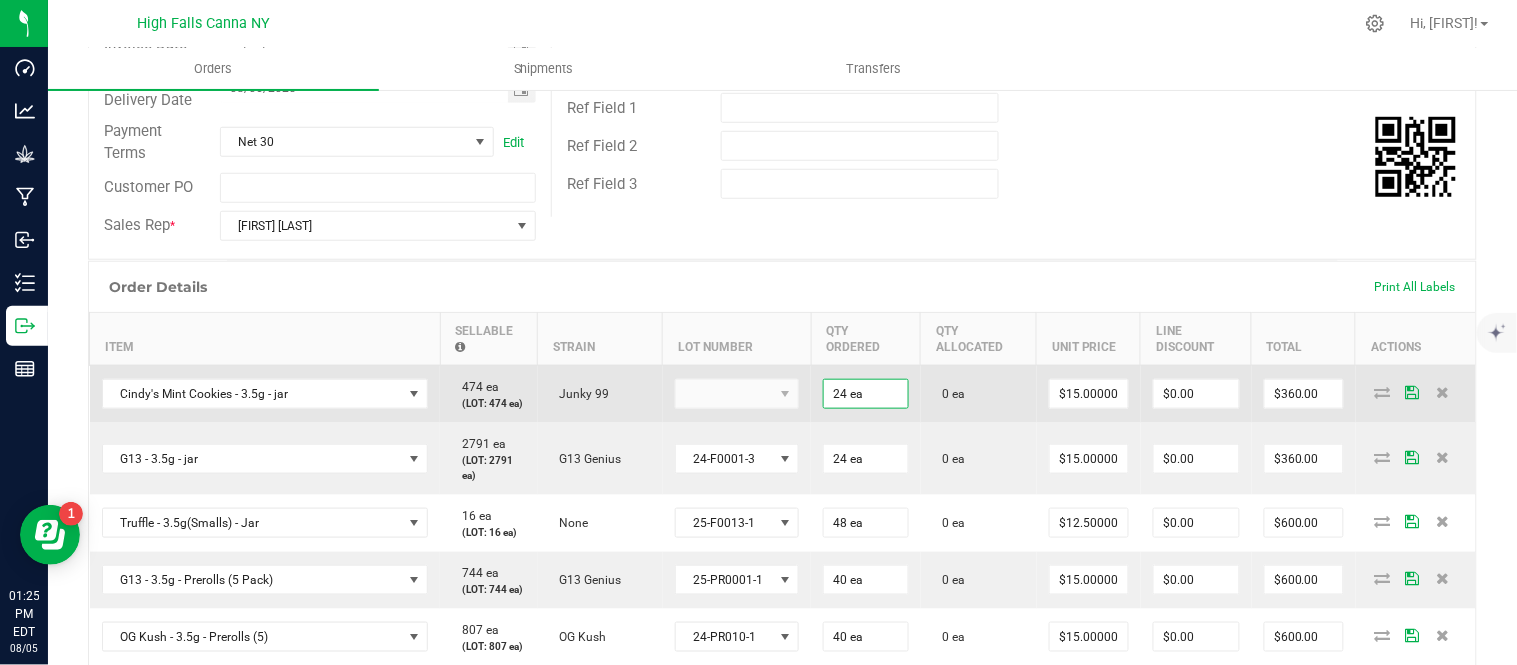 click on "474 ea   (LOT: 474 ea)" at bounding box center (488, 394) 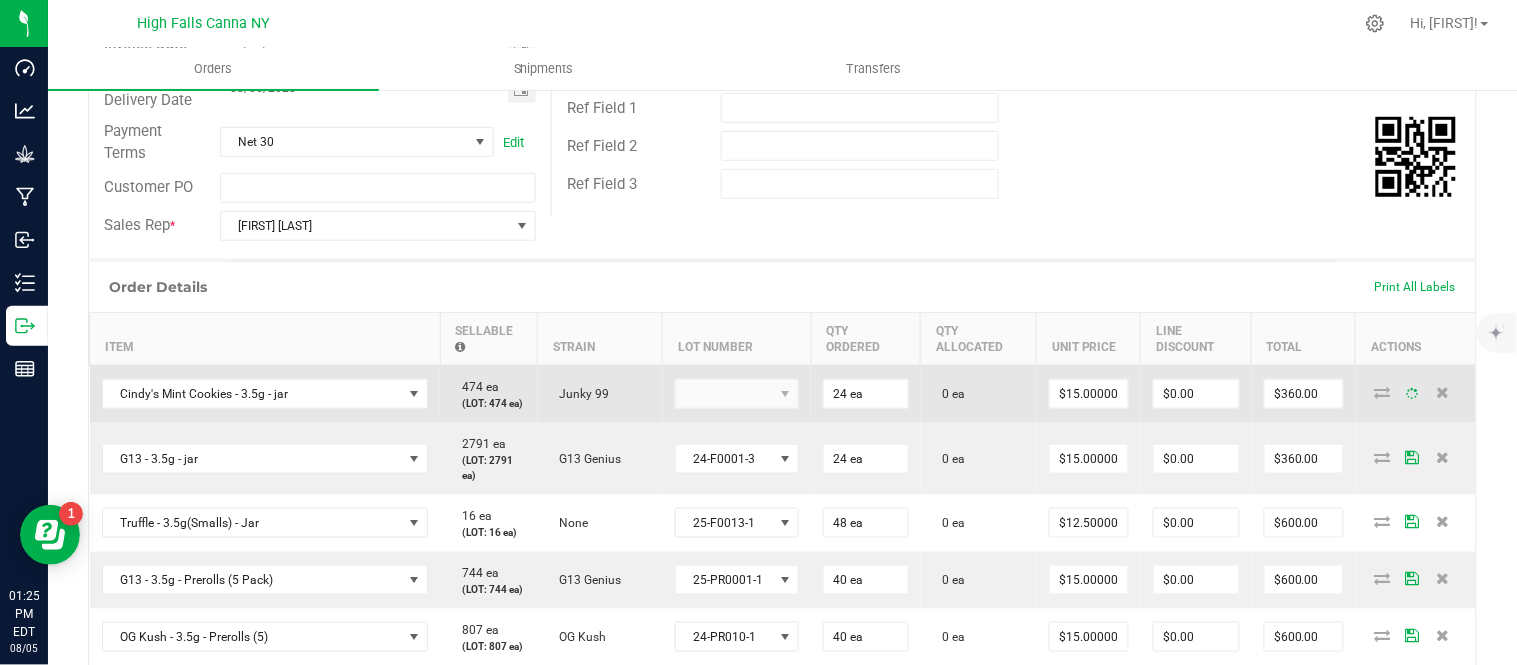 click at bounding box center [737, 394] 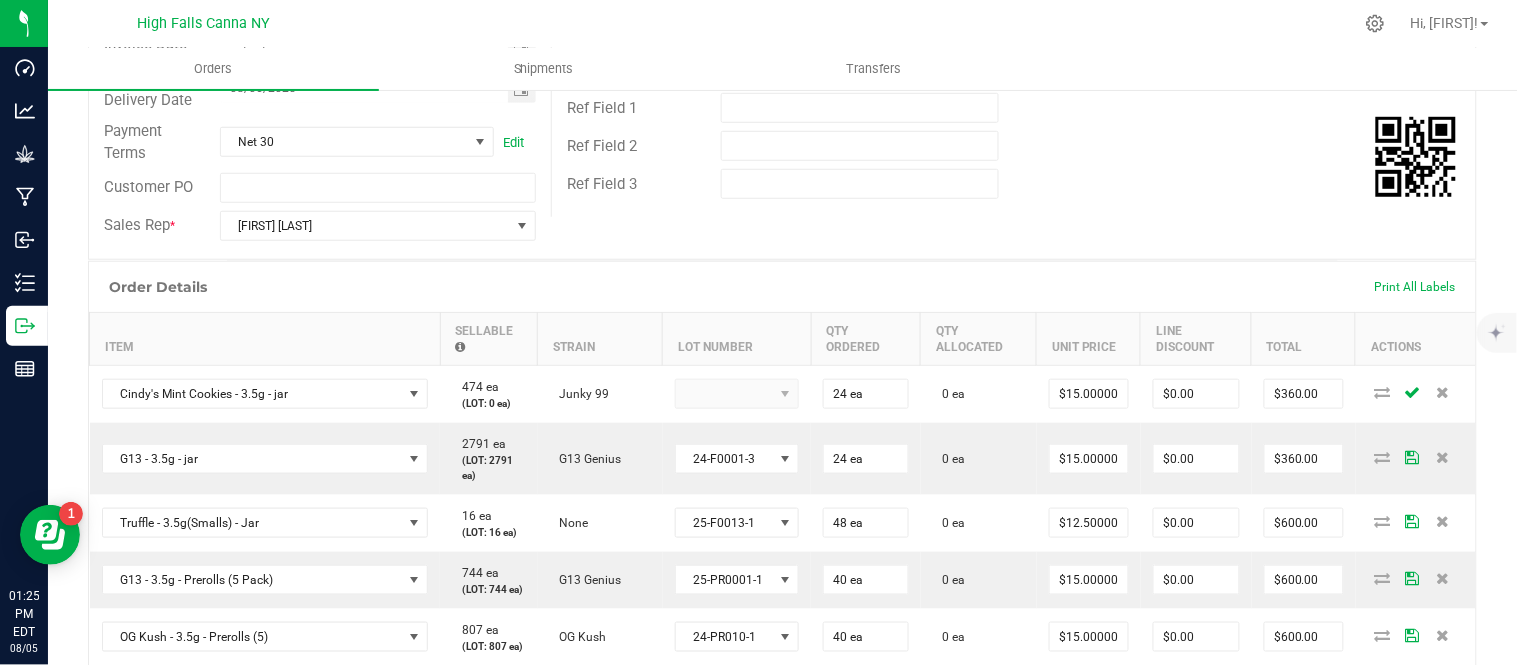 click at bounding box center (737, 394) 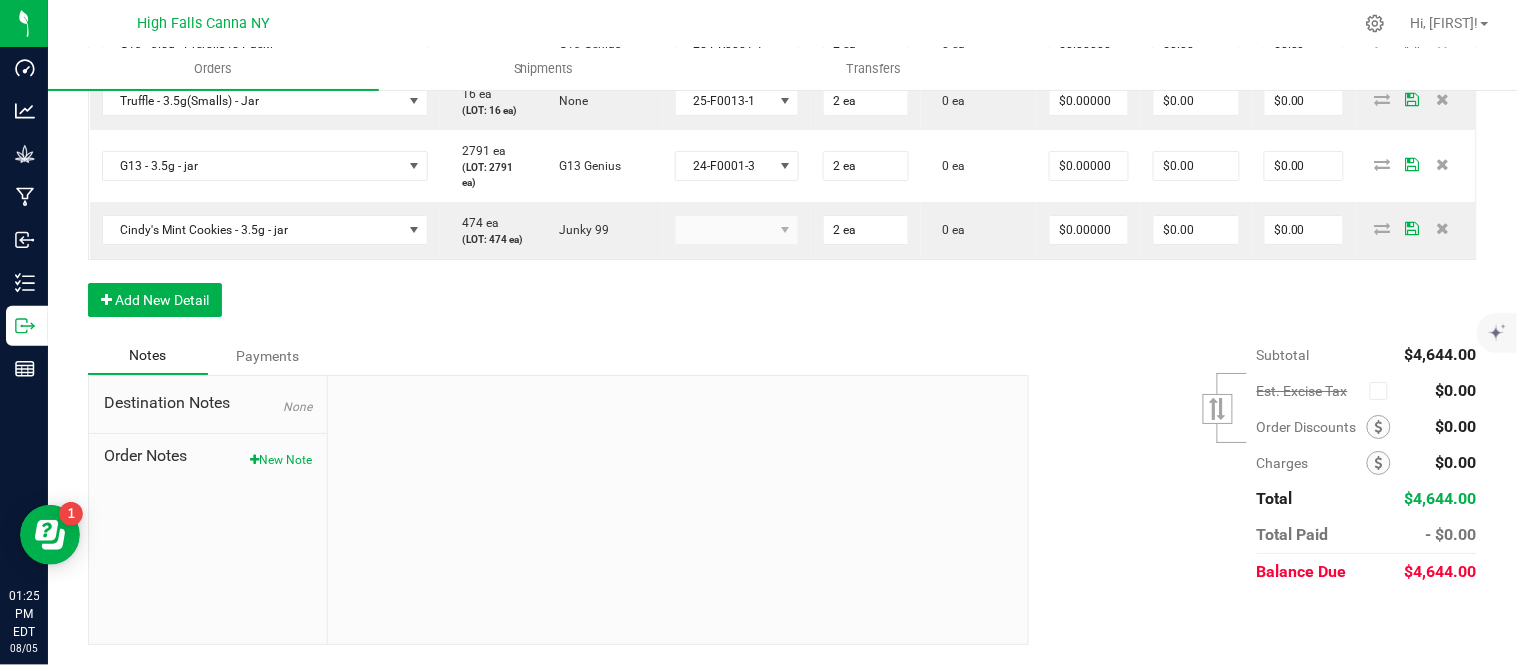 scroll, scrollTop: 1888, scrollLeft: 0, axis: vertical 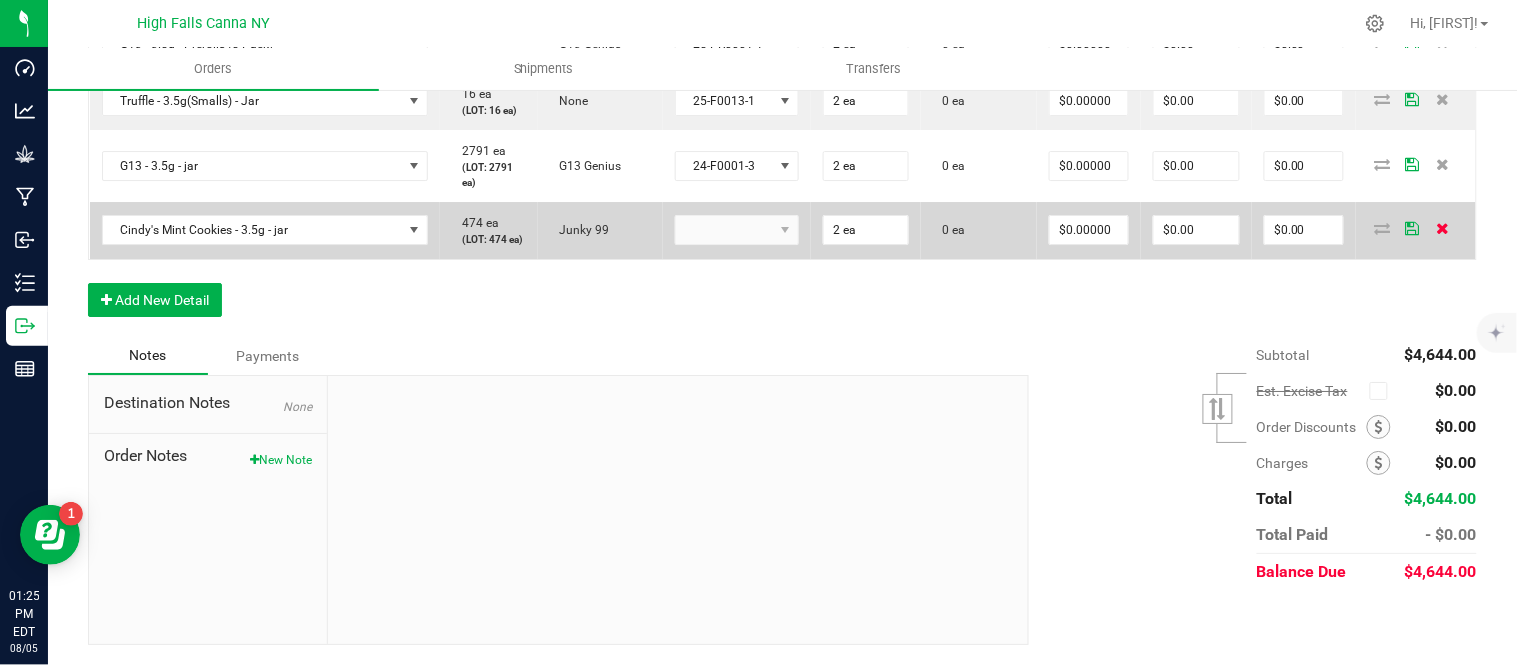 click at bounding box center (1442, 228) 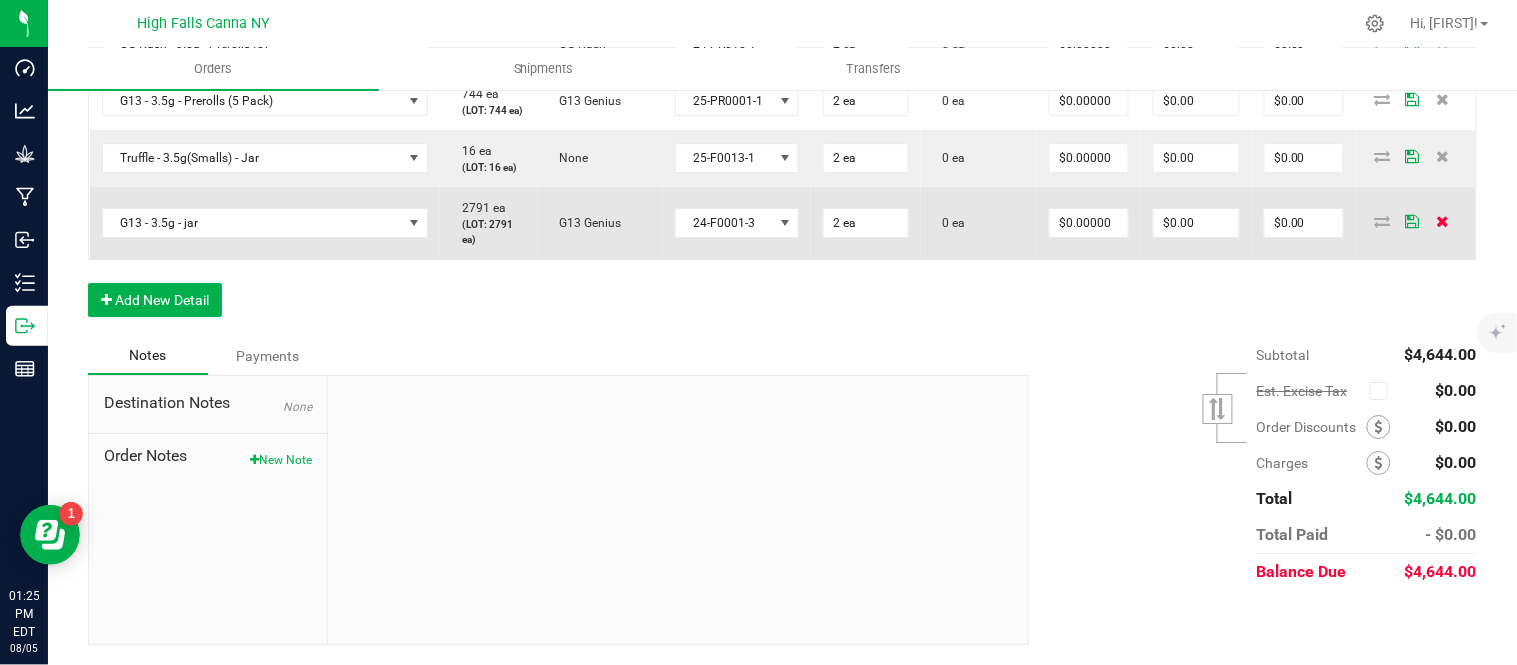 click at bounding box center (1442, 221) 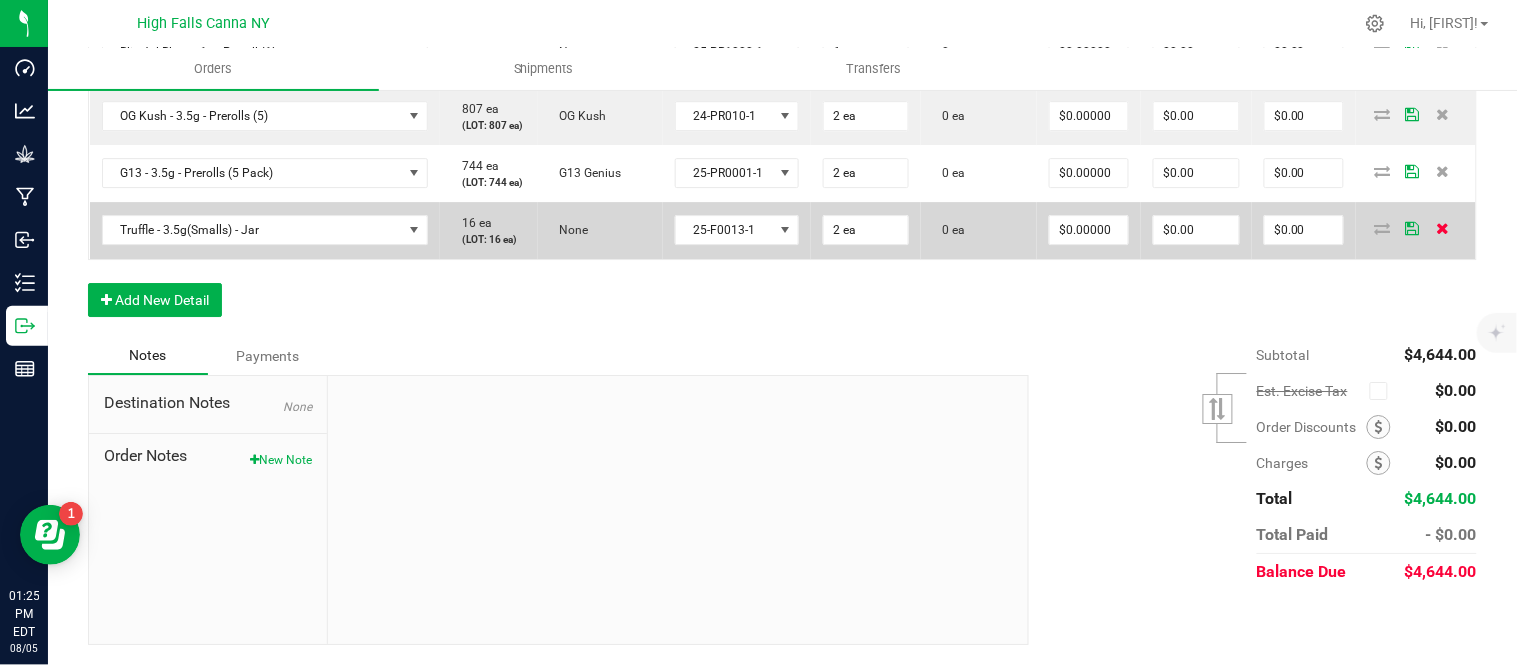 click at bounding box center [1442, 228] 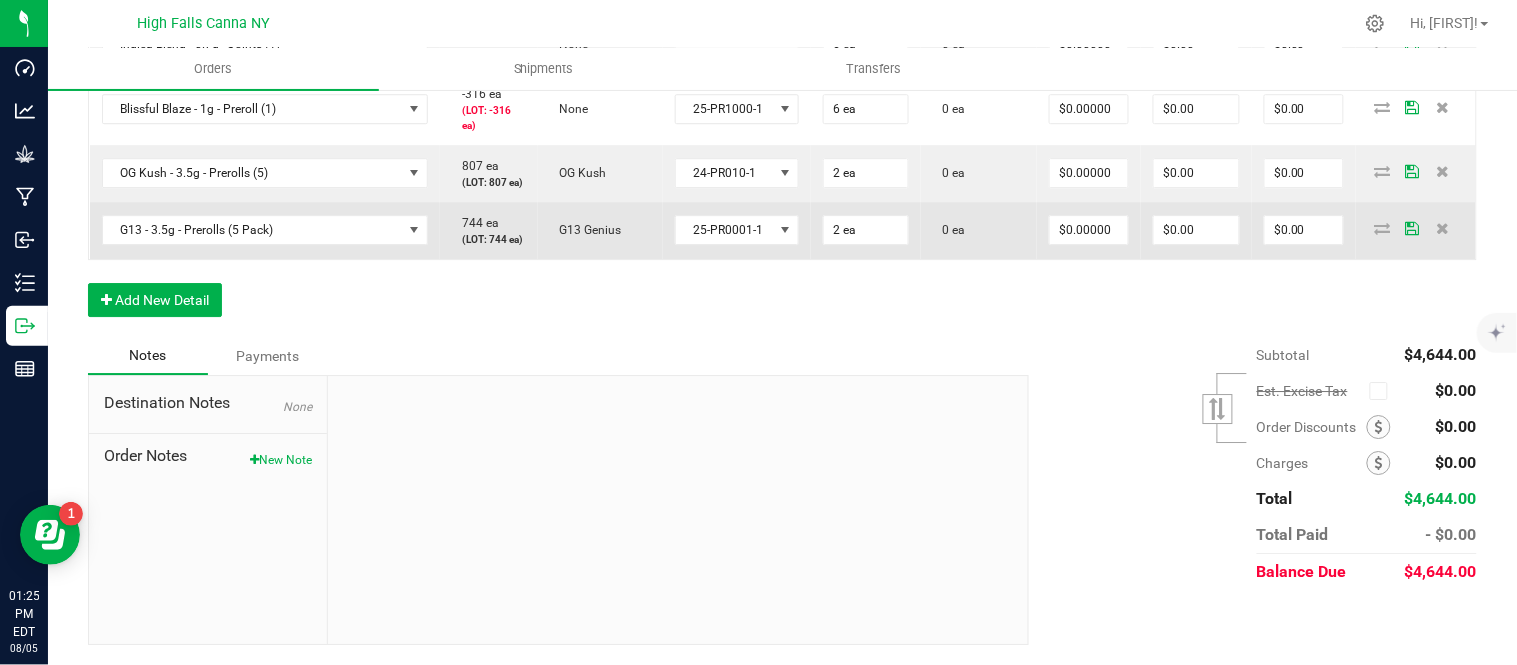 scroll, scrollTop: 1845, scrollLeft: 0, axis: vertical 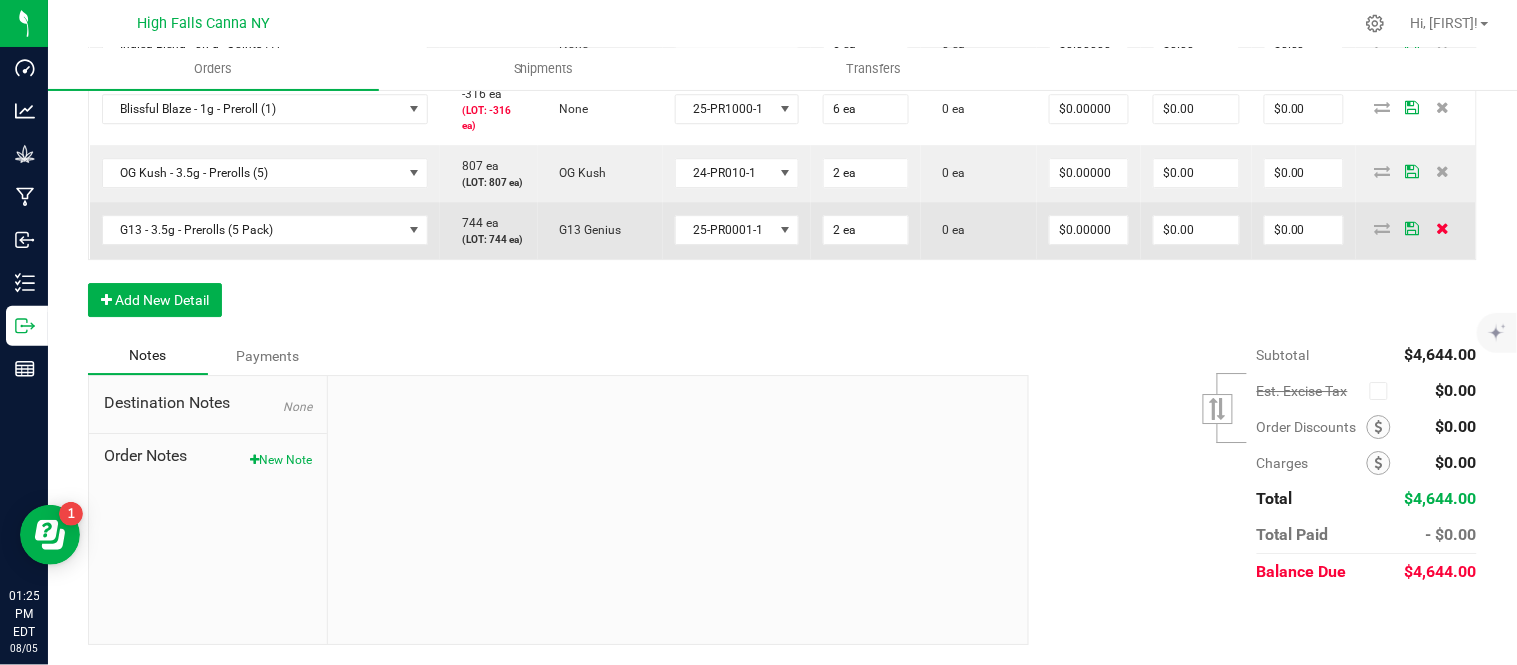 click at bounding box center (1442, 228) 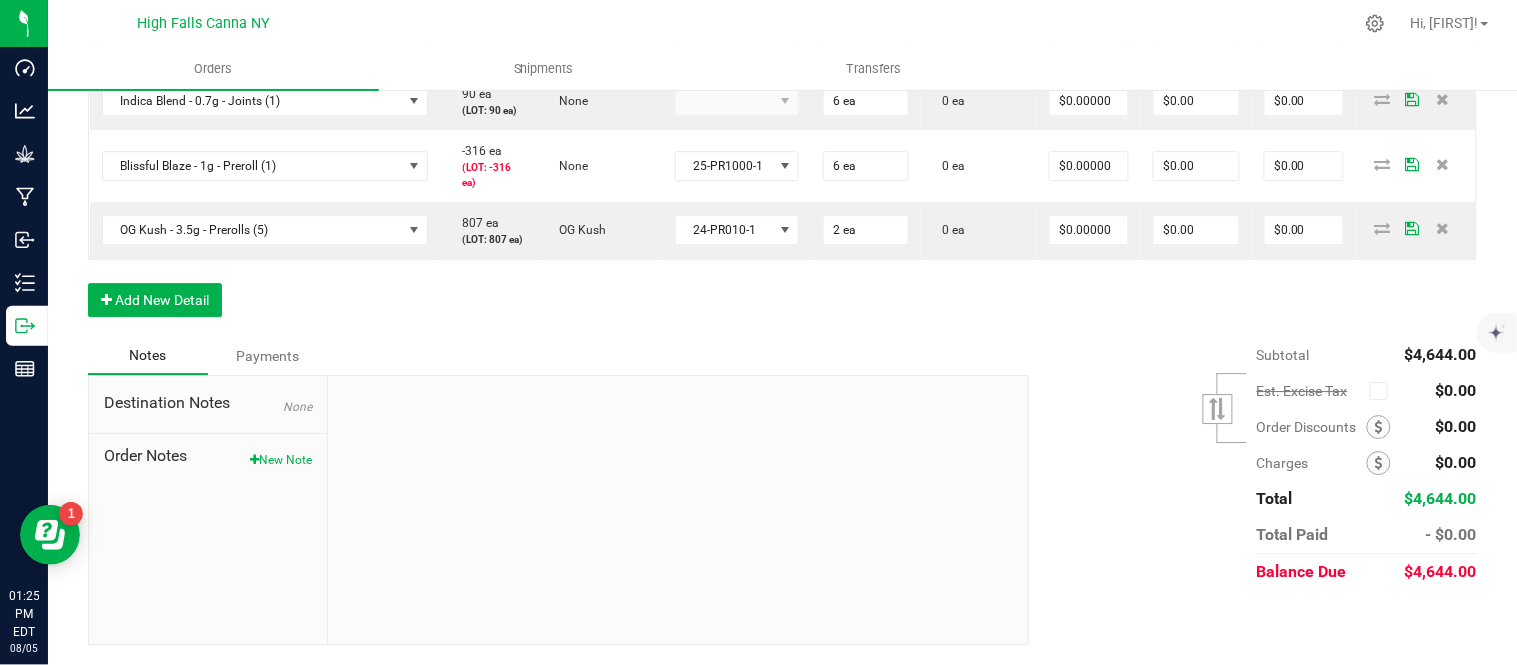 scroll, scrollTop: 1541, scrollLeft: 0, axis: vertical 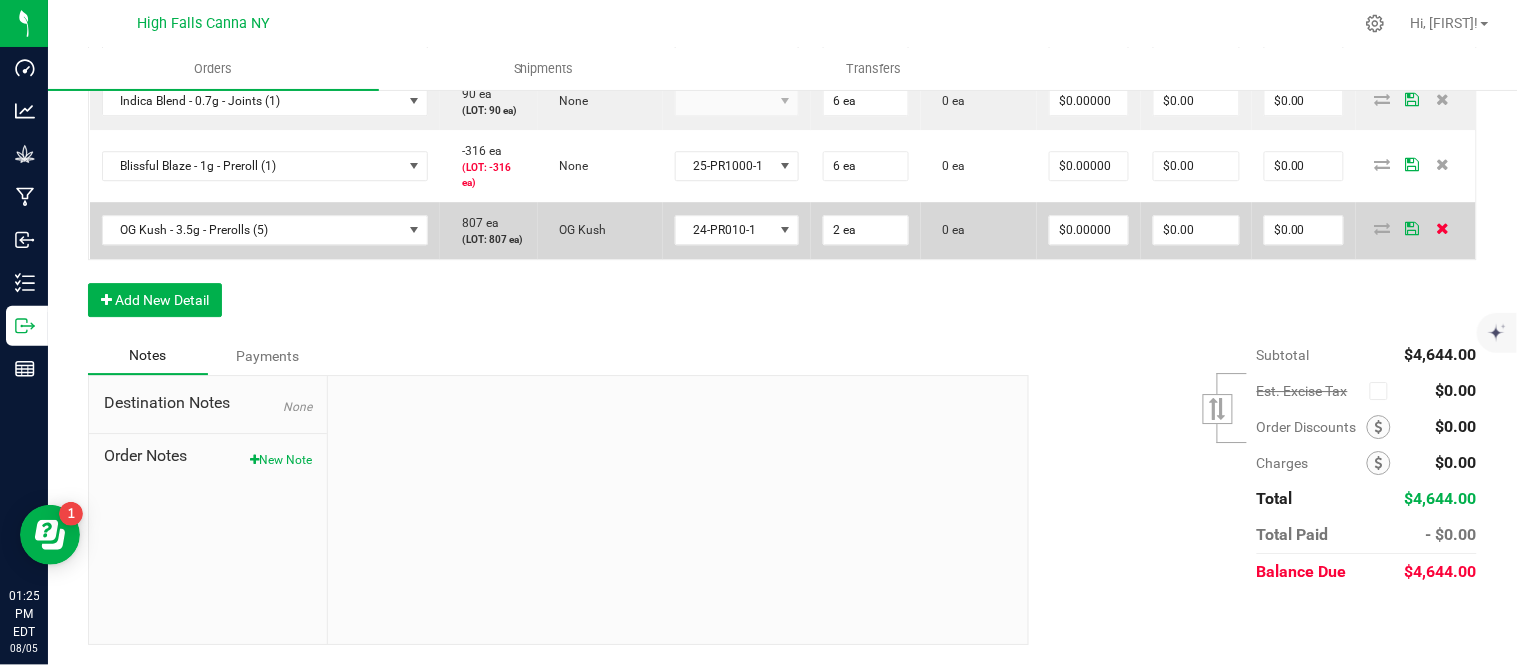 click at bounding box center [1442, 228] 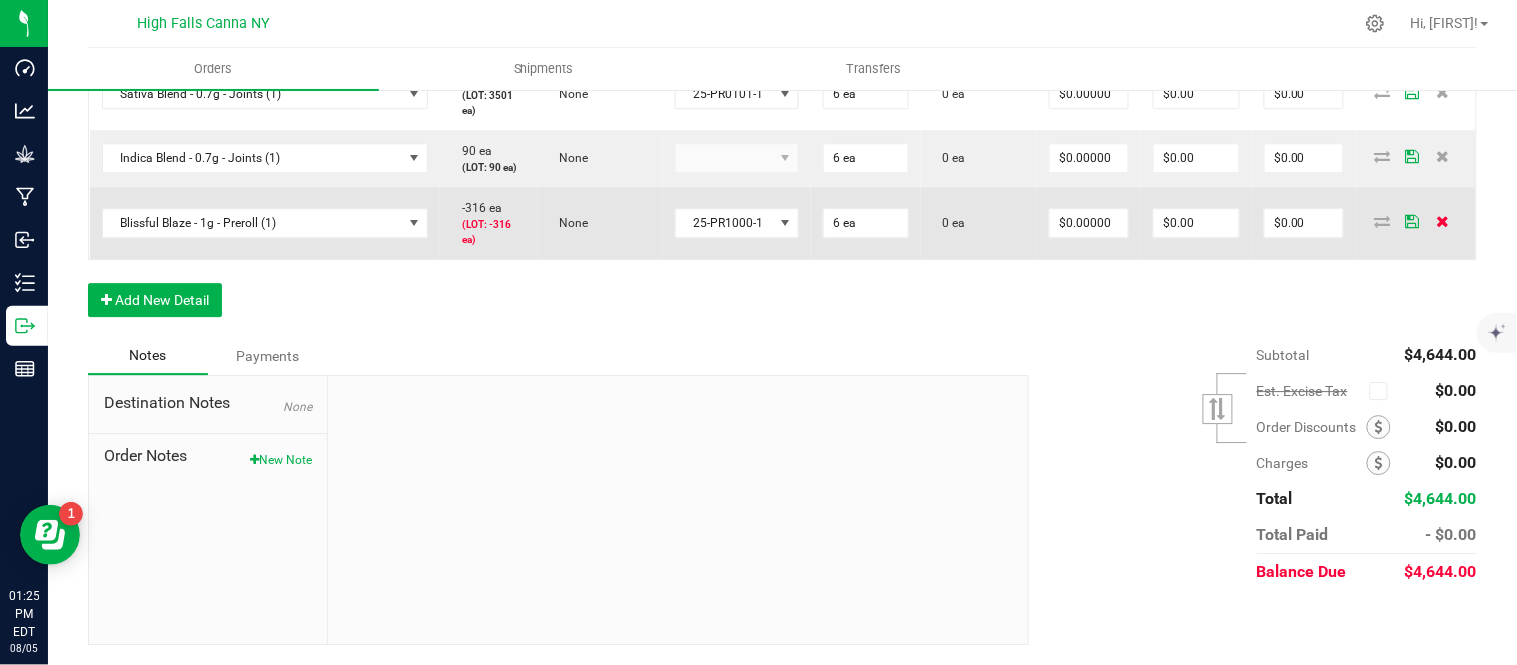 click at bounding box center [1442, 221] 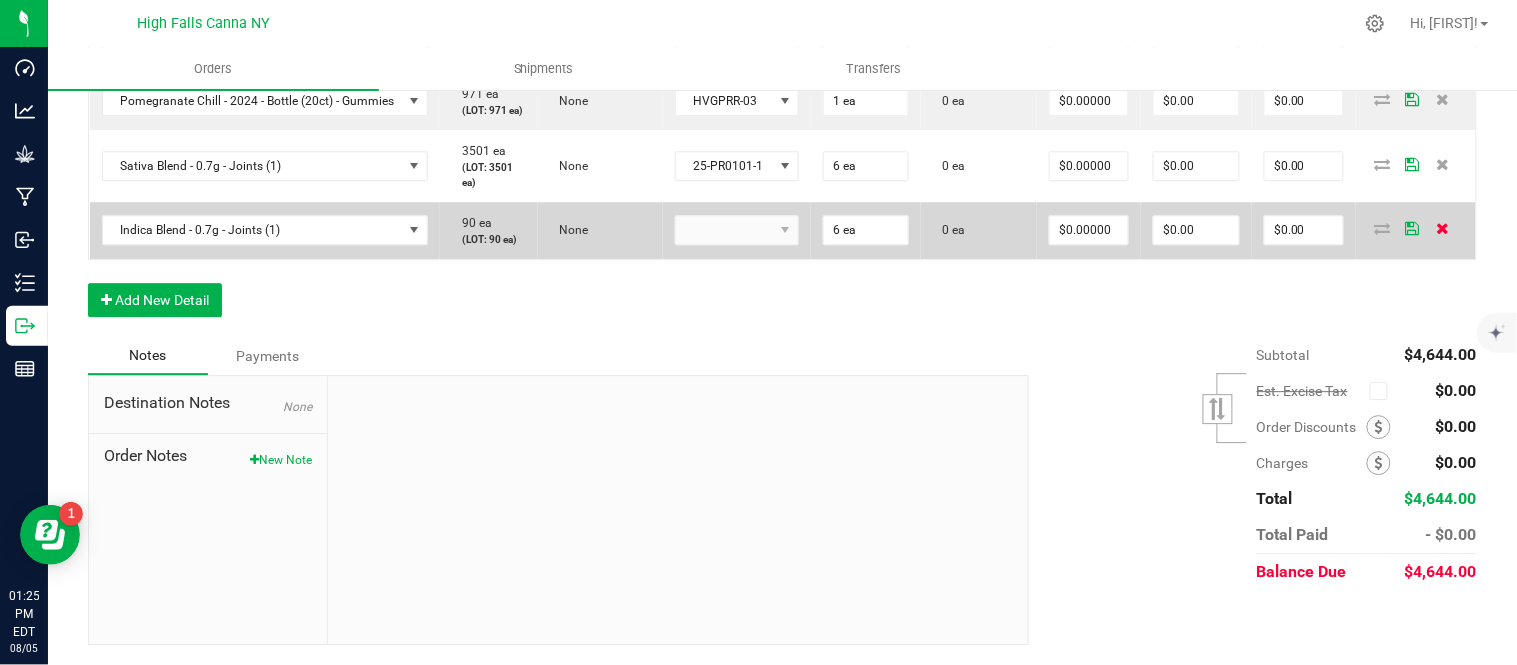 click at bounding box center [1442, 228] 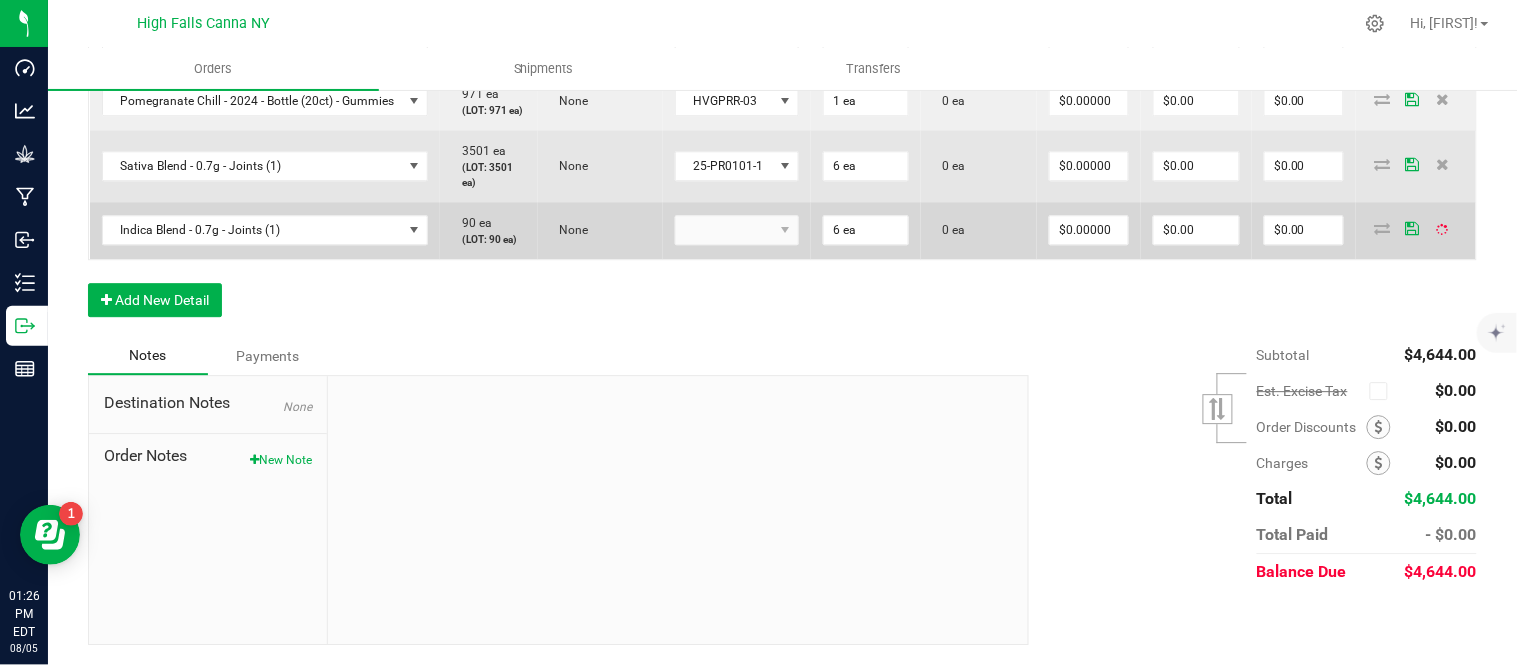 scroll, scrollTop: 1515, scrollLeft: 0, axis: vertical 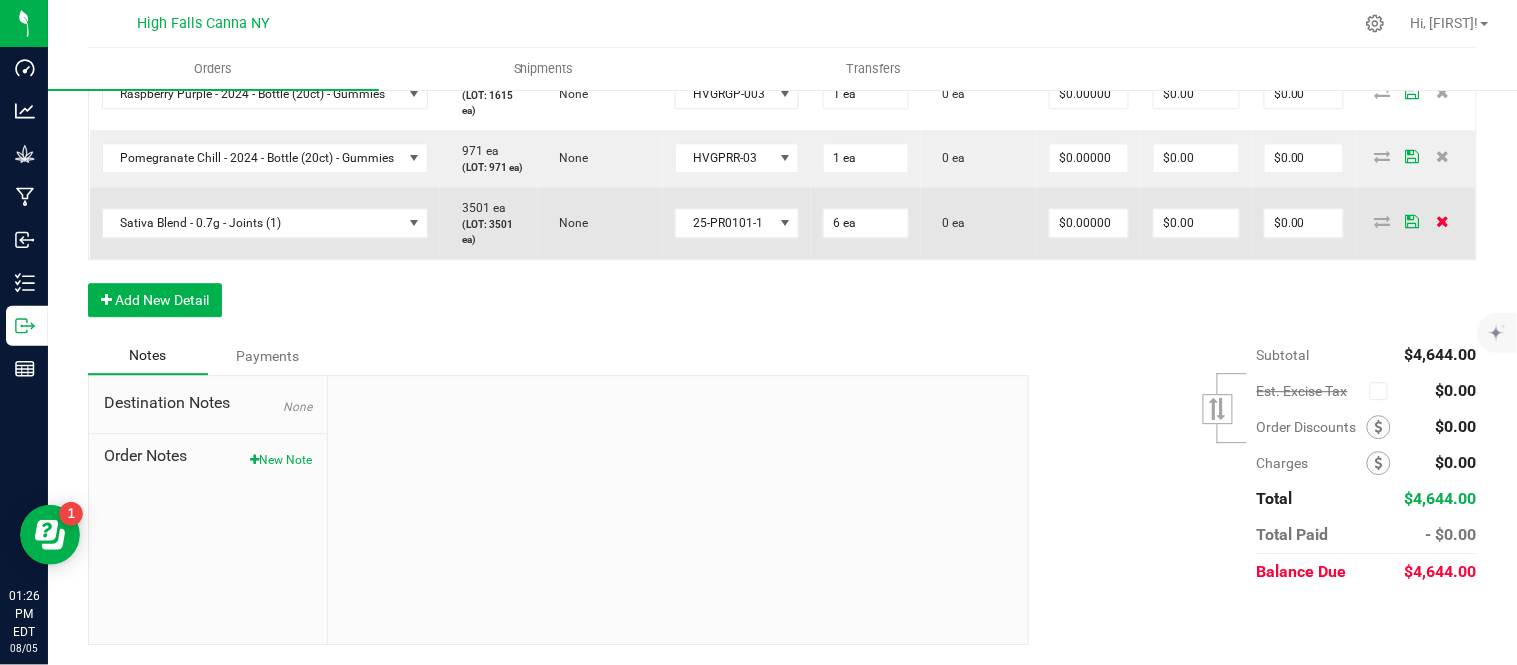 click at bounding box center (1442, 221) 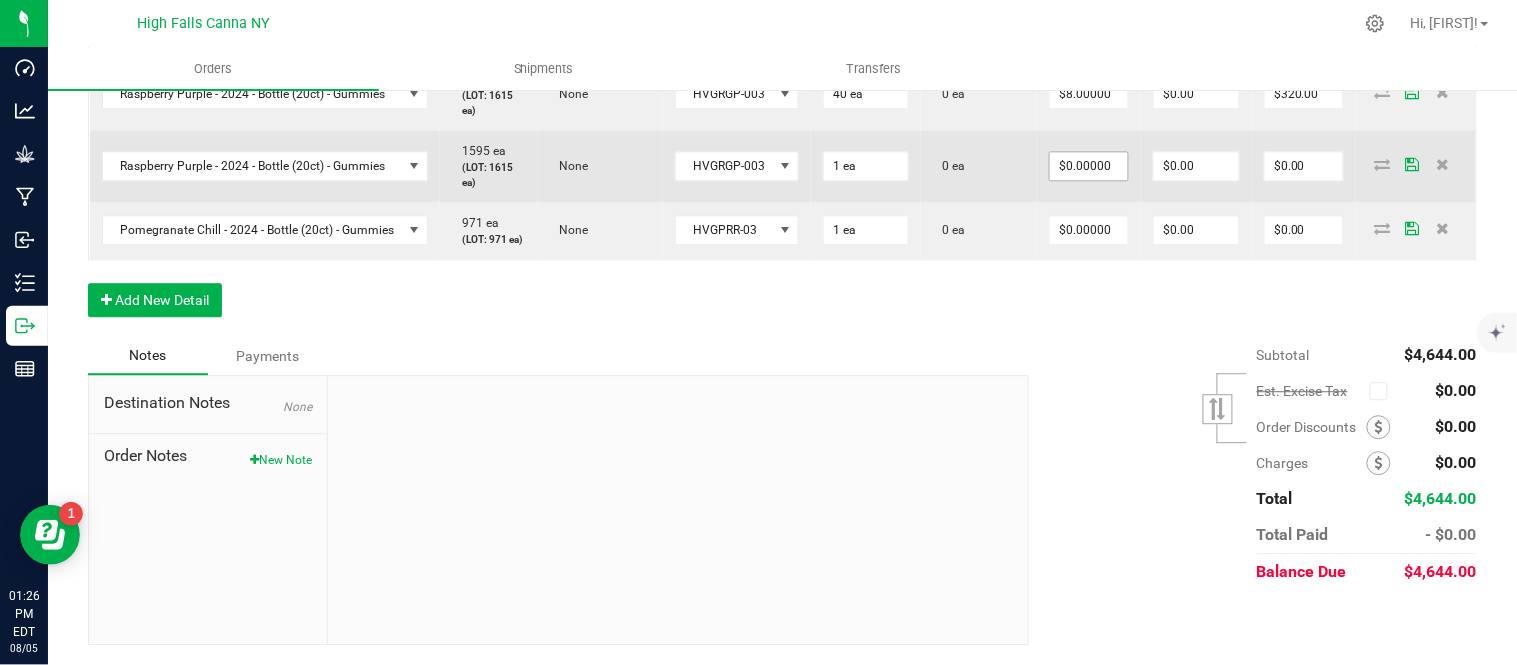 scroll, scrollTop: 1211, scrollLeft: 0, axis: vertical 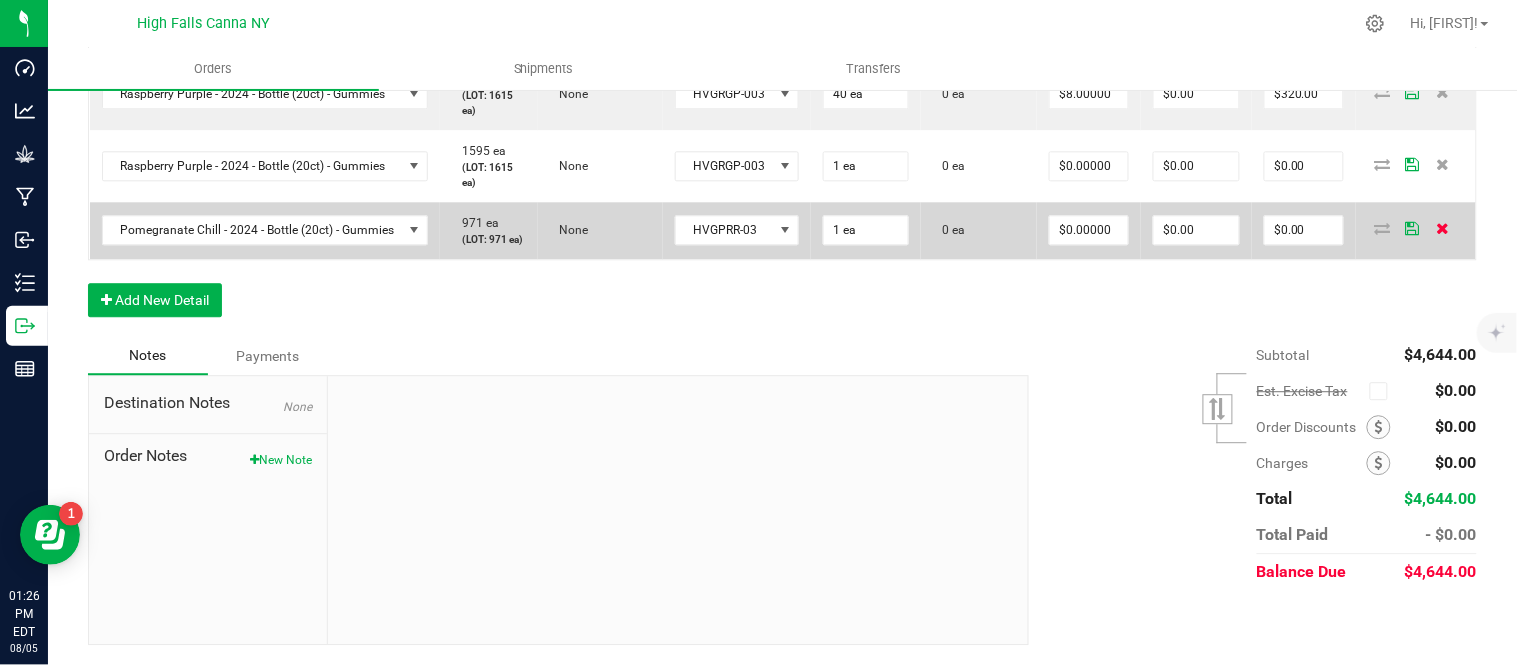 click at bounding box center [1442, 228] 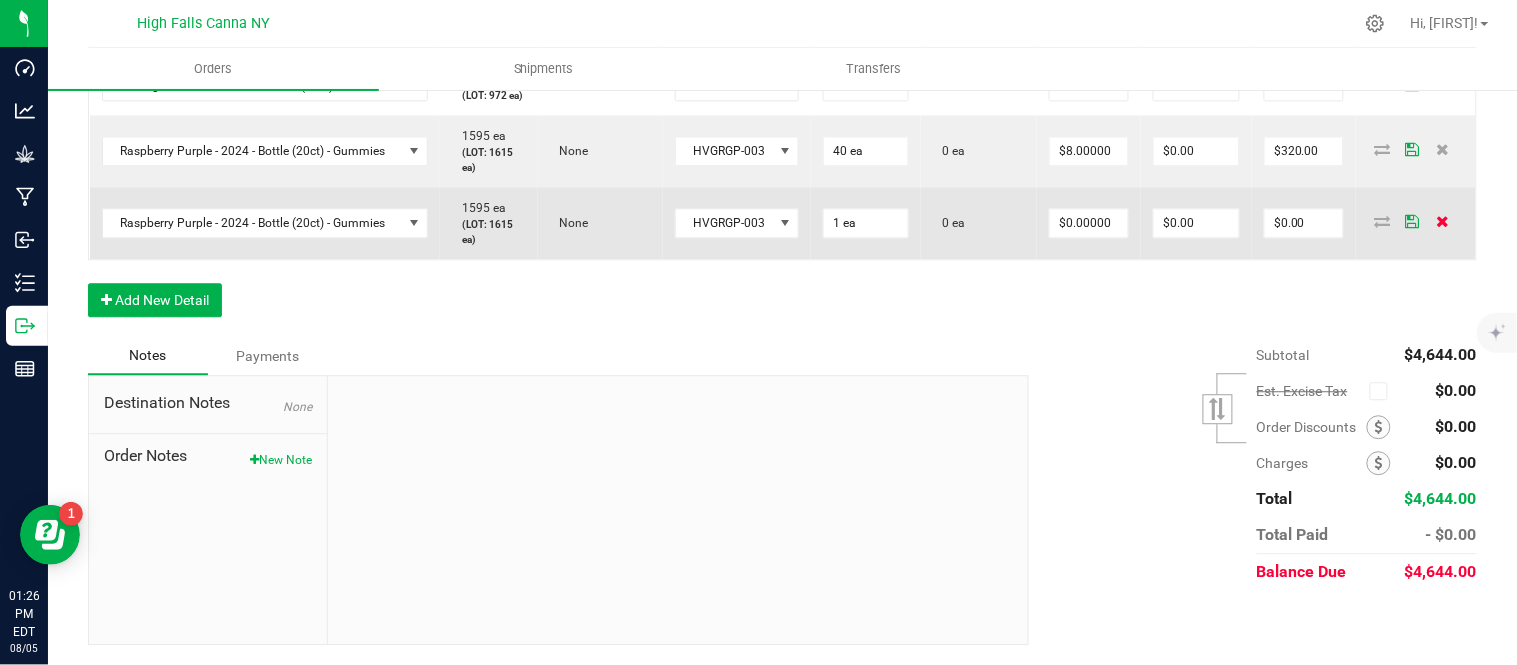 click at bounding box center (1442, 221) 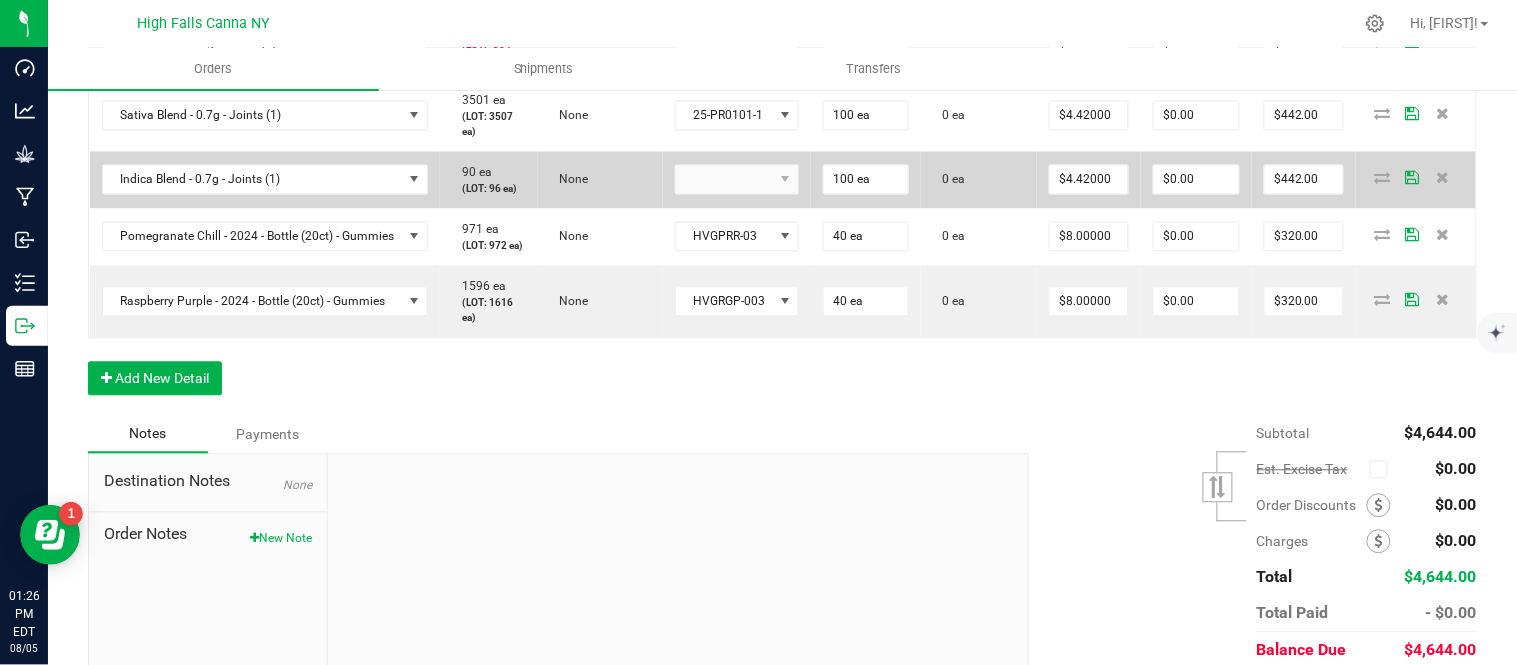 scroll, scrollTop: 988, scrollLeft: 0, axis: vertical 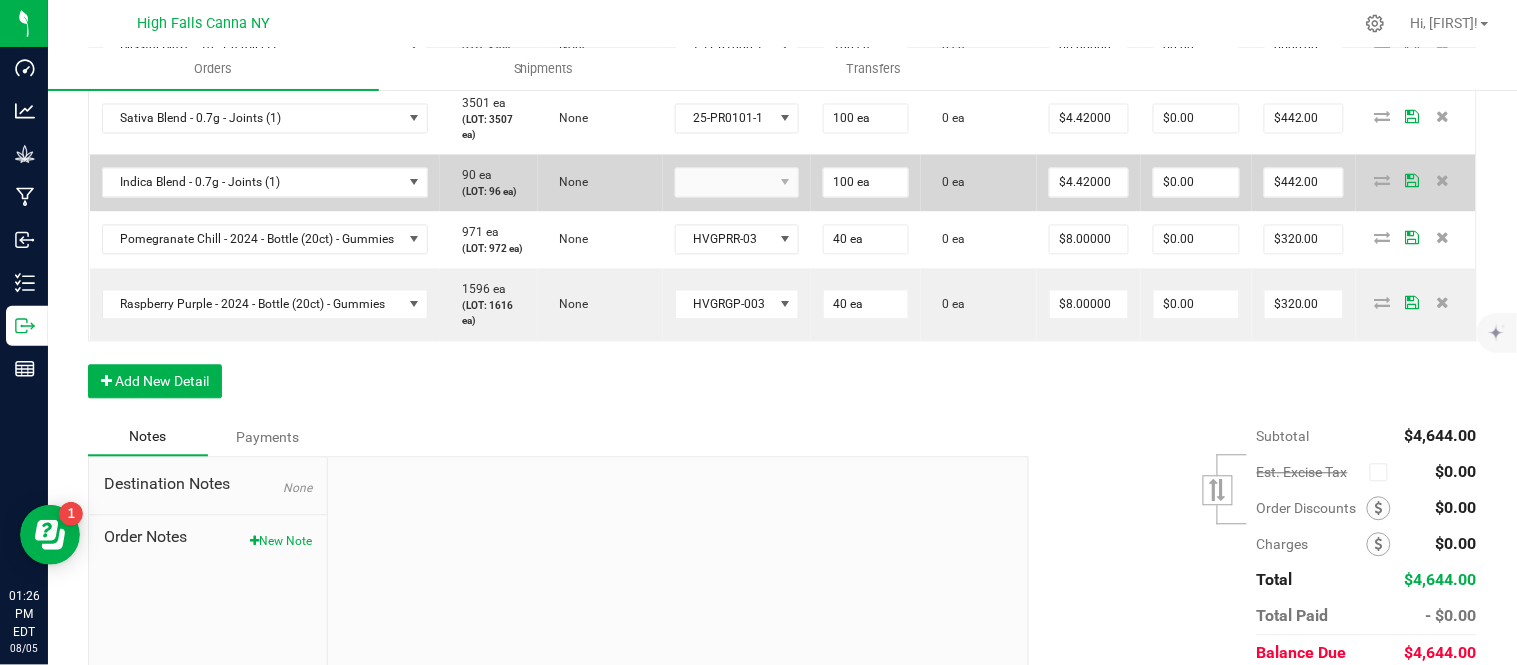 click at bounding box center (737, 183) 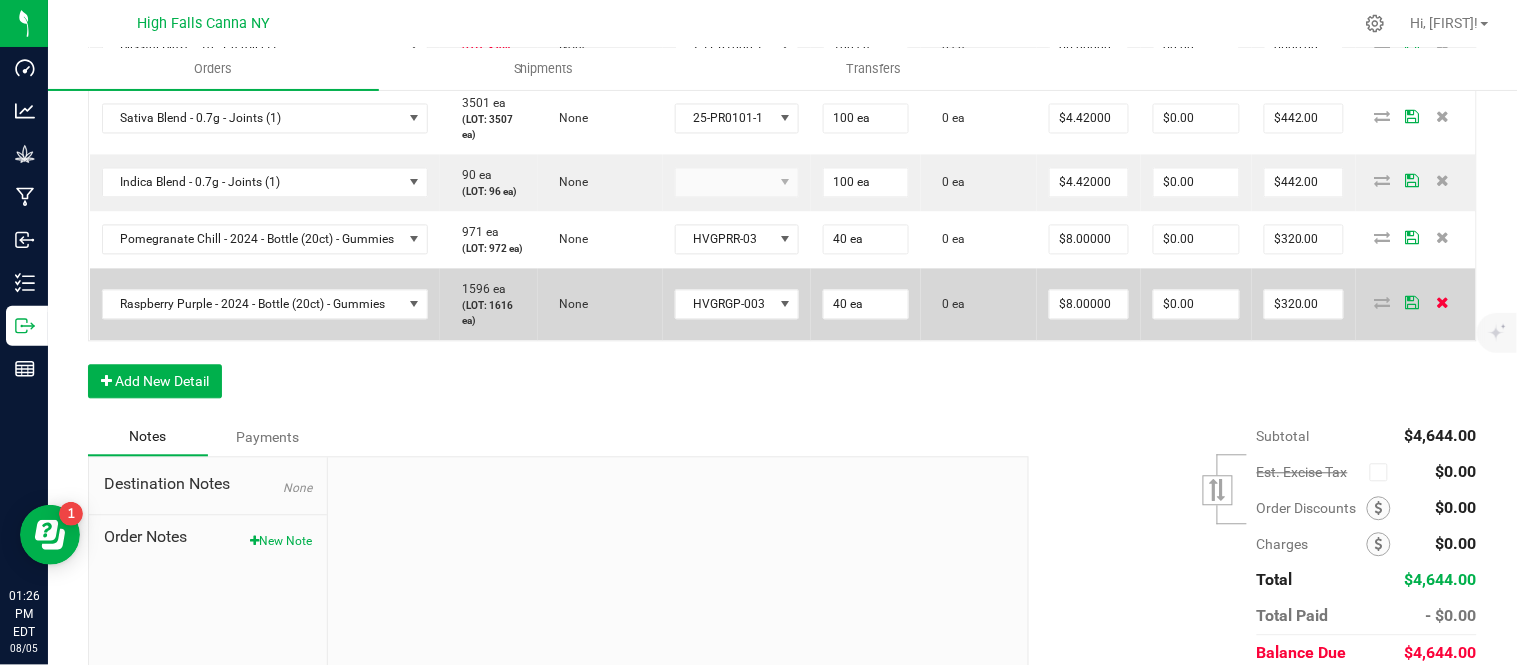 click at bounding box center [1442, 303] 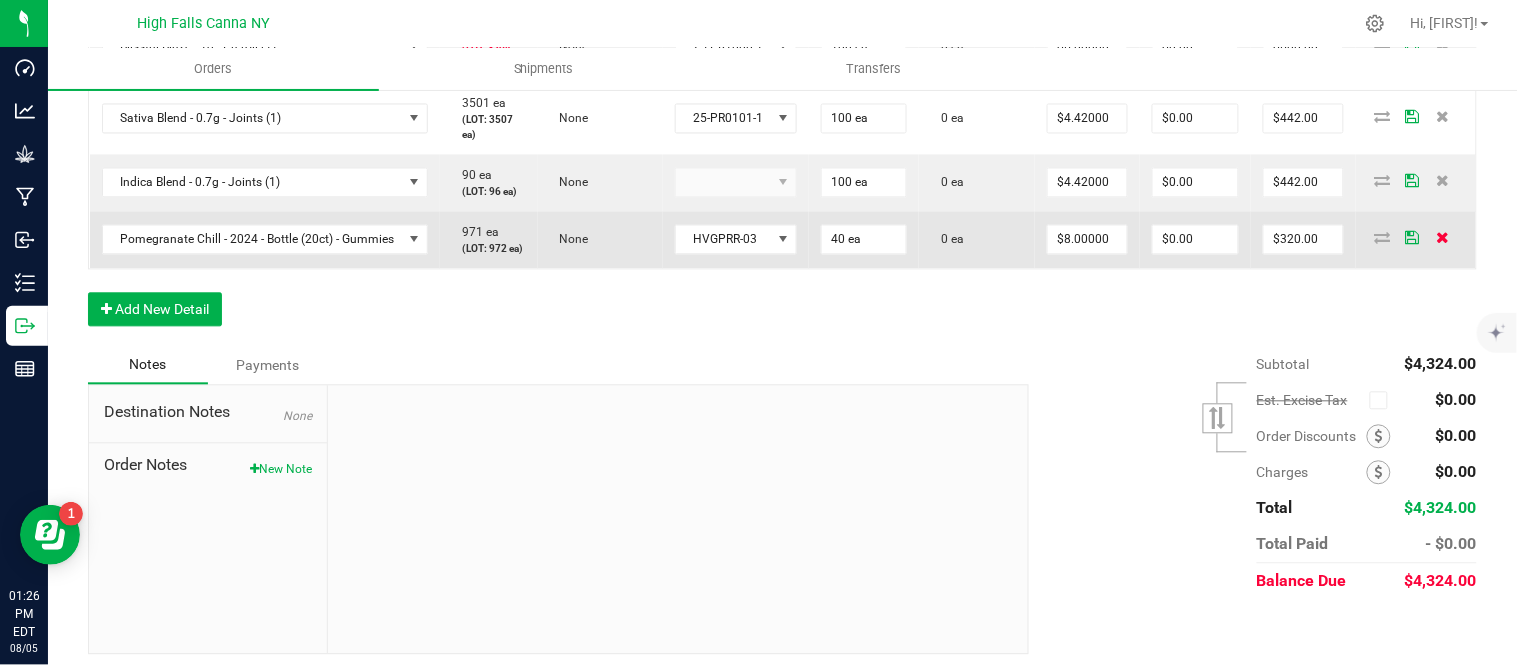 click at bounding box center (1442, 238) 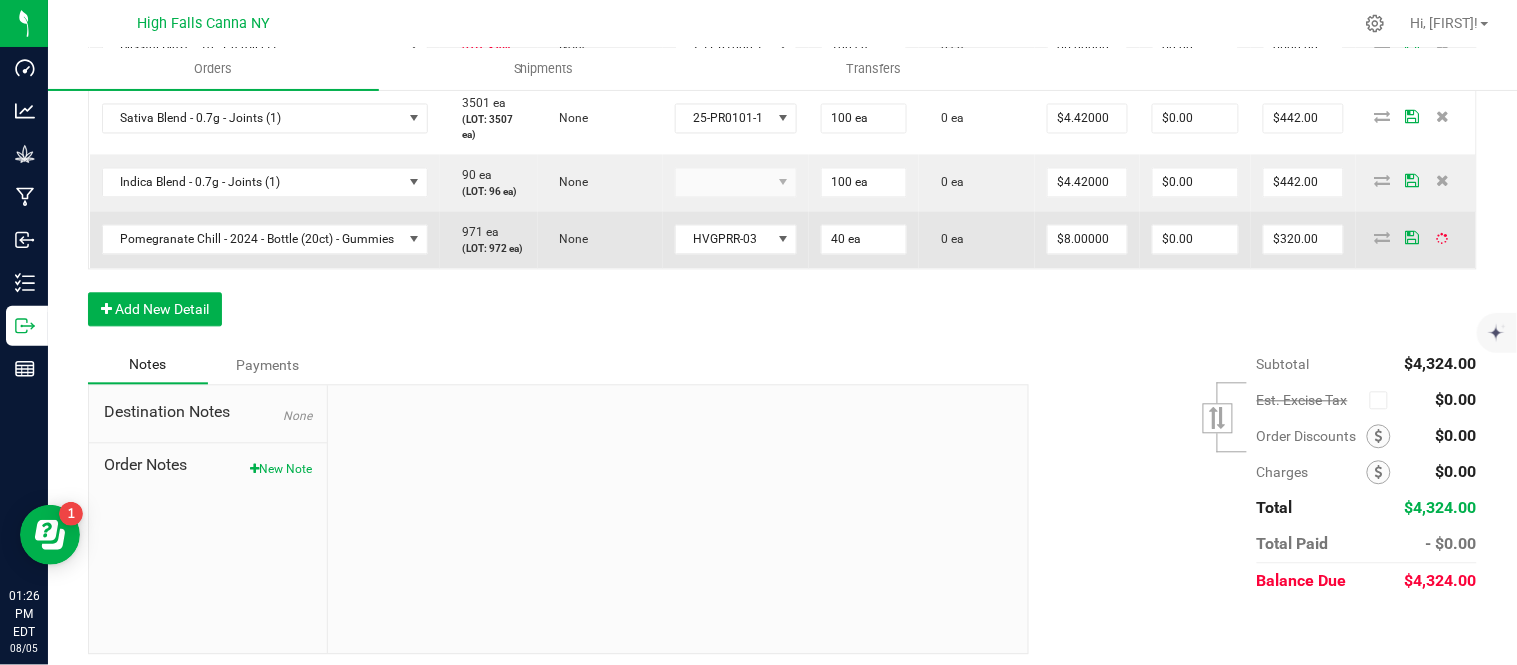 scroll, scrollTop: 920, scrollLeft: 0, axis: vertical 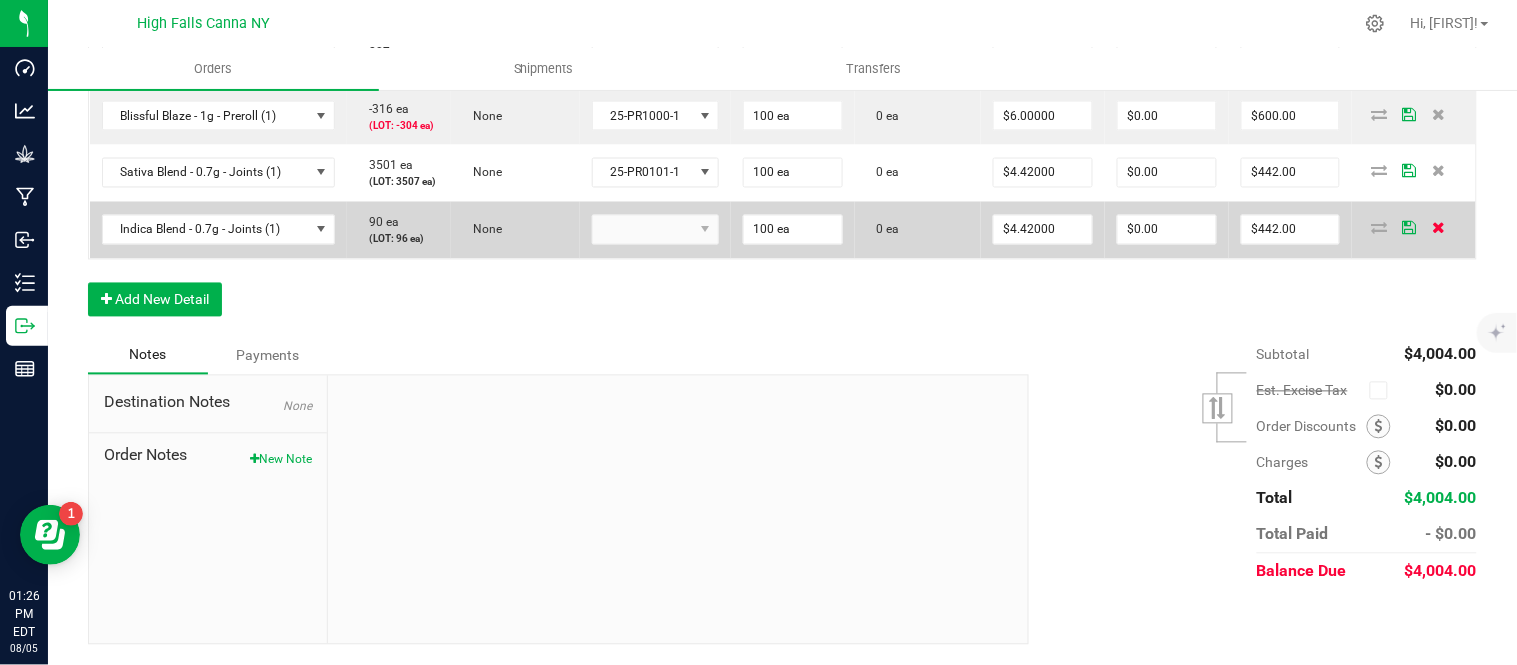 click at bounding box center (1439, 228) 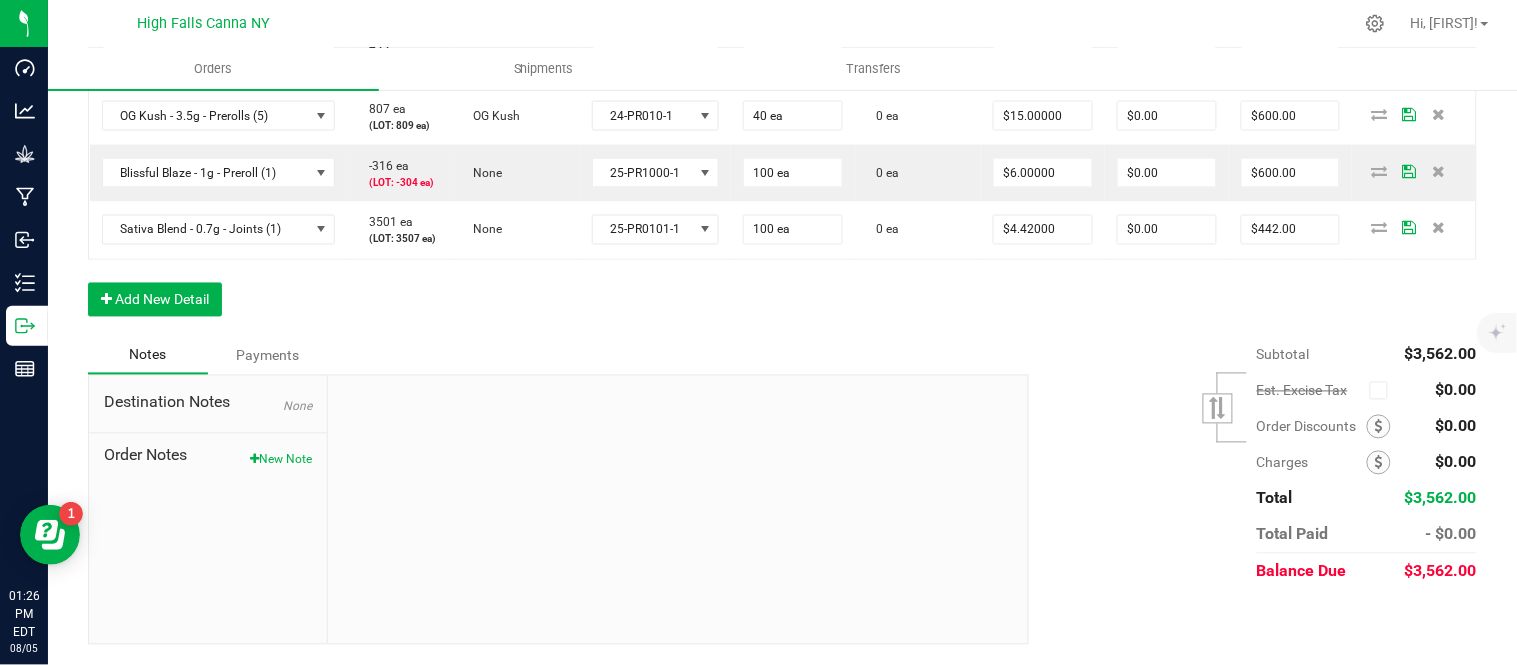 scroll, scrollTop: 808, scrollLeft: 0, axis: vertical 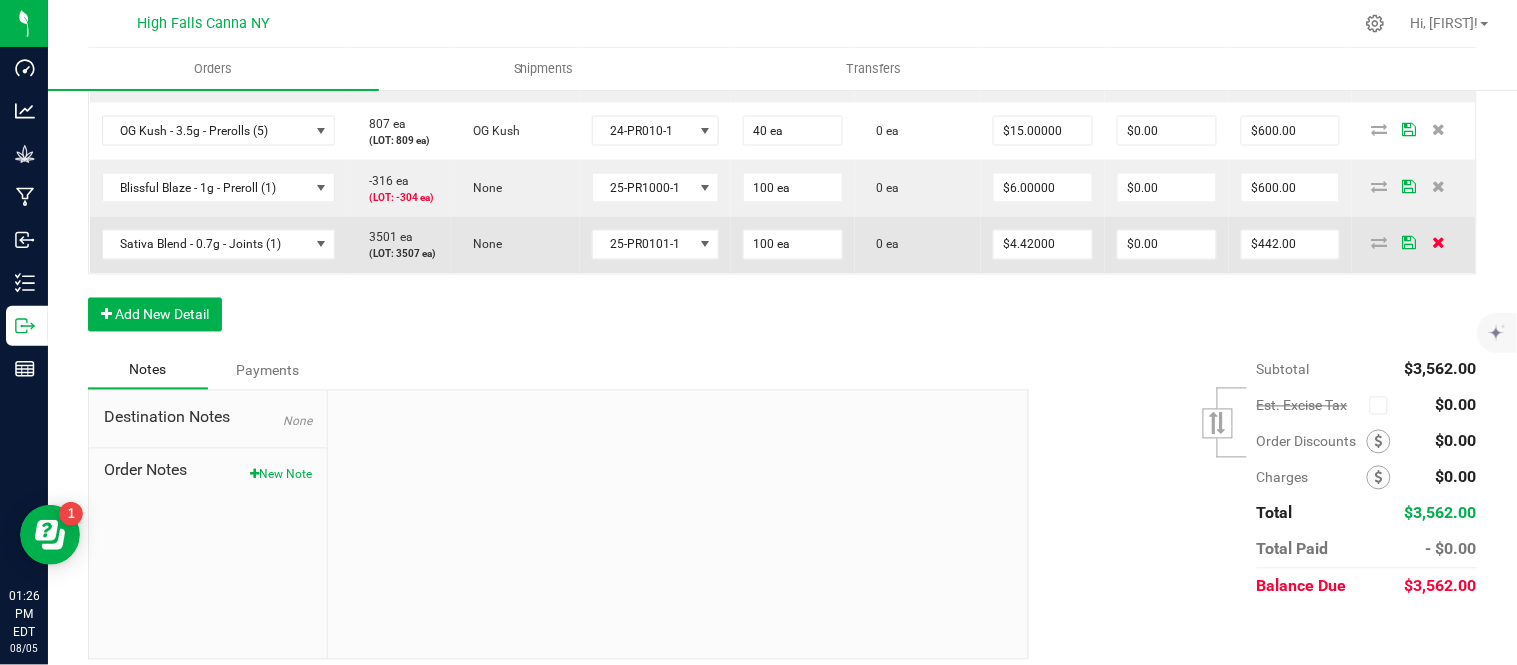 click at bounding box center (1439, 243) 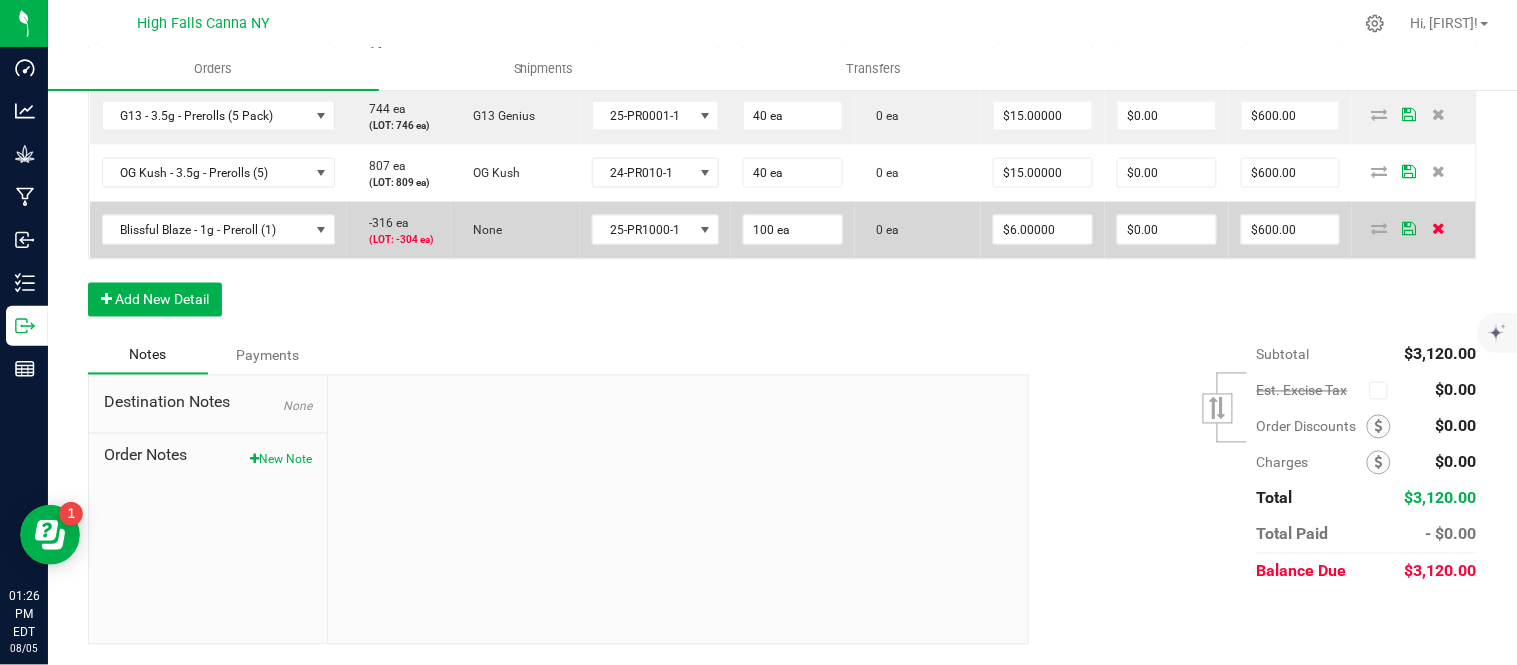 click at bounding box center [1439, 228] 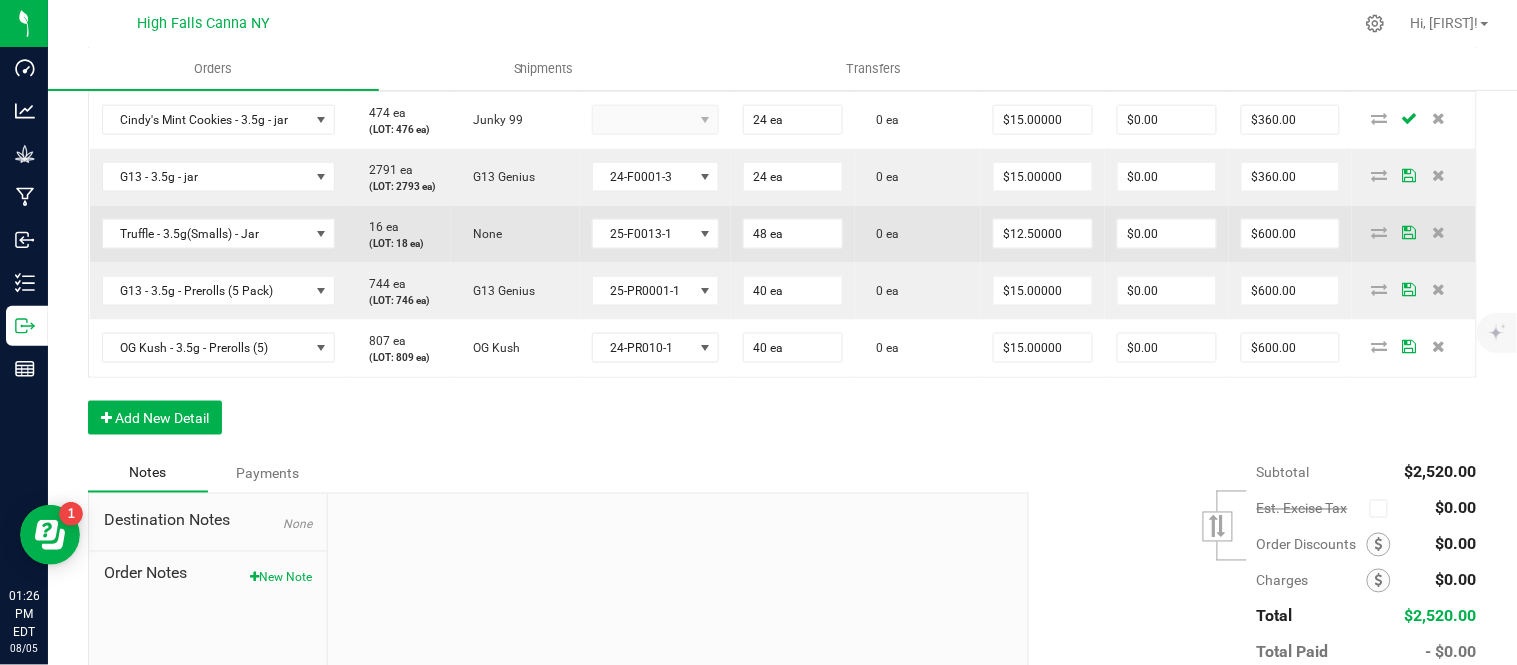 scroll, scrollTop: 555, scrollLeft: 0, axis: vertical 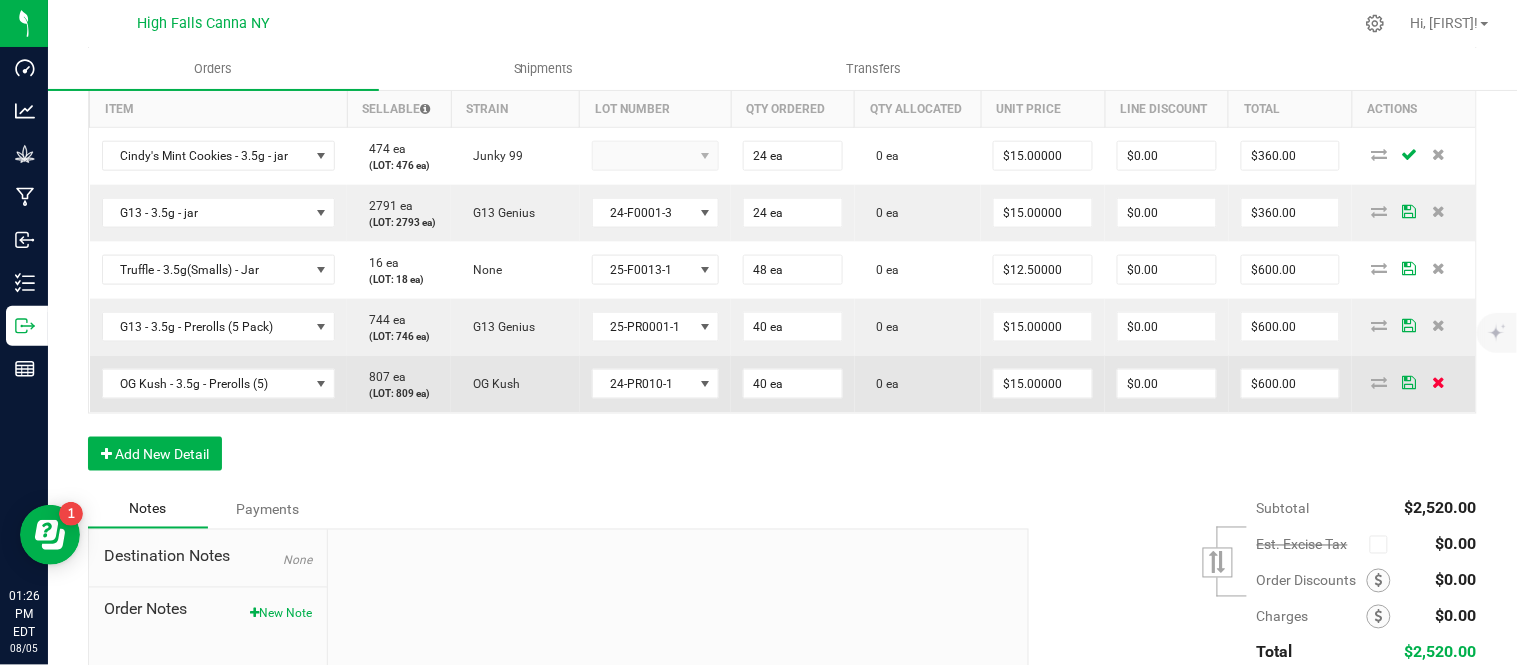 click at bounding box center [1439, 382] 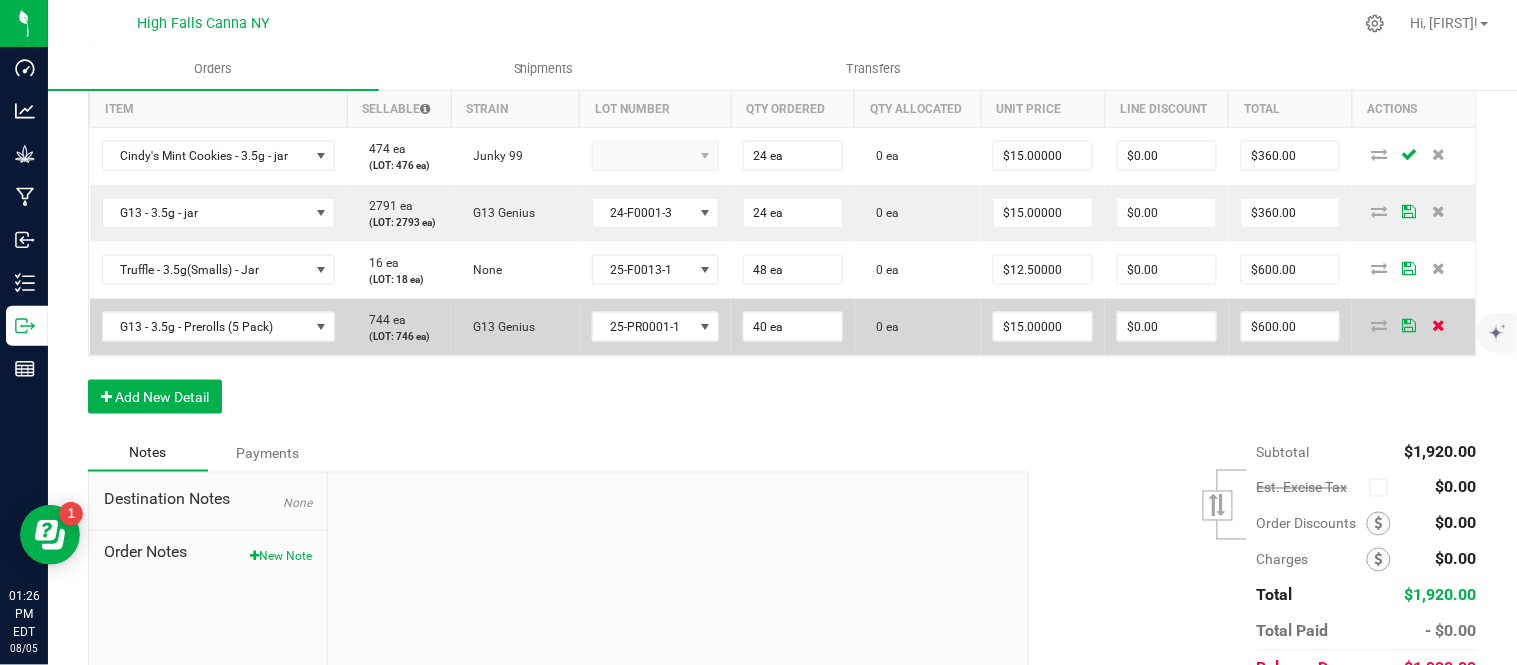 click at bounding box center (1439, 325) 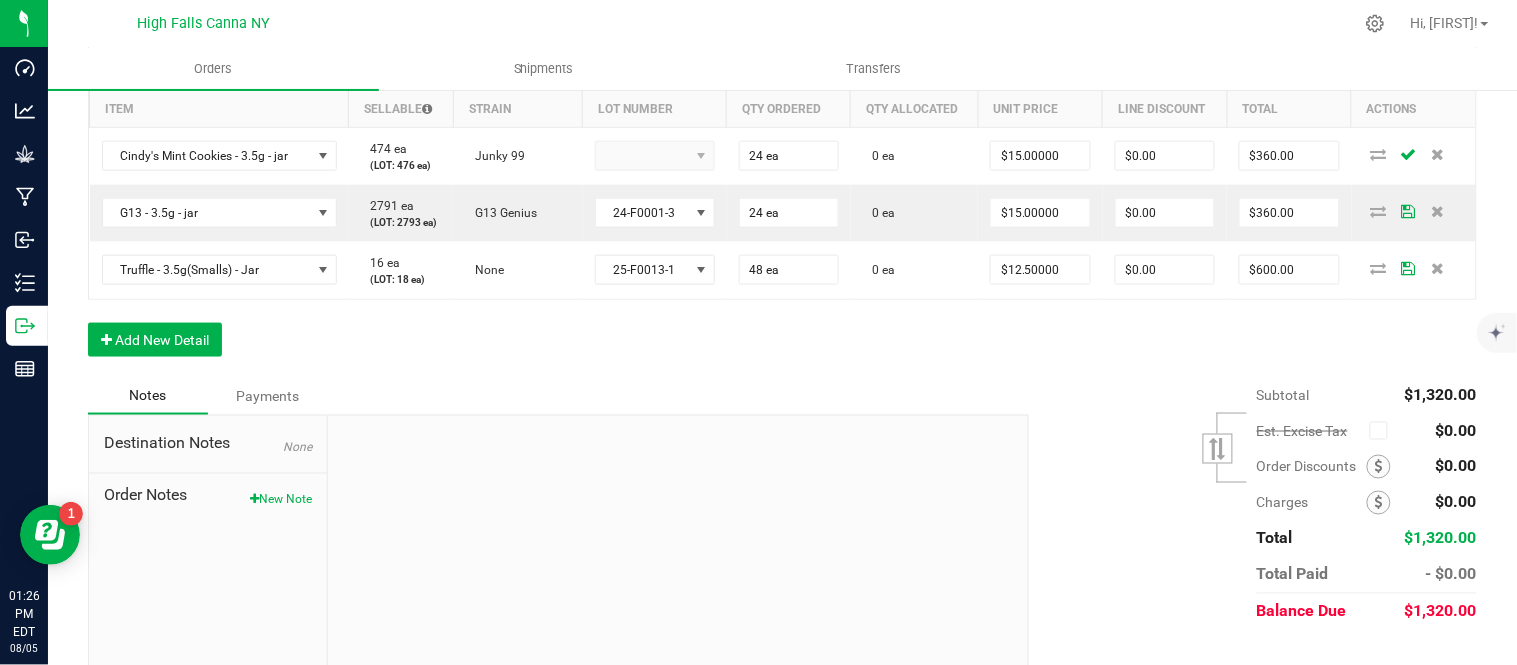 scroll, scrollTop: 444, scrollLeft: 0, axis: vertical 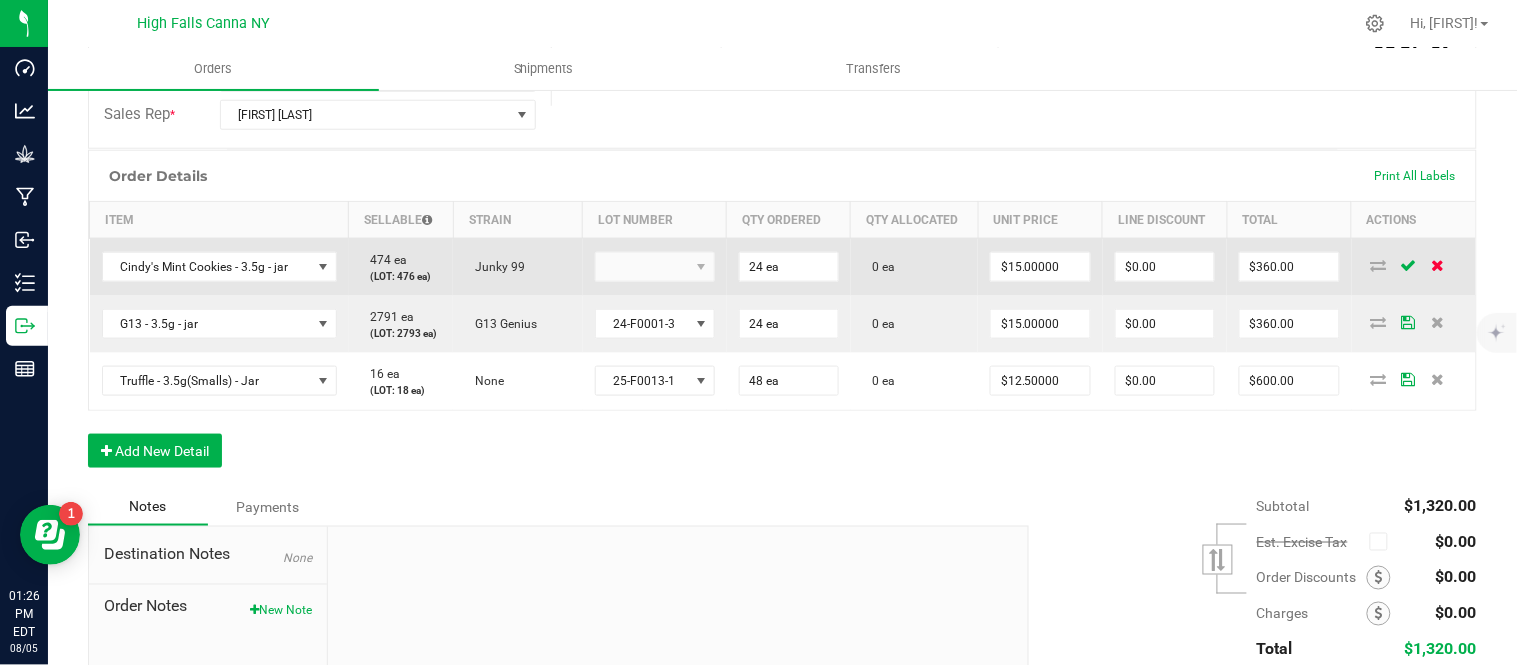 click at bounding box center (1438, 265) 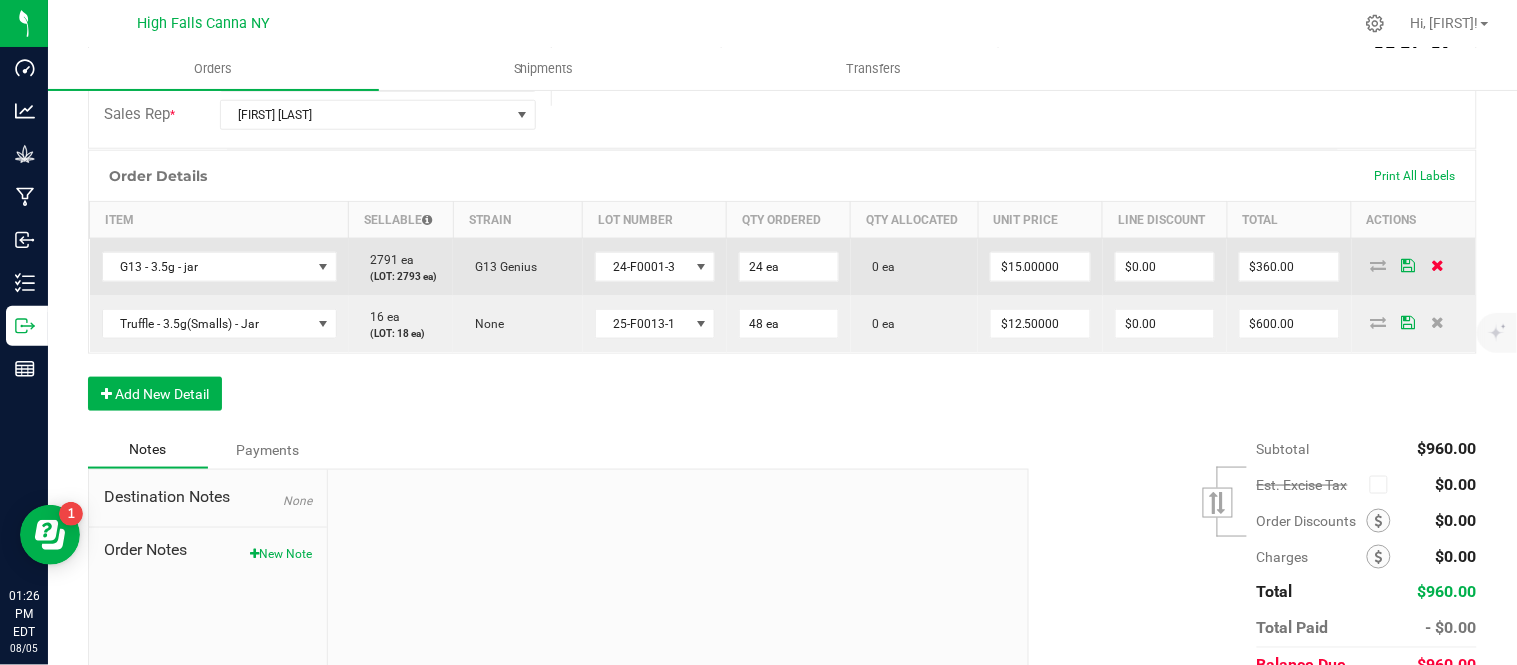 click at bounding box center [1438, 265] 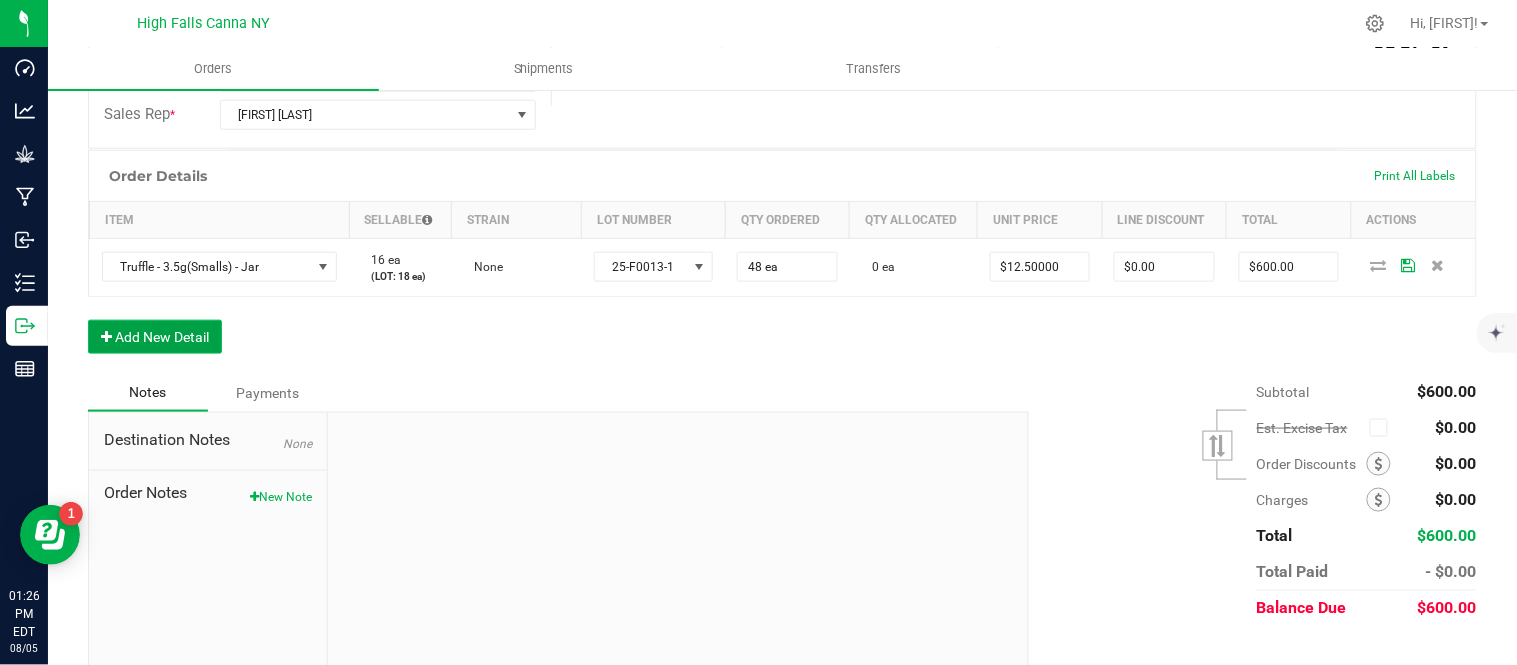 click on "Add New Detail" at bounding box center (155, 337) 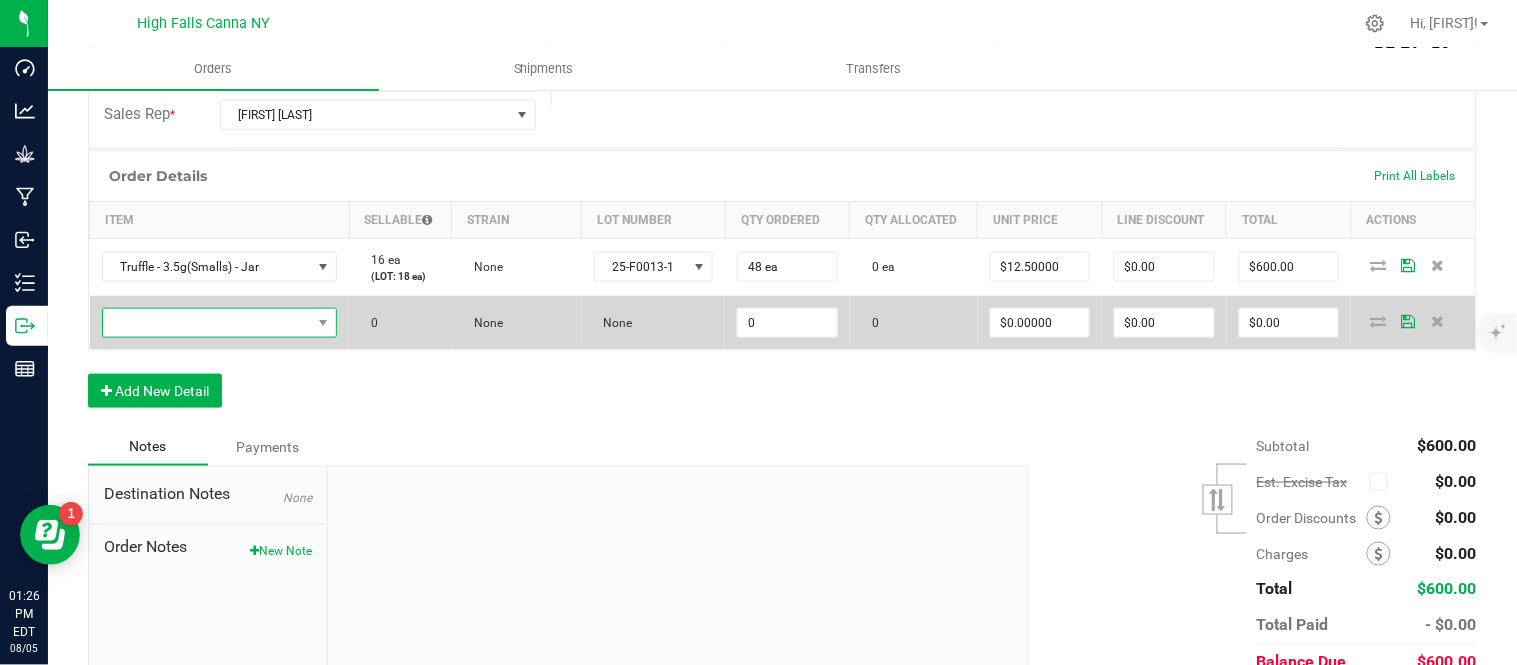 click at bounding box center [207, 323] 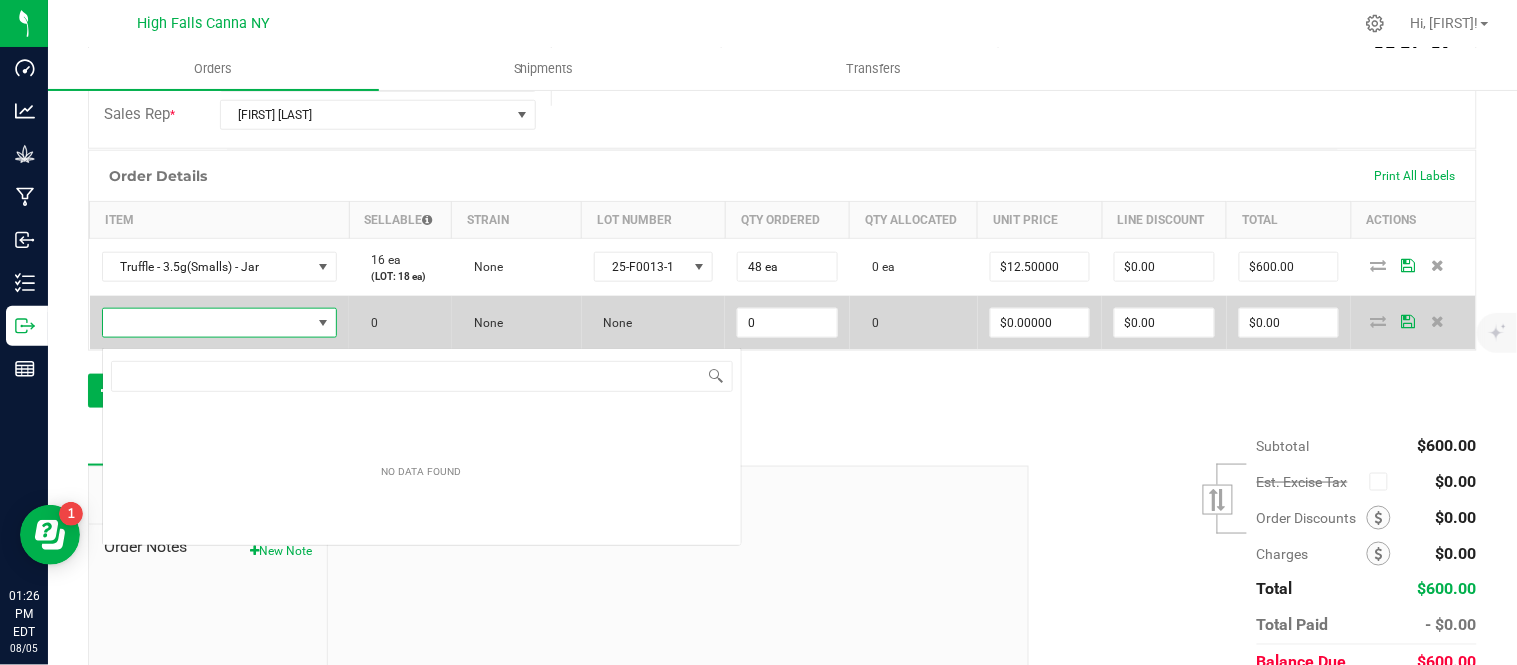 scroll, scrollTop: 99970, scrollLeft: 99772, axis: both 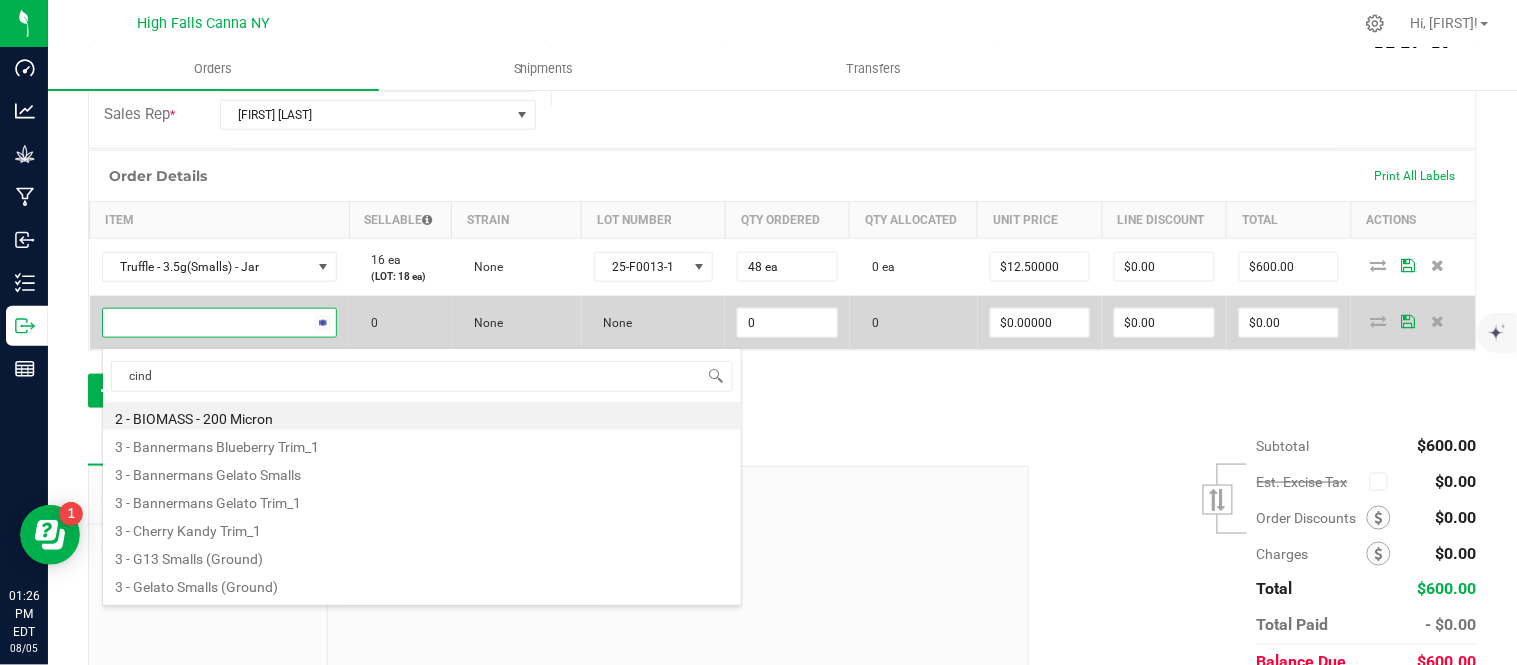 type on "cindy" 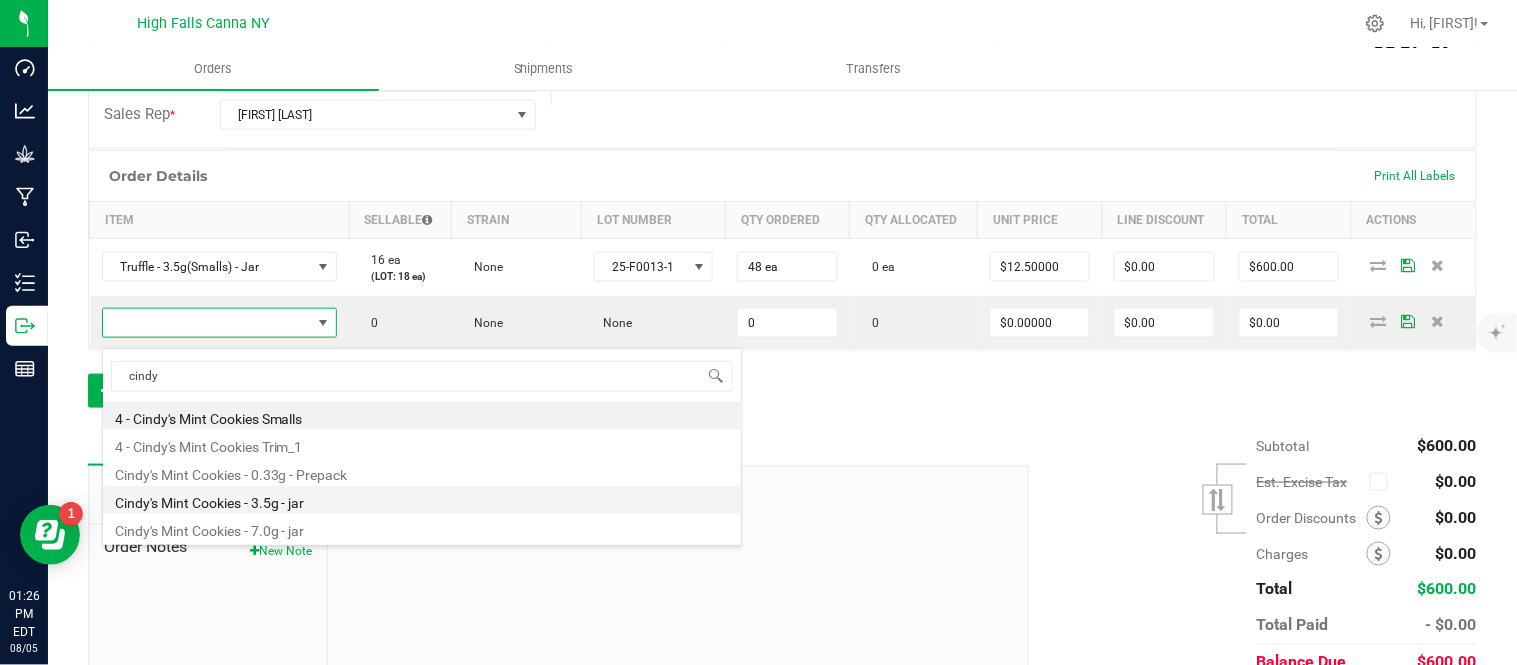 click on "Cindy's Mint Cookies - 3.5g - jar" at bounding box center [422, 500] 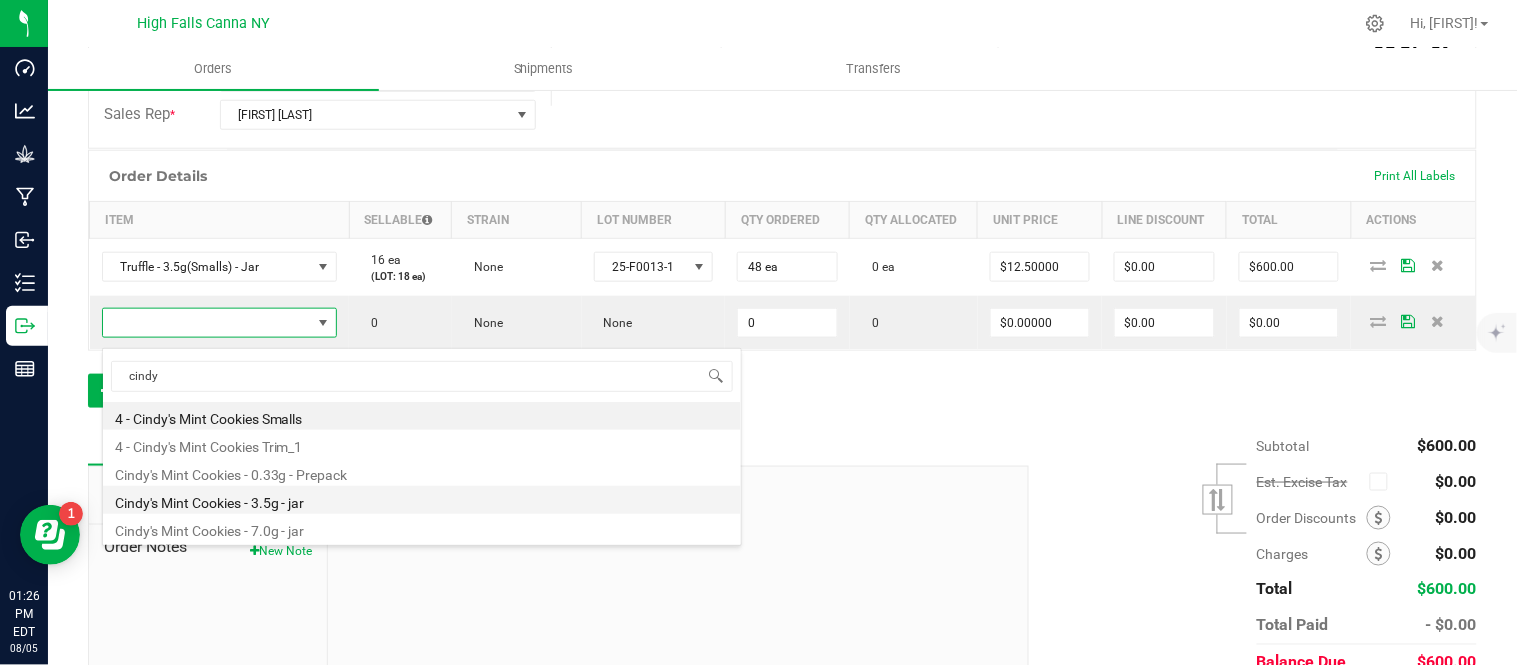 type on "0 ea" 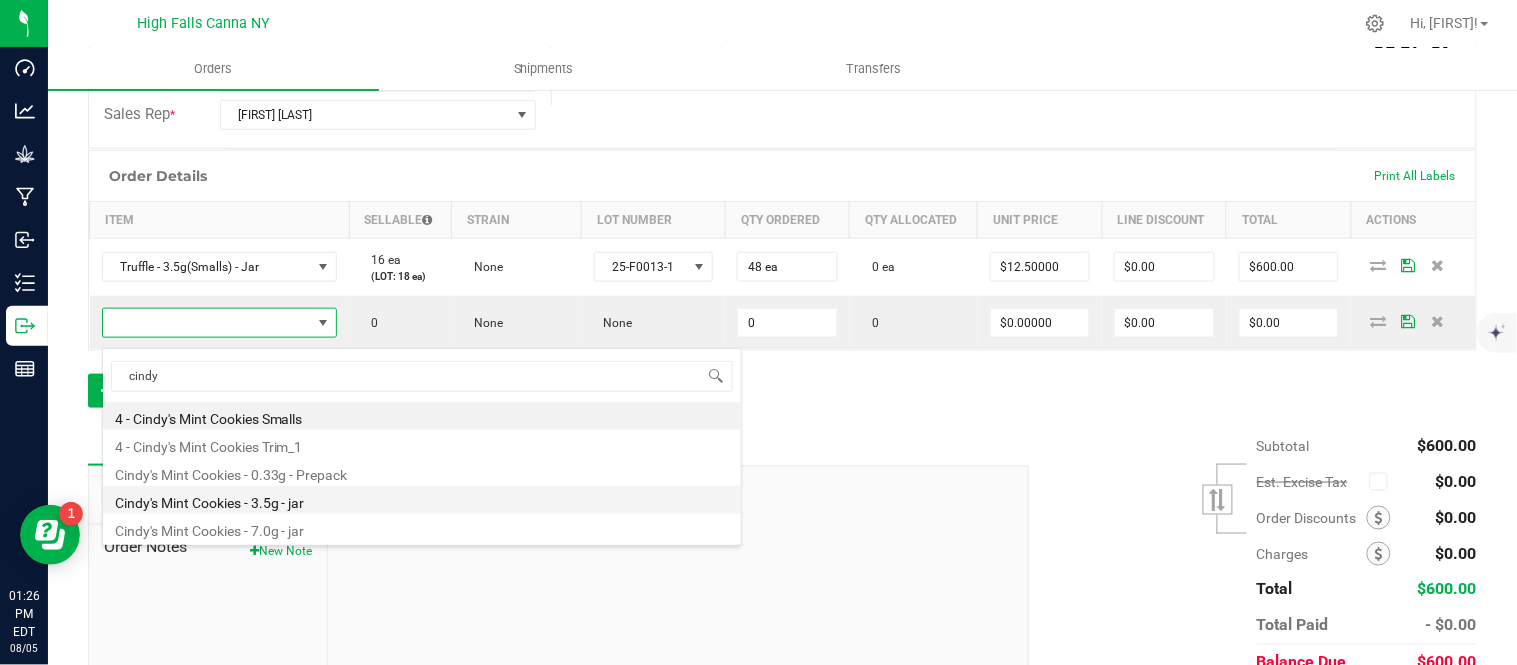 type on "$17.50000" 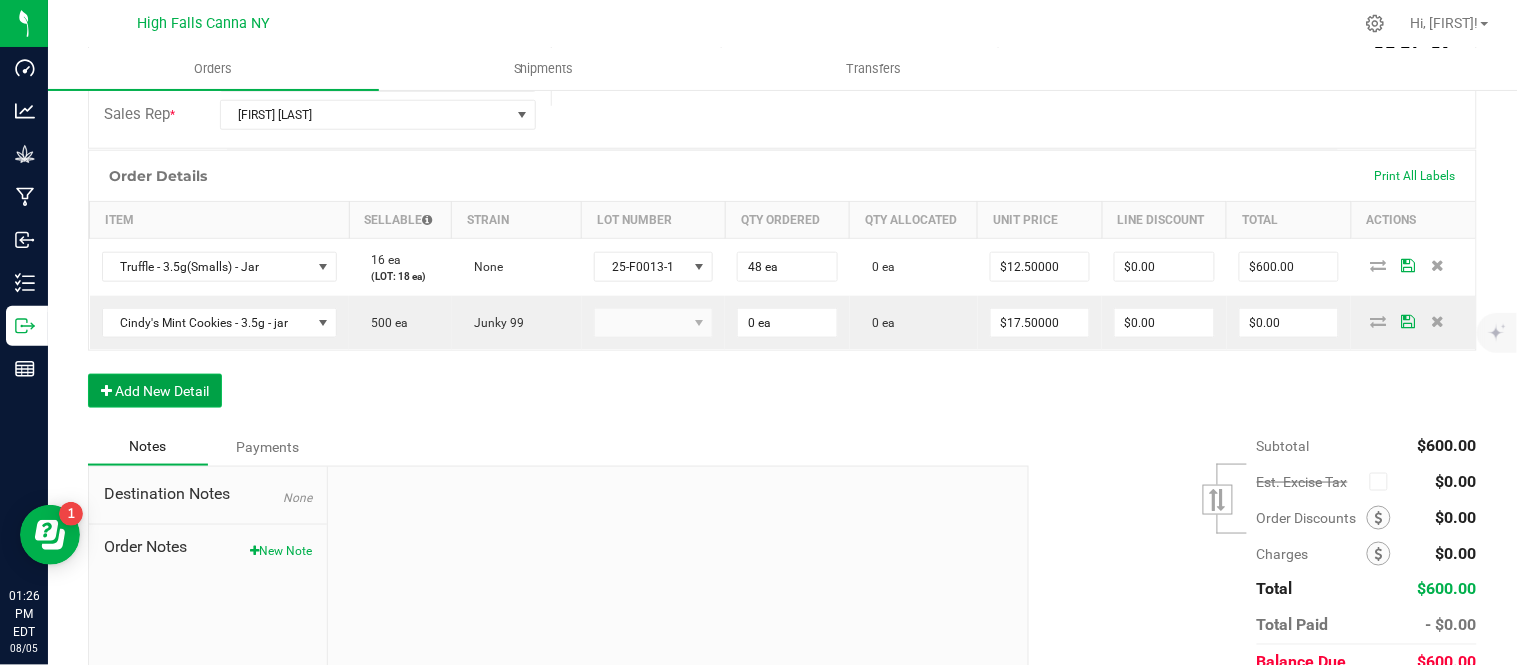 click on "Add New Detail" at bounding box center [155, 391] 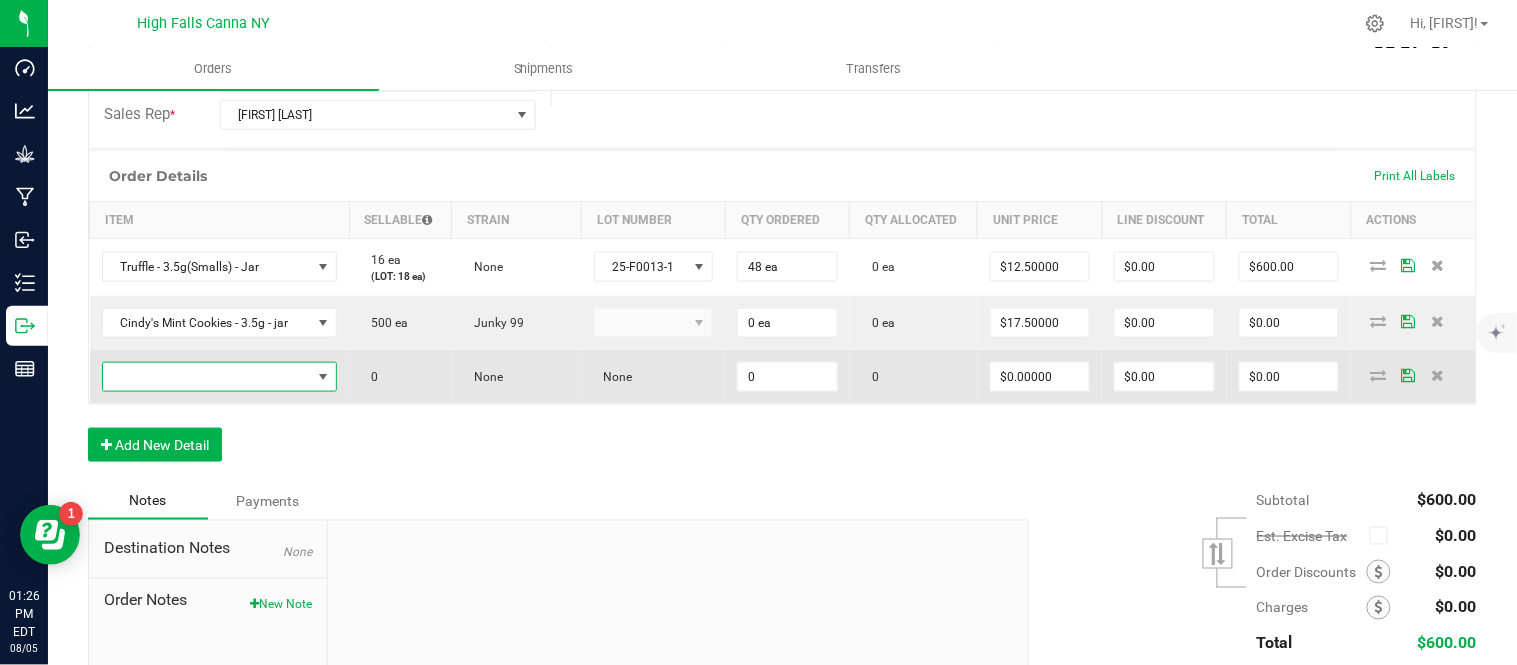 click at bounding box center (207, 377) 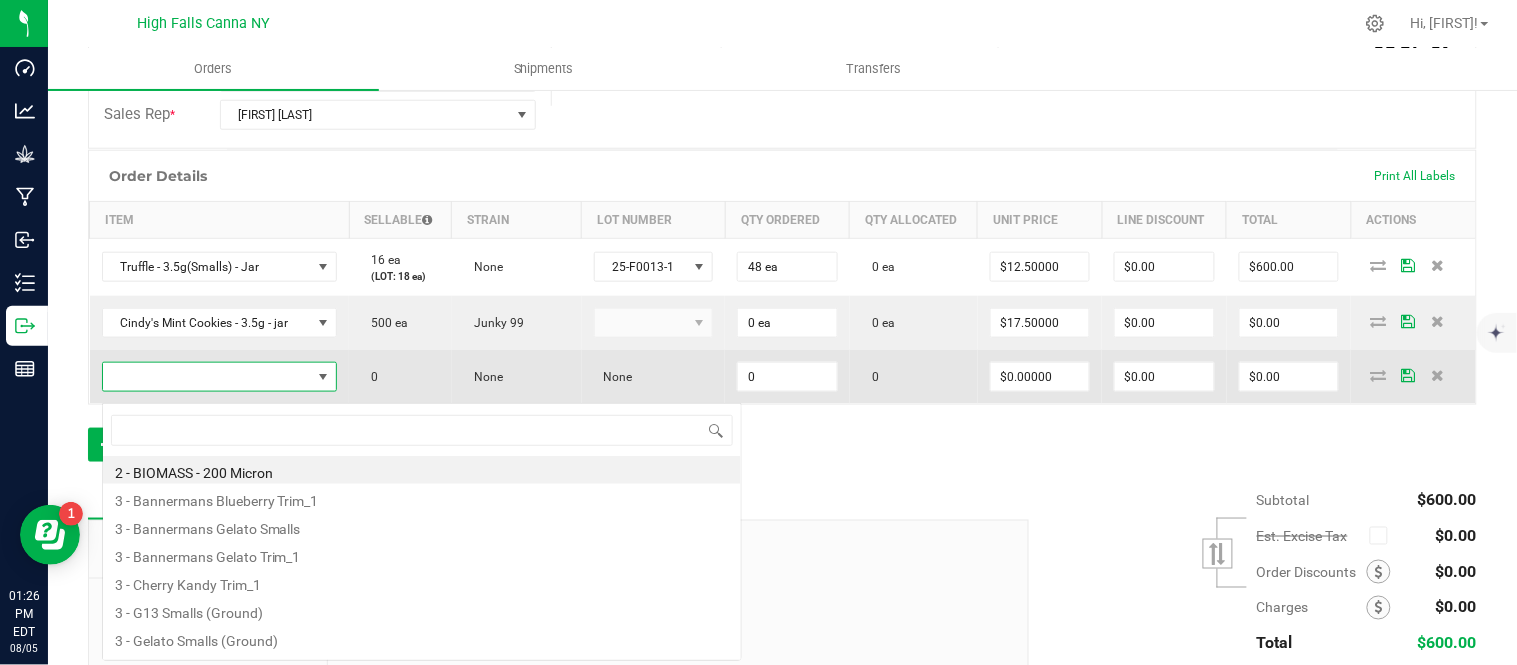 scroll, scrollTop: 99970, scrollLeft: 99766, axis: both 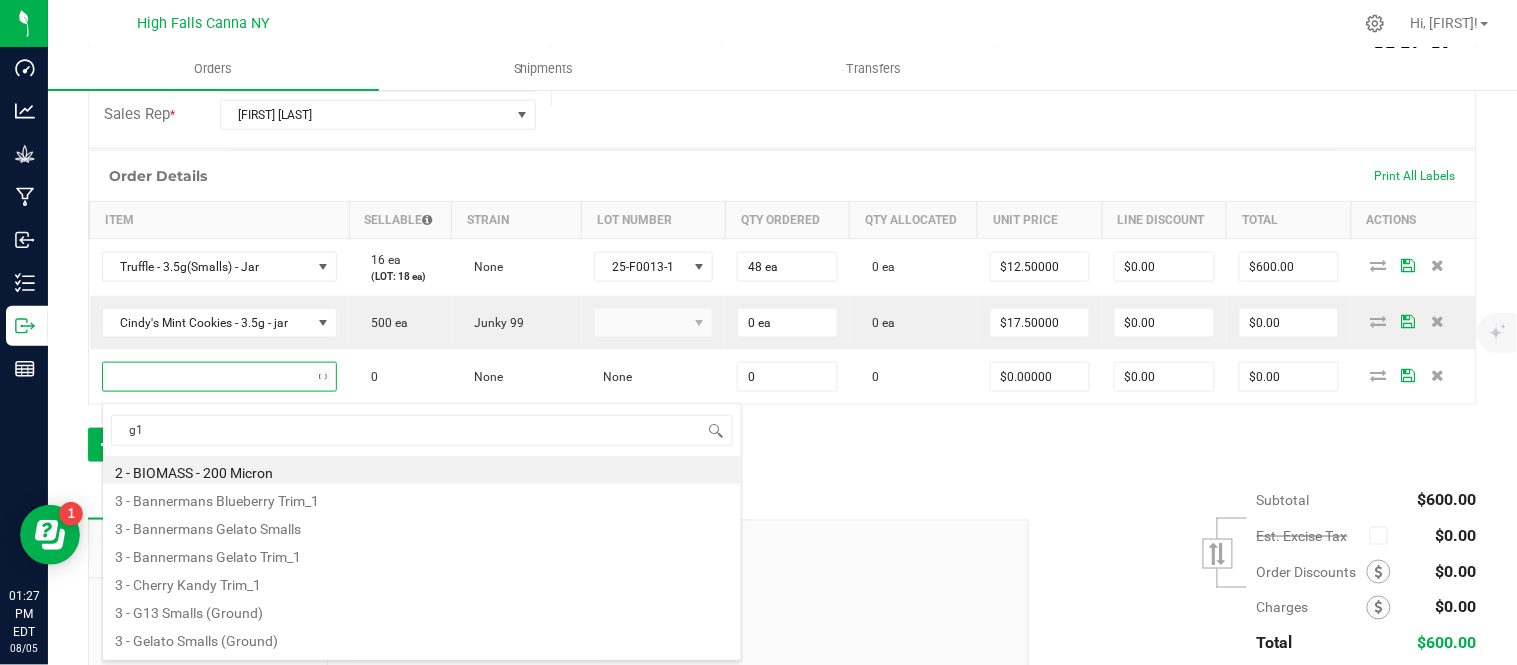 type on "g13" 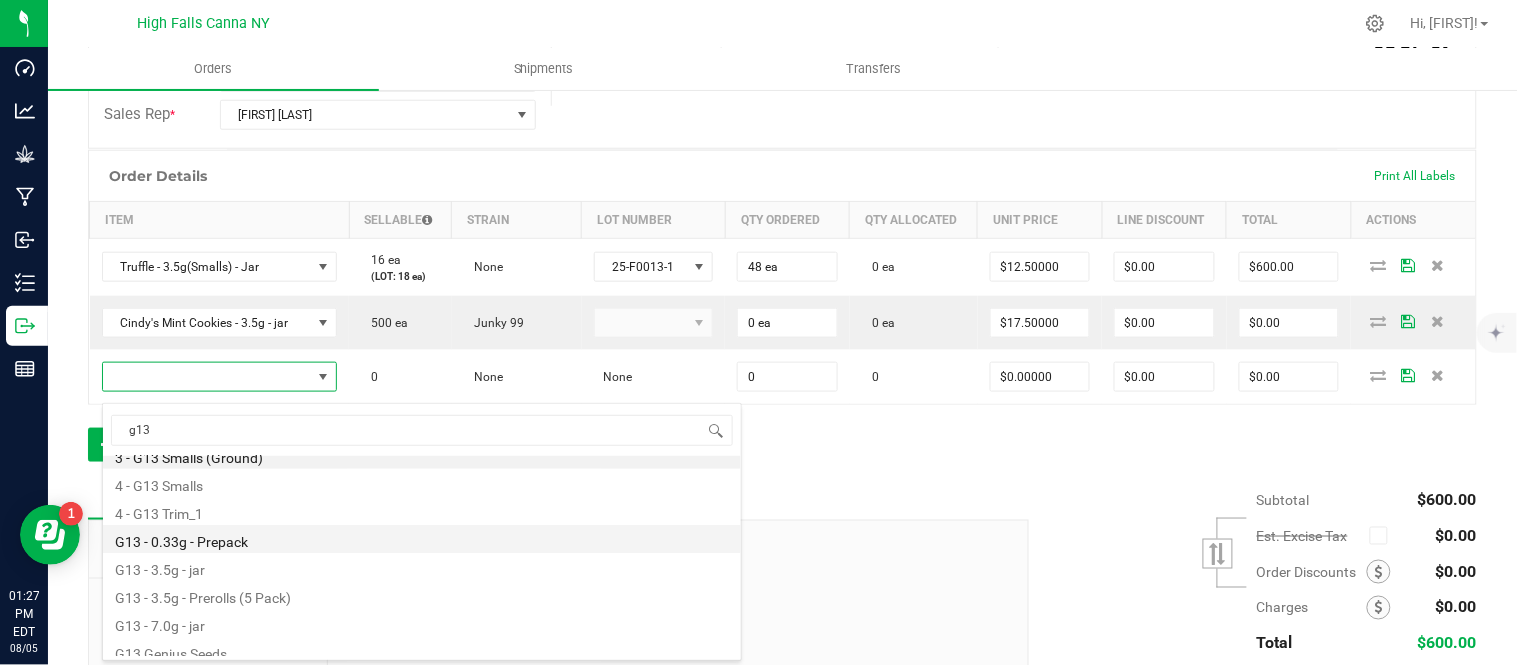 scroll, scrollTop: 23, scrollLeft: 0, axis: vertical 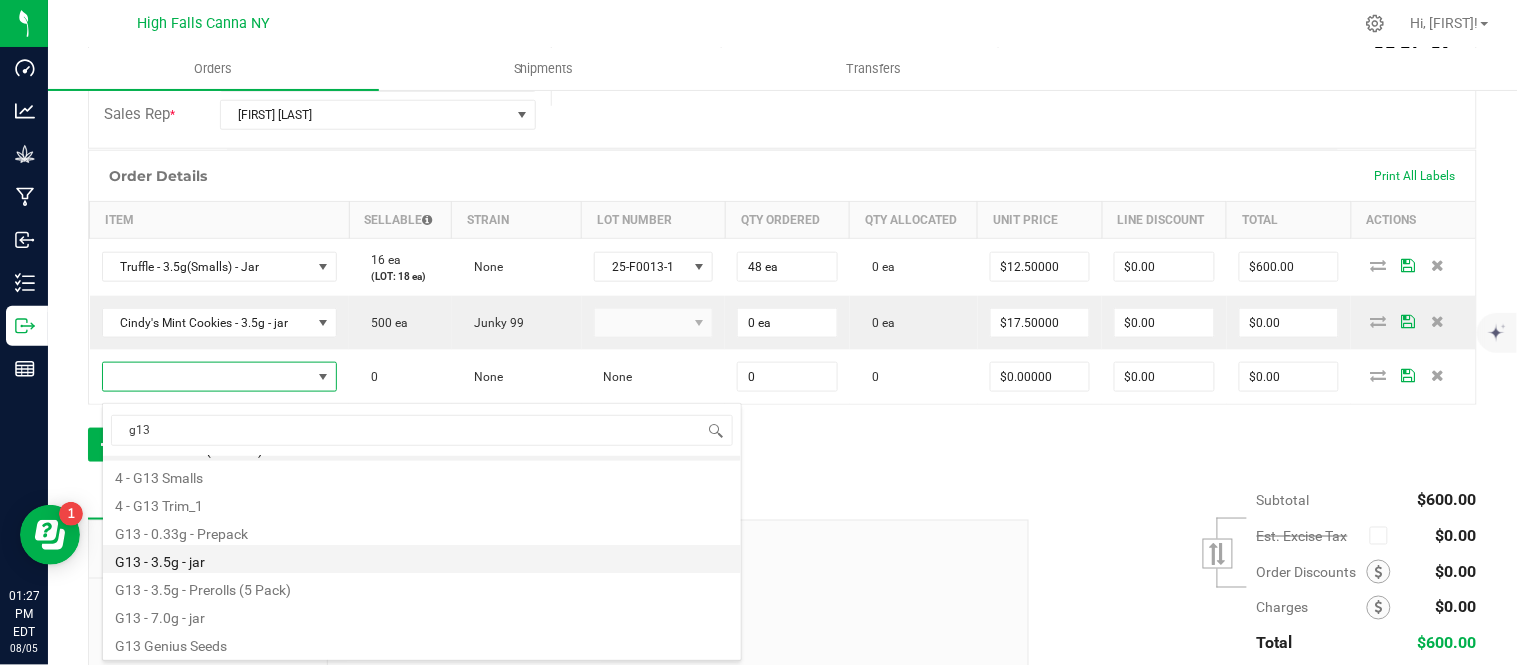 click on "G13 - 3.5g - jar" at bounding box center (422, 559) 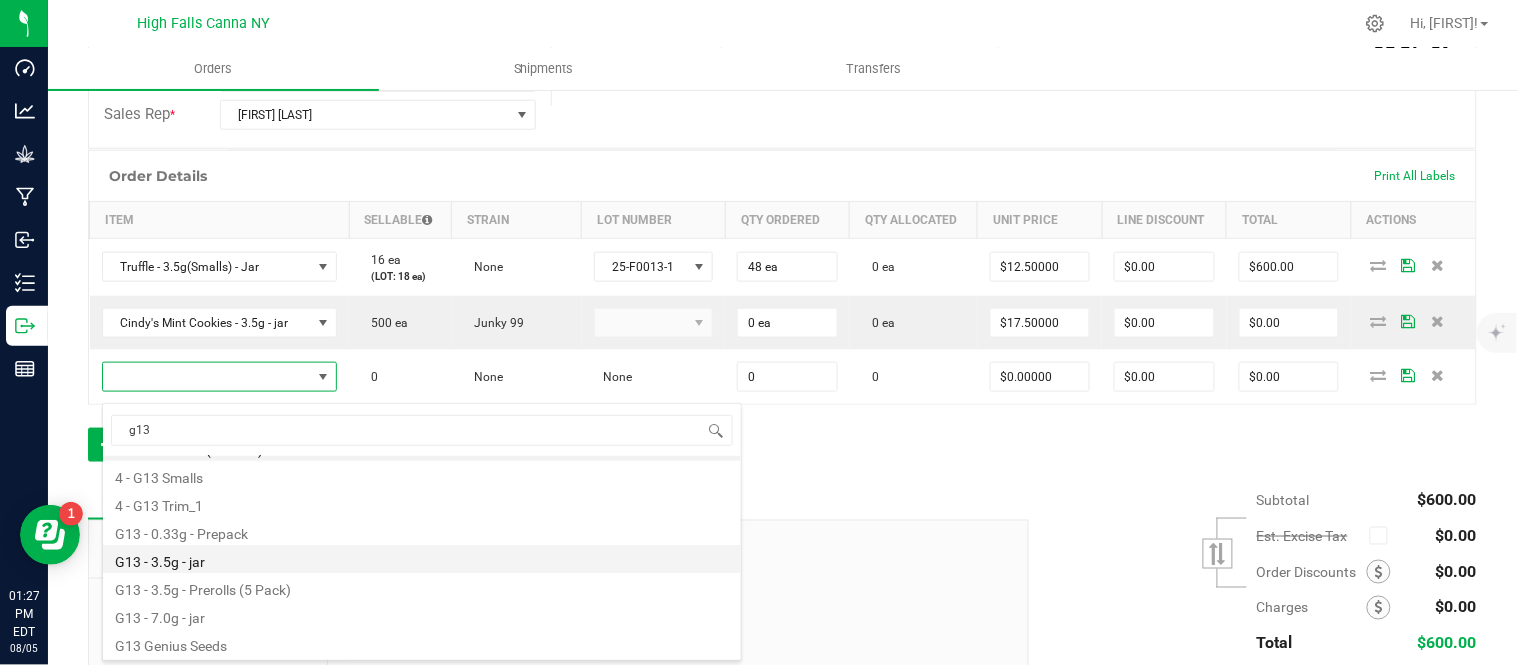 type on "0 ea" 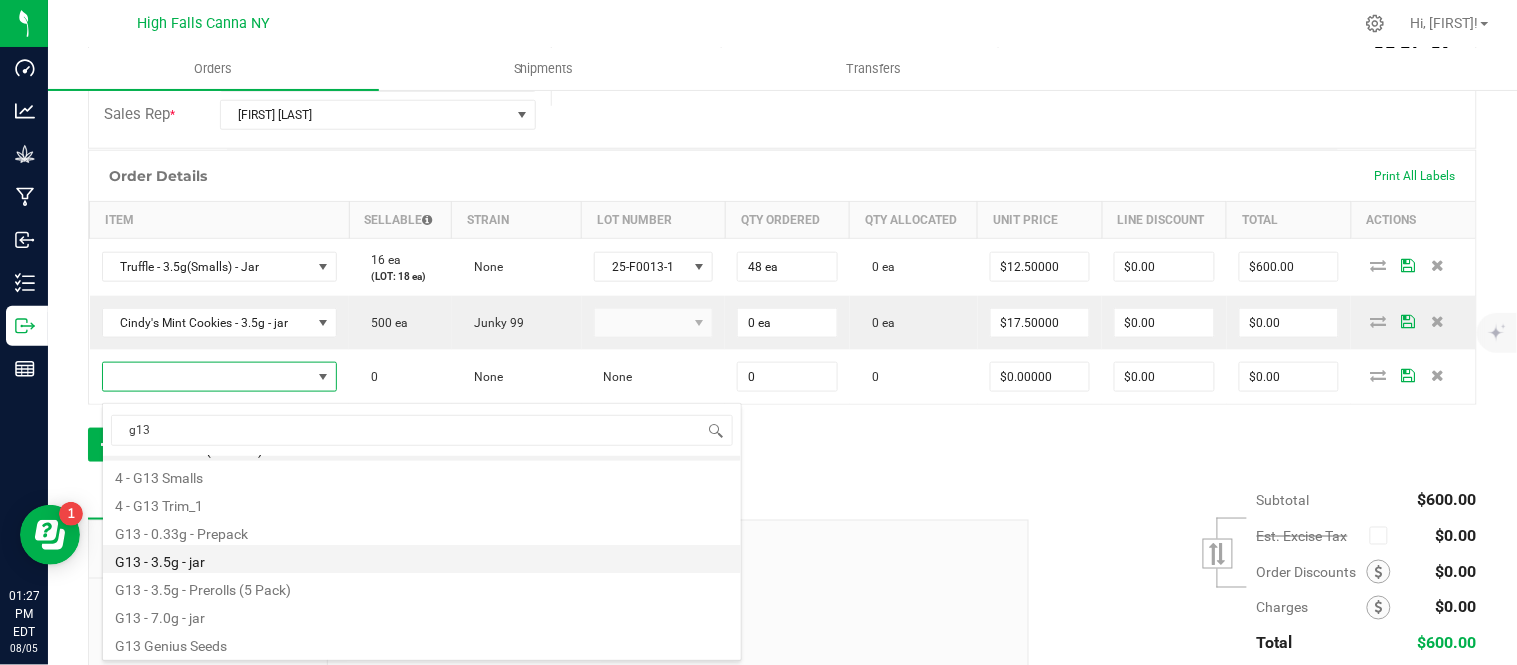 type on "$15.00000" 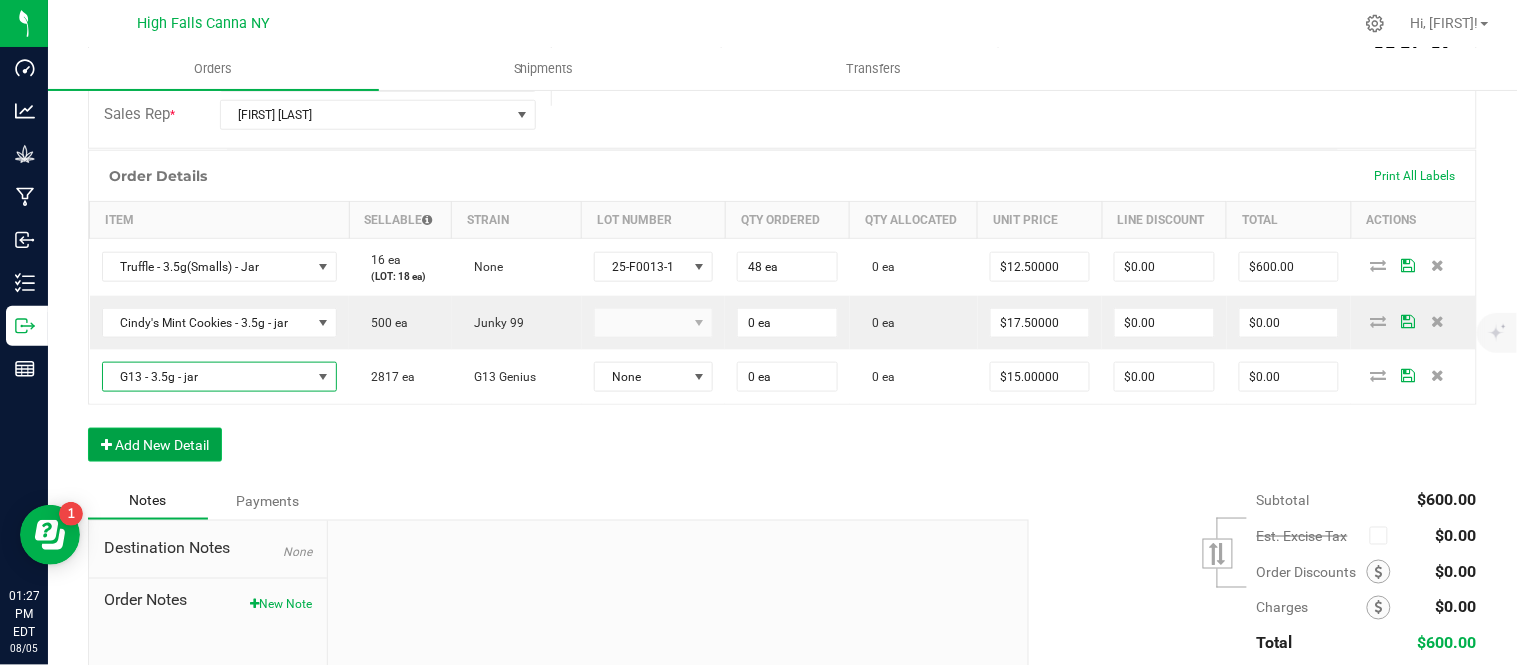 click on "Add New Detail" at bounding box center (155, 445) 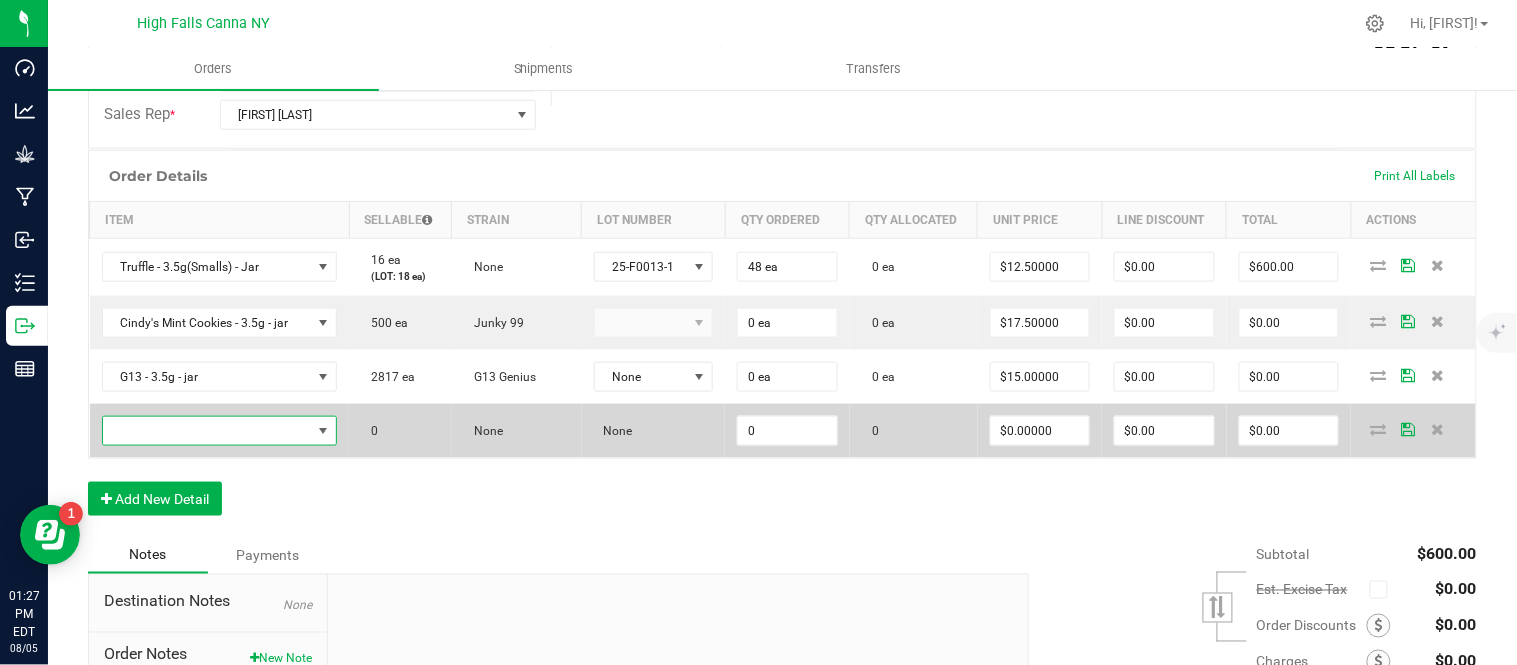 click at bounding box center [207, 431] 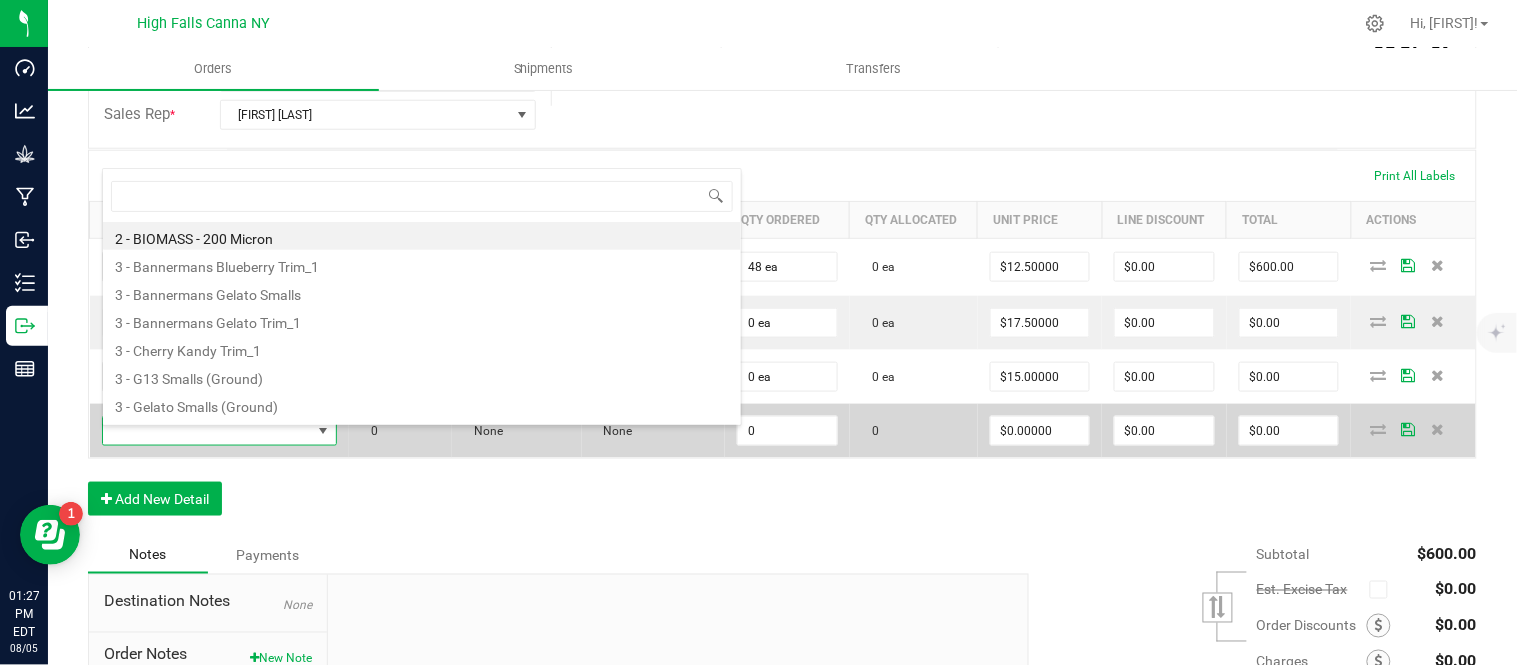 scroll, scrollTop: 99970, scrollLeft: 99766, axis: both 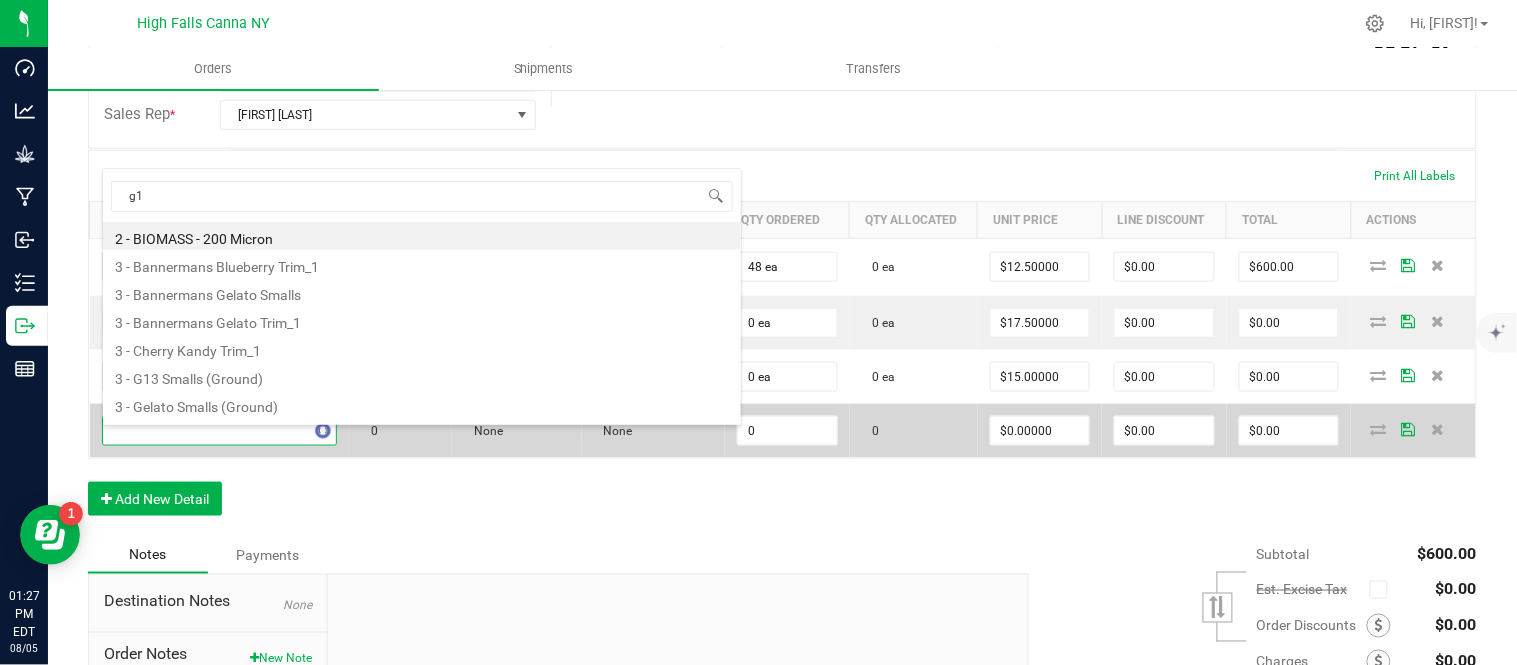 type on "g13" 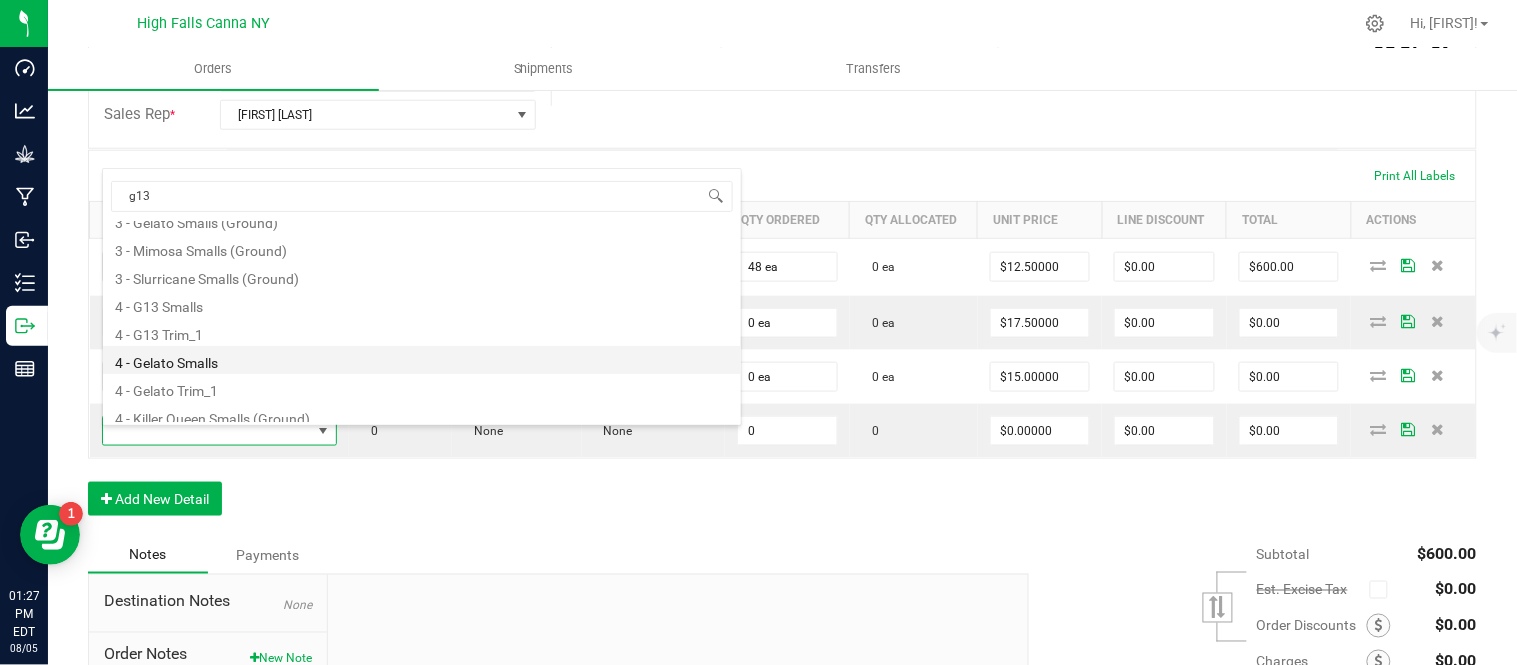 scroll, scrollTop: 23, scrollLeft: 0, axis: vertical 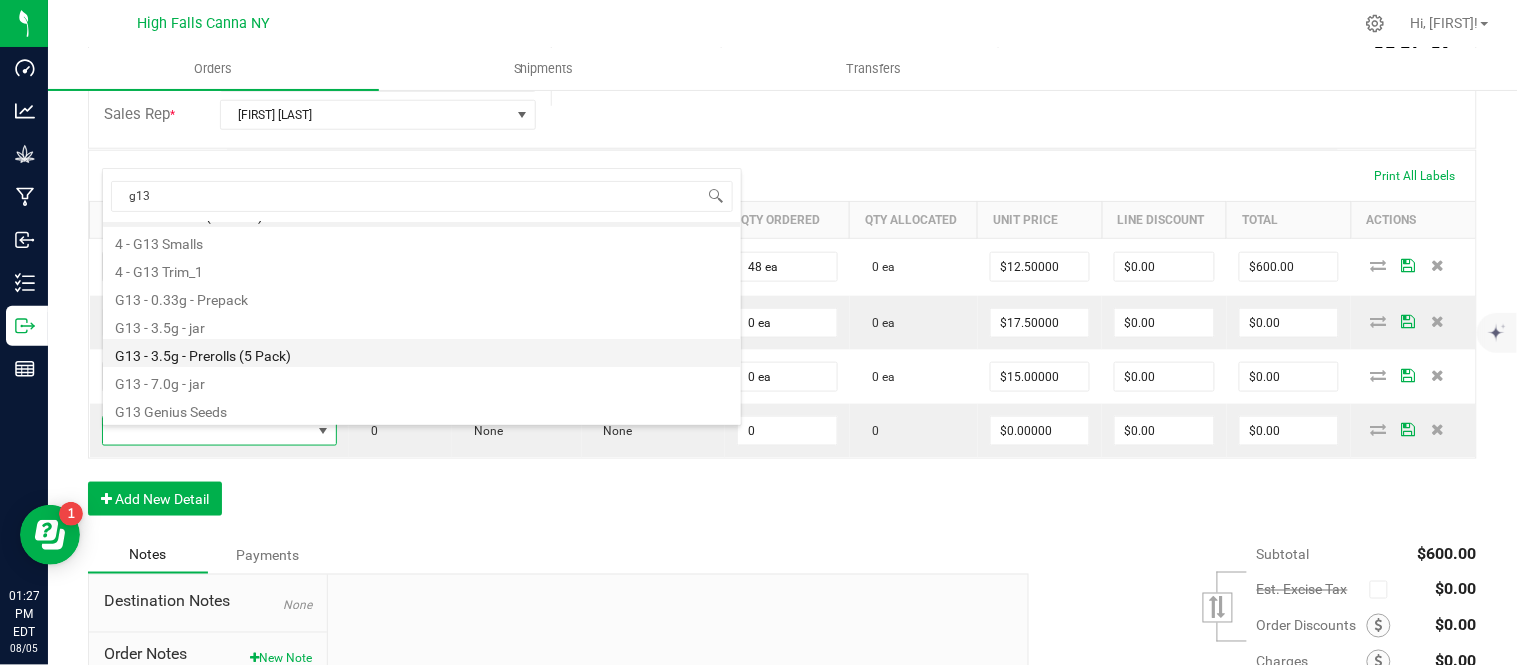 click on "G13 - 3.5g - Prerolls (5 Pack)" at bounding box center (422, 353) 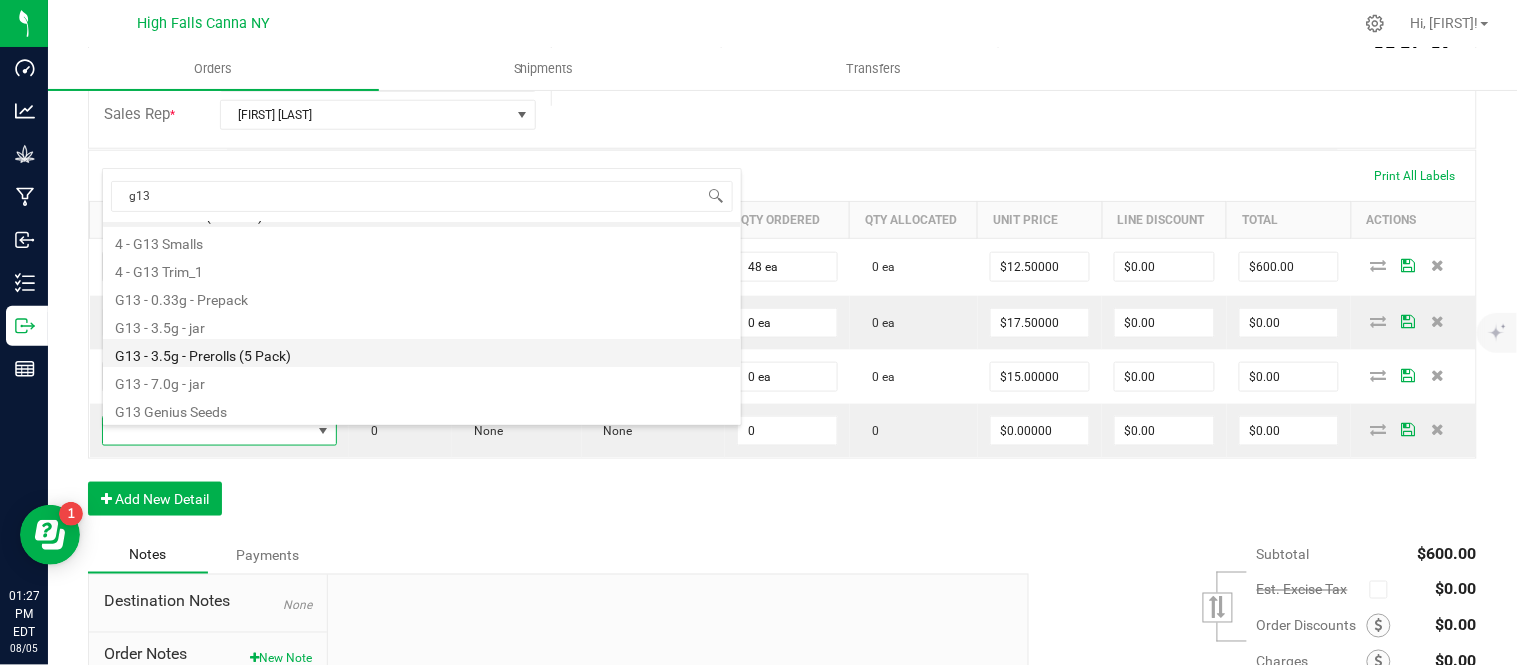 type on "0 ea" 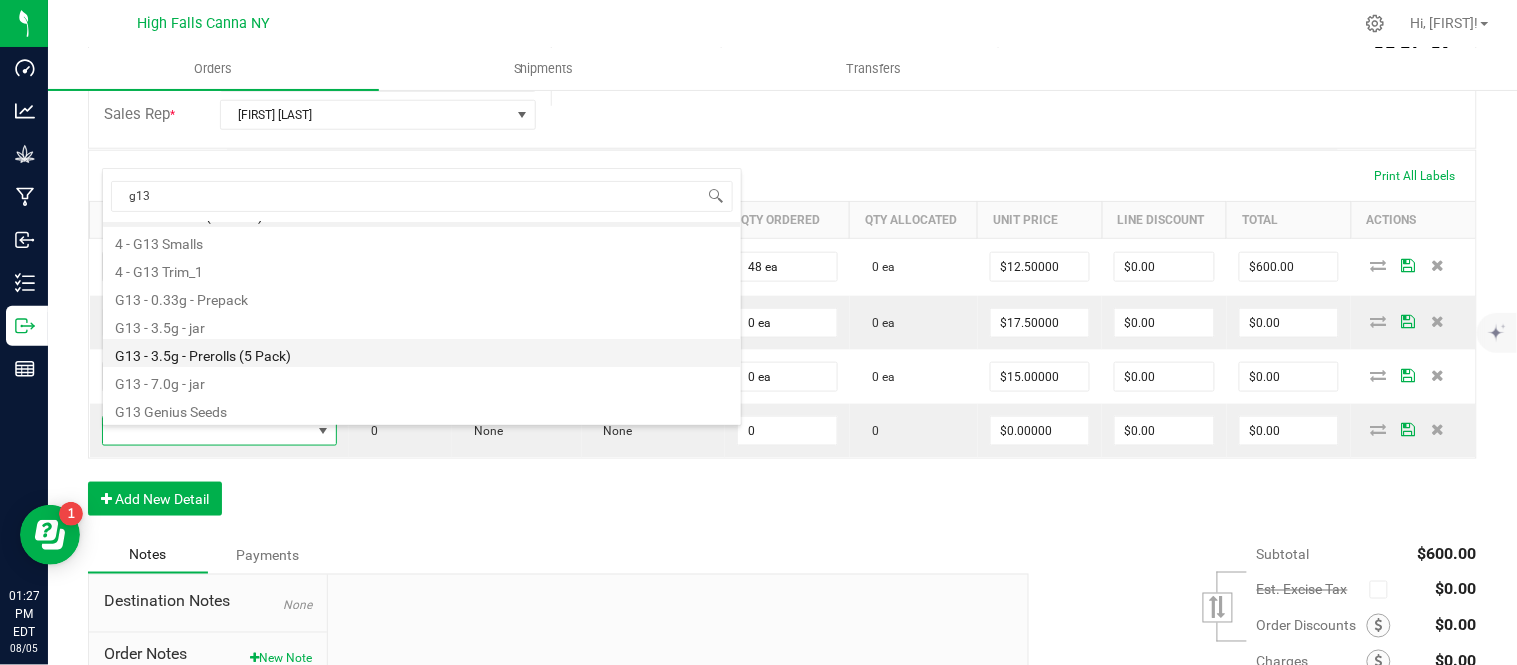 type on "$15.00000" 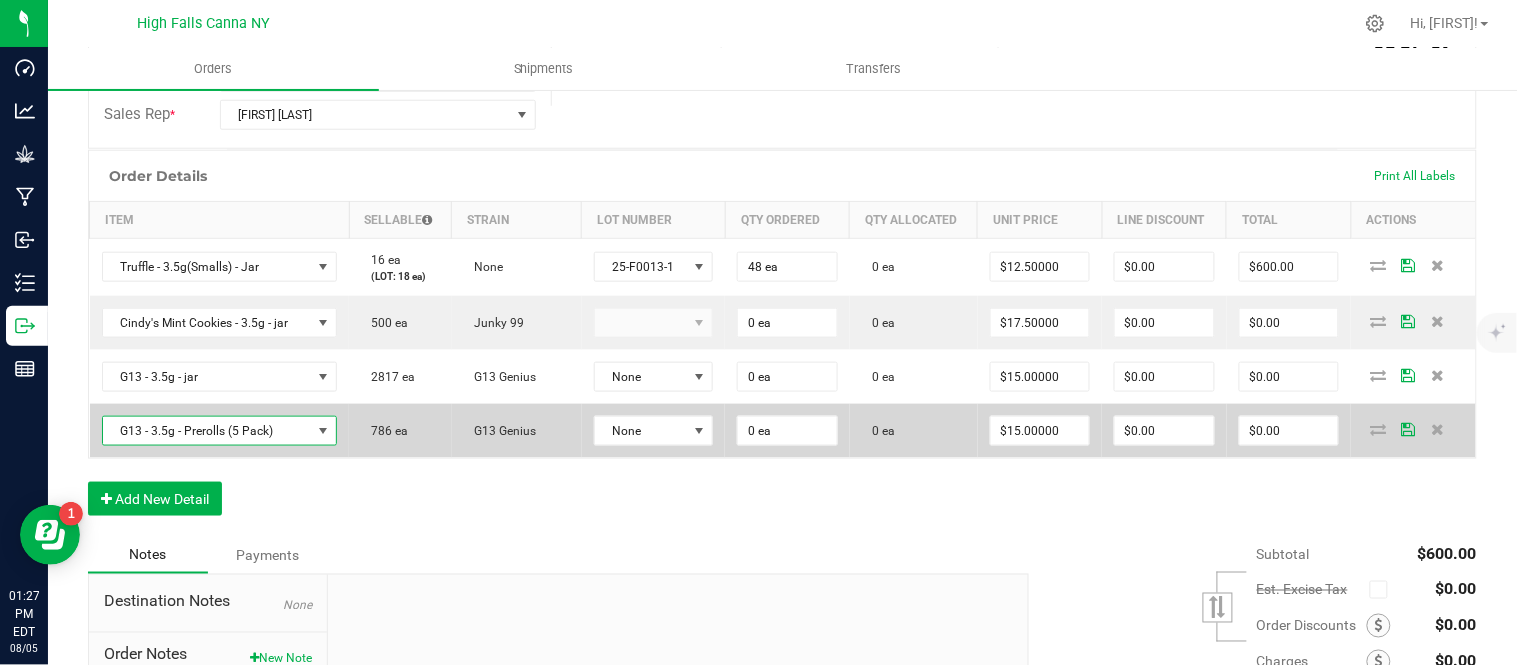 click on "G13 - 3.5g - Prerolls (5 Pack)" at bounding box center [207, 431] 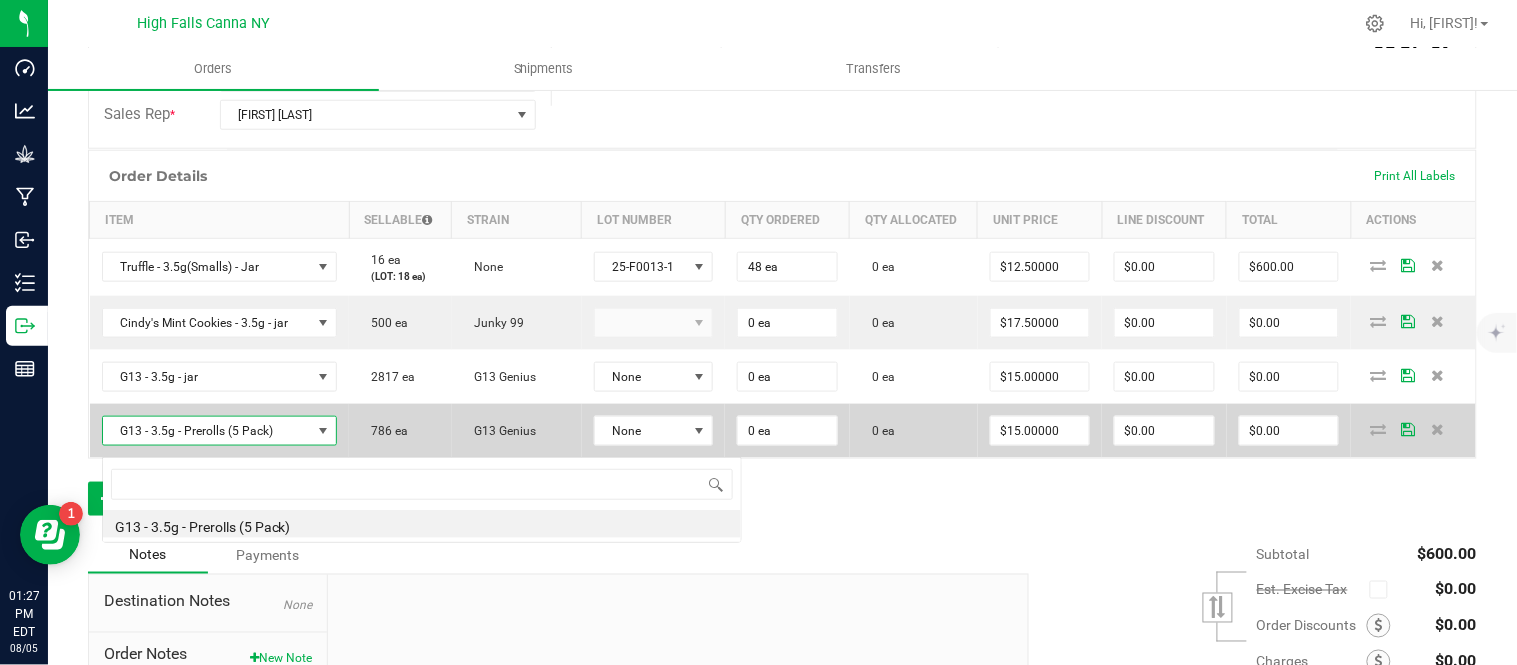 scroll, scrollTop: 99970, scrollLeft: 99766, axis: both 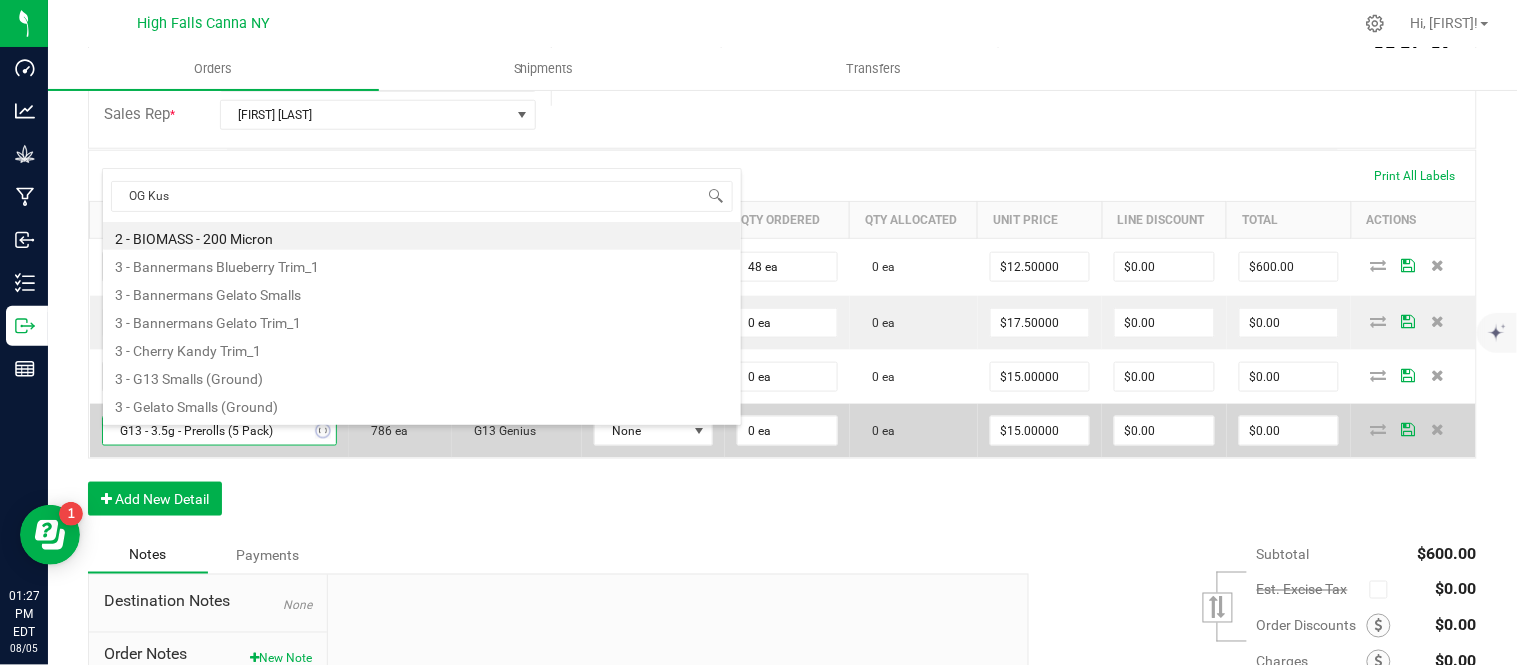 type on "OG Kush" 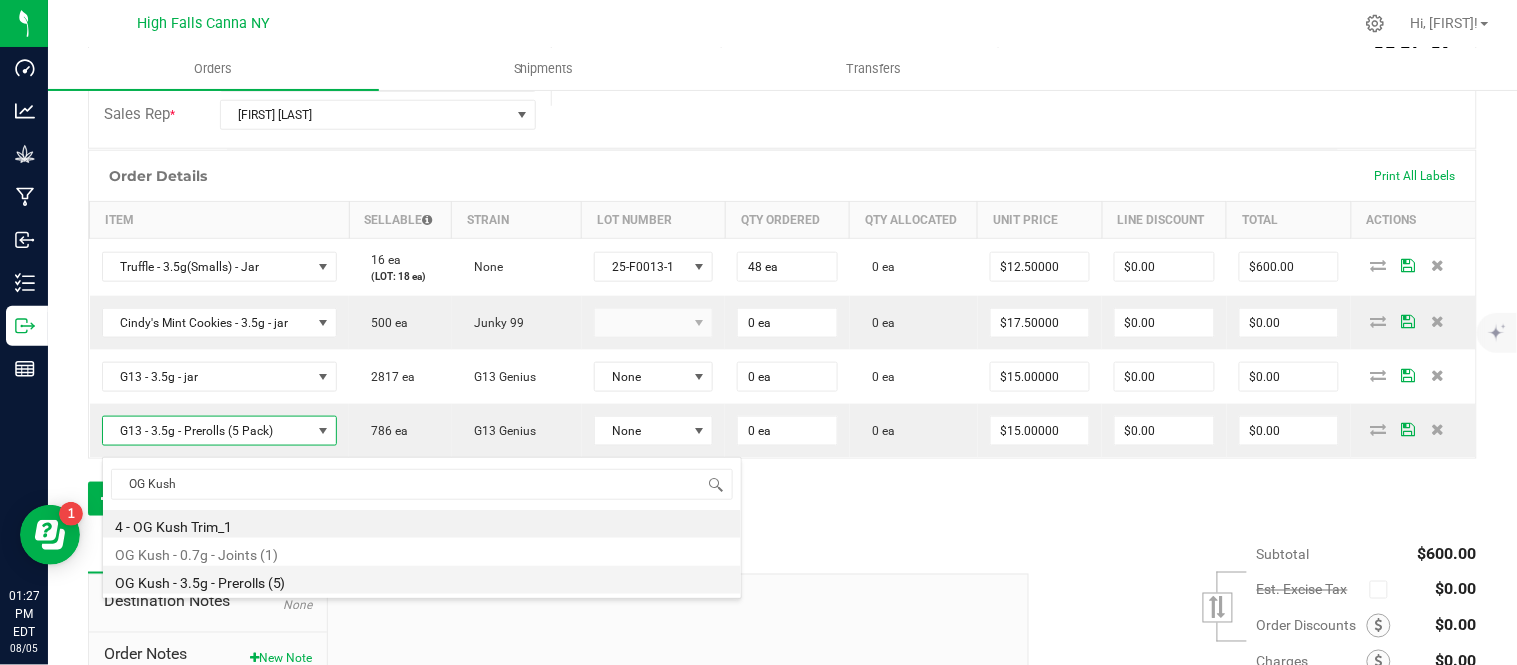 click on "OG Kush - 3.5g - Prerolls (5)" at bounding box center [422, 580] 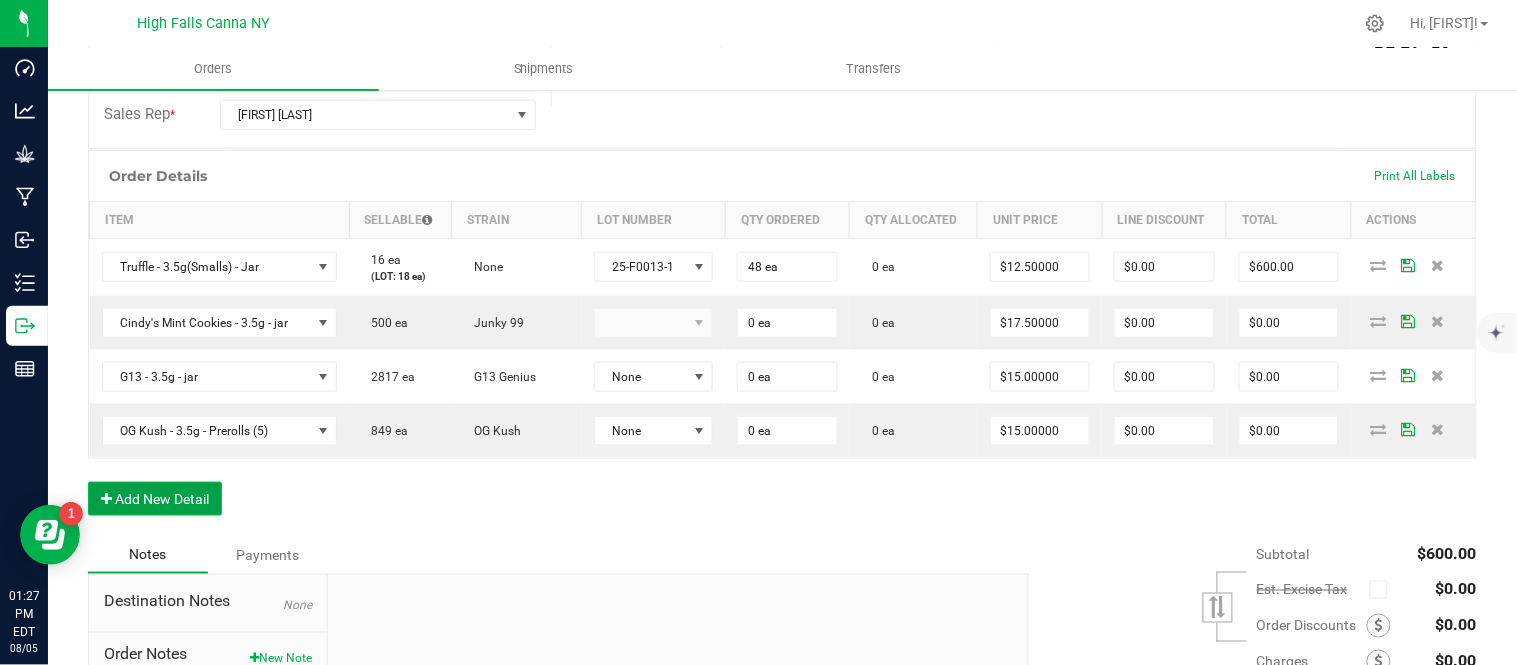click on "Add New Detail" at bounding box center [155, 499] 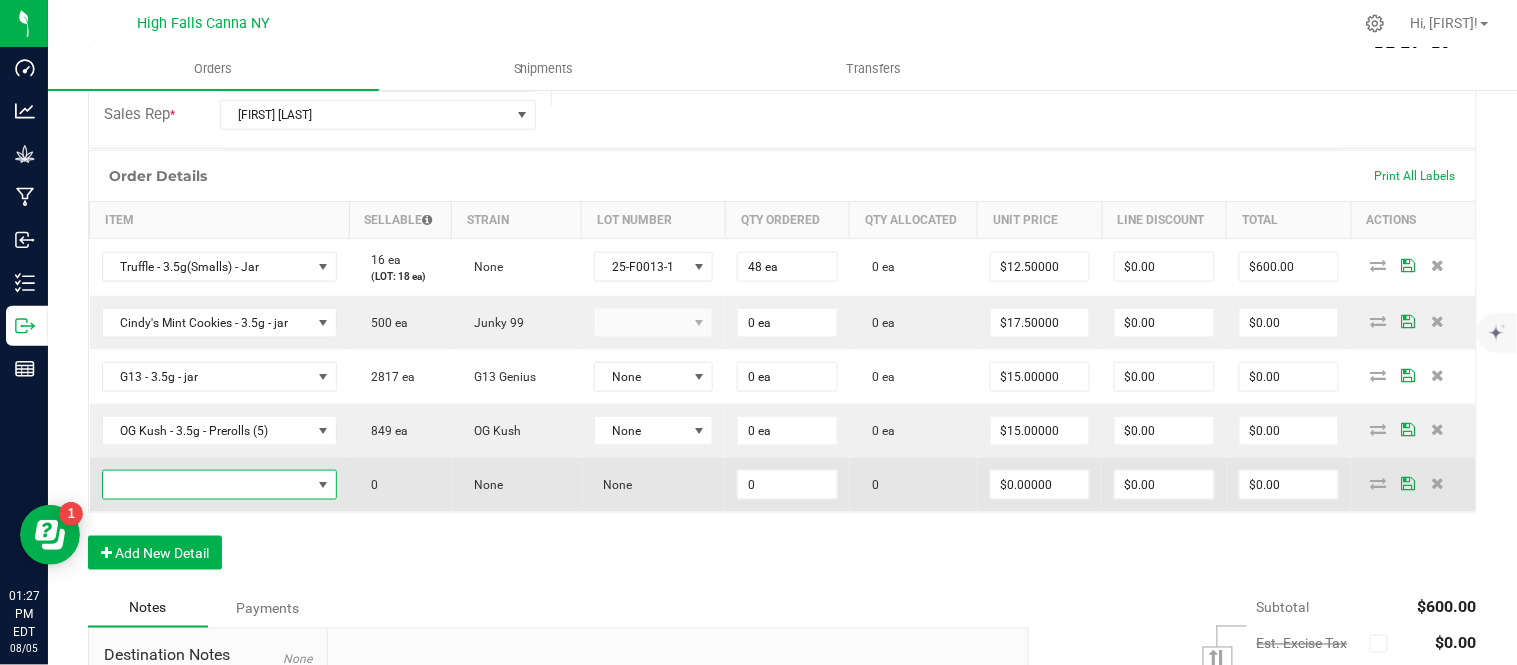 click at bounding box center (207, 485) 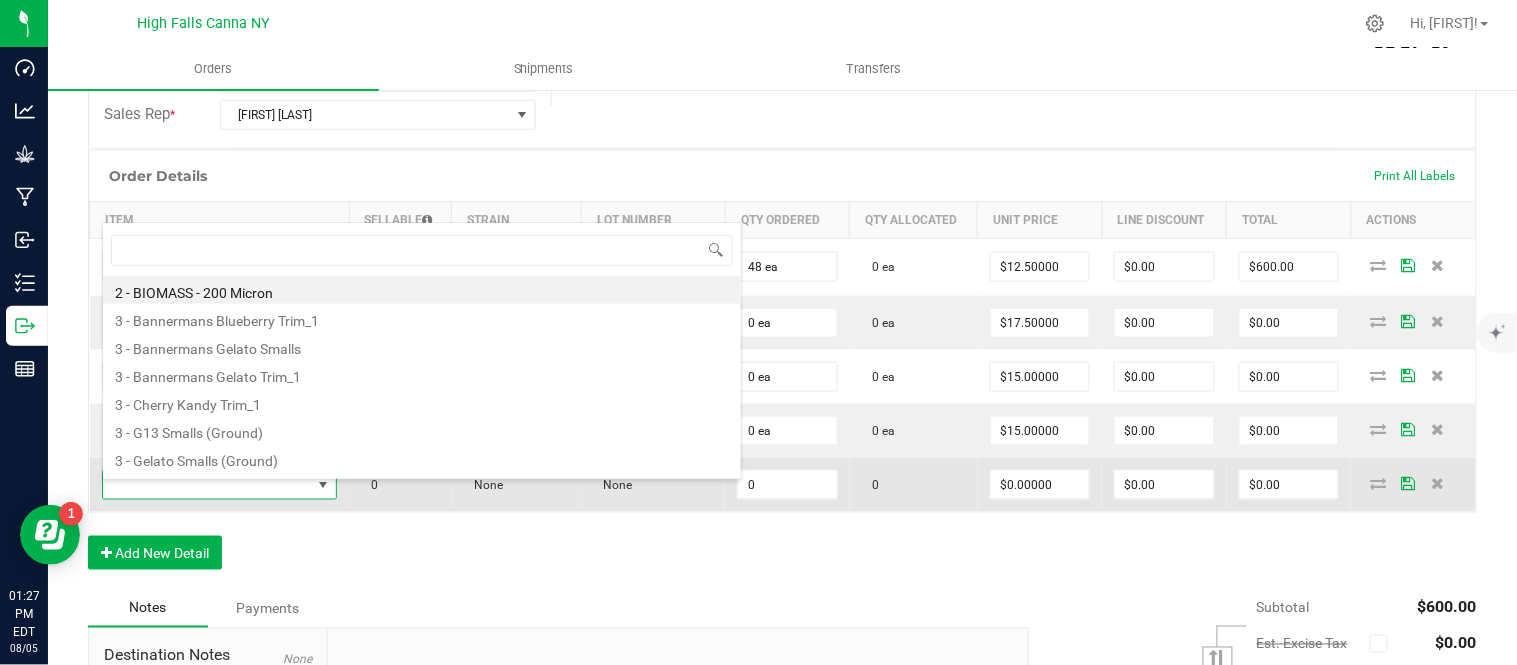 scroll, scrollTop: 99970, scrollLeft: 99766, axis: both 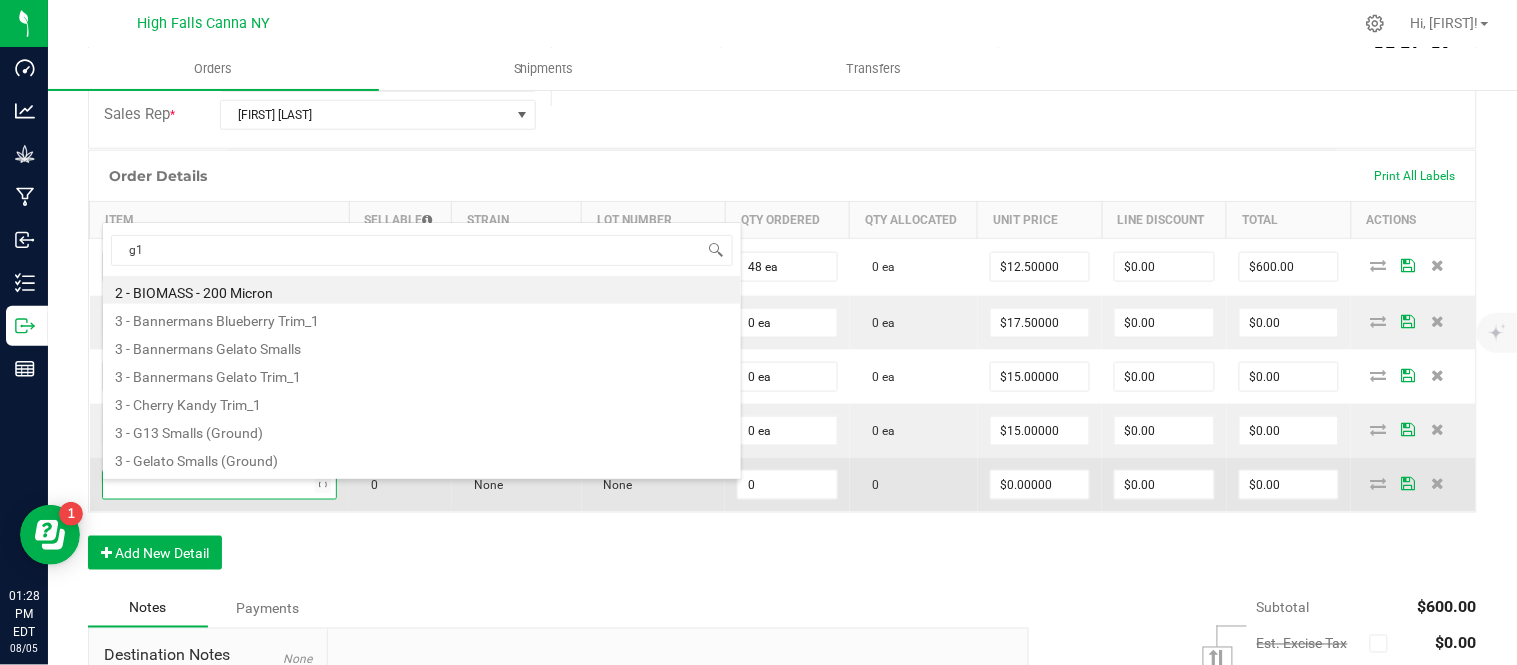 type on "g13" 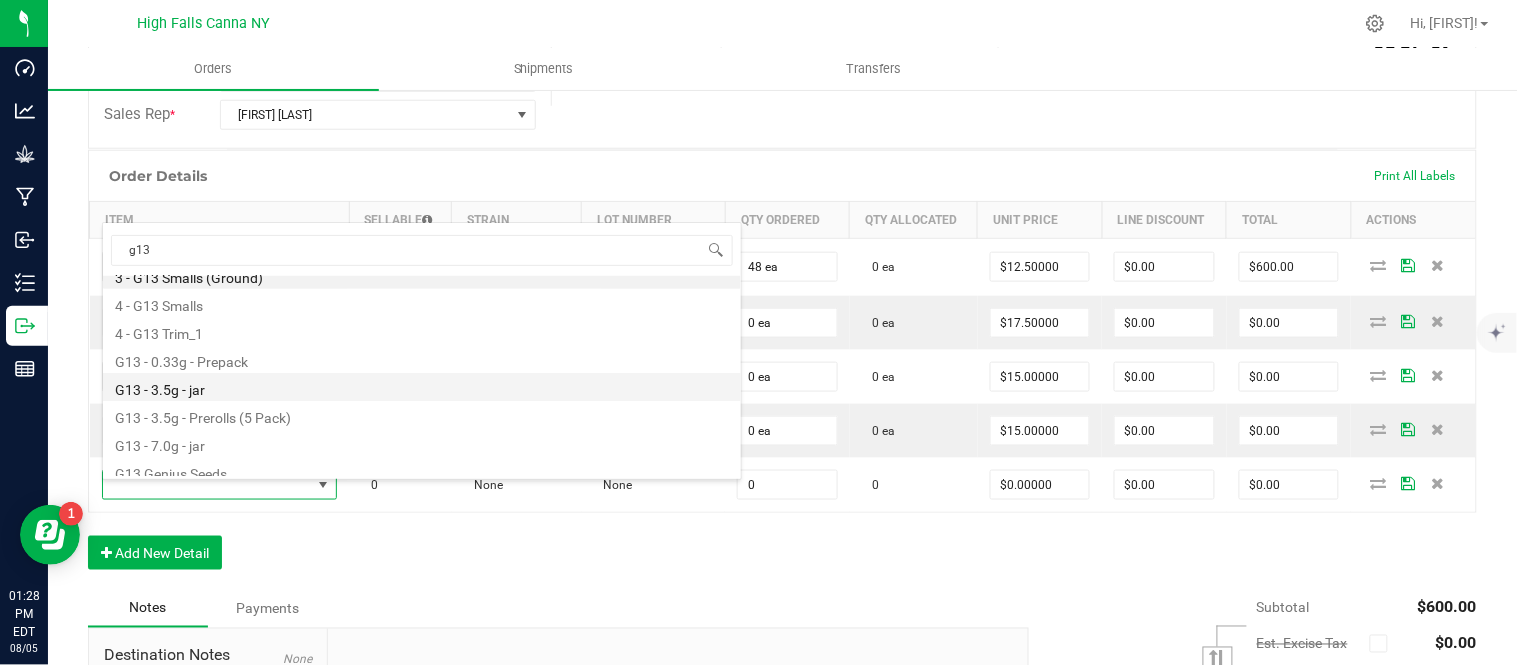 scroll, scrollTop: 23, scrollLeft: 0, axis: vertical 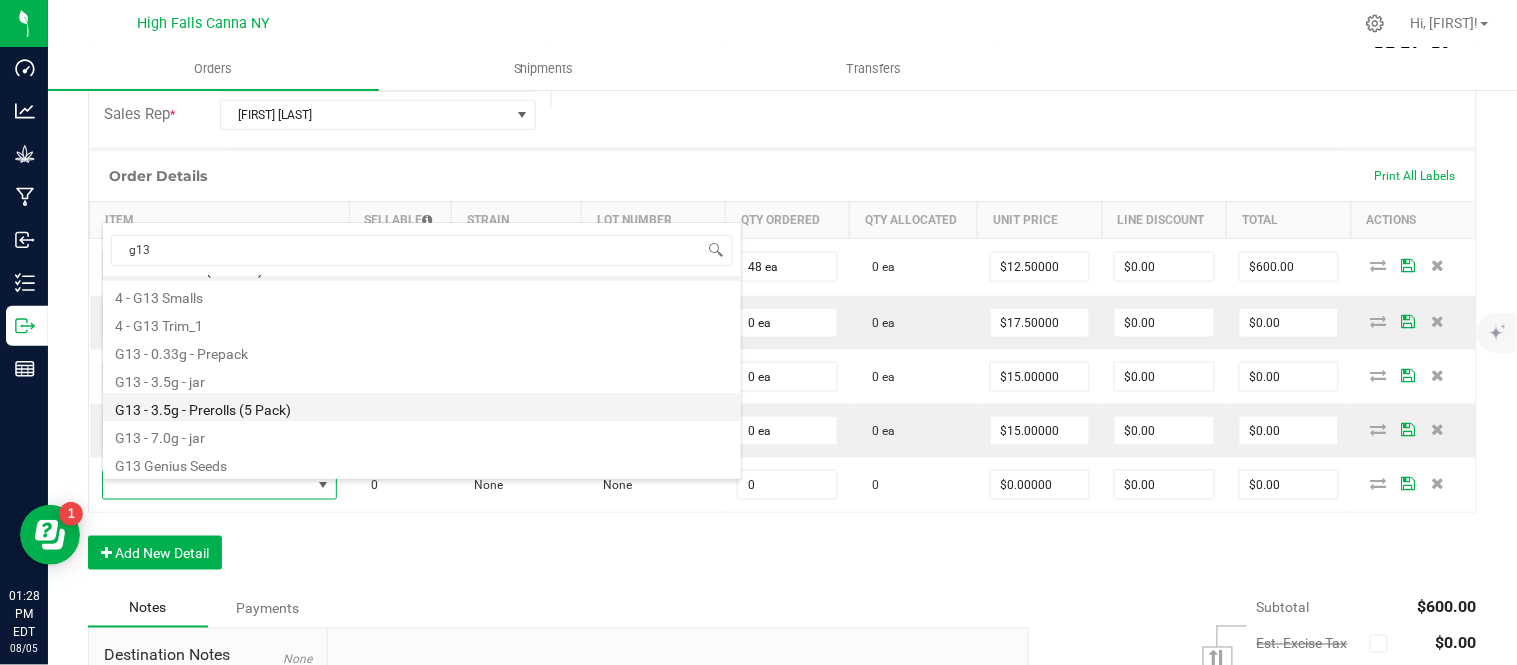 click on "G13 - 3.5g - Prerolls (5 Pack)" at bounding box center (422, 407) 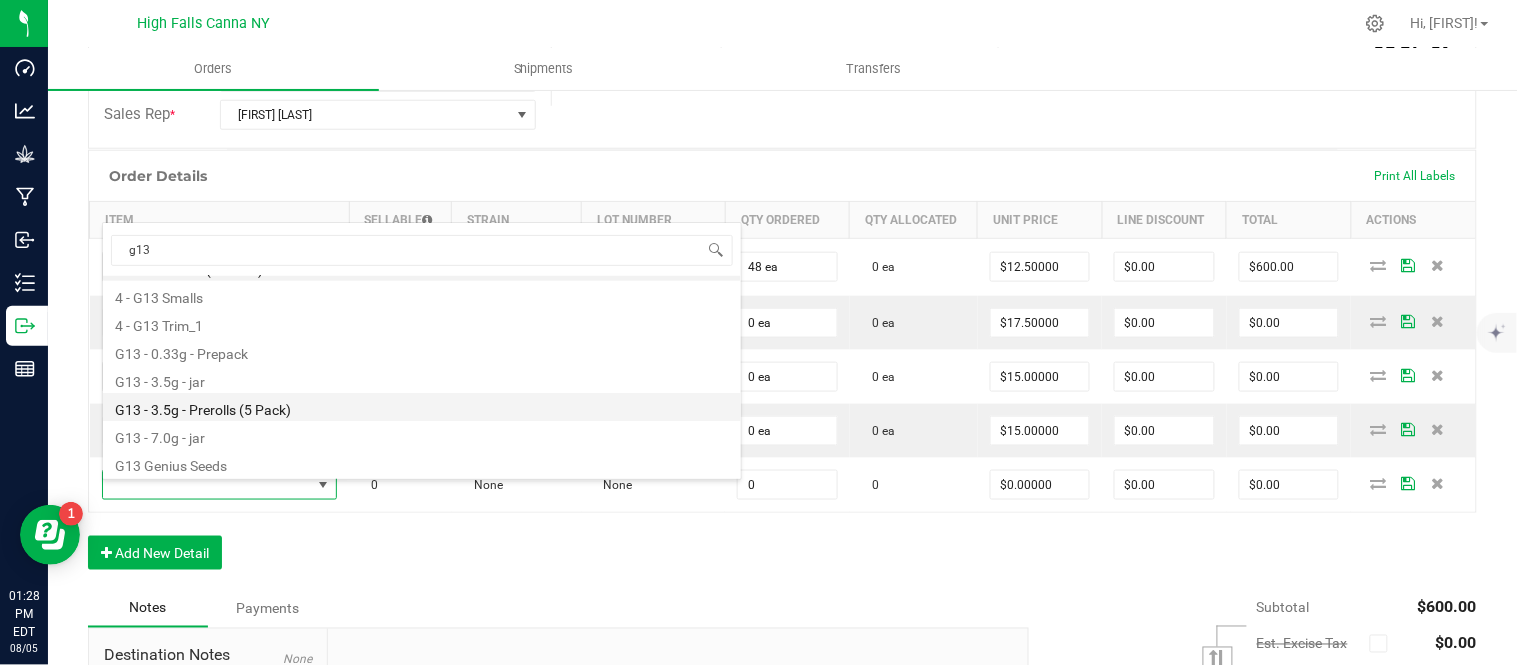 type on "0 ea" 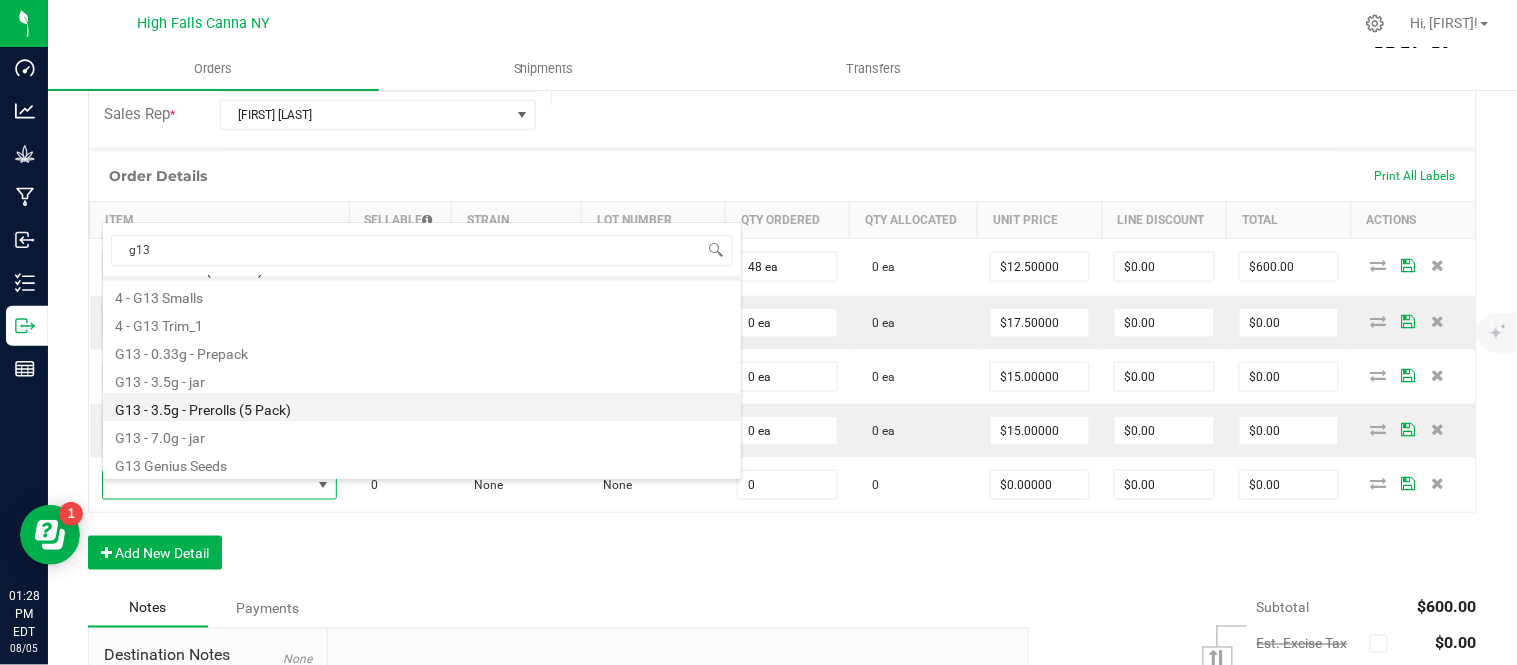 type on "$15.00000" 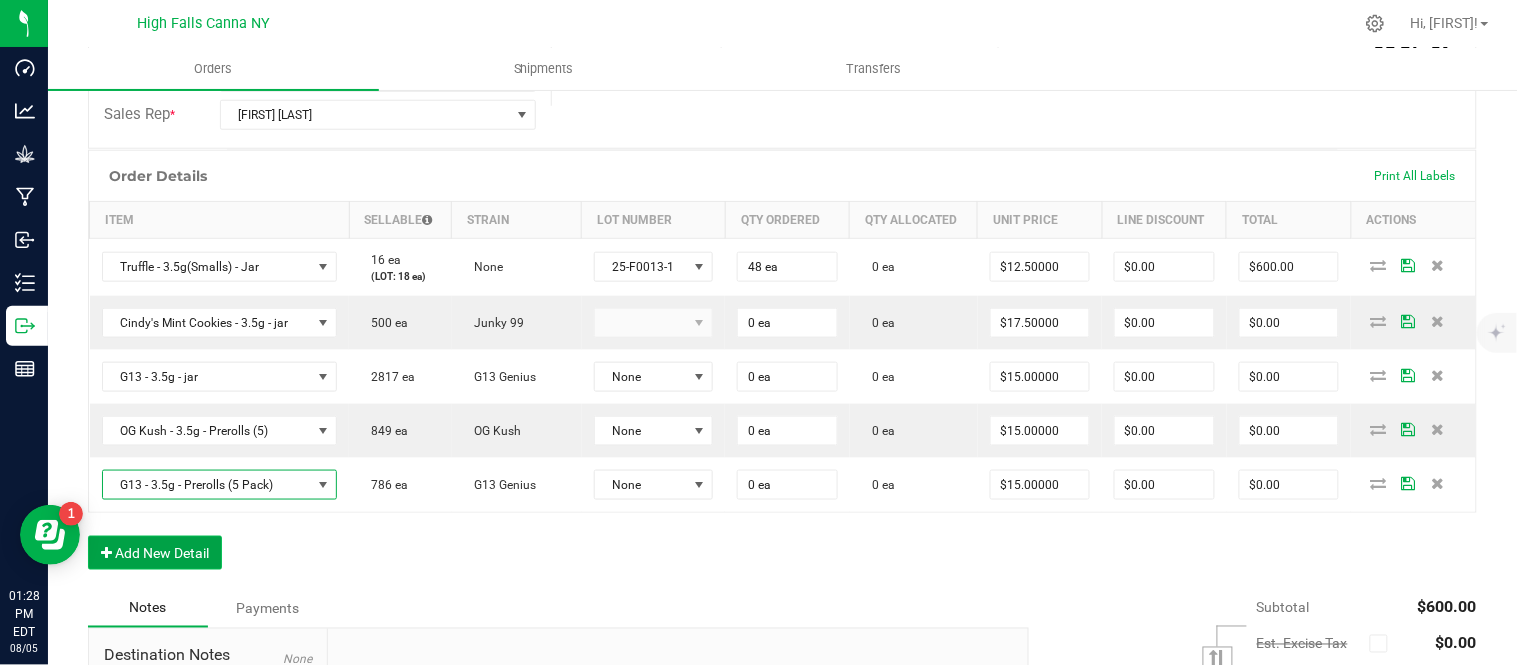 click on "Add New Detail" at bounding box center (155, 553) 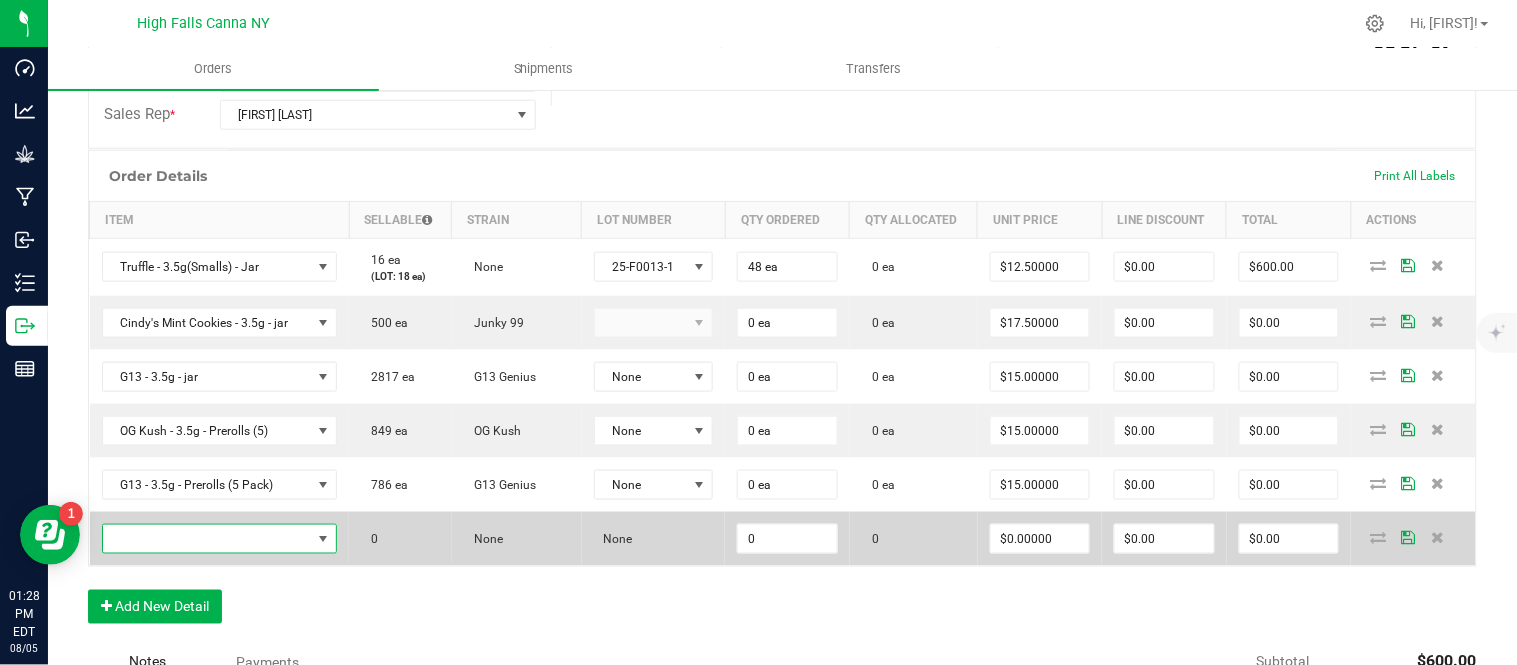 click at bounding box center (207, 539) 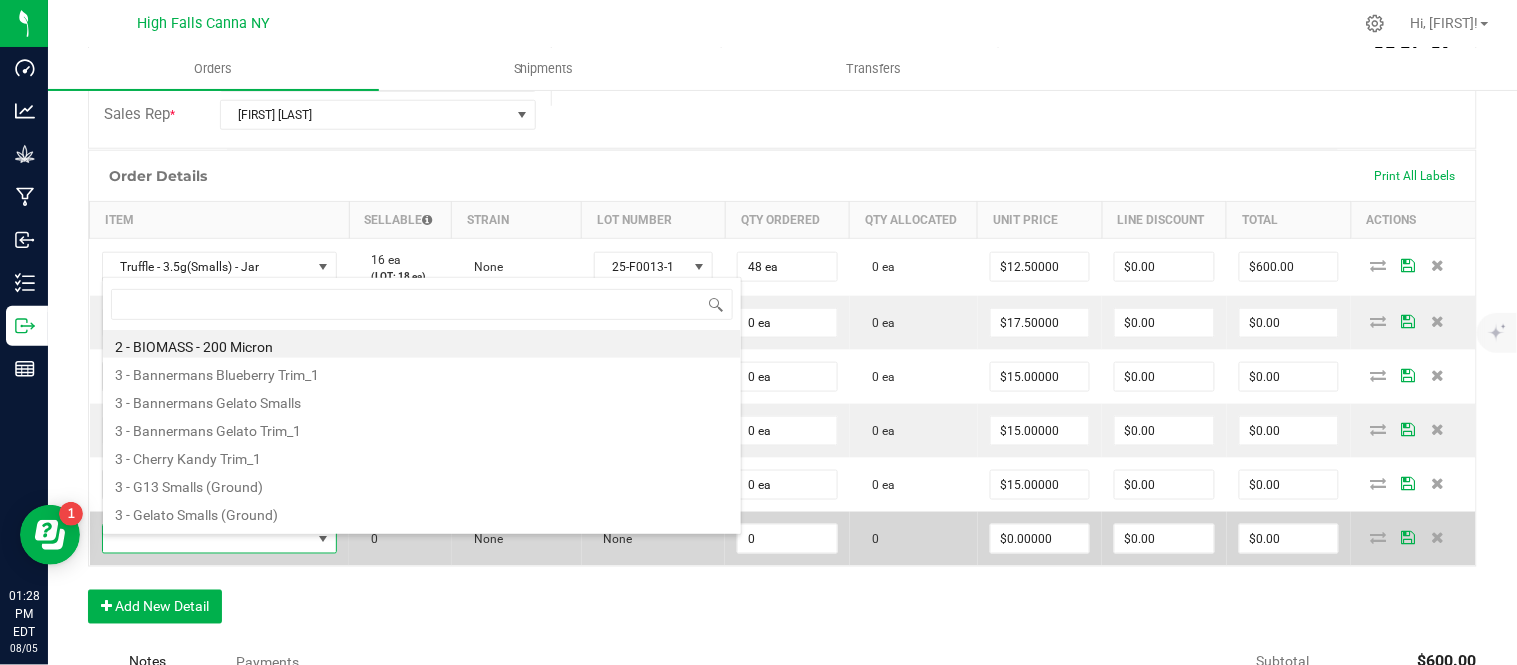 scroll, scrollTop: 99970, scrollLeft: 99766, axis: both 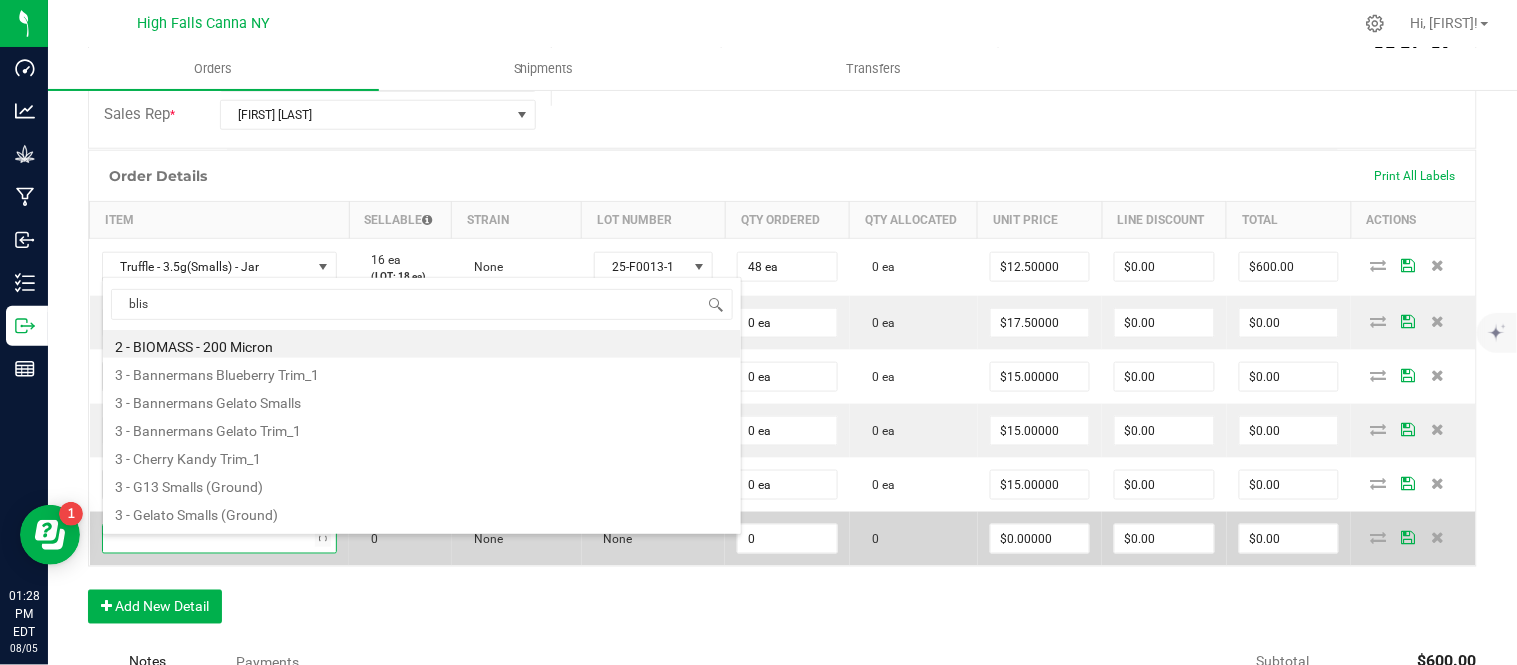 type on "bliss" 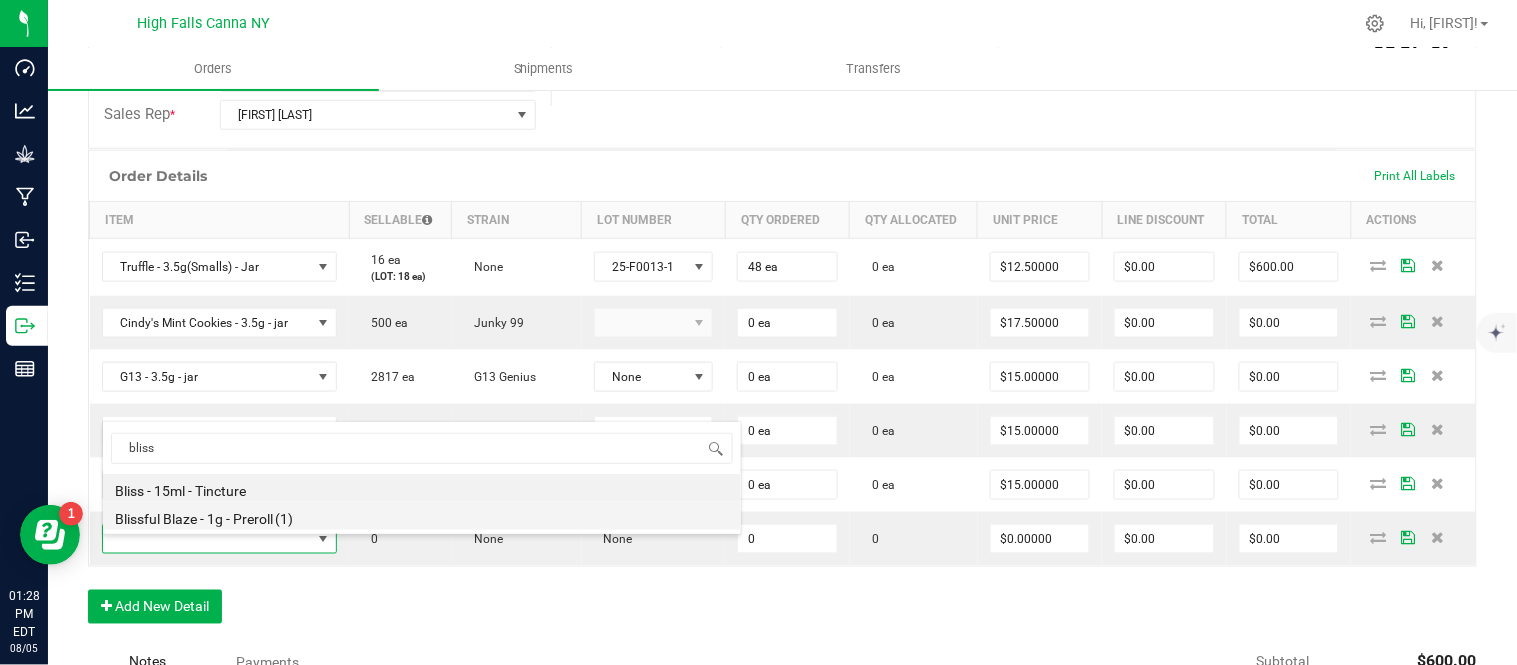 click on "Blissful Blaze - 1g - Preroll (1)" at bounding box center (422, 516) 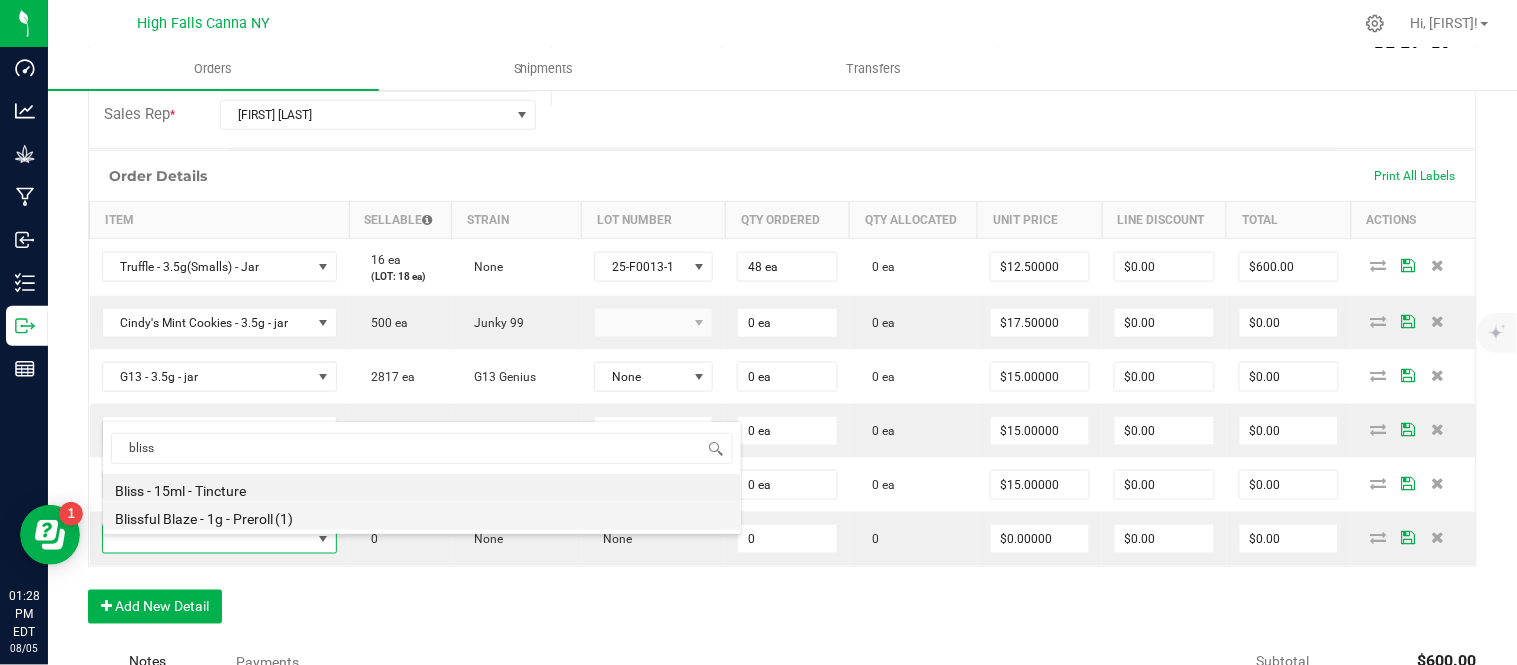 type on "0 ea" 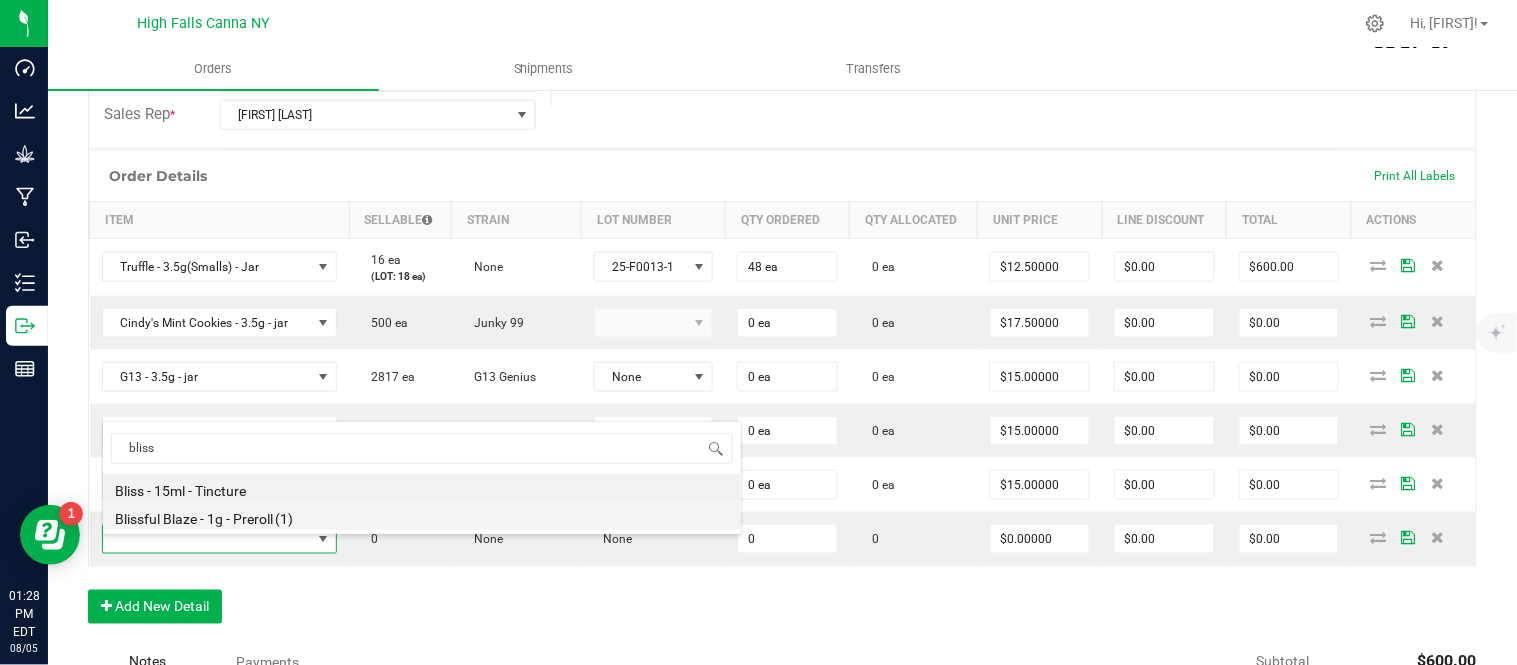 type on "$6.00000" 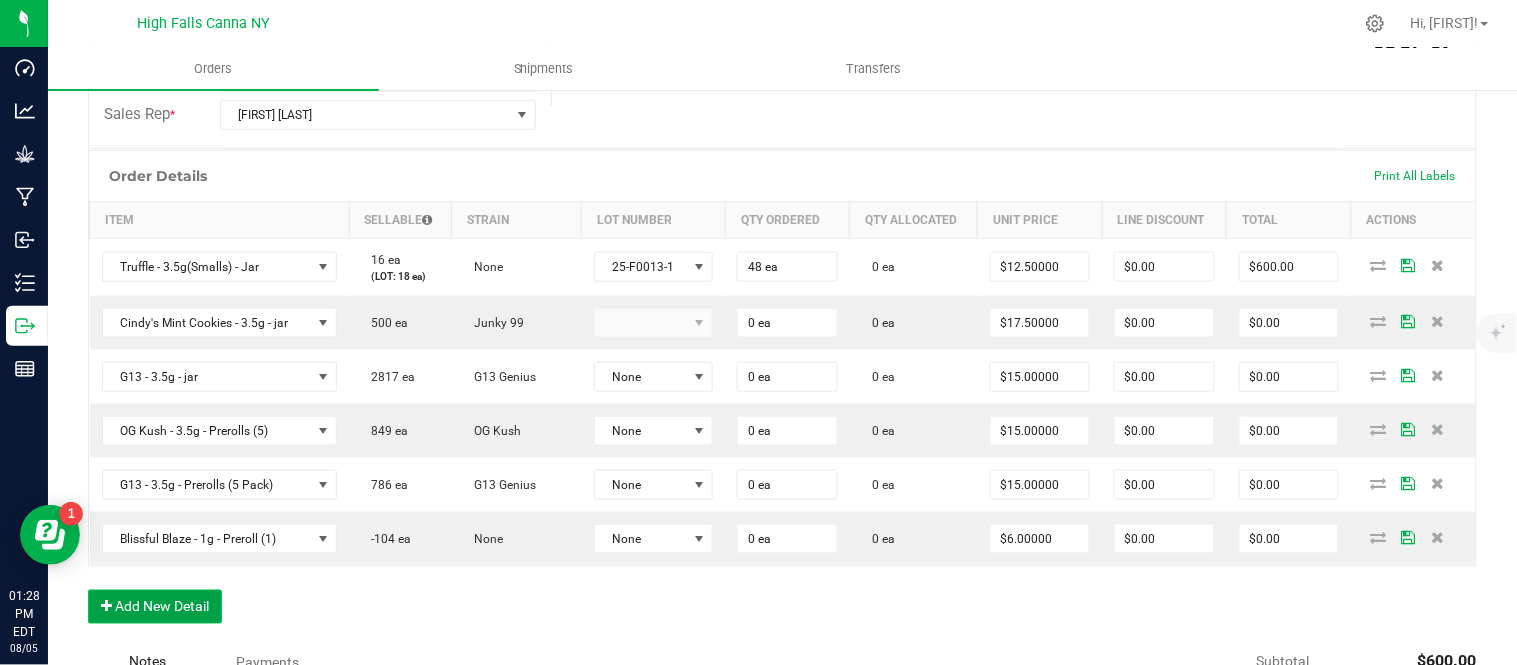 click on "Add New Detail" at bounding box center [155, 607] 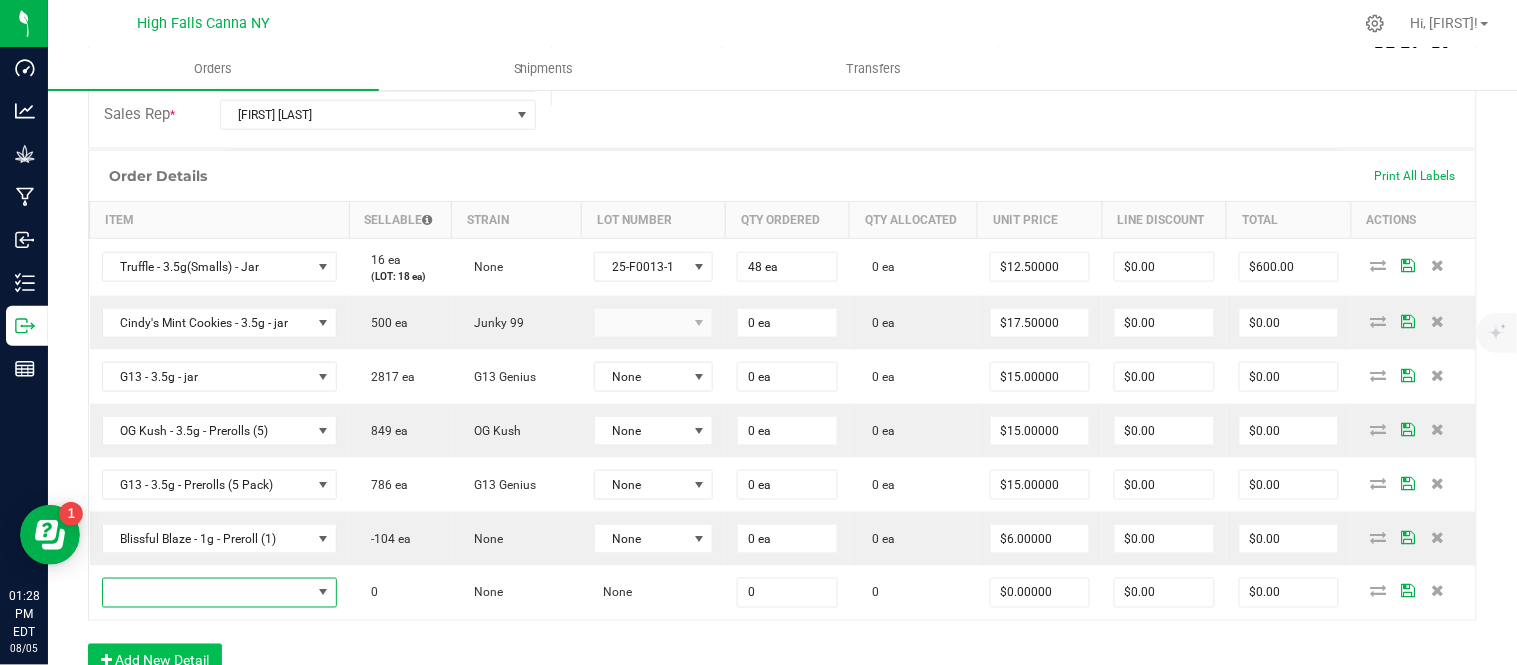 click at bounding box center (207, 593) 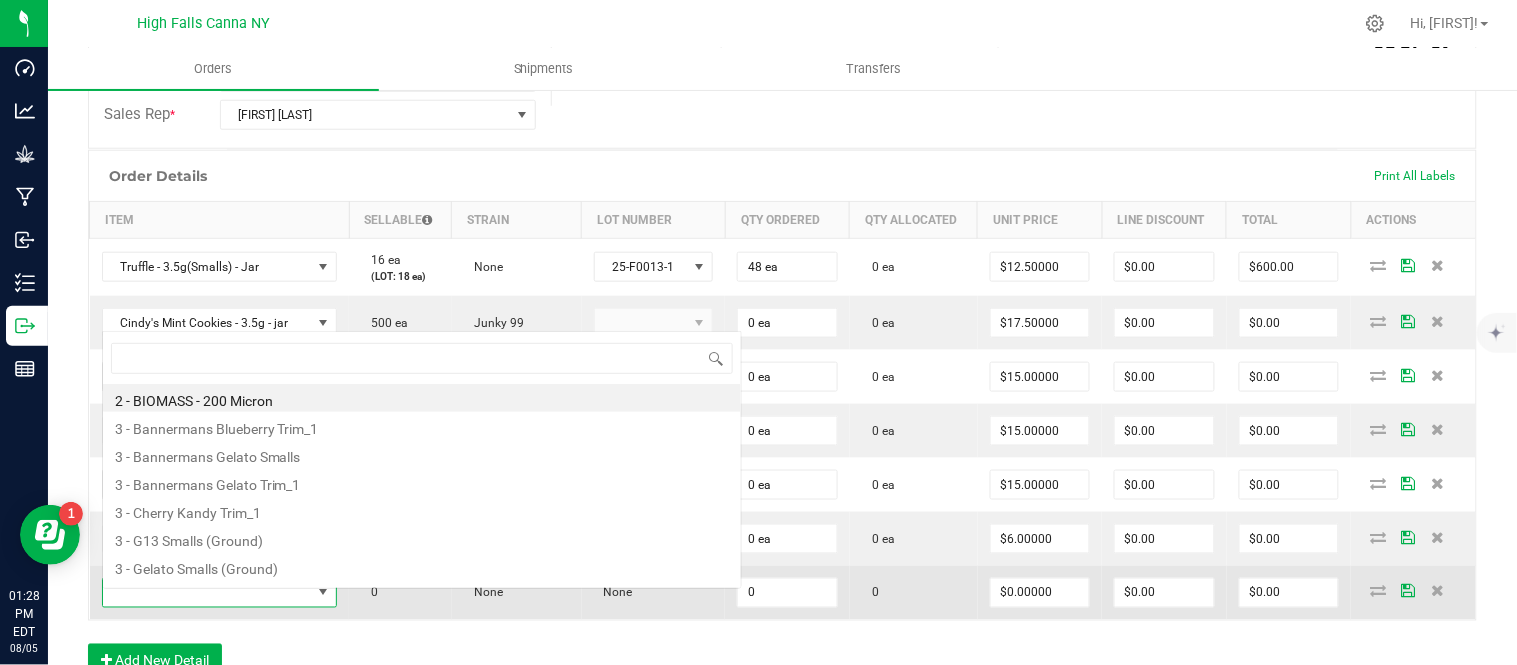 scroll, scrollTop: 0, scrollLeft: 0, axis: both 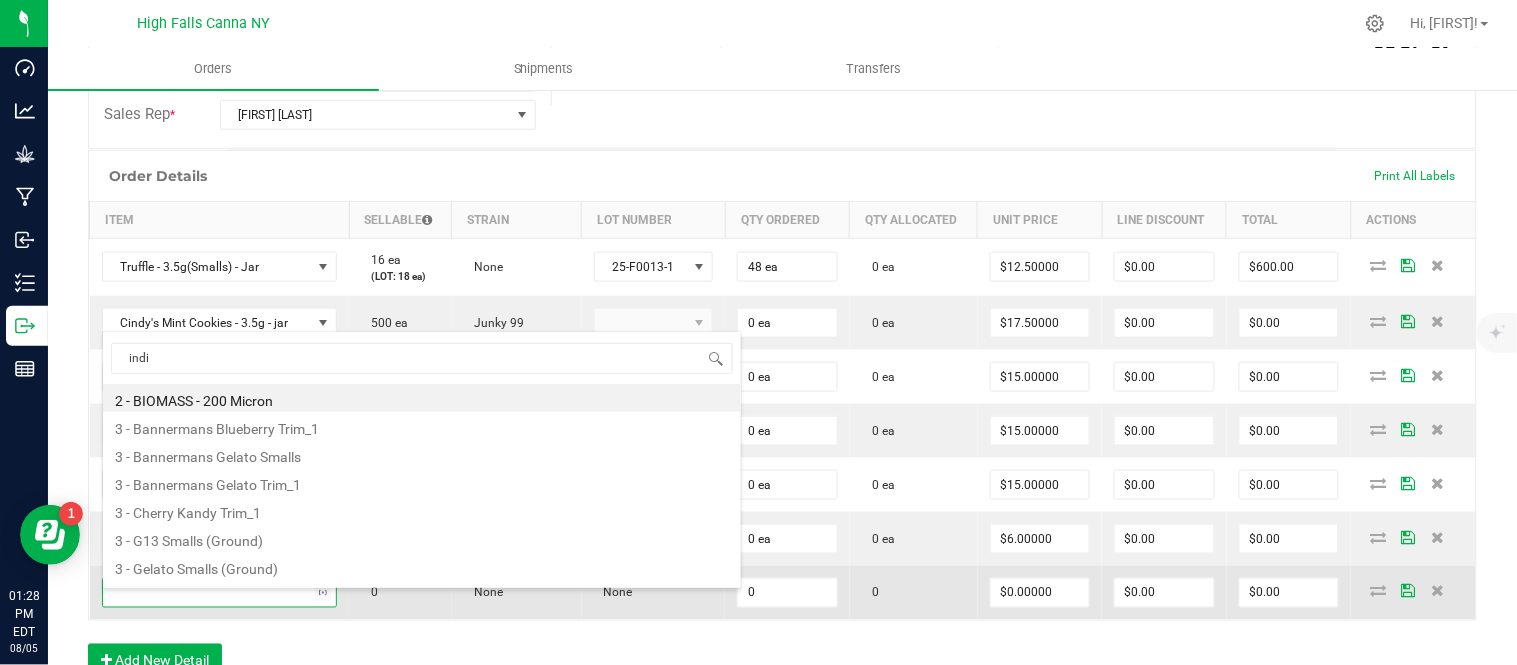 type on "indic" 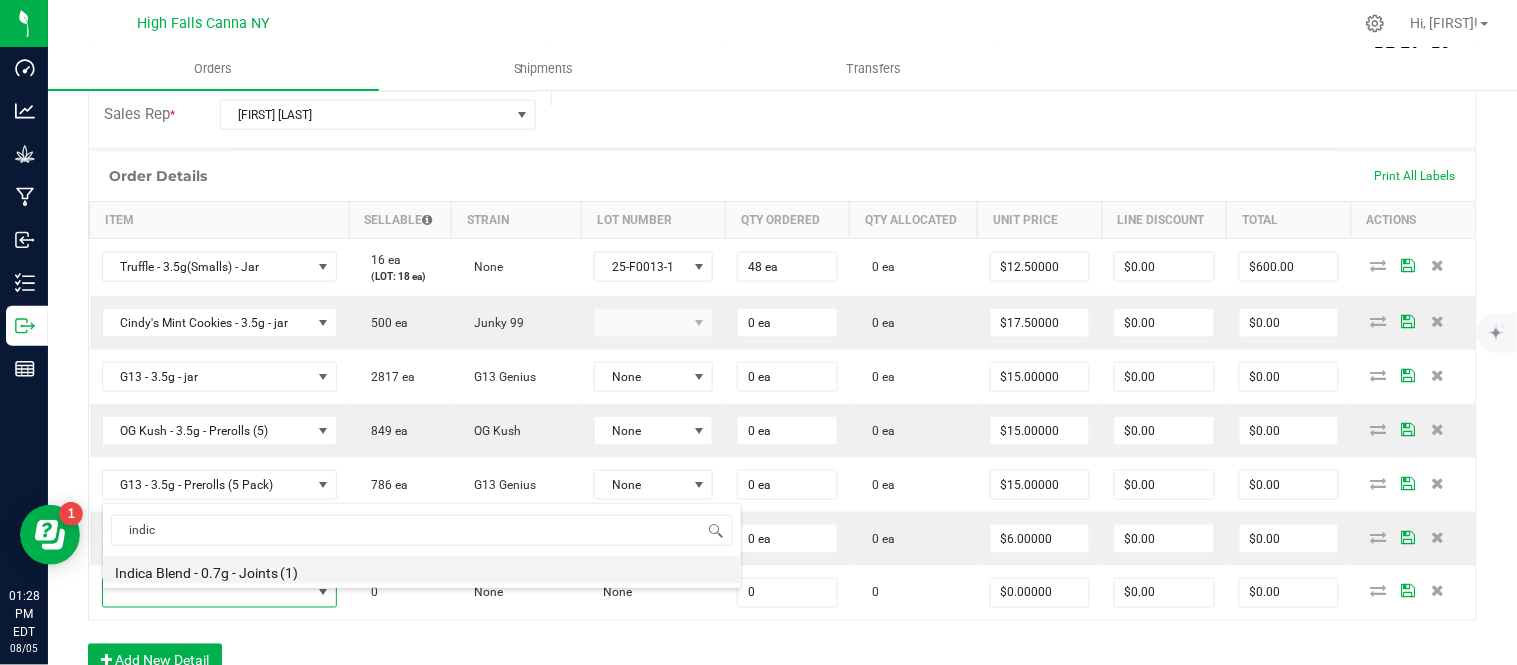 click on "Indica Blend - 0.7g - Joints (1)" at bounding box center (422, 570) 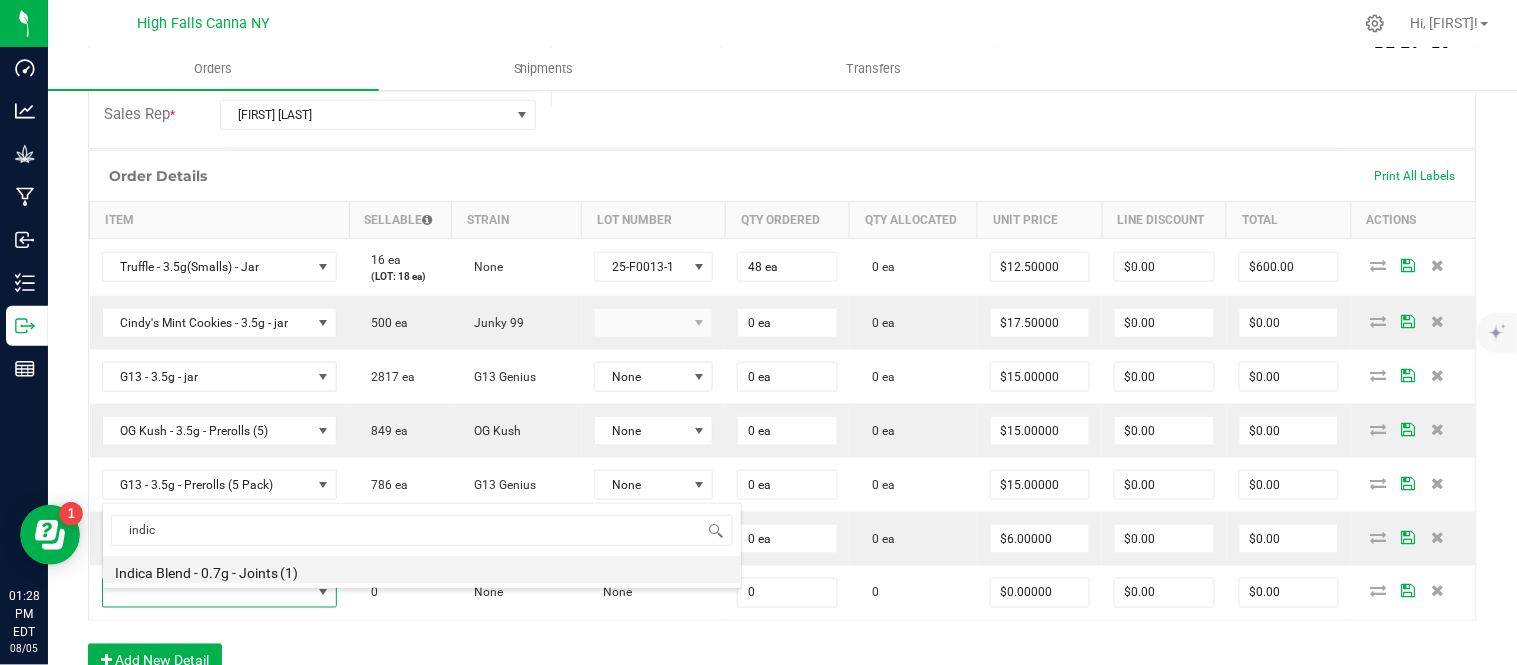 type on "0 ea" 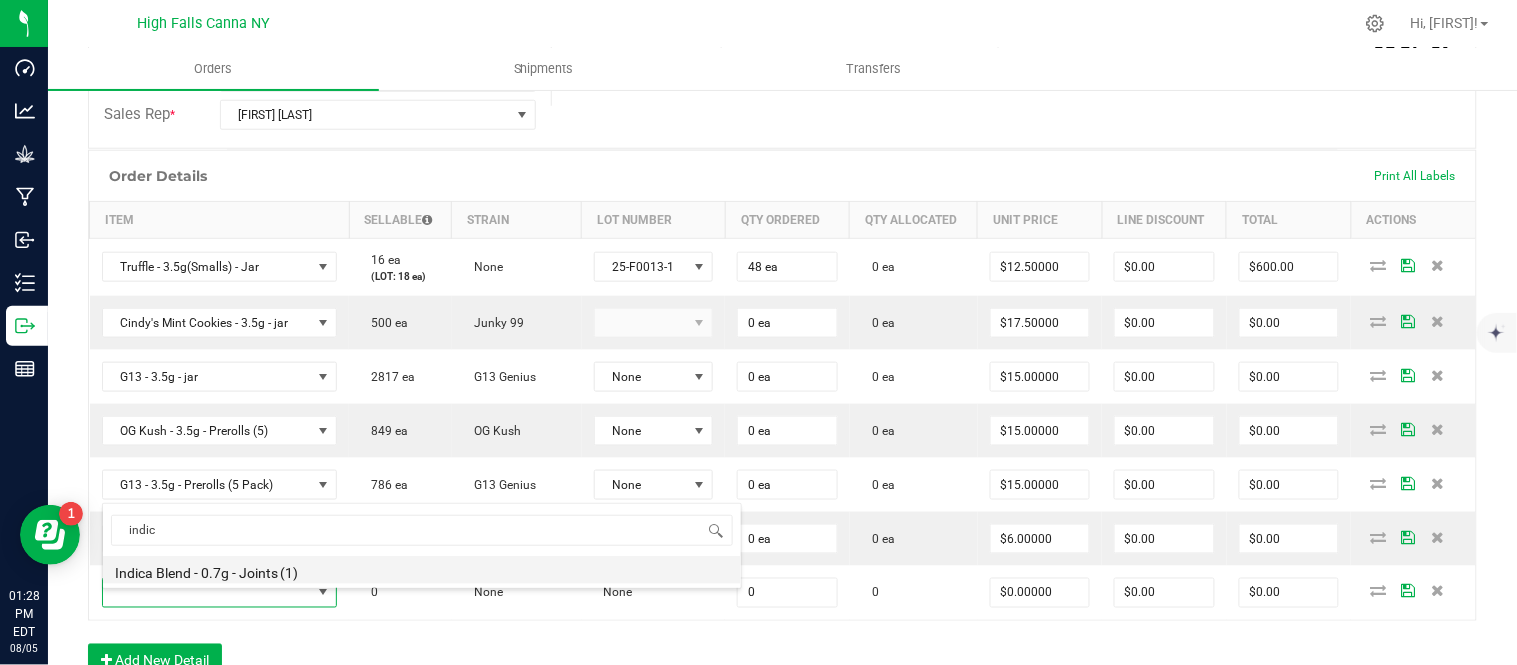 type on "$4.42000" 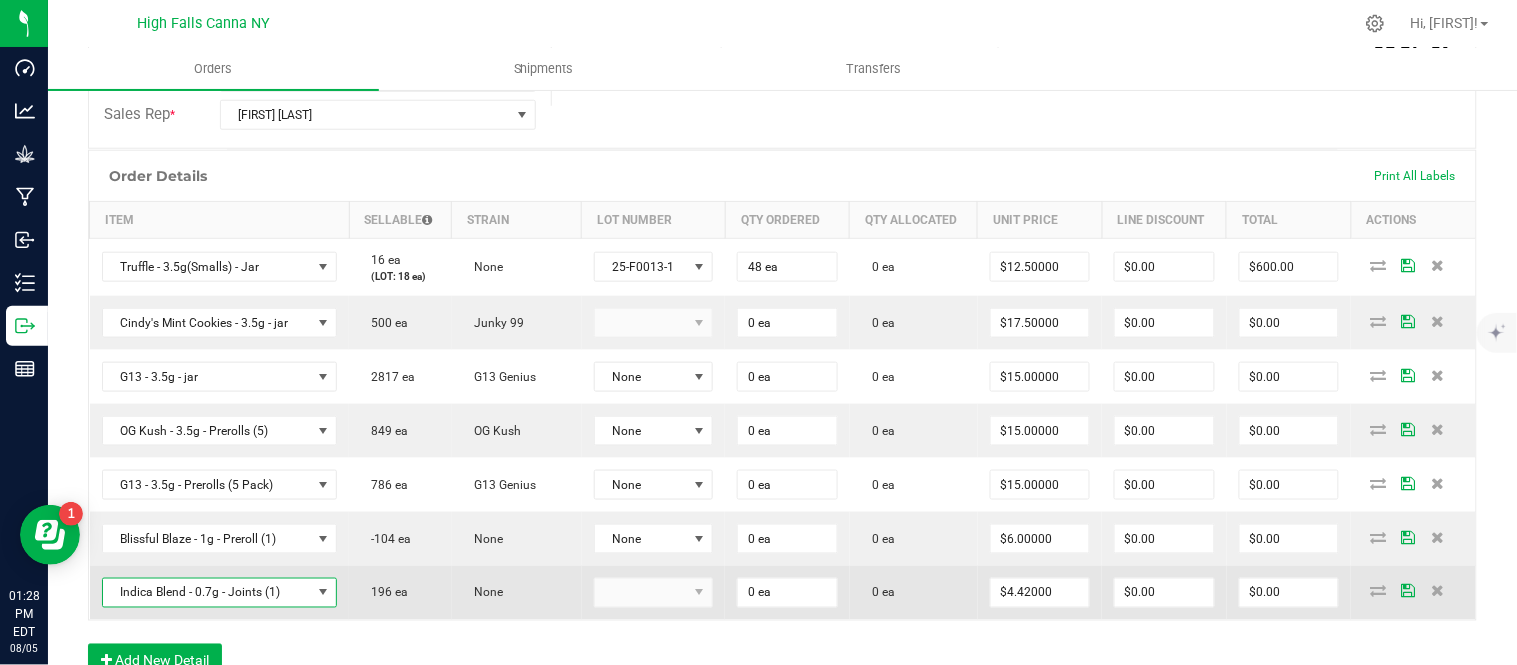 scroll, scrollTop: 555, scrollLeft: 0, axis: vertical 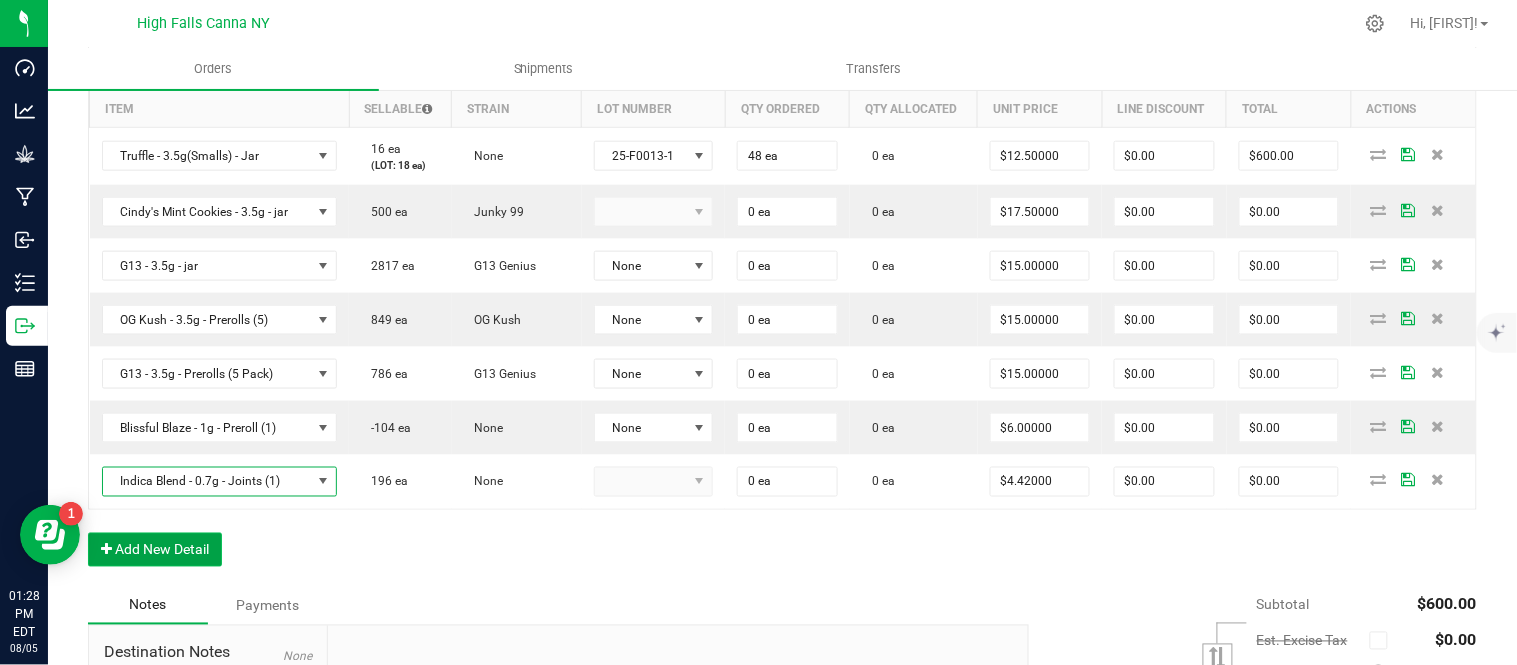 click on "Add New Detail" at bounding box center (155, 550) 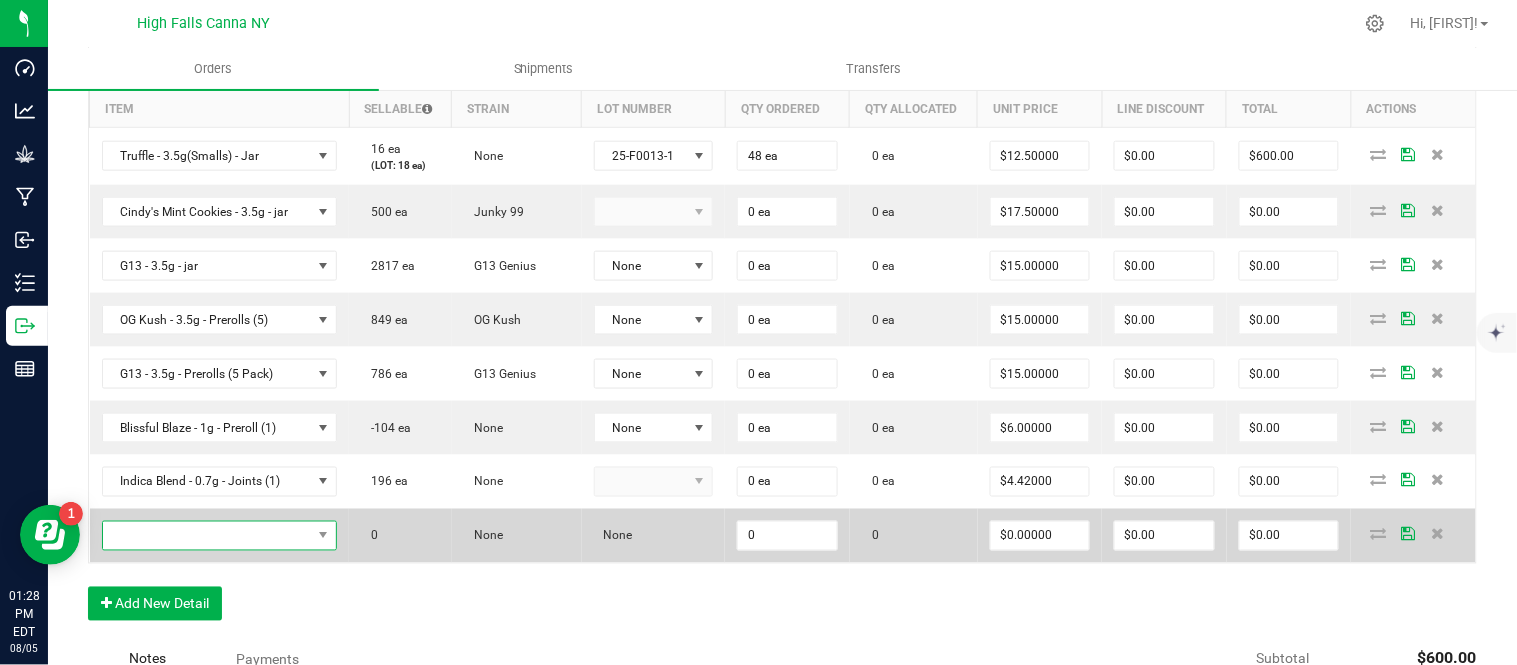 click at bounding box center (207, 536) 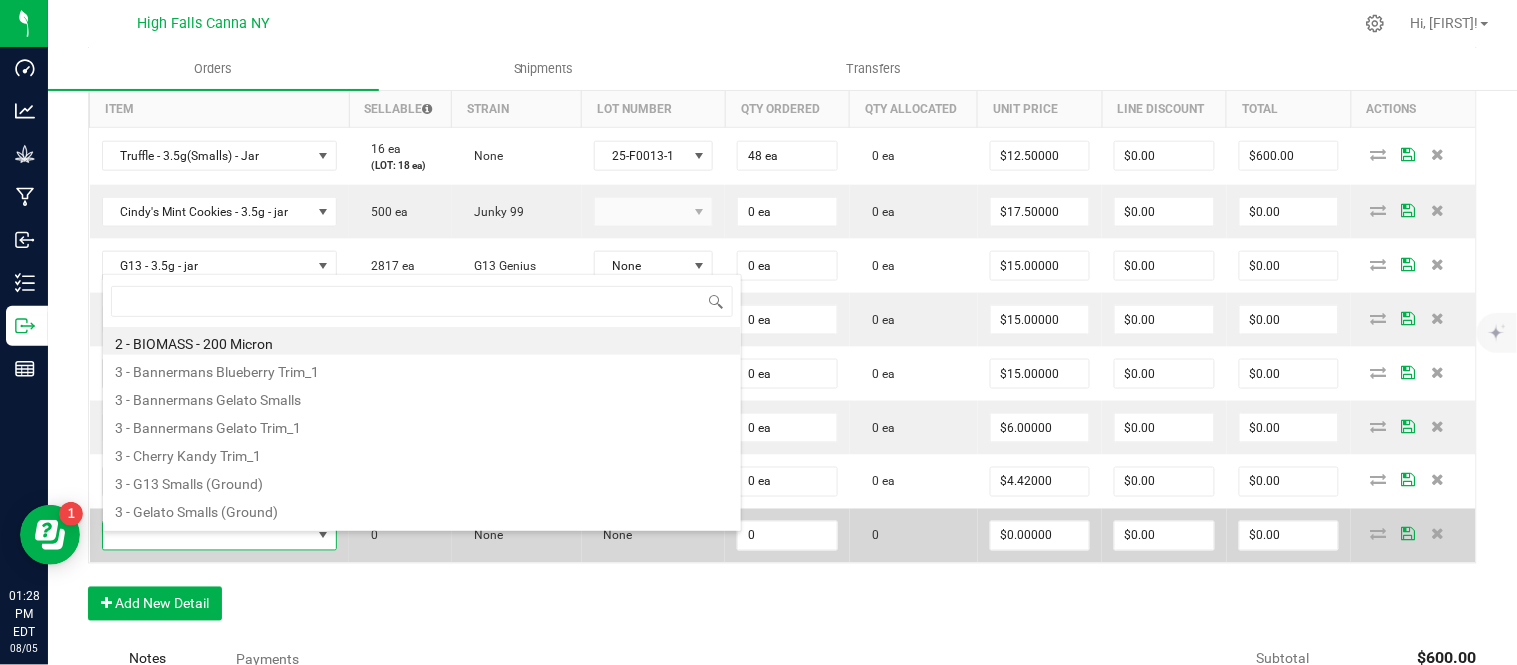 scroll, scrollTop: 99970, scrollLeft: 99766, axis: both 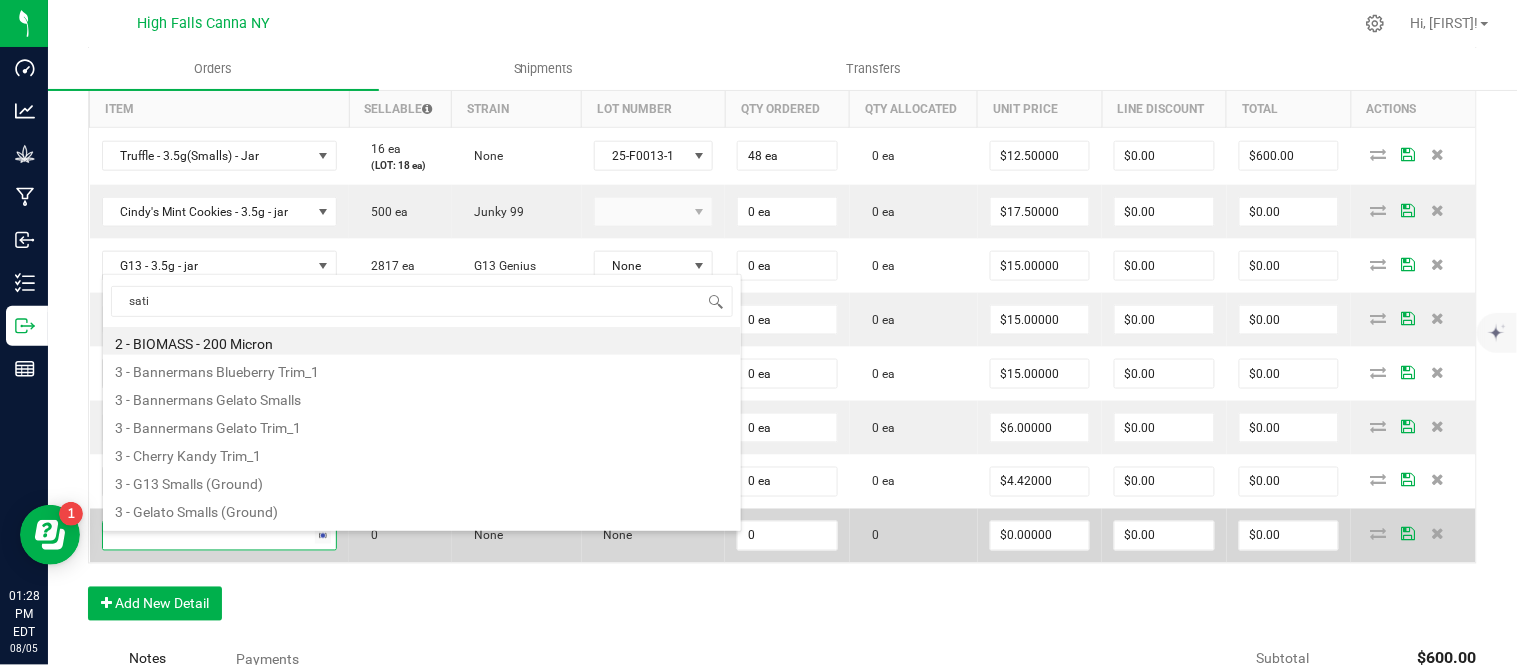 type on "sativ" 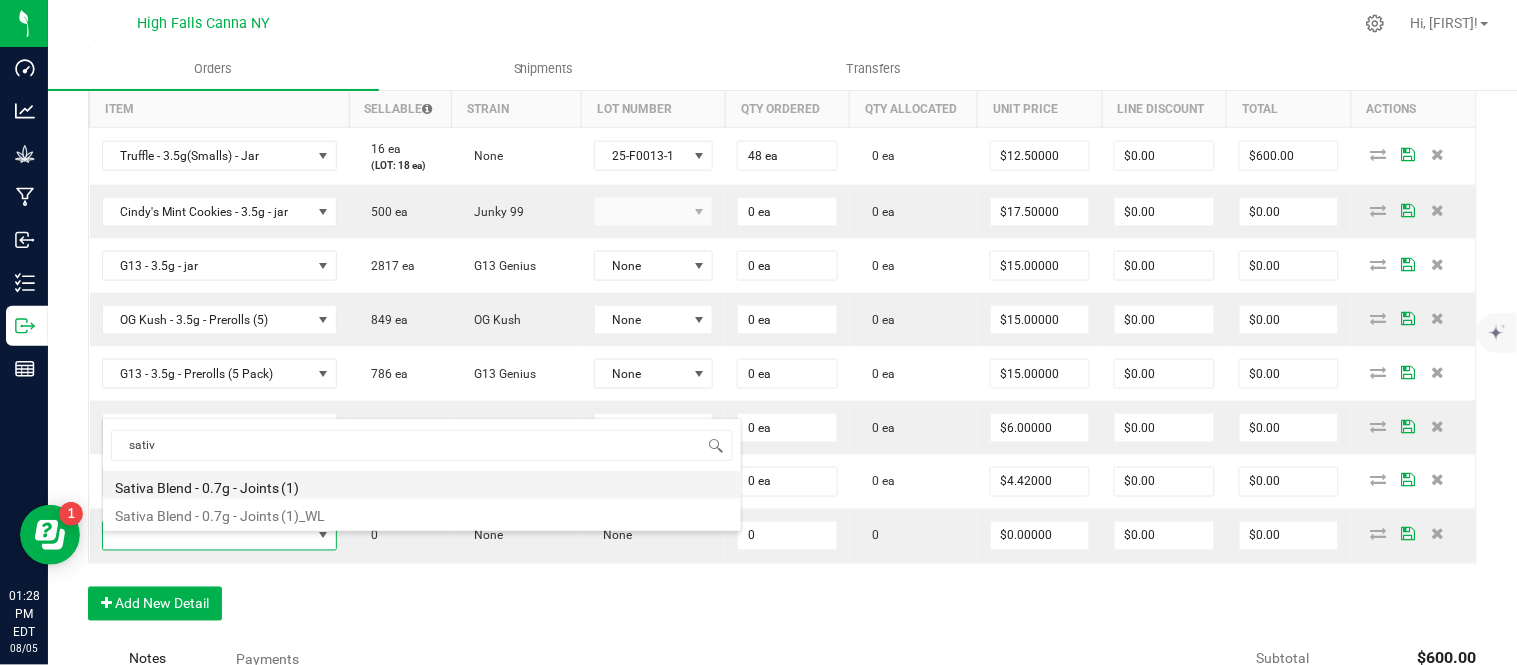 click on "Sativa Blend - 0.7g - Joints (1)" at bounding box center (422, 485) 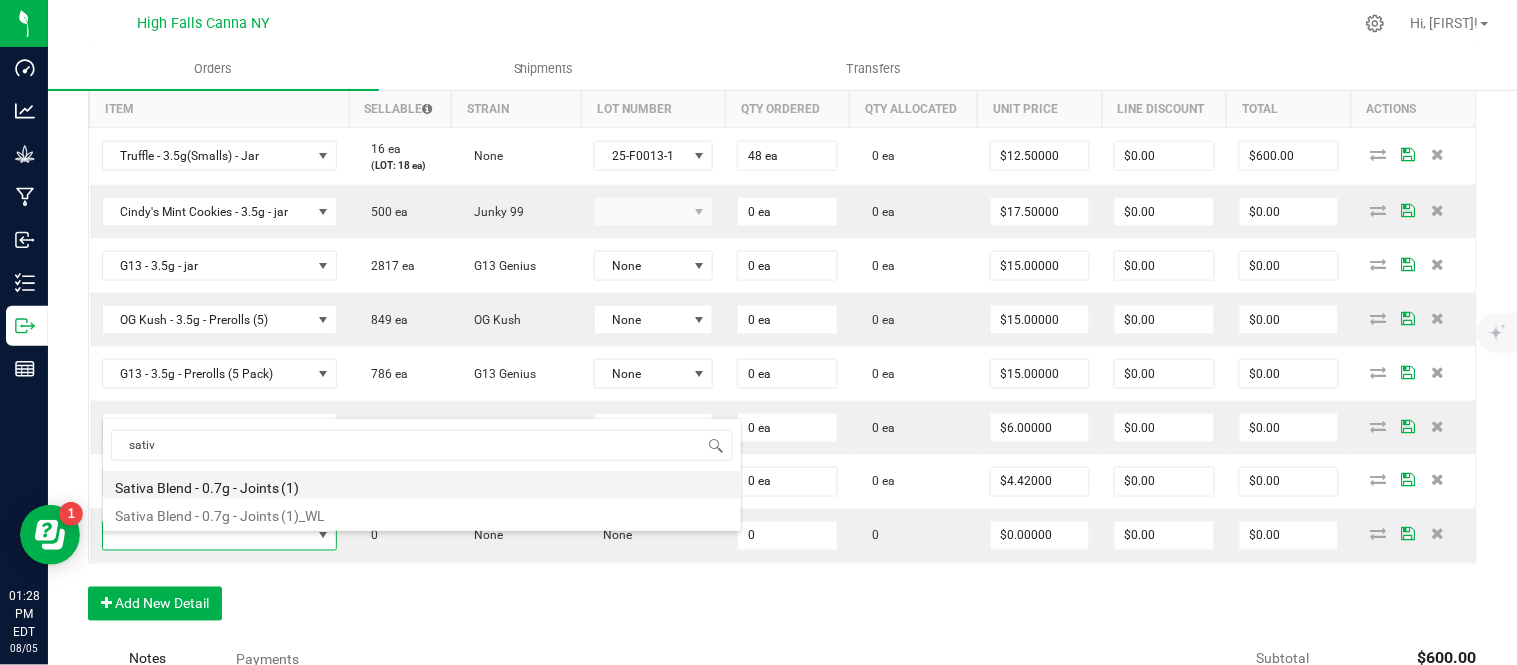 type on "0 ea" 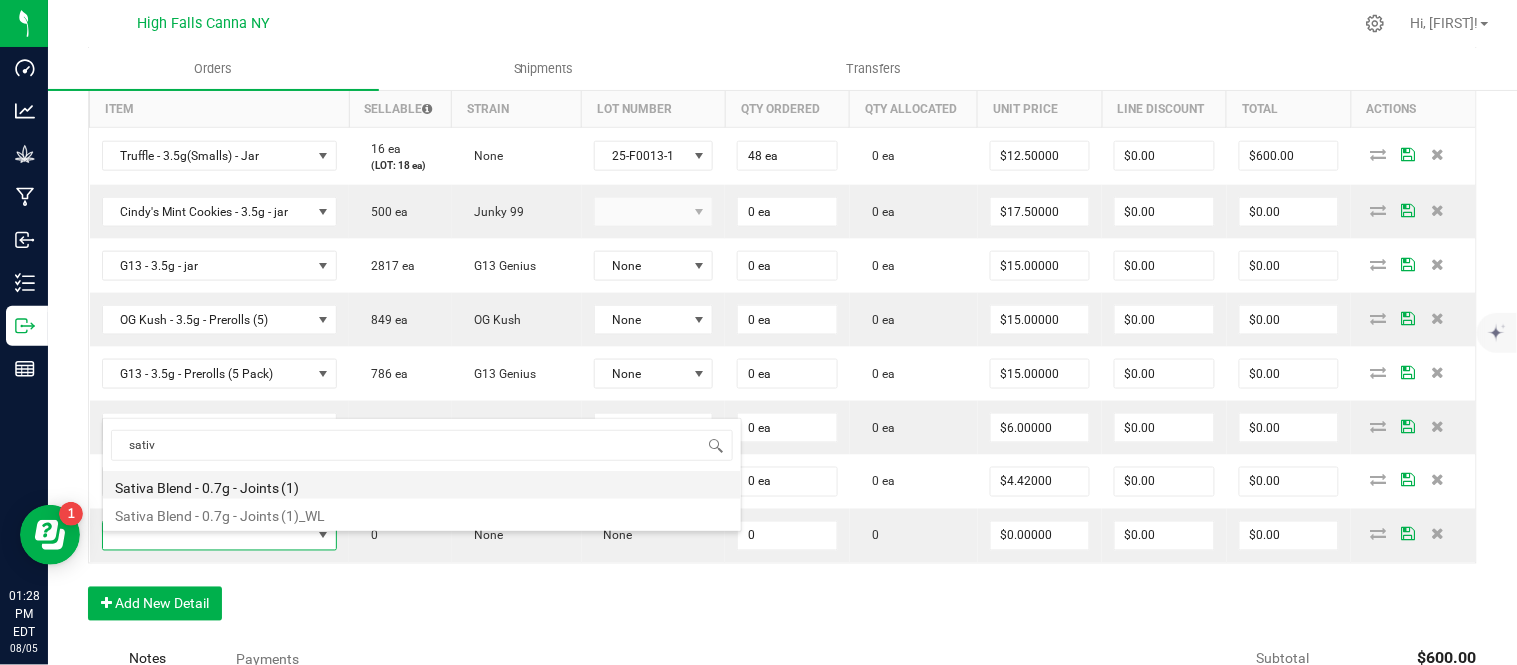 type on "$4.42000" 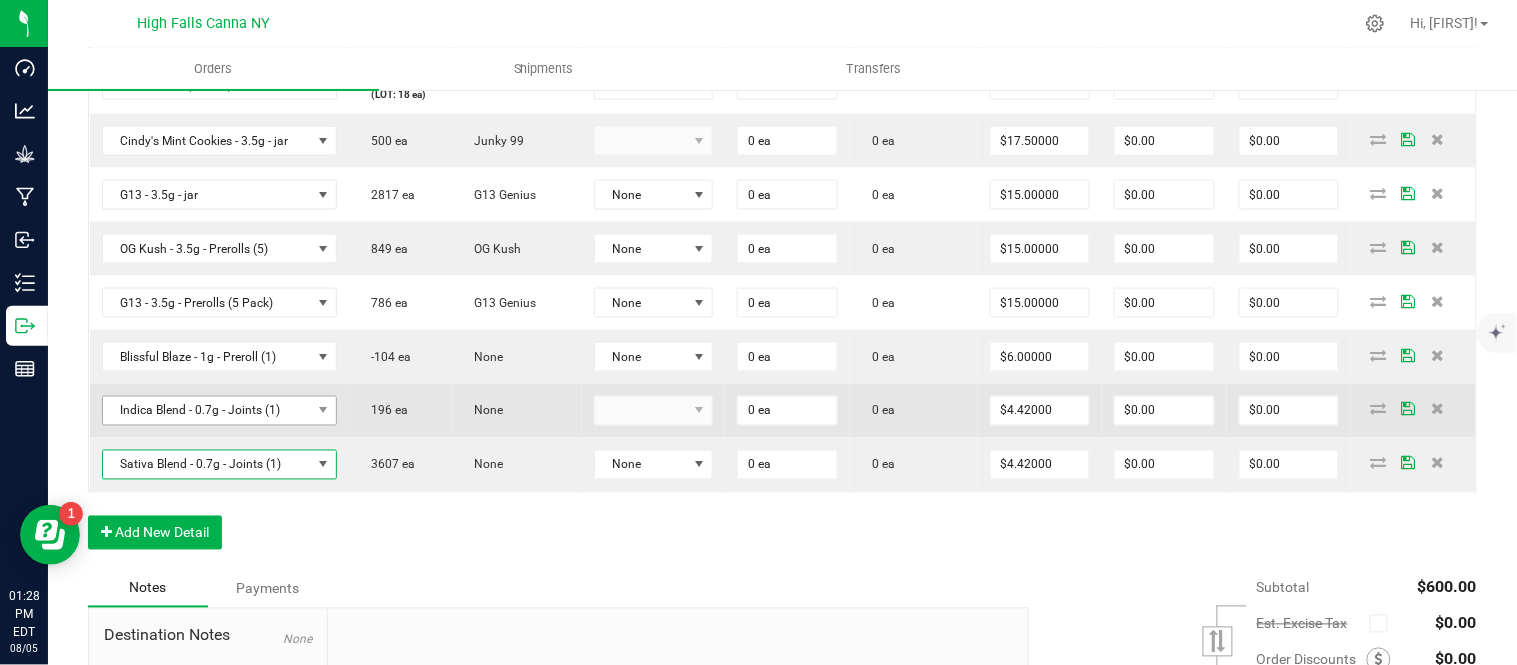 scroll, scrollTop: 666, scrollLeft: 0, axis: vertical 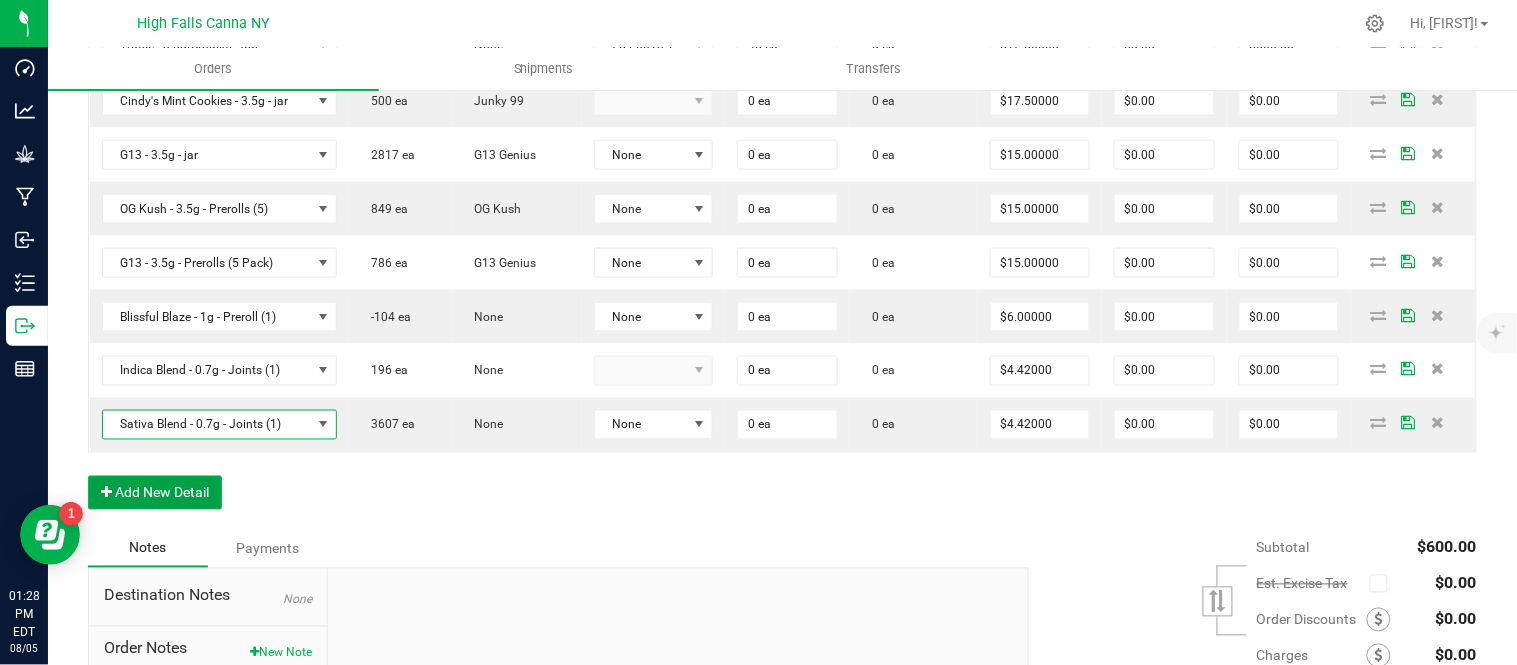 click on "Add New Detail" at bounding box center (155, 493) 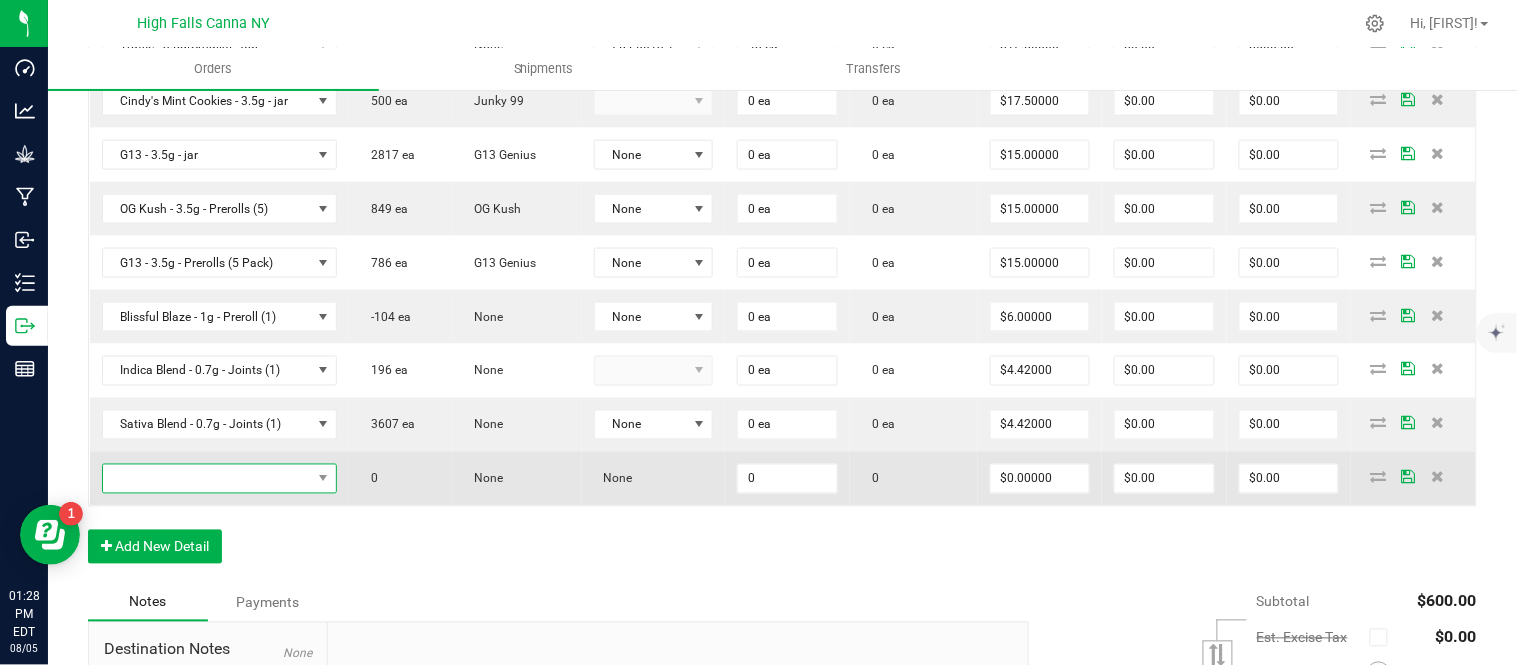 click at bounding box center [207, 479] 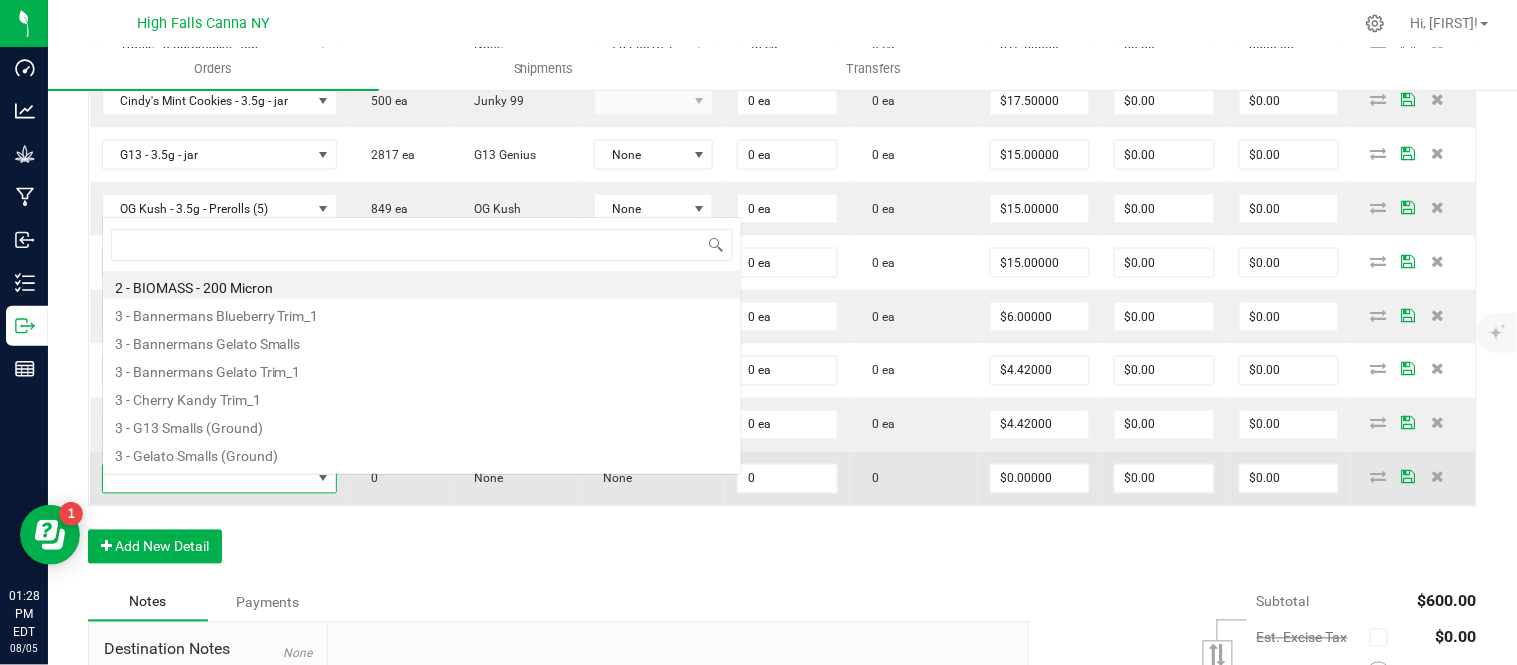 scroll, scrollTop: 0, scrollLeft: 0, axis: both 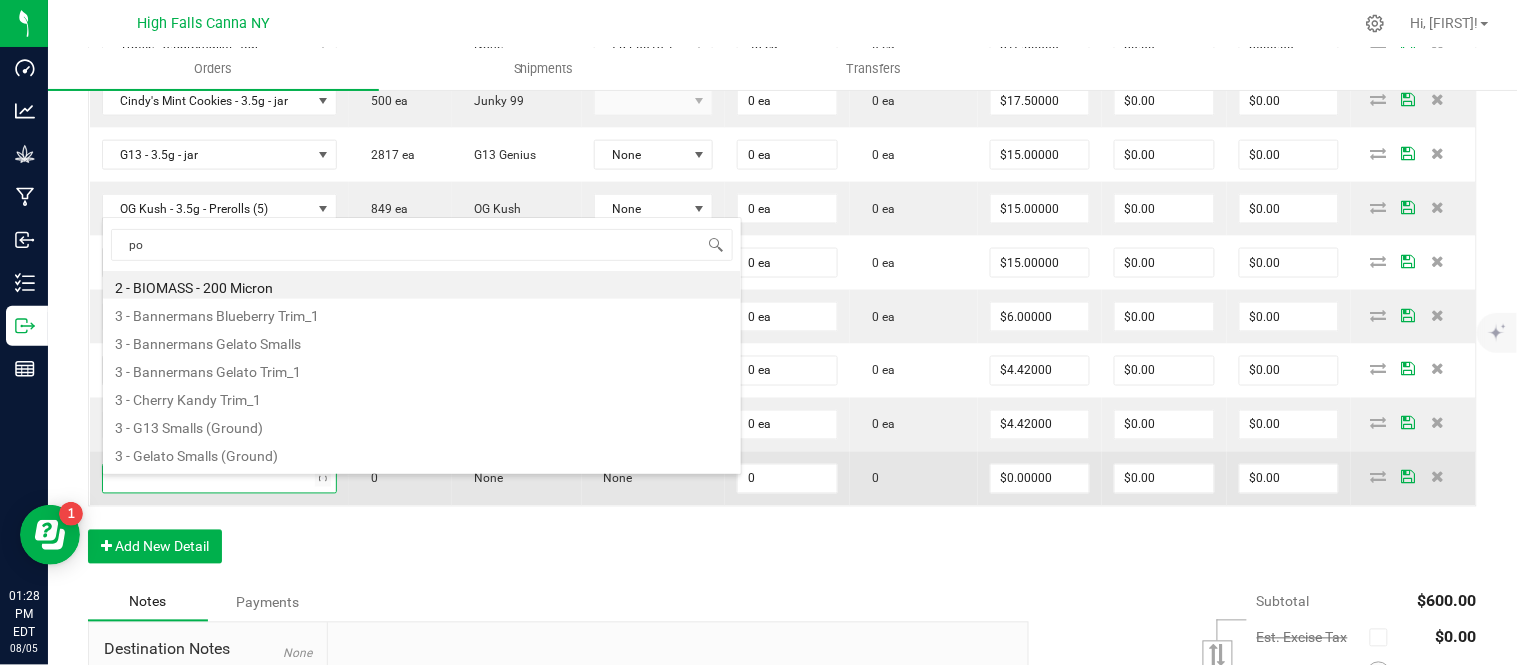 type on "pom" 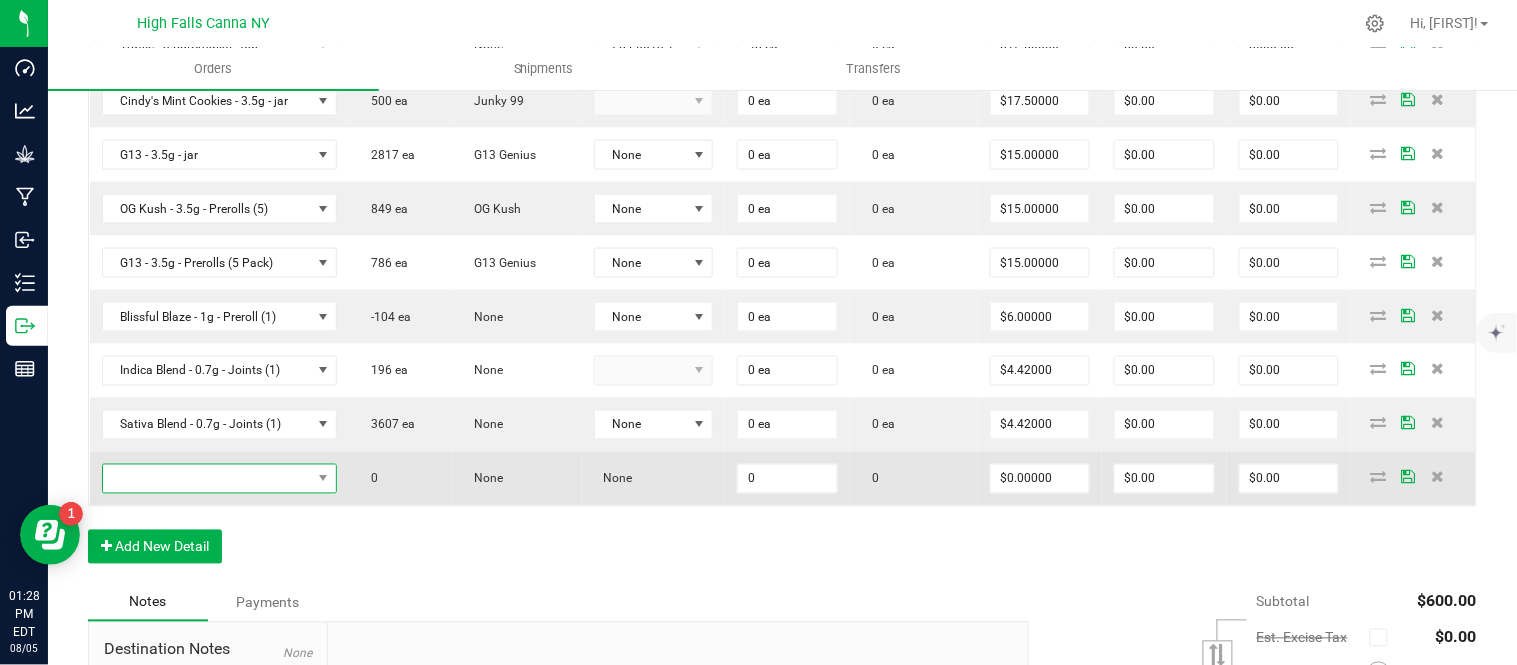 click at bounding box center [207, 479] 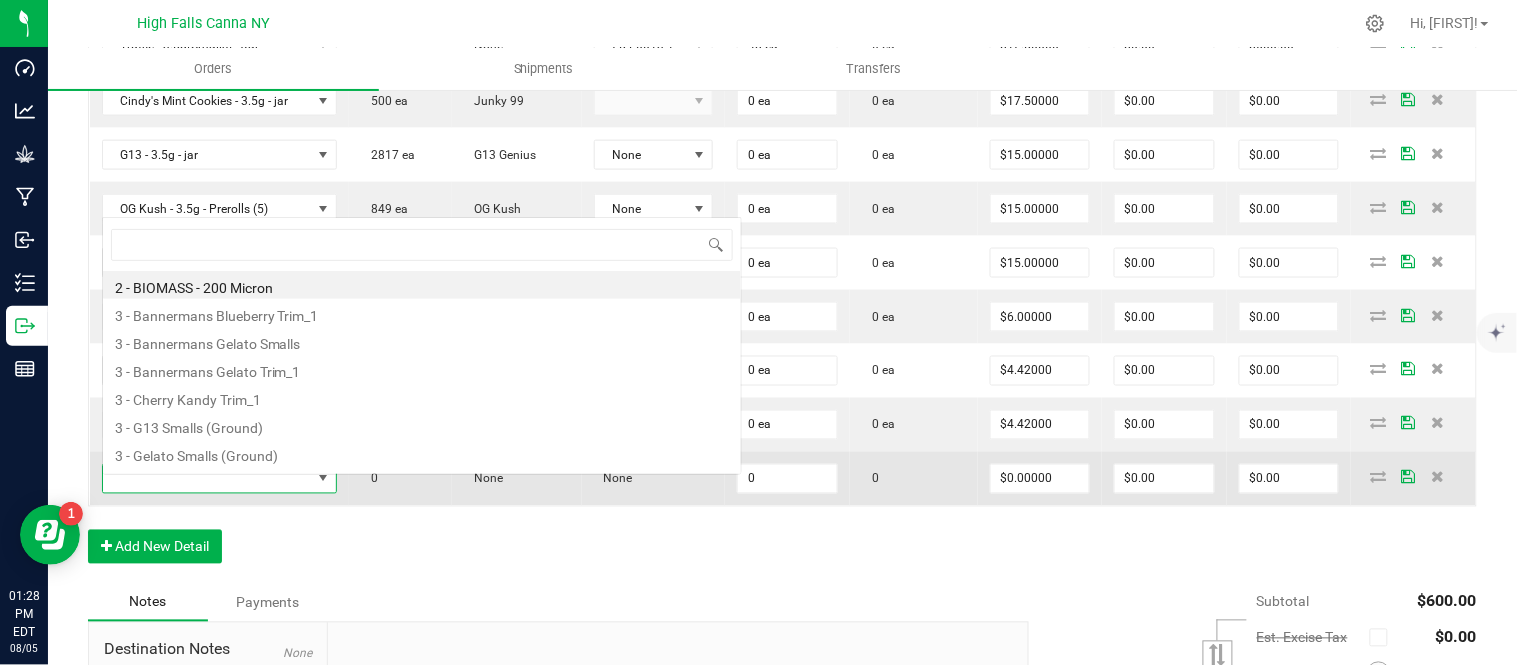 scroll, scrollTop: 0, scrollLeft: 0, axis: both 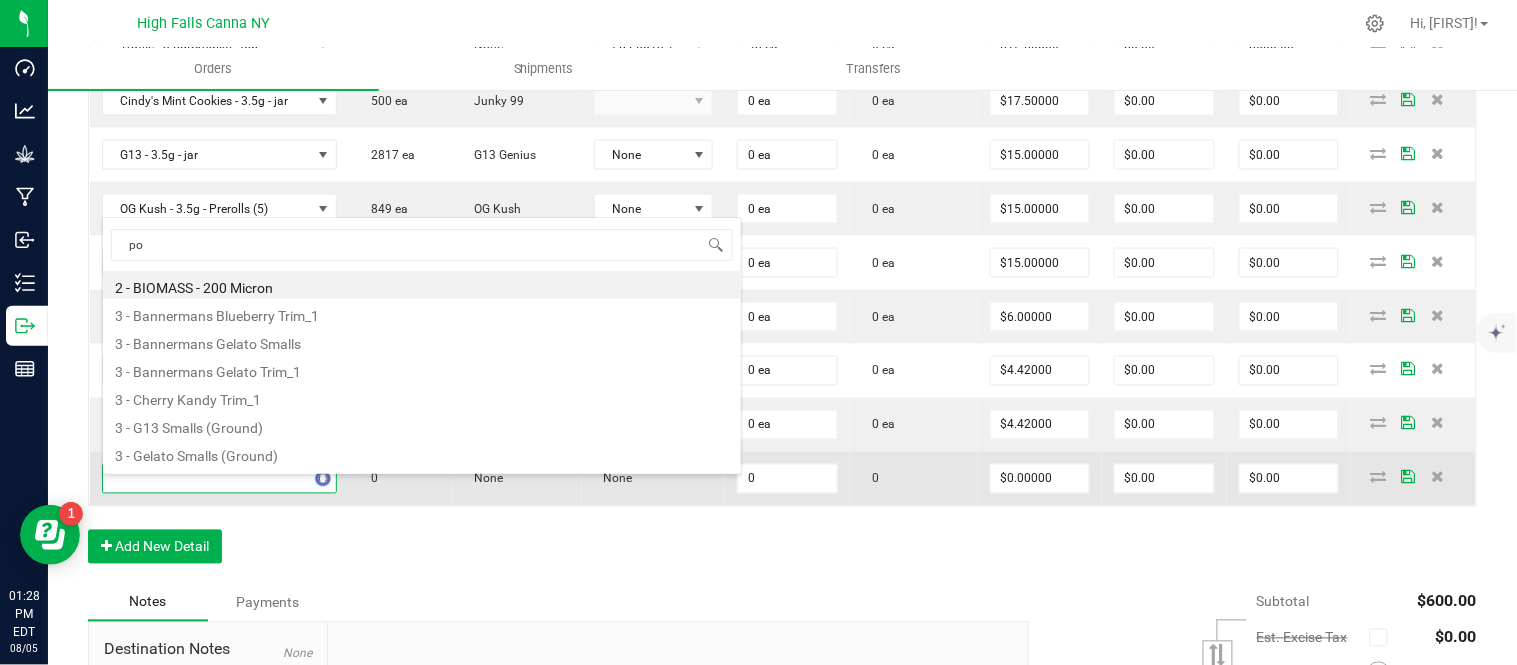 type on "pom" 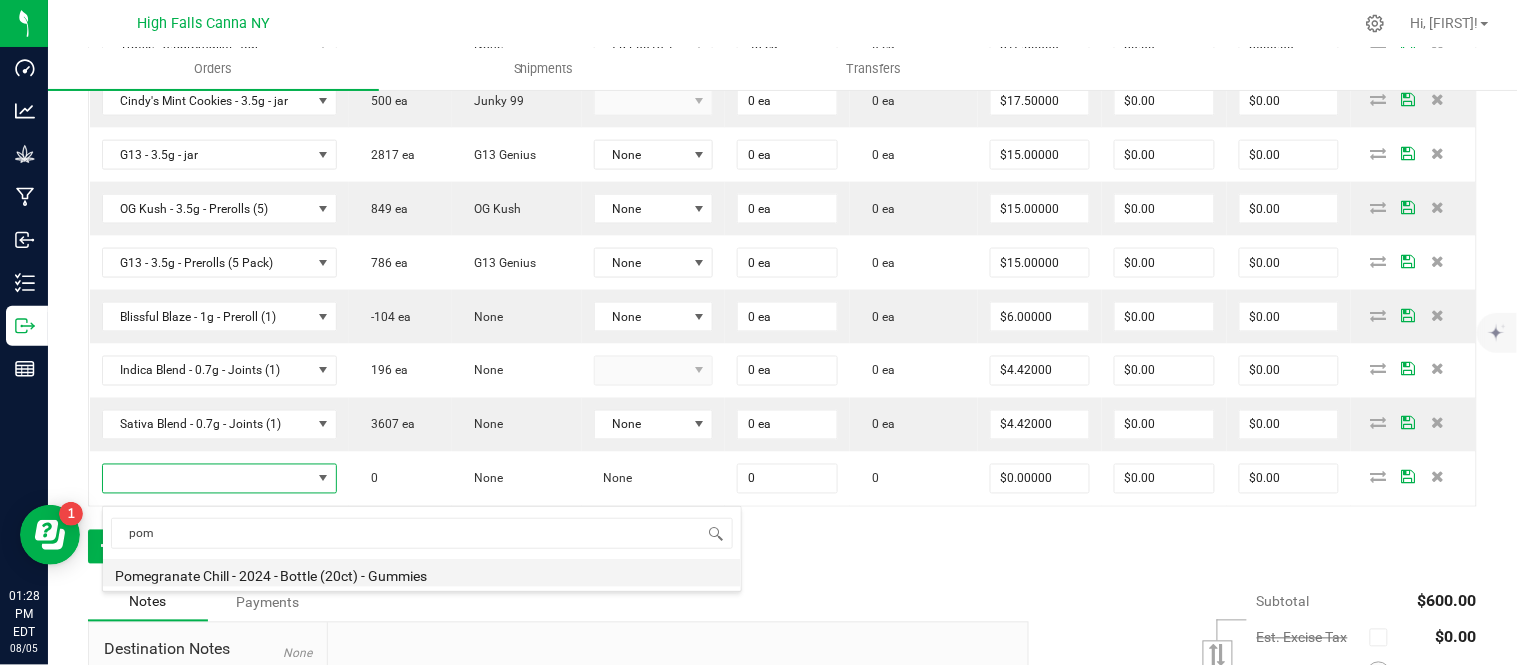 click on "Pomegranate Chill - 2024 - Bottle (20ct) - Gummies" at bounding box center [422, 573] 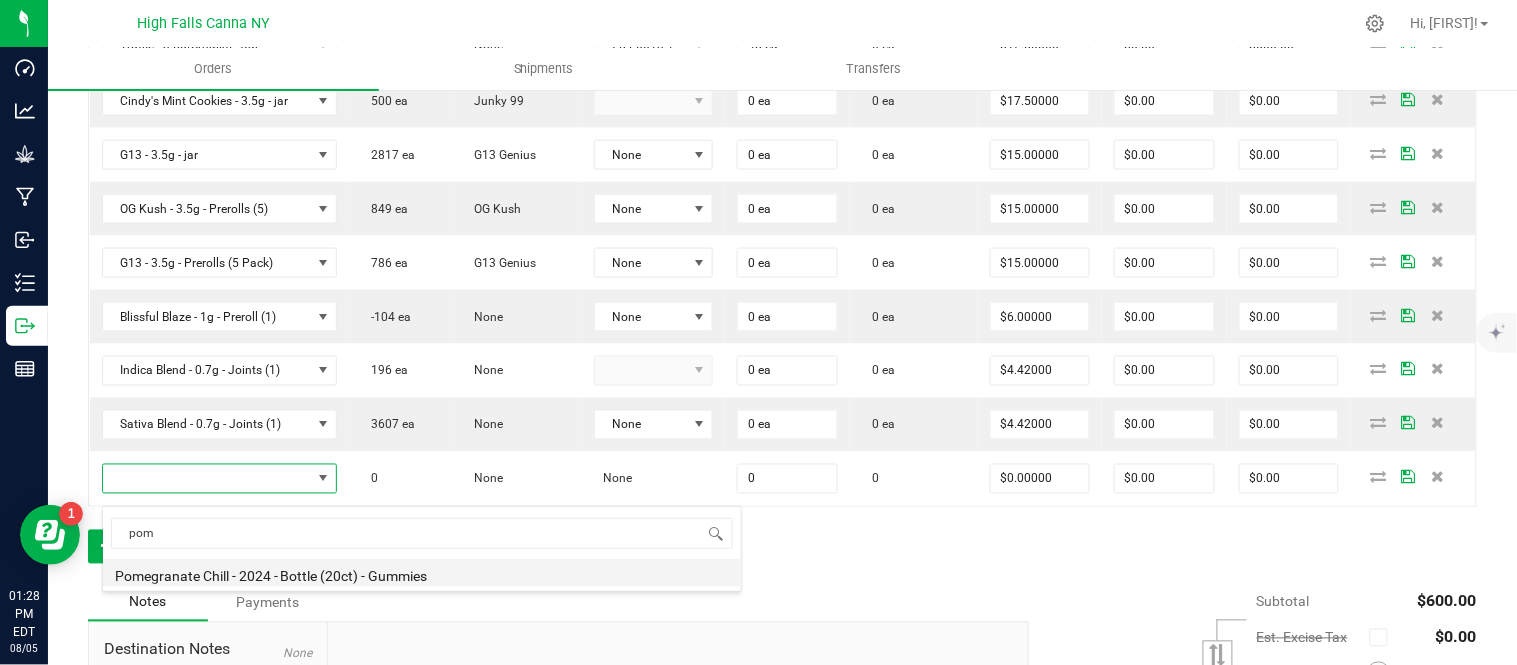 type on "0 ea" 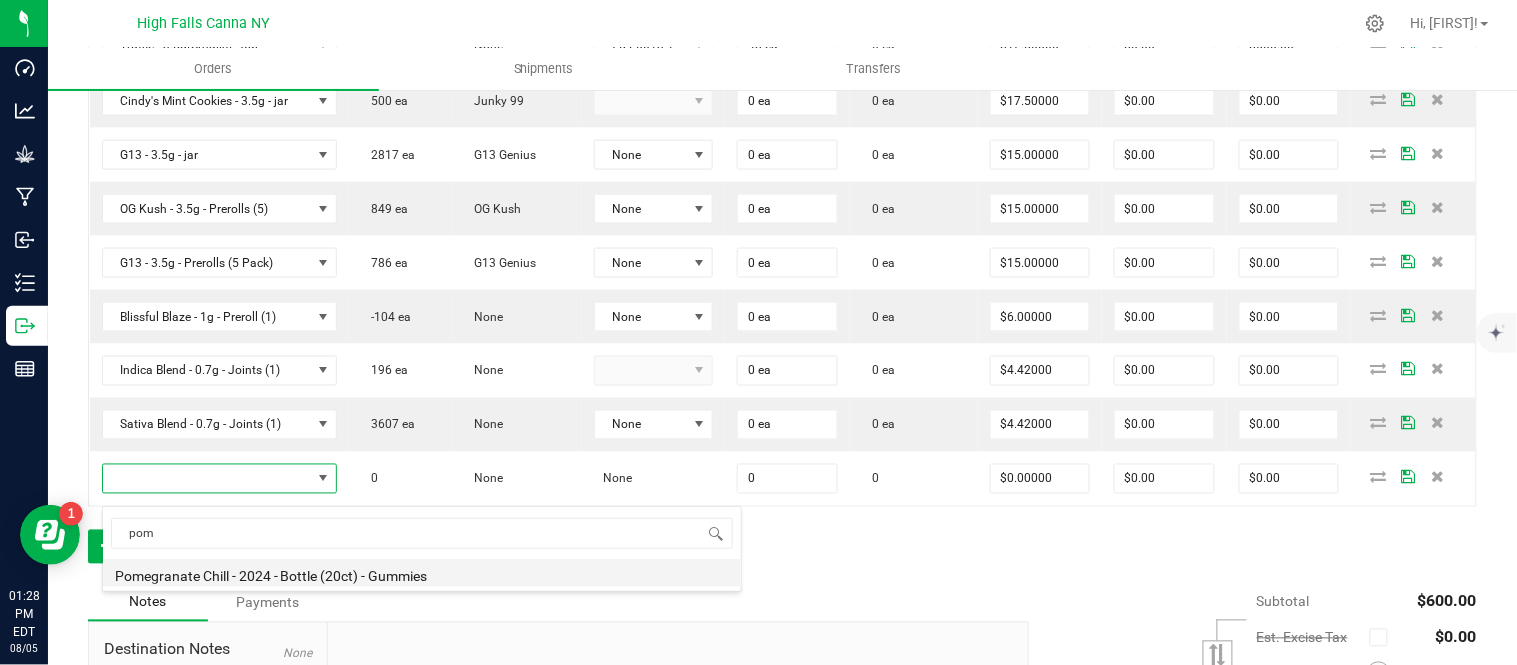 type on "$10.00000" 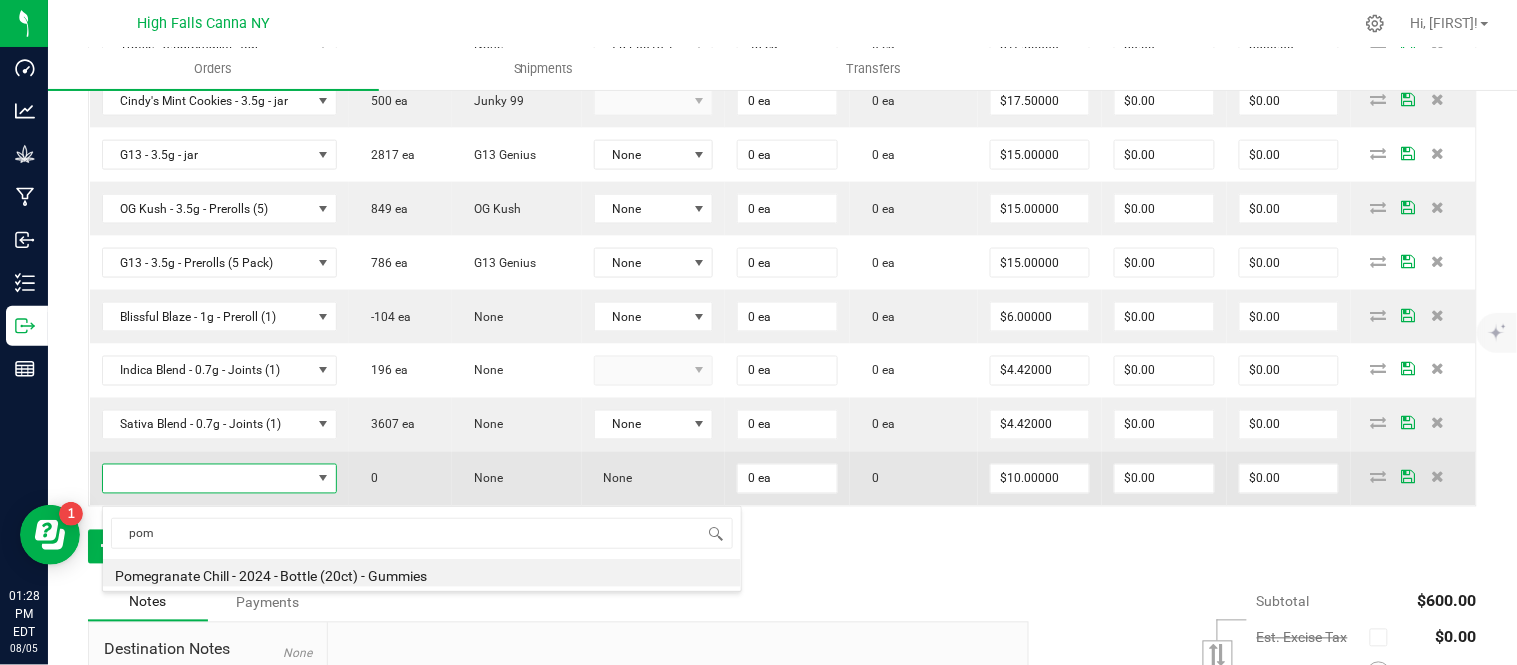 scroll, scrollTop: 692, scrollLeft: 0, axis: vertical 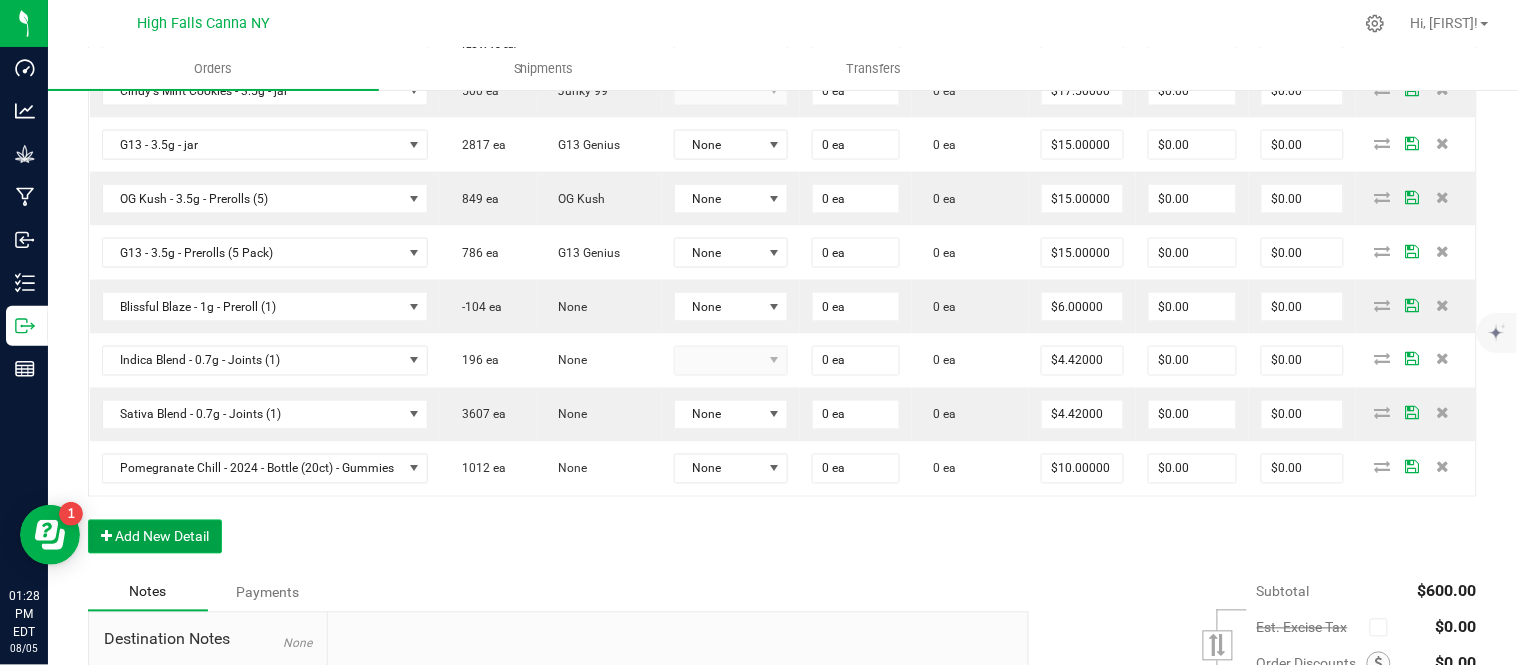 click on "Add New Detail" at bounding box center (155, 537) 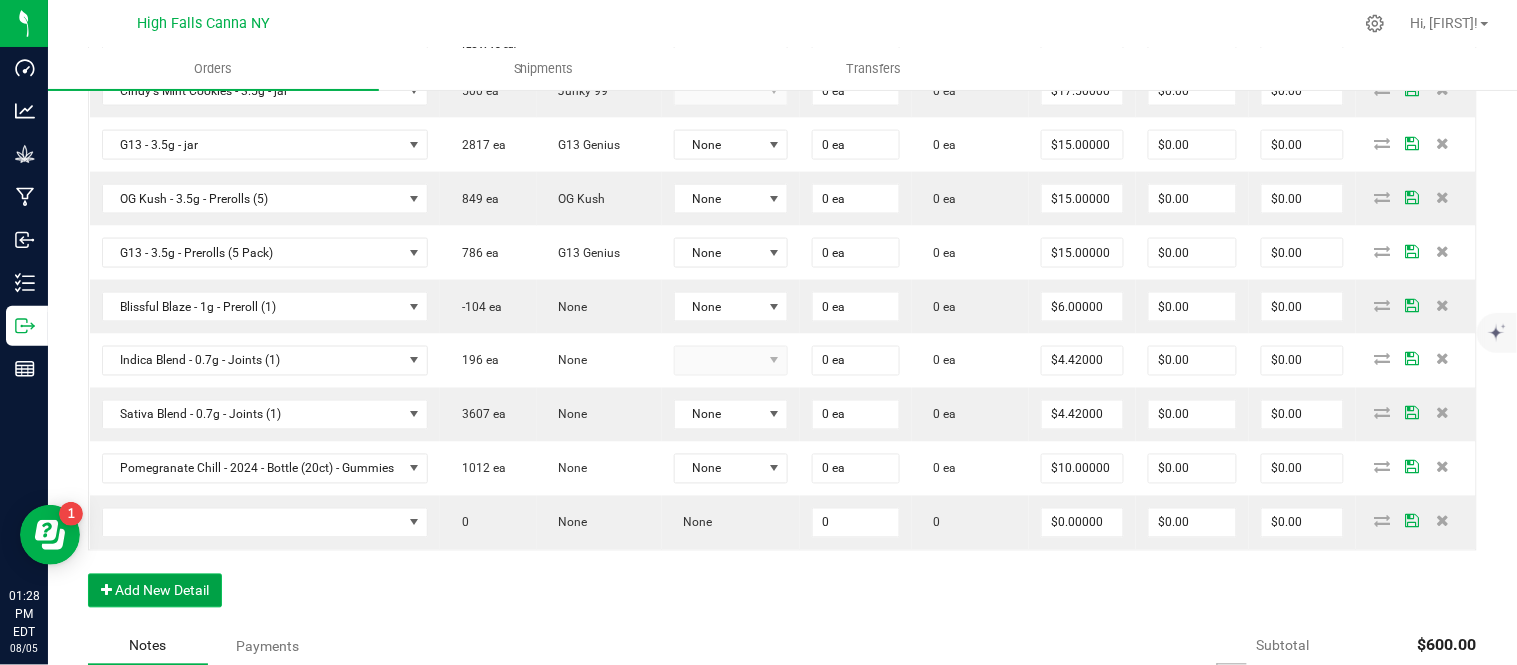 type 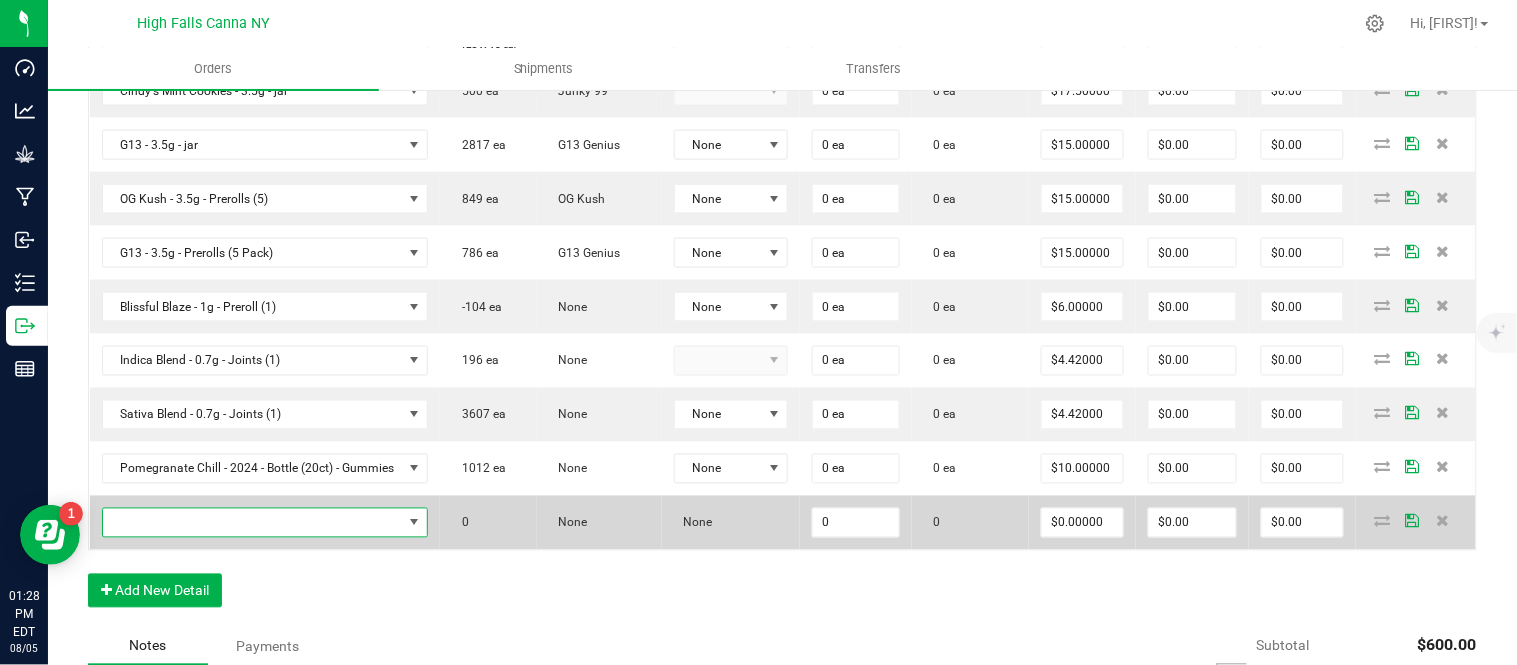 click at bounding box center [253, 523] 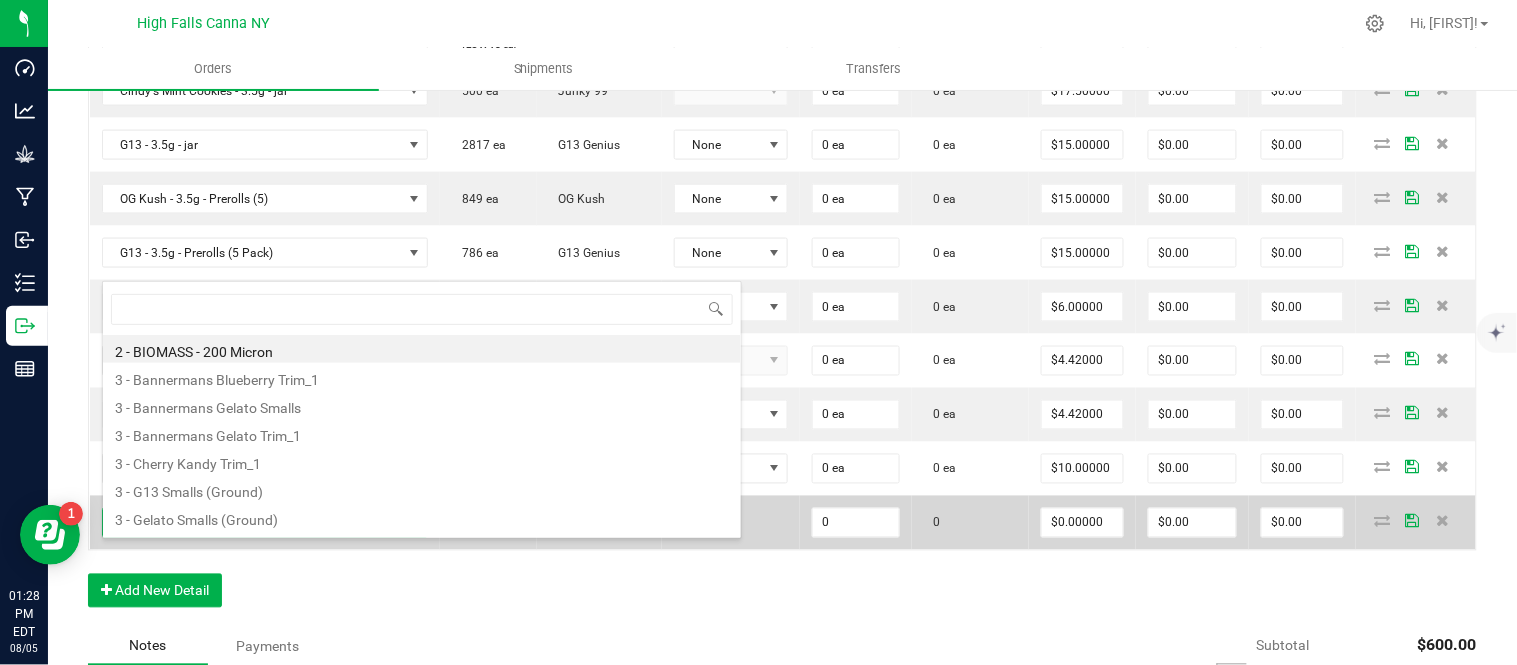 scroll, scrollTop: 99970, scrollLeft: 99654, axis: both 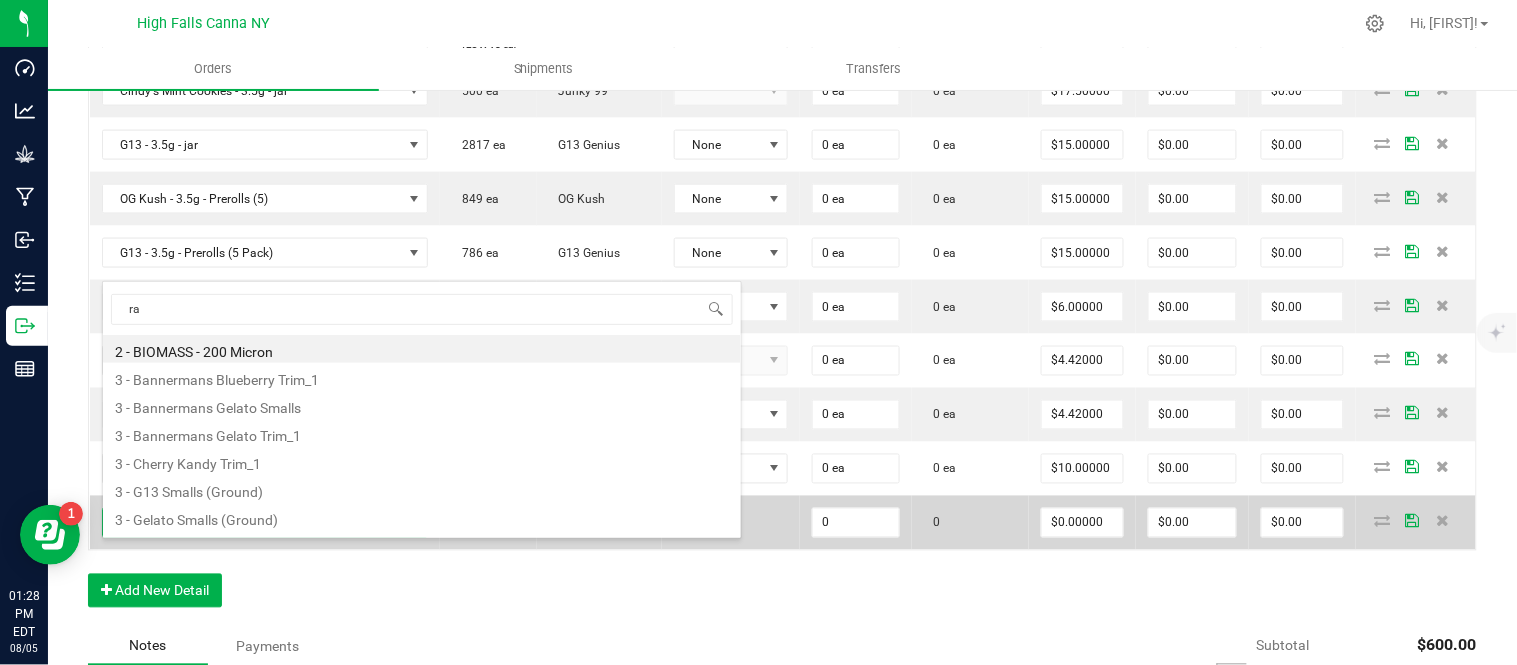 type on "ras" 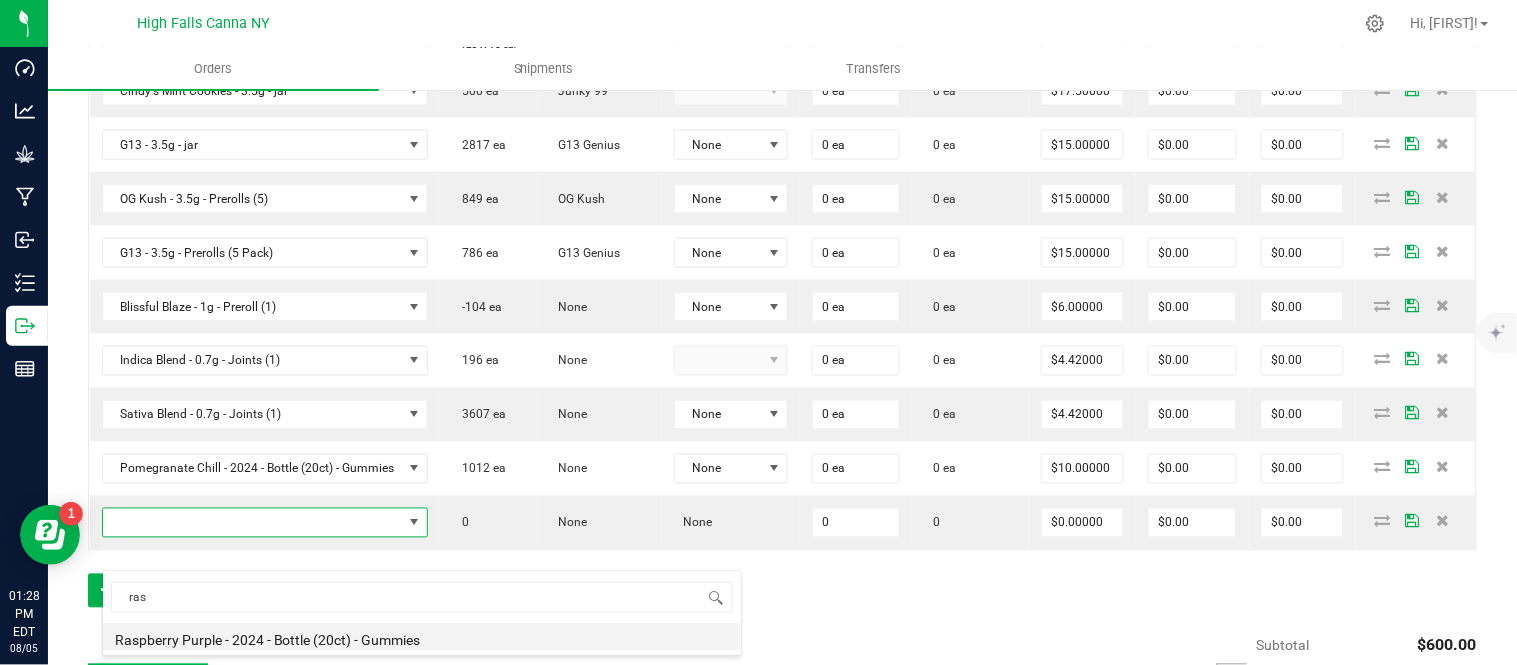 click on "Raspberry Purple - 2024 - Bottle (20ct) - Gummies" at bounding box center [422, 637] 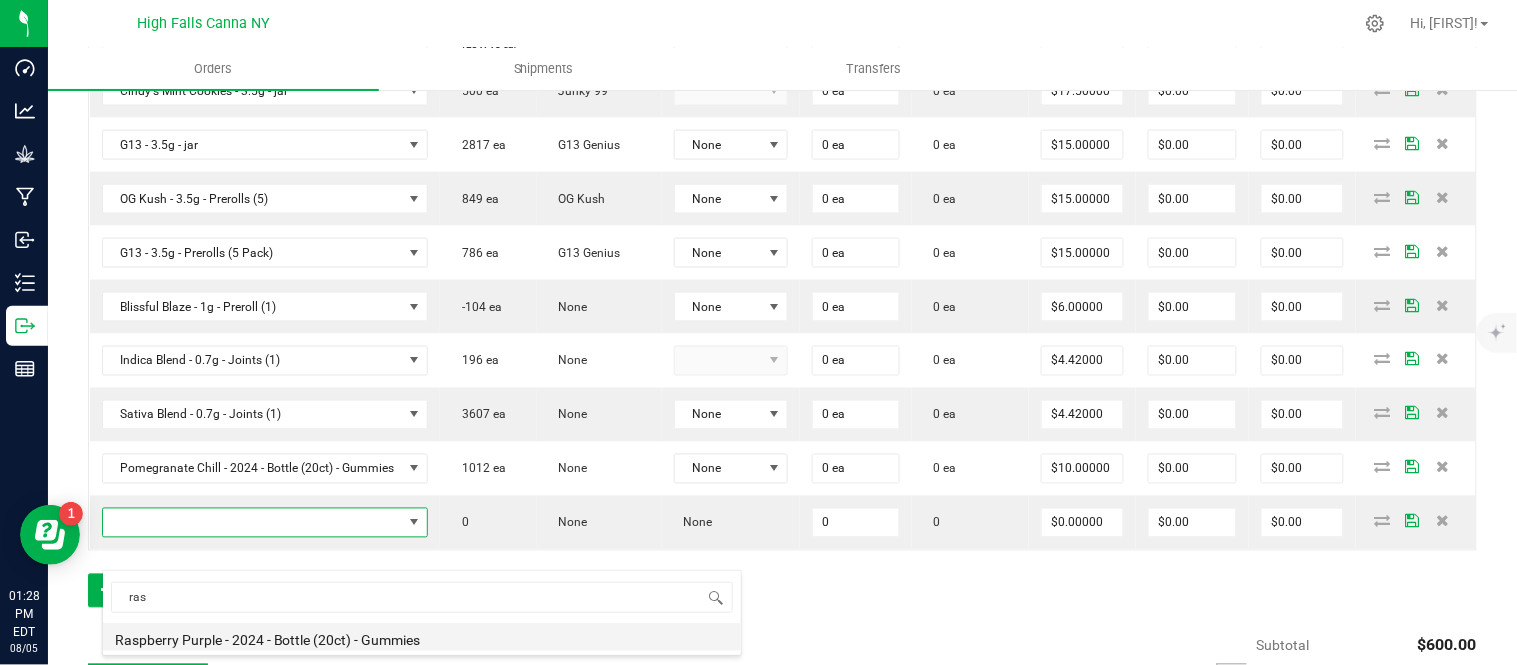 type on "0 ea" 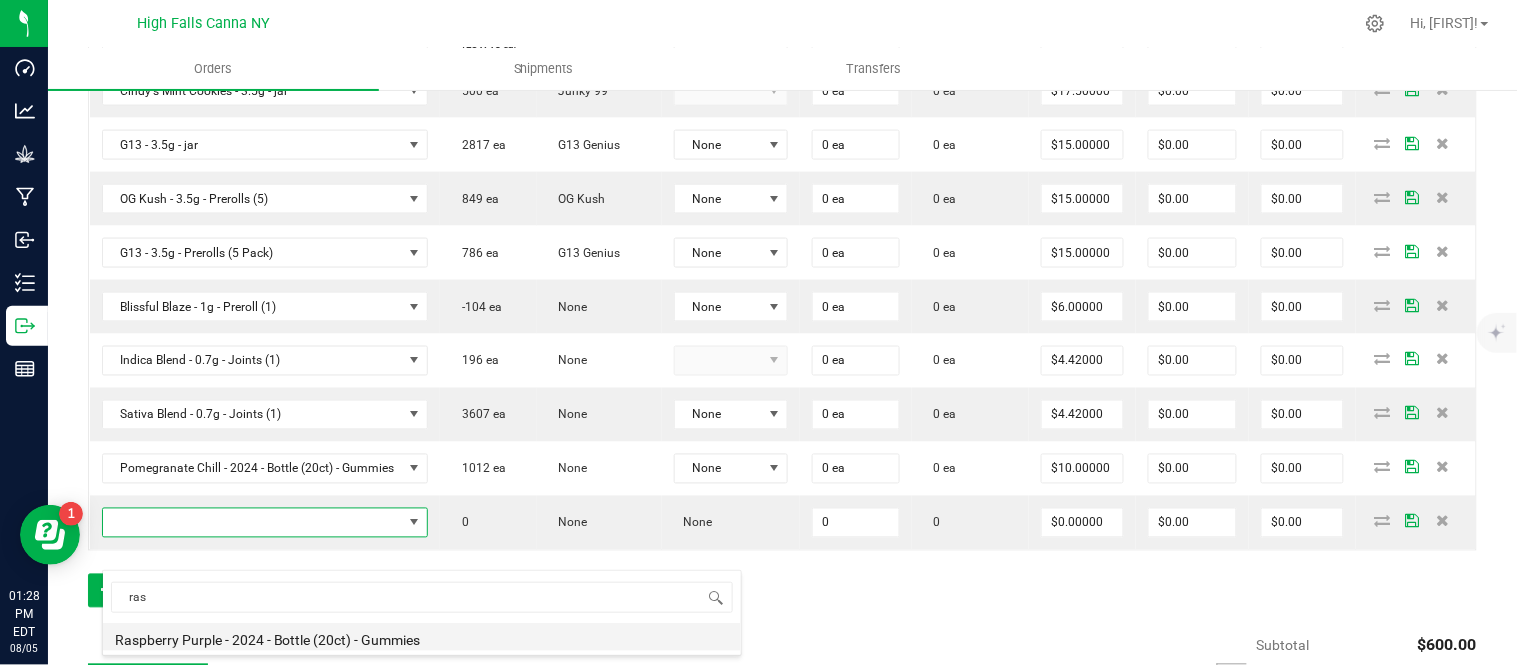 type on "$10.00000" 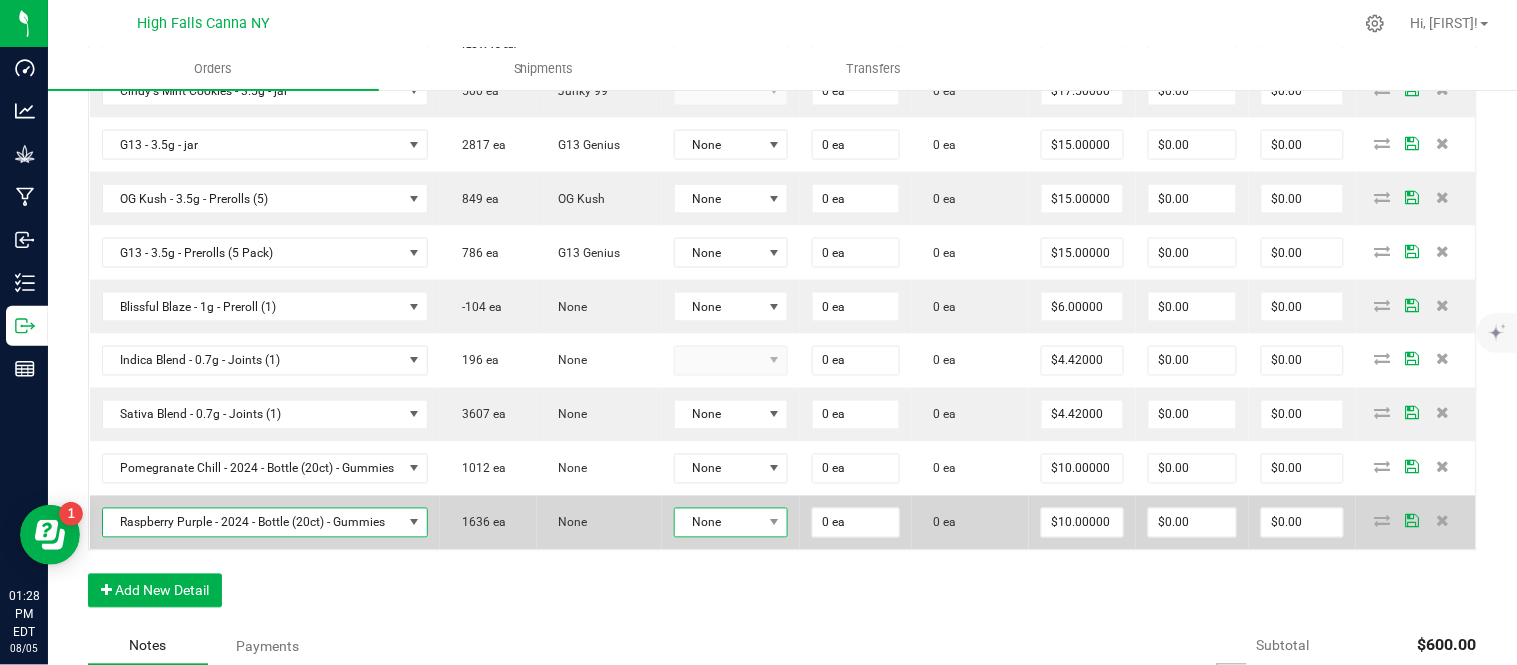 click on "None" at bounding box center [719, 523] 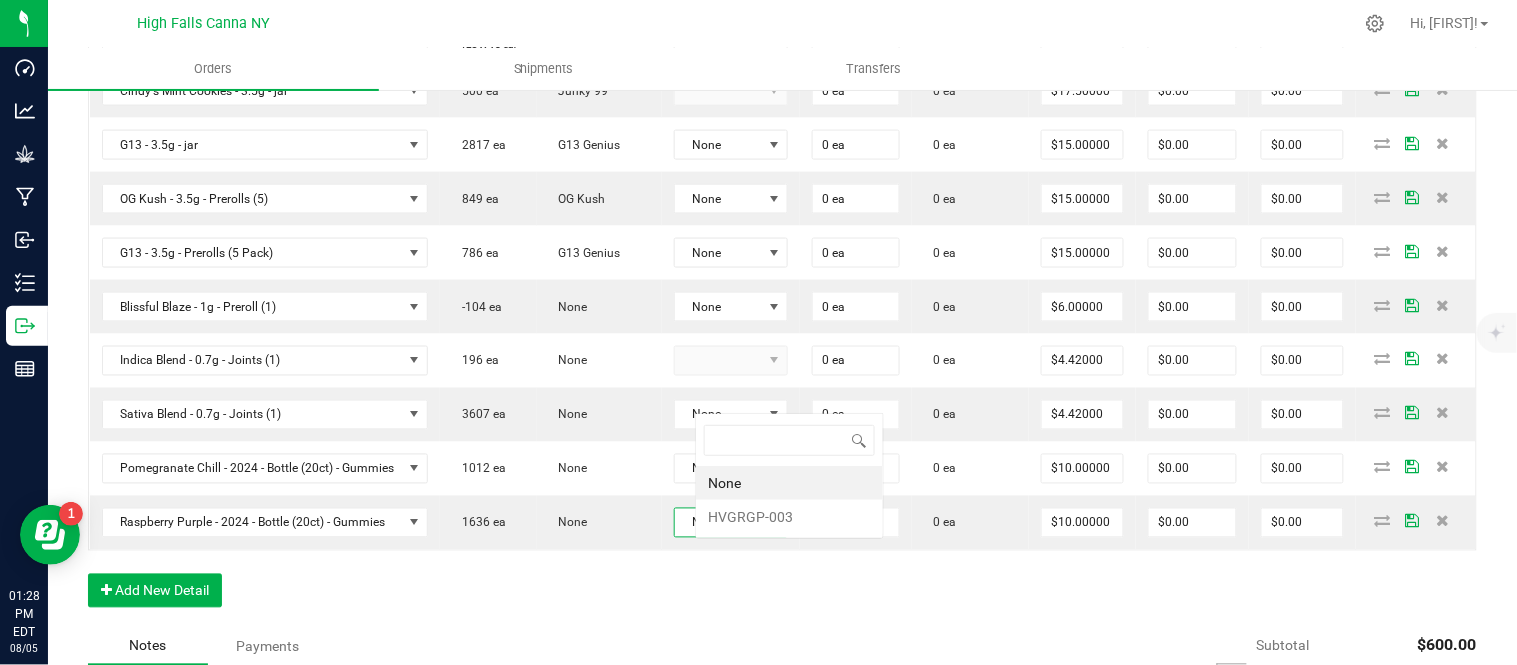 scroll, scrollTop: 0, scrollLeft: 0, axis: both 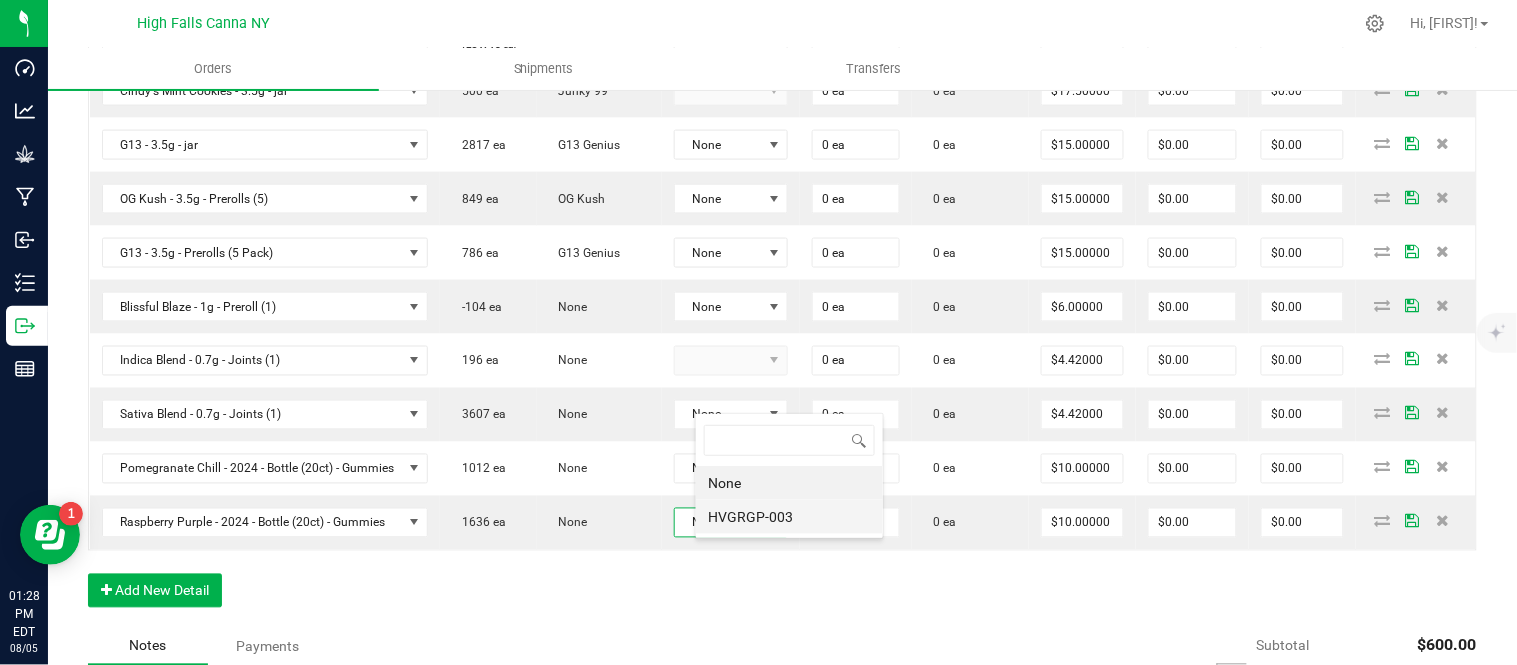 click on "HVGRGP-003" at bounding box center [789, 517] 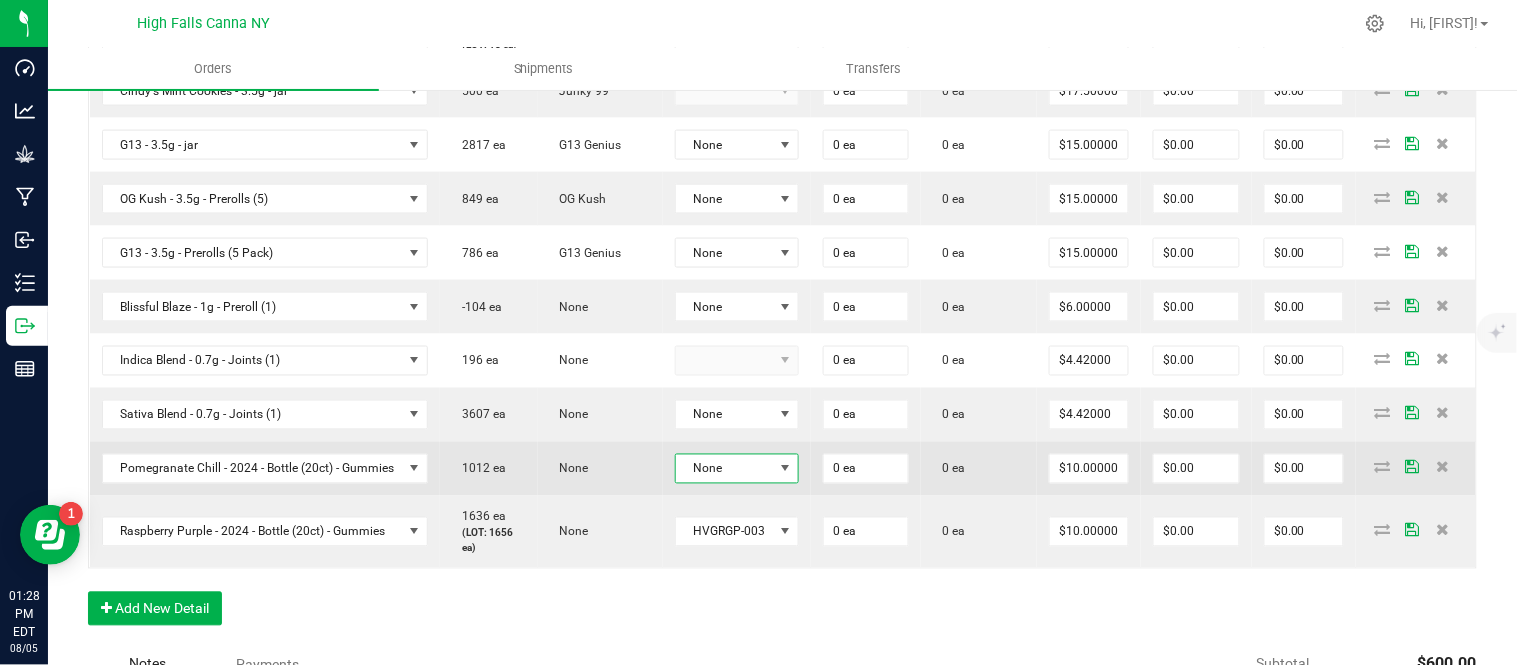 click on "None" at bounding box center (725, 469) 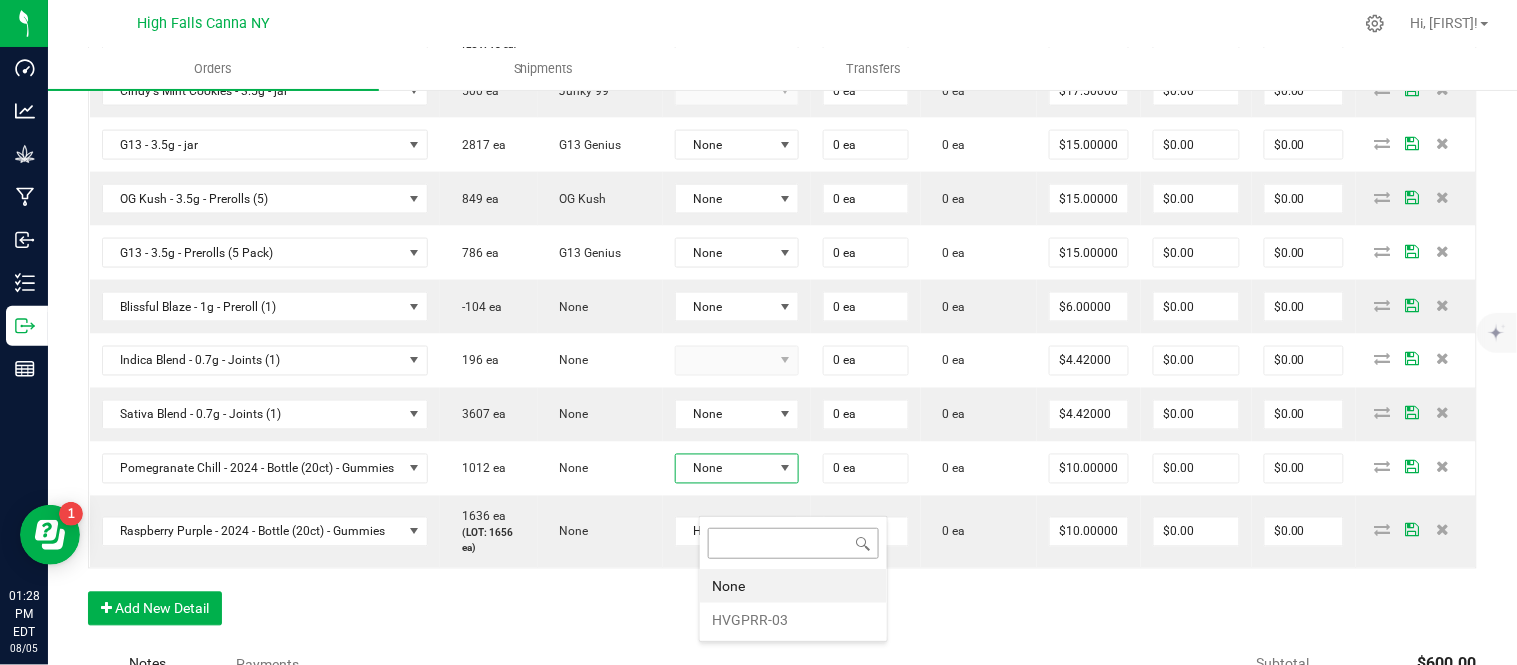 scroll, scrollTop: 99970, scrollLeft: 99870, axis: both 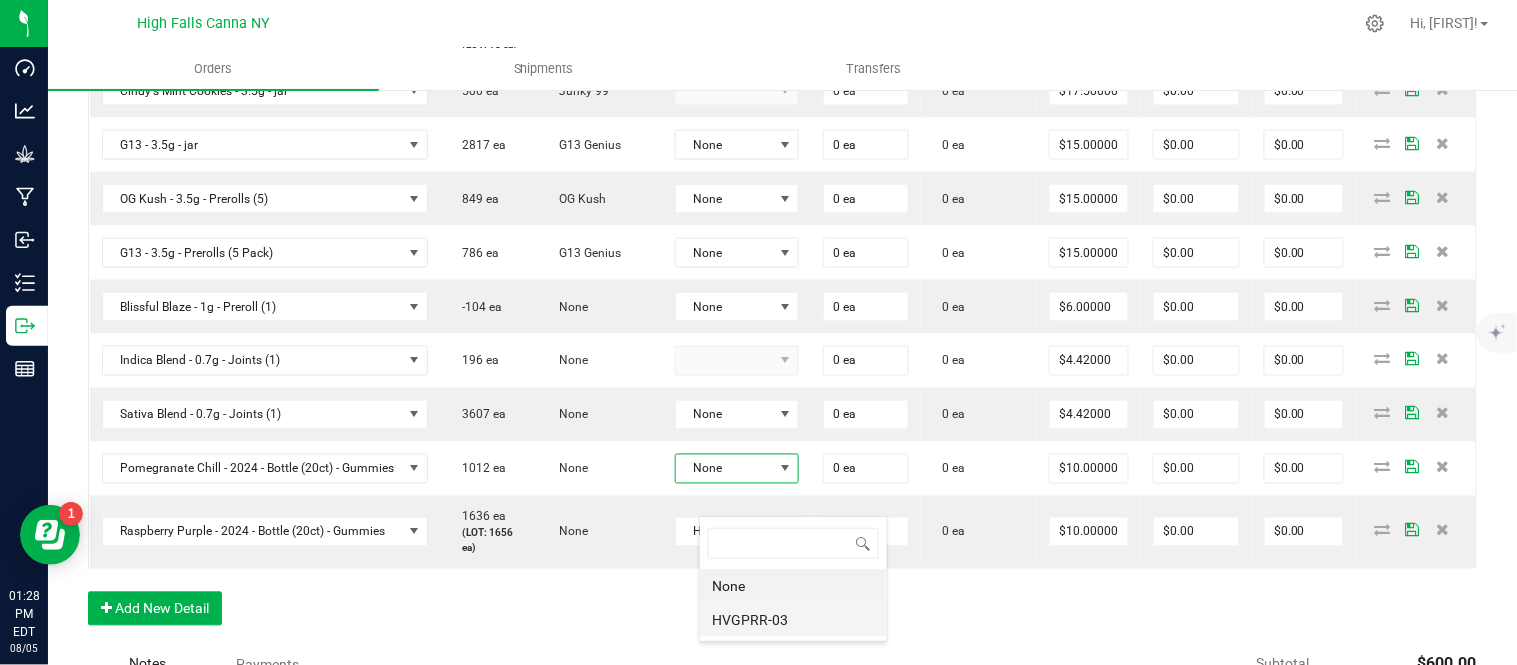 click on "HVGPRR-03" at bounding box center [793, 620] 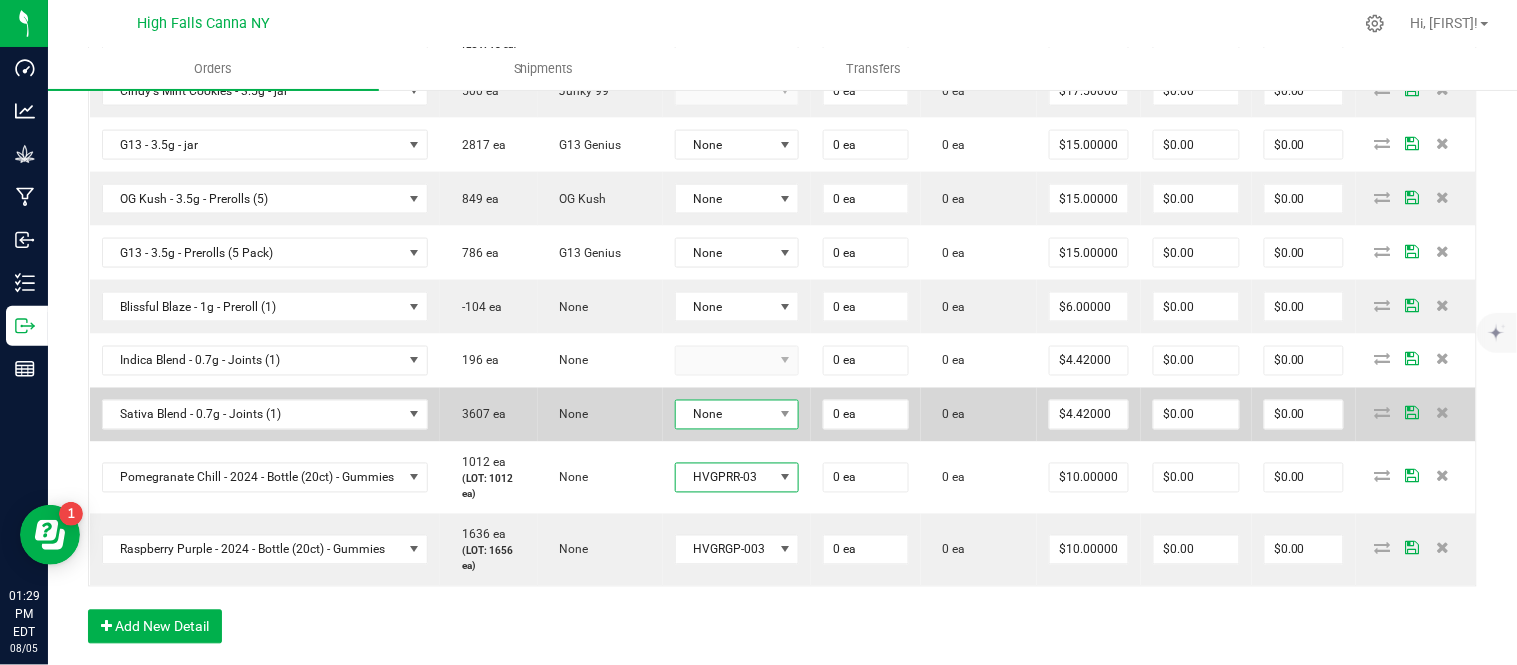 click on "None" at bounding box center (725, 415) 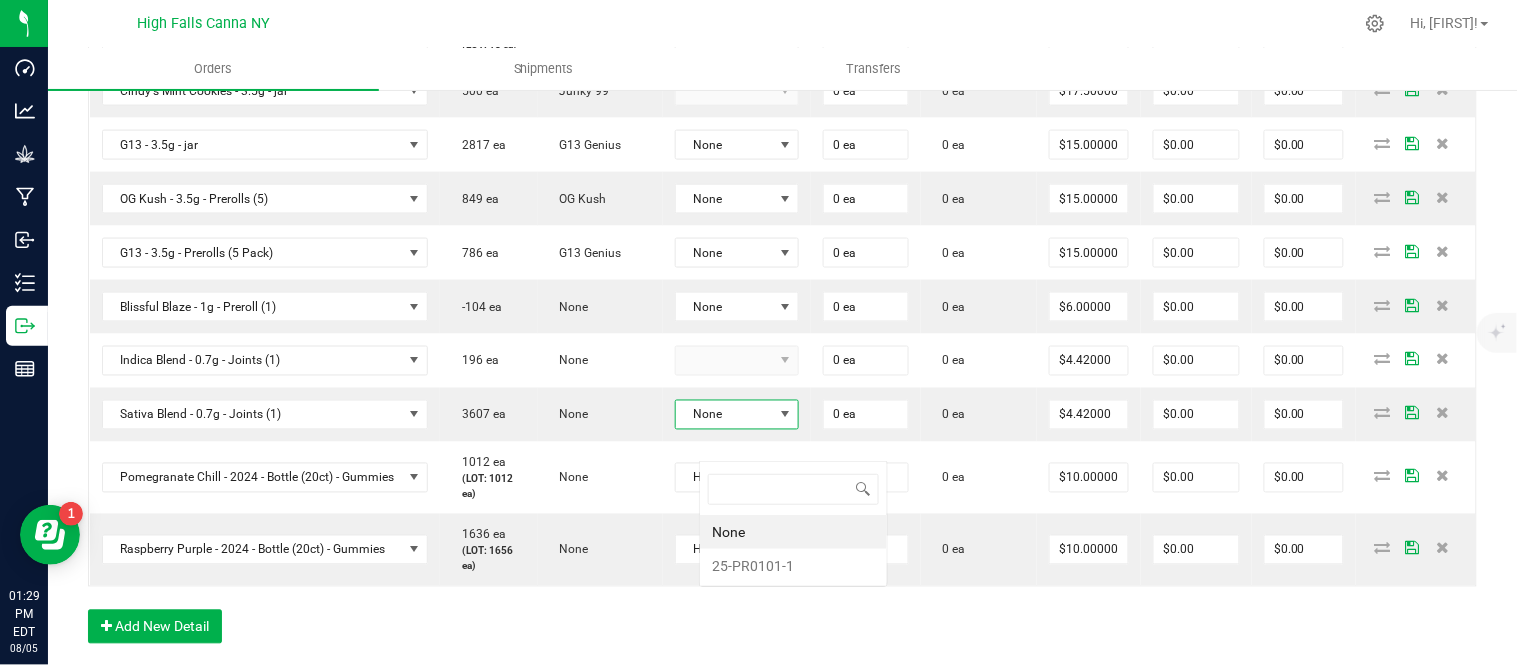 scroll, scrollTop: 99970, scrollLeft: 99870, axis: both 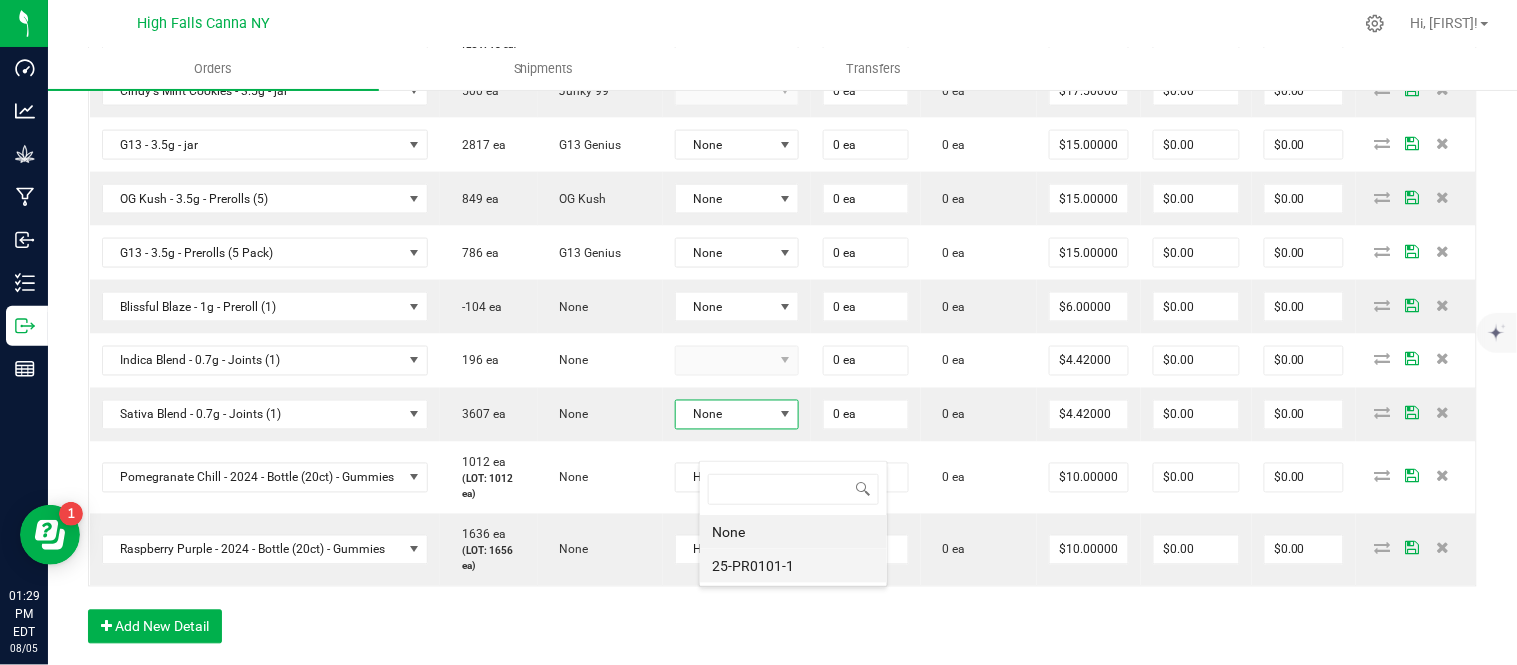 click on "25-PR0101-1" at bounding box center [793, 566] 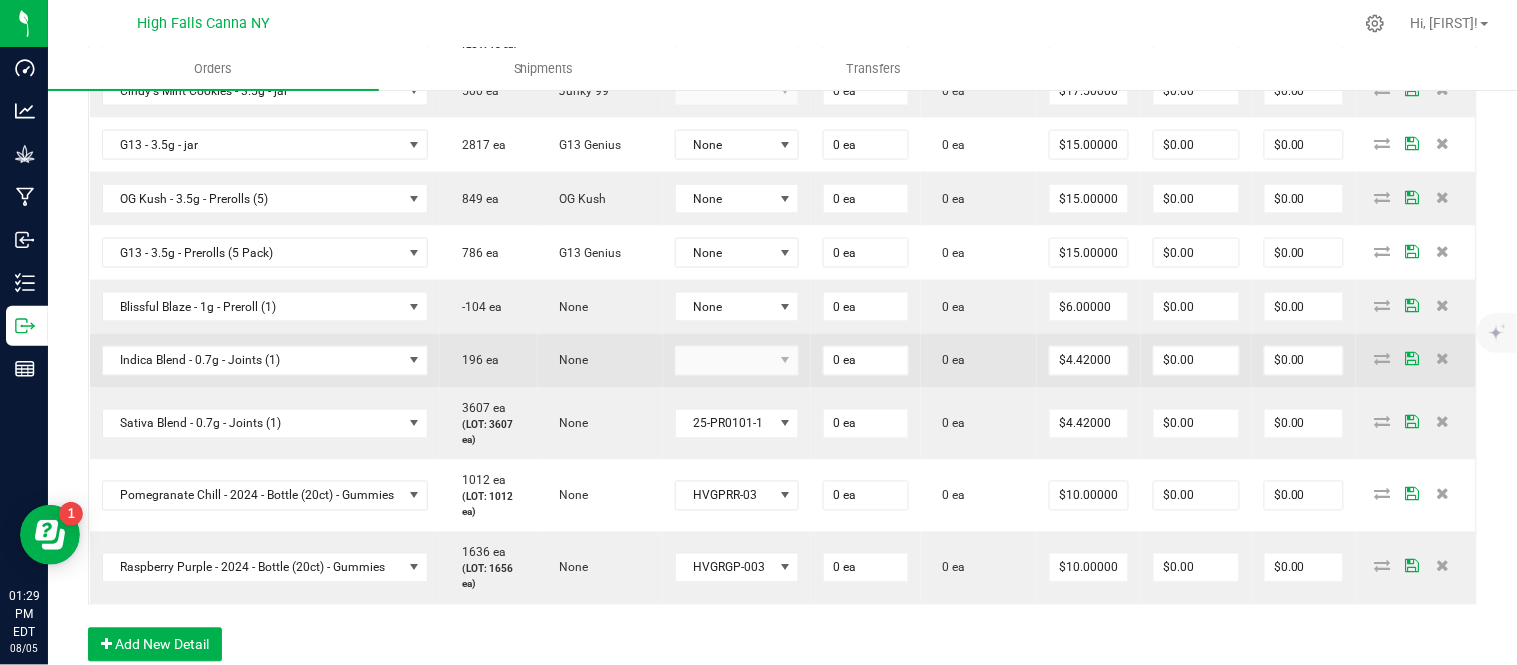 click at bounding box center (737, 361) 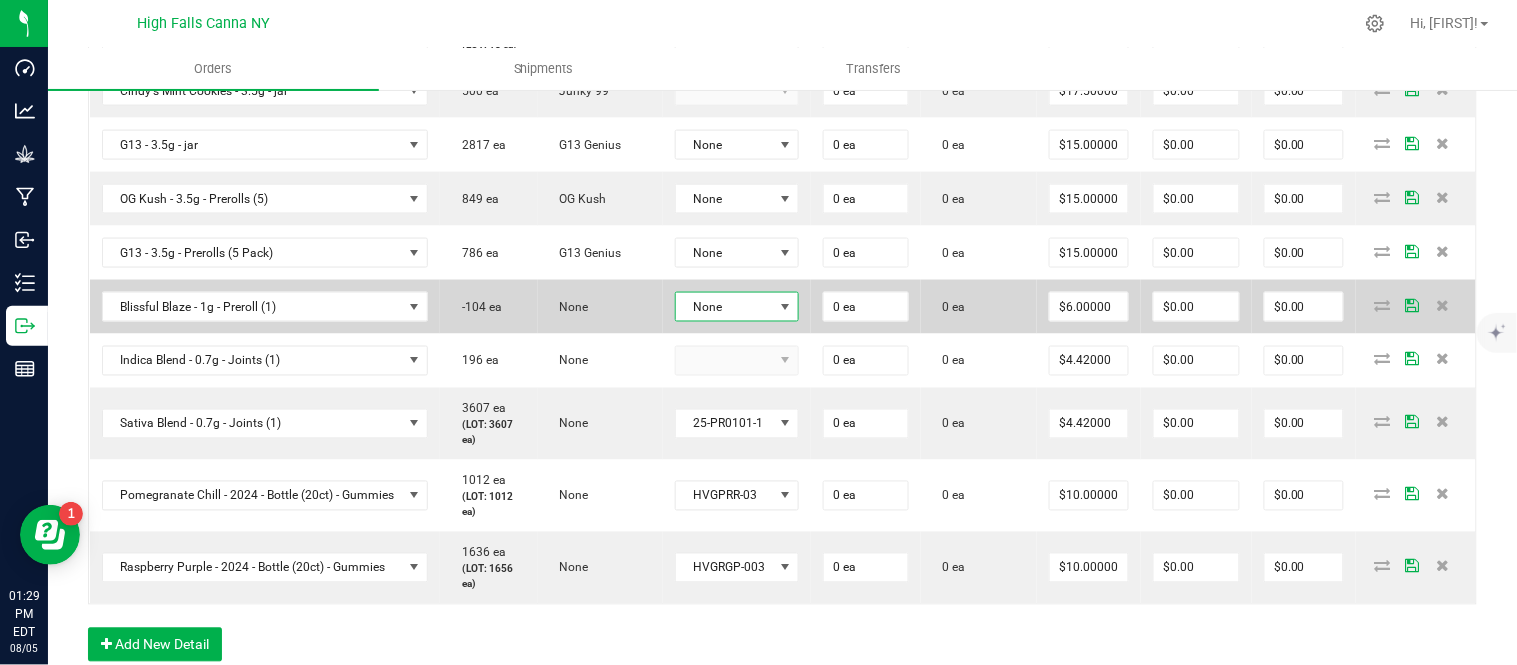 click on "None" at bounding box center (725, 307) 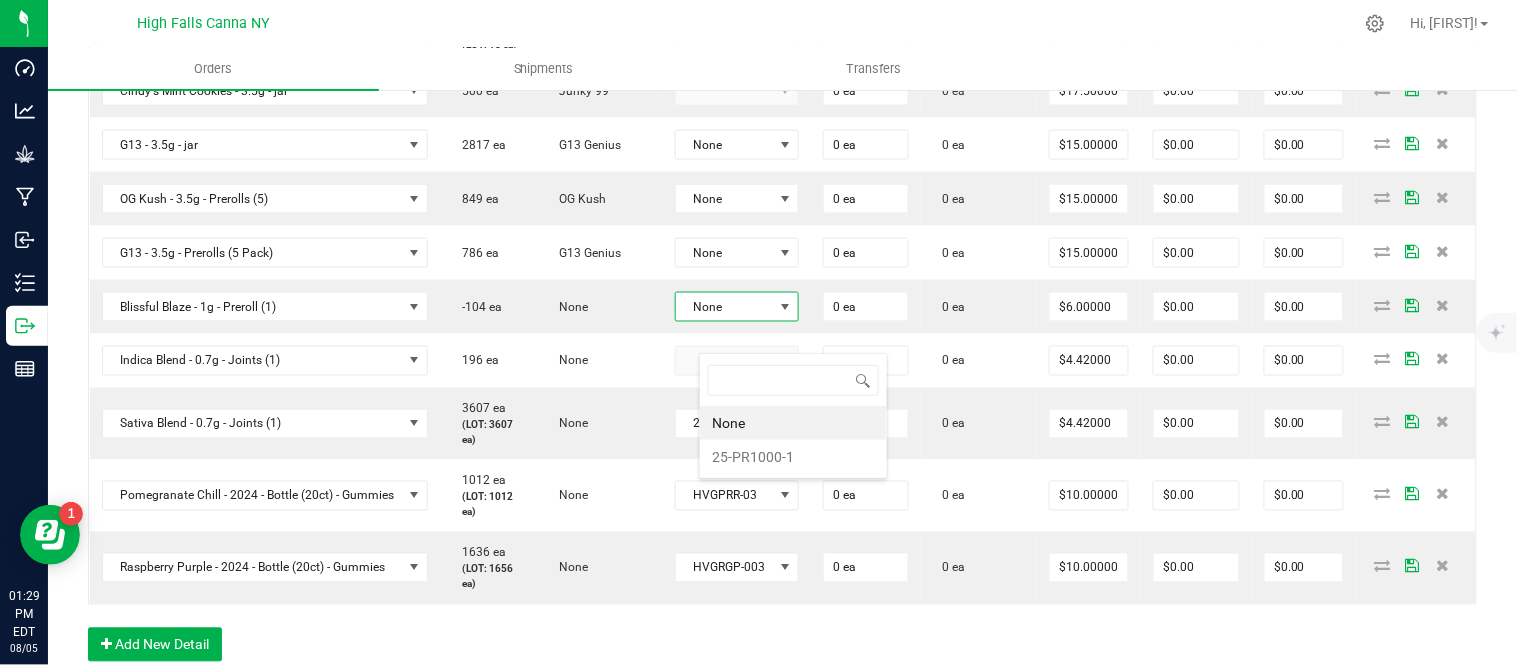 scroll, scrollTop: 99970, scrollLeft: 99870, axis: both 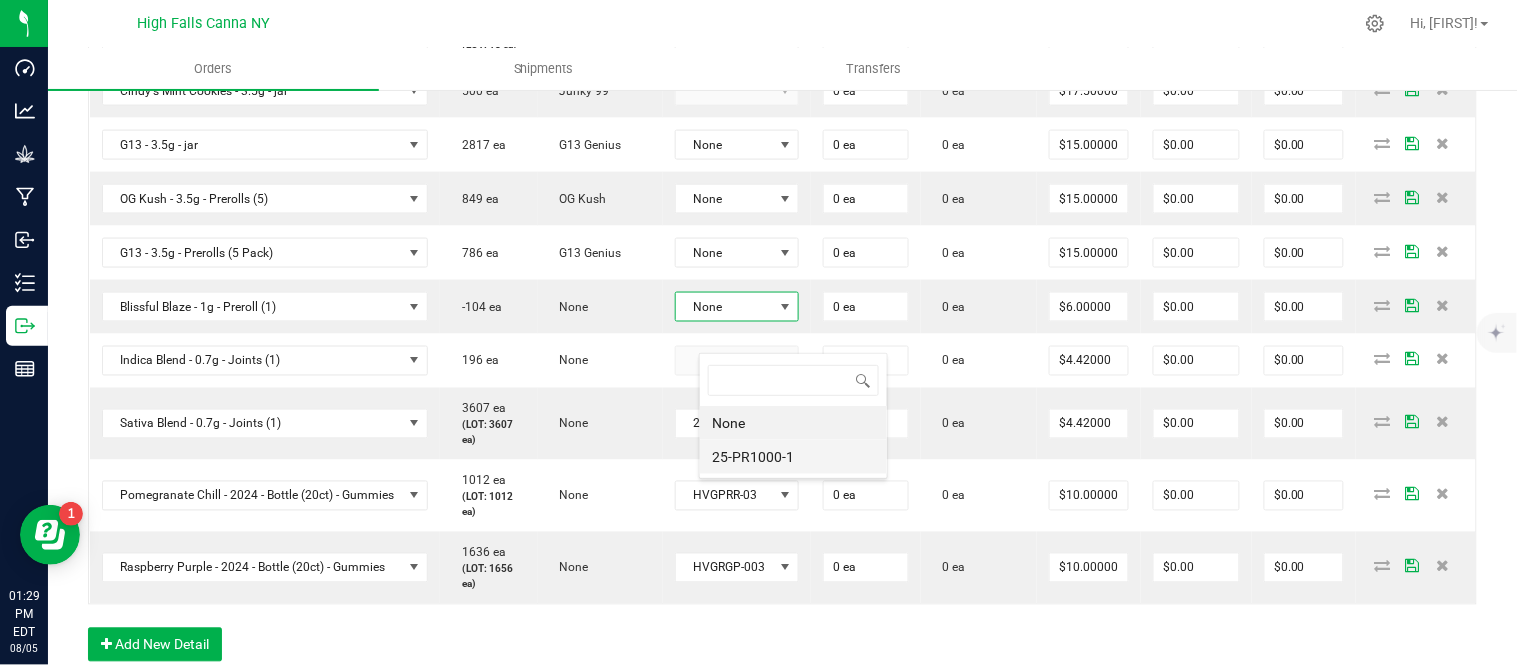 click on "25-PR1000-1" at bounding box center (793, 457) 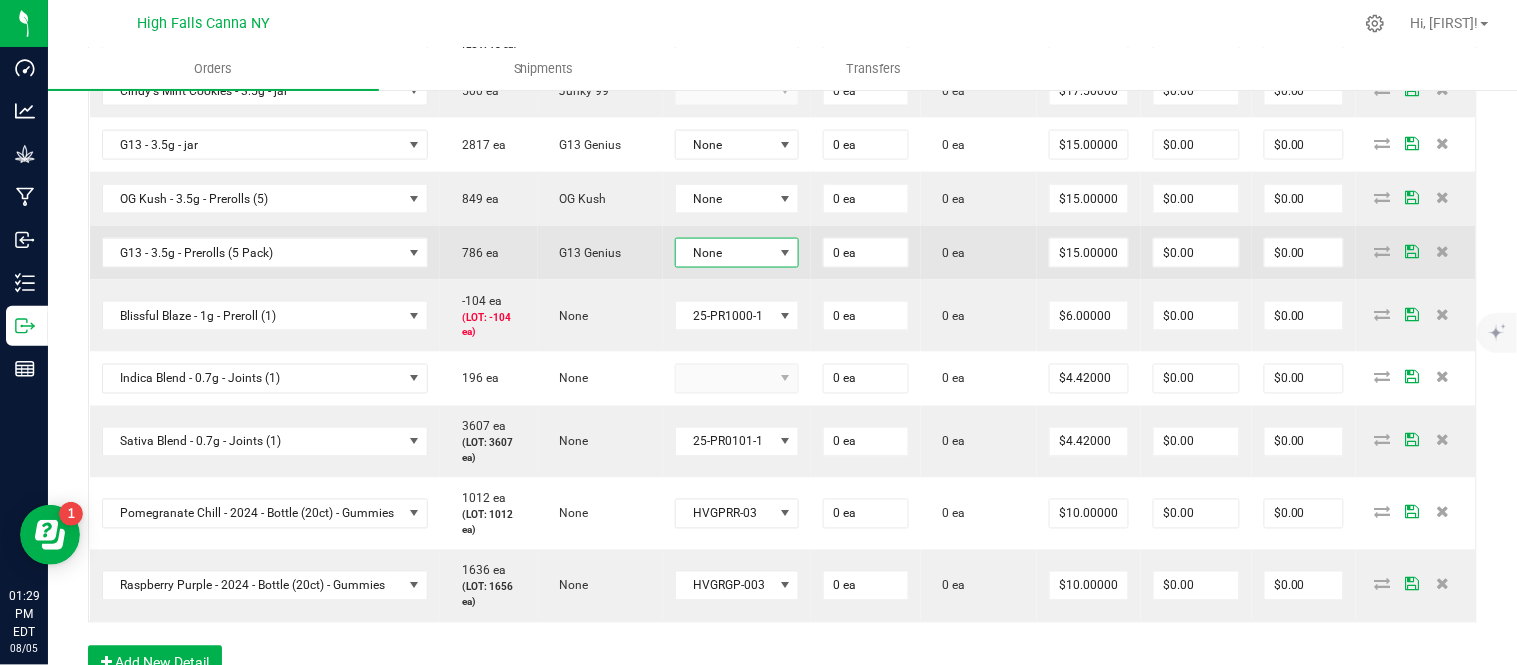 click on "None" at bounding box center (725, 253) 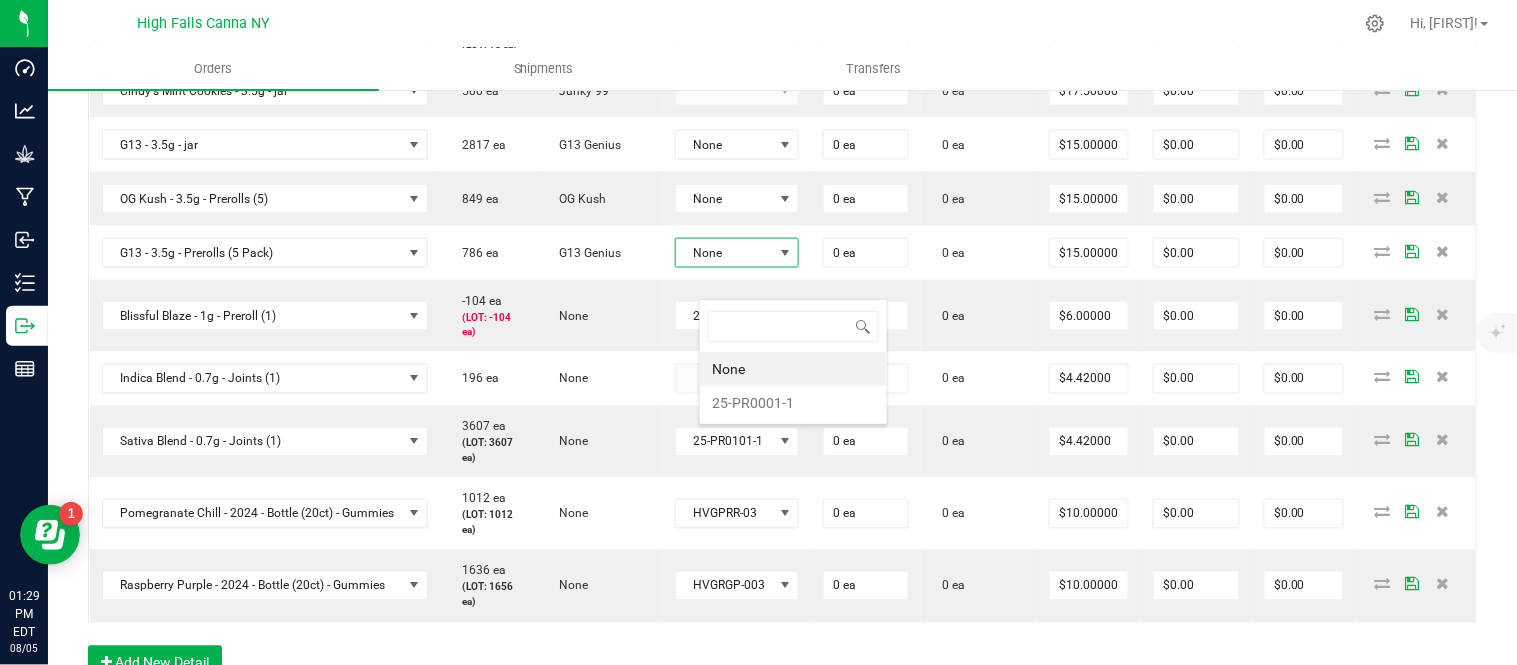 scroll, scrollTop: 99970, scrollLeft: 99870, axis: both 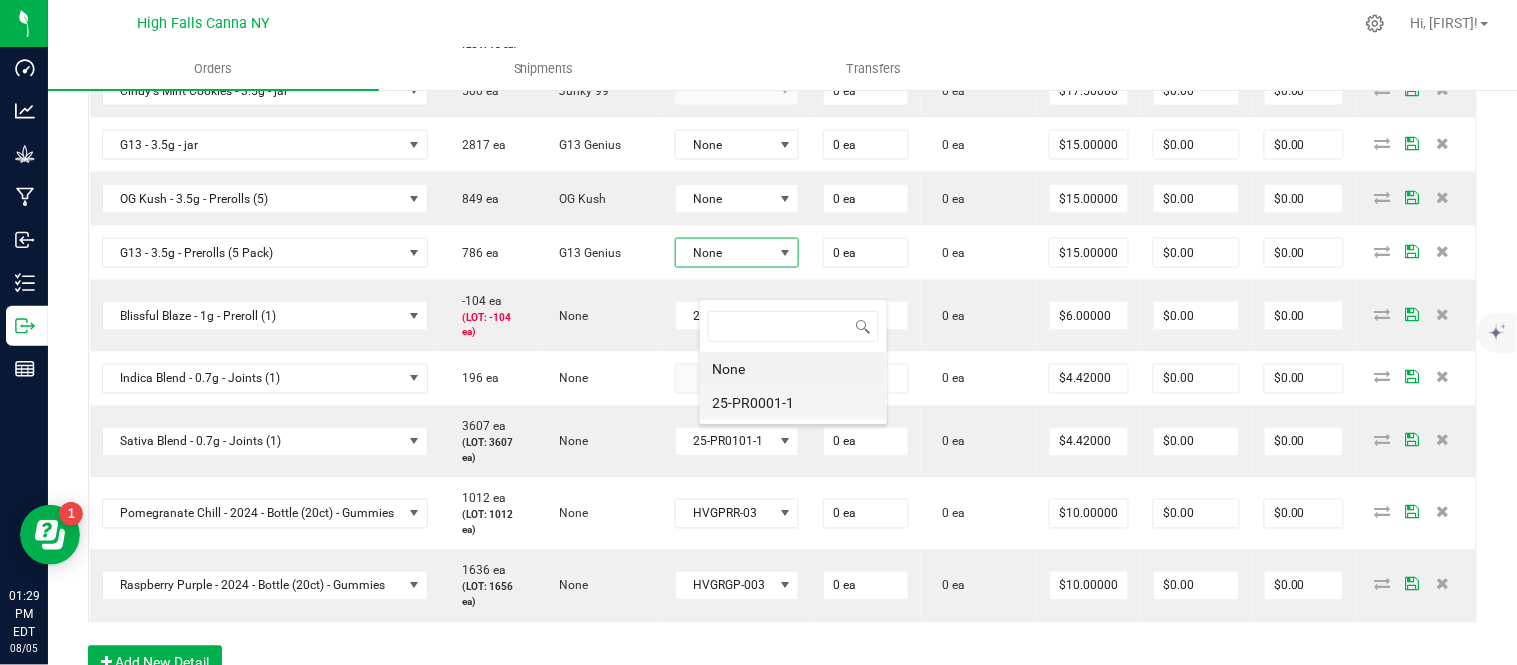 click on "25-PR0001-1" at bounding box center (793, 403) 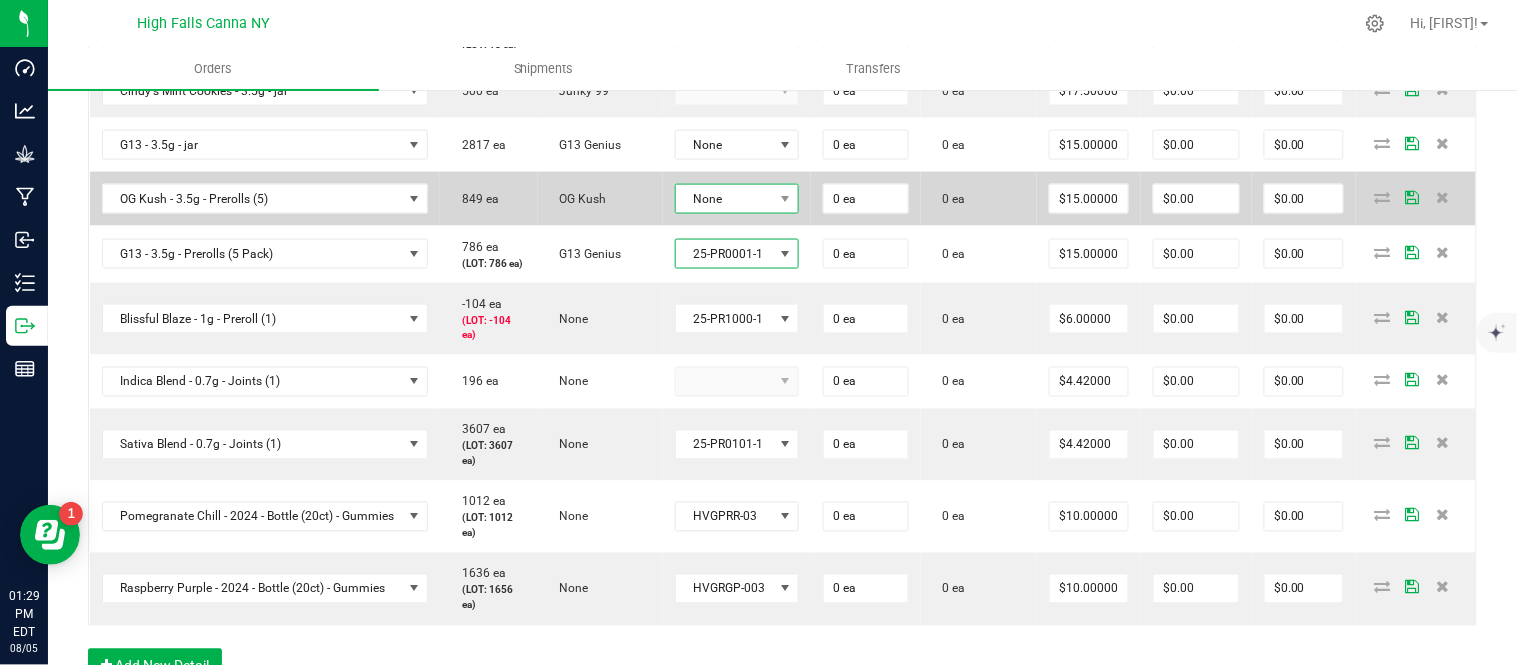 click on "None" at bounding box center [725, 199] 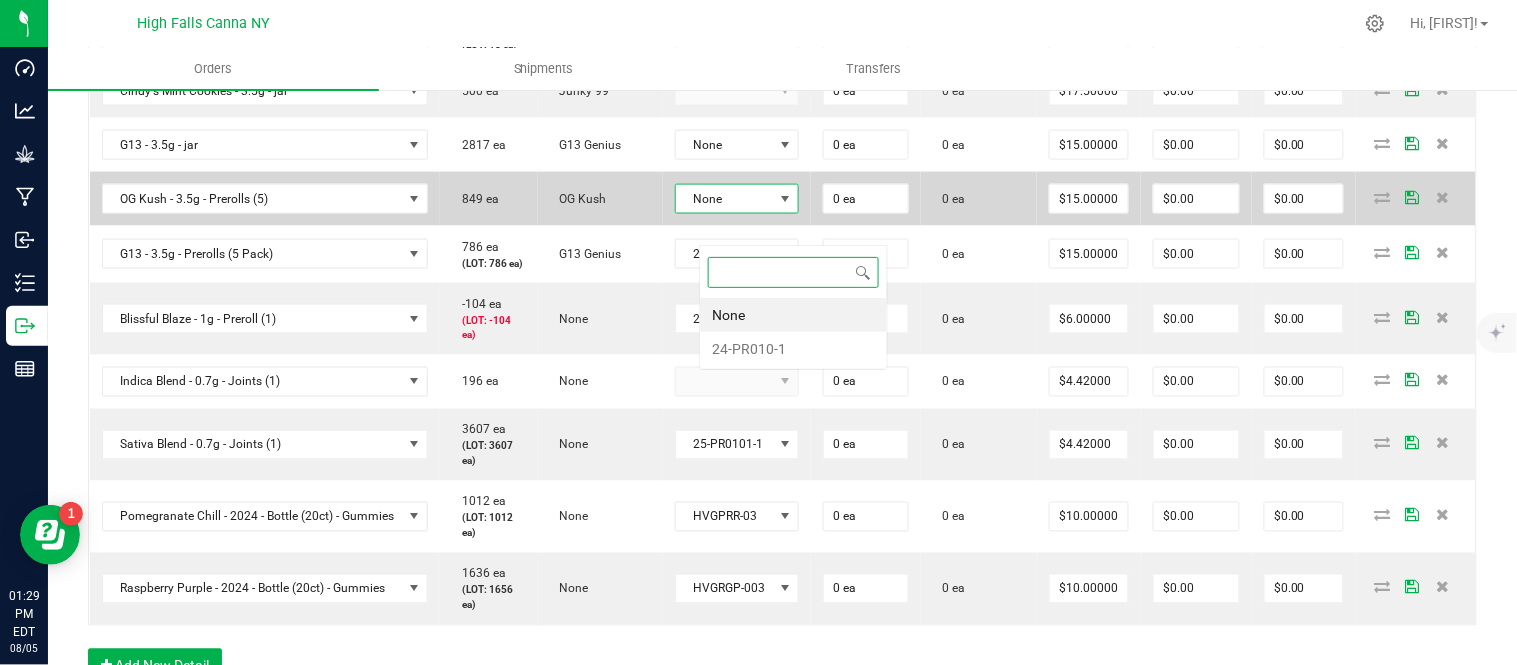 scroll, scrollTop: 99970, scrollLeft: 99870, axis: both 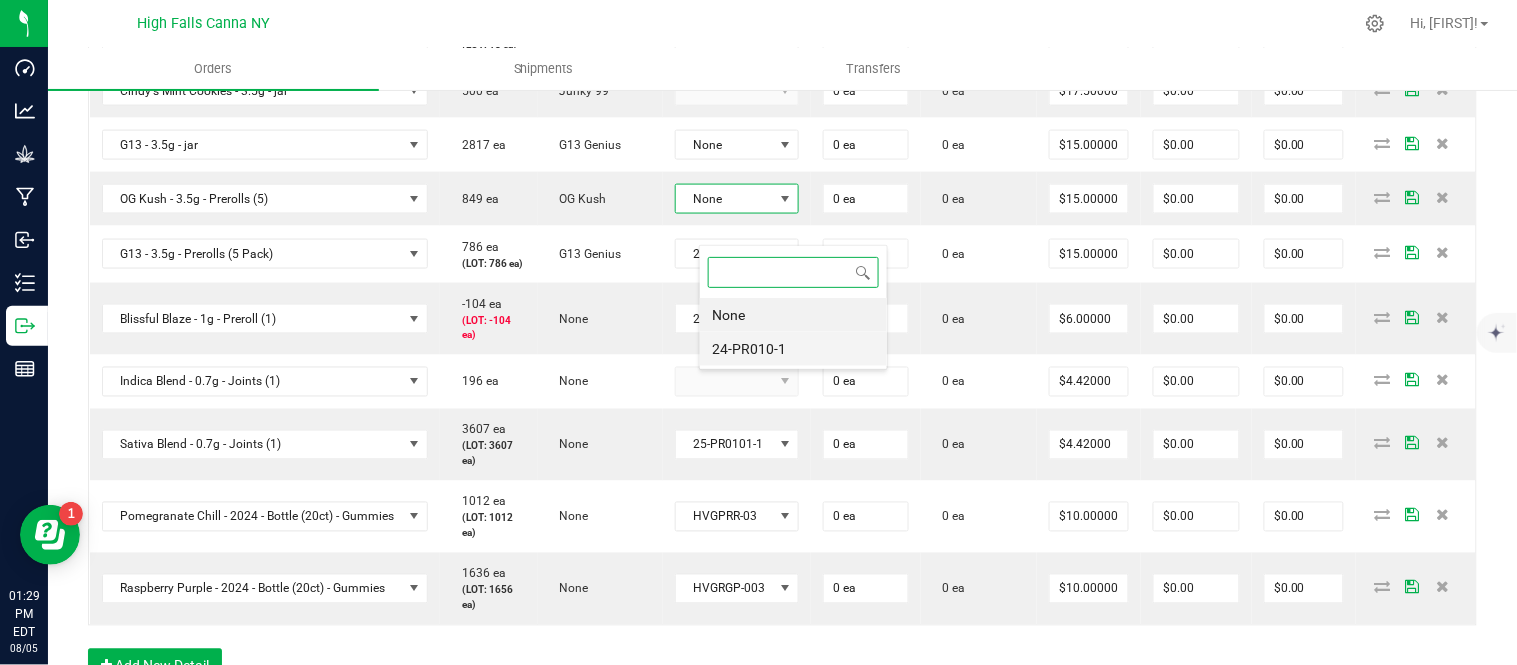 click on "24-PR010-1" at bounding box center [793, 349] 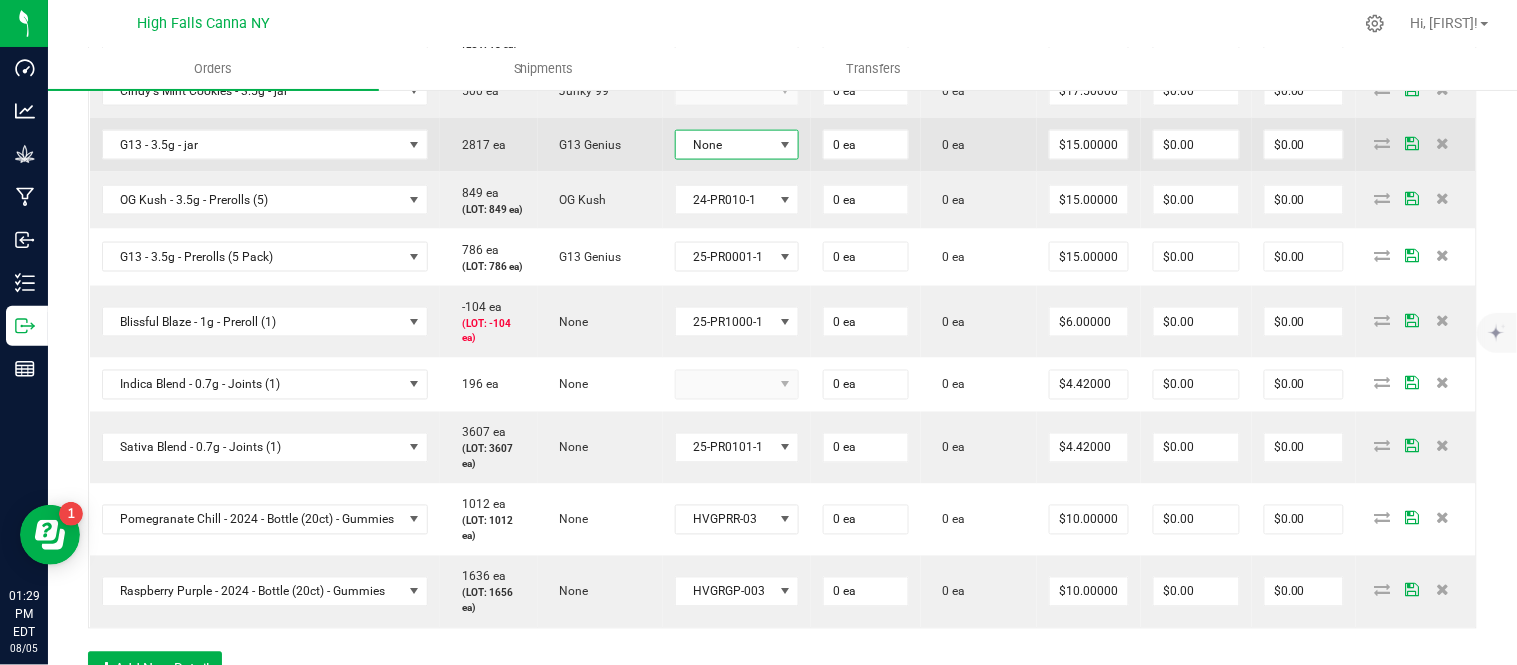 click on "None" at bounding box center (725, 145) 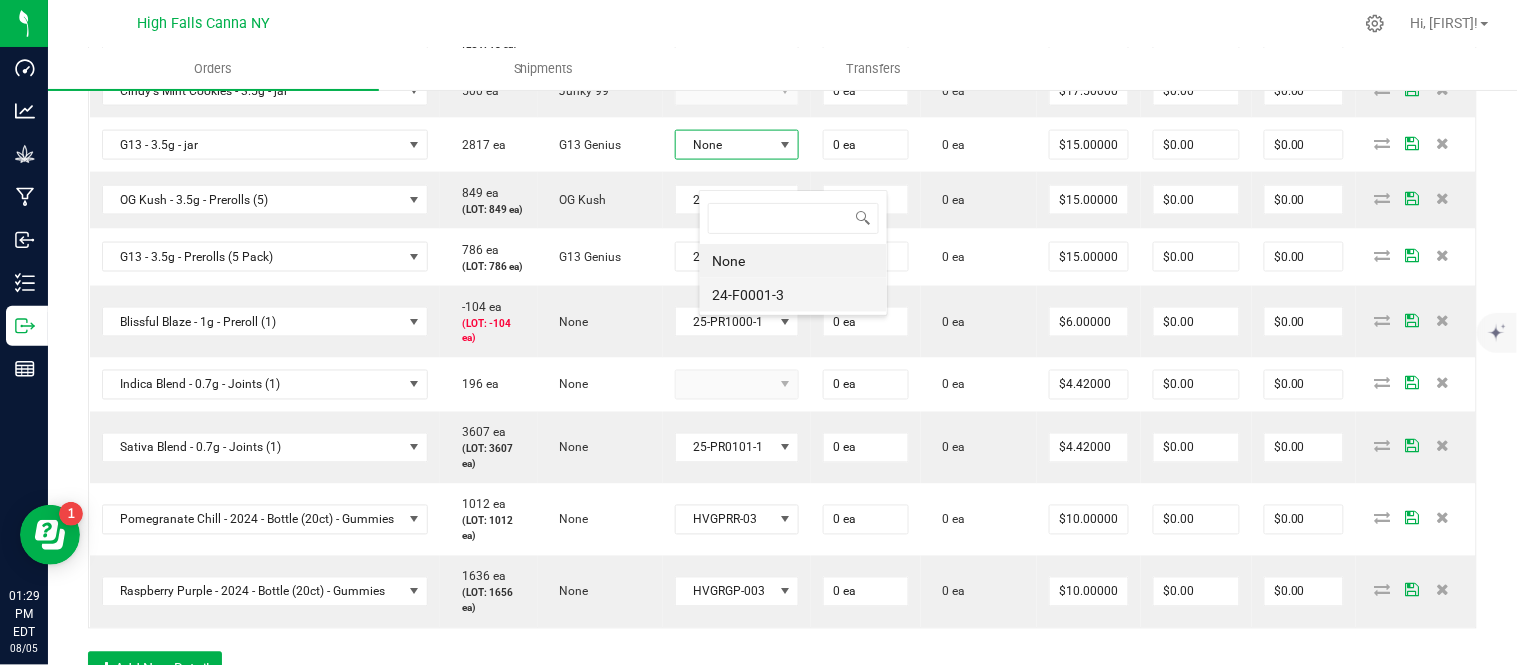 click on "24-F0001-3" at bounding box center [793, 295] 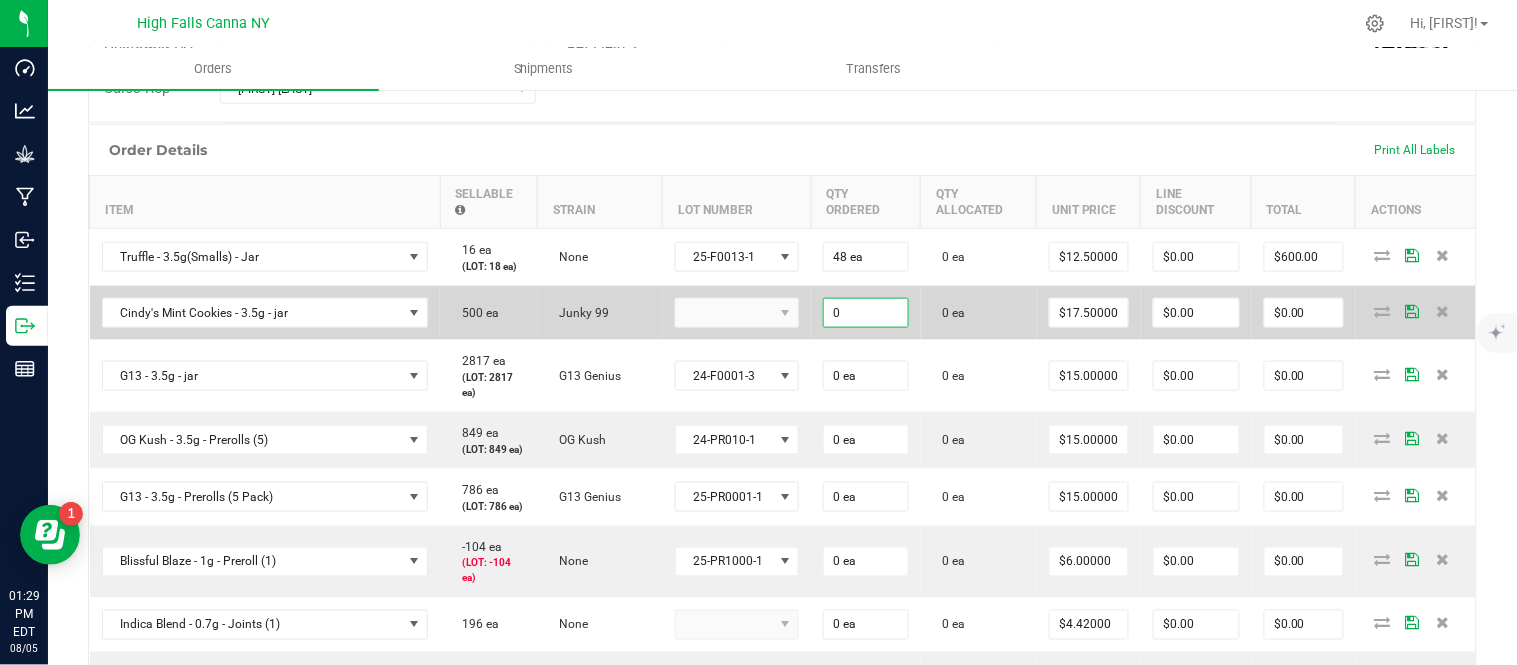 click on "0" at bounding box center [866, 313] 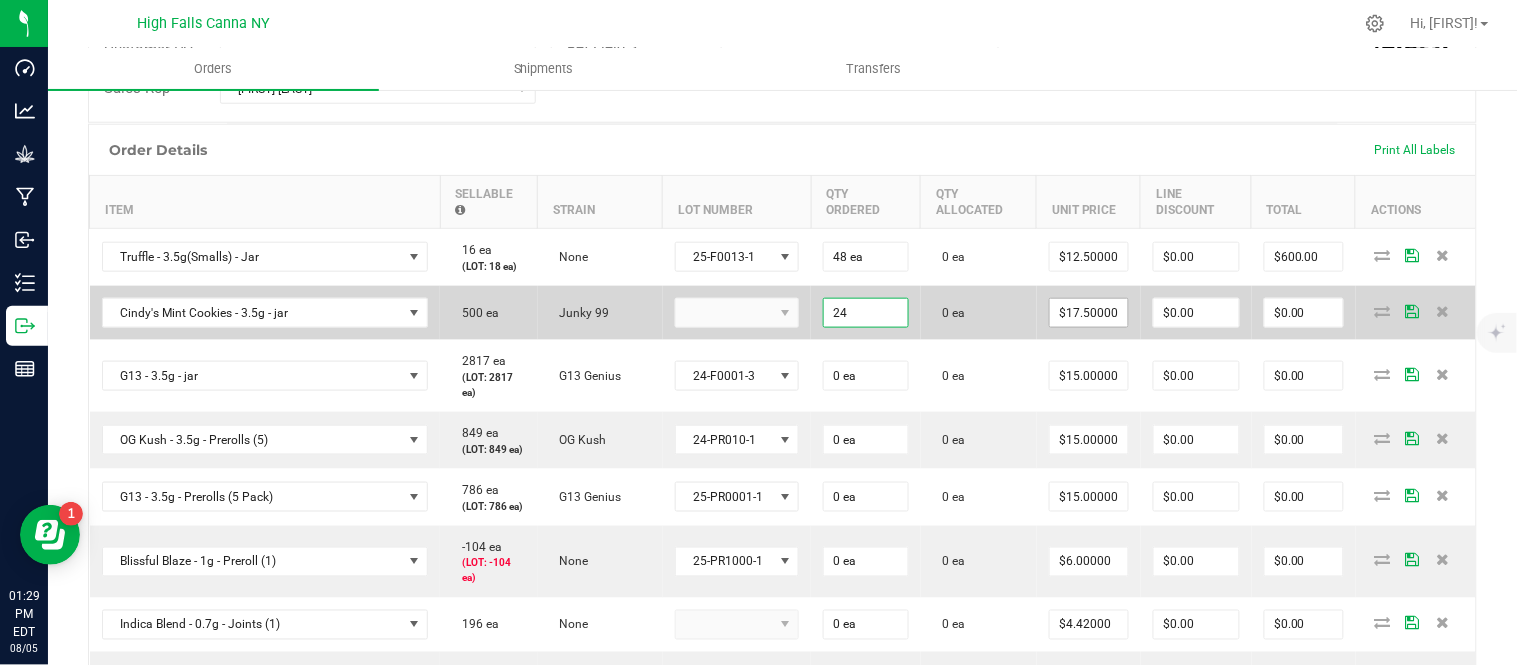type on "24 ea" 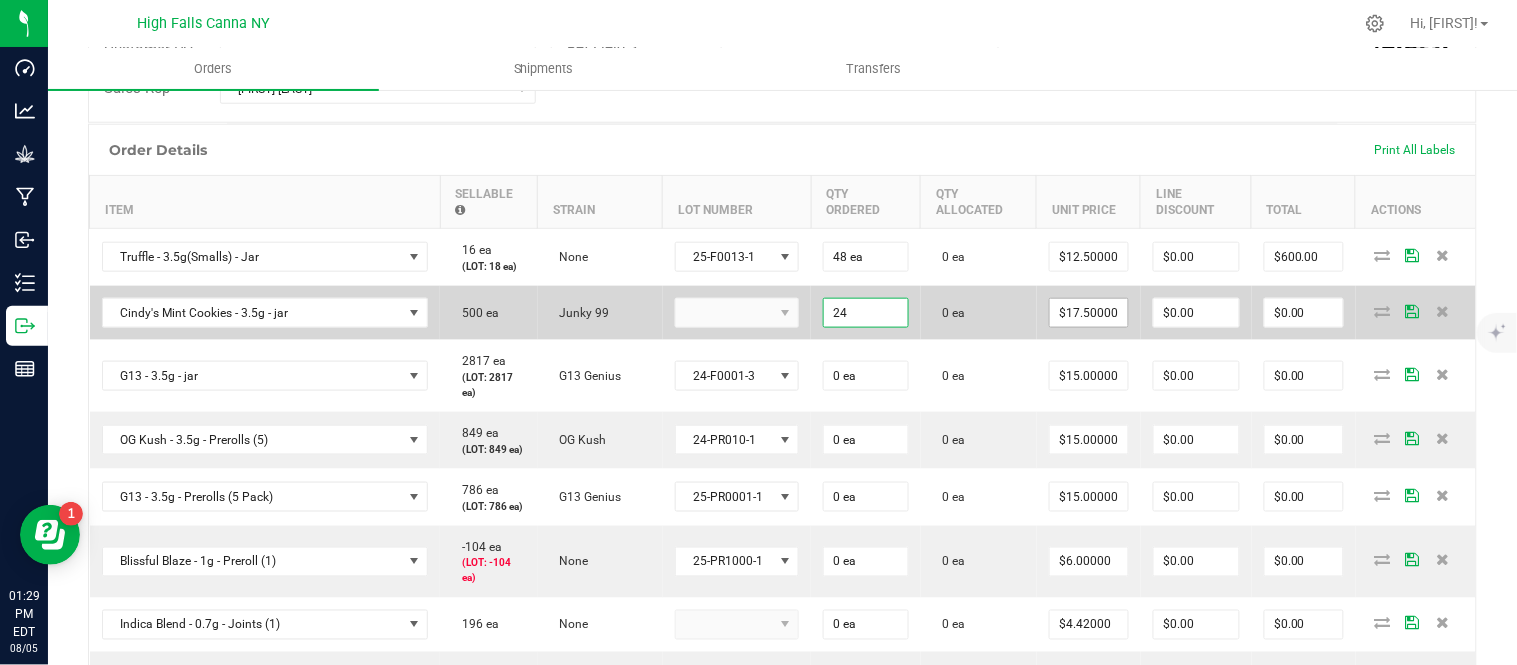 type on "17.5" 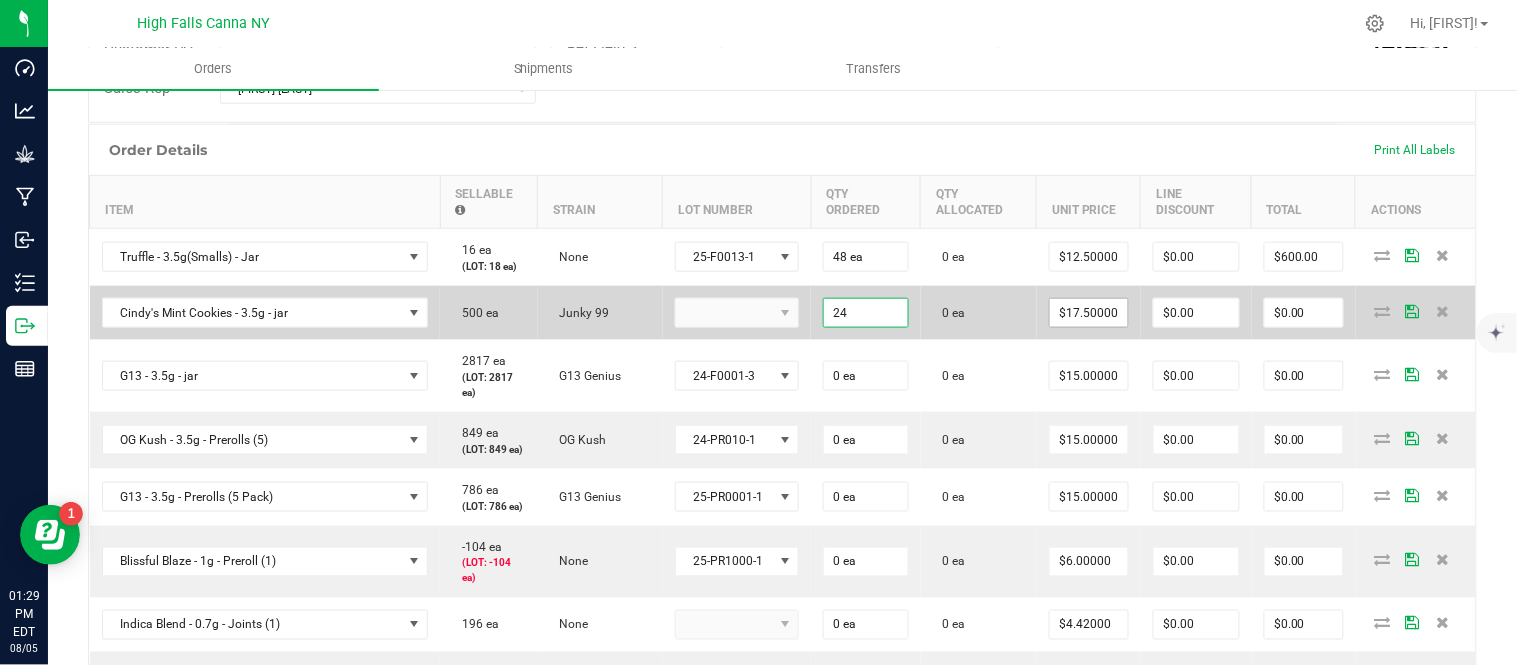 type on "$420.00" 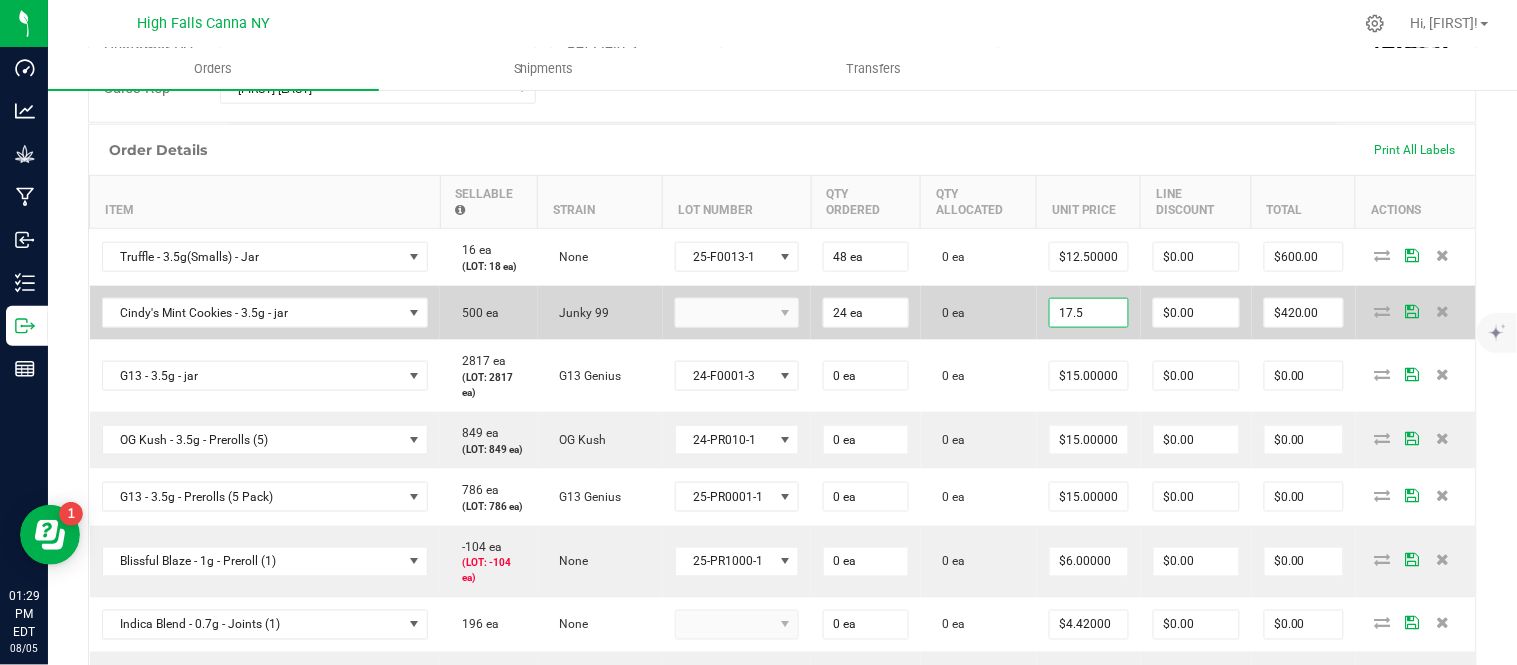 click on "17.5" at bounding box center [1089, 313] 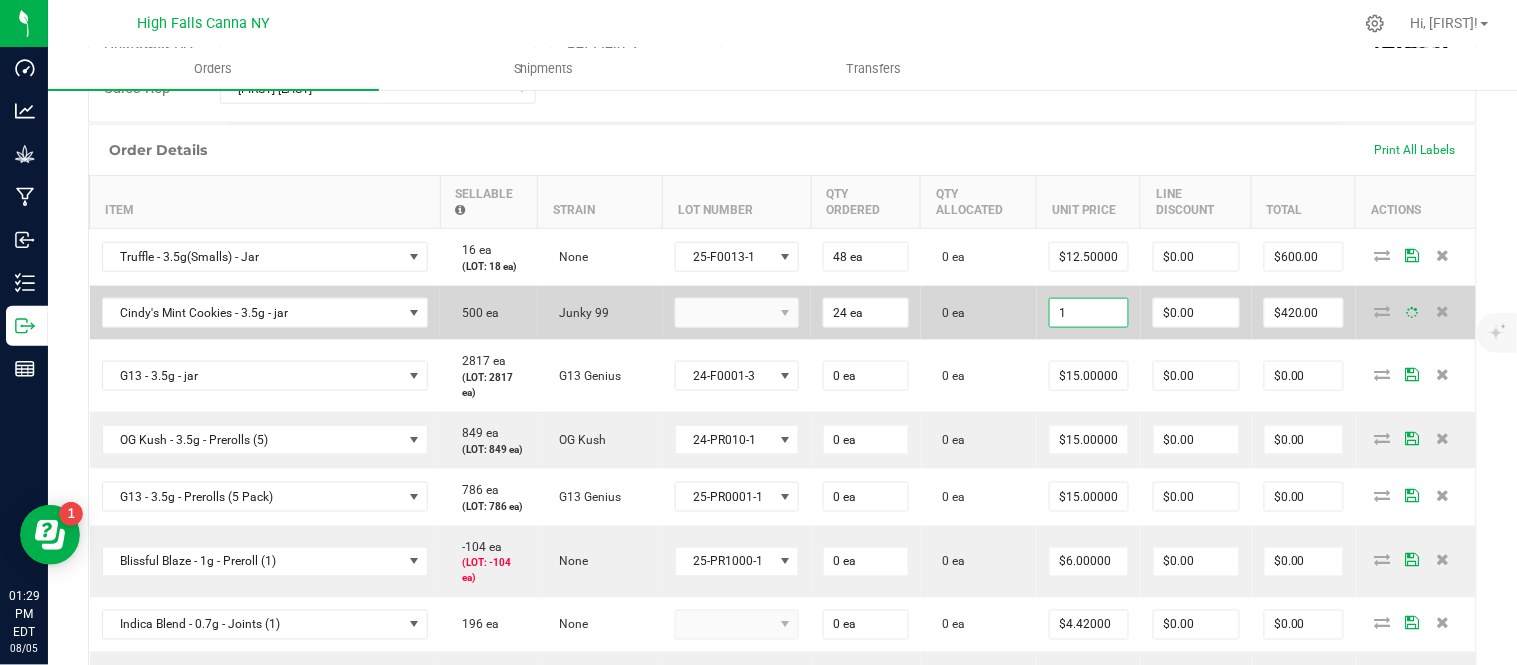 type on "15" 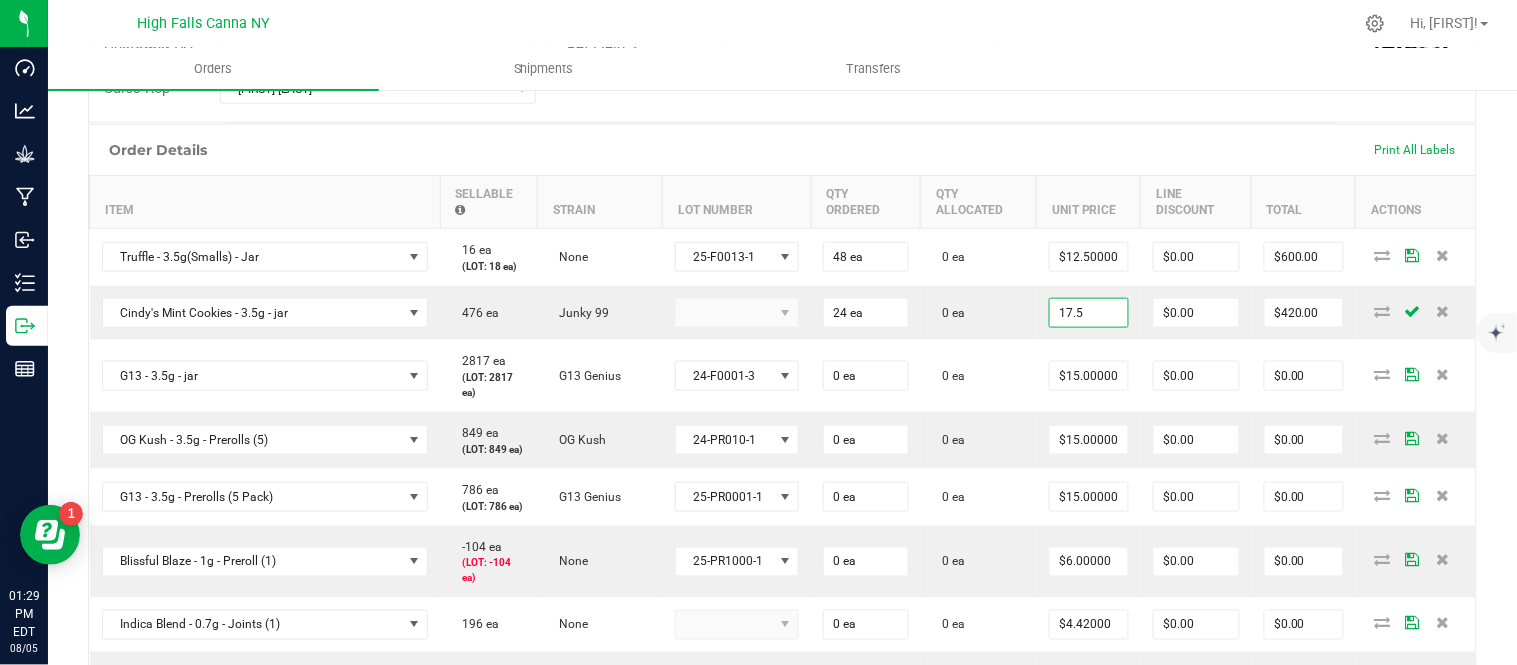 click on "17.5" at bounding box center [1089, 313] 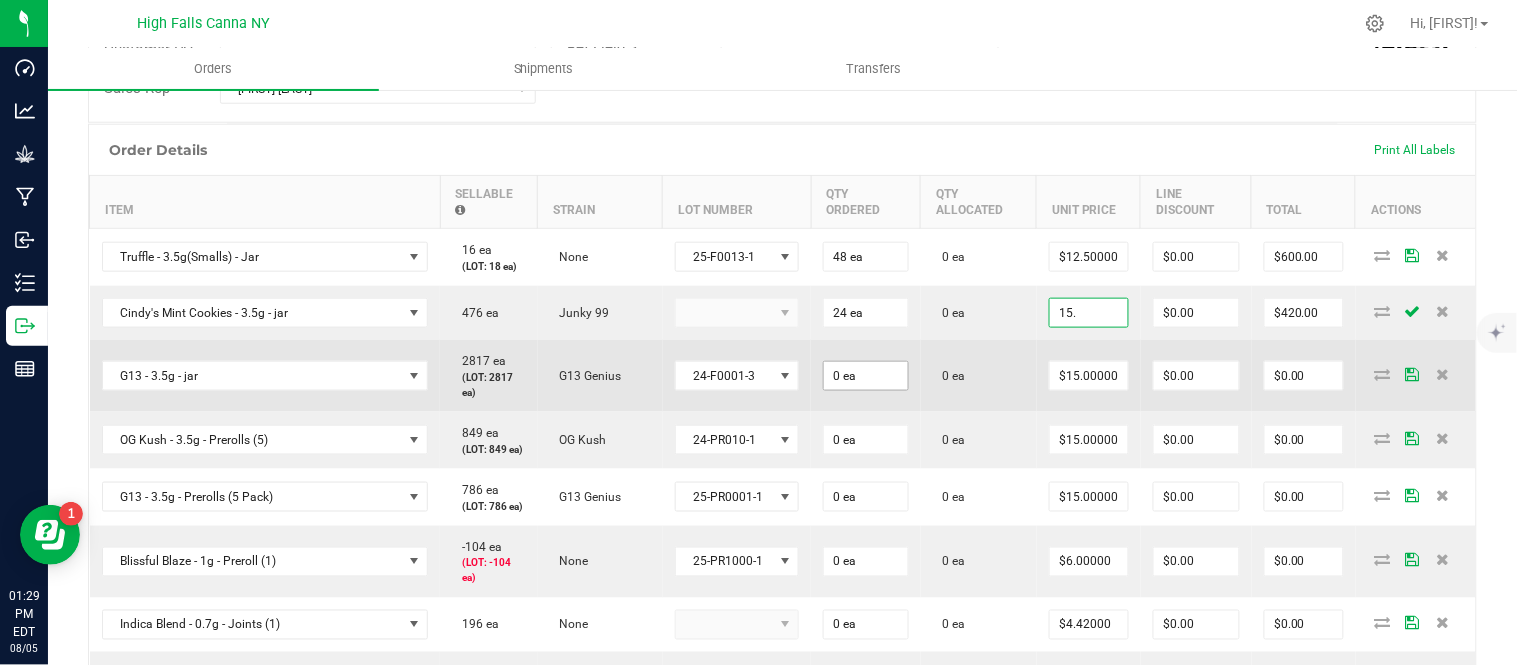 type on "15." 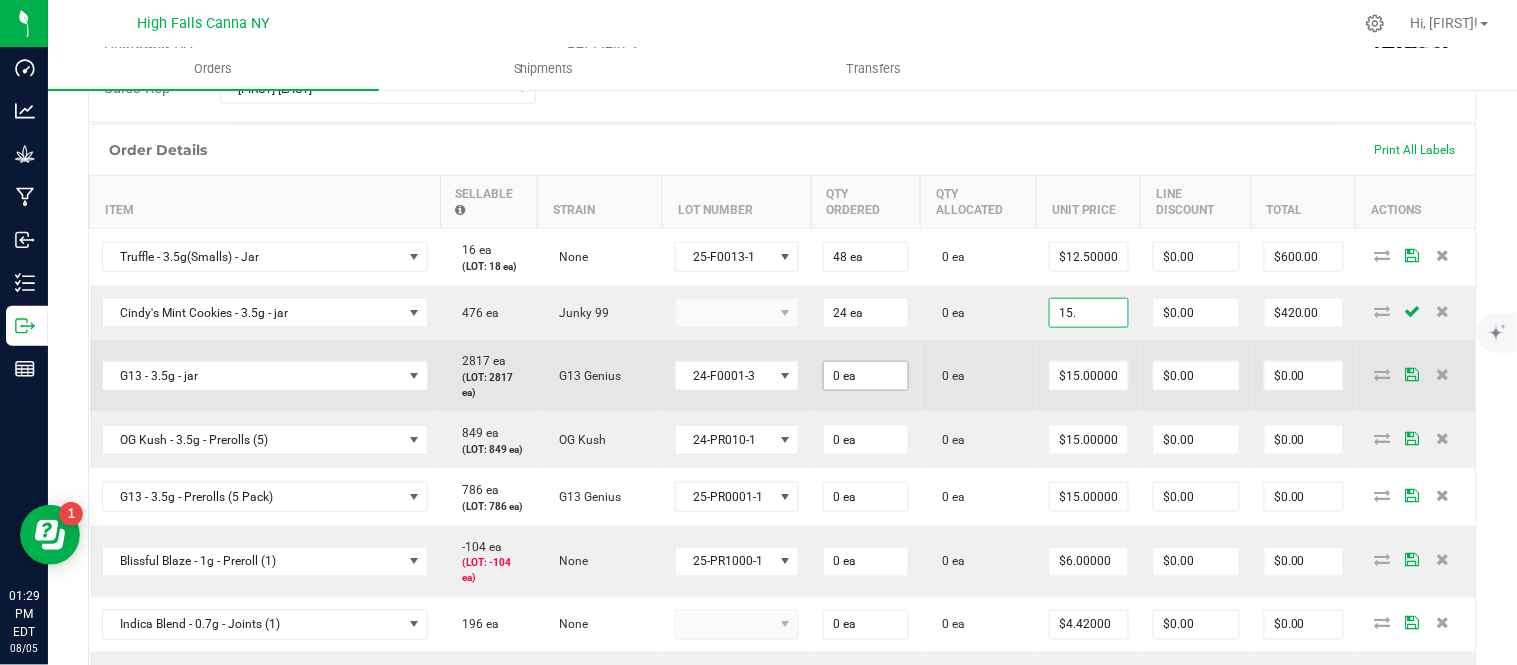 type on "0" 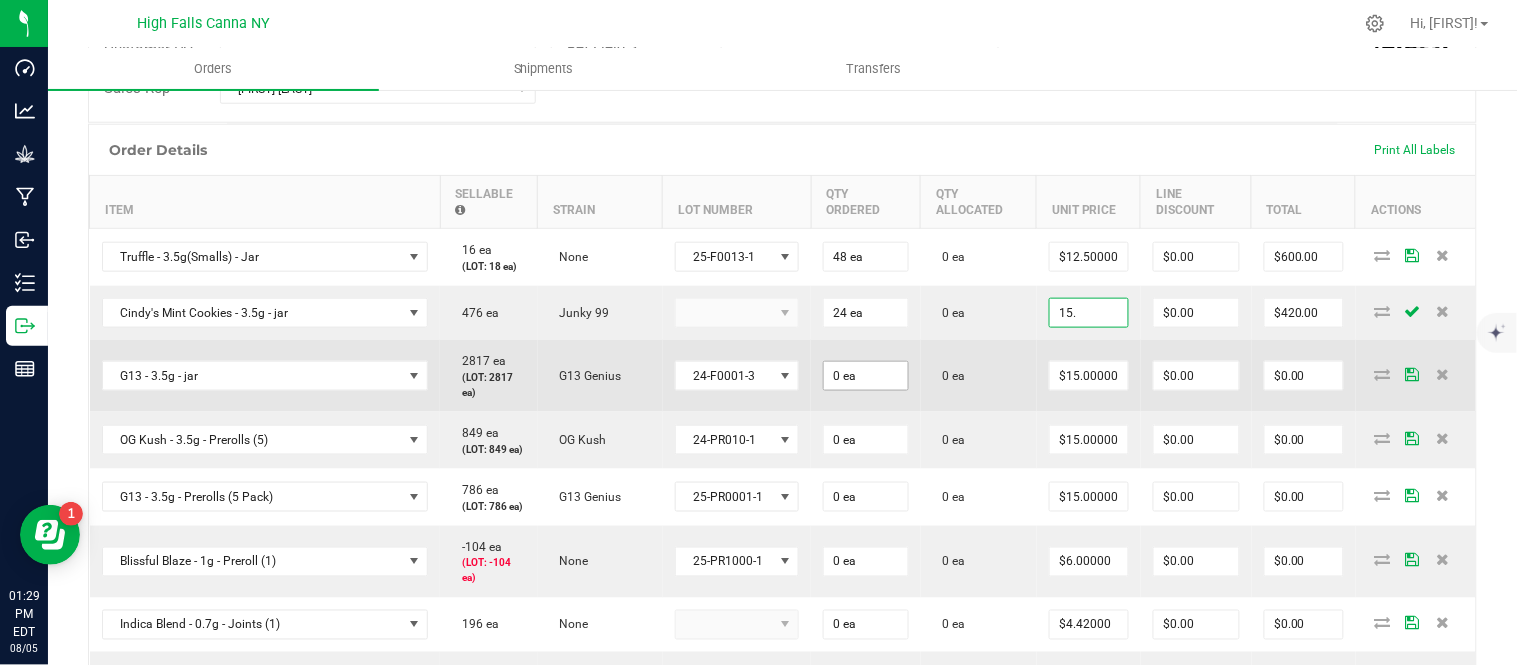 type on "$15.00000" 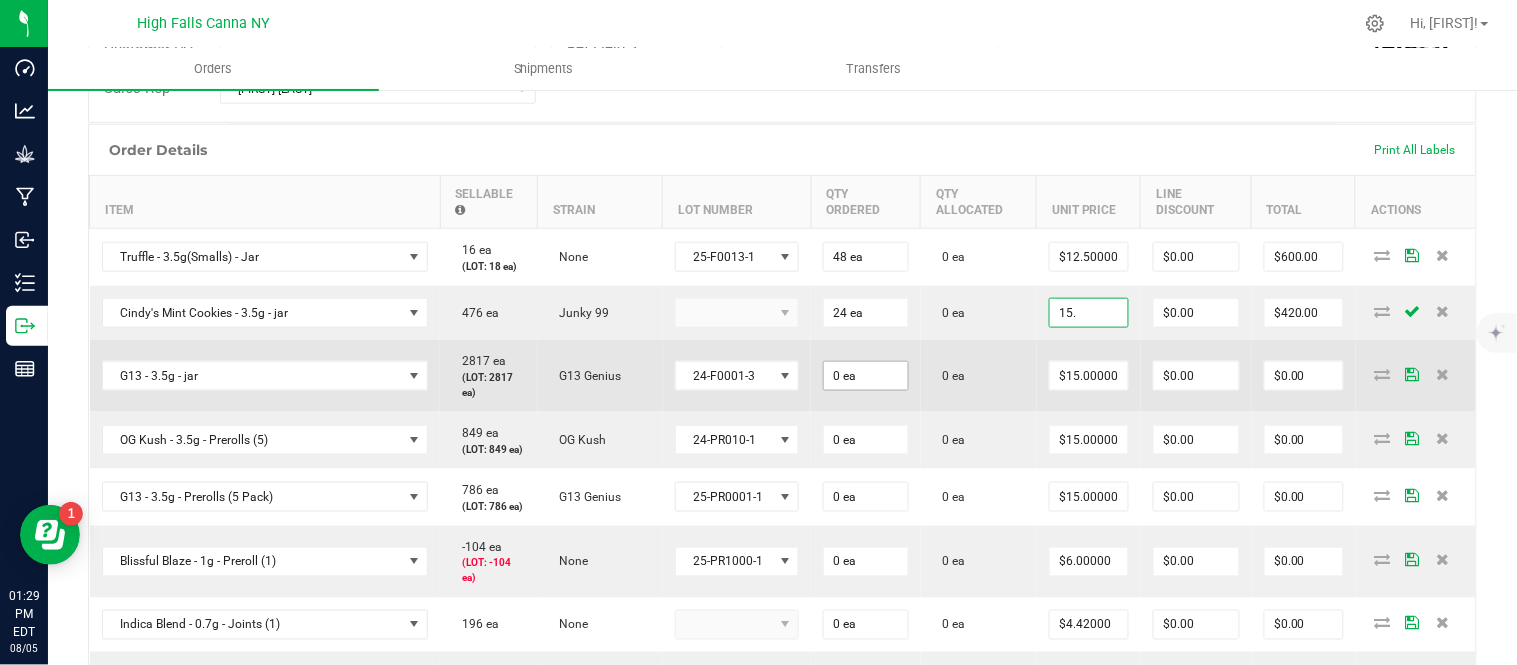 type on "$360.00" 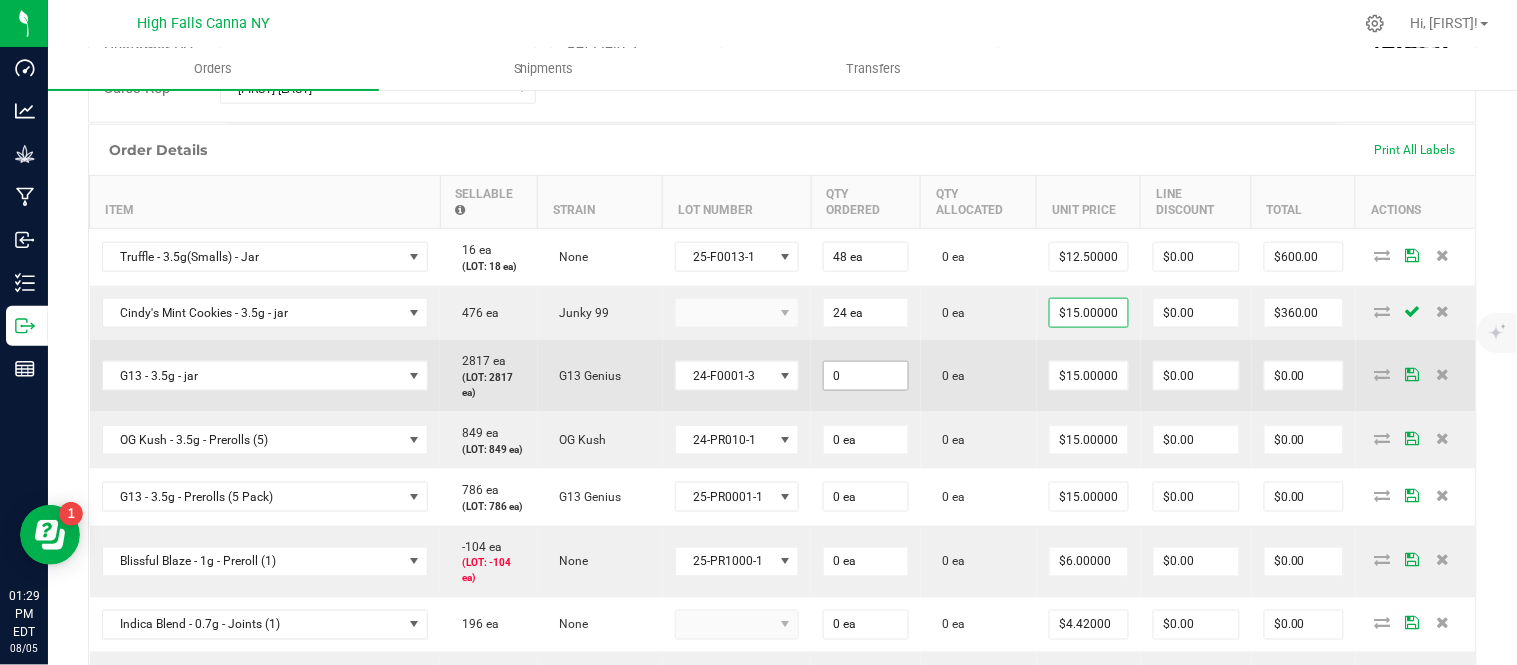 click on "0" at bounding box center (866, 376) 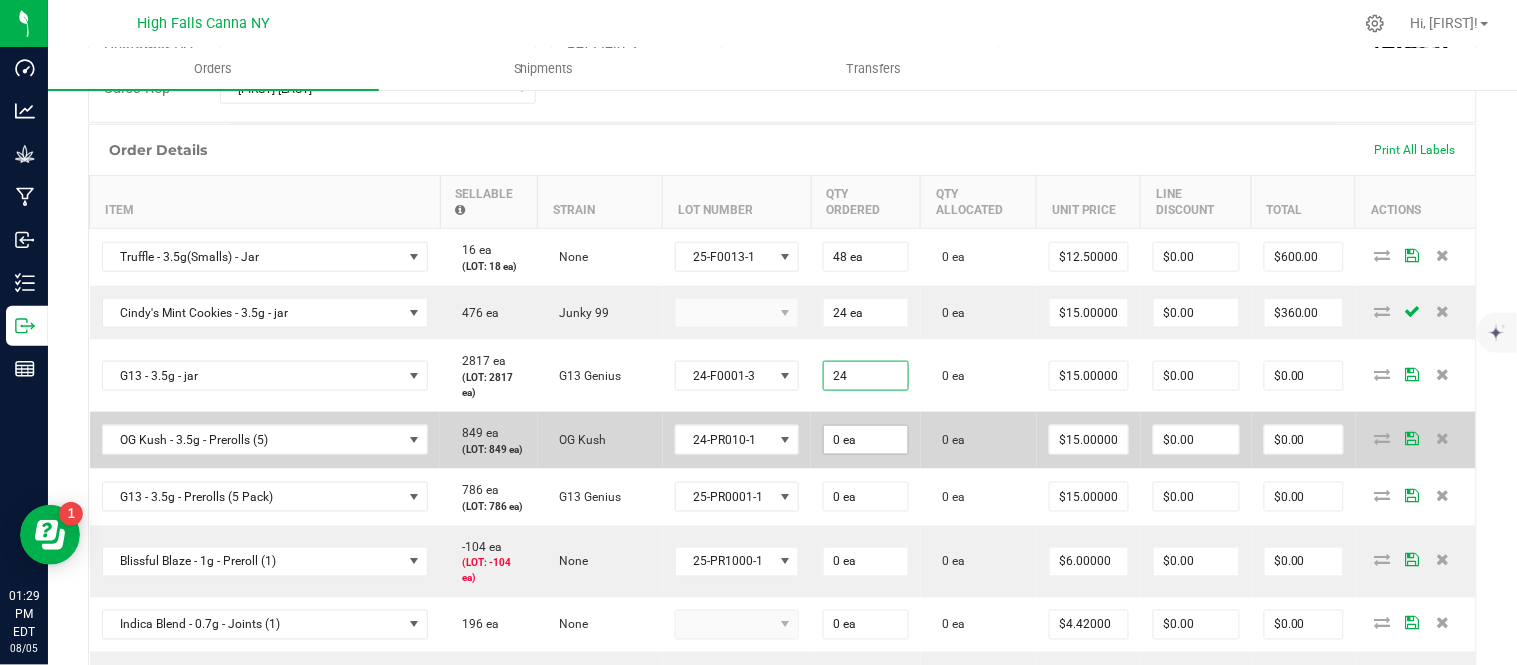 type on "24 ea" 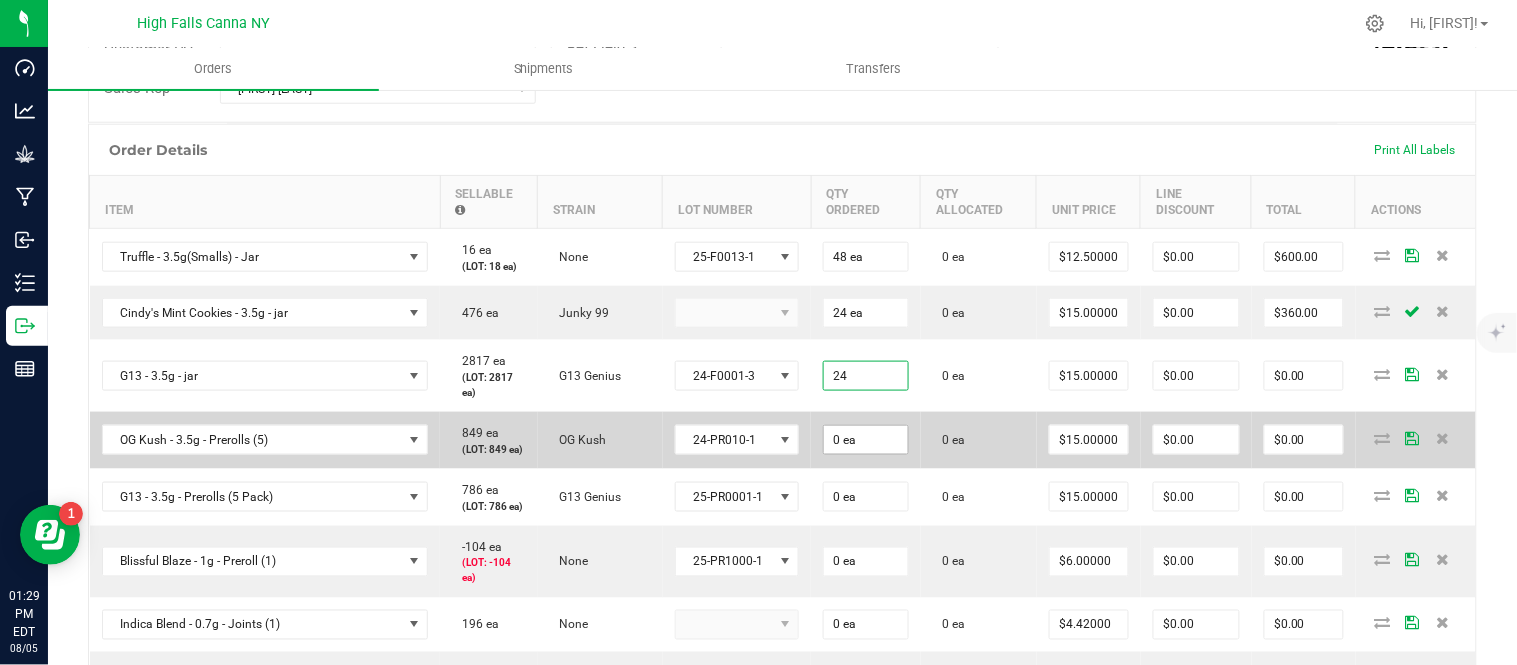 type on "$360.00" 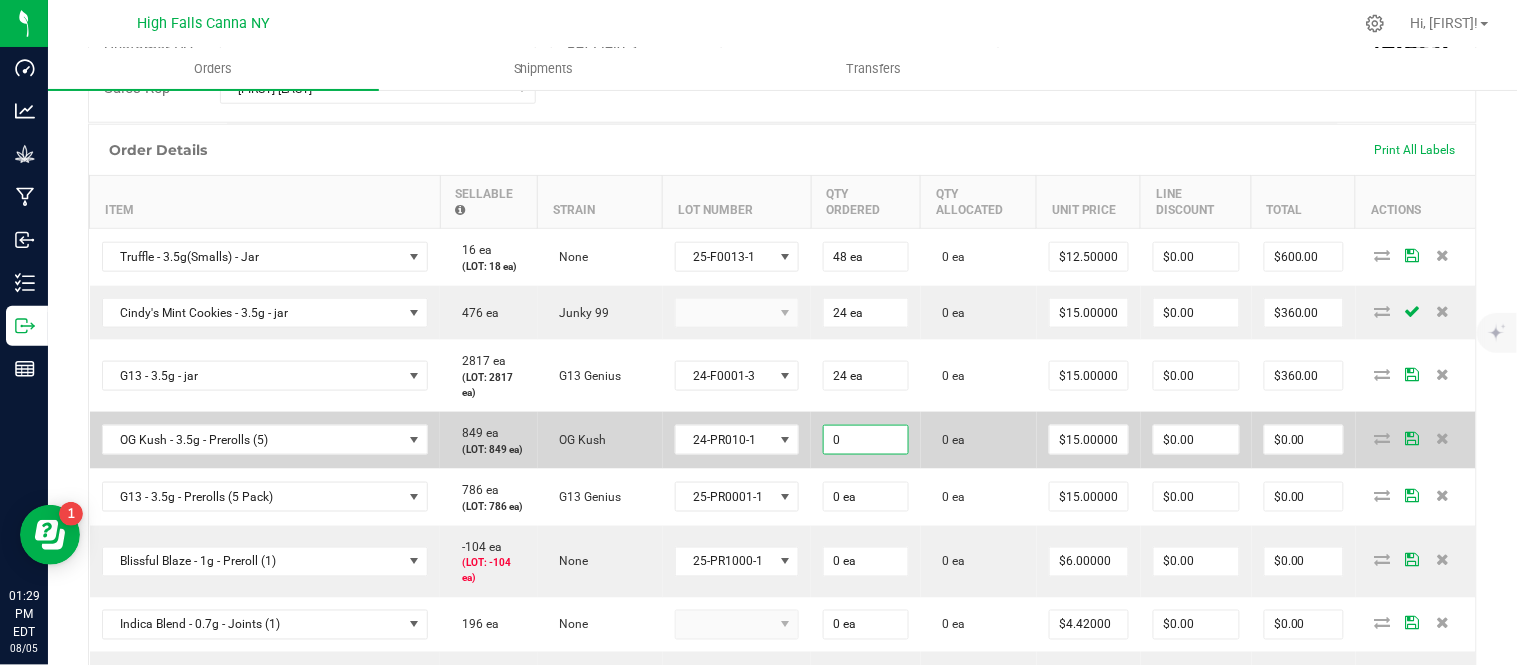 click on "0" at bounding box center (866, 440) 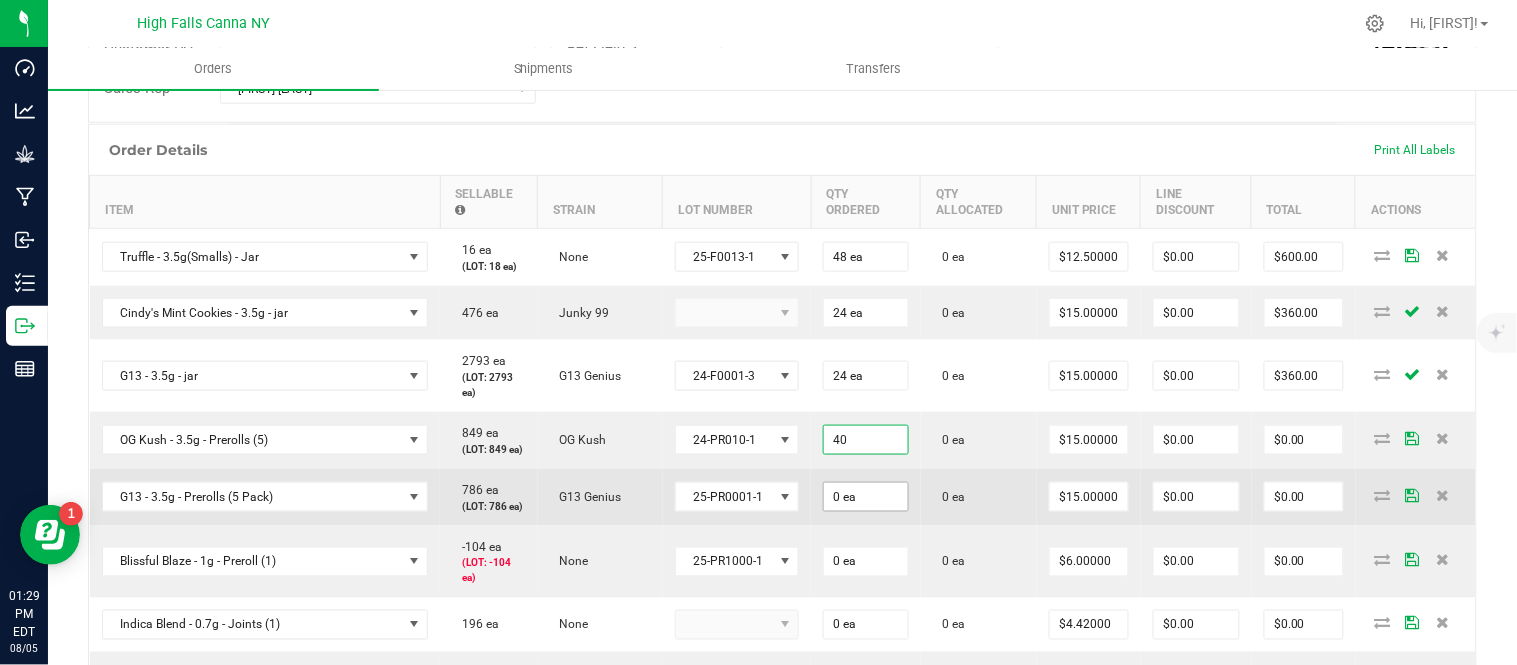 type on "40 ea" 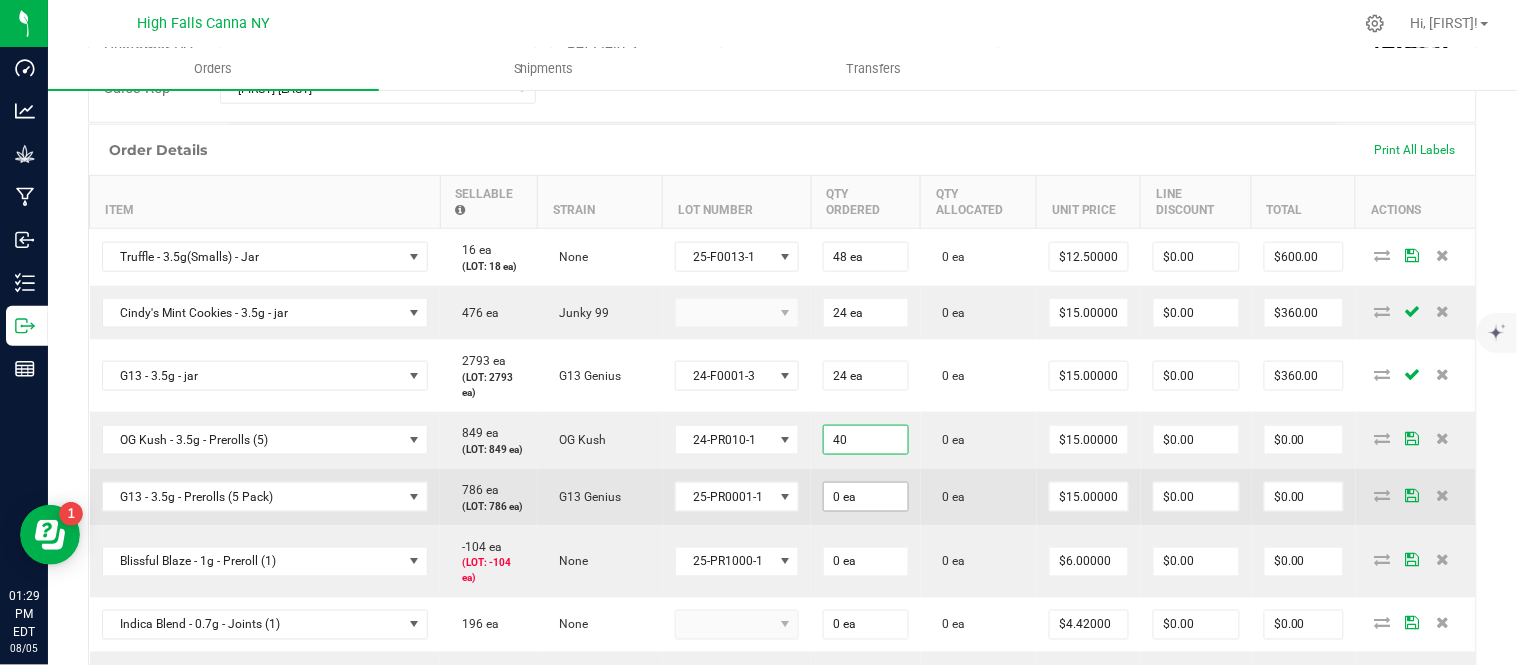 type 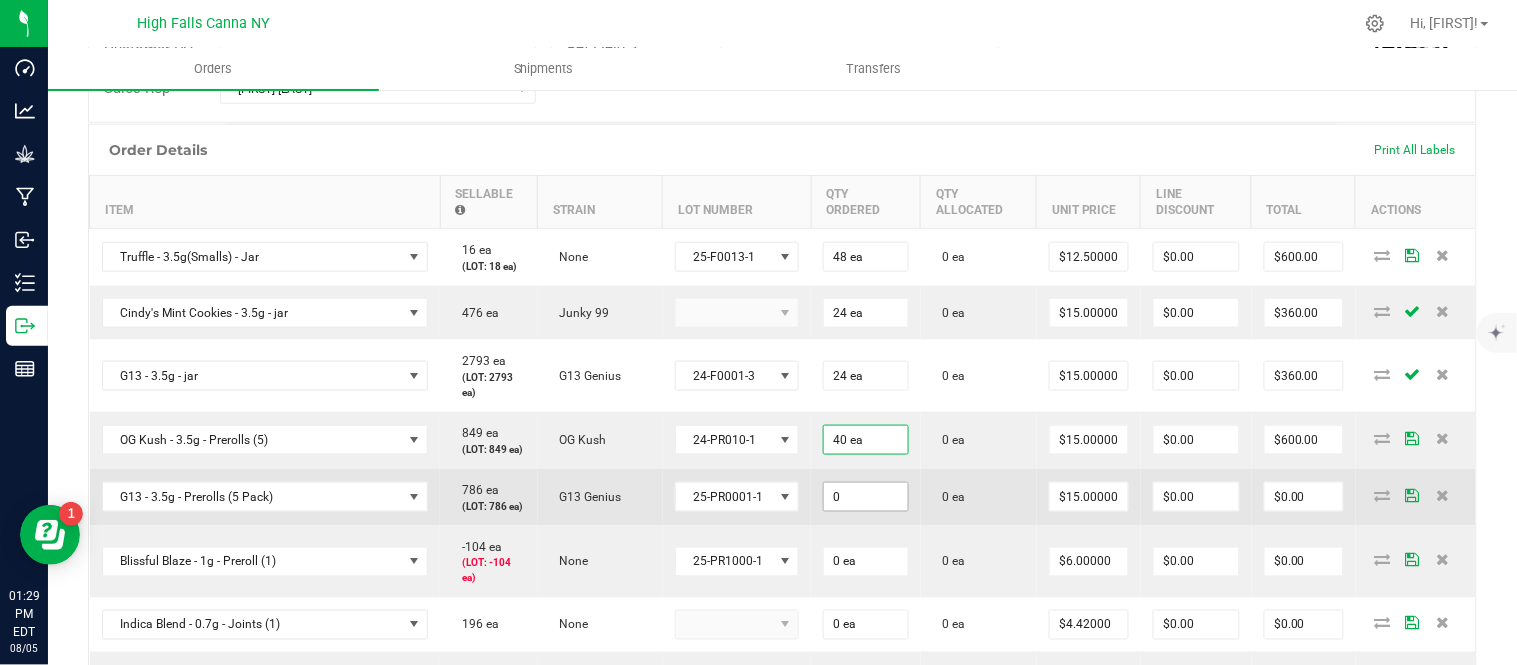 click on "0" at bounding box center [866, 497] 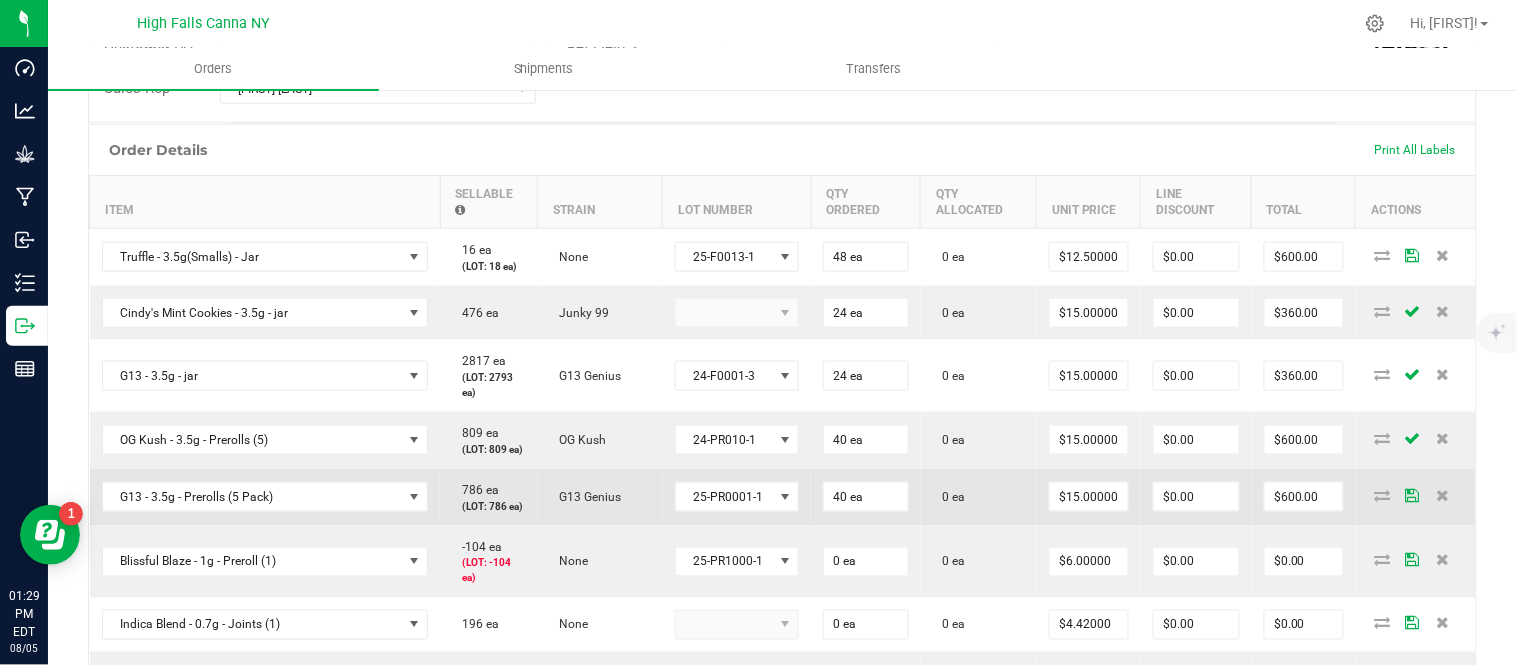 click on "0 ea" at bounding box center [979, 497] 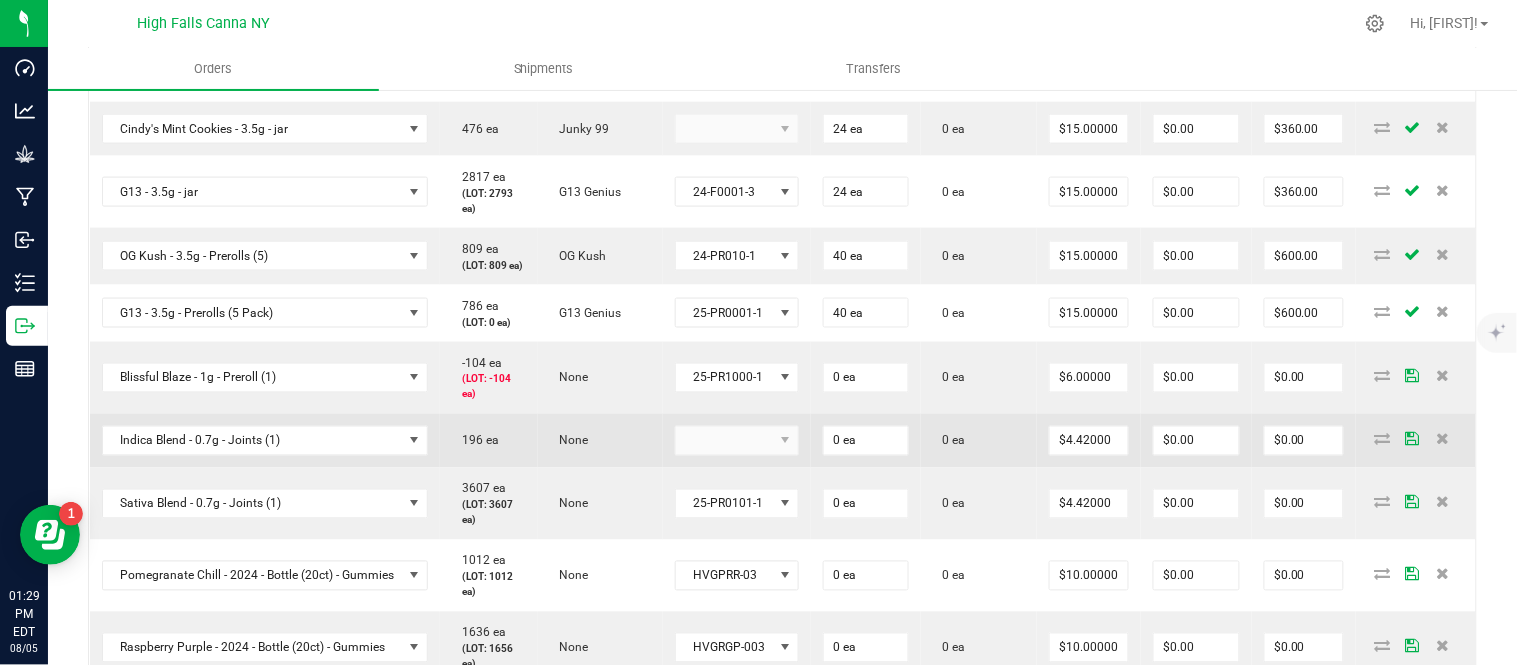 scroll, scrollTop: 692, scrollLeft: 0, axis: vertical 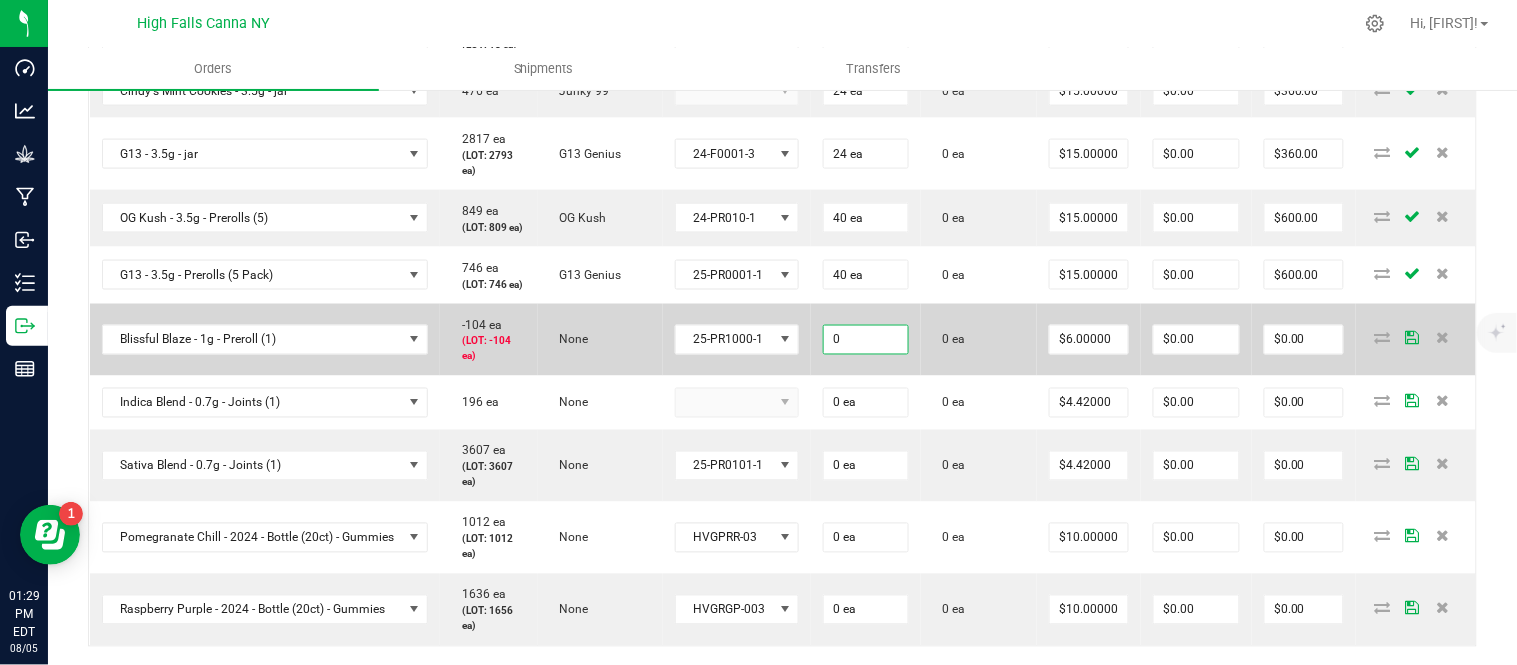 click on "0" at bounding box center [866, 340] 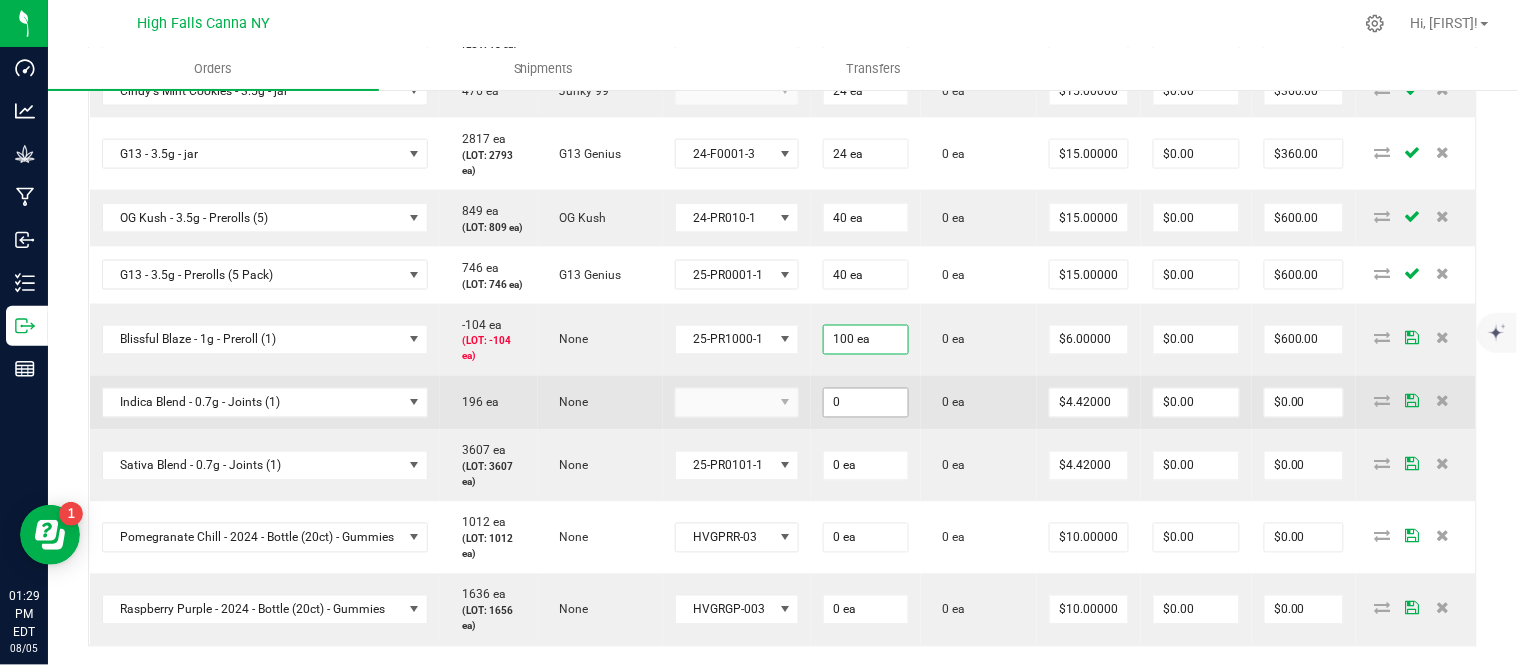 click on "0" at bounding box center [866, 403] 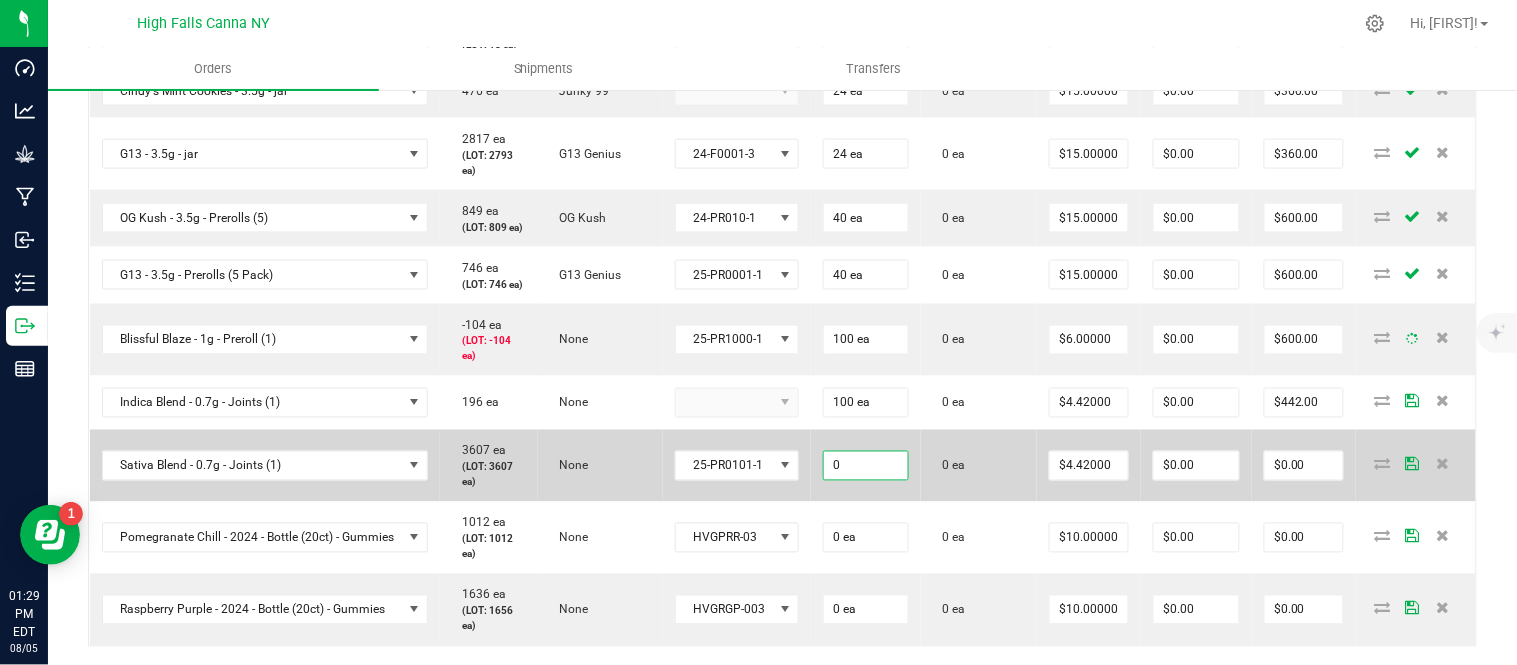 click on "0" at bounding box center [866, 466] 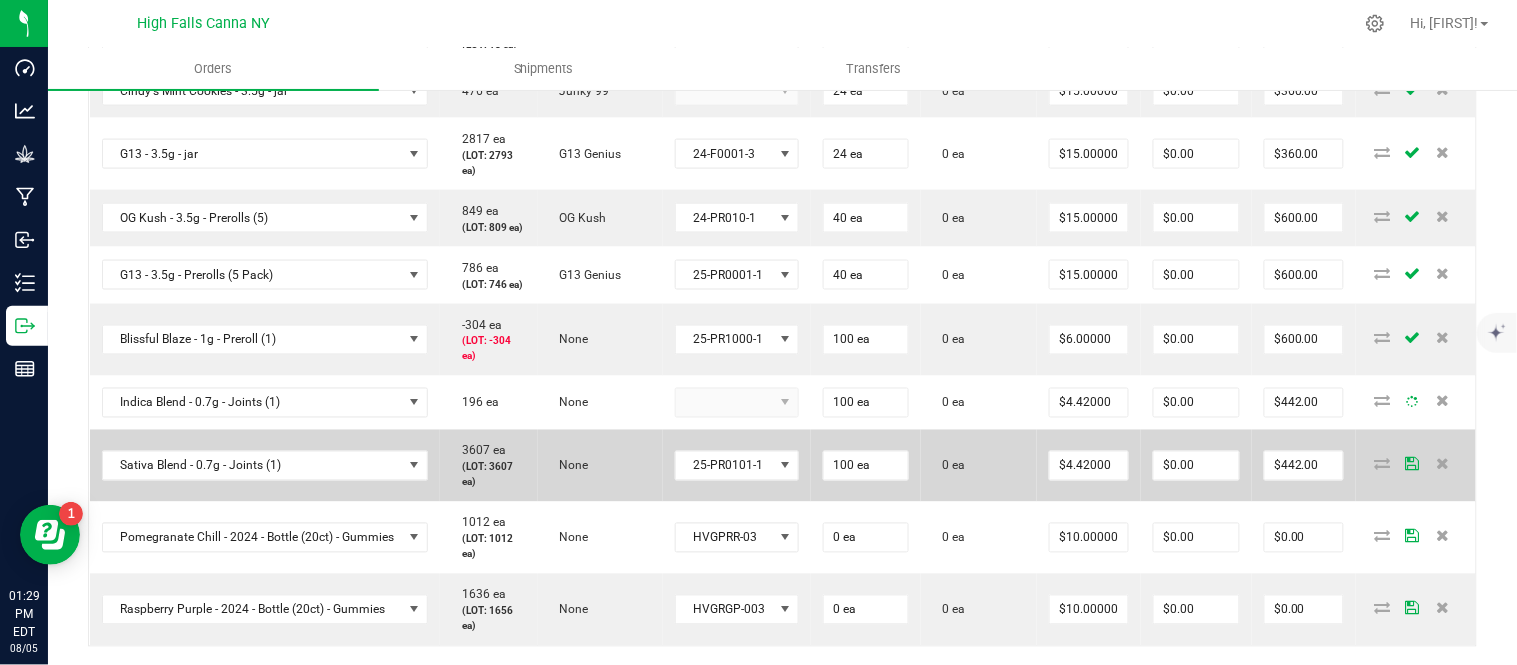 click on "100 ea" at bounding box center (866, 466) 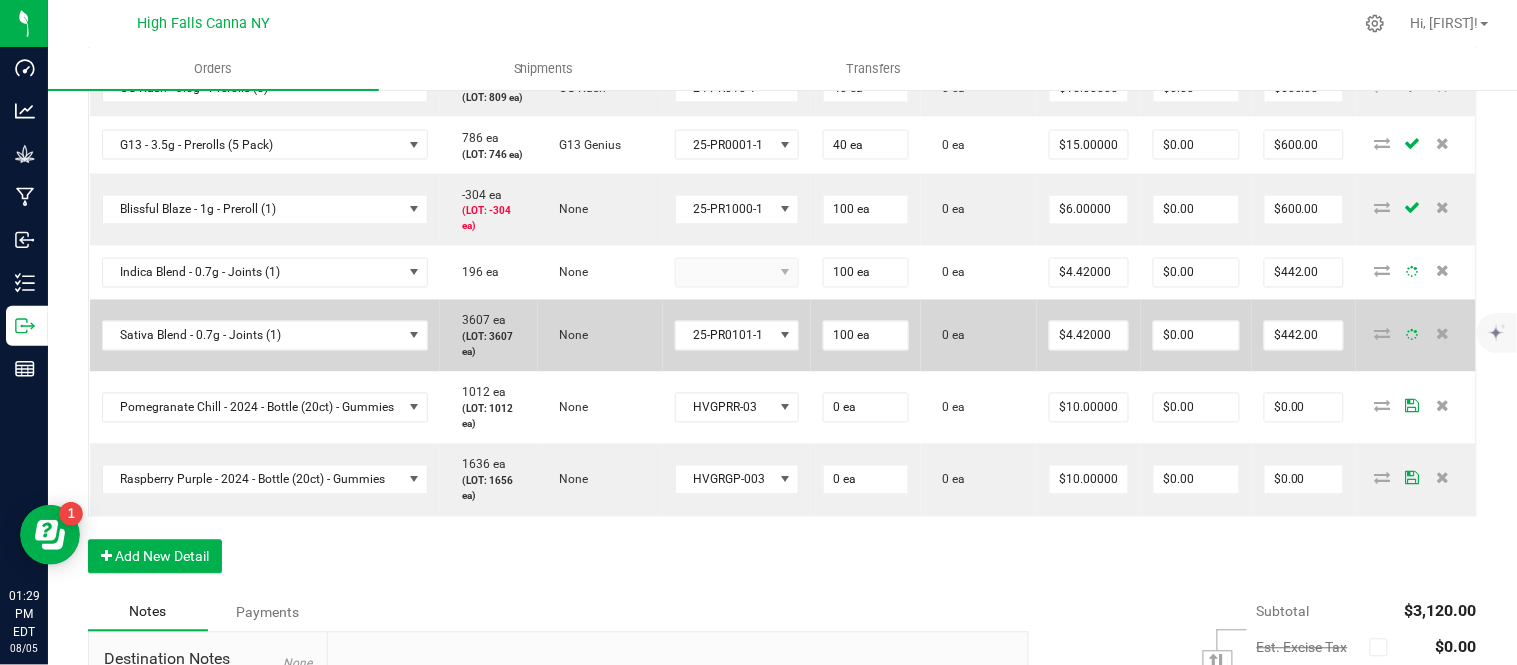 scroll, scrollTop: 914, scrollLeft: 0, axis: vertical 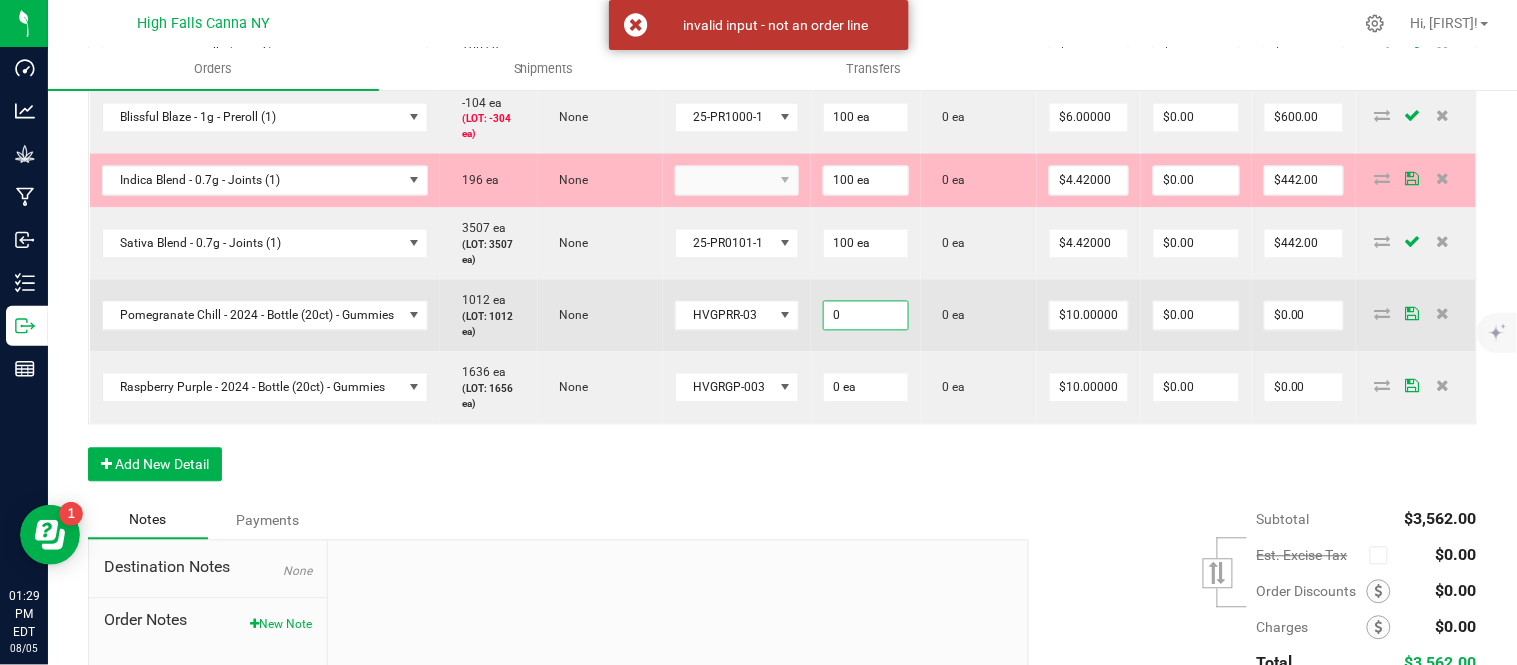 click on "0" at bounding box center [866, 316] 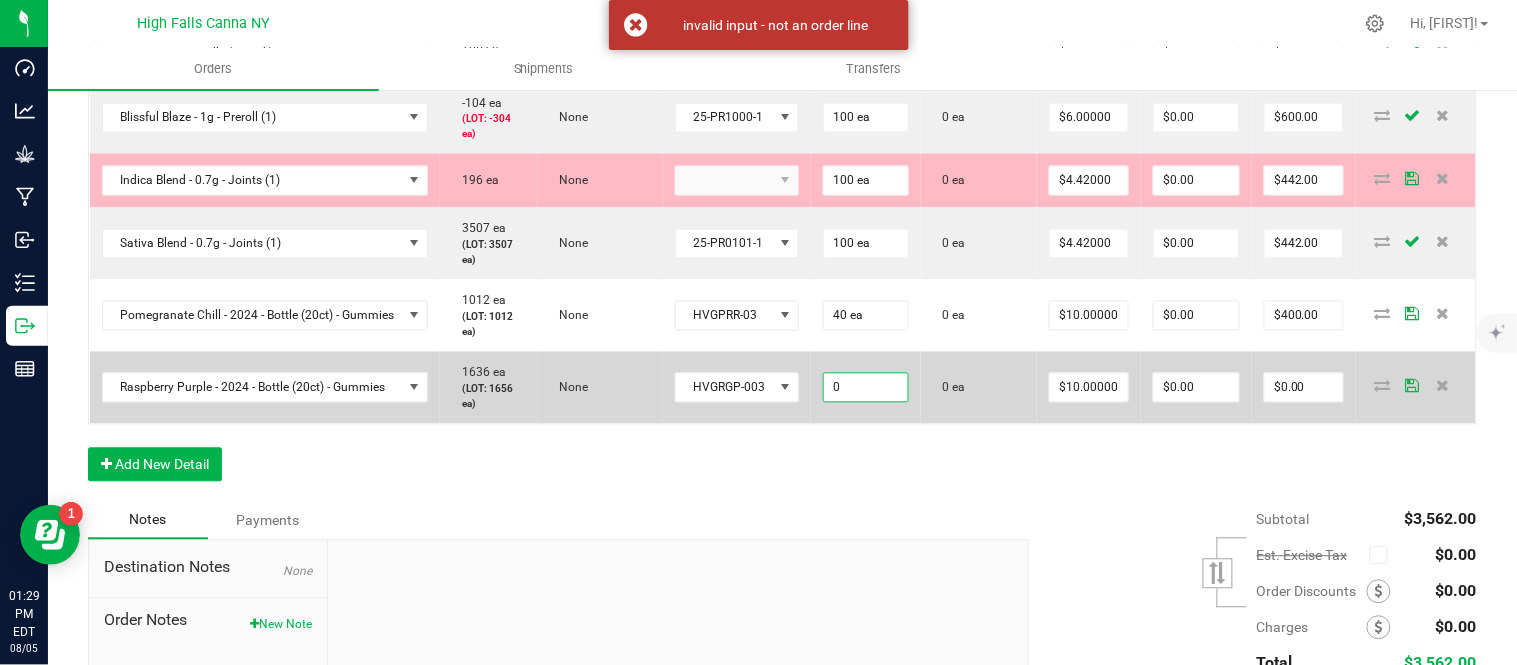 click on "0" at bounding box center [866, 388] 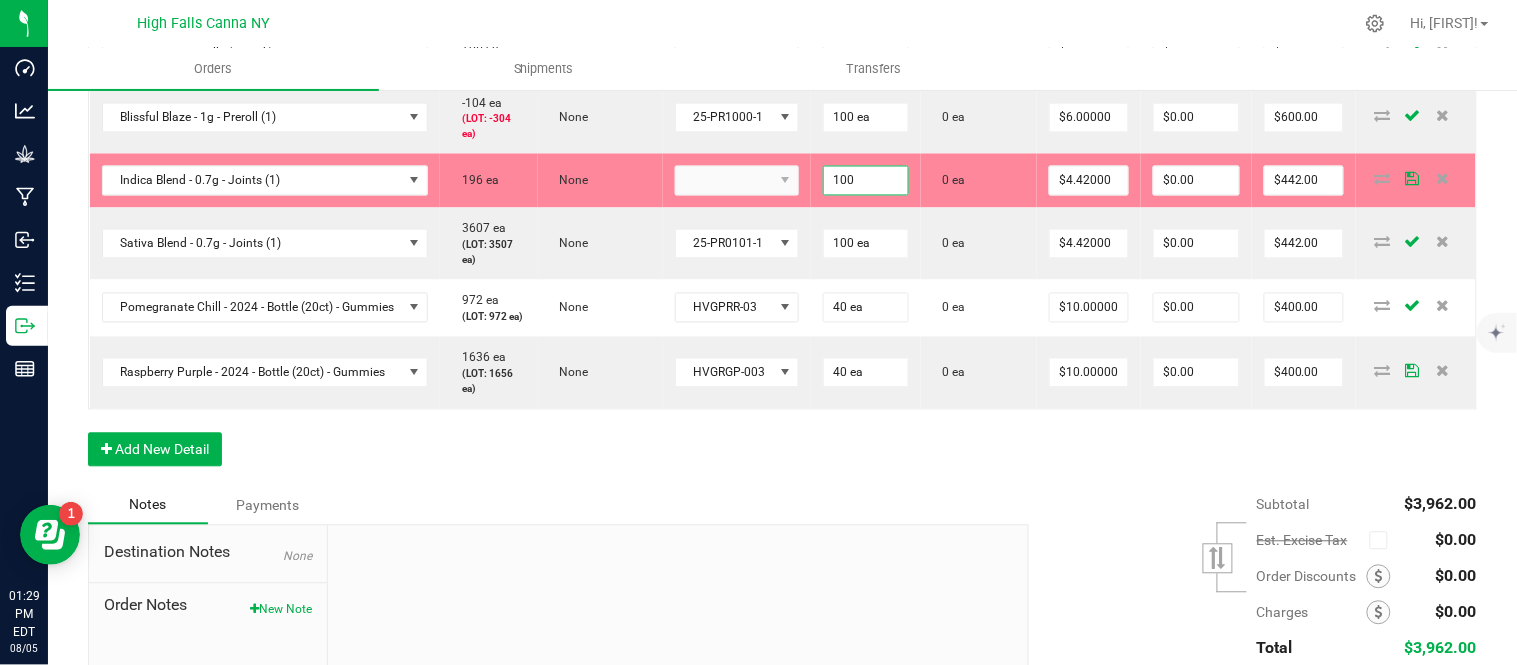 click on "100" at bounding box center (866, 181) 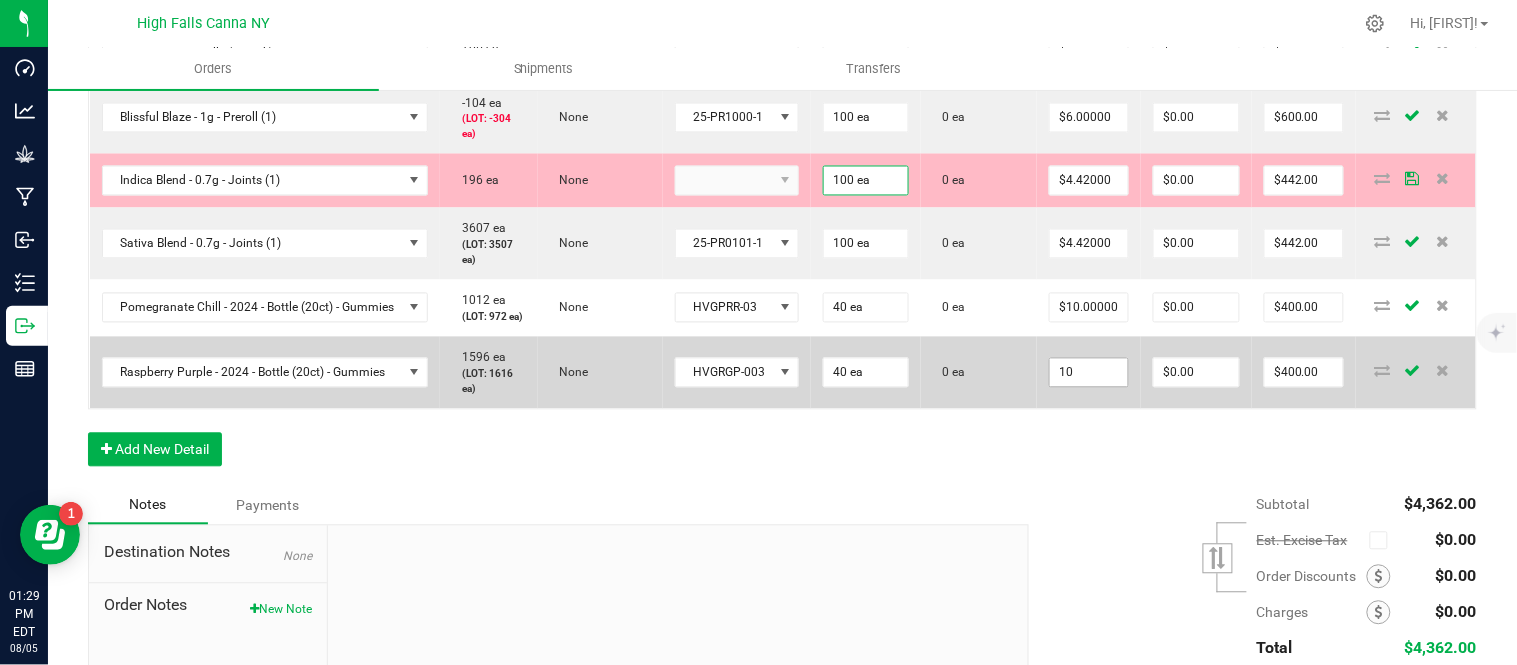 click on "10" at bounding box center [1089, 373] 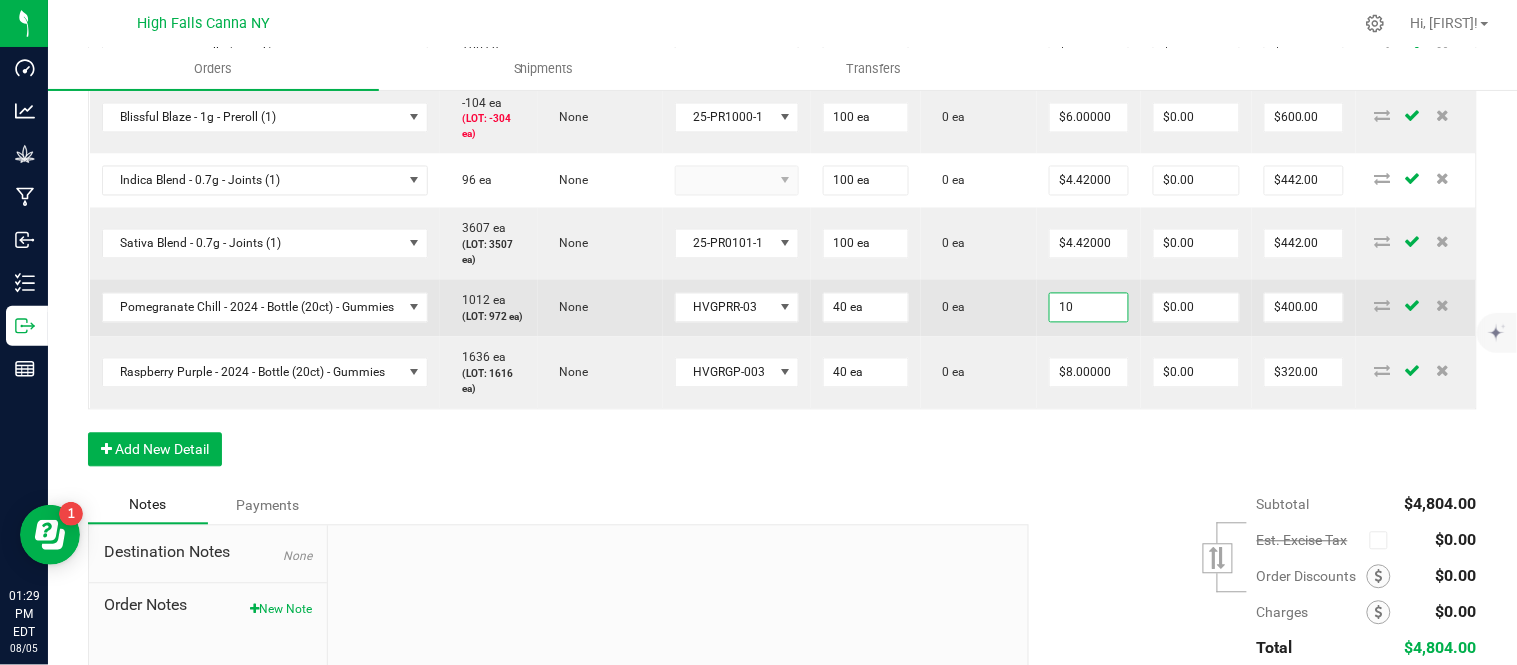 click on "10" at bounding box center [1089, 308] 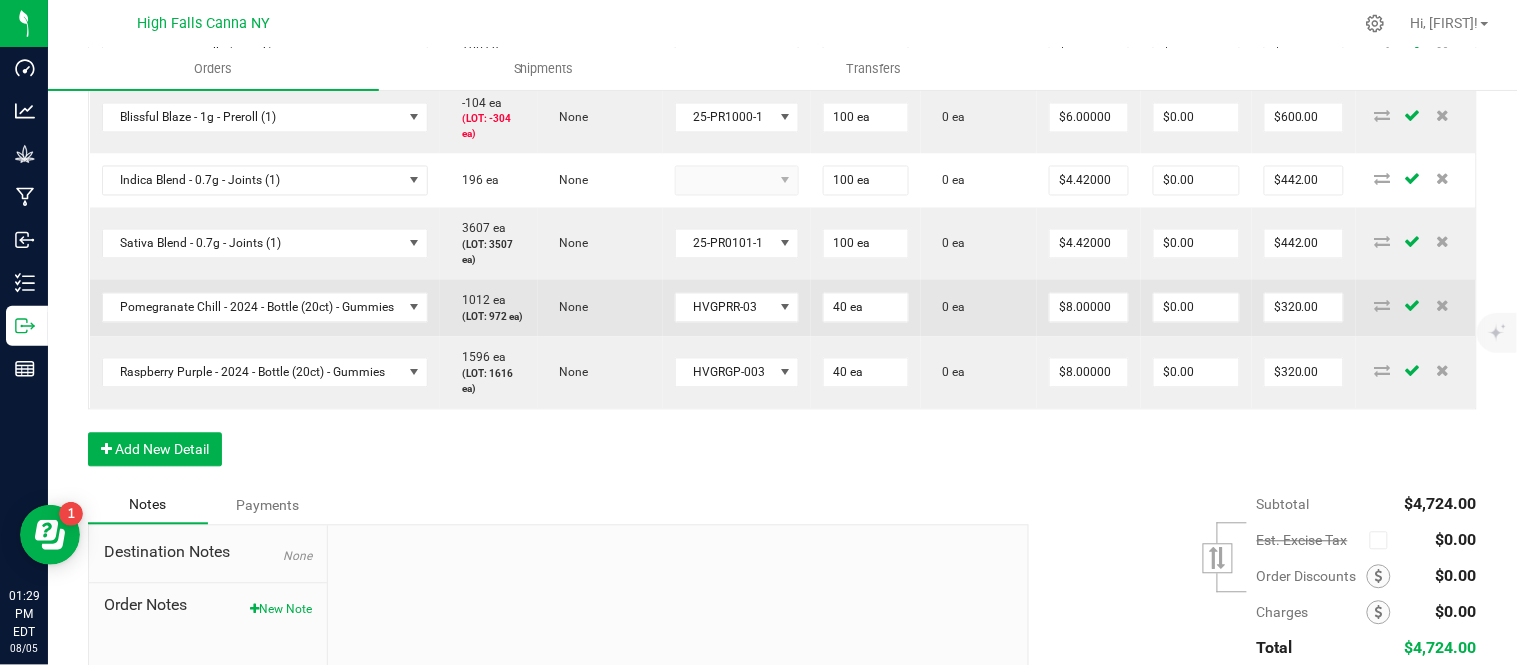 click on "0 ea" at bounding box center (979, 308) 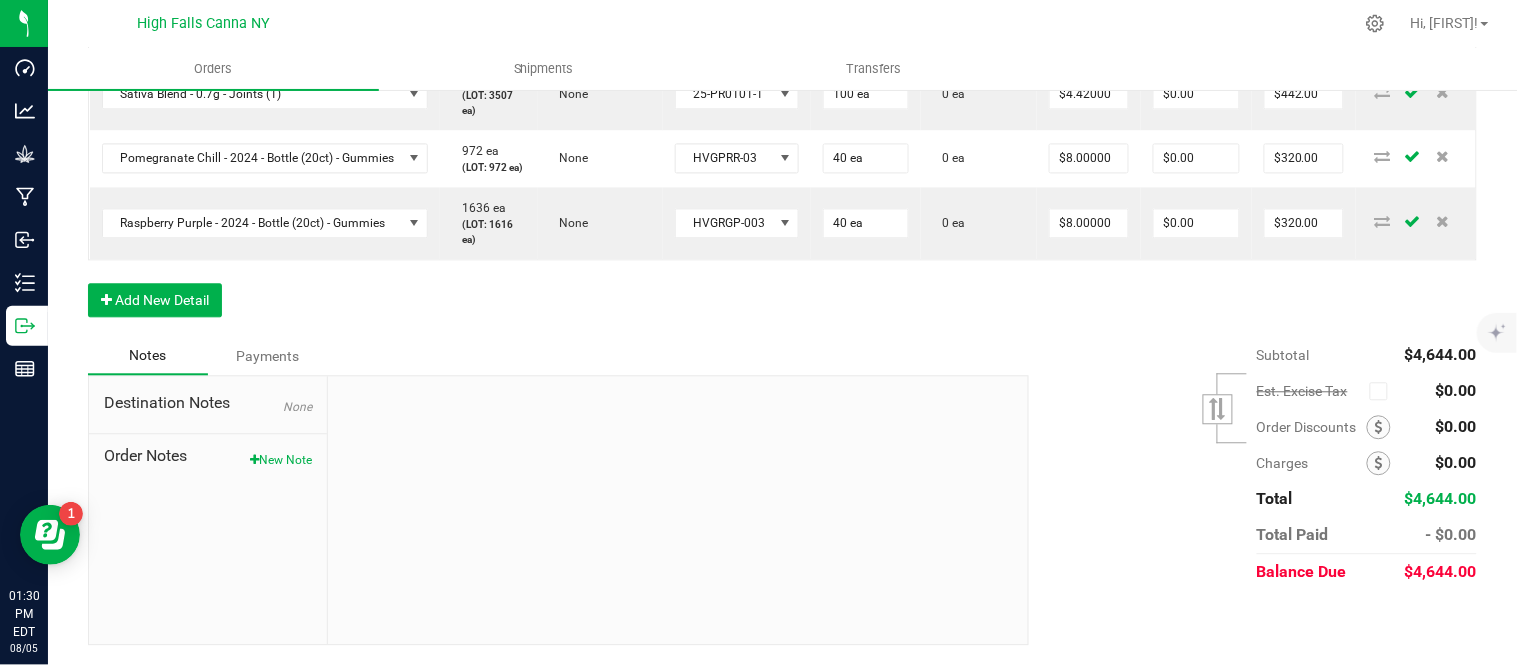 scroll, scrollTop: 1100, scrollLeft: 0, axis: vertical 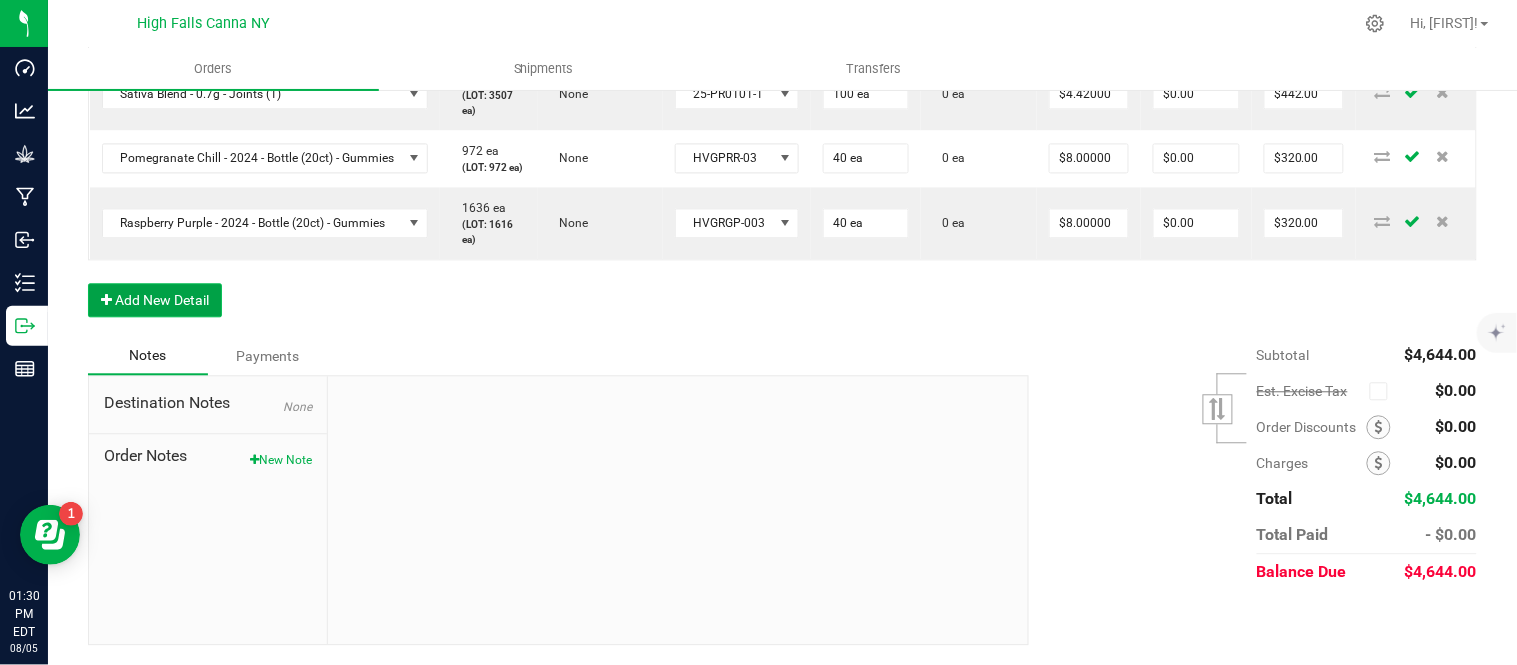 click on "Add New Detail" at bounding box center [155, 300] 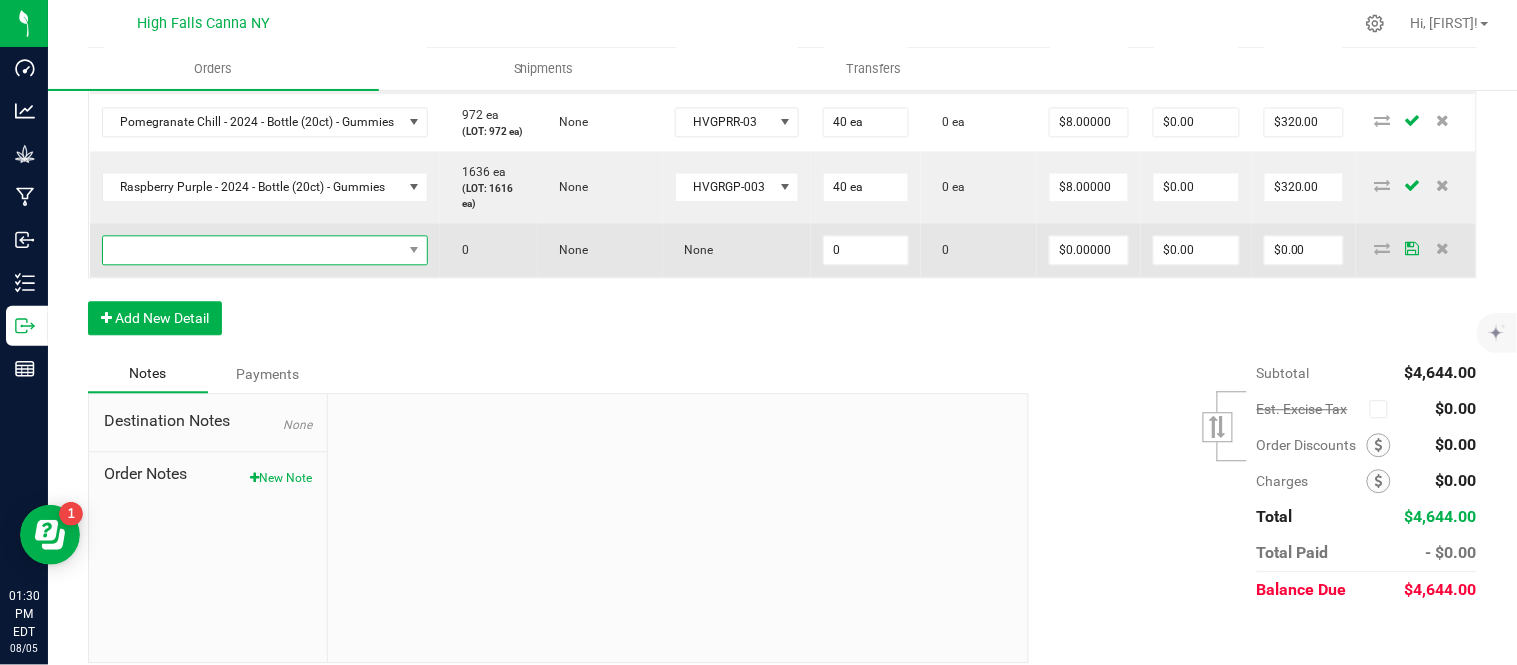 click at bounding box center (253, 250) 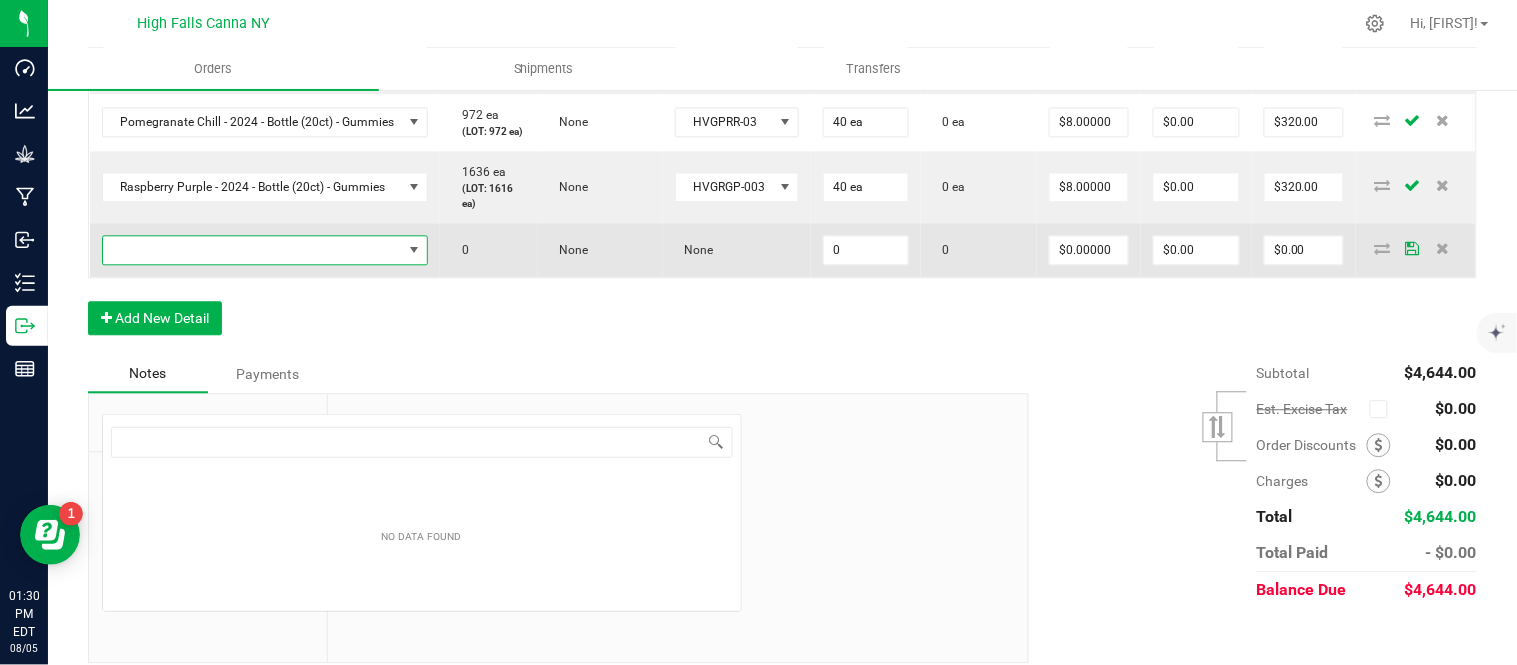 scroll, scrollTop: 99970, scrollLeft: 99654, axis: both 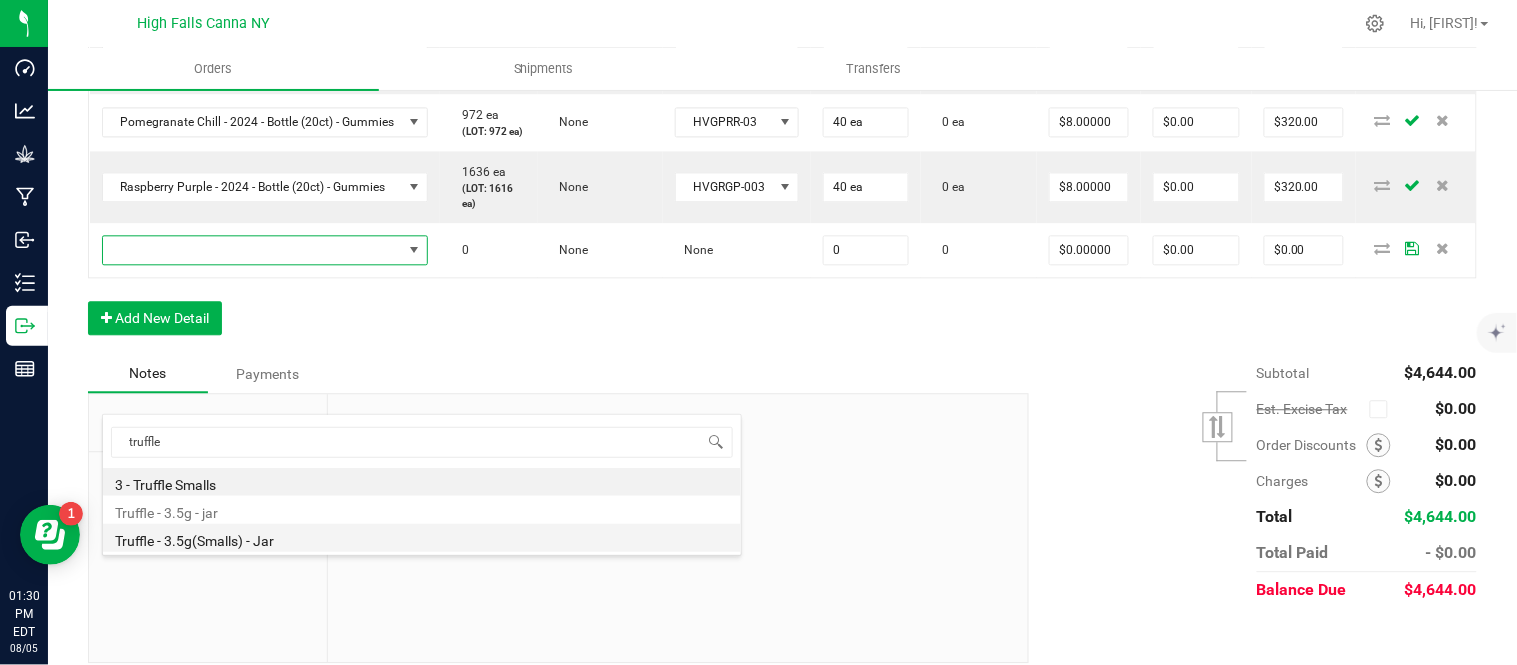 click on "Truffle - 3.5g(Smalls) - Jar" at bounding box center [422, 538] 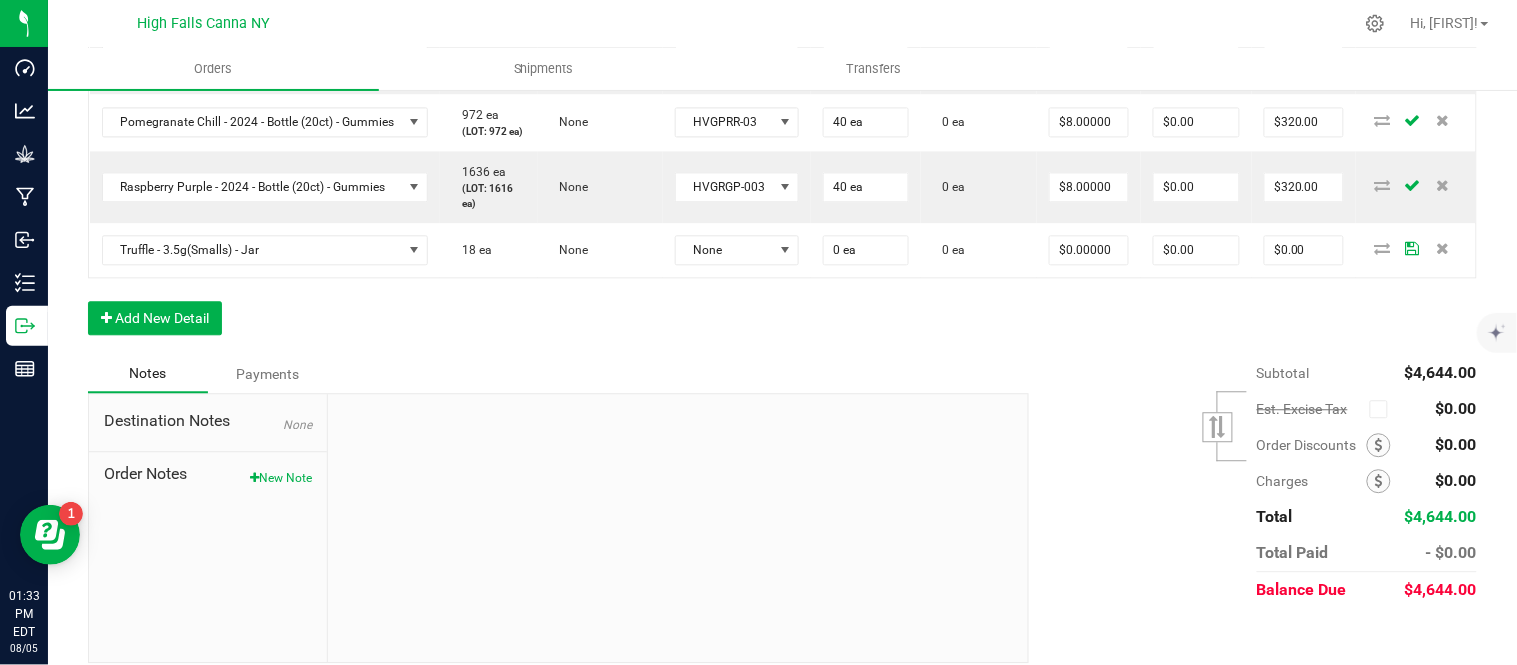 click on "Order Details Print All Labels Item  Sellable  Strain  Lot Number  Qty Ordered Qty Allocated Unit Price Line Discount Total Actions Truffle - 3.5g(Smalls) - Jar  16 ea   (LOT: 18 ea)   None  25-F0013-1 48 ea  0 ea  $12.50000 $0.00 $600.00 Cindy's Mint Cookies - 3.5g - jar  476 ea   Junky 99  24 ea  0 ea  $15.00000 $0.00 $360.00 G13 - 3.5g - jar  2817 ea   (LOT: 2793 ea)   G13 Genius  24-F0001-3 24 ea  0 ea  $15.00000 $0.00 $360.00 OG Kush - 3.5g - Prerolls (5)  849 ea   (LOT: 809 ea)   OG Kush  24-PR010-1 40 ea  0 ea  $15.00000 $0.00 $600.00 G13 - 3.5g - Prerolls (5 Pack)  786 ea   (LOT: 746 ea)   G13 Genius  25-PR0001-1 40 ea  0 ea  $15.00000 $0.00 $600.00 Blissful Blaze - 1g - Preroll (1)  -104 ea   (LOT: -304 ea)   None  25-PR1000-1 100 ea  0 ea  $6.00000 $0.00 $600.00 Indica Blend - 0.7g - Joints (1)  196 ea   None  100 ea  0 ea  $4.42000 $0.00 $442.00 Sativa Blend - 0.7g - Joints (1)  3607 ea   (LOT: 3507 ea)   None  25-PR0101-1 100 ea  0 ea  $4.42000 $0.00 $442.00 40 ea" at bounding box center [782, -76] 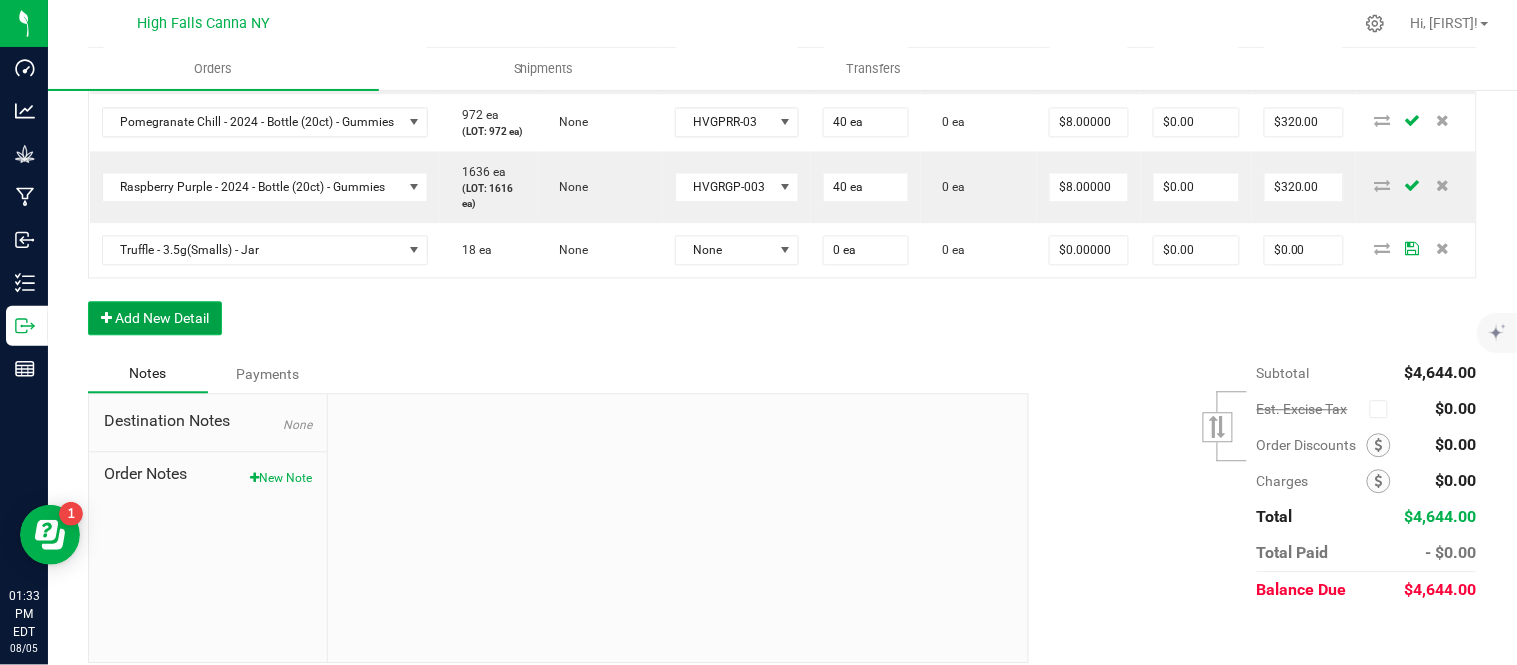 click on "Add New Detail" at bounding box center (155, 318) 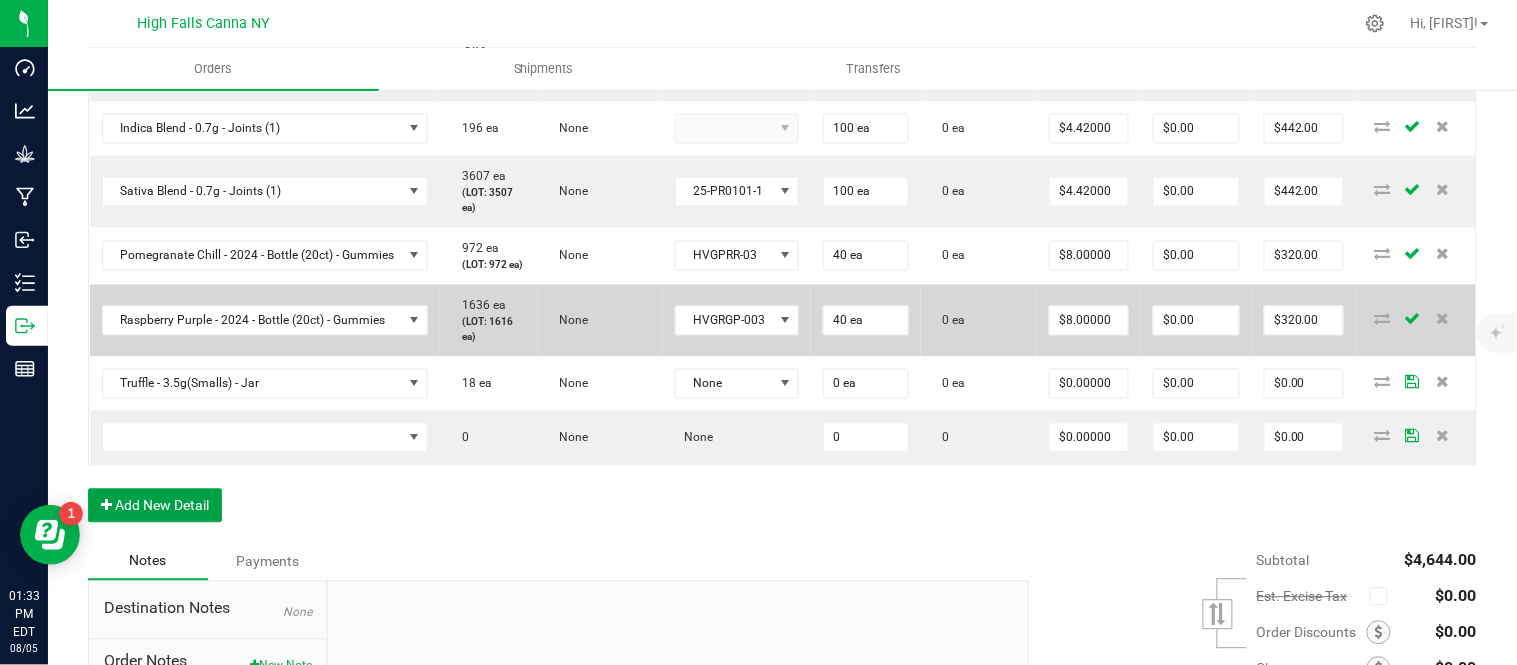 scroll, scrollTop: 1100, scrollLeft: 0, axis: vertical 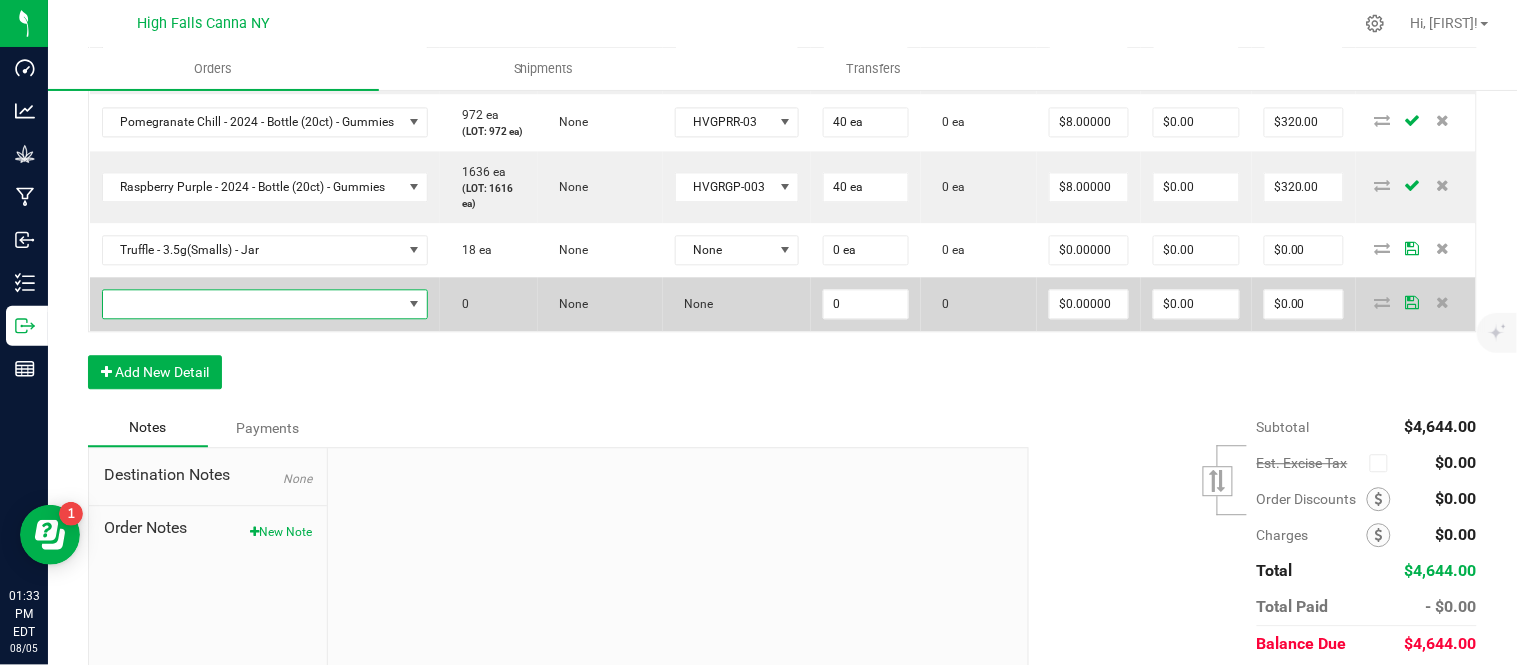 click at bounding box center (253, 304) 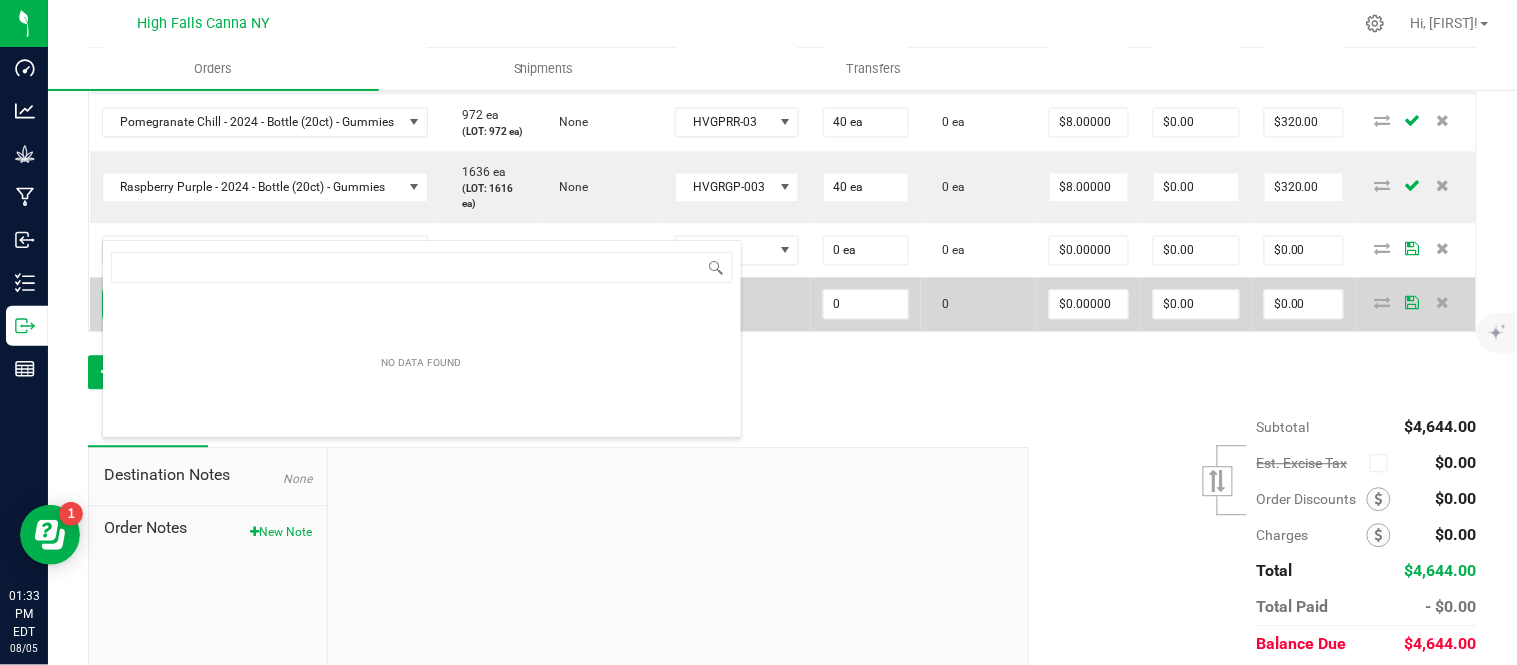 scroll, scrollTop: 99970, scrollLeft: 99654, axis: both 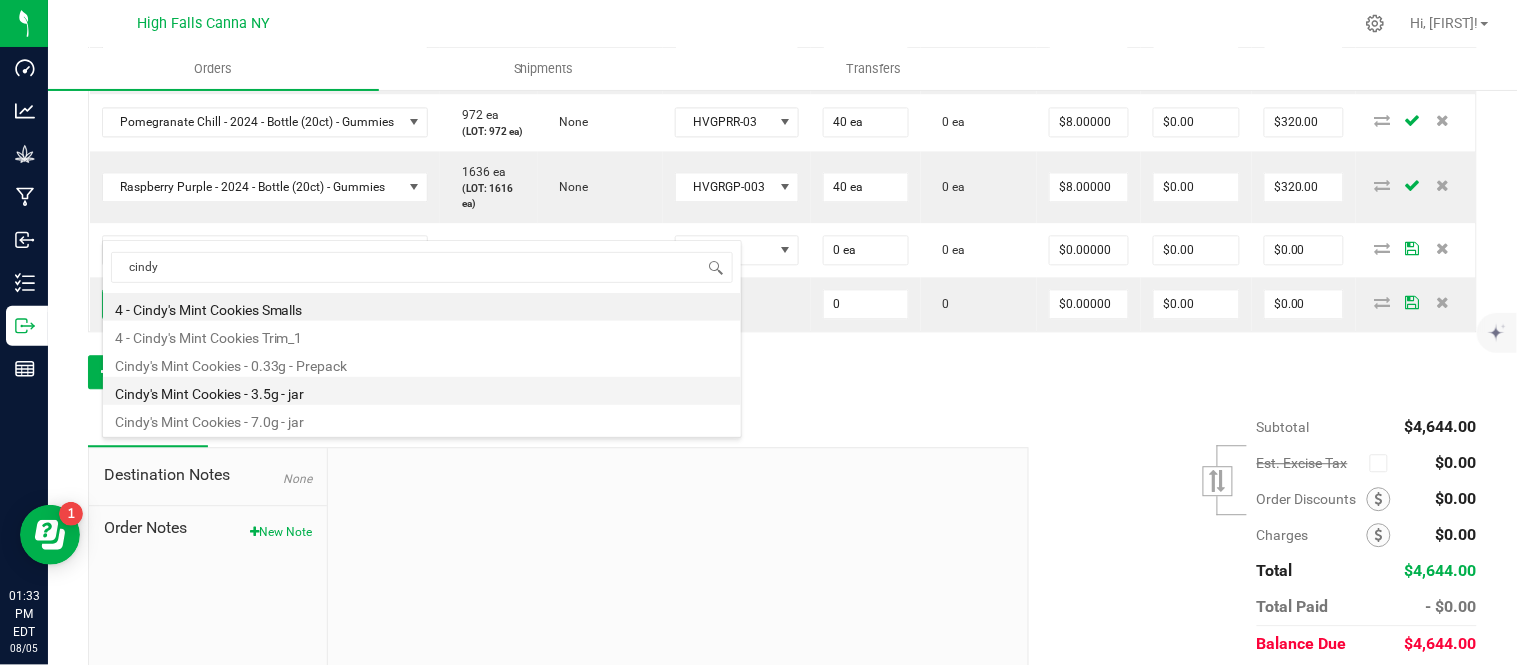 click on "Cindy's Mint Cookies - 3.5g - jar" at bounding box center (422, 391) 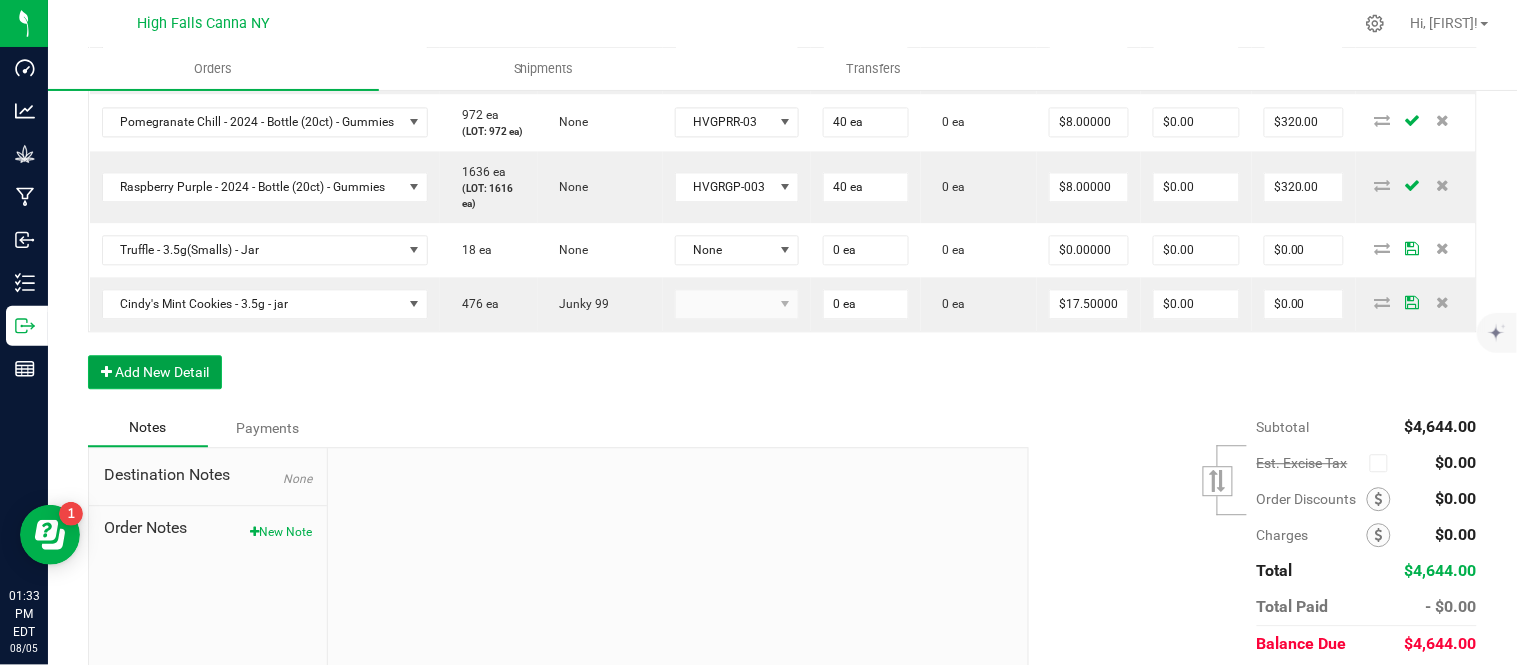 click on "Add New Detail" at bounding box center [155, 372] 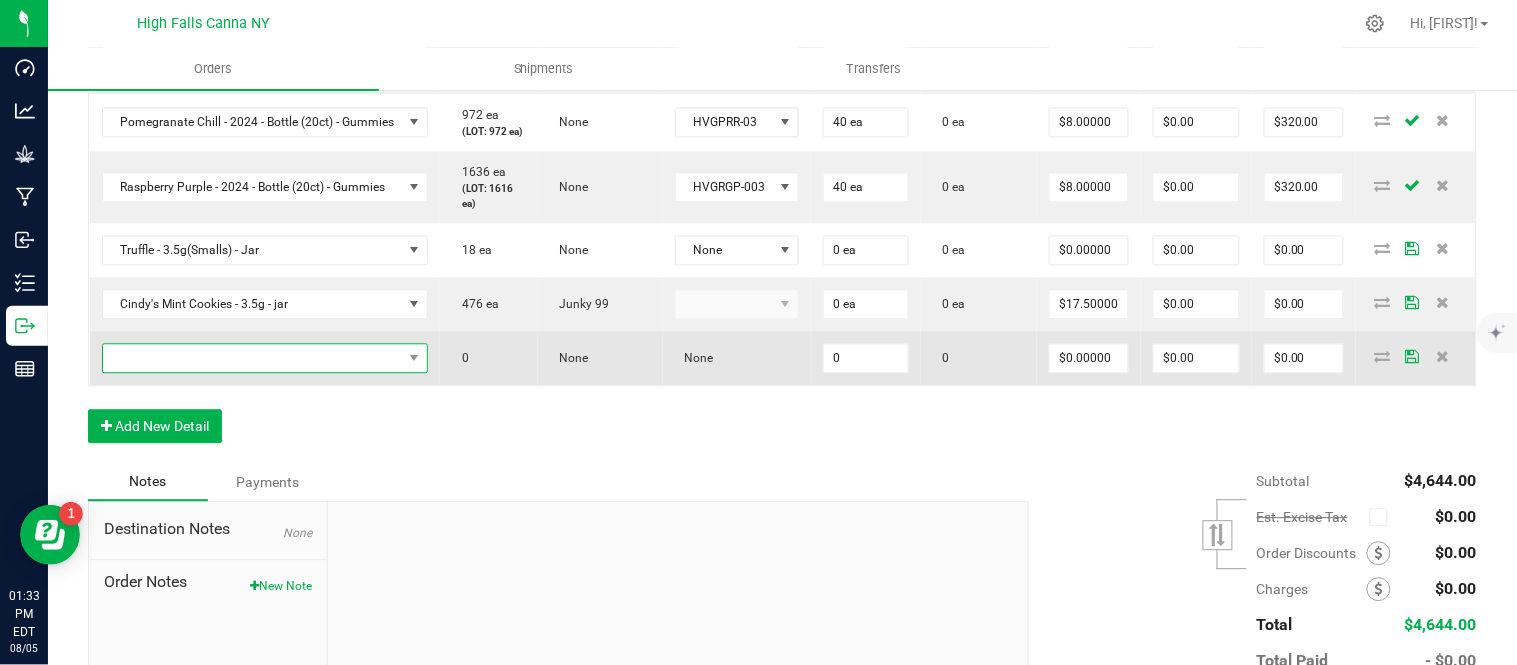 click at bounding box center (253, 358) 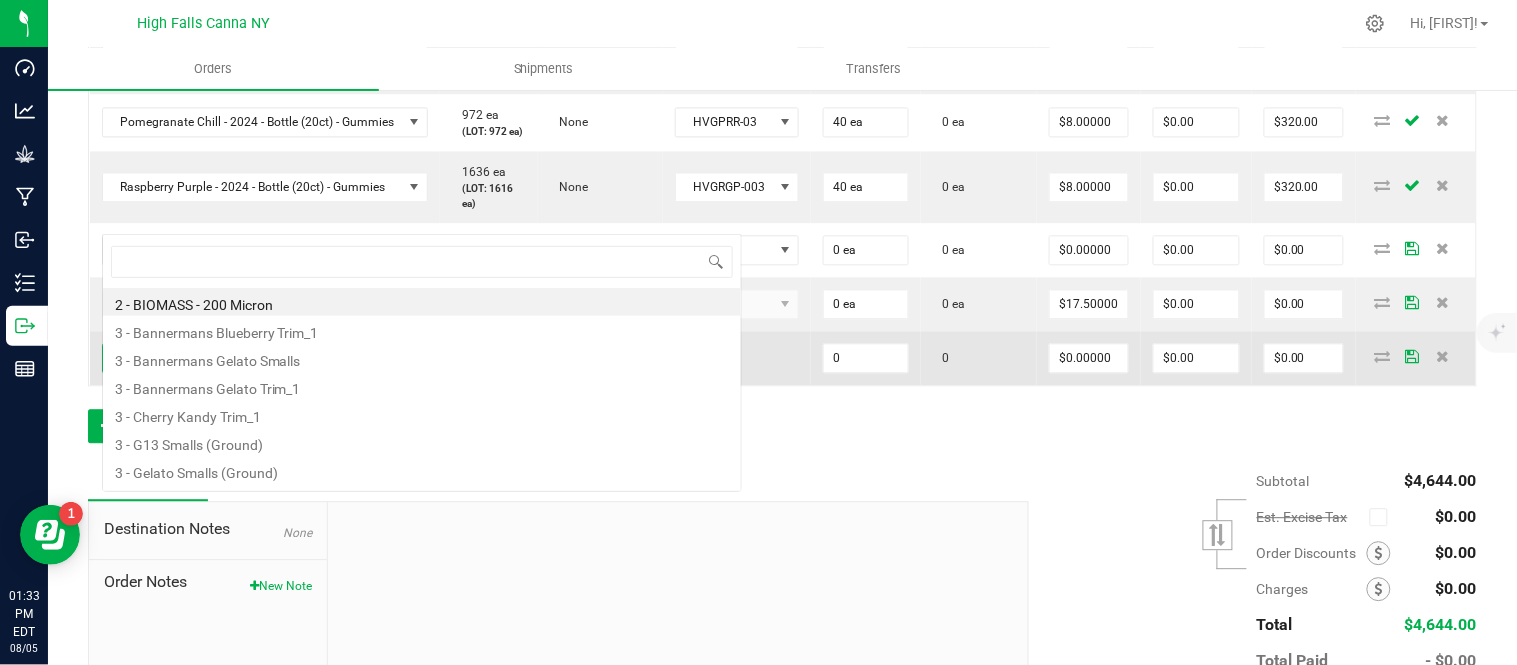 scroll, scrollTop: 0, scrollLeft: 0, axis: both 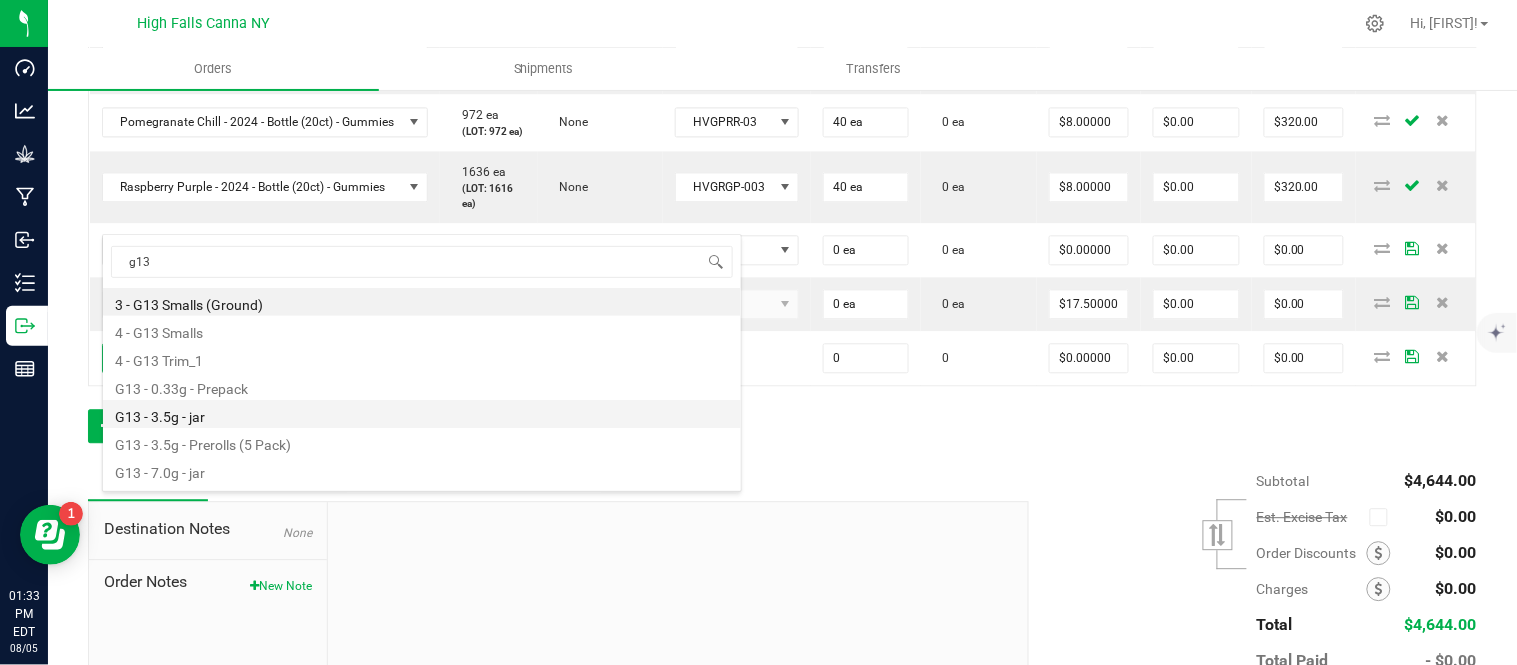 click on "G13 - 3.5g - jar" at bounding box center (422, 414) 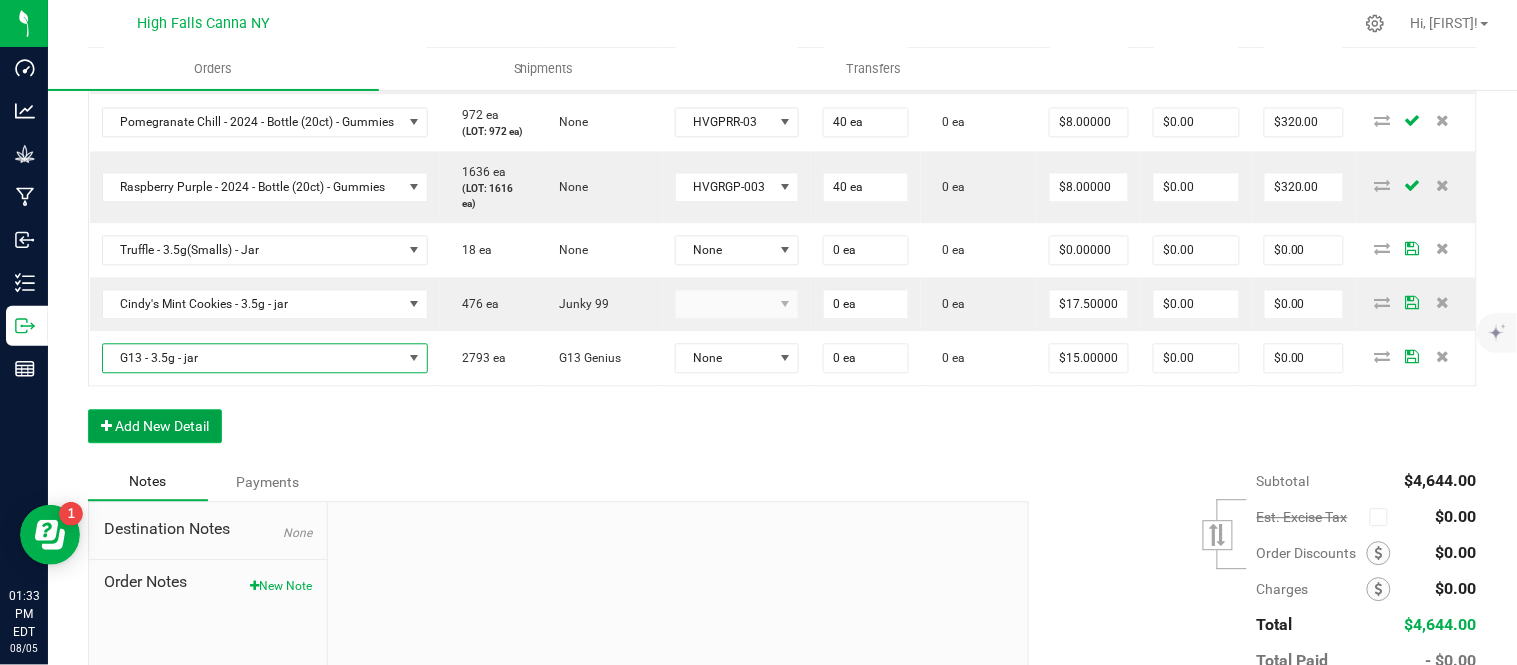 click on "Add New Detail" at bounding box center (155, 426) 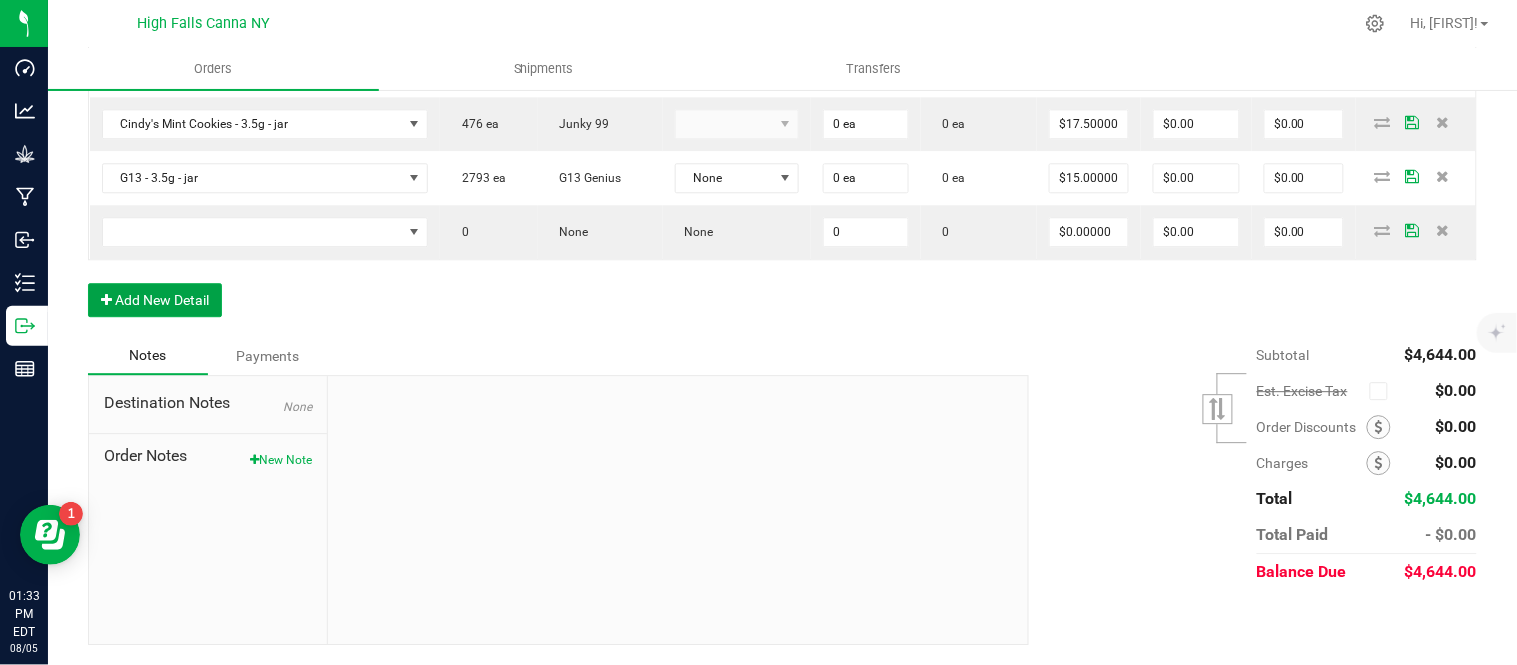 scroll, scrollTop: 1322, scrollLeft: 0, axis: vertical 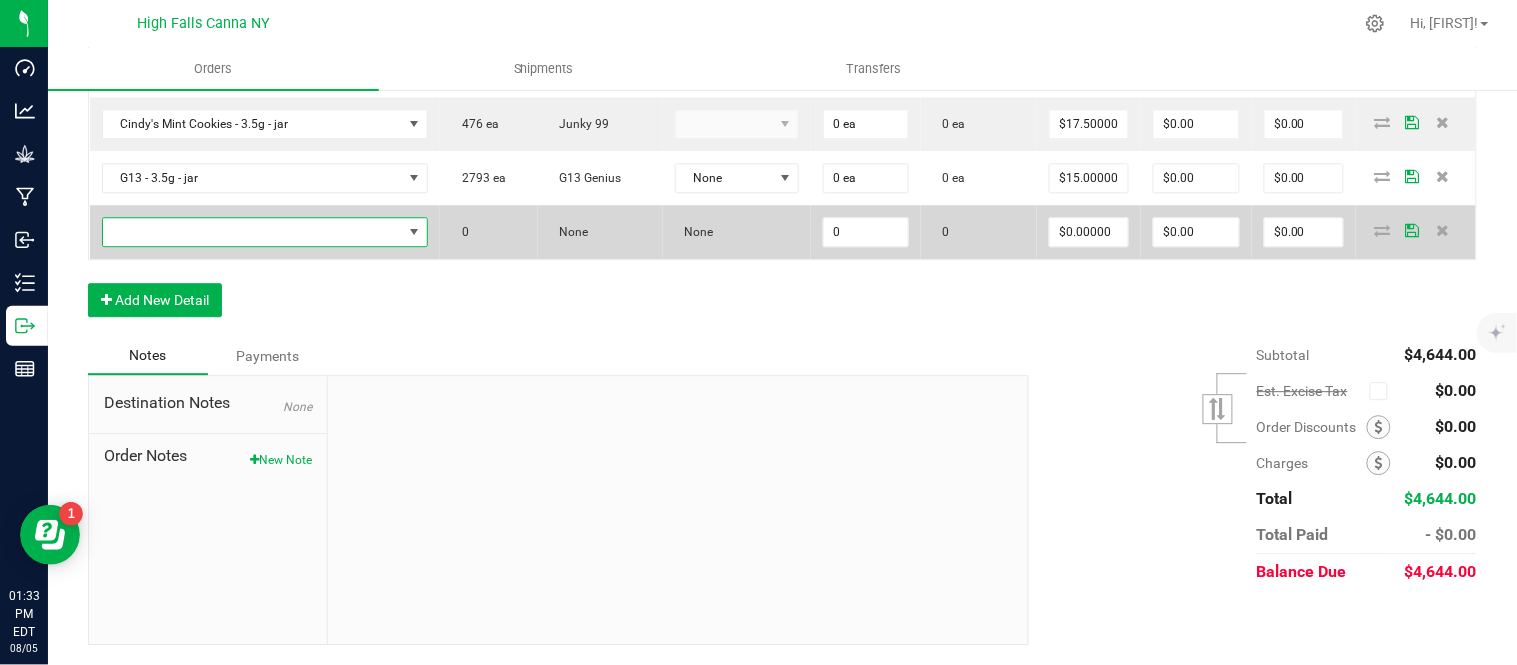 click at bounding box center [253, 232] 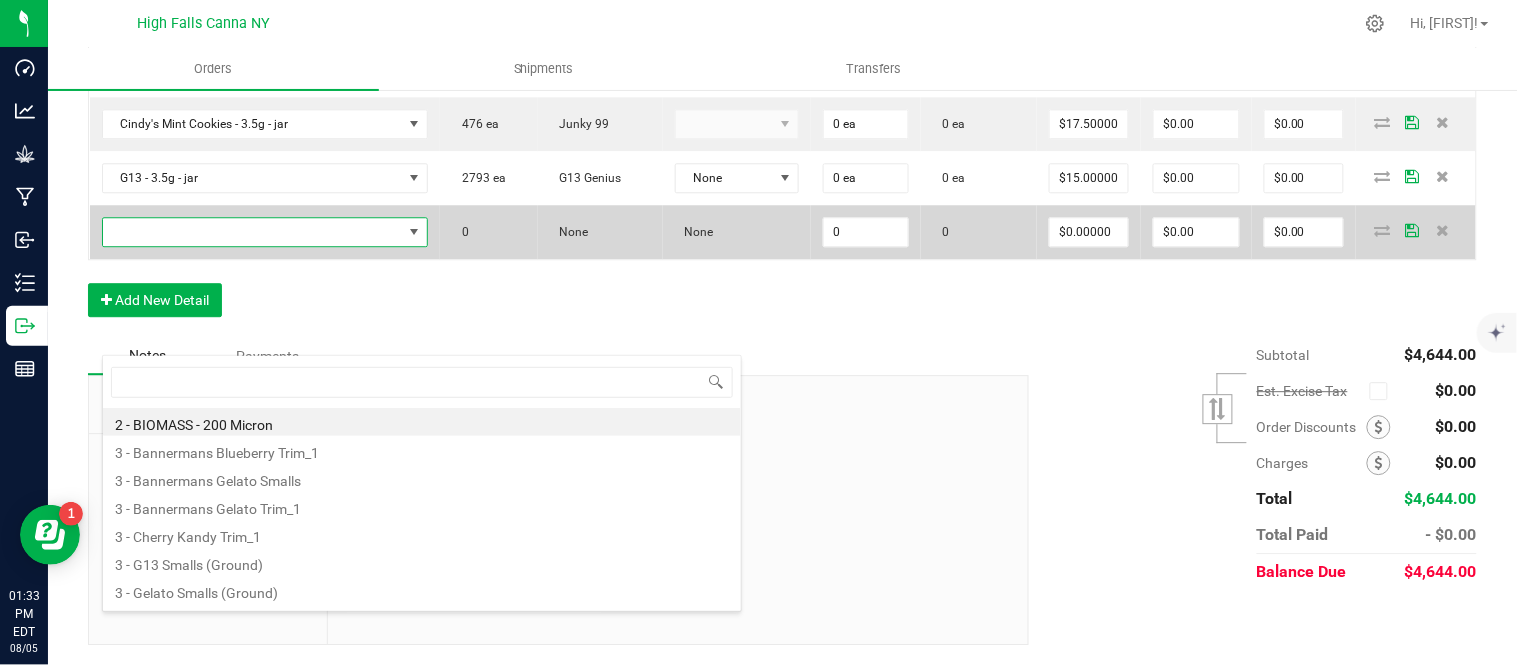 scroll, scrollTop: 99970, scrollLeft: 99654, axis: both 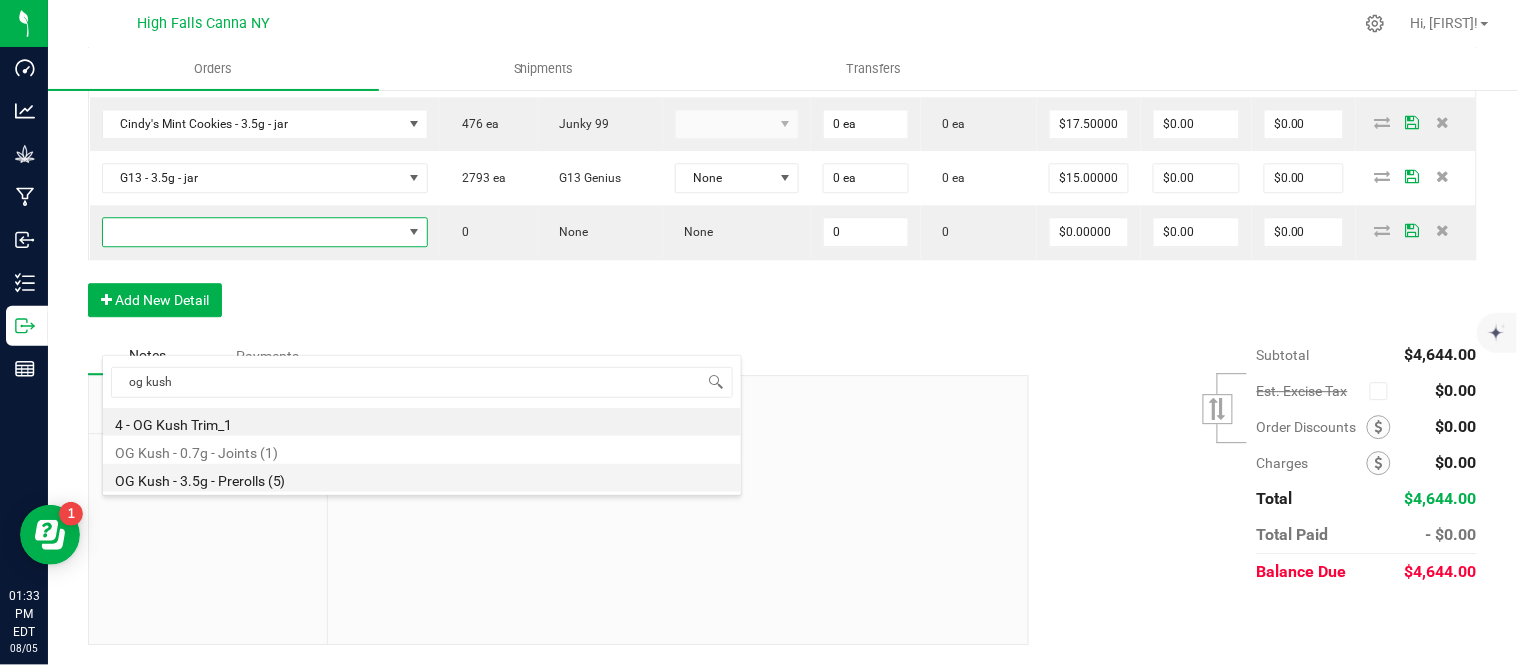 click on "OG Kush - 3.5g - Prerolls (5)" at bounding box center (422, 478) 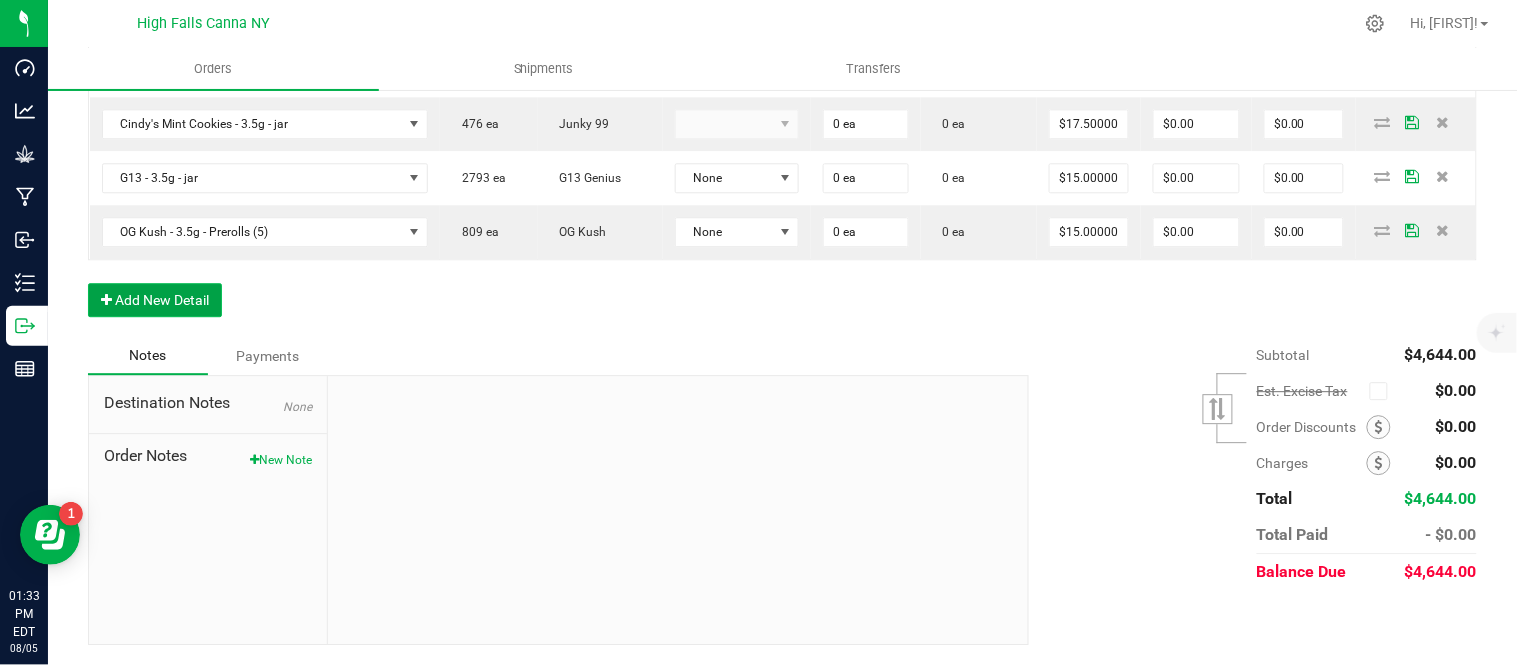 click on "Add New Detail" at bounding box center [155, 300] 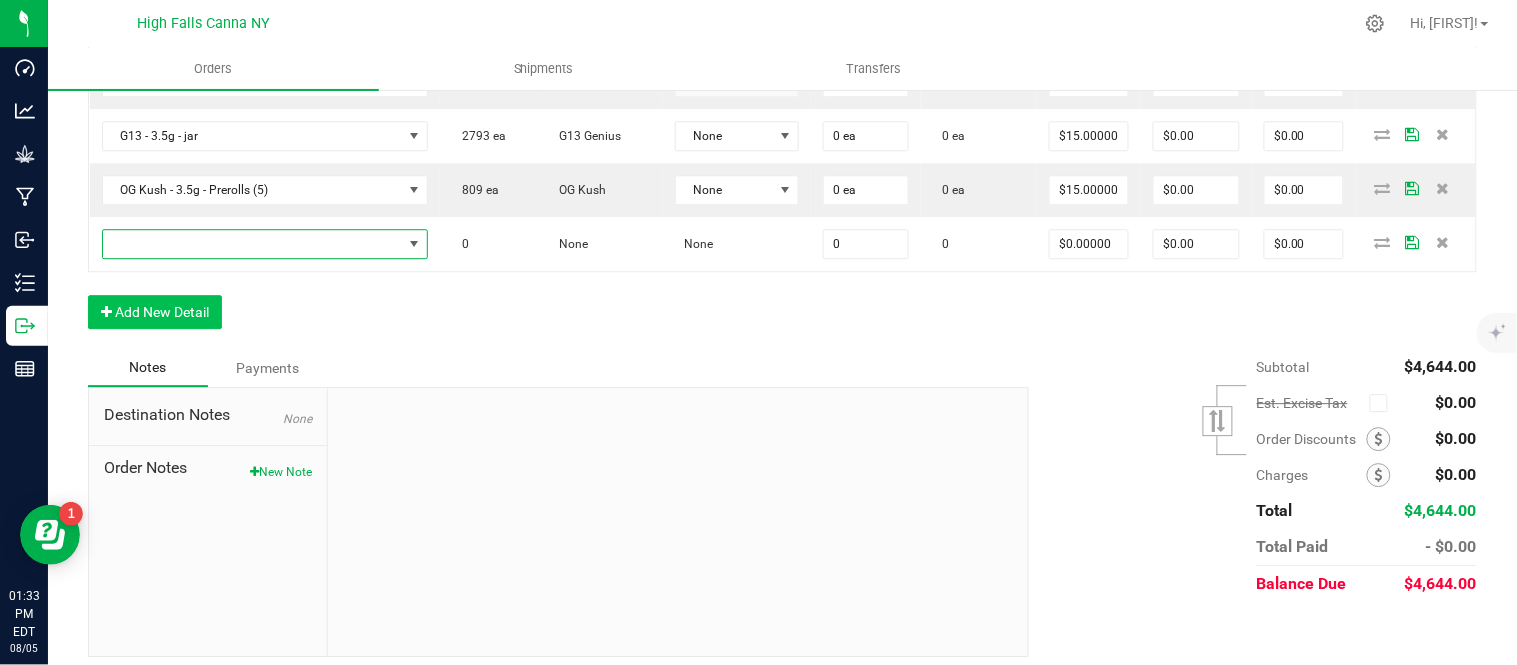 click at bounding box center [253, 244] 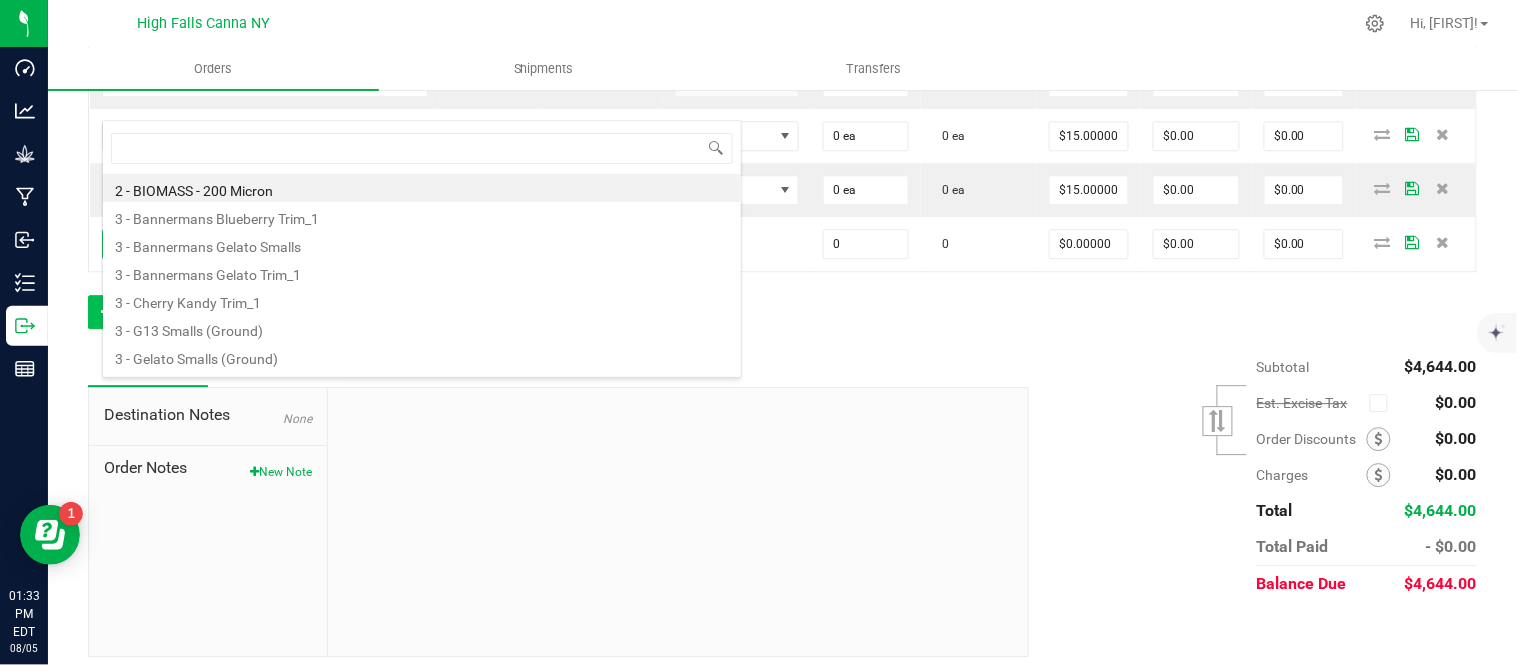 scroll, scrollTop: 99970, scrollLeft: 99654, axis: both 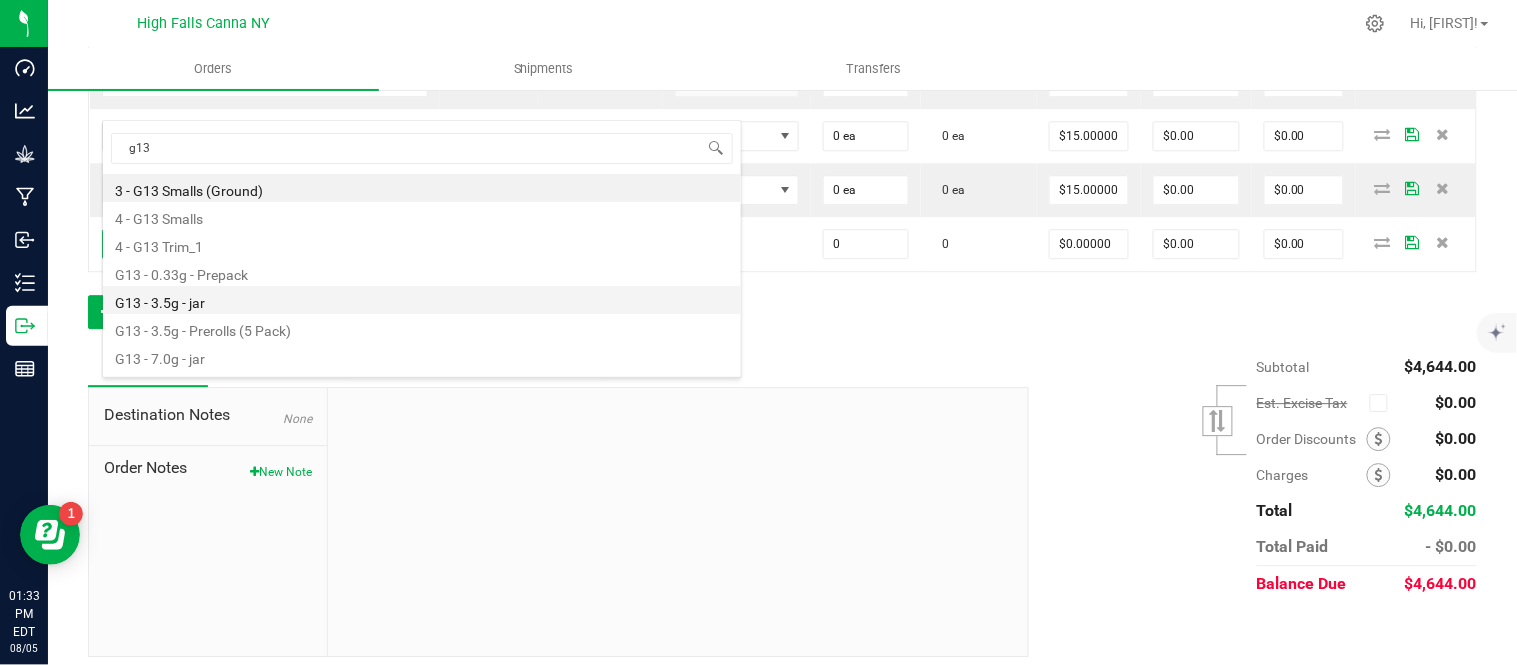 click on "G13 - 3.5g - jar" at bounding box center (422, 300) 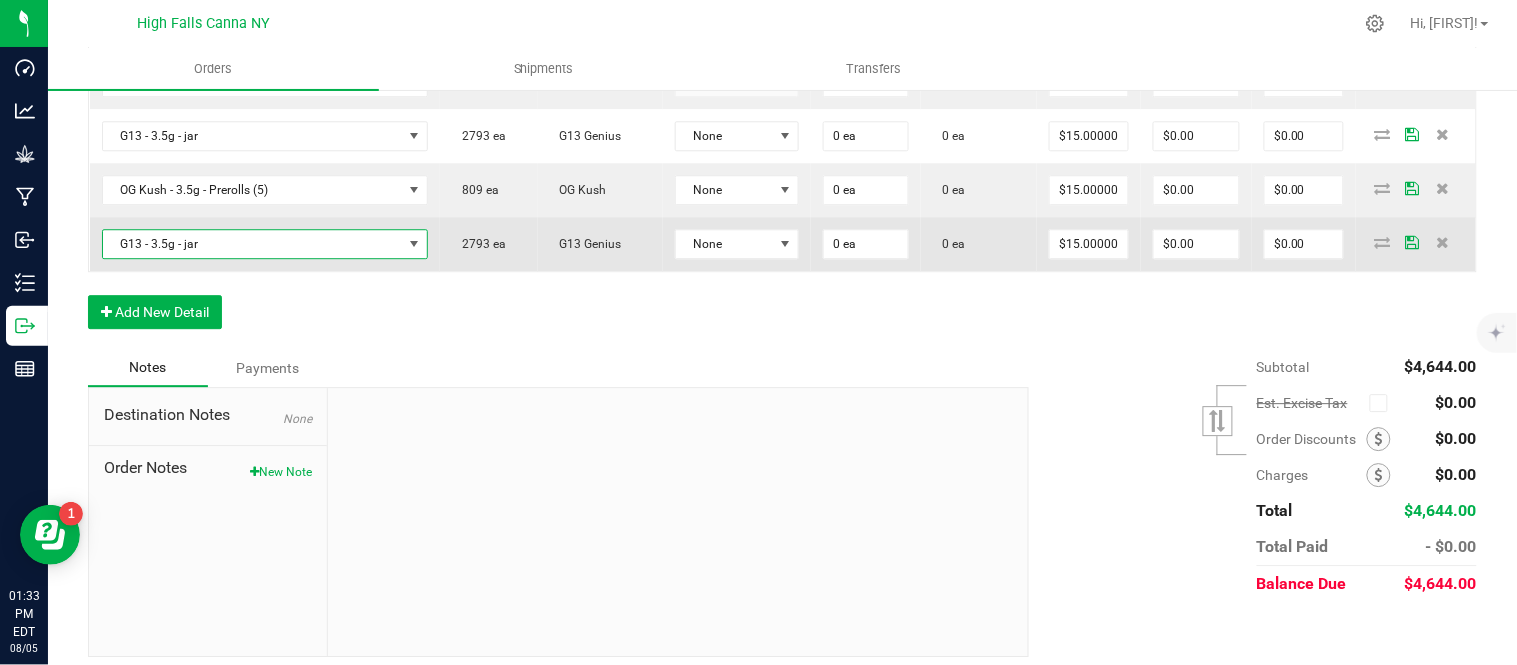 click on "G13 - 3.5g - jar" at bounding box center (253, 244) 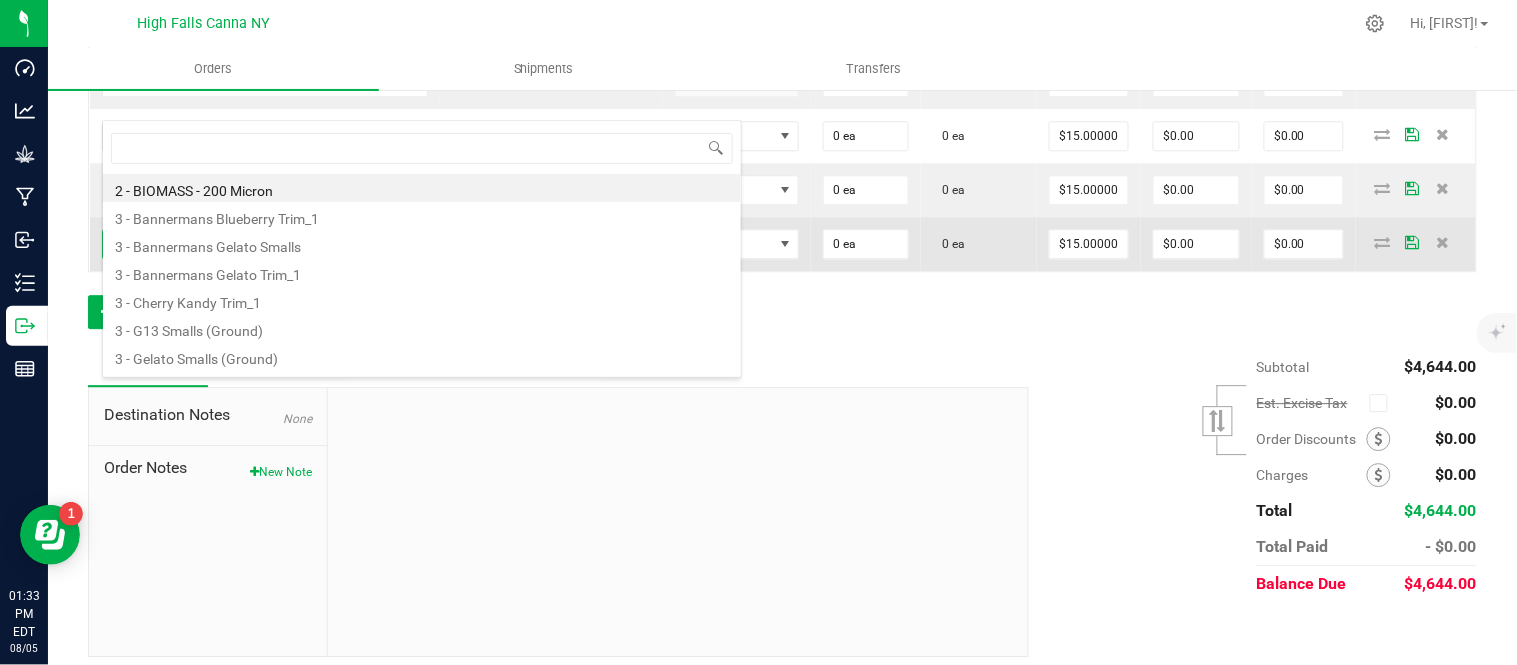 scroll, scrollTop: 99970, scrollLeft: 99654, axis: both 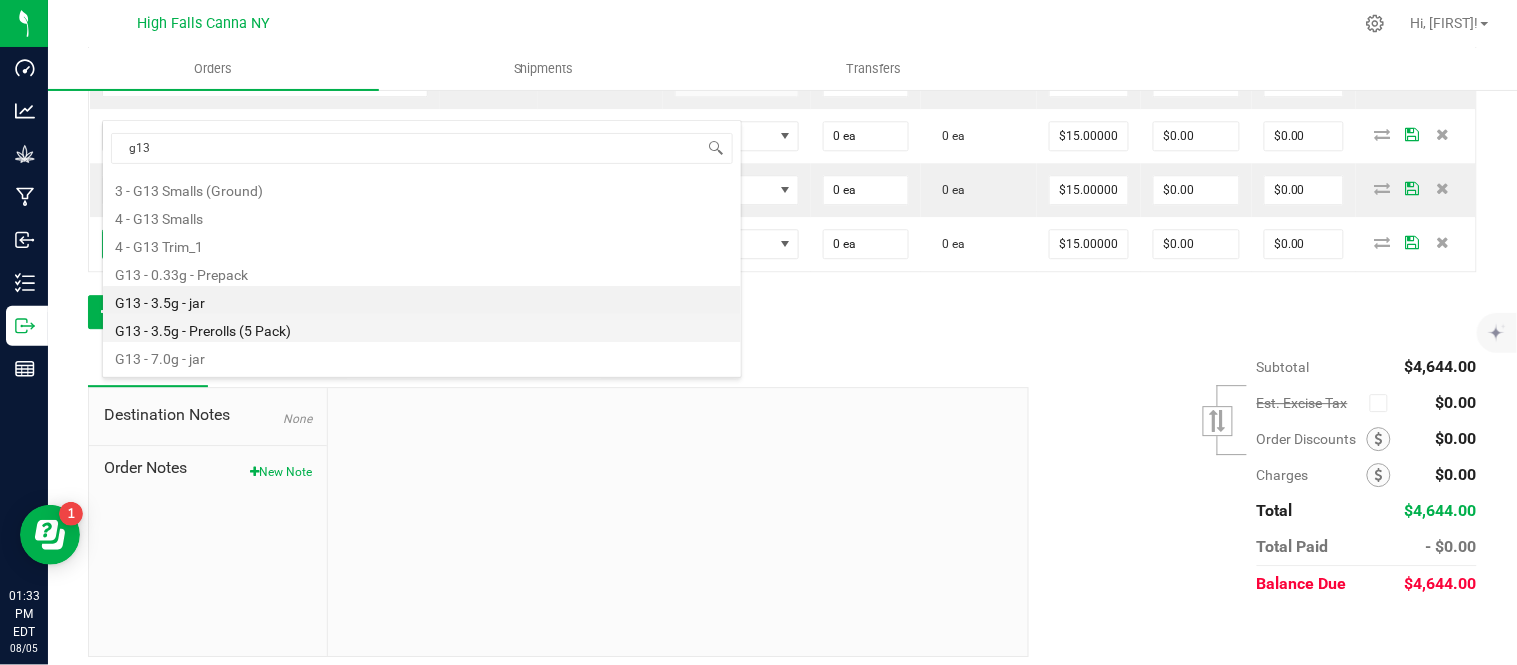 click on "G13 - 3.5g - Prerolls (5 Pack)" at bounding box center [422, 328] 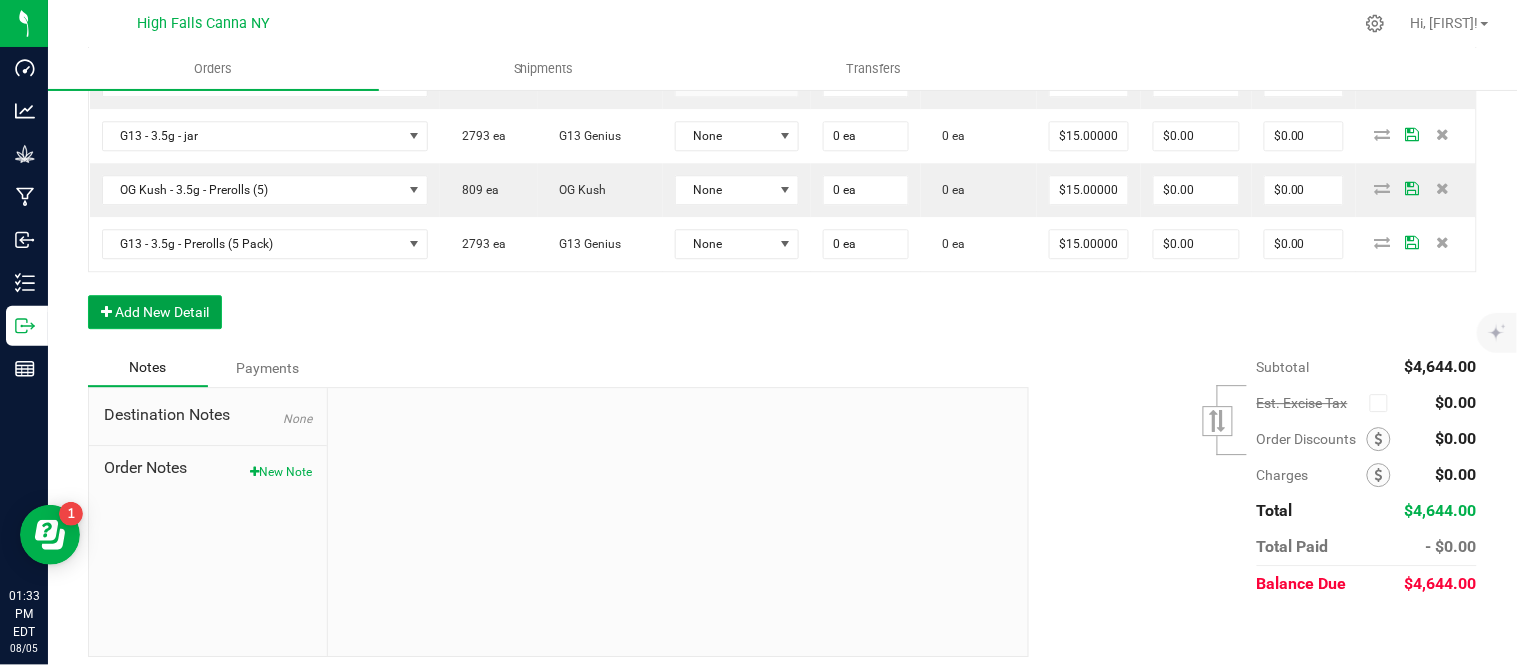 click on "Add New Detail" at bounding box center (155, 312) 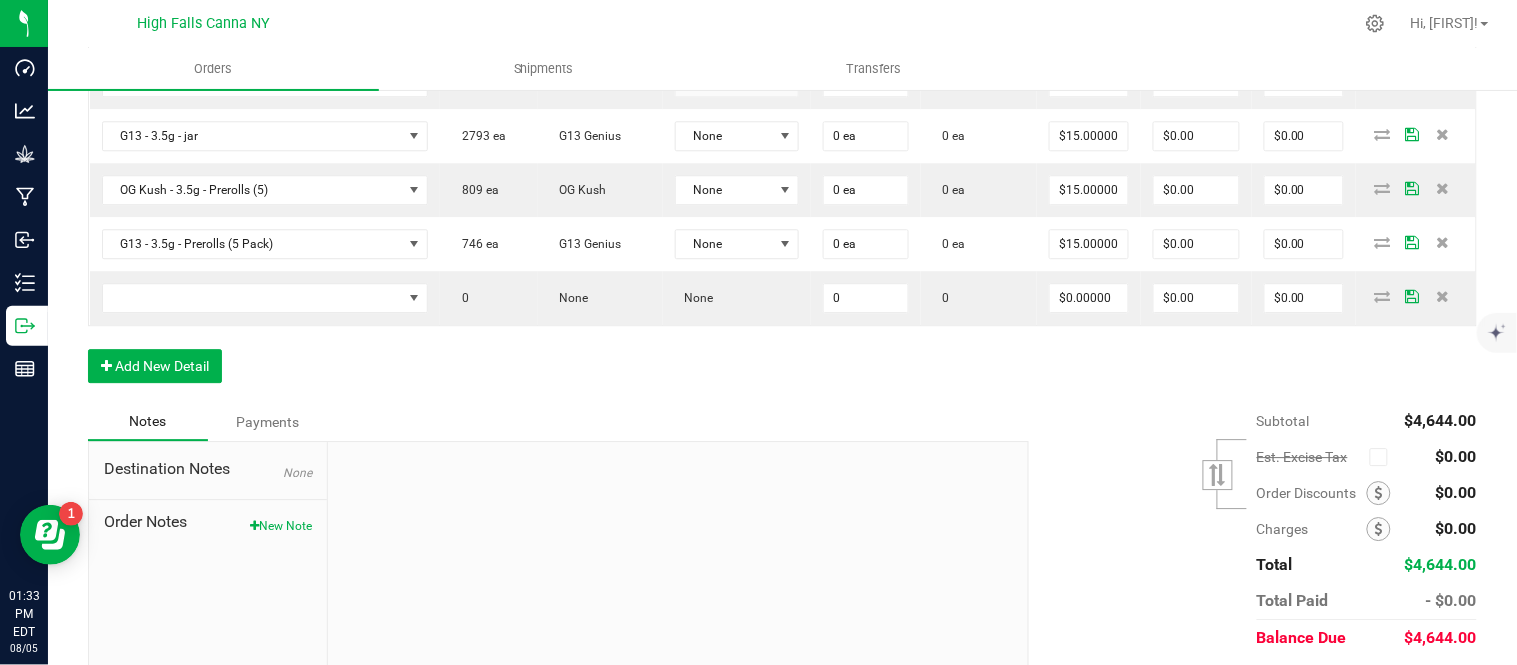 click on "Order Details Print All Labels Item  Sellable  Strain  Lot Number  Qty Ordered Qty Allocated Unit Price Line Discount Total Actions Truffle - 3.5g(Smalls) - Jar  16 ea   (LOT: 18 ea)   None  25-F0013-1 48 ea  0 ea  $12.50000 $0.00 $600.00 Cindy's Mint Cookies - 3.5g - jar  476 ea   Junky 99  24 ea  0 ea  $15.00000 $0.00 $360.00 G13 - 3.5g - jar  2817 ea   (LOT: 2793 ea)   G13 Genius  24-F0001-3 24 ea  0 ea  $15.00000 $0.00 $360.00 OG Kush - 3.5g - Prerolls (5)  849 ea   (LOT: 809 ea)   OG Kush  24-PR010-1 40 ea  0 ea  $15.00000 $0.00 $600.00 G13 - 3.5g - Prerolls (5 Pack)  786 ea   (LOT: 746 ea)   G13 Genius  25-PR0001-1 40 ea  0 ea  $15.00000 $0.00 $600.00 Blissful Blaze - 1g - Preroll (1)  -104 ea   (LOT: -304 ea)   None  25-PR1000-1 100 ea  0 ea  $6.00000 $0.00 $600.00 Indica Blend - 0.7g - Joints (1)  196 ea   None  100 ea  0 ea  $4.42000 $0.00 $442.00 Sativa Blend - 0.7g - Joints (1)  3607 ea   (LOT: 3507 ea)   None  25-PR0101-1 100 ea  0 ea  $4.42000 $0.00 $442.00 40 ea" at bounding box center (782, -163) 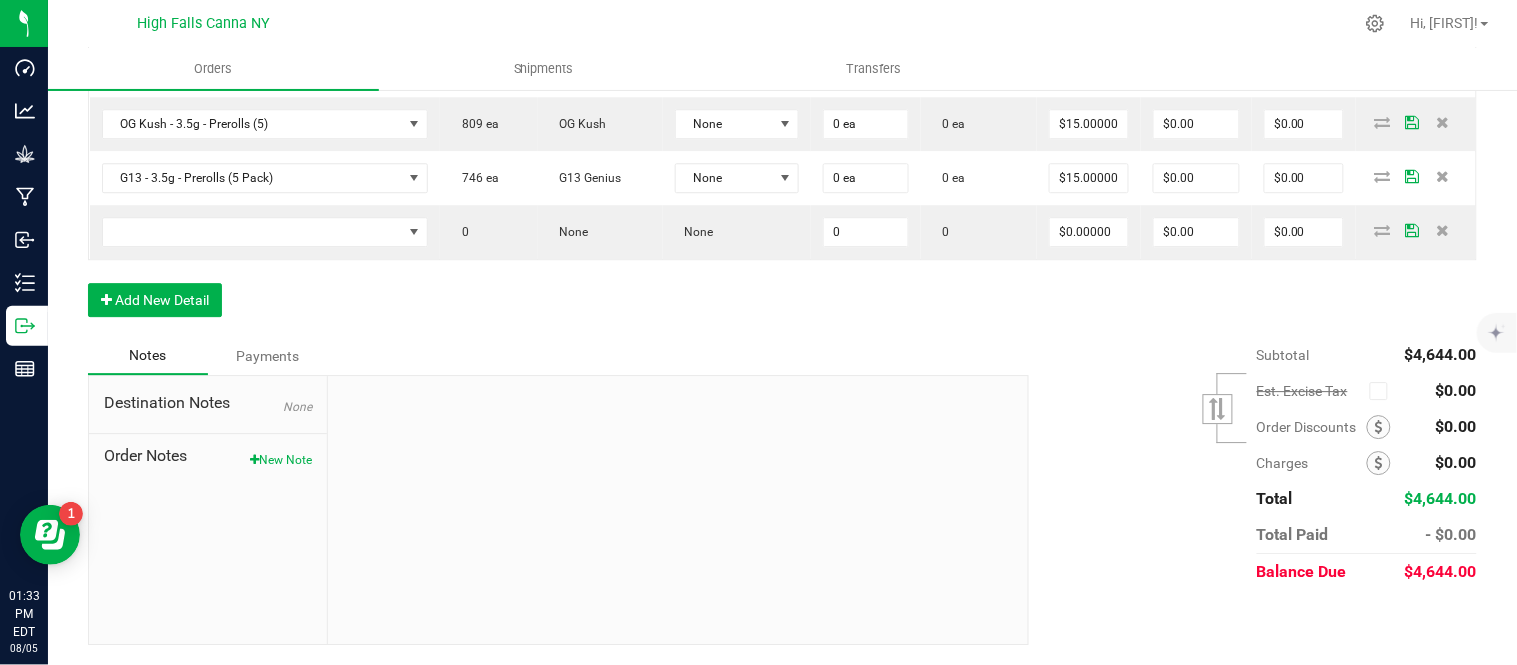 scroll, scrollTop: 1433, scrollLeft: 0, axis: vertical 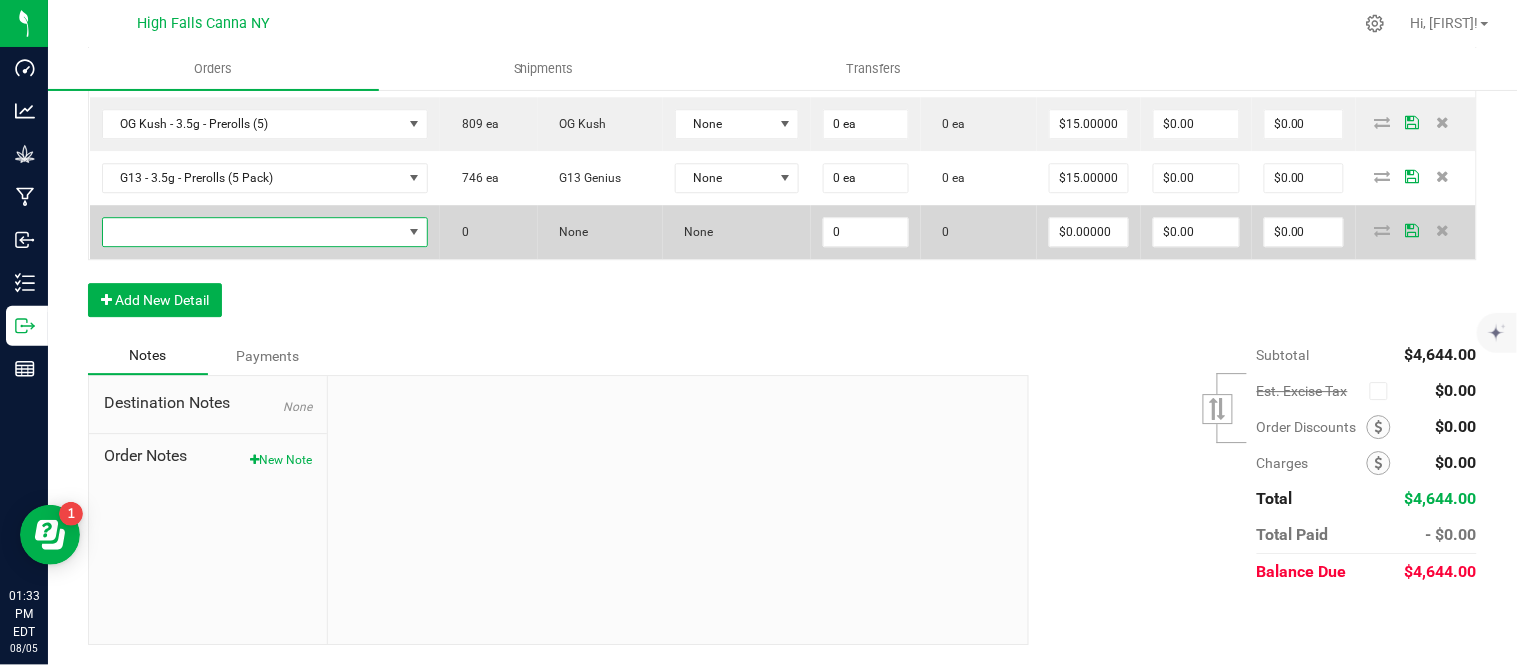 click at bounding box center [253, 232] 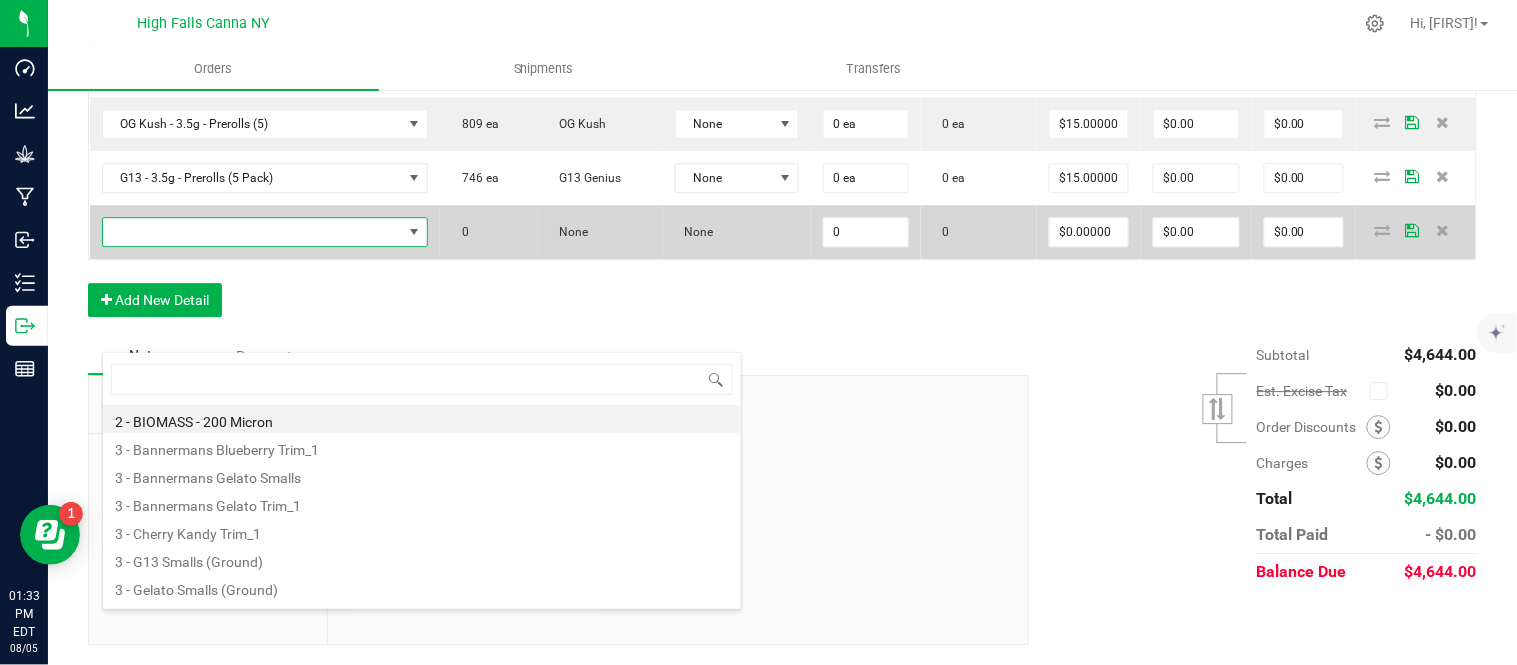 scroll, scrollTop: 99970, scrollLeft: 99654, axis: both 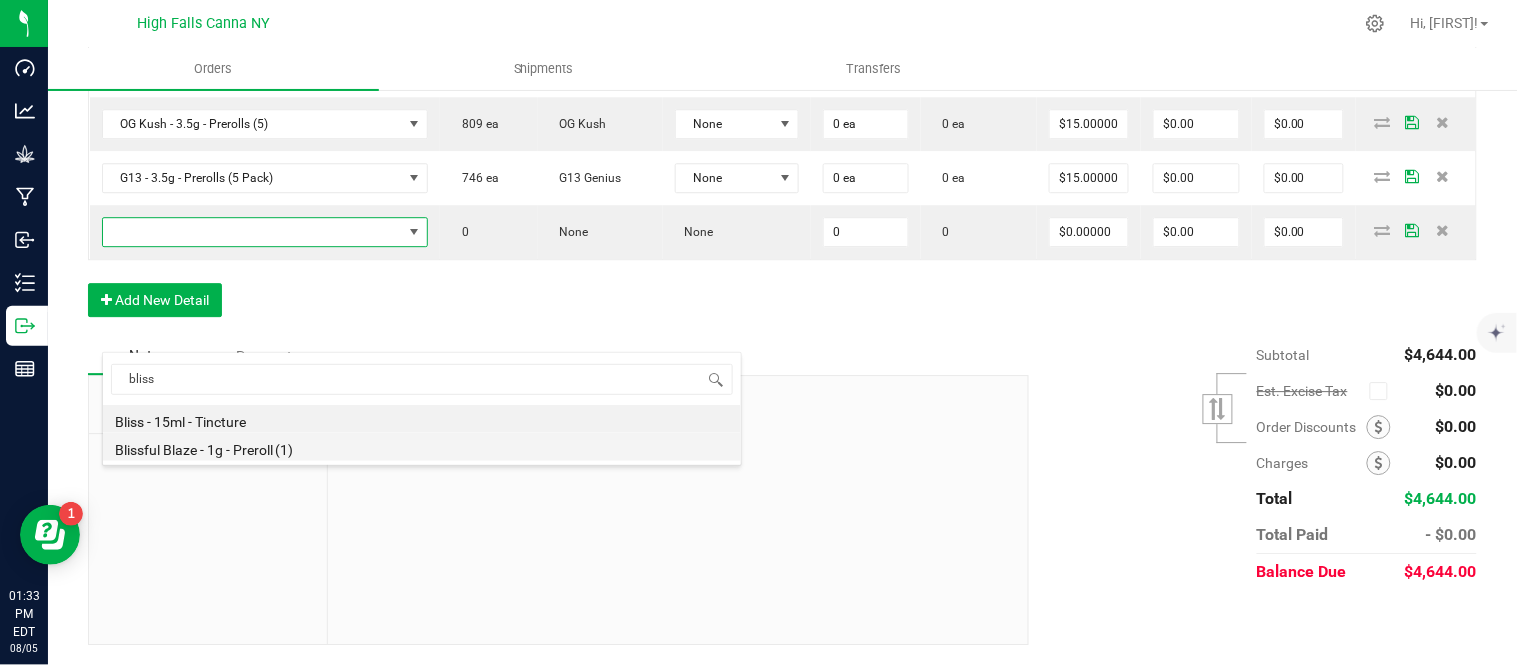 click on "Blissful Blaze - 1g - Preroll (1)" at bounding box center (422, 447) 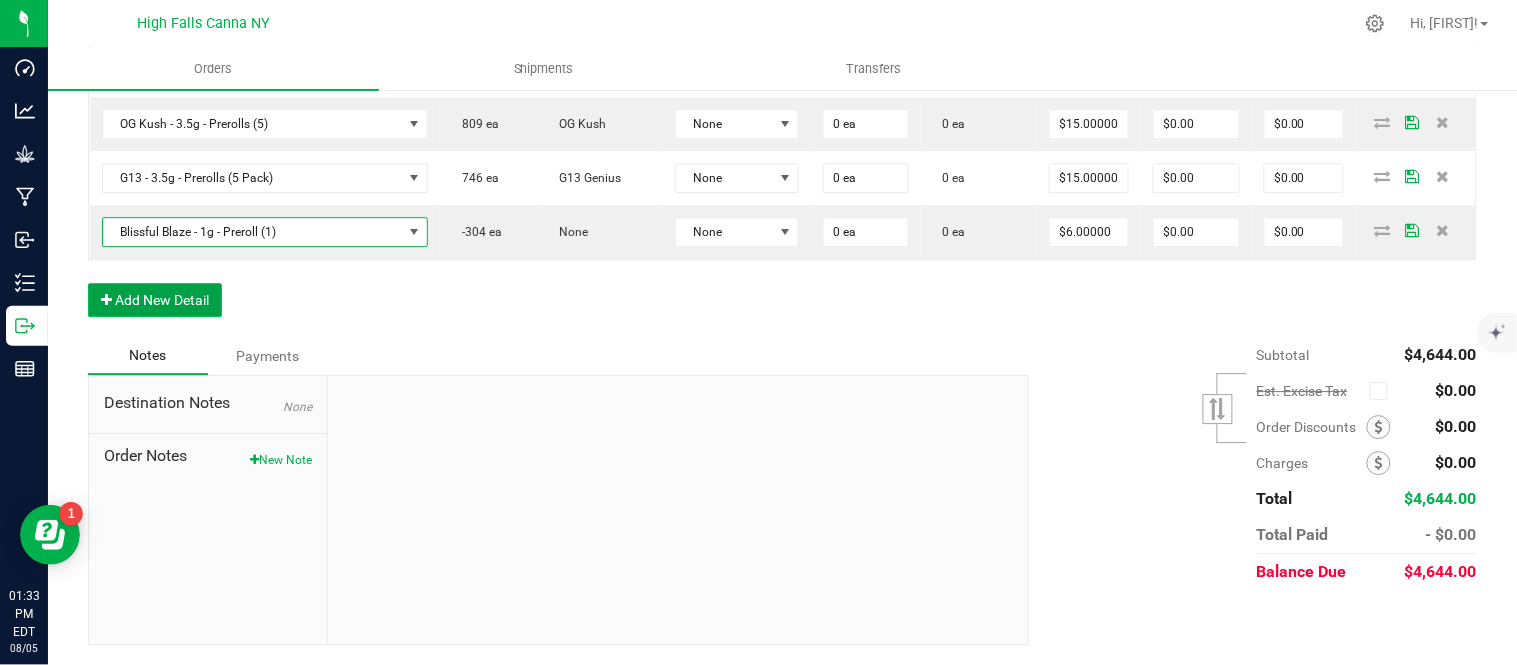 click on "Add New Detail" at bounding box center (155, 300) 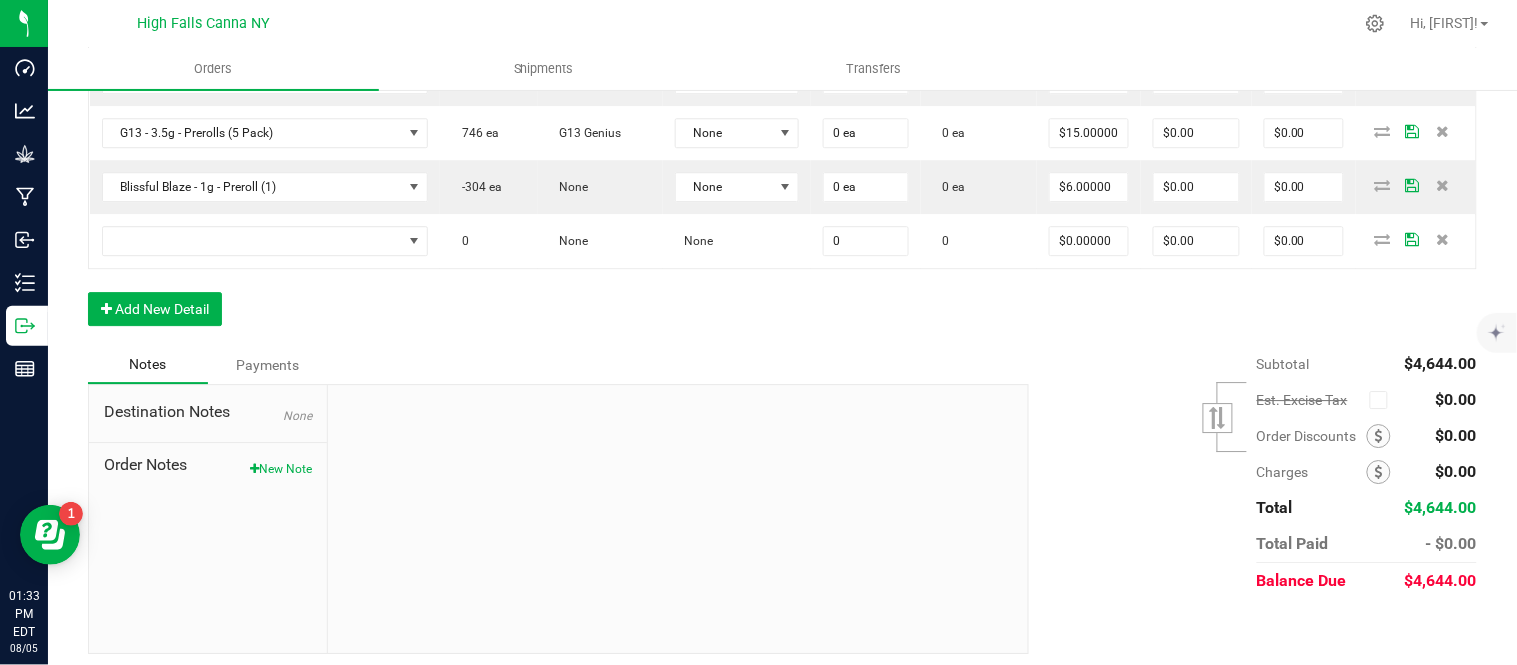 click on "Order Details Print All Labels Item  Sellable  Strain  Lot Number  Qty Ordered Qty Allocated Unit Price Line Discount Total Actions Truffle - 3.5g(Smalls) - Jar  16 ea   (LOT: 18 ea)   None  25-F0013-1 48 ea  0 ea  $12.50000 $0.00 $600.00 Cindy's Mint Cookies - 3.5g - jar  476 ea   Junky 99  24 ea  0 ea  $15.00000 $0.00 $360.00 G13 - 3.5g - jar  2817 ea   (LOT: 2793 ea)   G13 Genius  24-F0001-3 24 ea  0 ea  $15.00000 $0.00 $360.00 OG Kush - 3.5g - Prerolls (5)  849 ea   (LOT: 809 ea)   OG Kush  24-PR010-1 40 ea  0 ea  $15.00000 $0.00 $600.00 G13 - 3.5g - Prerolls (5 Pack)  786 ea   (LOT: 746 ea)   G13 Genius  25-PR0001-1 40 ea  0 ea  $15.00000 $0.00 $600.00 Blissful Blaze - 1g - Preroll (1)  -104 ea   (LOT: -304 ea)   None  25-PR1000-1 100 ea  0 ea  $6.00000 $0.00 $600.00 Indica Blend - 0.7g - Joints (1)  196 ea   None  100 ea  0 ea  $4.42000 $0.00 $442.00 Sativa Blend - 0.7g - Joints (1)  3607 ea   (LOT: 3507 ea)   None  25-PR0101-1 100 ea  0 ea  $4.42000 $0.00 $442.00 40 ea" at bounding box center [782, -247] 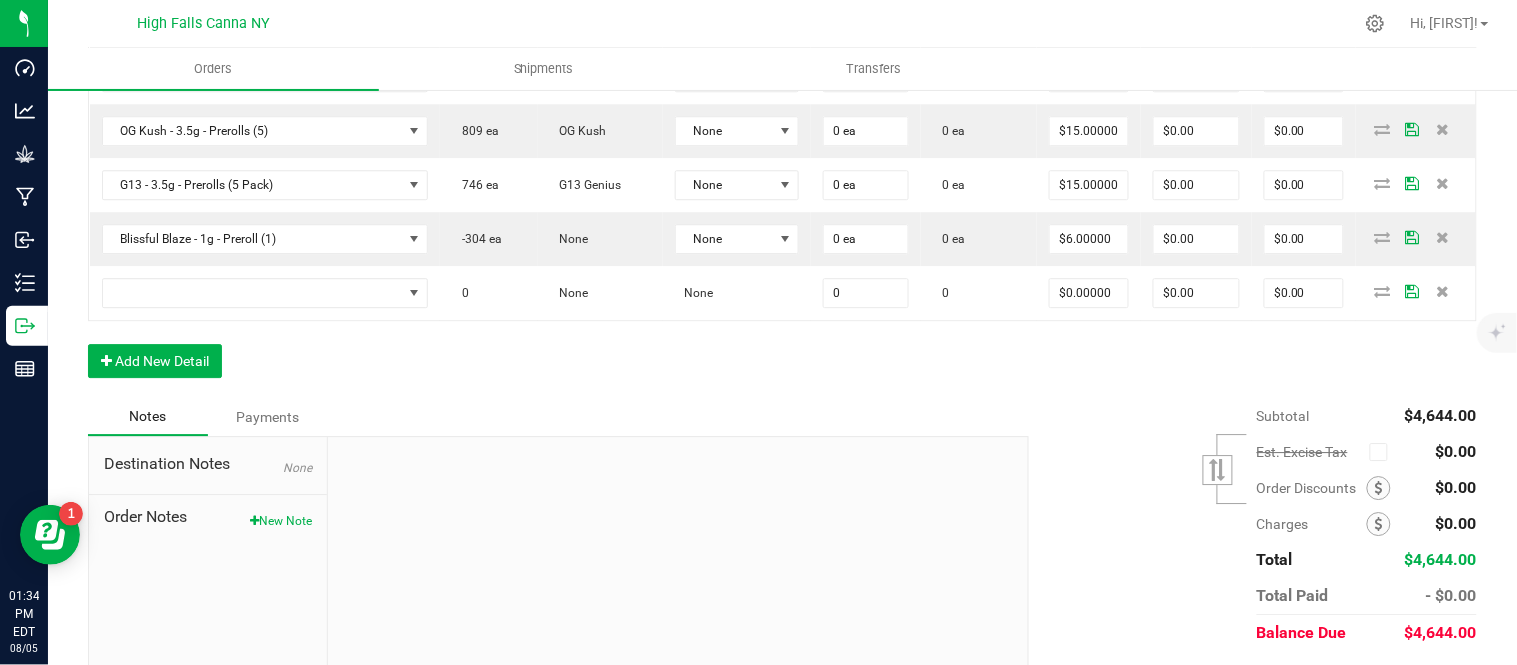 scroll, scrollTop: 1433, scrollLeft: 0, axis: vertical 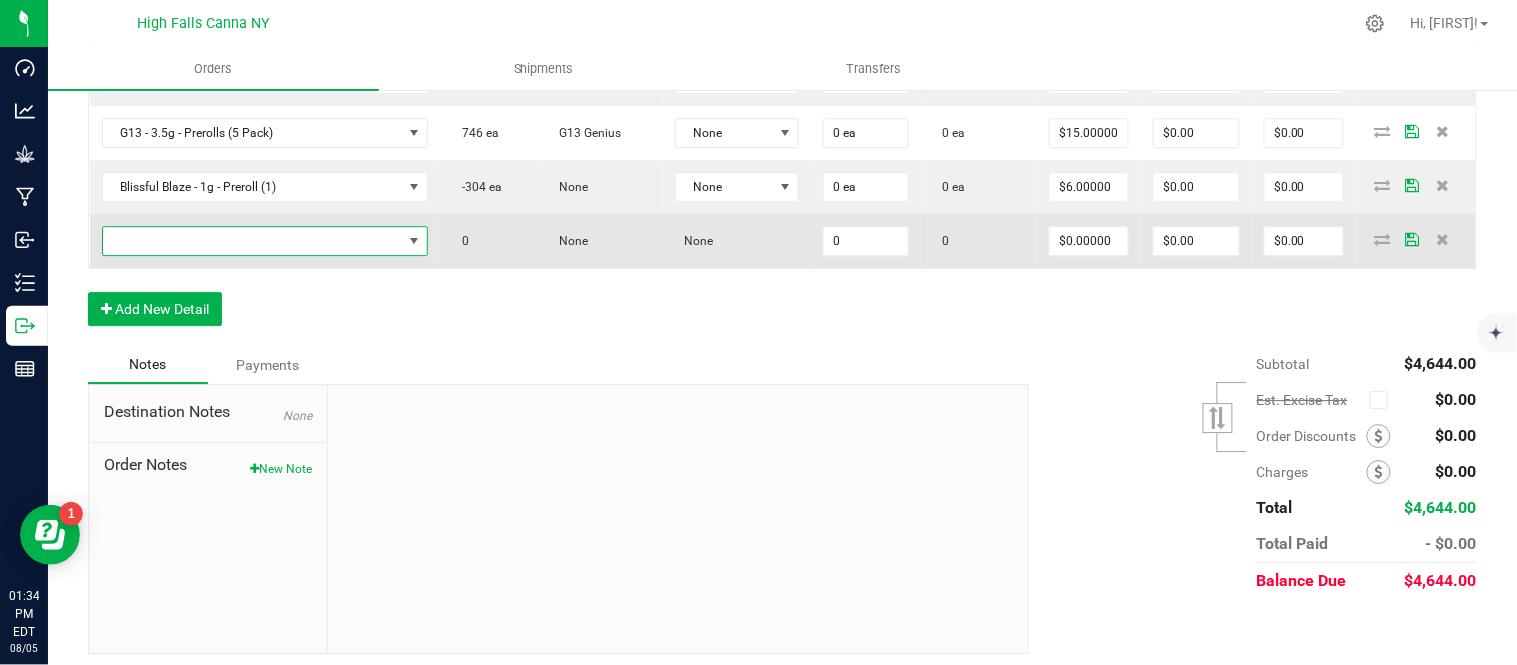 click at bounding box center [253, 241] 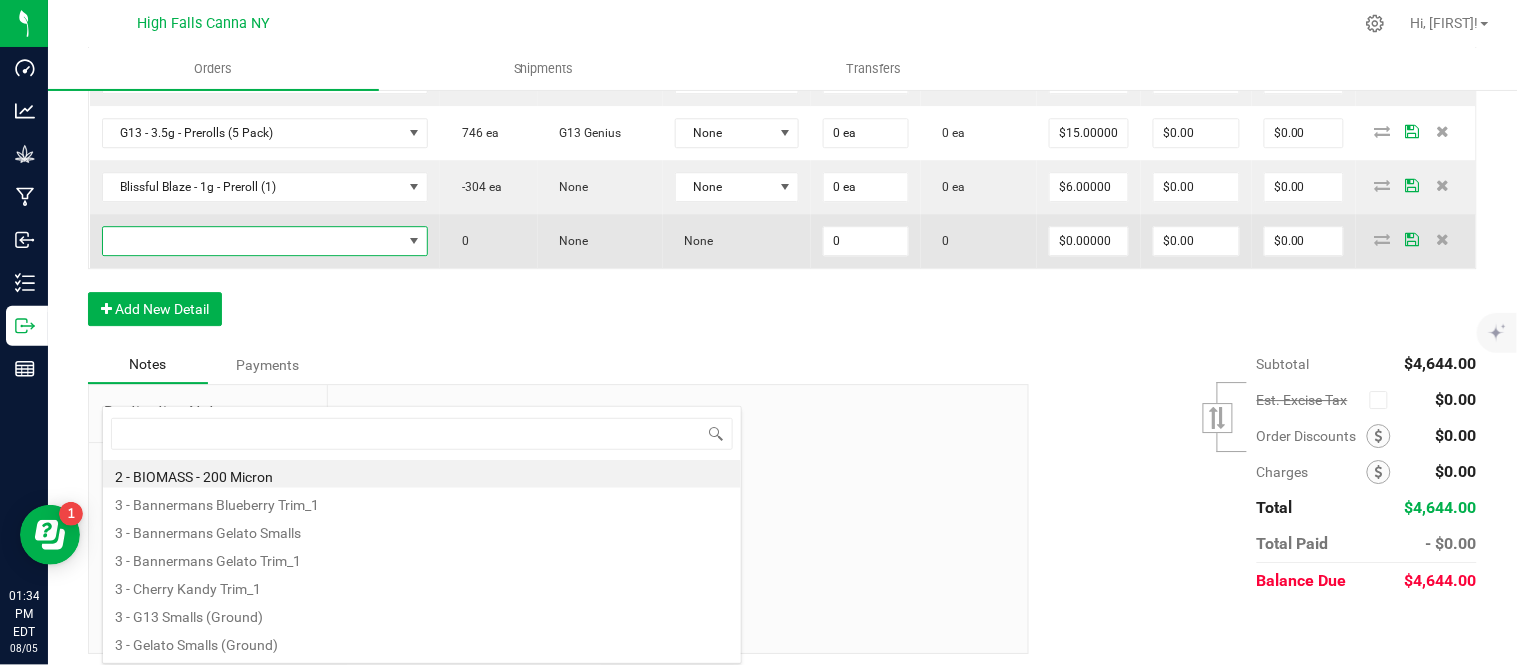scroll, scrollTop: 99970, scrollLeft: 99654, axis: both 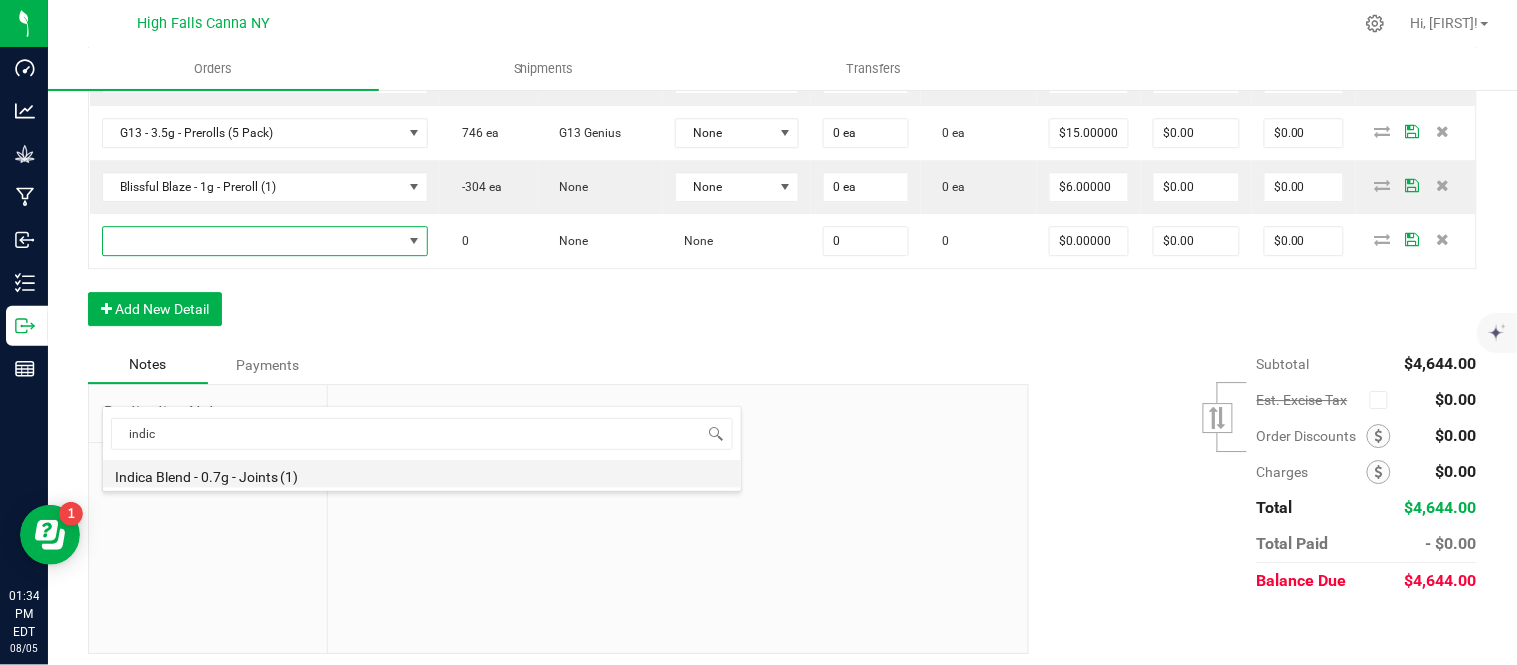 click on "Indica Blend - 0.7g - Joints (1)" at bounding box center [422, 474] 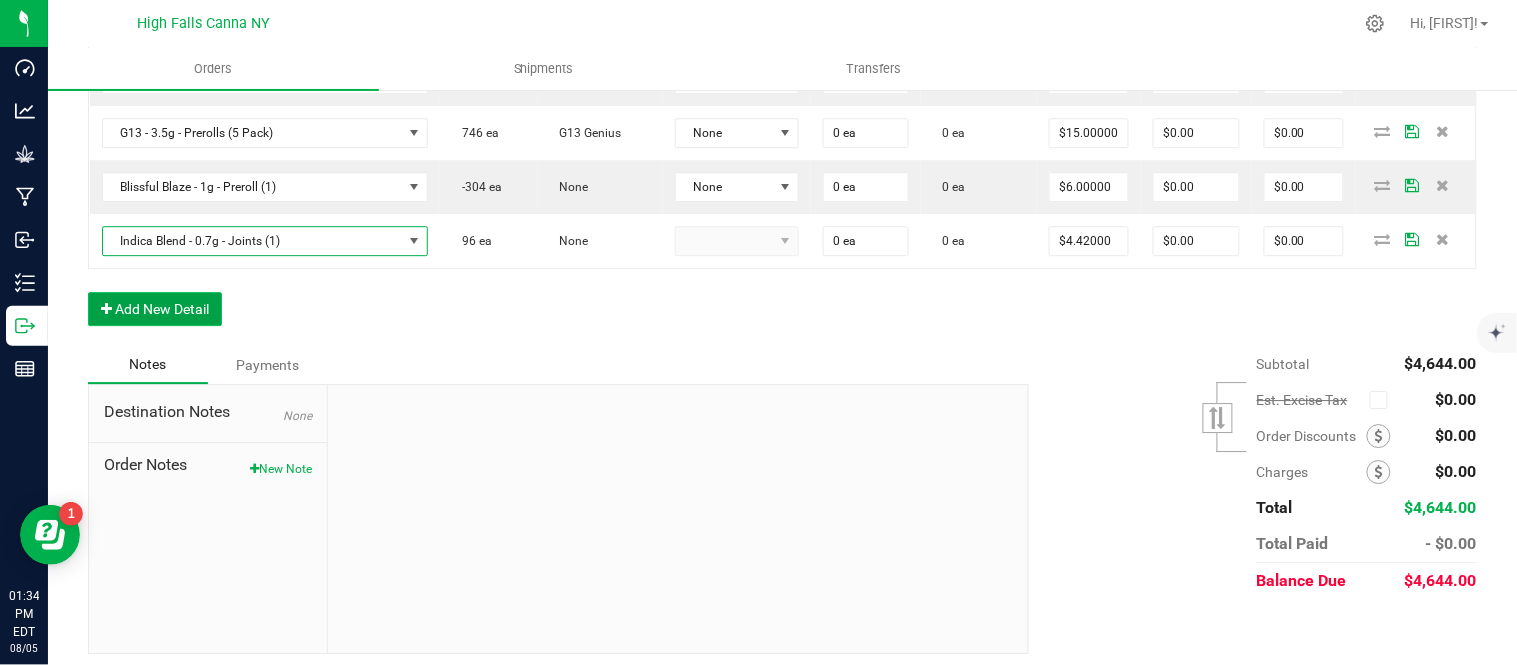 click on "Add New Detail" at bounding box center (155, 309) 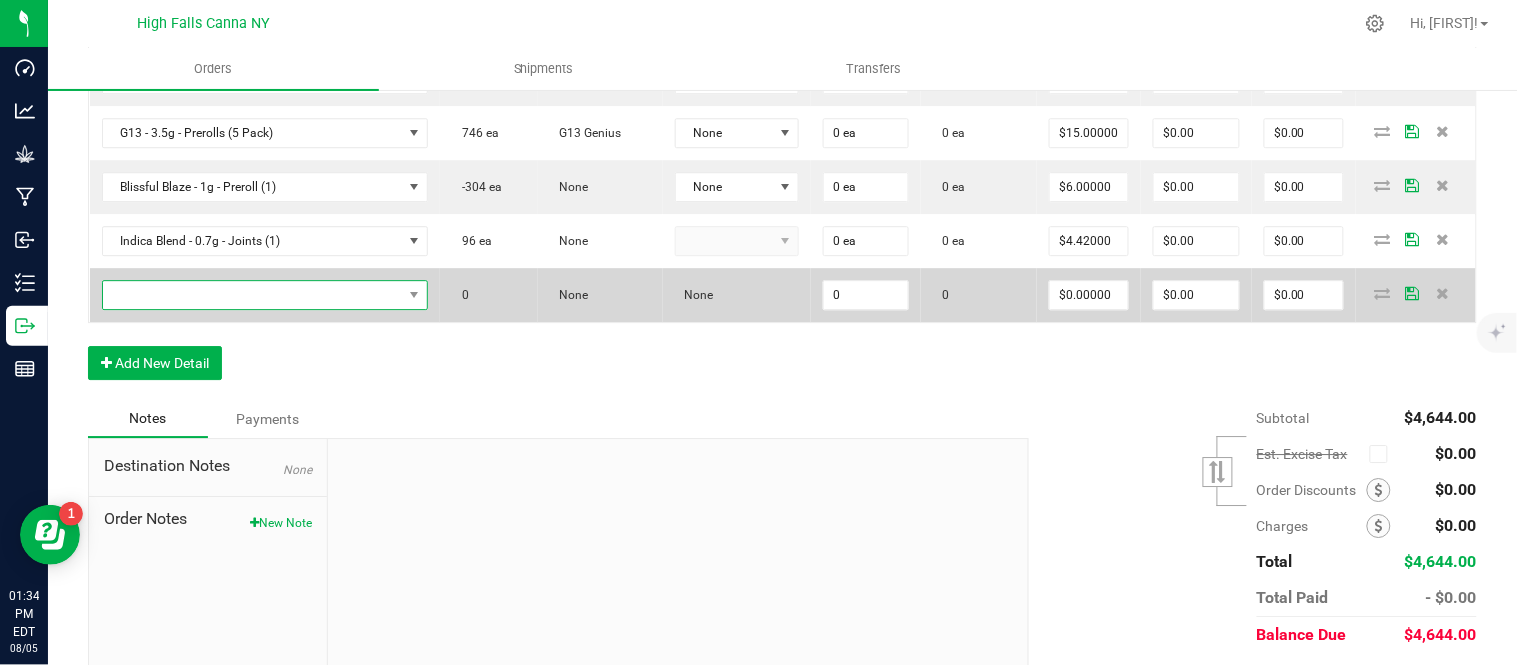 click at bounding box center (253, 295) 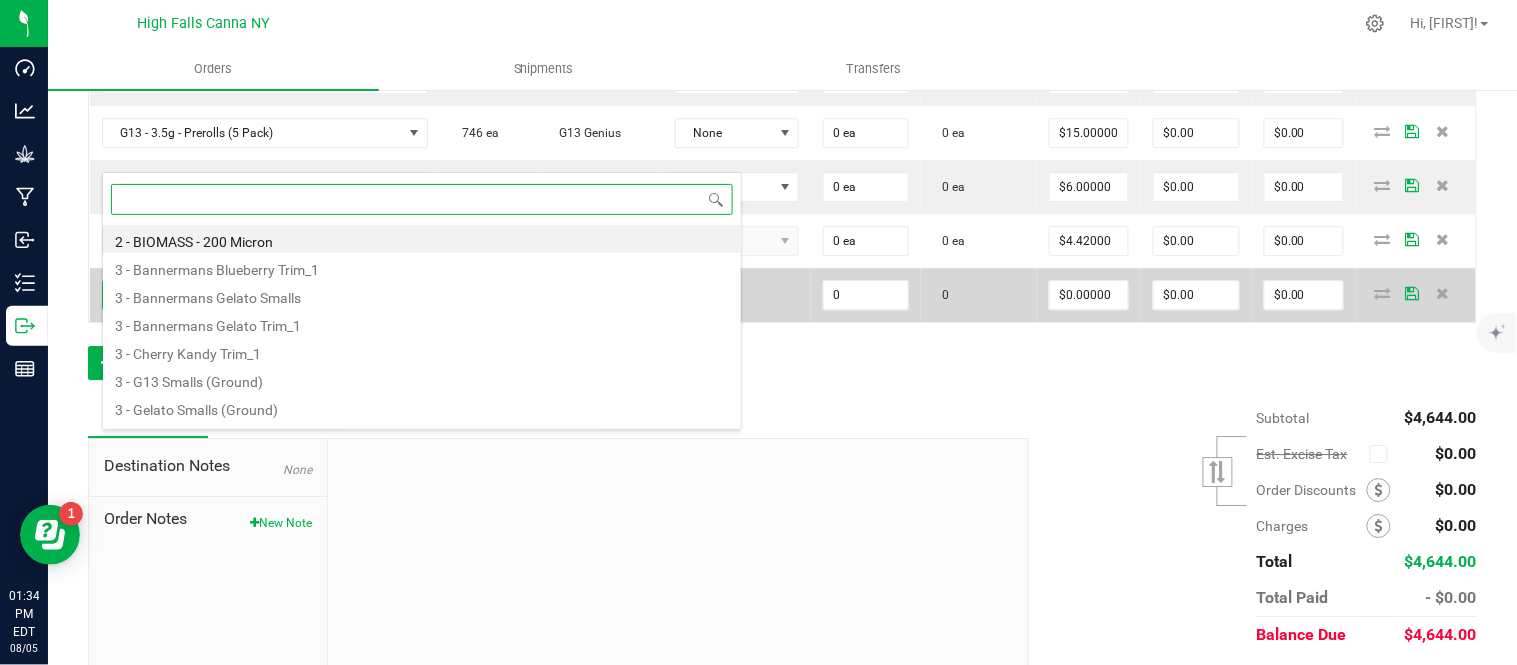 scroll, scrollTop: 99970, scrollLeft: 99654, axis: both 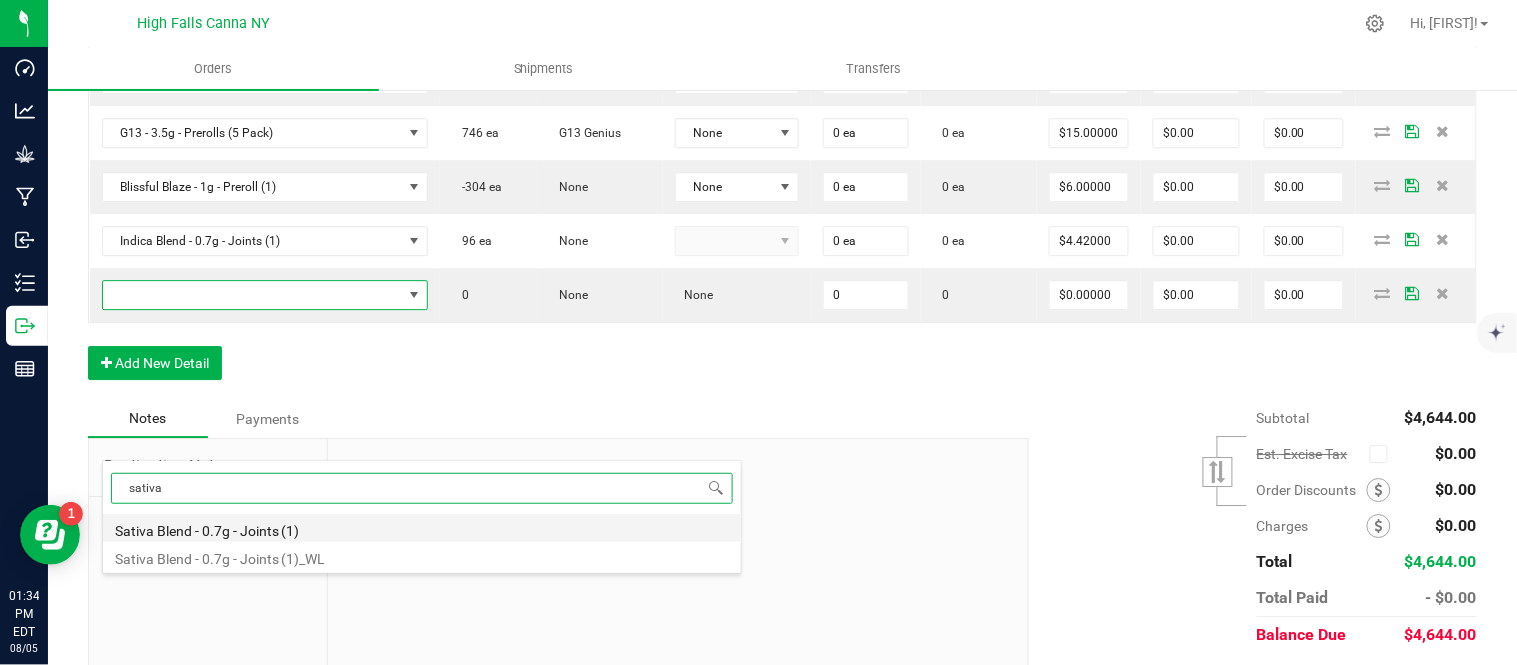 click on "Sativa Blend - 0.7g - Joints (1)" at bounding box center (422, 528) 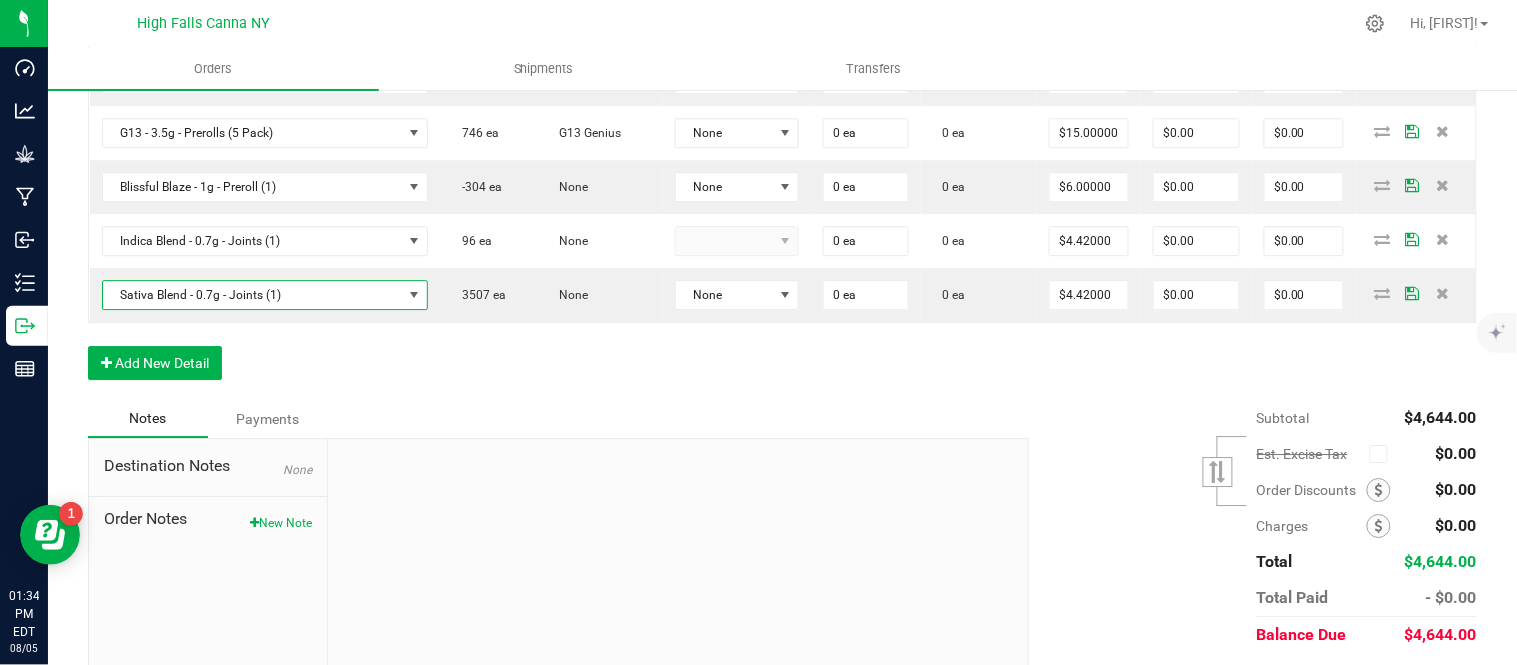 click on "Order Details Print All Labels Item  Sellable  Strain  Lot Number  Qty Ordered Qty Allocated Unit Price Line Discount Total Actions Truffle - 3.5g(Smalls) - Jar  16 ea   (LOT: 18 ea)   None  25-F0013-1 48 ea  0 ea  $12.50000 $0.00 $600.00 Cindy's Mint Cookies - 3.5g - jar  476 ea   Junky 99  24 ea  0 ea  $15.00000 $0.00 $360.00 G13 - 3.5g - jar  2817 ea   (LOT: 2793 ea)   G13 Genius  24-F0001-3 24 ea  0 ea  $15.00000 $0.00 $360.00 OG Kush - 3.5g - Prerolls (5)  849 ea   (LOT: 809 ea)   OG Kush  24-PR010-1 40 ea  0 ea  $15.00000 $0.00 $600.00 G13 - 3.5g - Prerolls (5 Pack)  786 ea   (LOT: 746 ea)   G13 Genius  25-PR0001-1 40 ea  0 ea  $15.00000 $0.00 $600.00 Blissful Blaze - 1g - Preroll (1)  -104 ea   (LOT: -304 ea)   None  25-PR1000-1 100 ea  0 ea  $6.00000 $0.00 $600.00 Indica Blend - 0.7g - Joints (1)  196 ea   None  100 ea  0 ea  $4.42000 $0.00 $442.00 Sativa Blend - 0.7g - Joints (1)  3607 ea   (LOT: 3507 ea)   None  25-PR0101-1 100 ea  0 ea  $4.42000 $0.00 $442.00 40 ea" at bounding box center (782, -220) 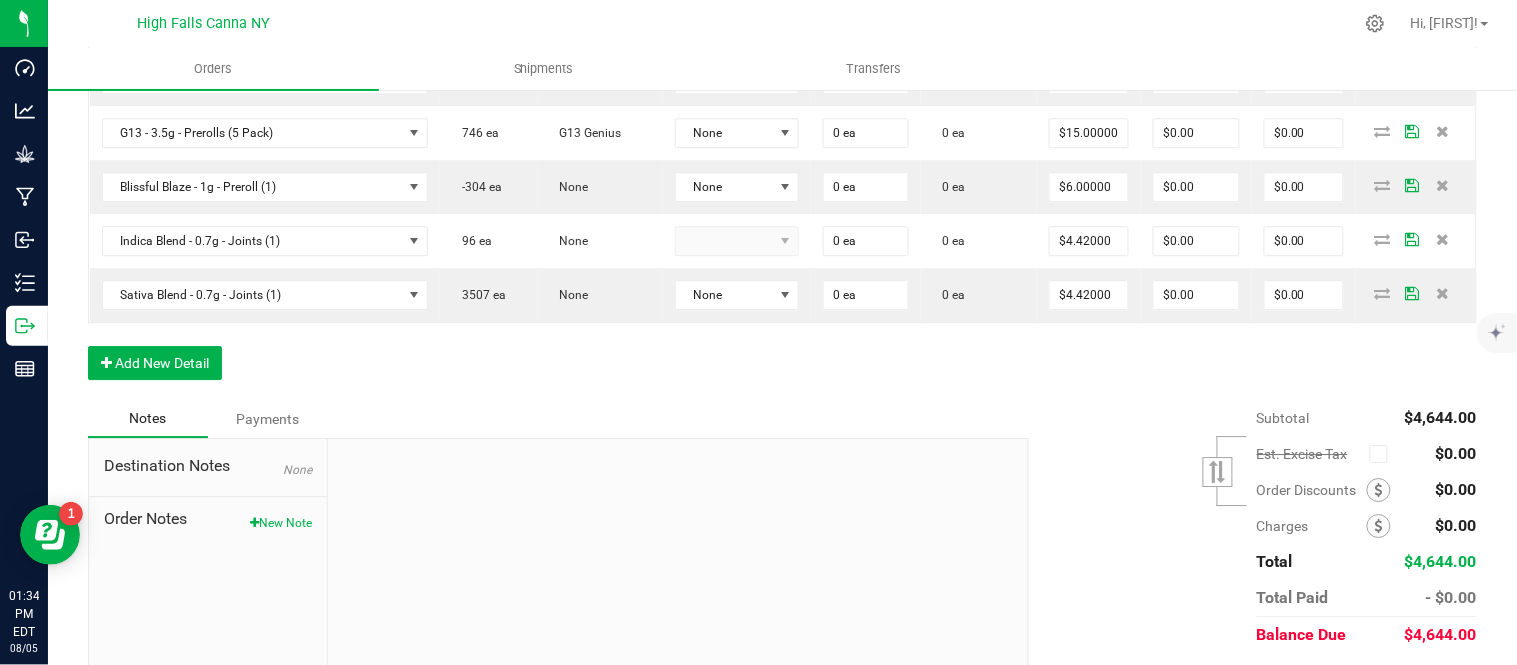 click at bounding box center (678, 573) 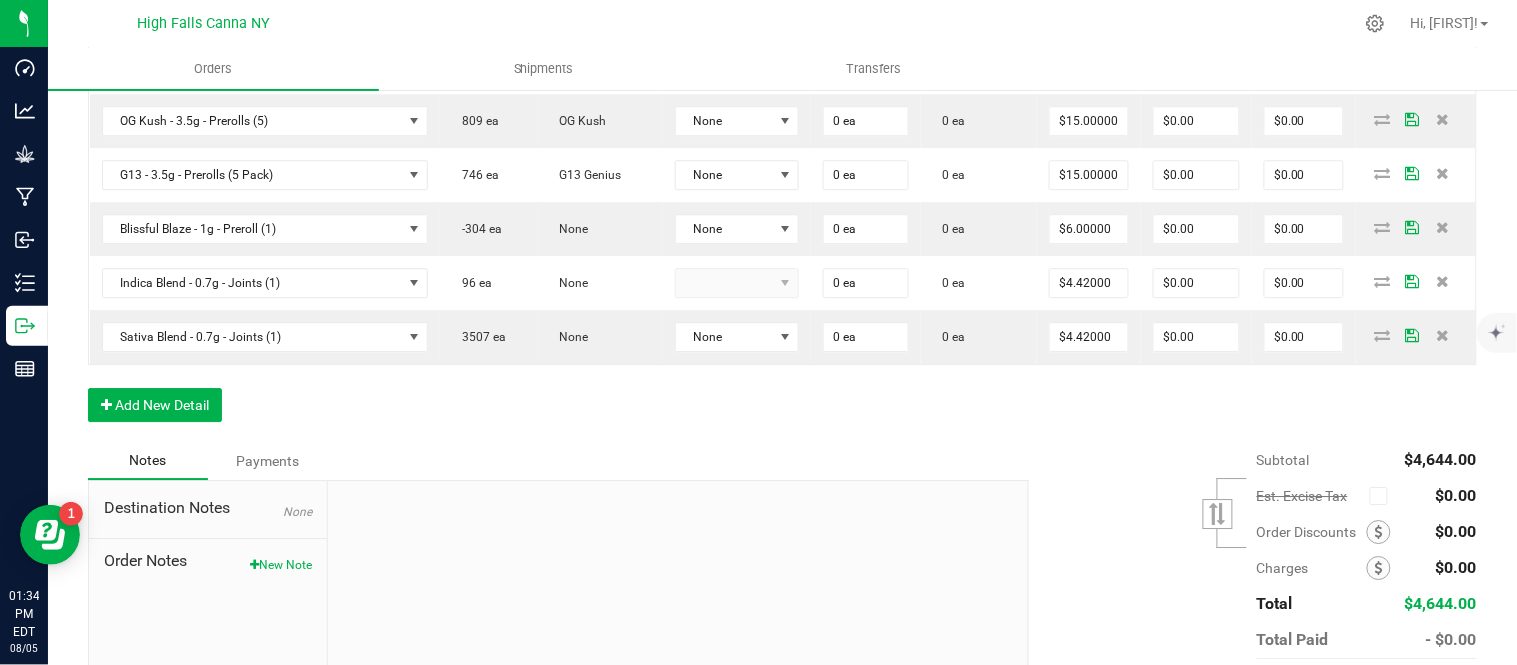 scroll, scrollTop: 1433, scrollLeft: 0, axis: vertical 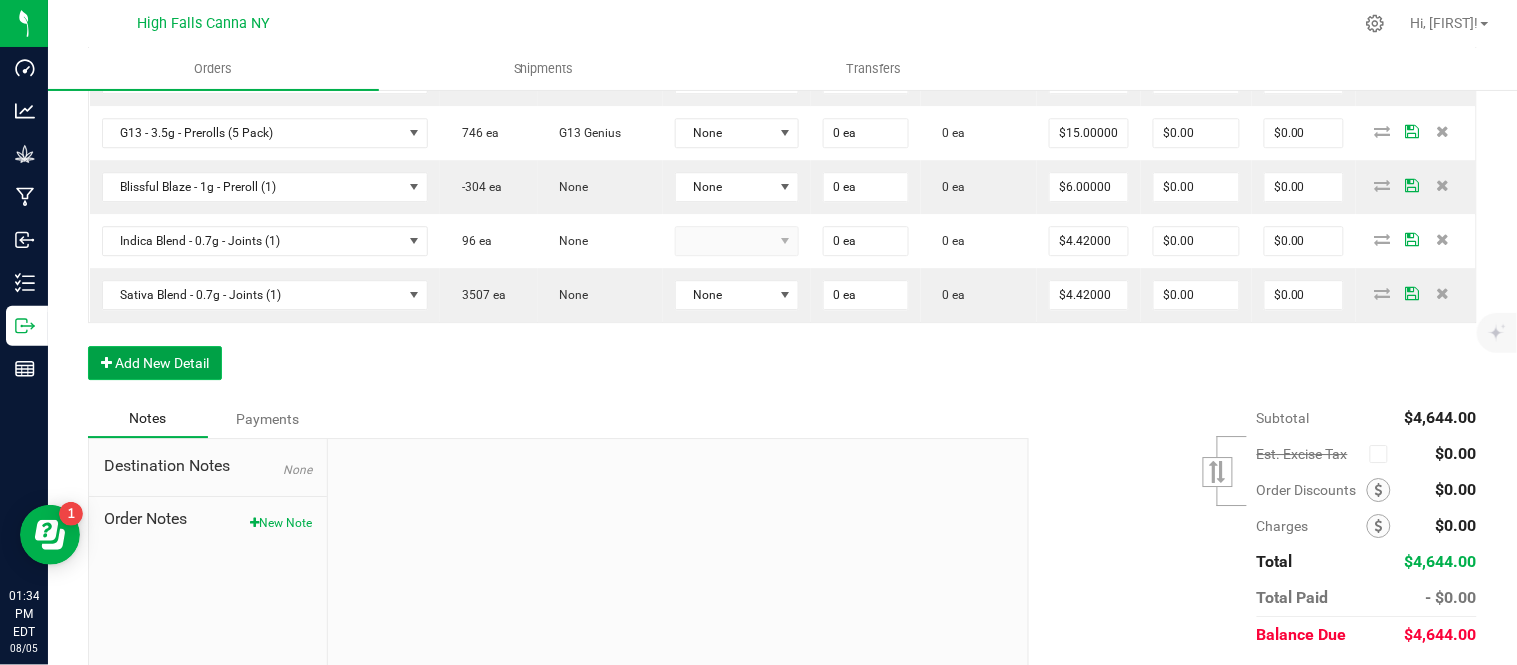 click on "Add New Detail" at bounding box center [155, 363] 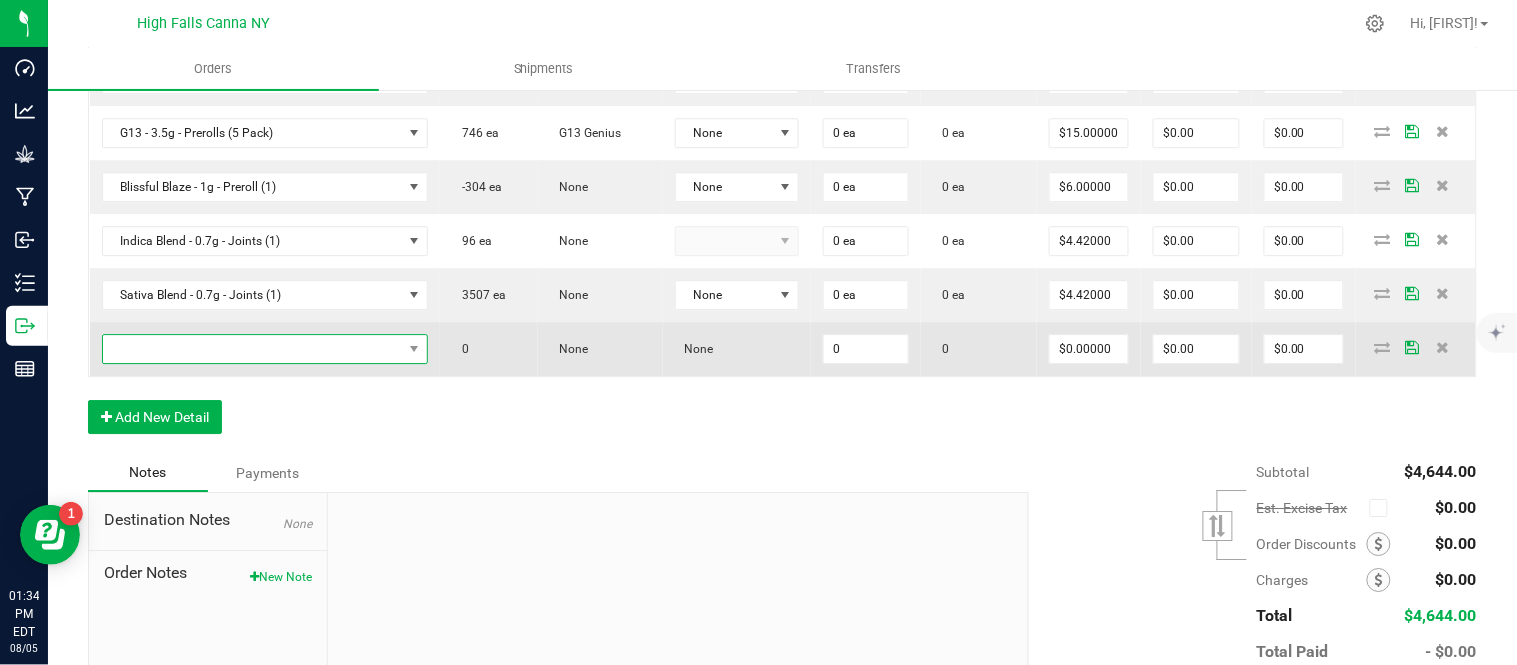 click at bounding box center (253, 349) 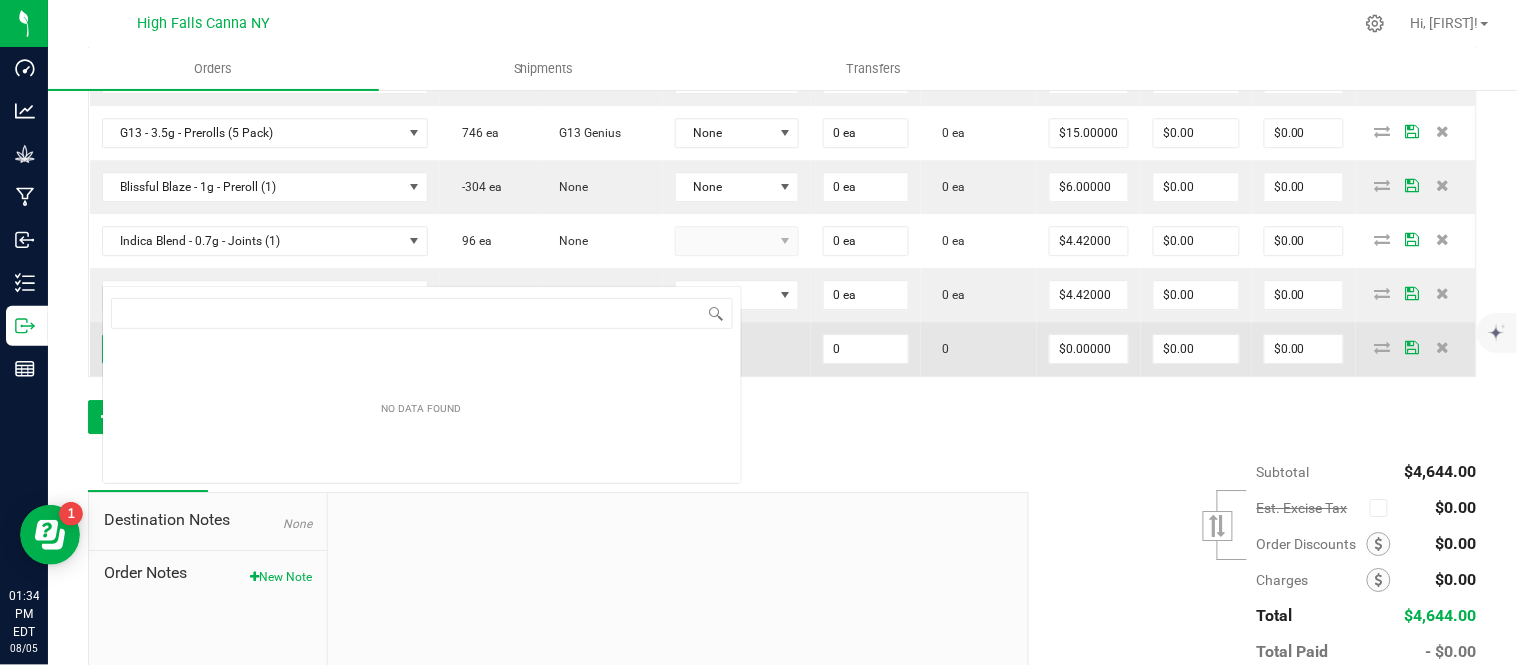 scroll, scrollTop: 99970, scrollLeft: 99654, axis: both 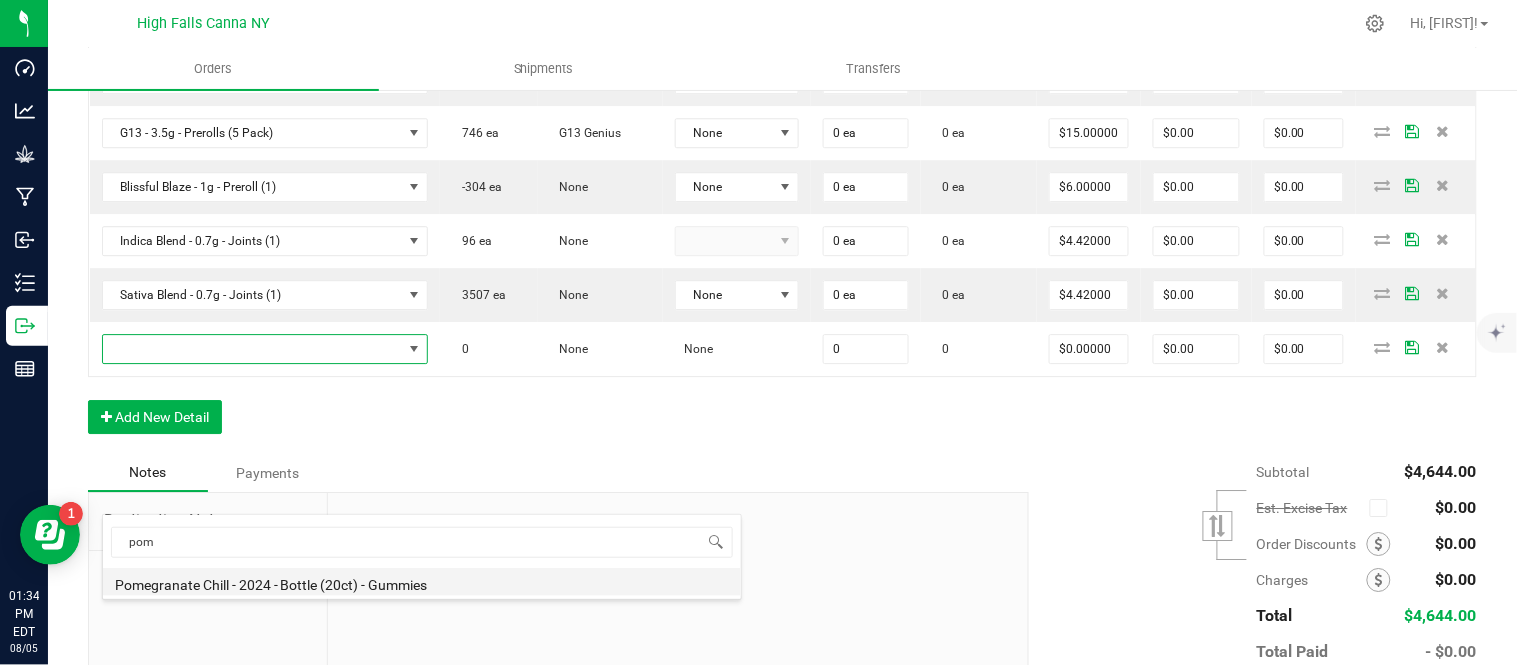 click on "Pomegranate Chill - 2024 - Bottle (20ct) - Gummies" at bounding box center [422, 582] 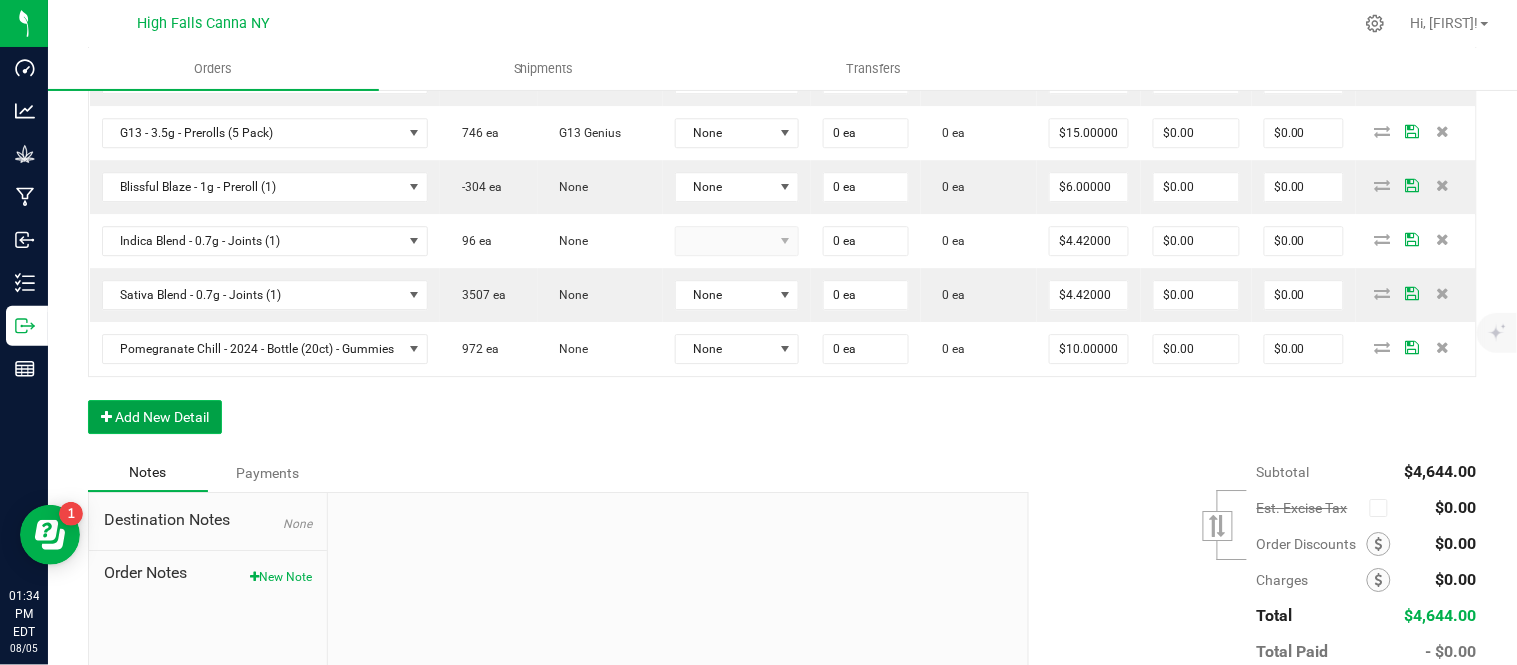 click on "Add New Detail" at bounding box center [155, 417] 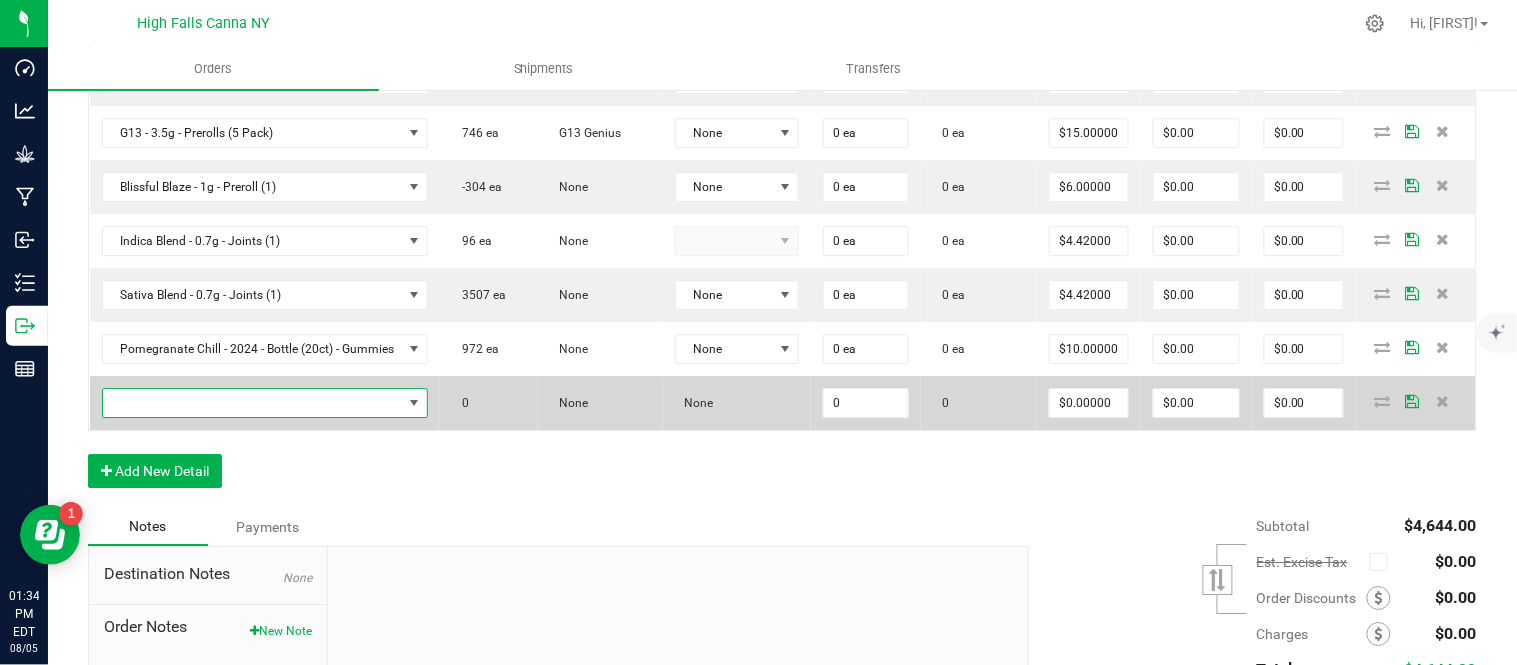 click at bounding box center [253, 403] 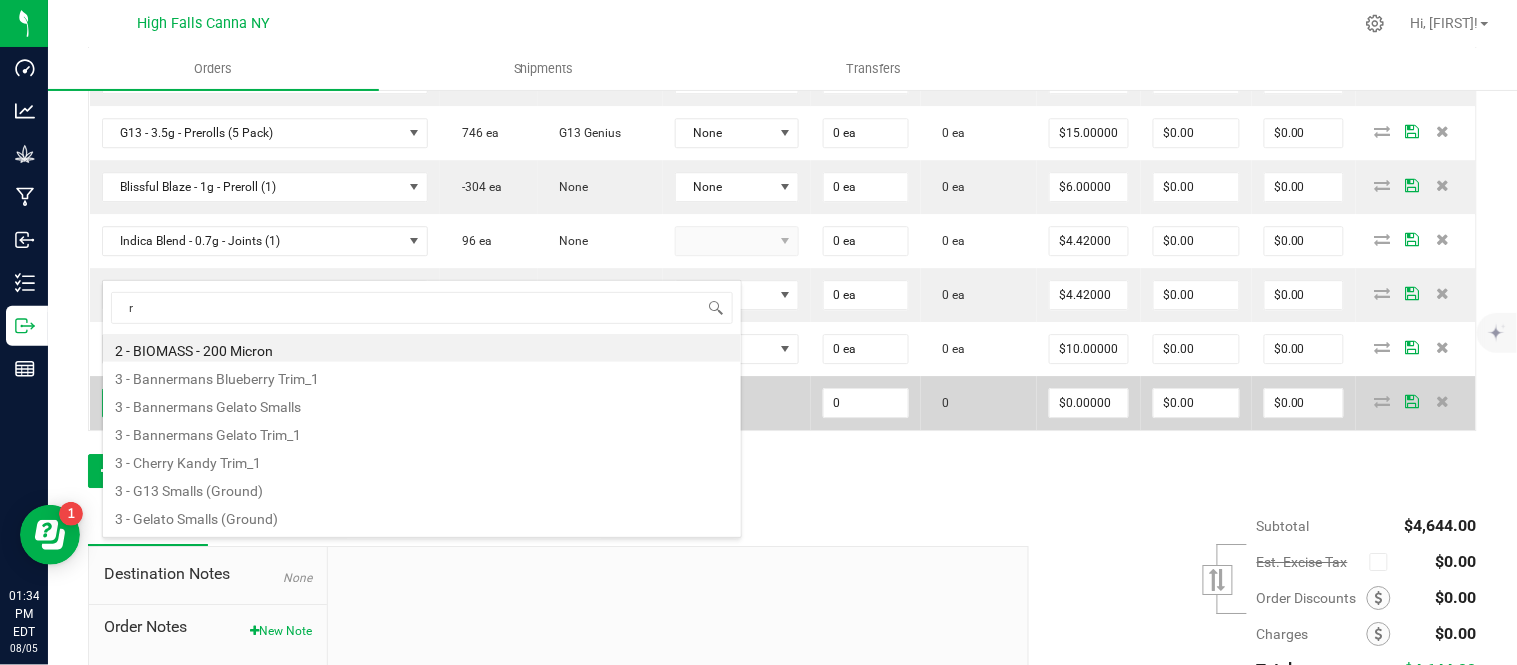 scroll, scrollTop: 99970, scrollLeft: 99654, axis: both 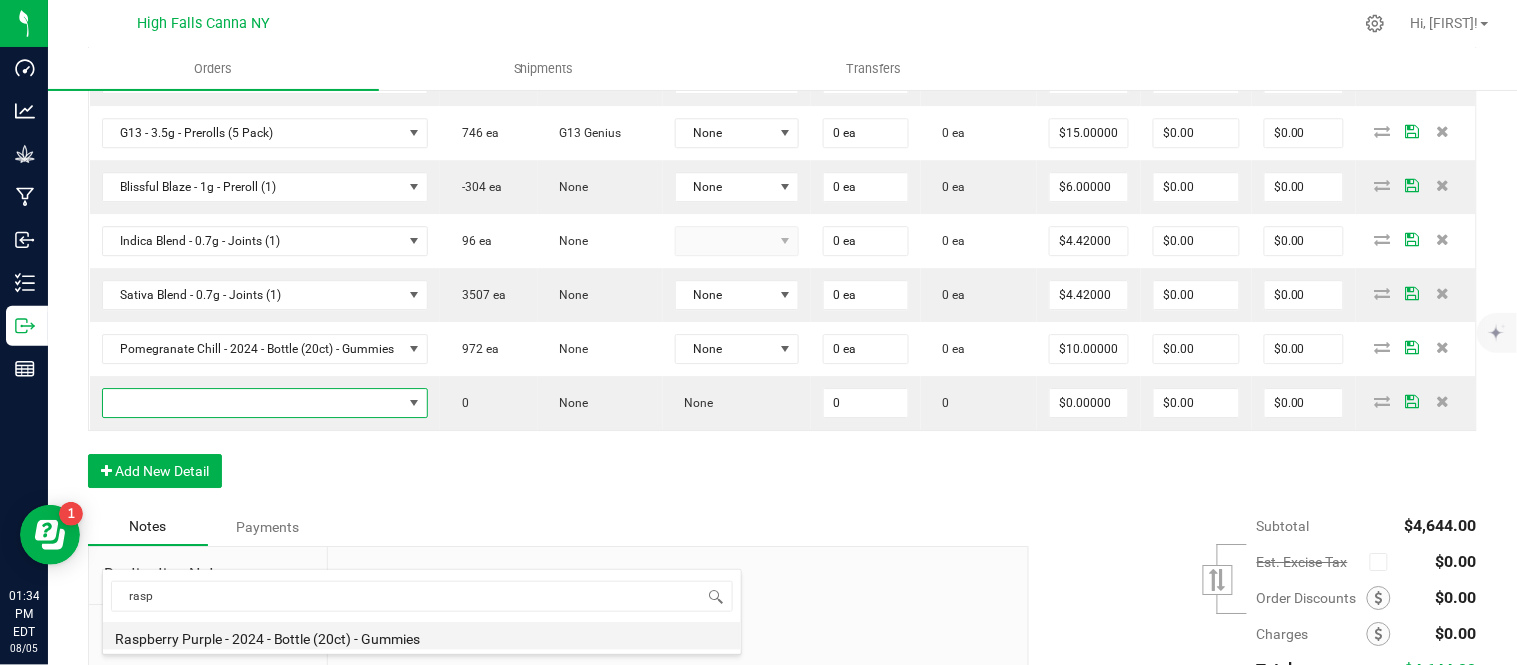click on "Raspberry Purple - 2024 - Bottle (20ct) - Gummies" at bounding box center (422, 636) 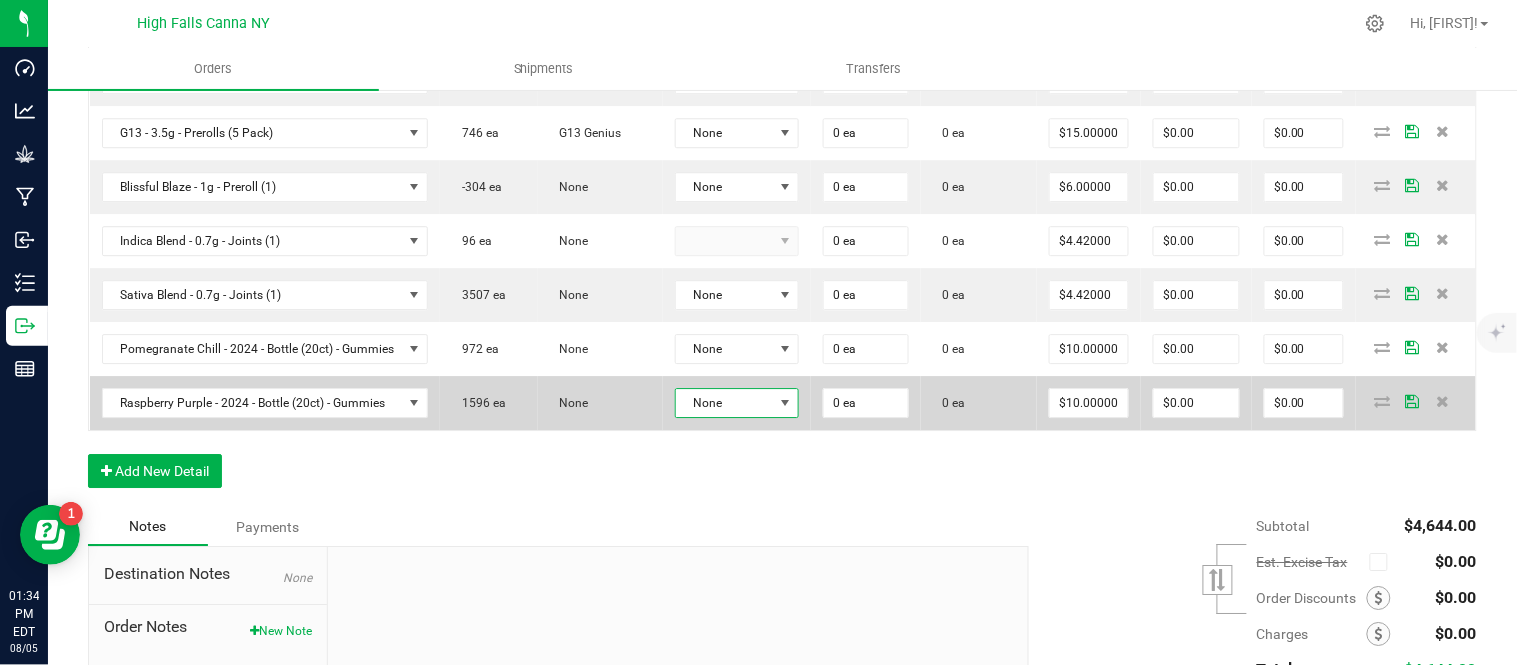 click on "None" at bounding box center (725, 403) 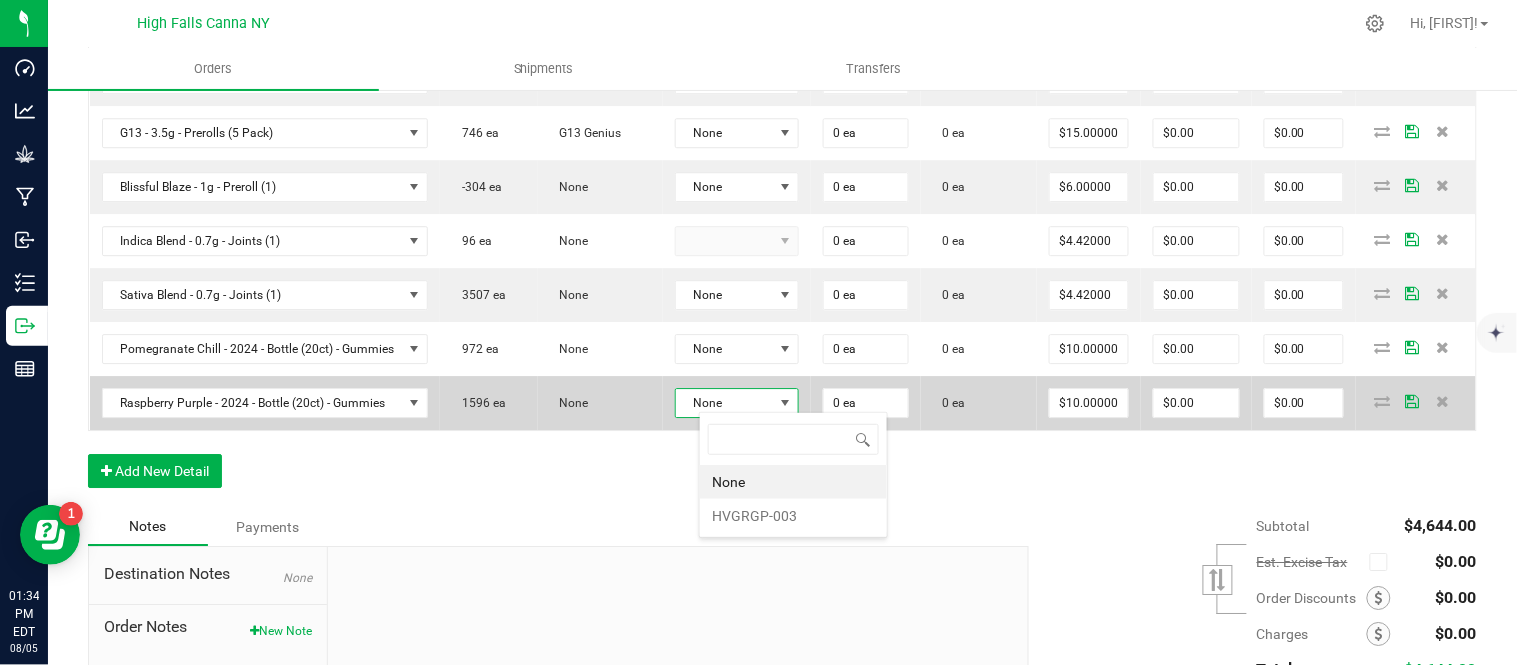 scroll, scrollTop: 99970, scrollLeft: 99870, axis: both 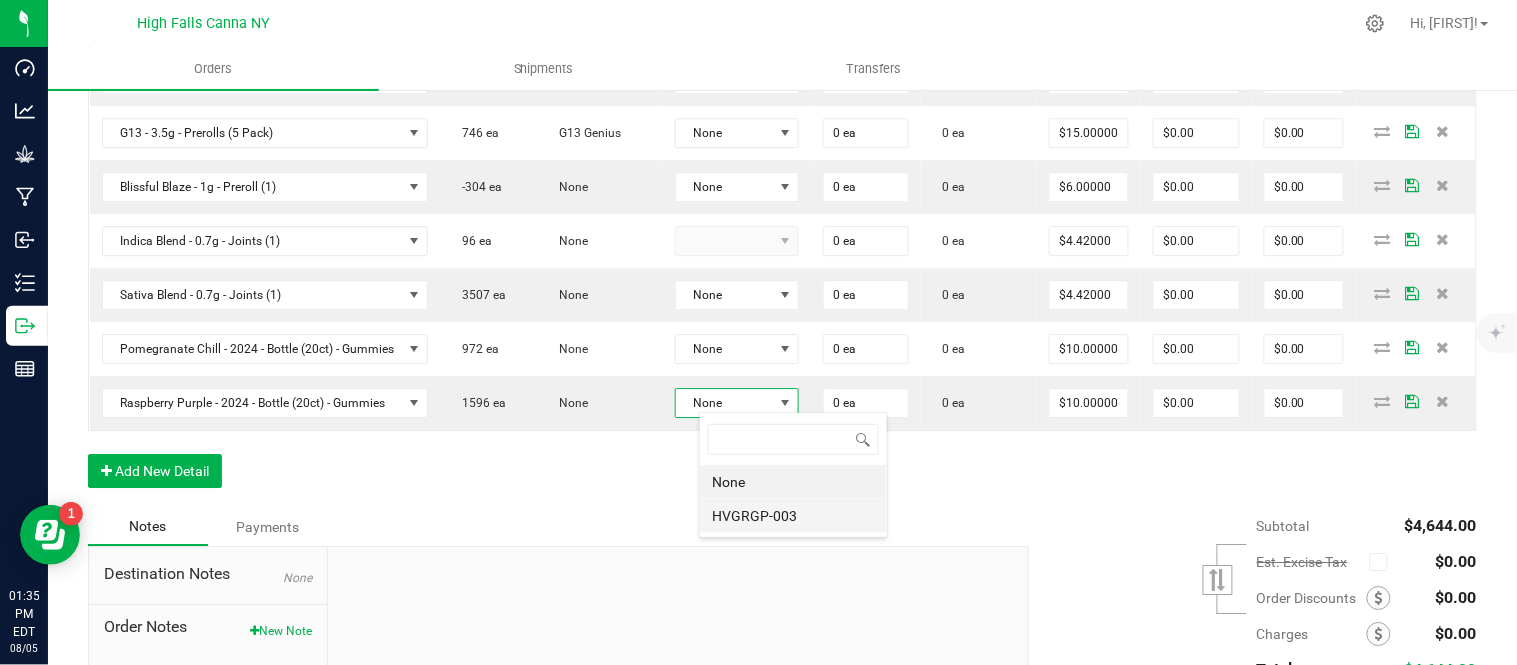 click on "HVGRGP-003" at bounding box center [793, 516] 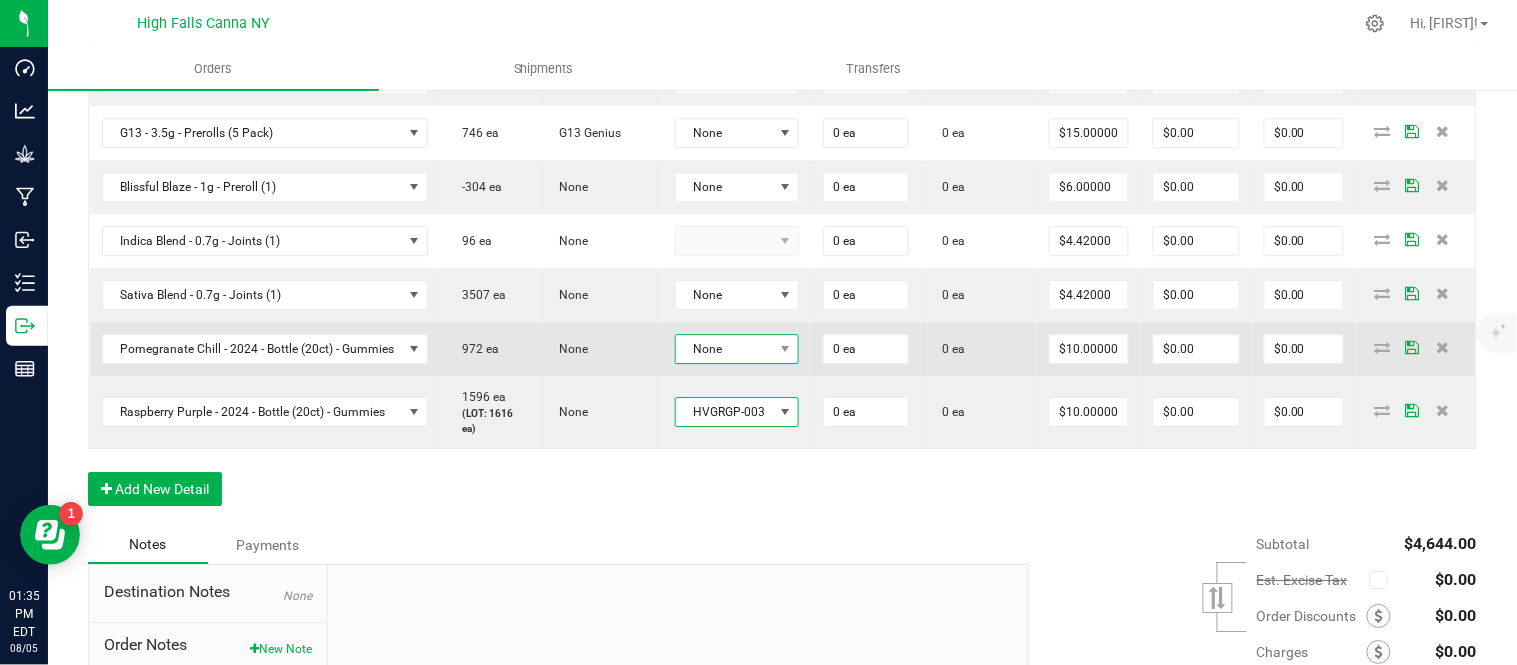 click on "None" at bounding box center (725, 349) 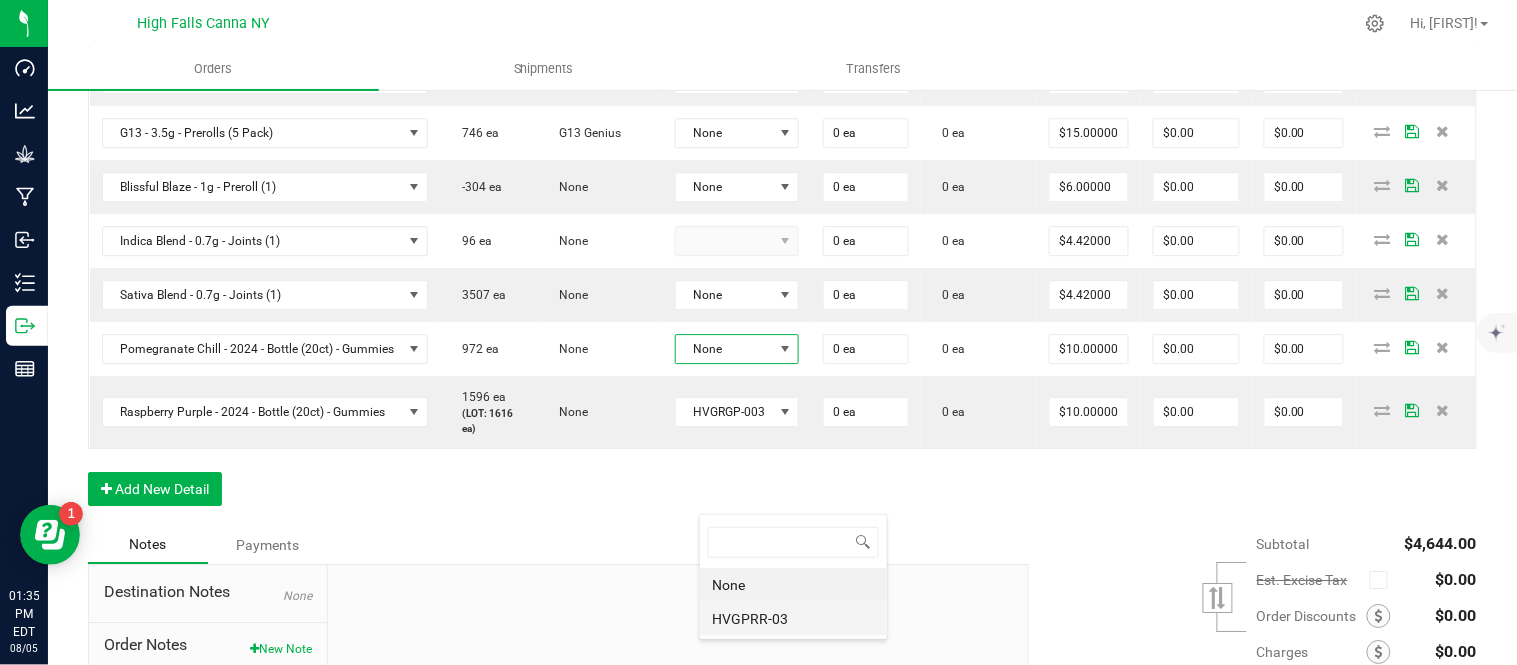 scroll, scrollTop: 99970, scrollLeft: 99870, axis: both 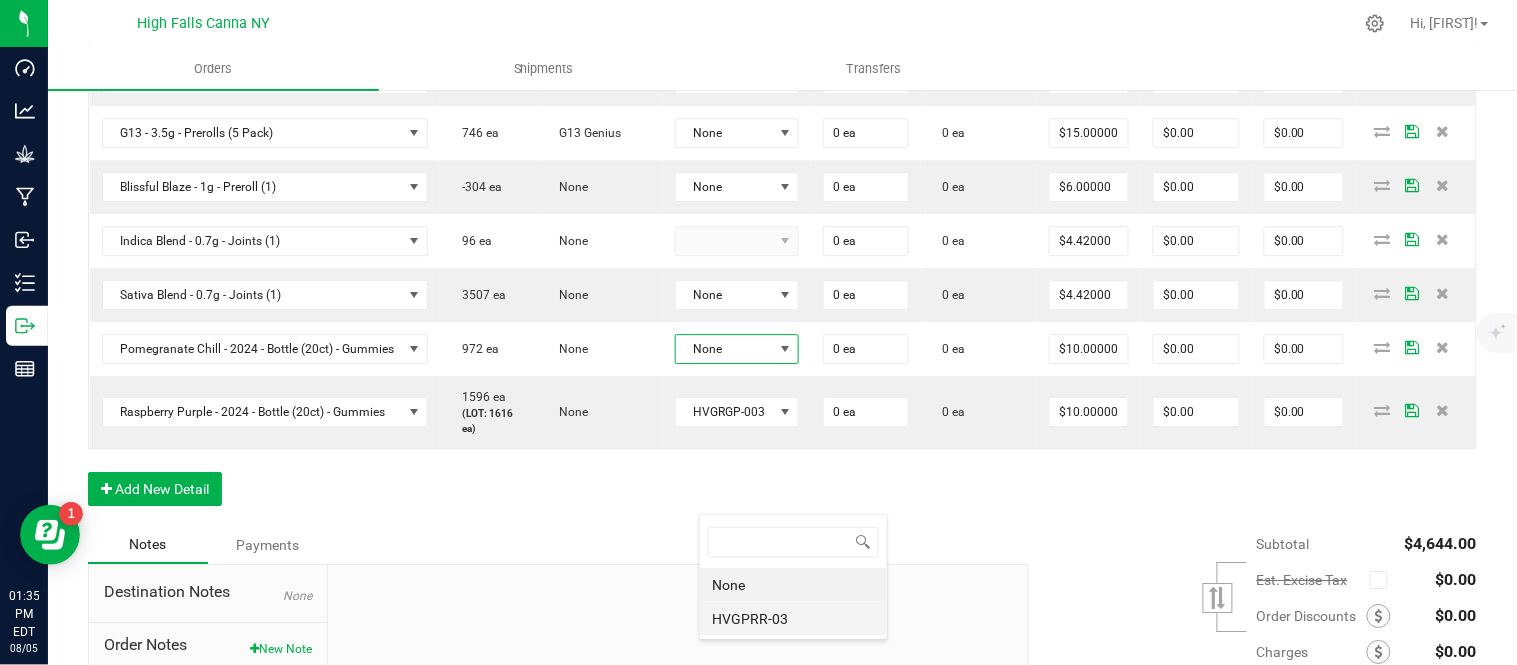 click on "HVGPRR-03" at bounding box center (793, 619) 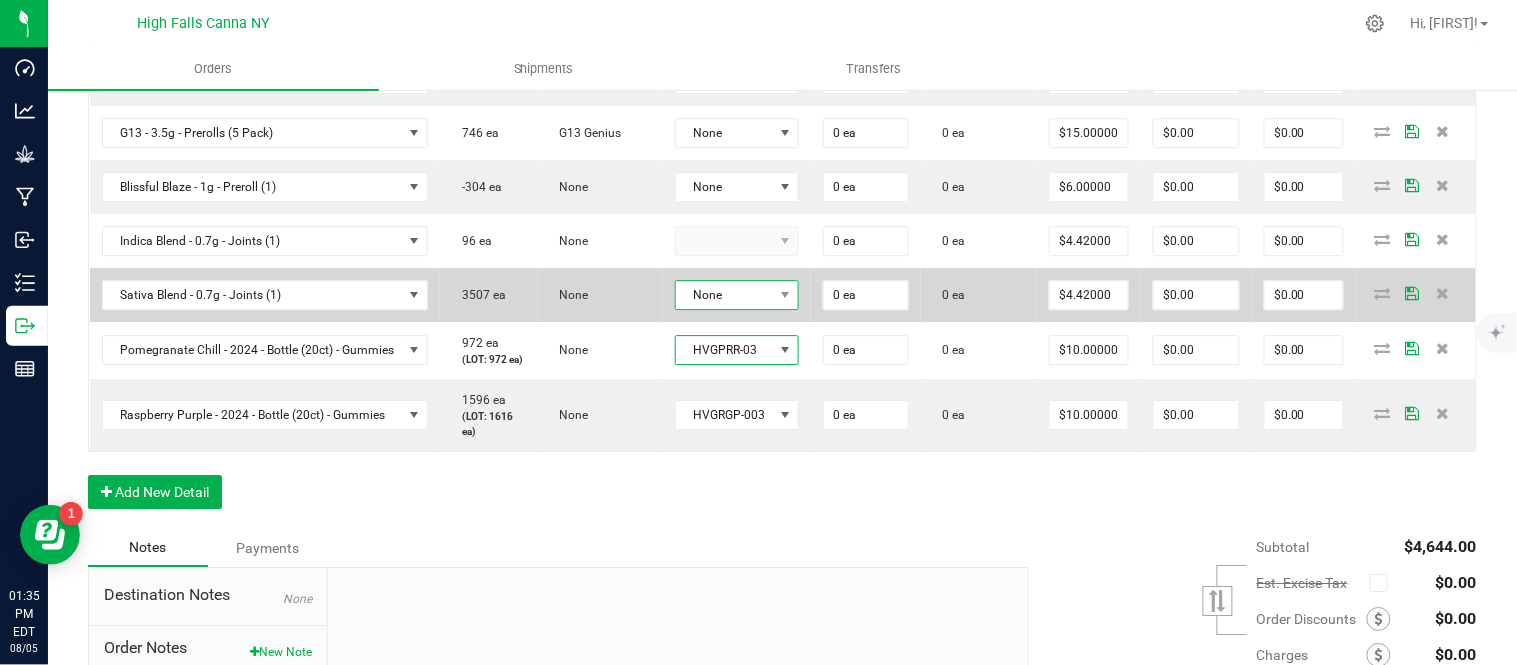 click on "None" at bounding box center (725, 295) 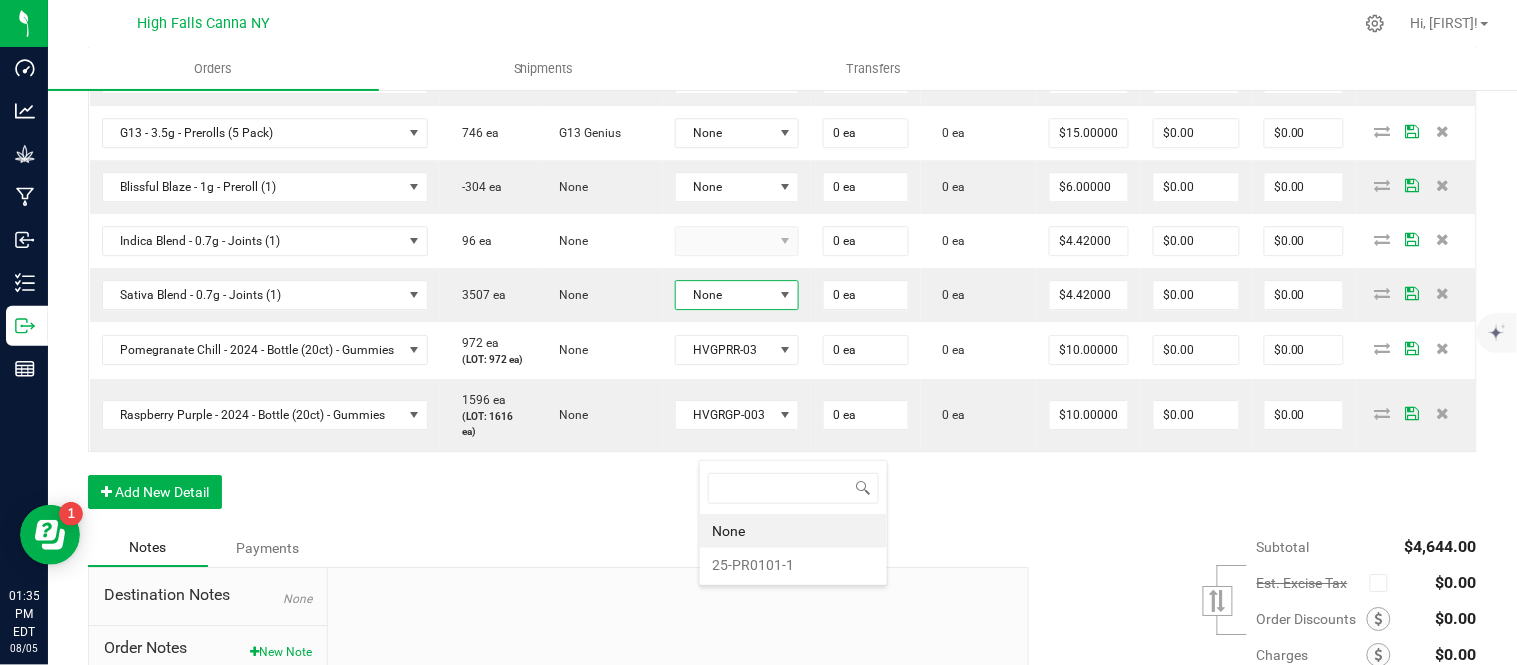 scroll, scrollTop: 99970, scrollLeft: 99870, axis: both 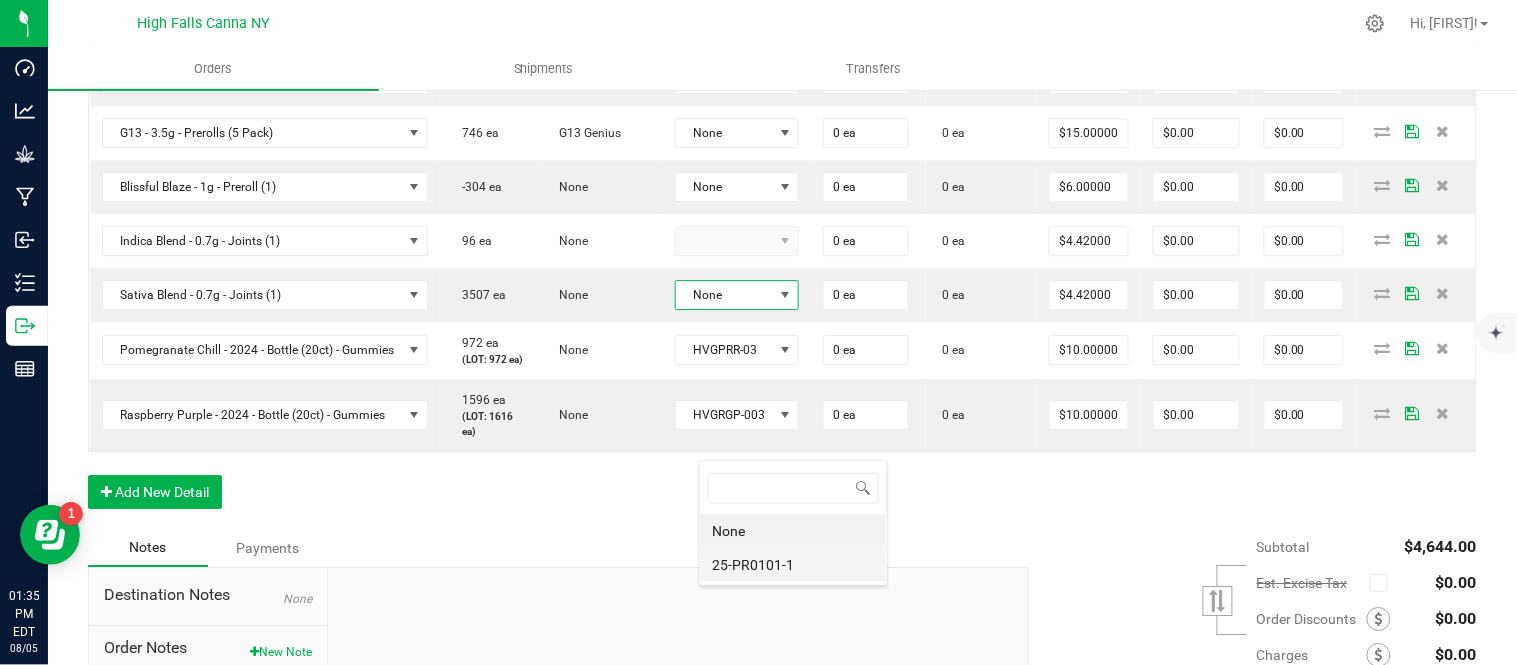click on "25-PR0101-1" at bounding box center (793, 565) 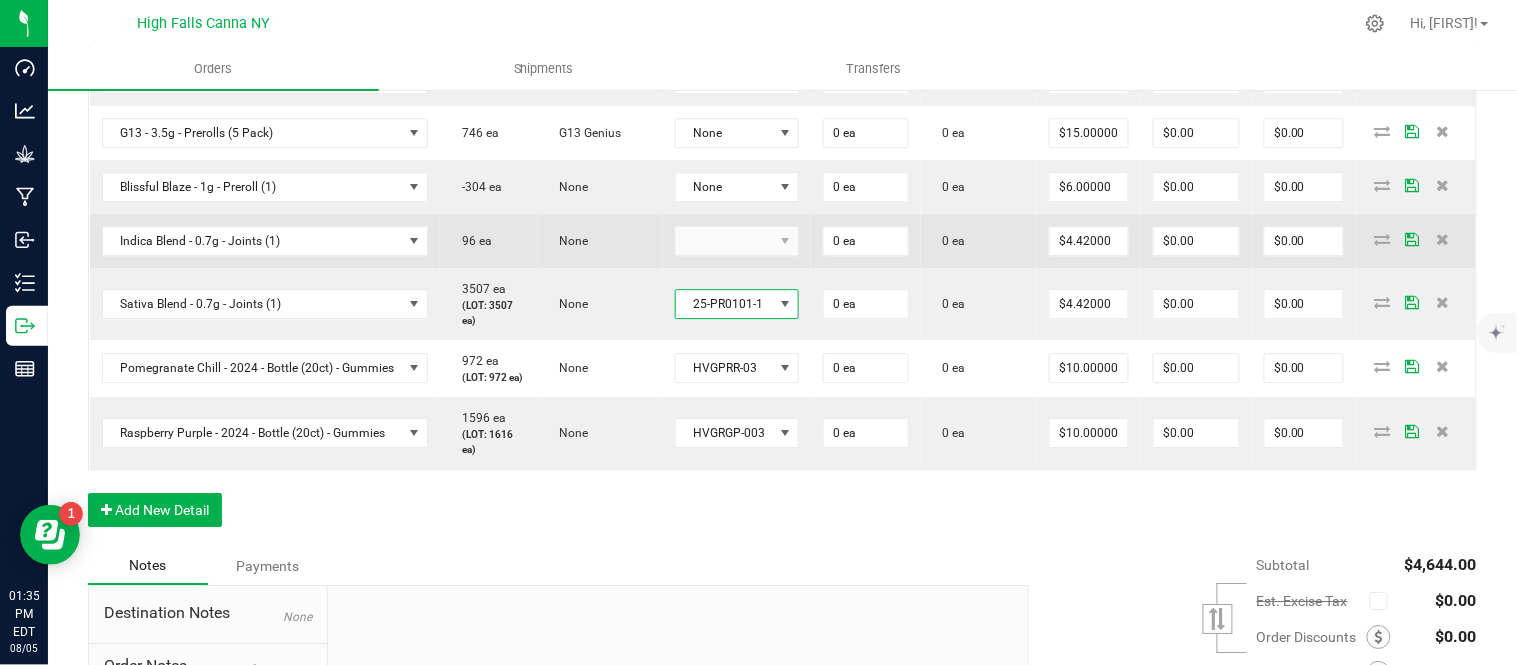 click at bounding box center (737, 241) 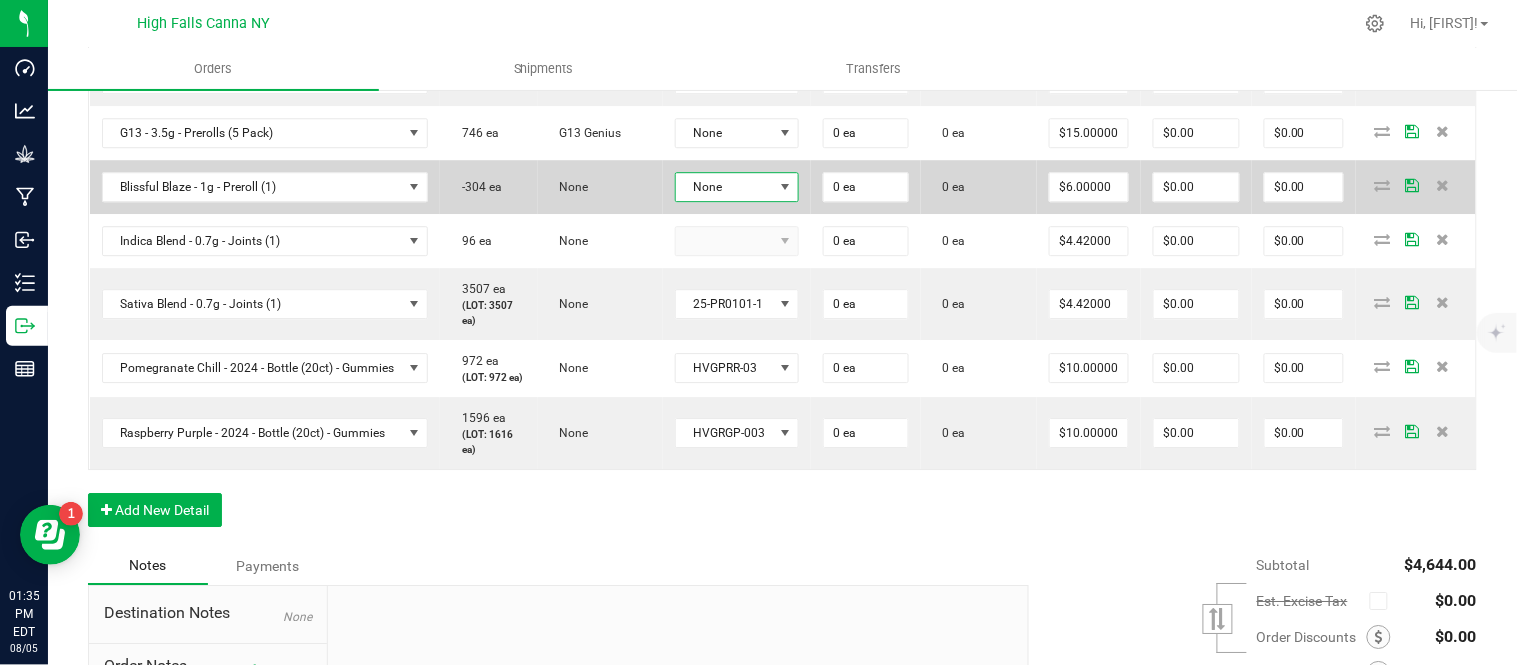 click on "None" at bounding box center [725, 187] 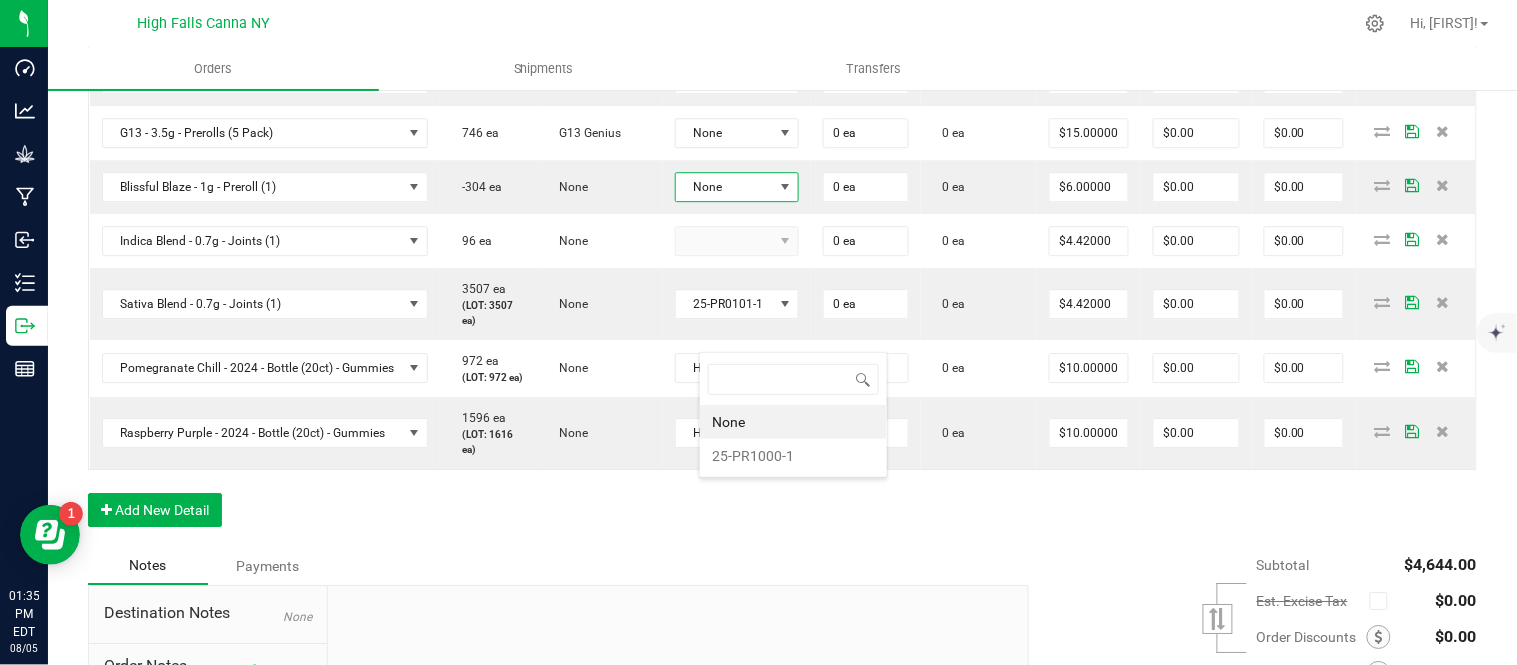 scroll, scrollTop: 99970, scrollLeft: 99870, axis: both 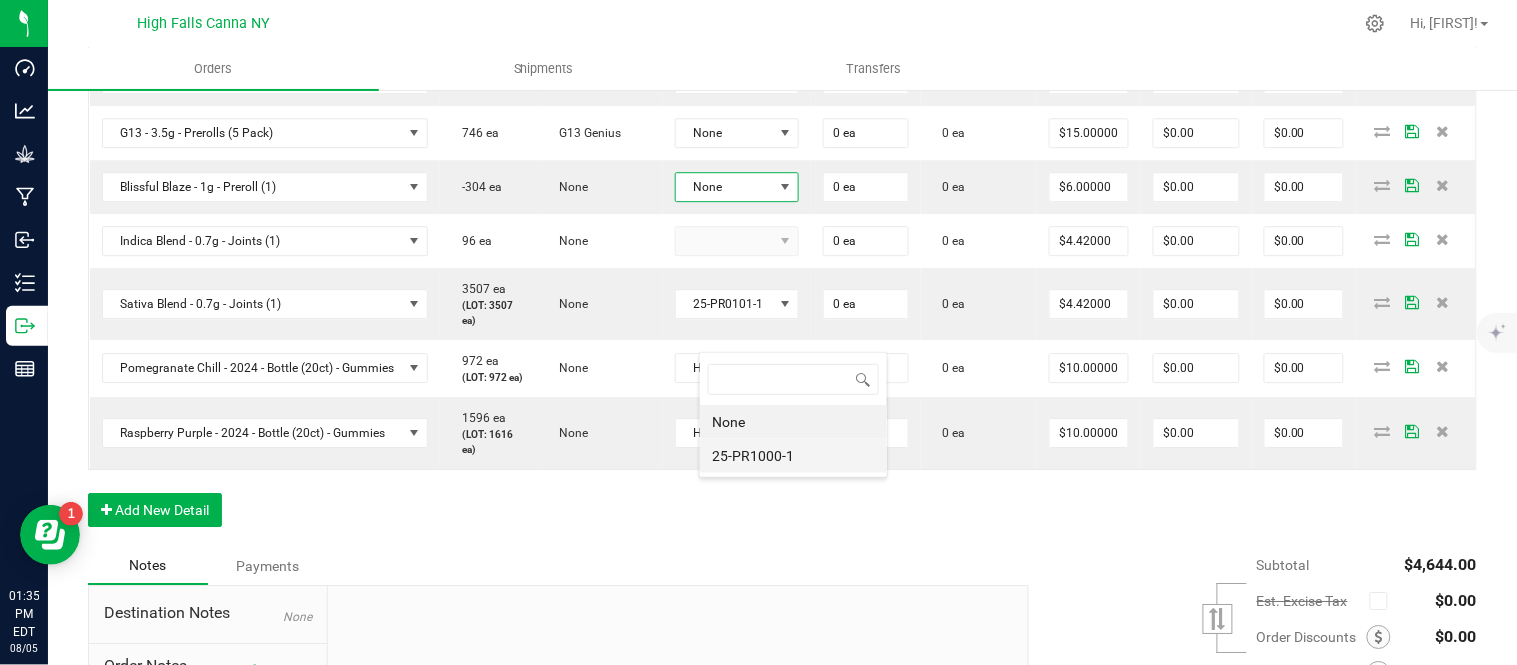 click on "25-PR1000-1" at bounding box center [793, 456] 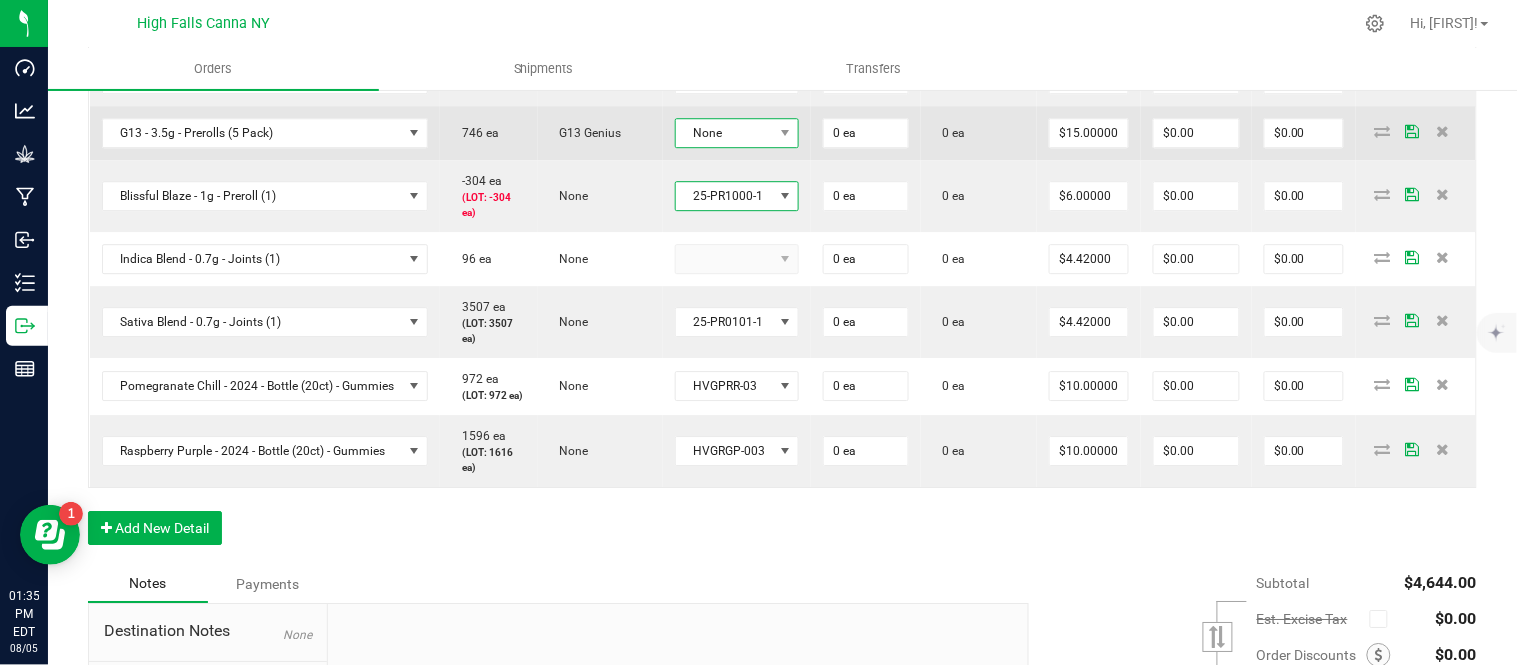 click on "None" at bounding box center (725, 133) 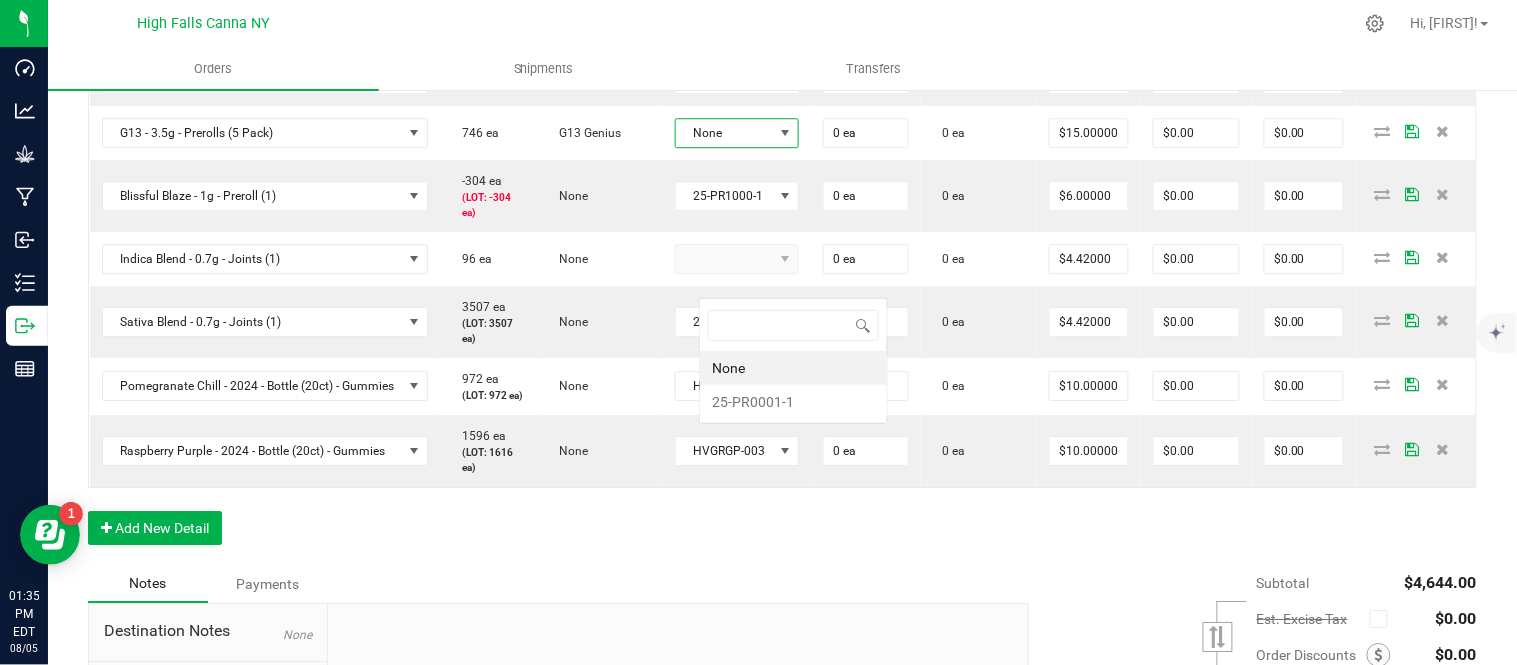 scroll, scrollTop: 99970, scrollLeft: 99870, axis: both 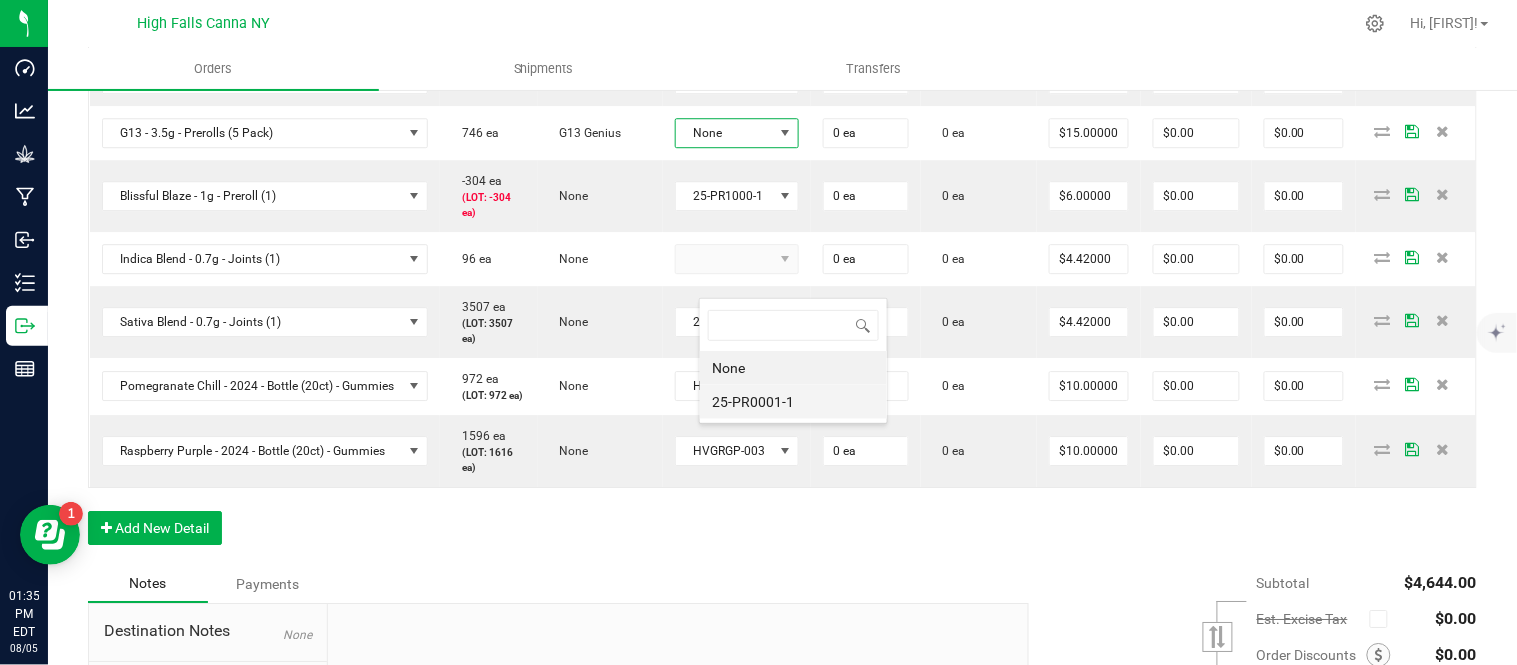 click on "25-PR0001-1" at bounding box center (793, 402) 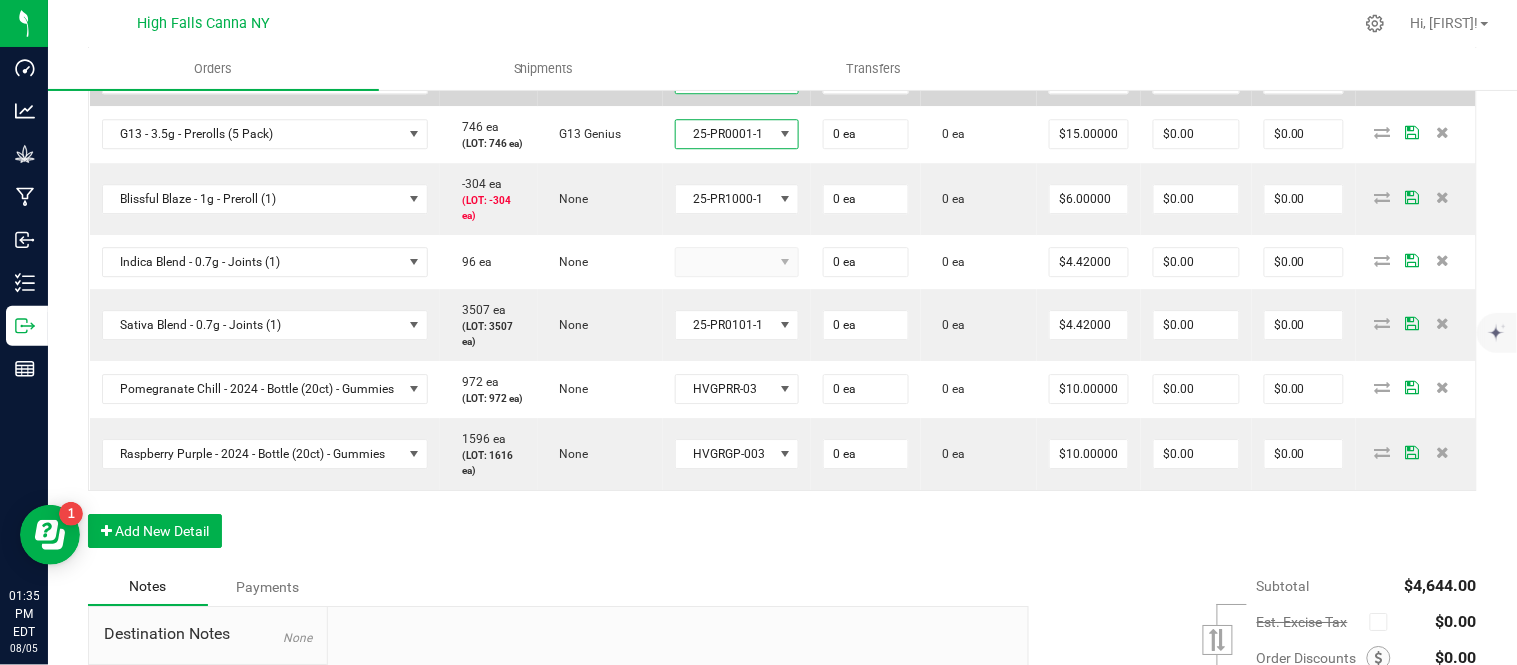 click on "None" at bounding box center [725, 79] 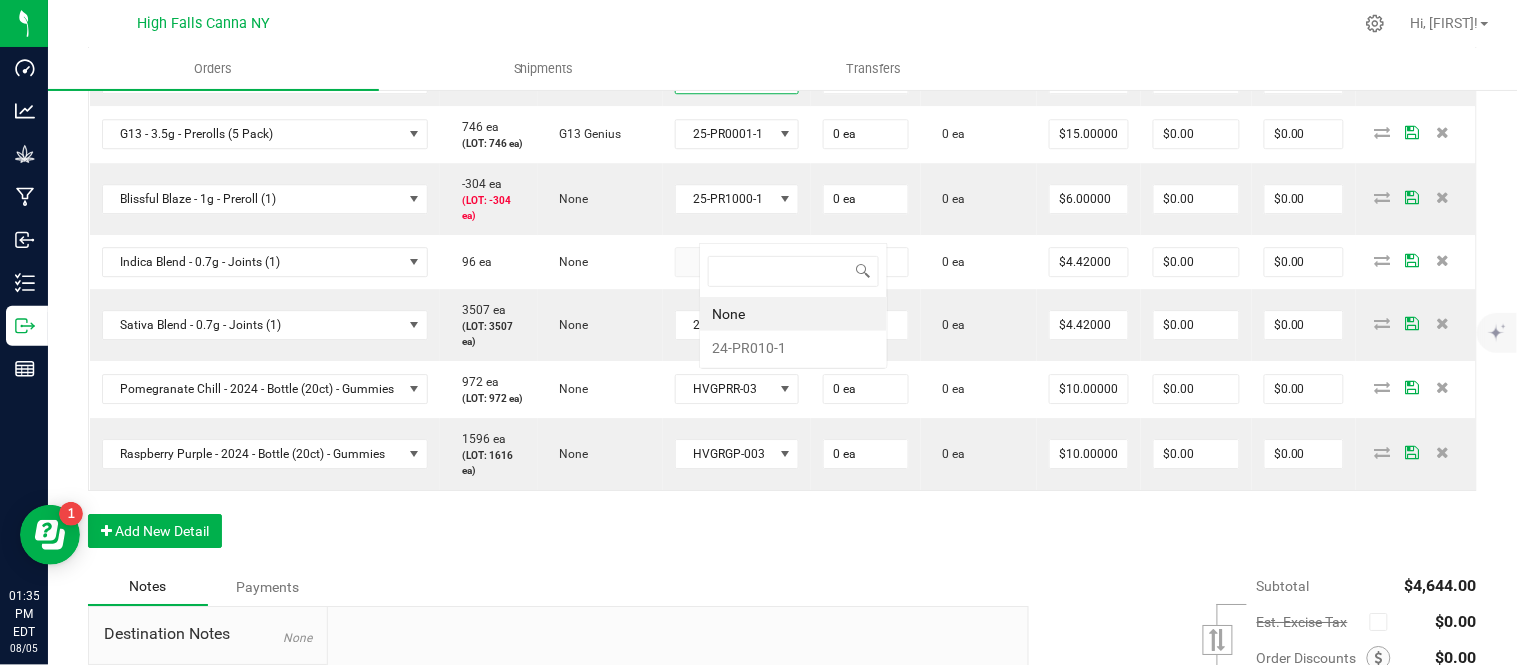 scroll, scrollTop: 99970, scrollLeft: 99870, axis: both 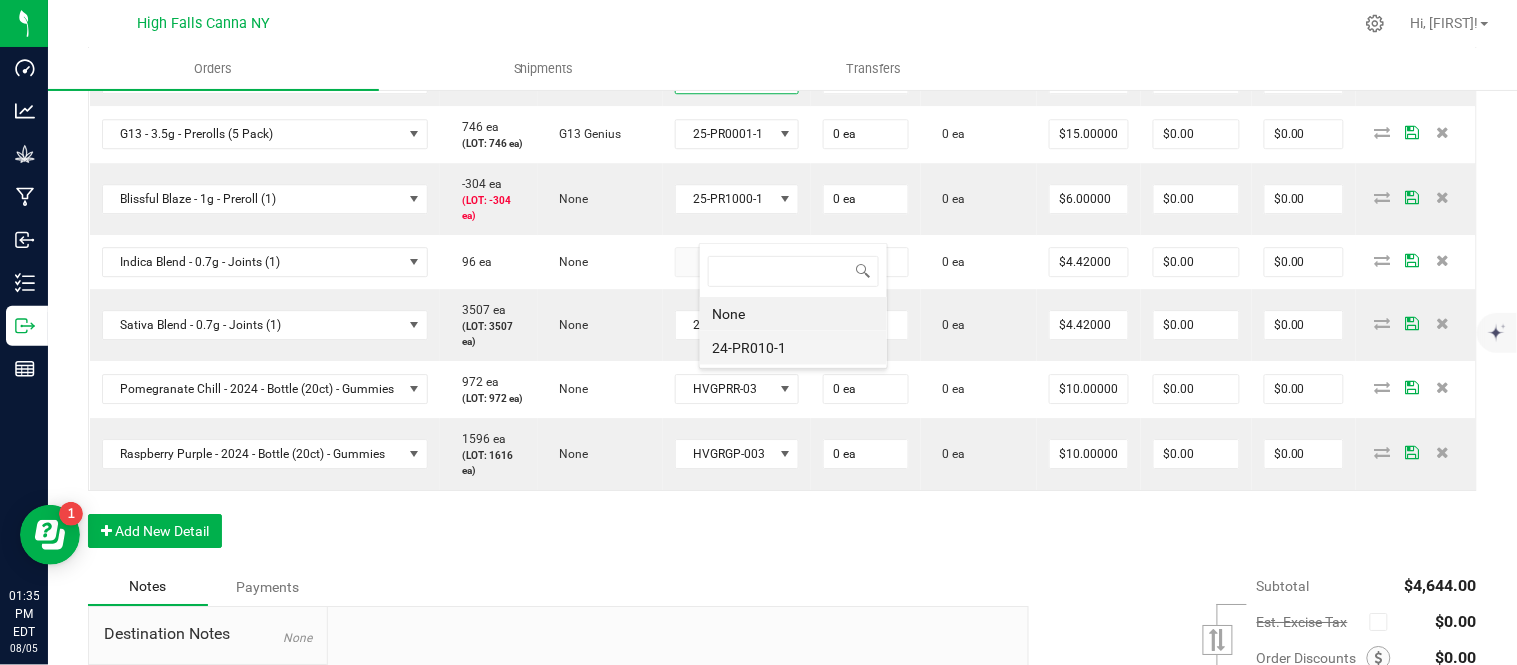 click on "24-PR010-1" at bounding box center [793, 348] 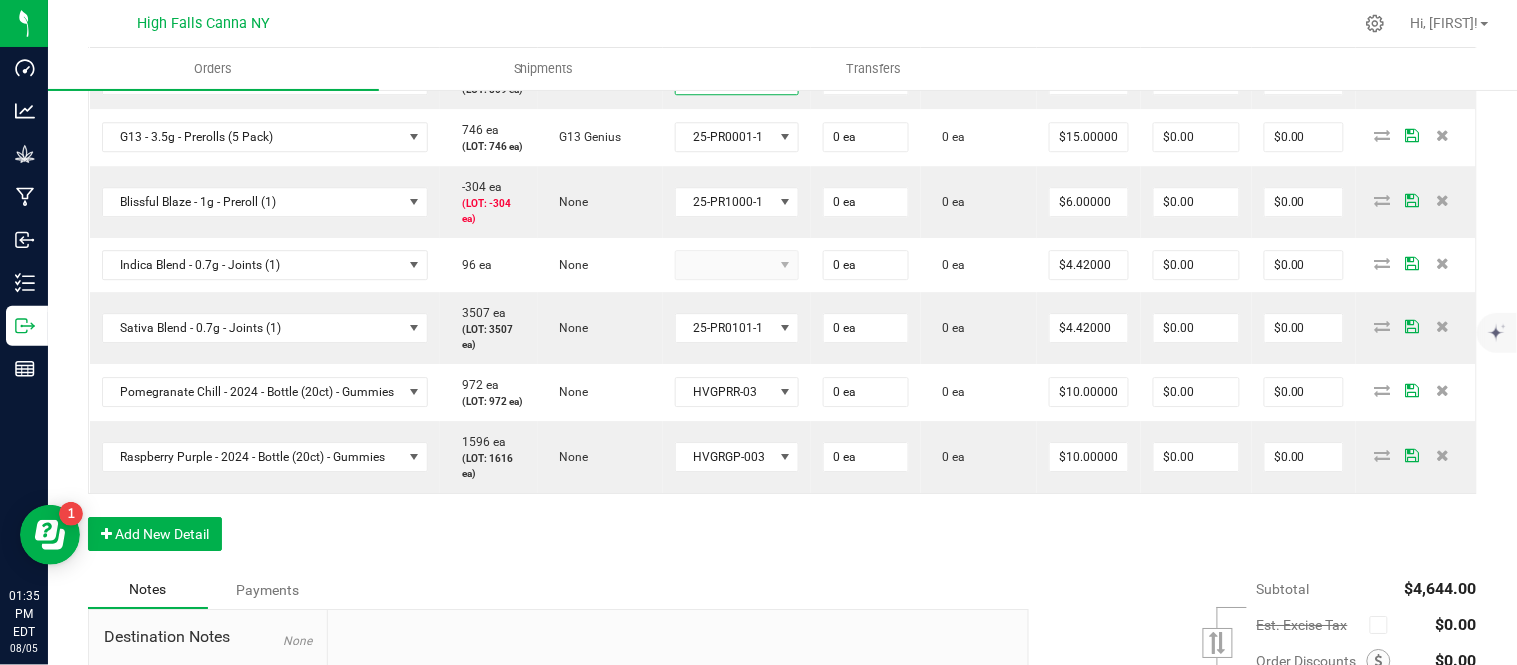 click on "None" at bounding box center [725, 25] 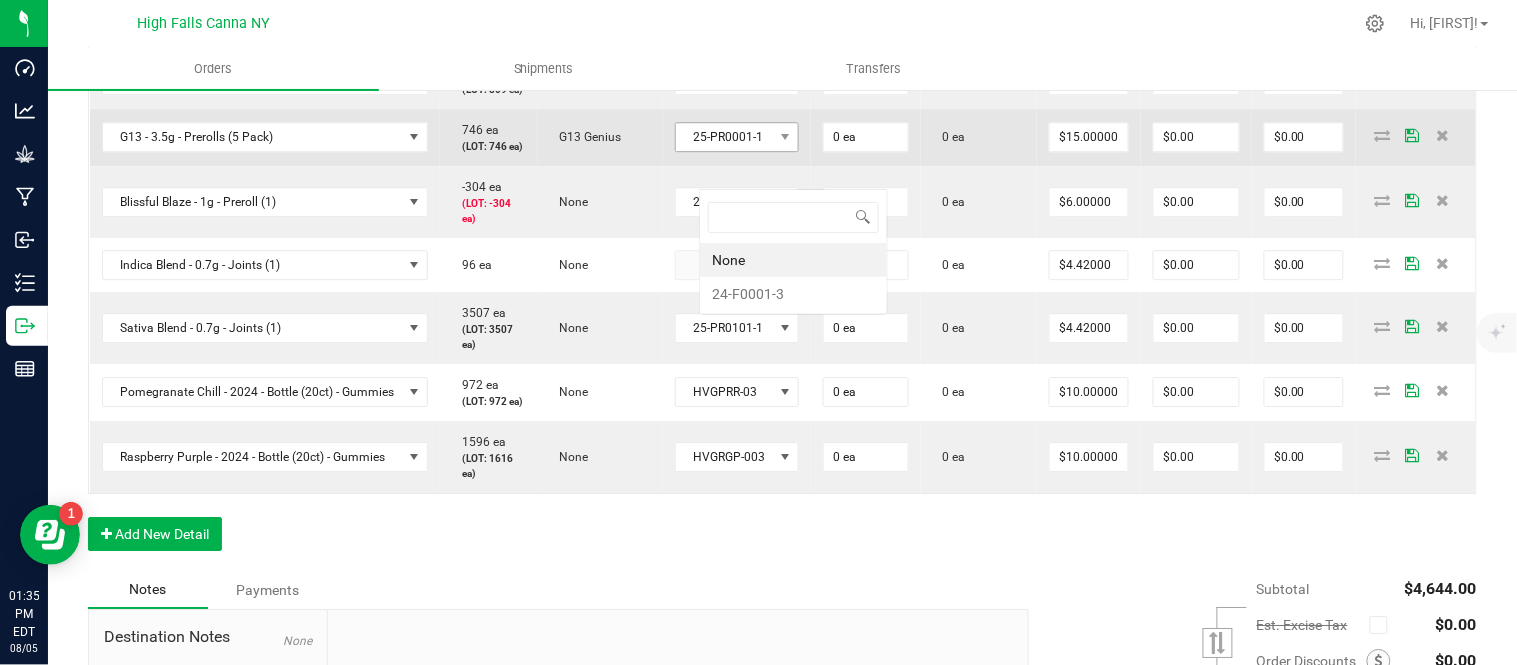 scroll, scrollTop: 99970, scrollLeft: 99870, axis: both 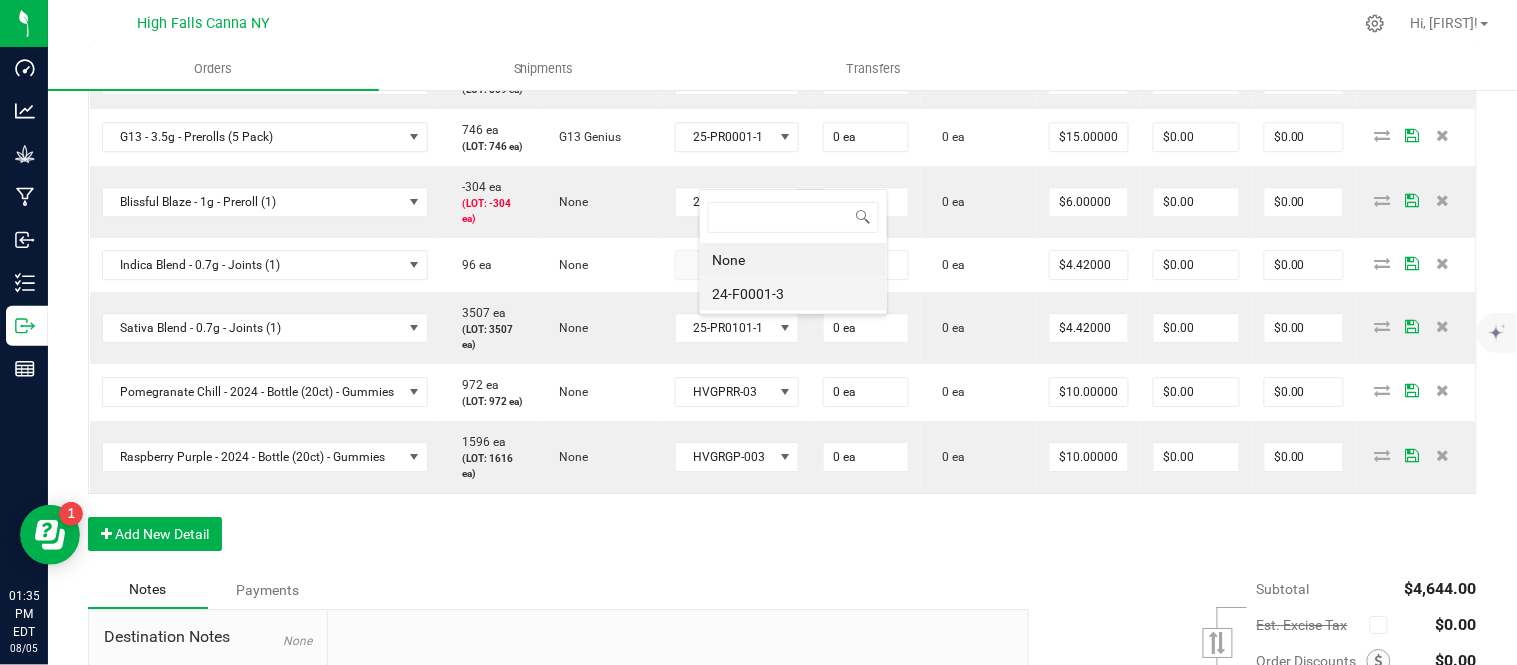 click on "24-F0001-3" at bounding box center (793, 294) 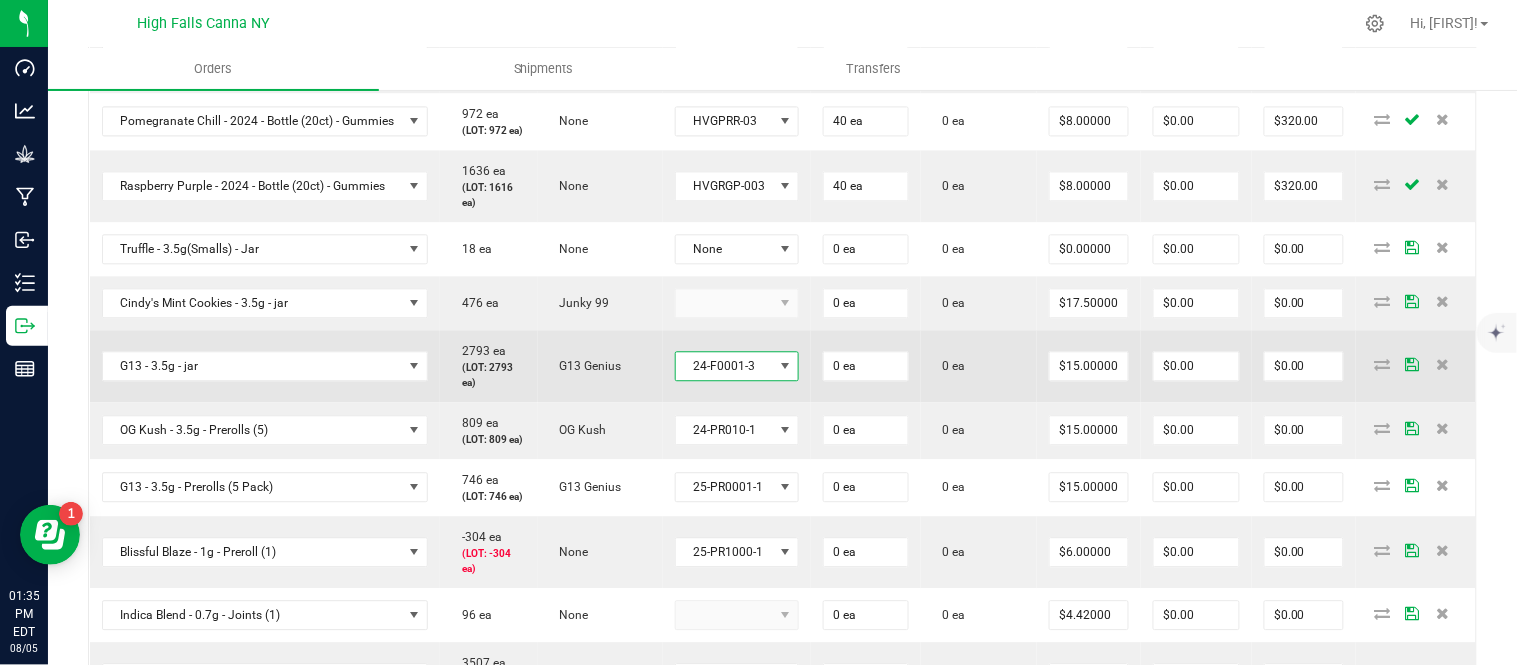 scroll, scrollTop: 1100, scrollLeft: 0, axis: vertical 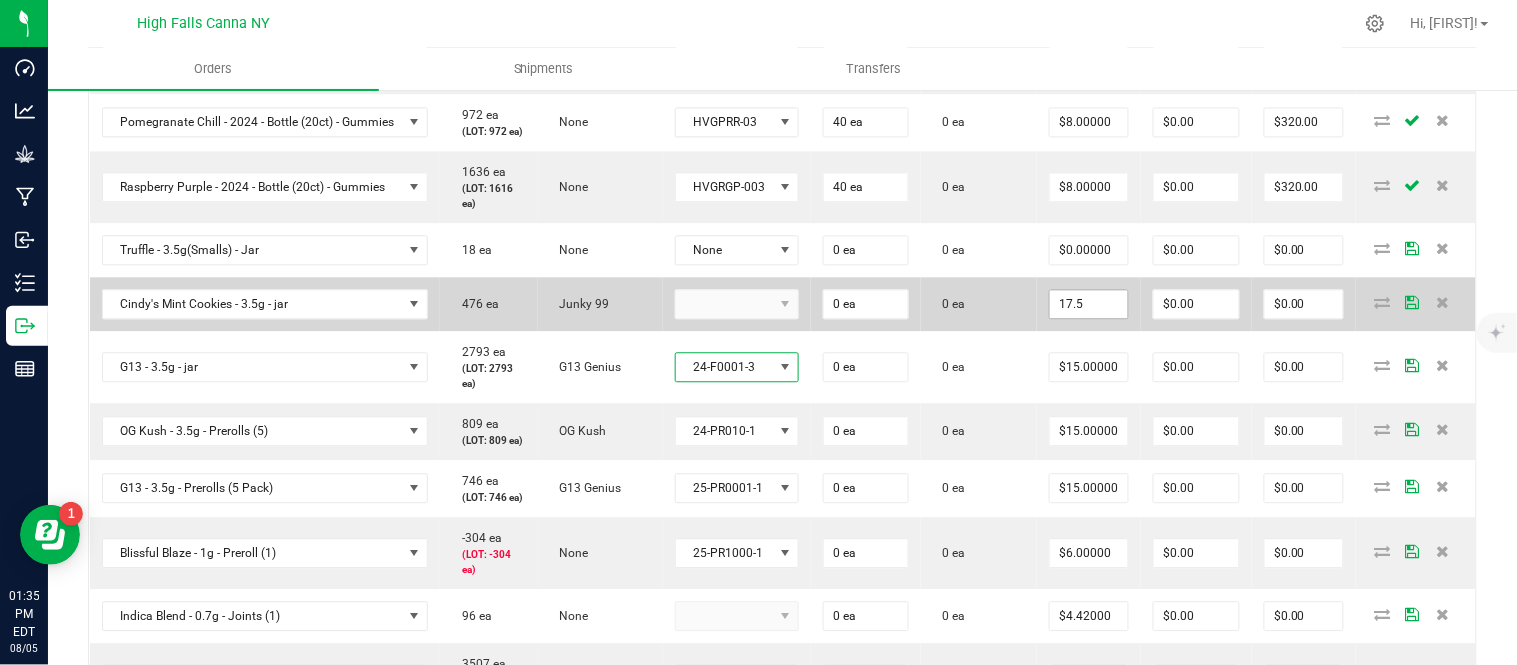 click on "17.5" at bounding box center [1089, 304] 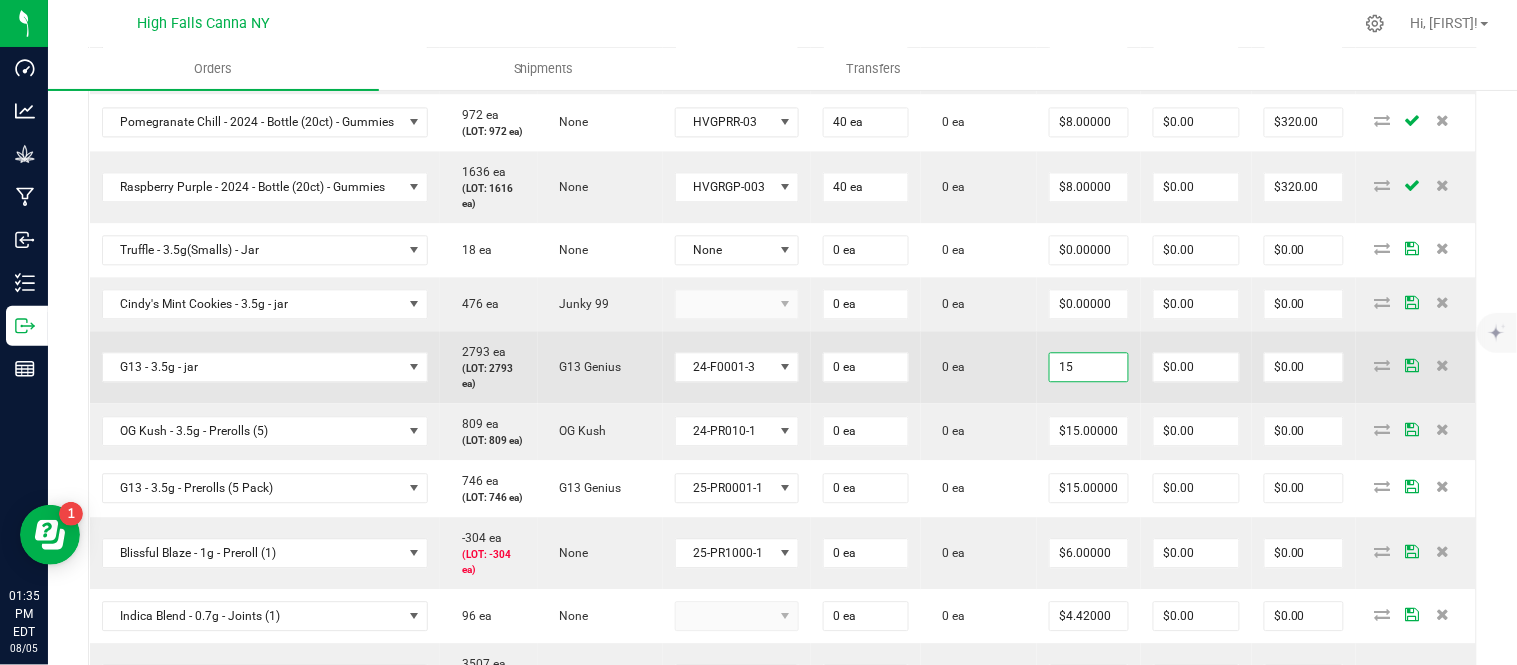 click on "15" at bounding box center (1089, 367) 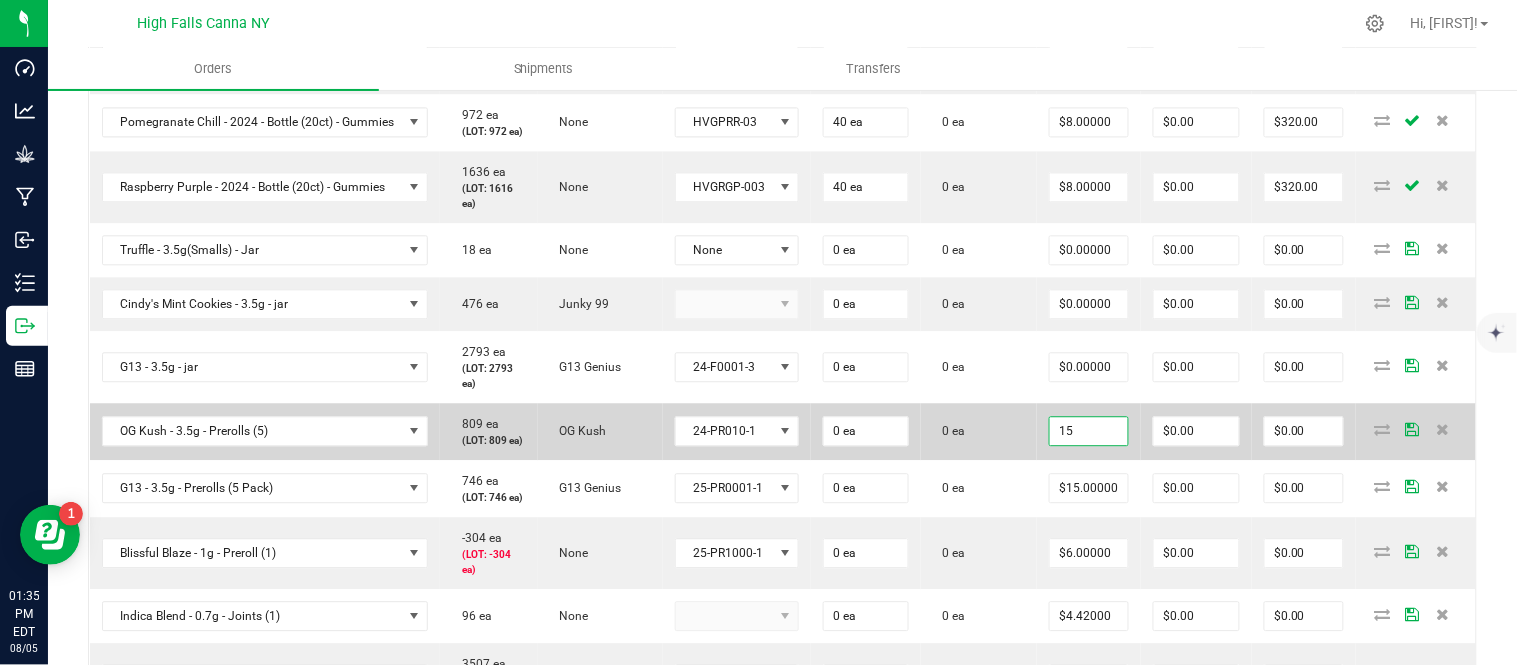 click on "15" at bounding box center [1089, 431] 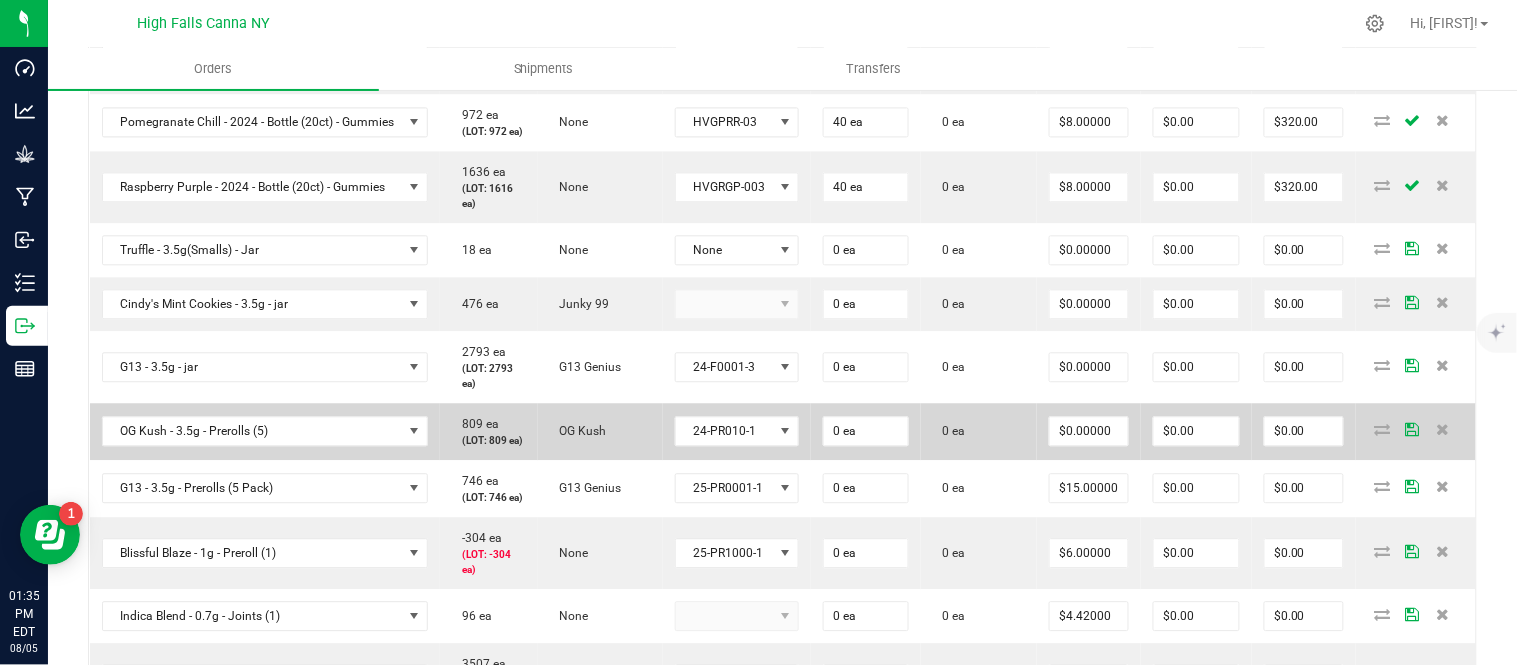 click on "0 ea" at bounding box center [979, 431] 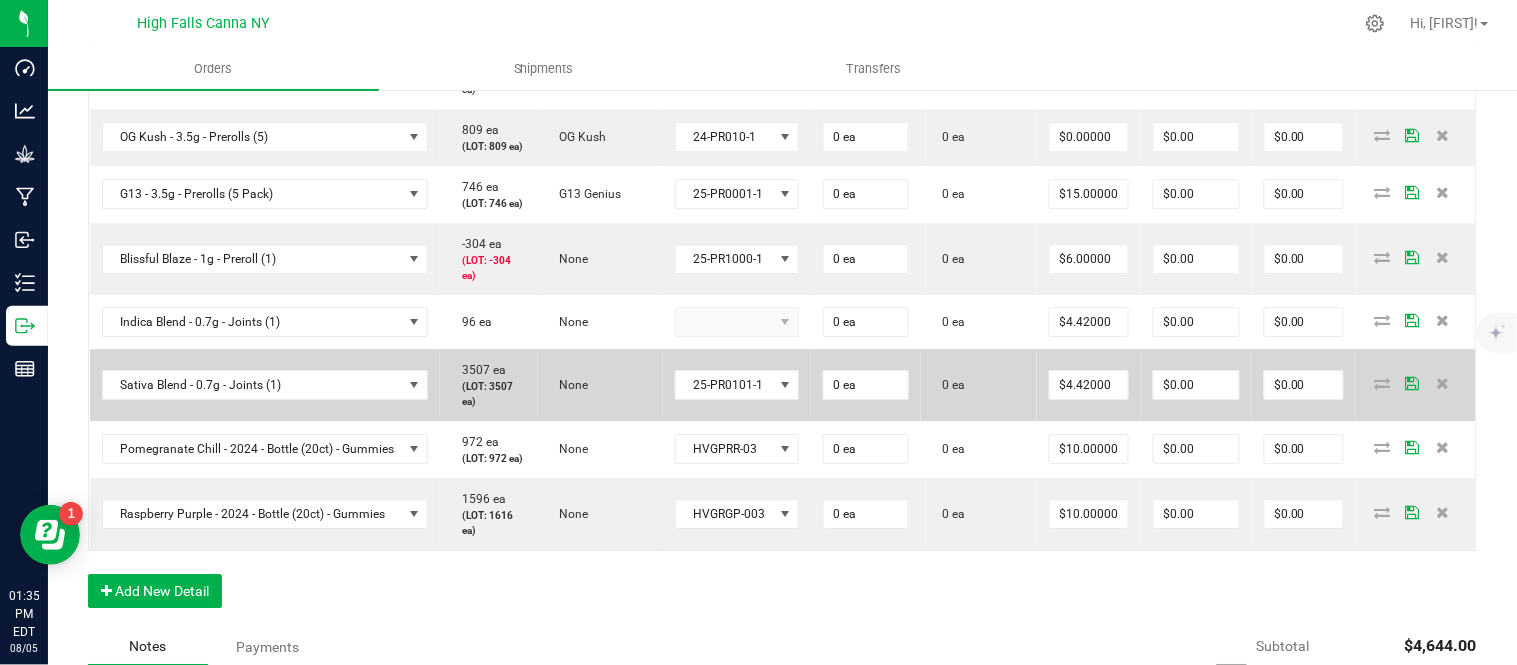 scroll, scrollTop: 1433, scrollLeft: 0, axis: vertical 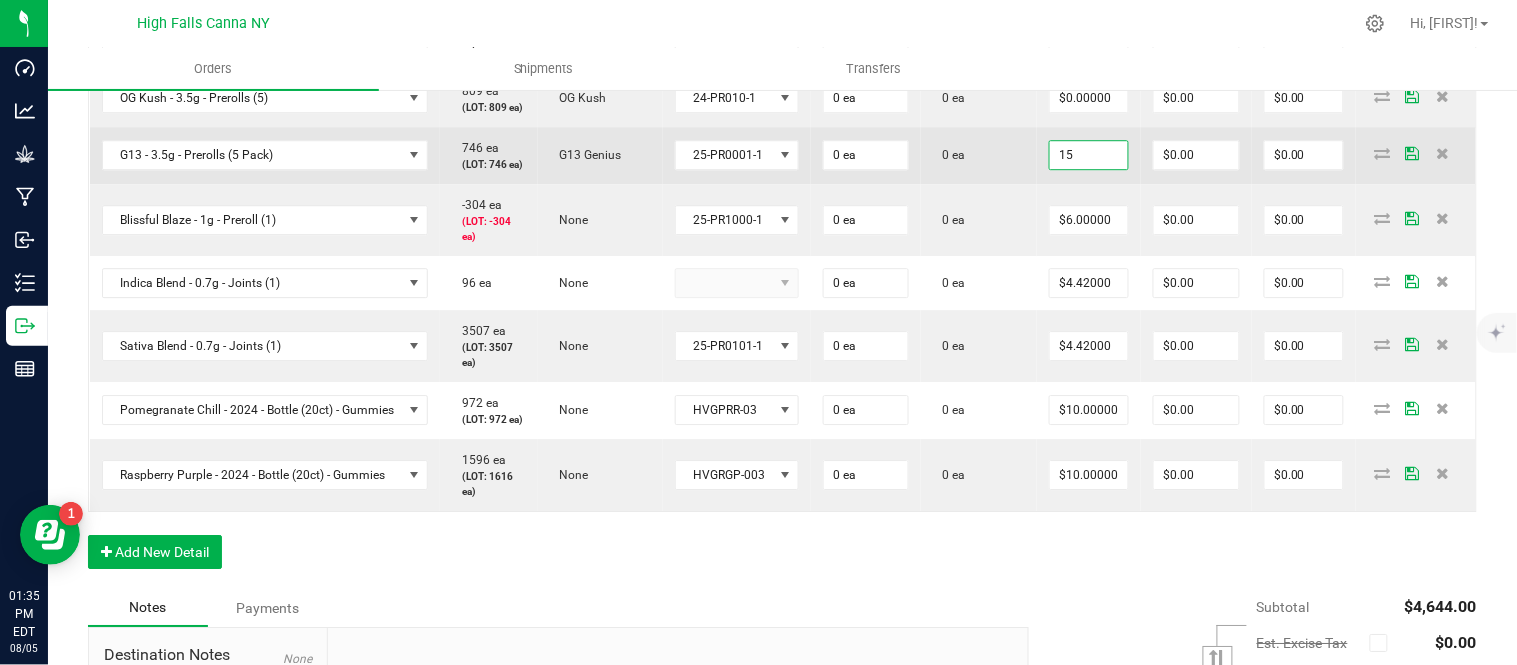 click on "15" at bounding box center [1089, 155] 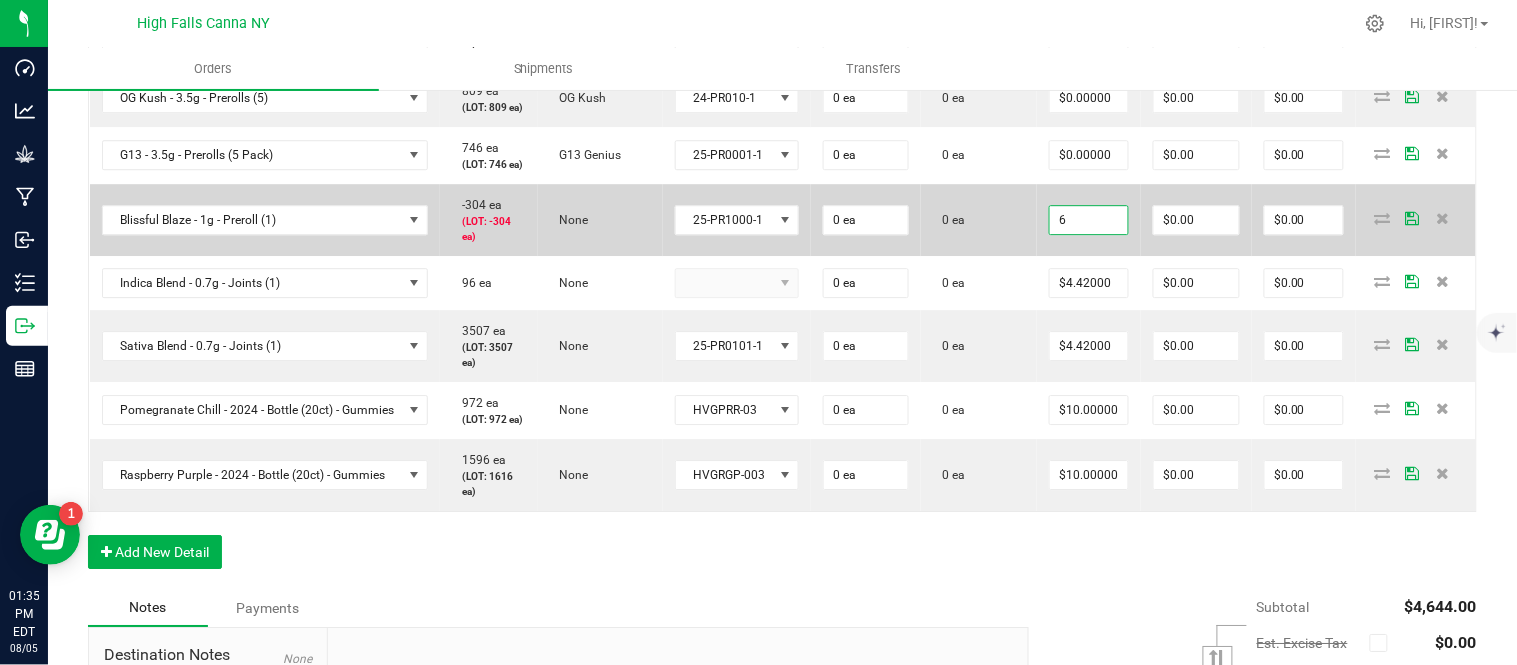 click on "6" at bounding box center (1089, 220) 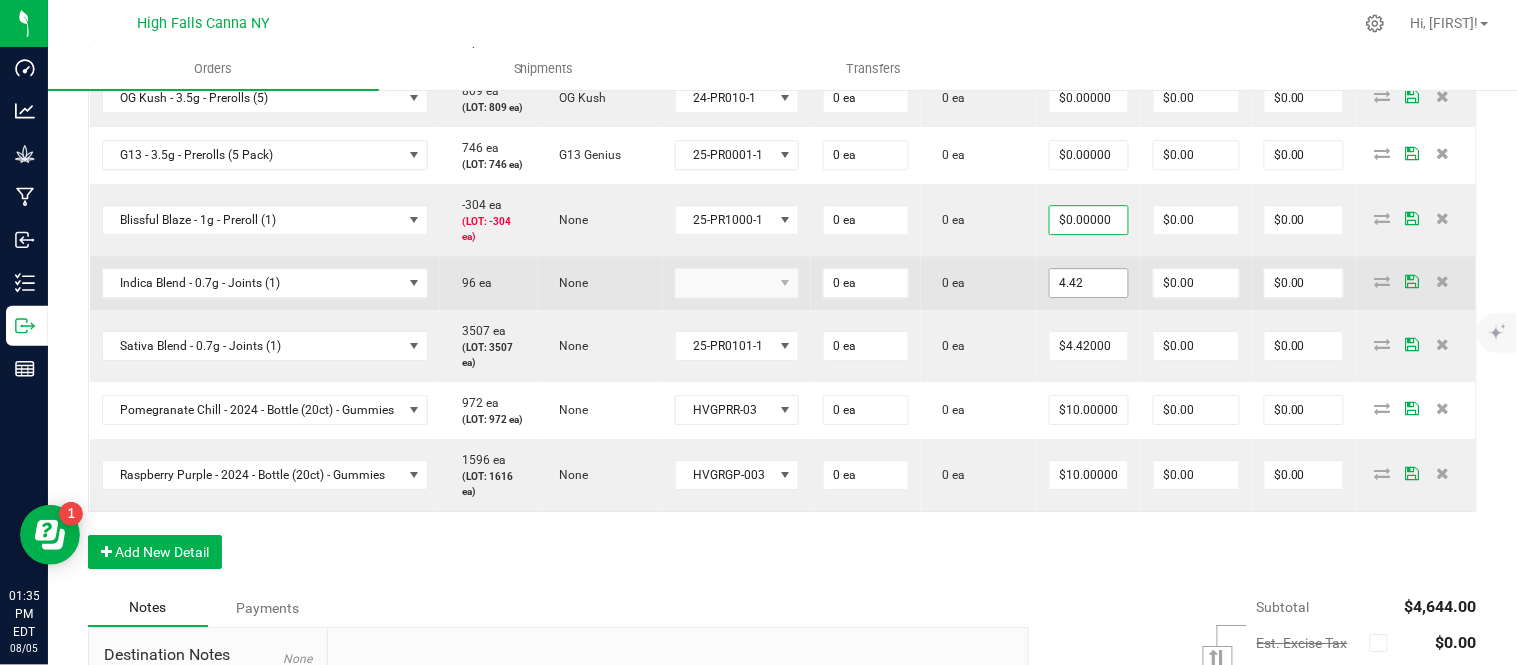 click on "4.42" at bounding box center (1089, 283) 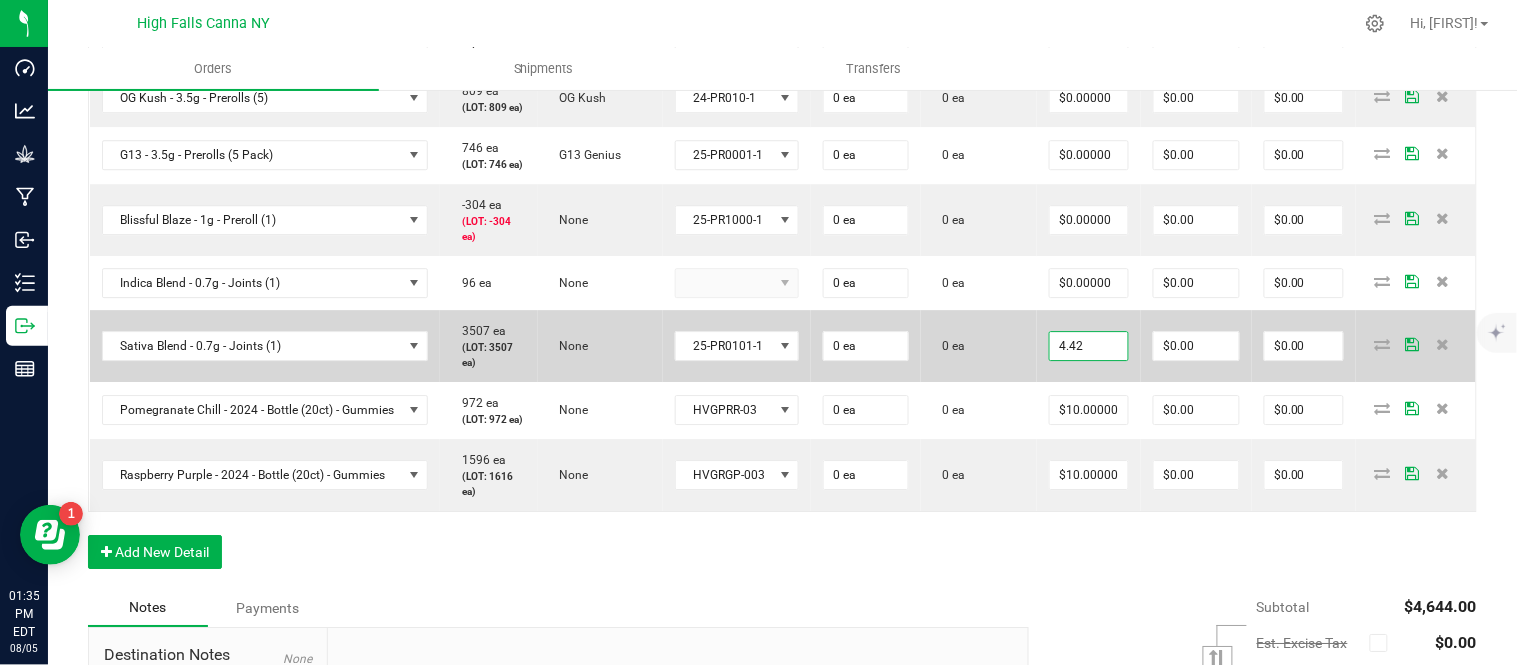 click on "4.42" at bounding box center [1089, 346] 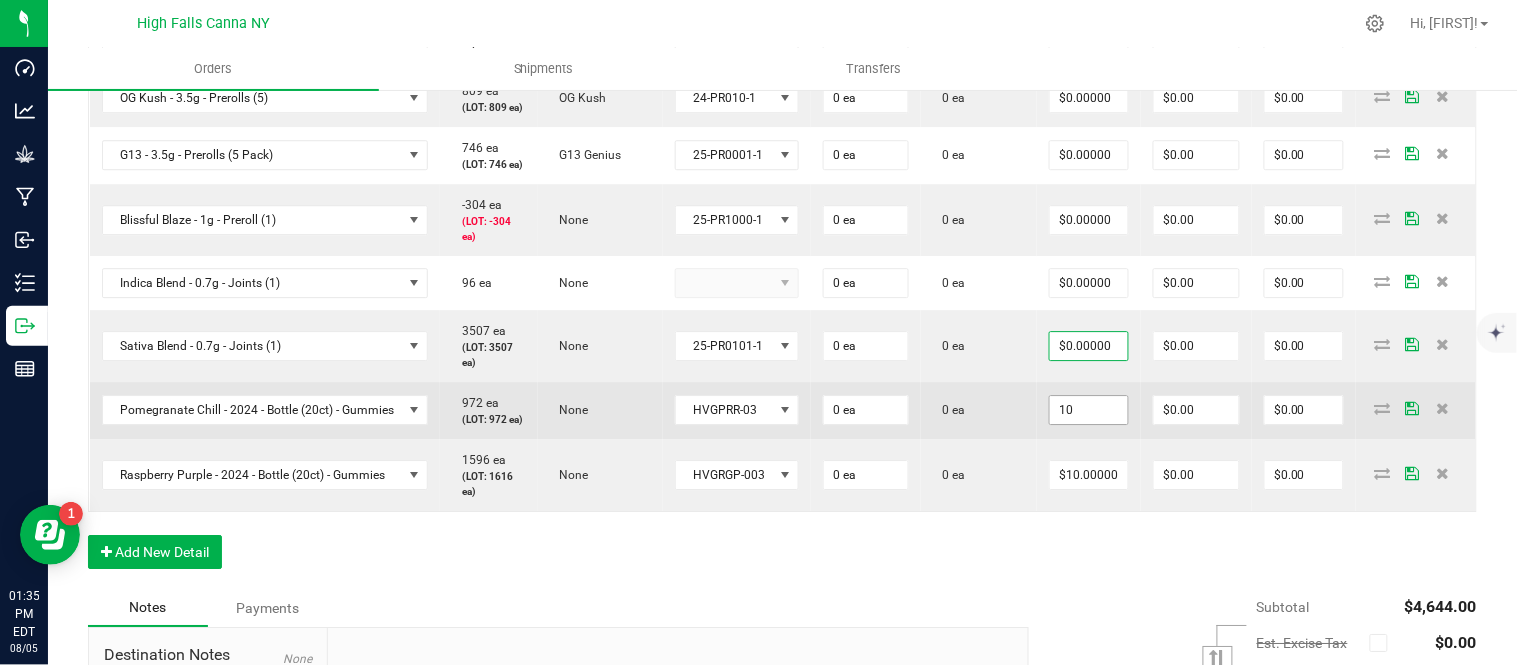 click on "10" at bounding box center (1089, 410) 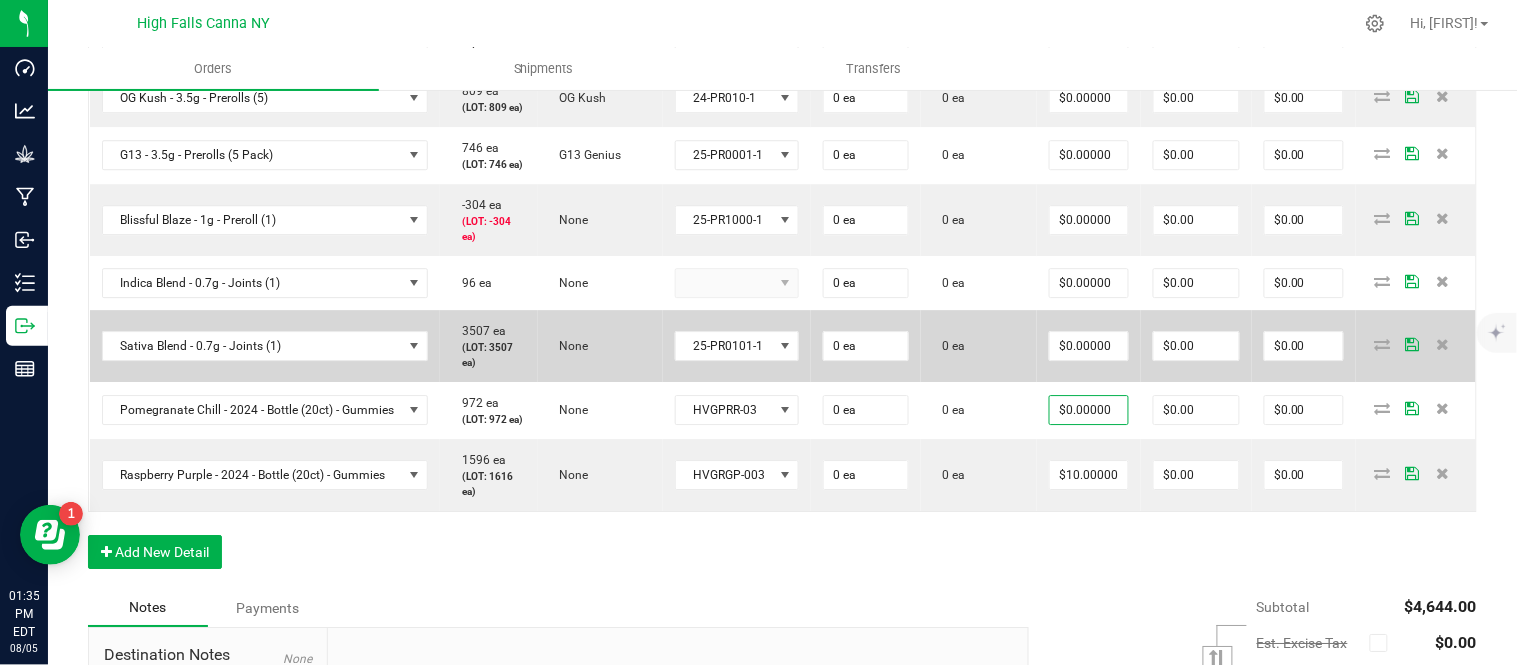 click on "0 ea" at bounding box center [979, 346] 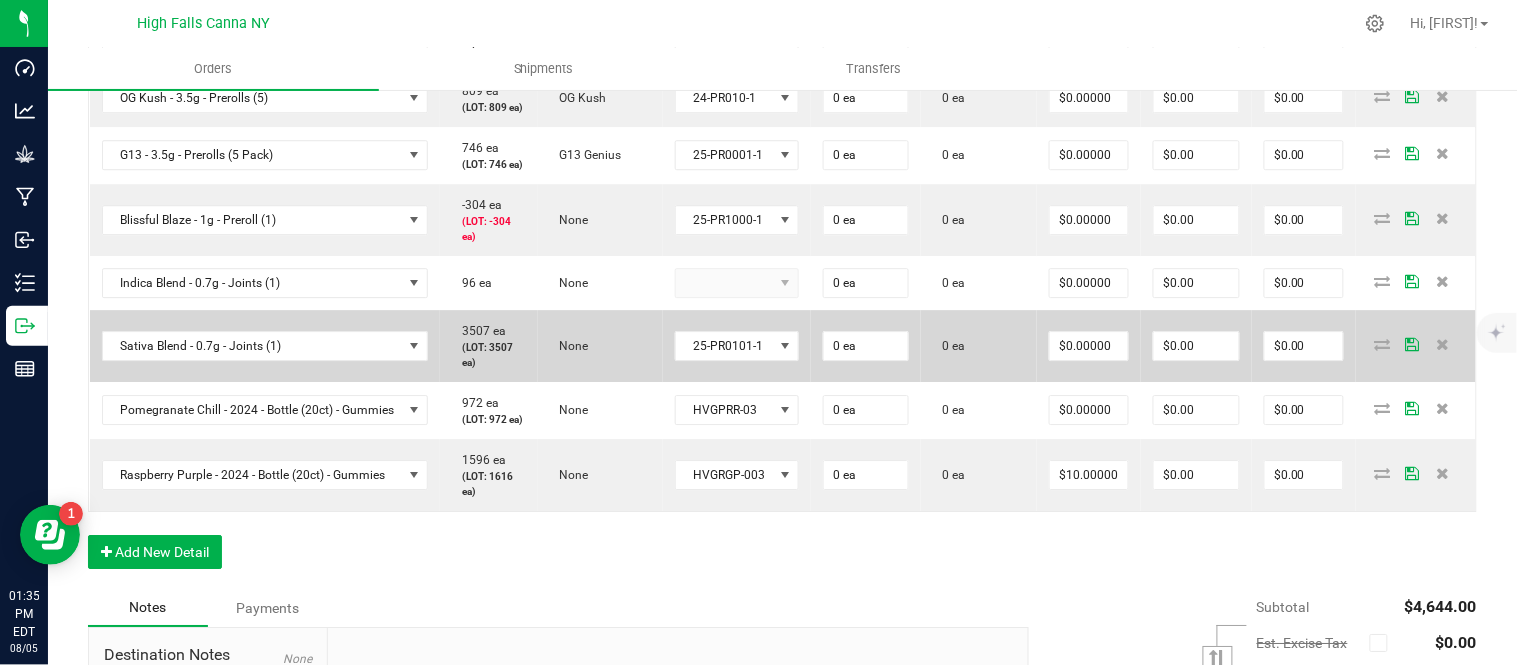 scroll, scrollTop: 1655, scrollLeft: 0, axis: vertical 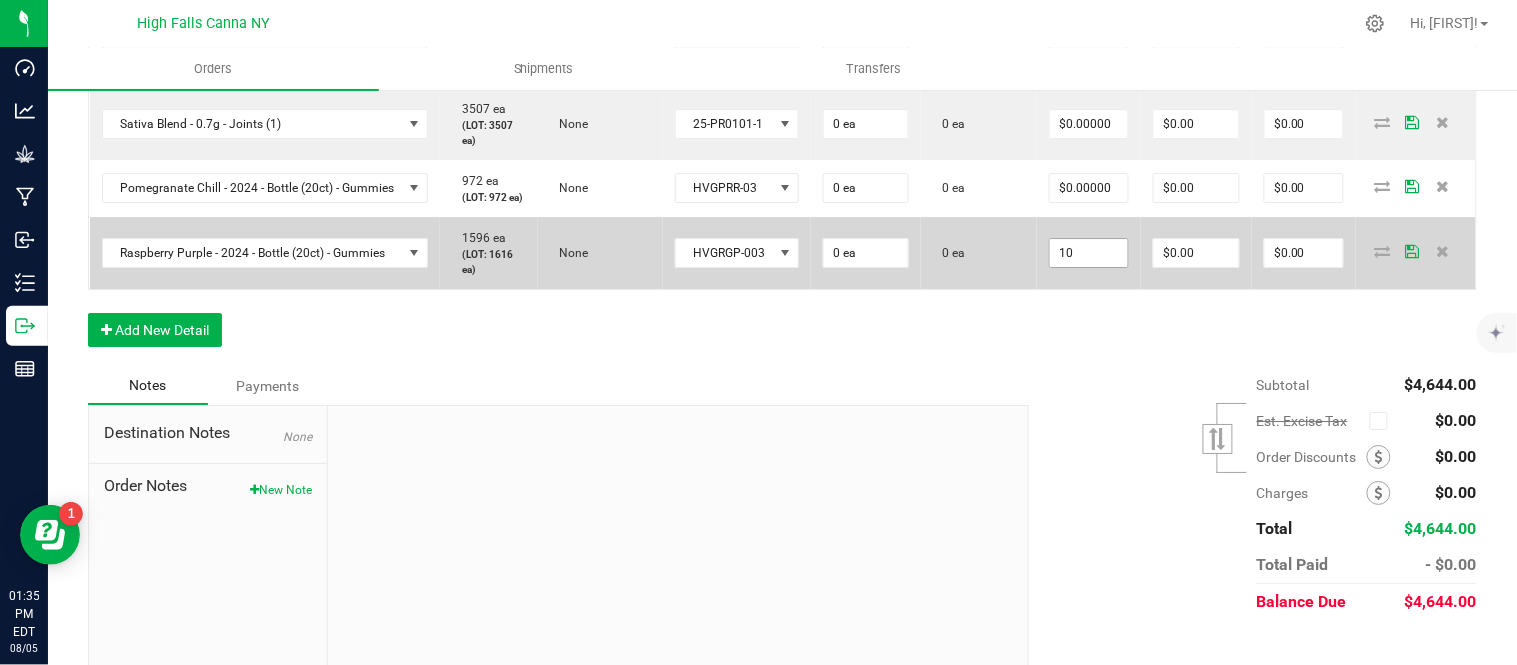 click on "10" at bounding box center (1089, 253) 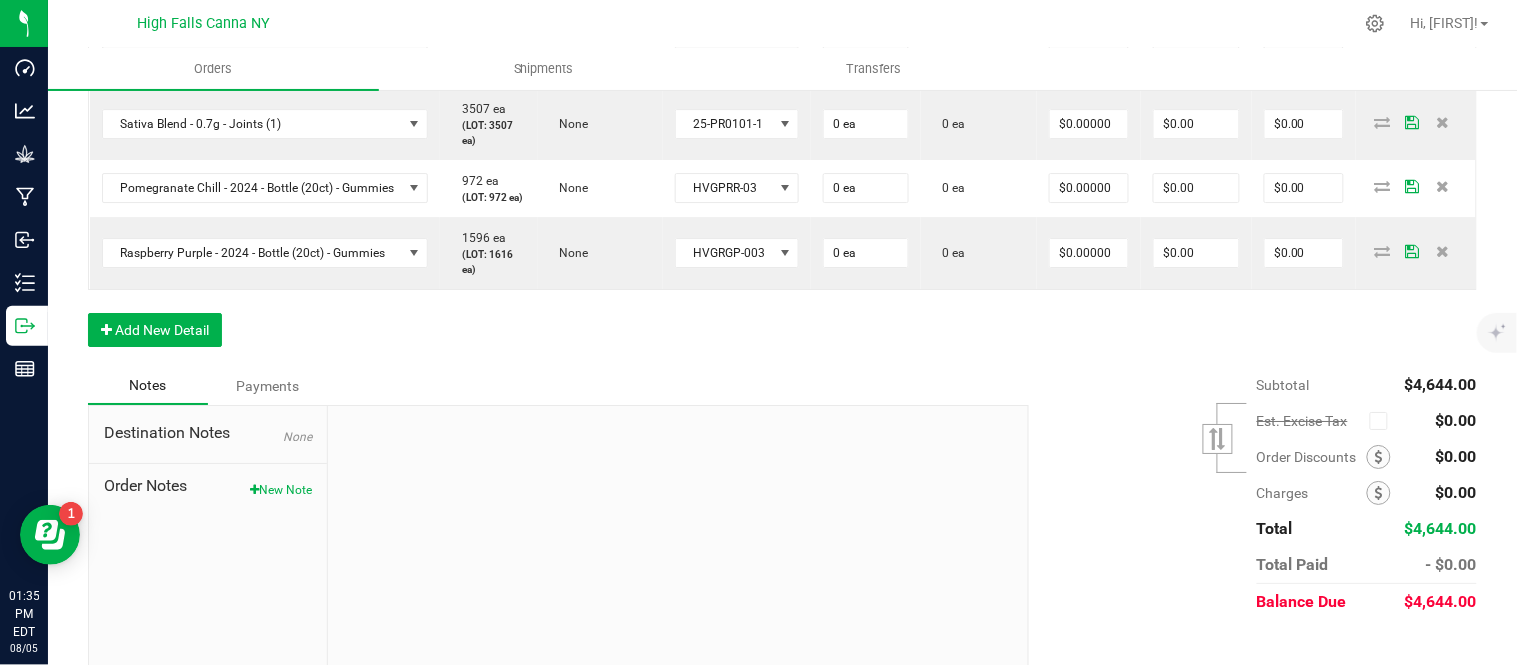 click on "Order Details Print All Labels Item  Sellable  Strain  Lot Number  Qty Ordered Qty Allocated Unit Price Line Discount Total Actions Truffle - 3.5g(Smalls) - Jar  16 ea   (LOT: 18 ea)   None  25-F0013-1 48 ea  0 ea  $12.50000 $0.00 $600.00 Cindy's Mint Cookies - 3.5g - jar  476 ea   Junky 99  24 ea  0 ea  $15.00000 $0.00 $360.00 G13 - 3.5g - jar  2817 ea   (LOT: 2793 ea)   G13 Genius  24-F0001-3 24 ea  0 ea  $15.00000 $0.00 $360.00 OG Kush - 3.5g - Prerolls (5)  849 ea   (LOT: 809 ea)   OG Kush  24-PR010-1 40 ea  0 ea  $15.00000 $0.00 $600.00 G13 - 3.5g - Prerolls (5 Pack)  786 ea   (LOT: 746 ea)   G13 Genius  25-PR0001-1 40 ea  0 ea  $15.00000 $0.00 $600.00 Blissful Blaze - 1g - Preroll (1)  -104 ea   (LOT: -304 ea)   None  25-PR1000-1 100 ea  0 ea  $6.00000 $0.00 $600.00 Indica Blend - 0.7g - Joints (1)  196 ea   None  100 ea  0 ea  $4.42000 $0.00 $442.00 Sativa Blend - 0.7g - Joints (1)  3607 ea   (LOT: 3507 ea)   None  25-PR0101-1 100 ea  0 ea  $4.42000 $0.00 $442.00 40 ea" at bounding box center [782, -347] 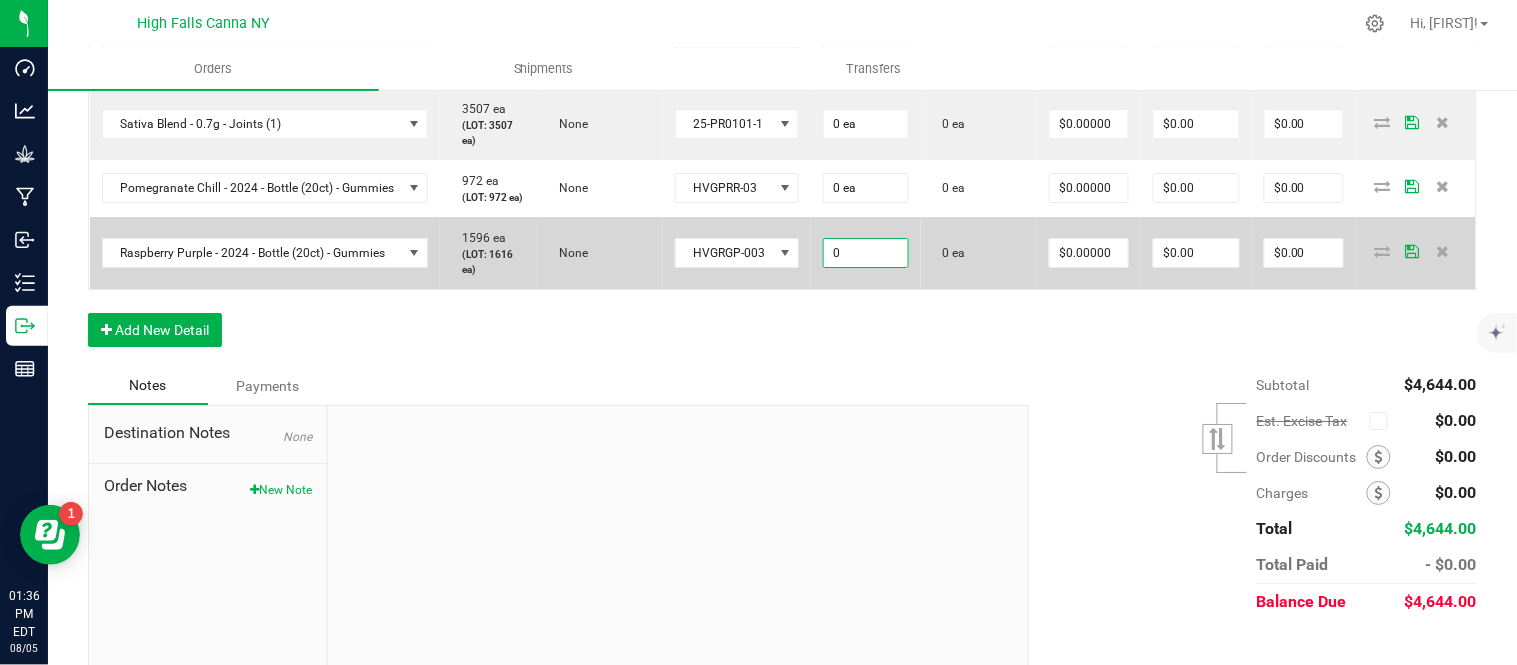 click on "0" at bounding box center (866, 253) 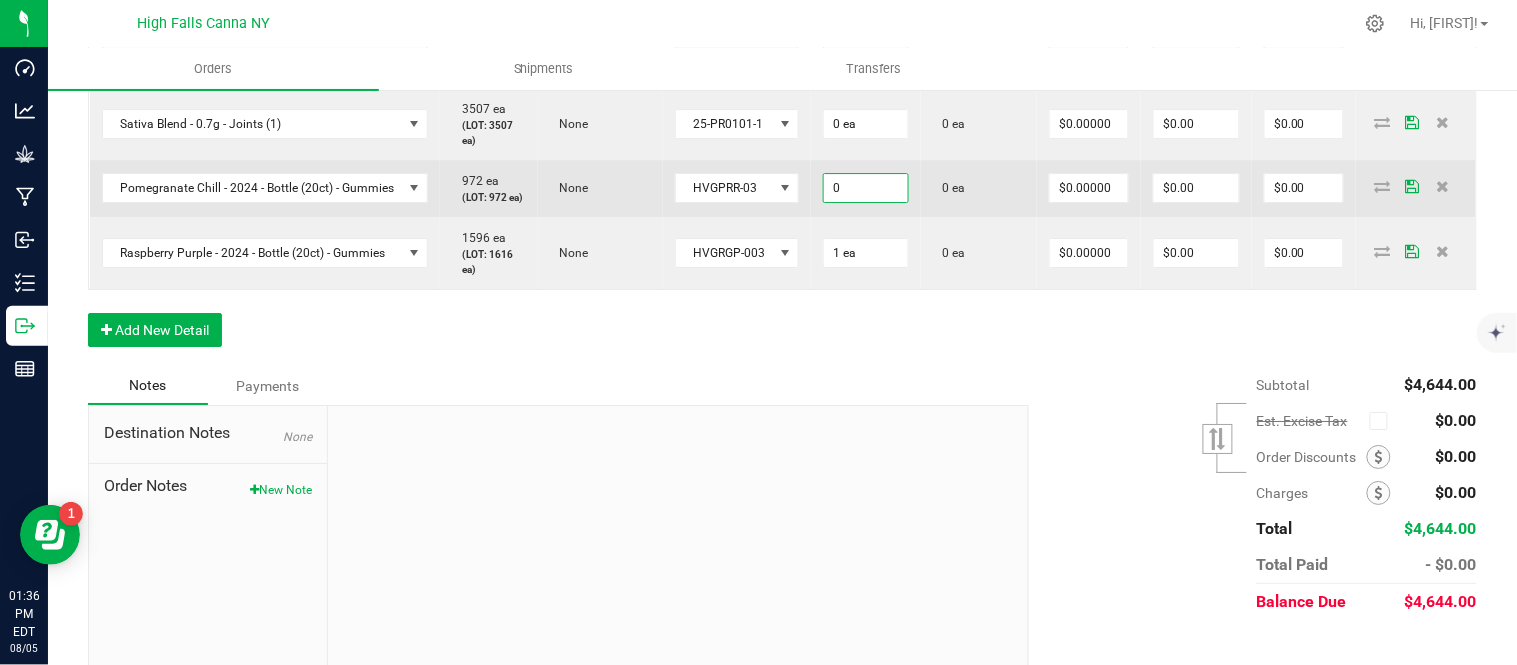 click on "0" at bounding box center [866, 188] 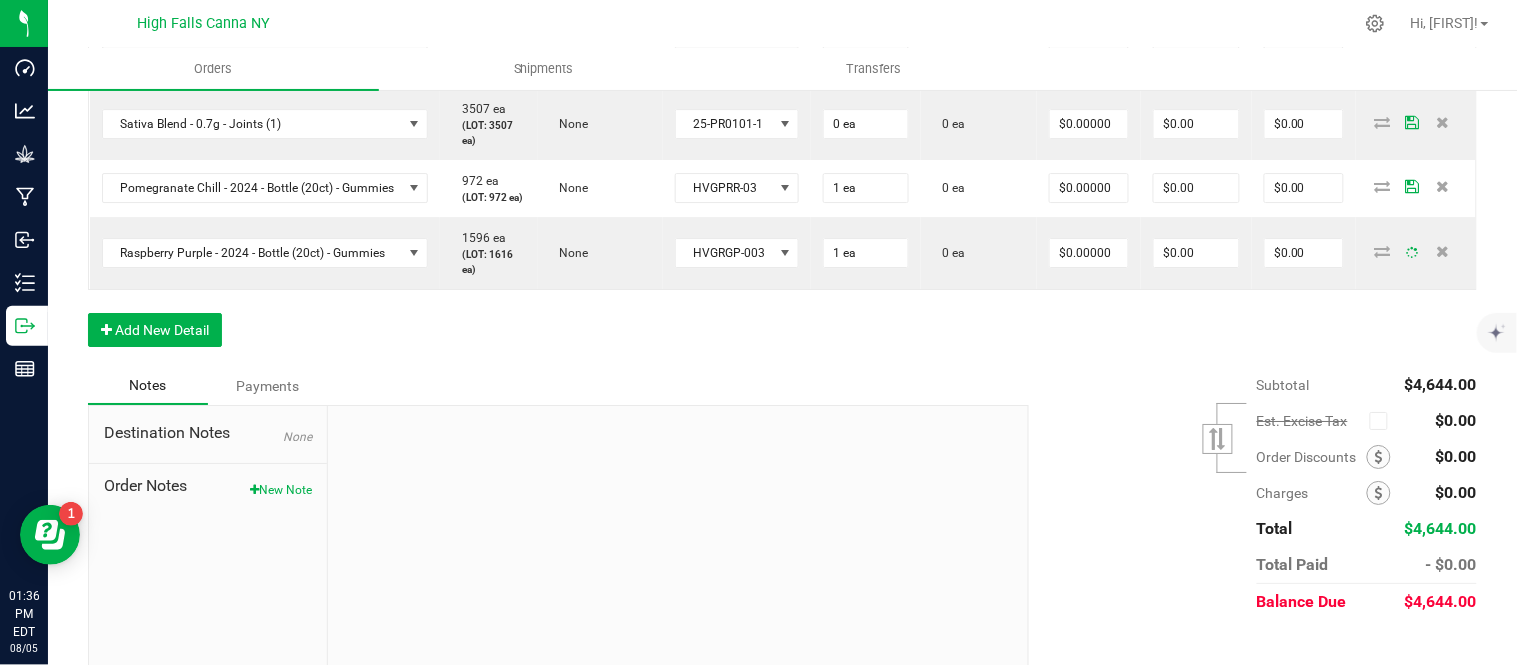 click on "Order Details Print All Labels Item  Sellable  Strain  Lot Number  Qty Ordered Qty Allocated Unit Price Line Discount Total Actions Truffle - 3.5g(Smalls) - Jar  16 ea   (LOT: 18 ea)   None  25-F0013-1 48 ea  0 ea  $12.50000 $0.00 $600.00 Cindy's Mint Cookies - 3.5g - jar  476 ea   Junky 99  24 ea  0 ea  $15.00000 $0.00 $360.00 G13 - 3.5g - jar  2817 ea   (LOT: 2793 ea)   G13 Genius  24-F0001-3 24 ea  0 ea  $15.00000 $0.00 $360.00 OG Kush - 3.5g - Prerolls (5)  849 ea   (LOT: 809 ea)   OG Kush  24-PR010-1 40 ea  0 ea  $15.00000 $0.00 $600.00 G13 - 3.5g - Prerolls (5 Pack)  786 ea   (LOT: 746 ea)   G13 Genius  25-PR0001-1 40 ea  0 ea  $15.00000 $0.00 $600.00 Blissful Blaze - 1g - Preroll (1)  -104 ea   (LOT: -304 ea)   None  25-PR1000-1 100 ea  0 ea  $6.00000 $0.00 $600.00 Indica Blend - 0.7g - Joints (1)  196 ea   None  100 ea  0 ea  $4.42000 $0.00 $442.00 Sativa Blend - 0.7g - Joints (1)  3607 ea   (LOT: 3507 ea)   None  25-PR0101-1 100 ea  0 ea  $4.42000 $0.00 $442.00 40 ea" at bounding box center (782, -347) 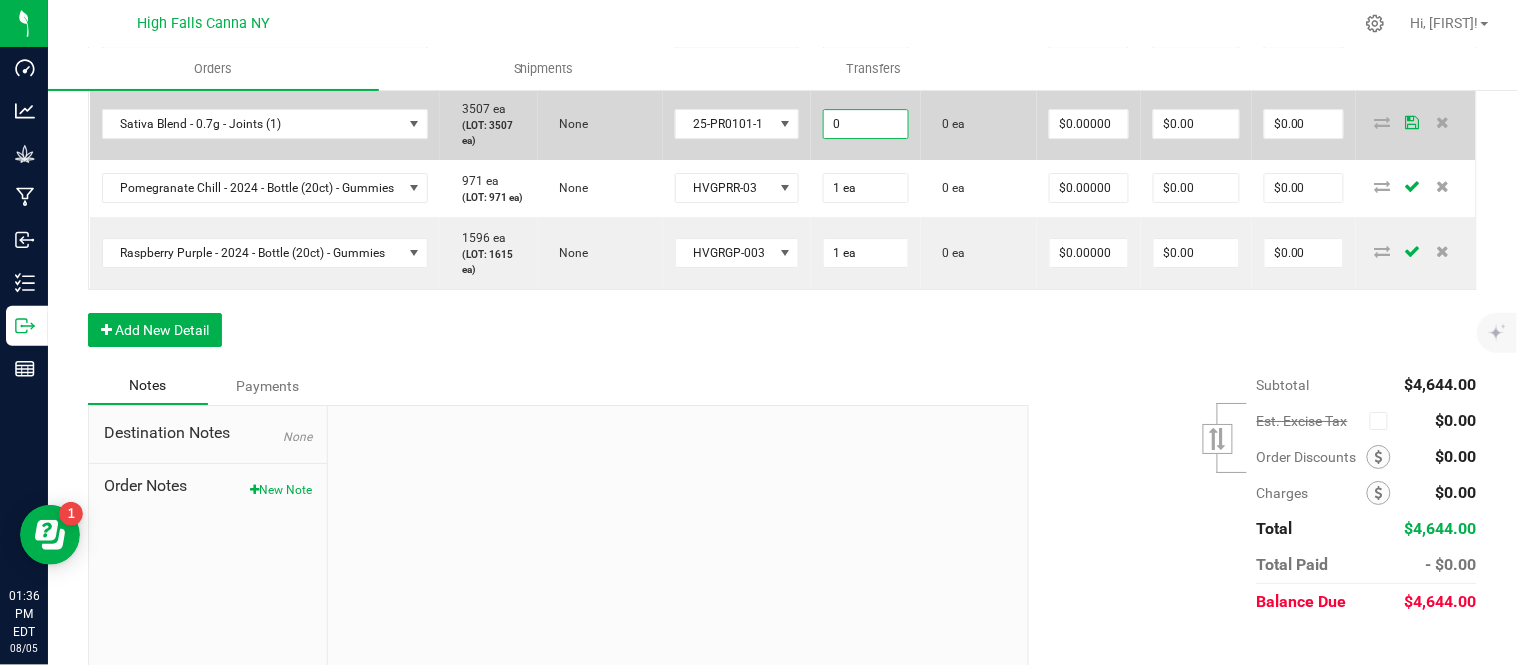 click on "0" at bounding box center (866, 124) 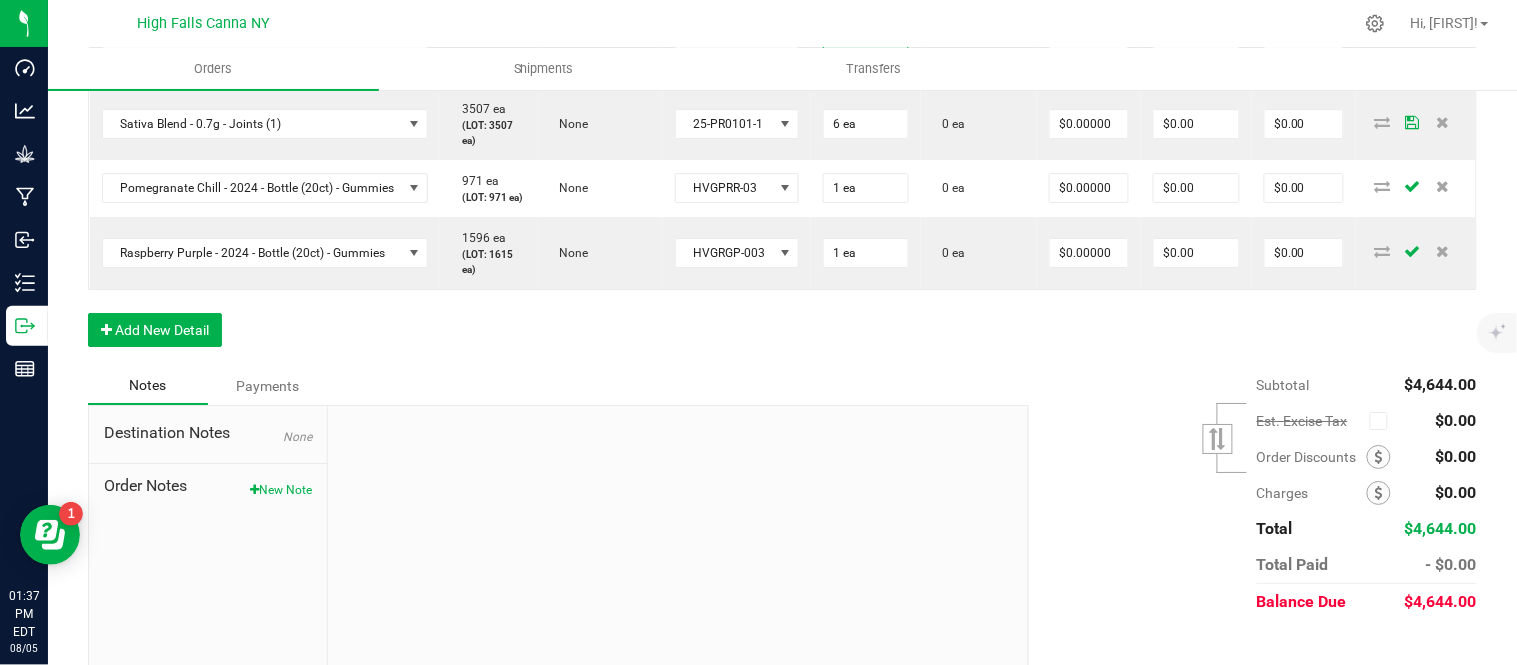 click on "0" at bounding box center [866, 61] 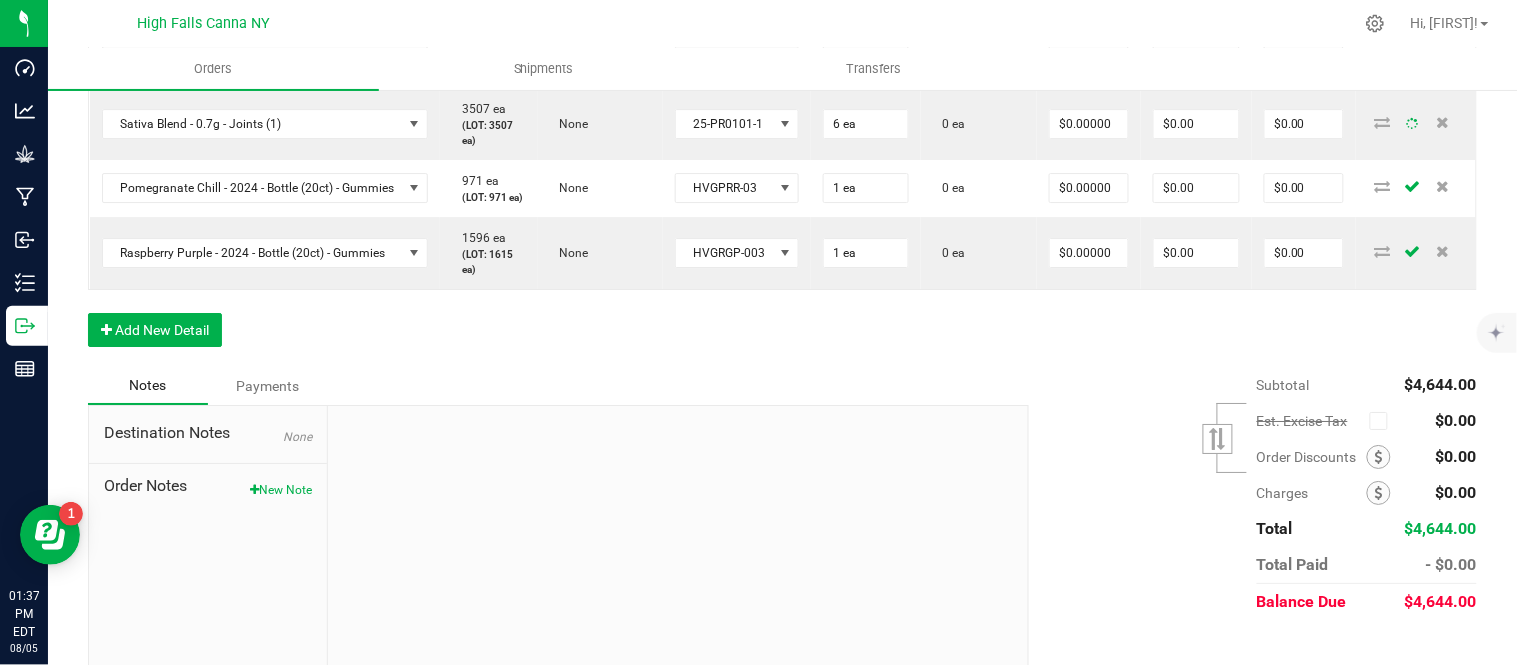 click on "0" at bounding box center [866, -2] 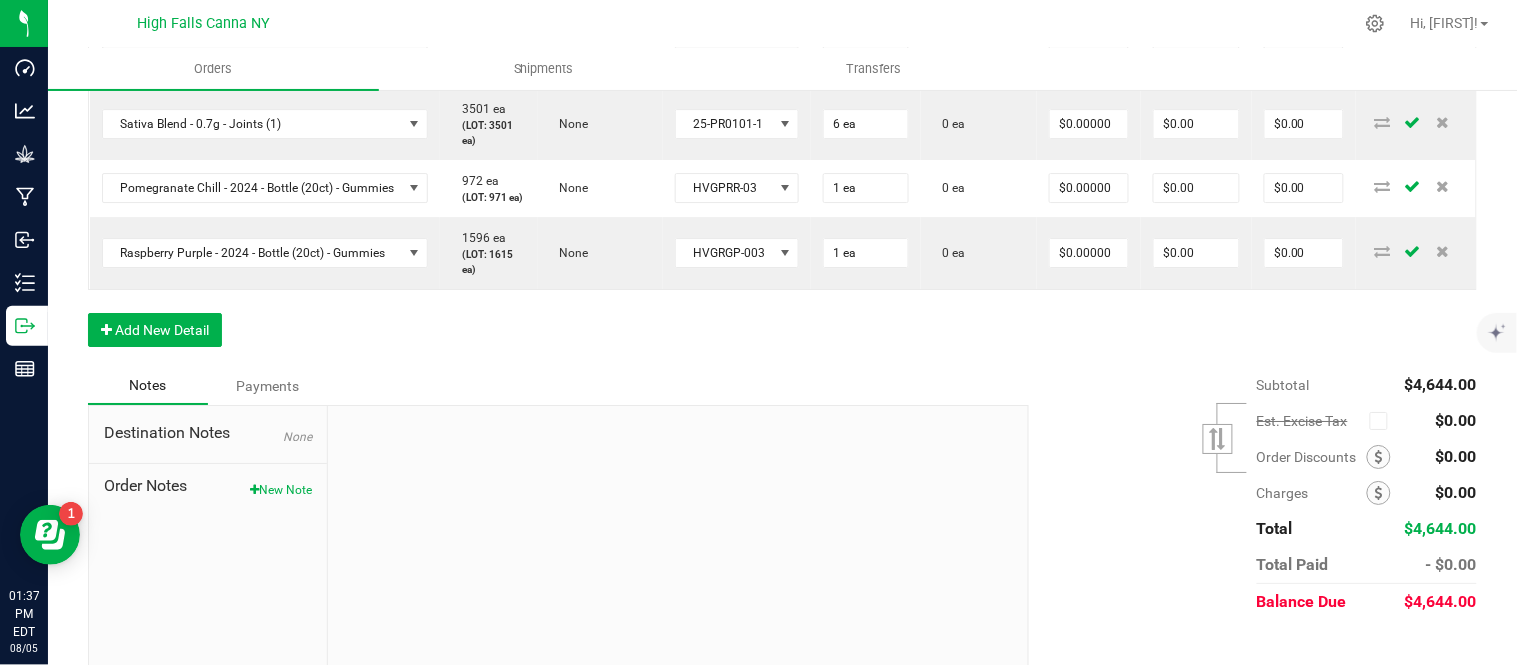 click on "6 ea" at bounding box center [866, -2] 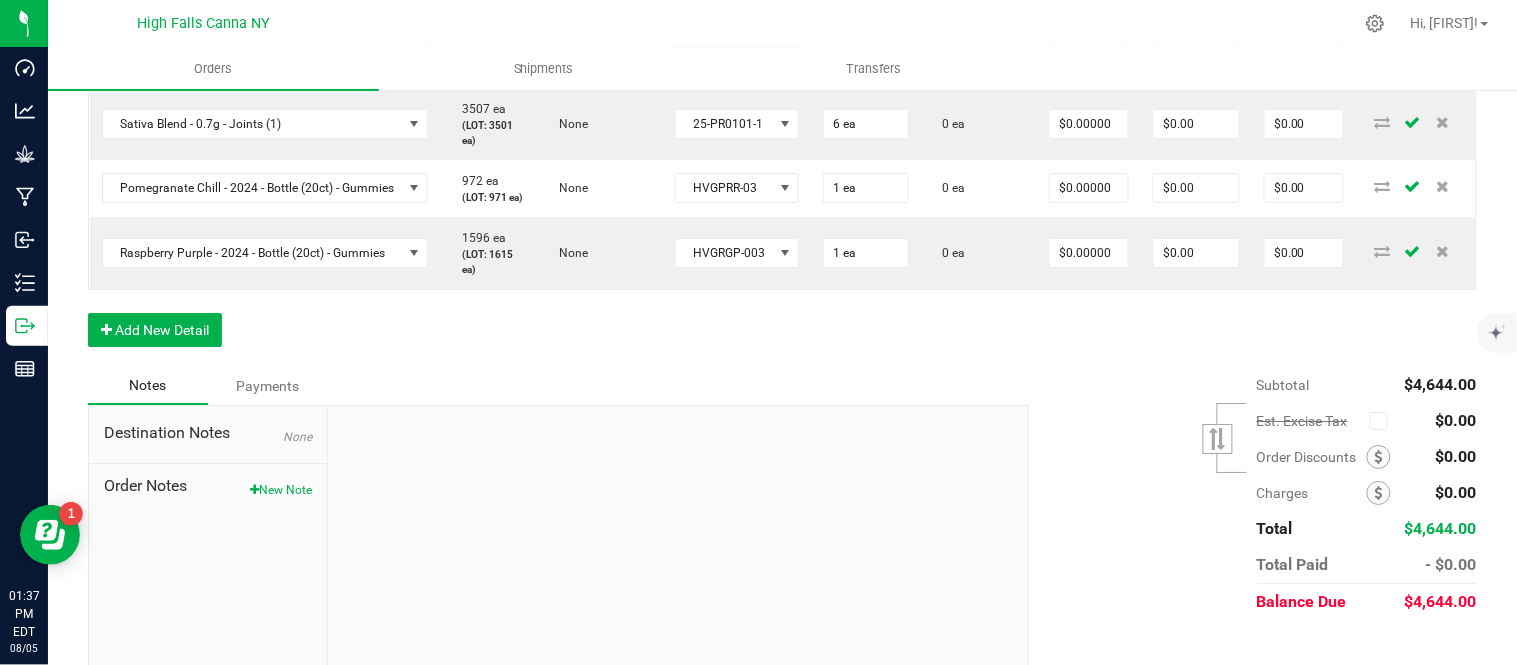 scroll, scrollTop: 1544, scrollLeft: 0, axis: vertical 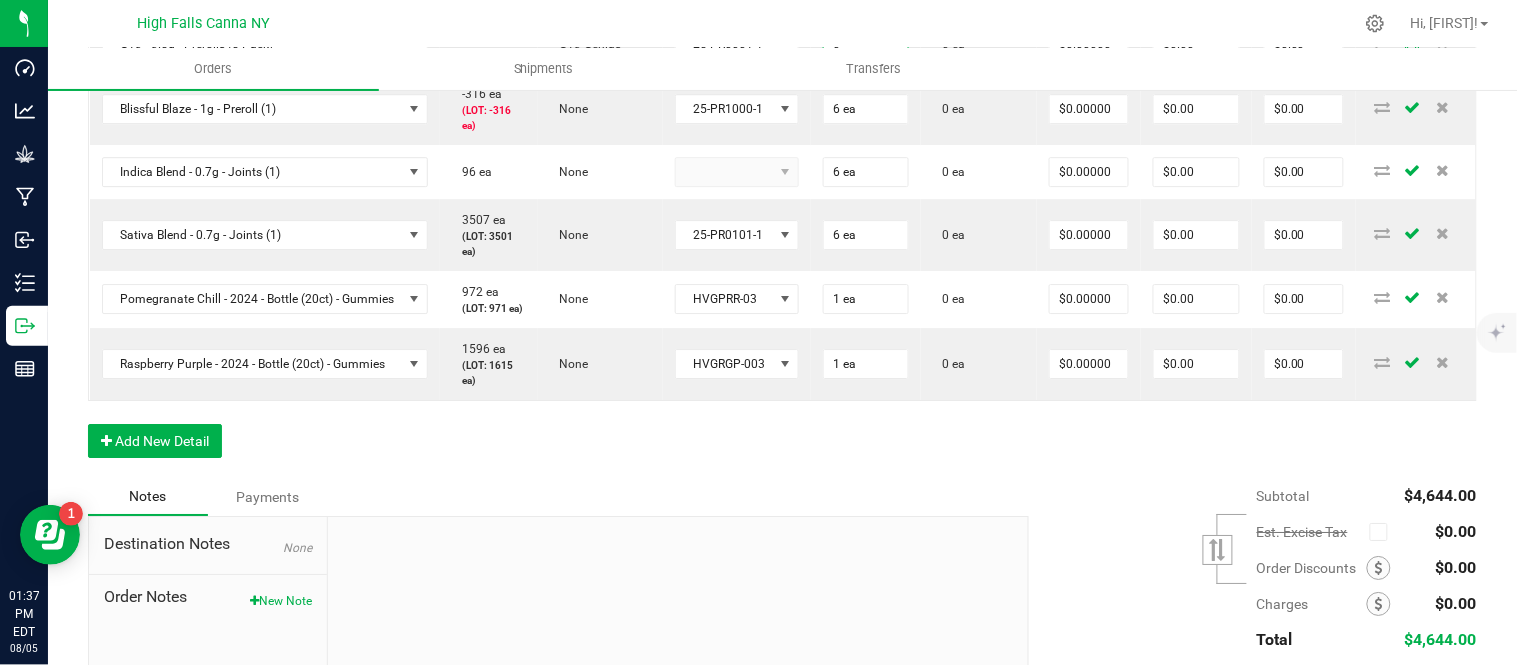 click on "0" at bounding box center (866, 44) 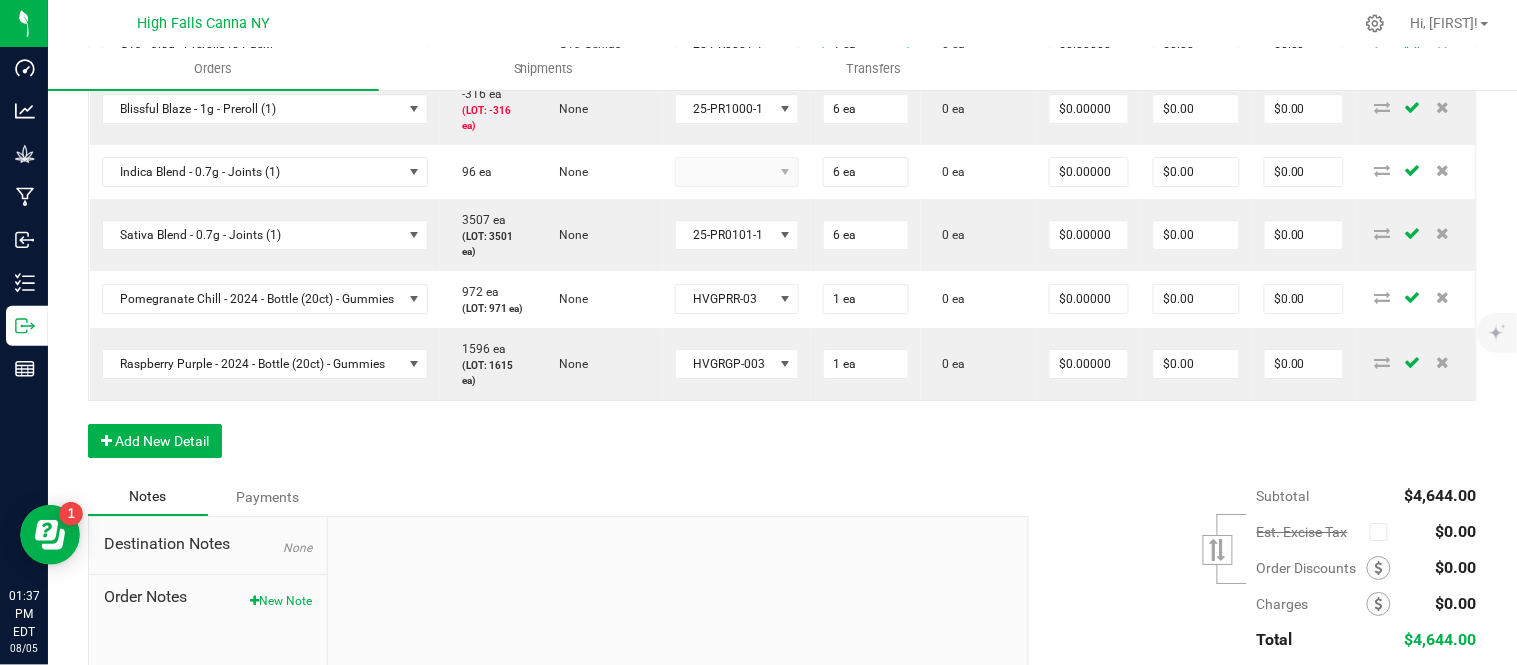 click on "0" at bounding box center [866, -13] 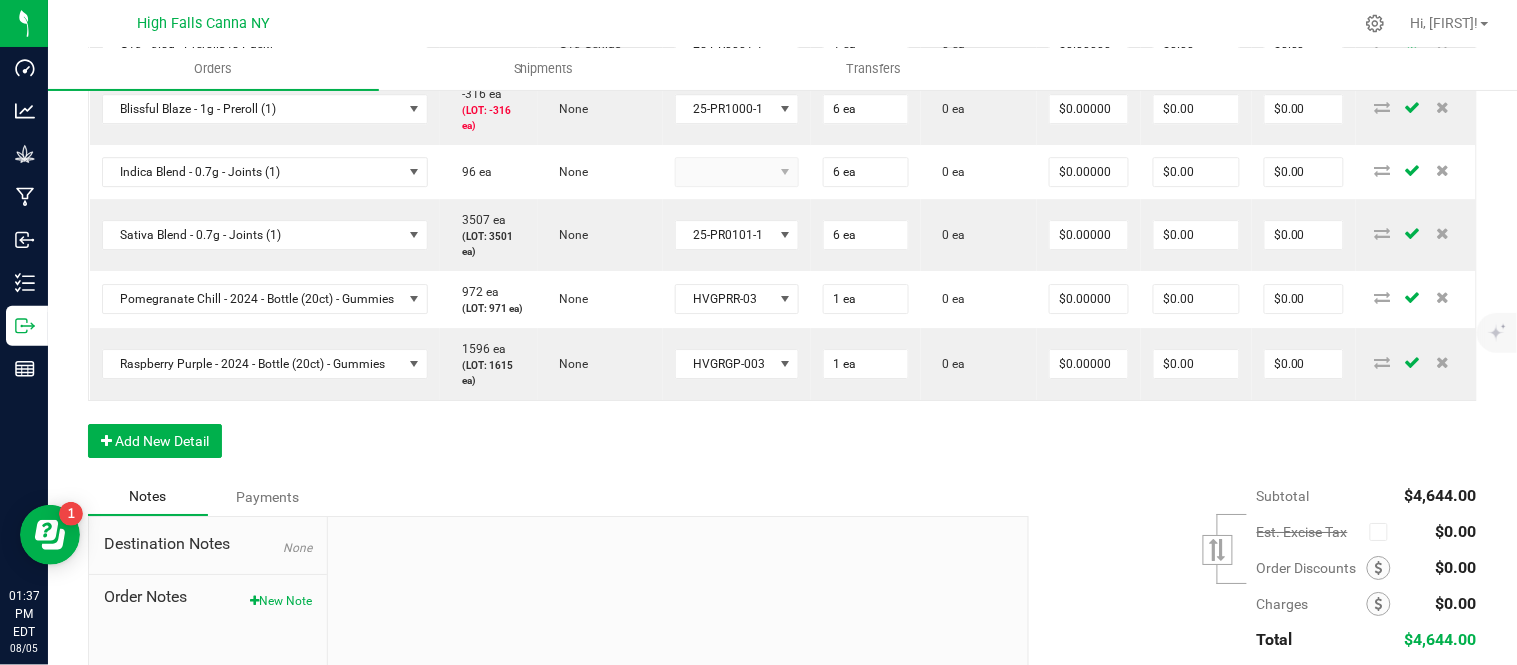 click on "0 ea" at bounding box center [979, 44] 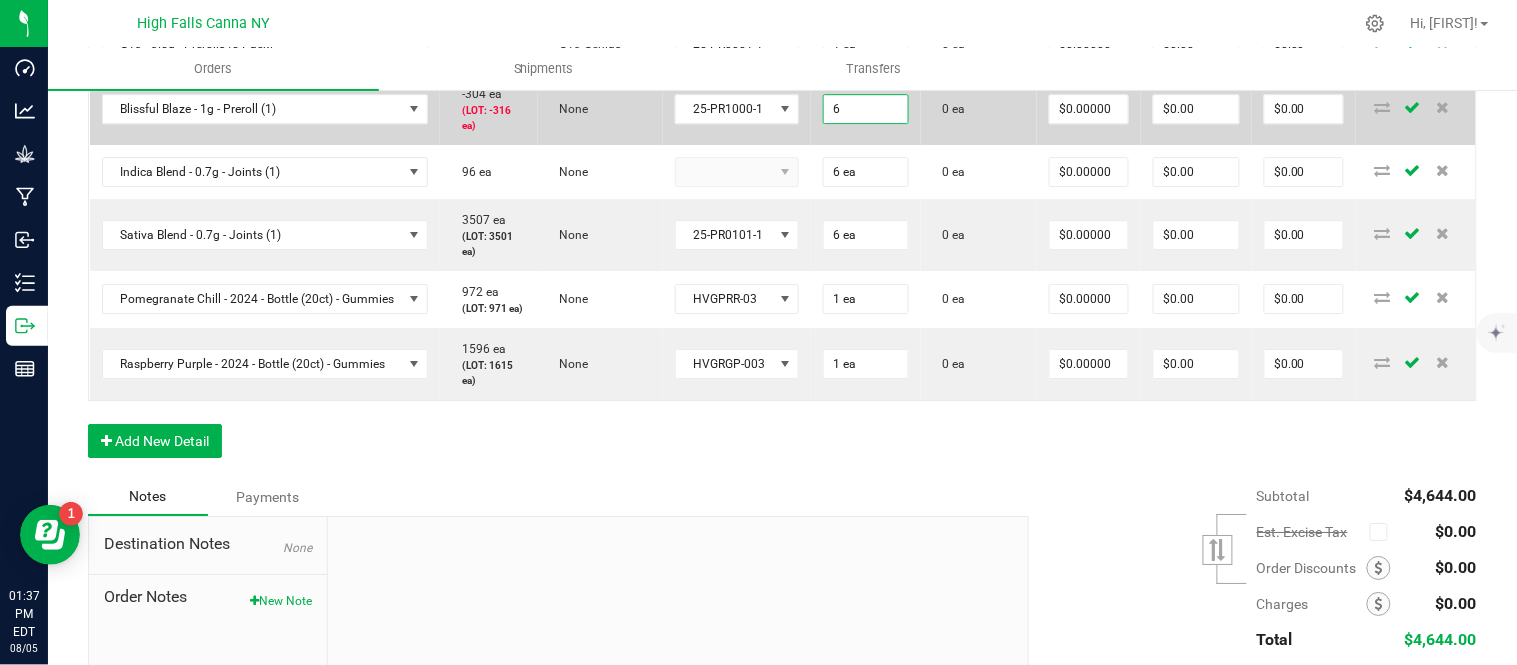 click on "6" at bounding box center [866, 109] 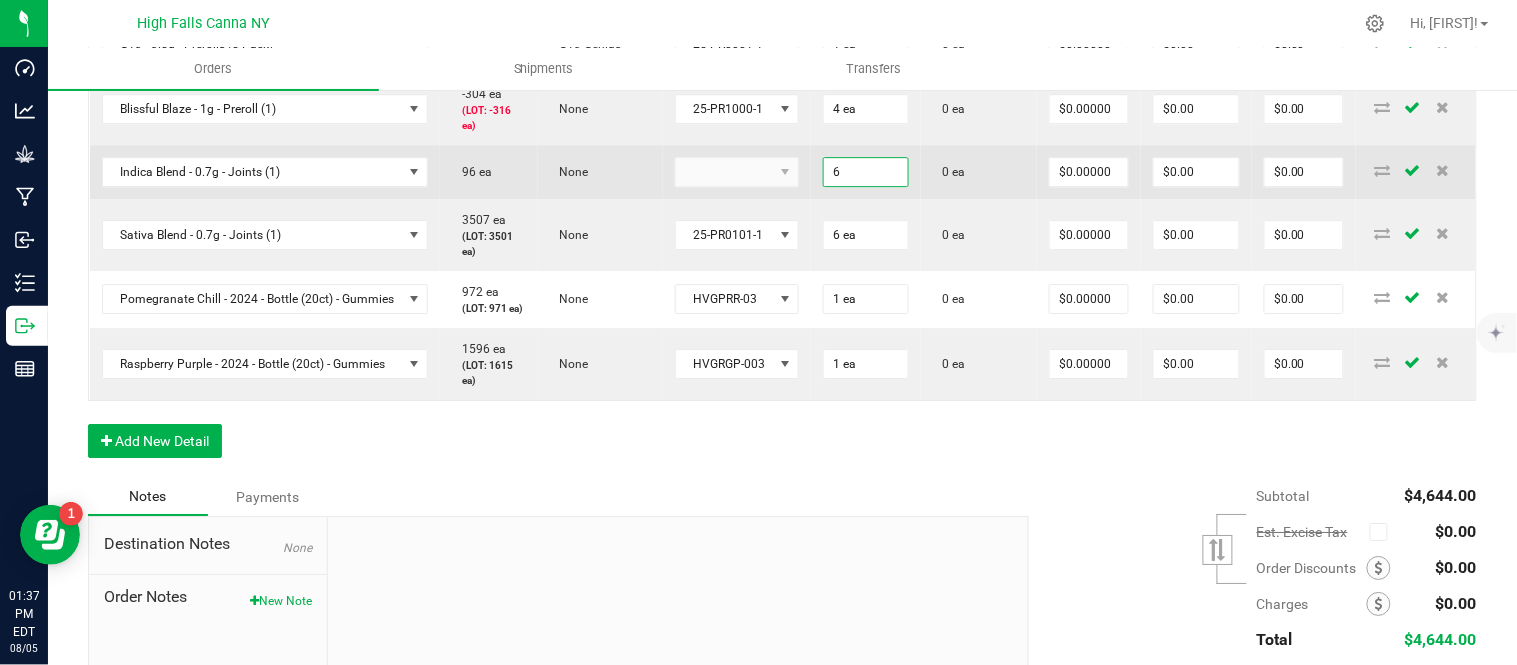 click on "6" at bounding box center [866, 172] 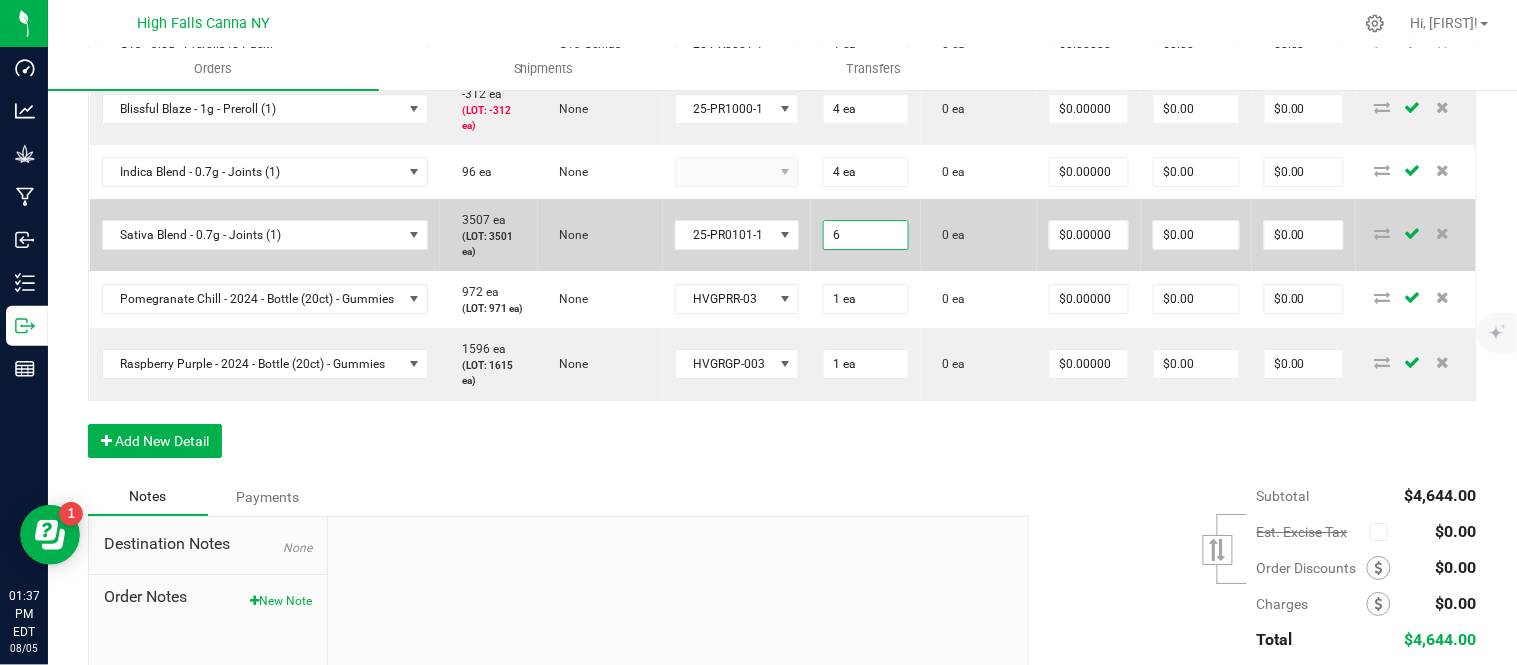 click on "6" at bounding box center (866, 235) 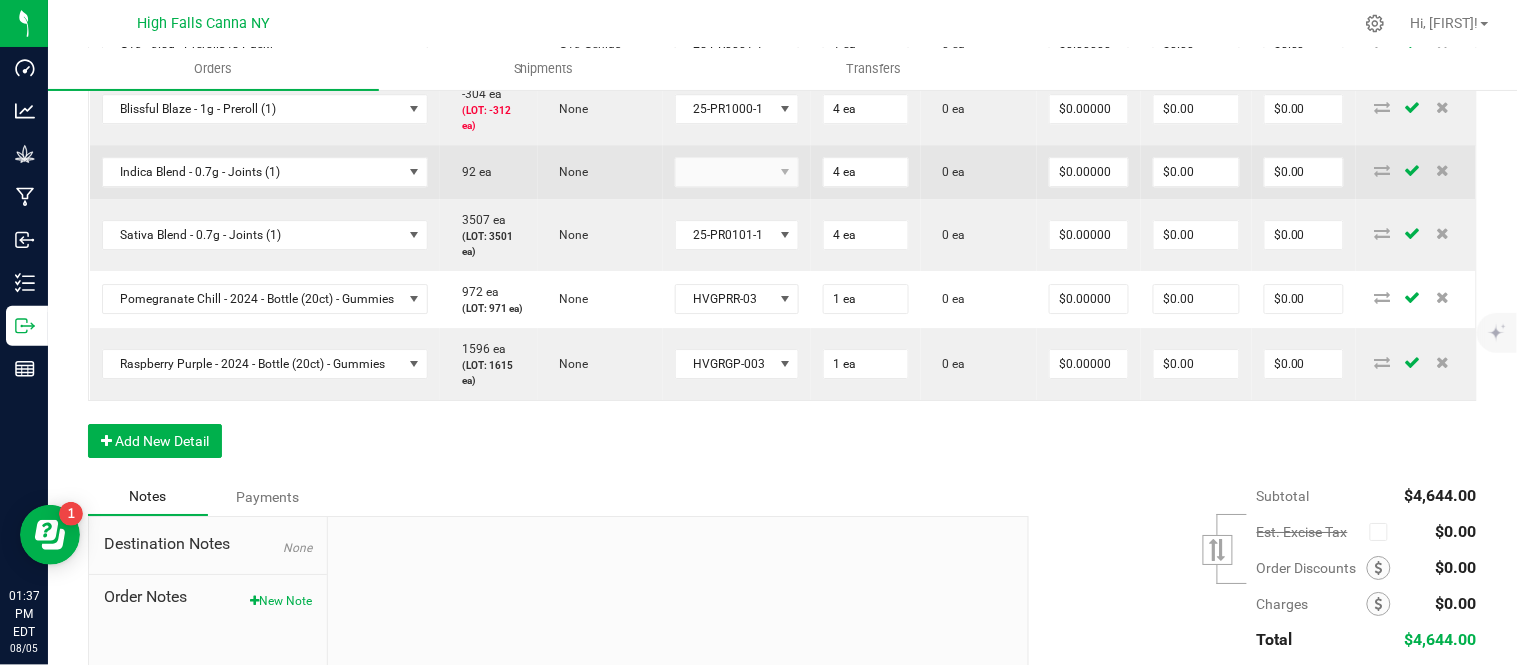 click on "0 ea" at bounding box center [979, 172] 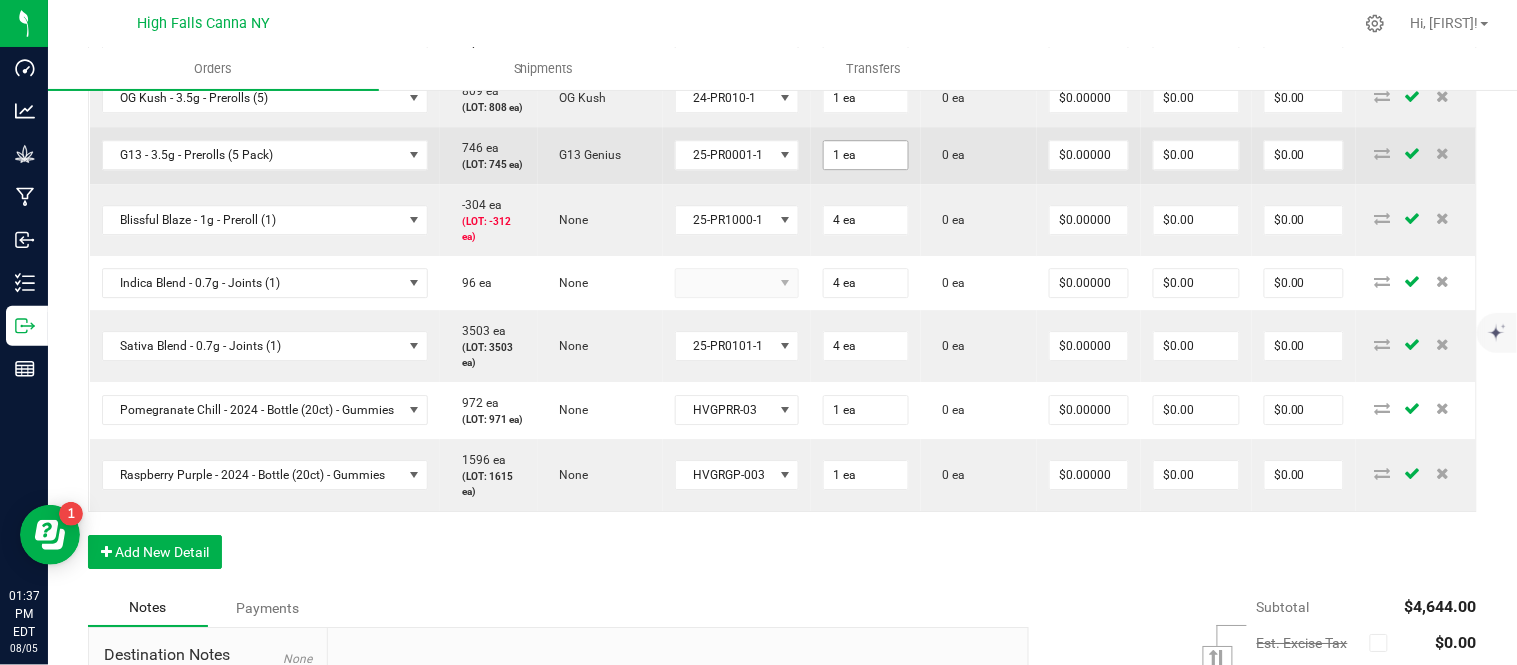 scroll, scrollTop: 1322, scrollLeft: 0, axis: vertical 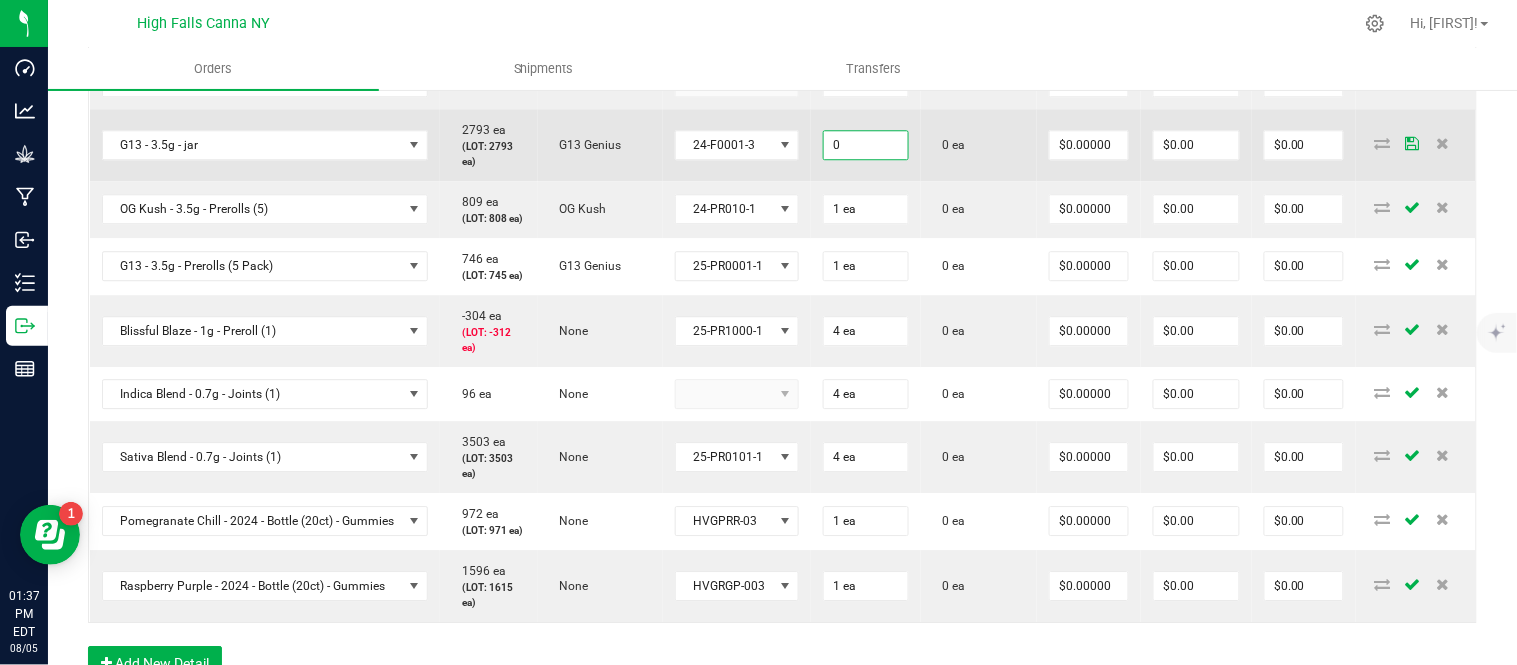 click on "0" at bounding box center [866, 145] 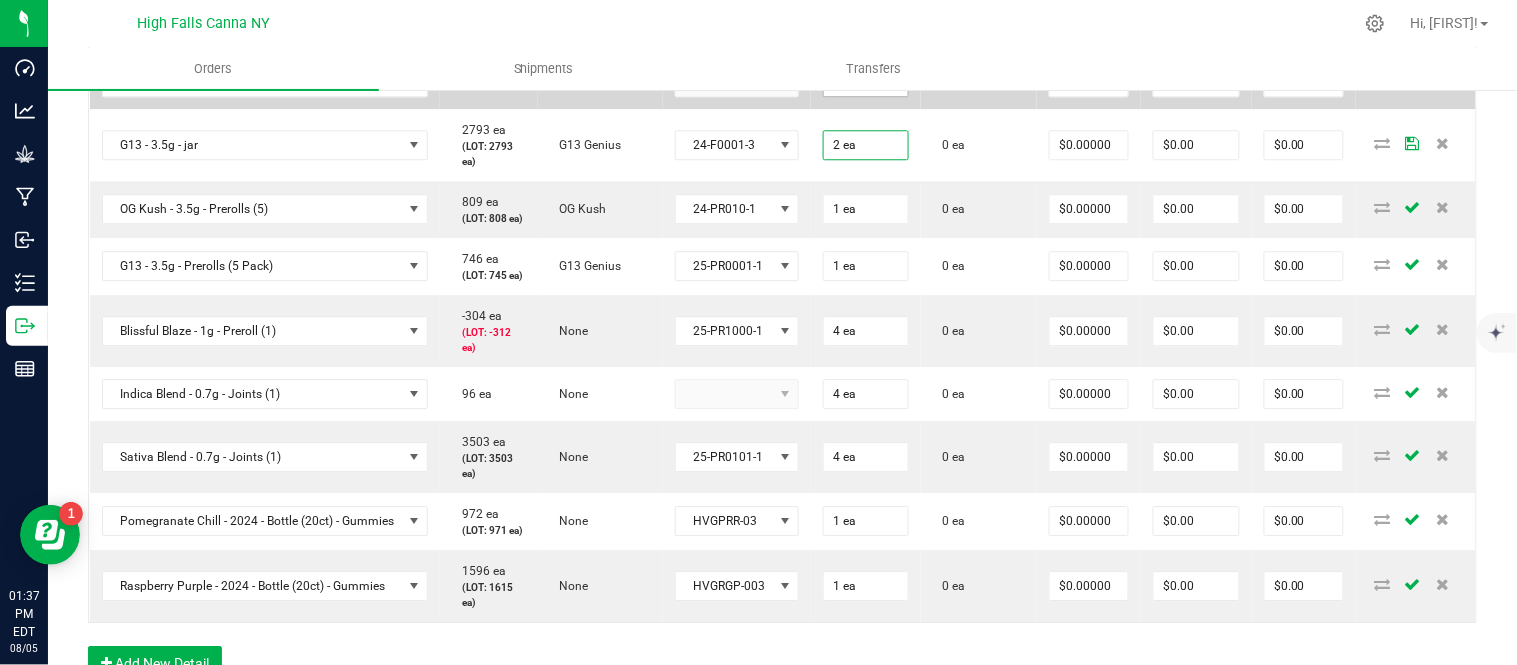 click on "0" at bounding box center (866, 82) 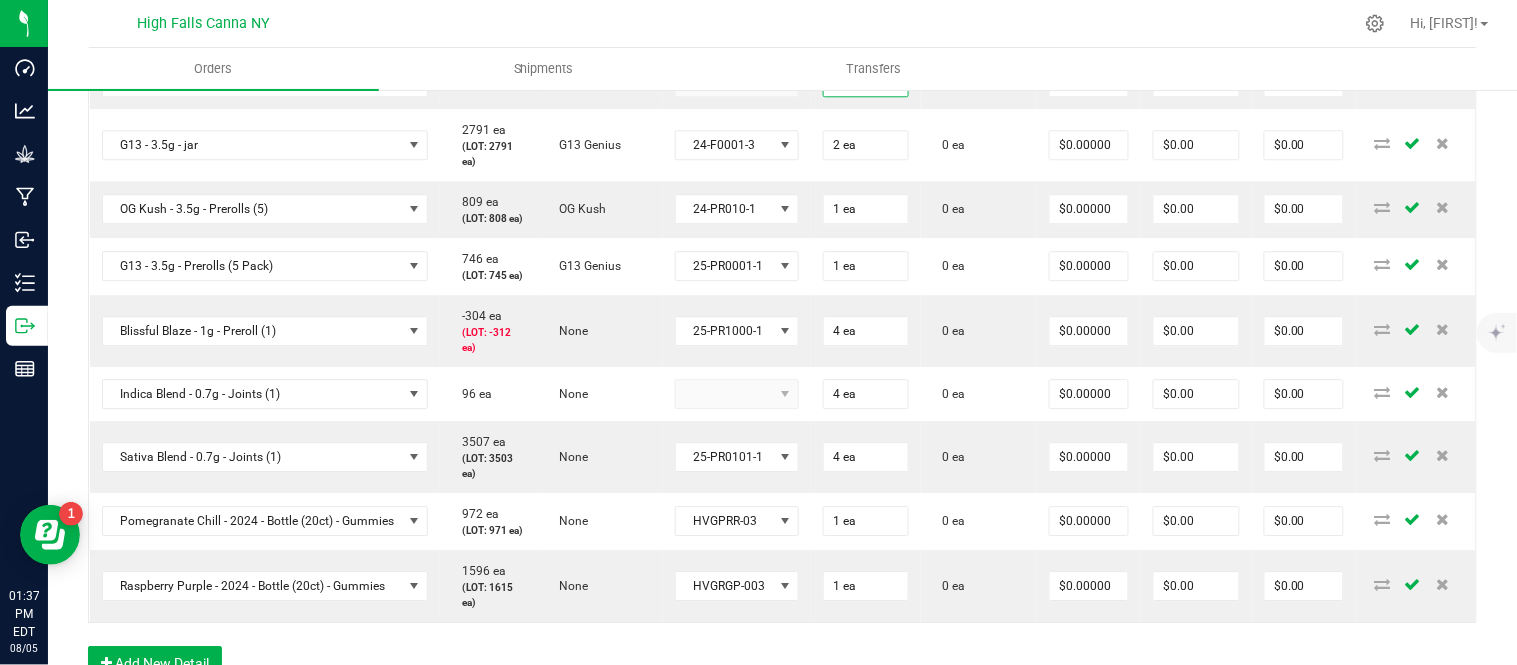 click on "0" at bounding box center [866, 28] 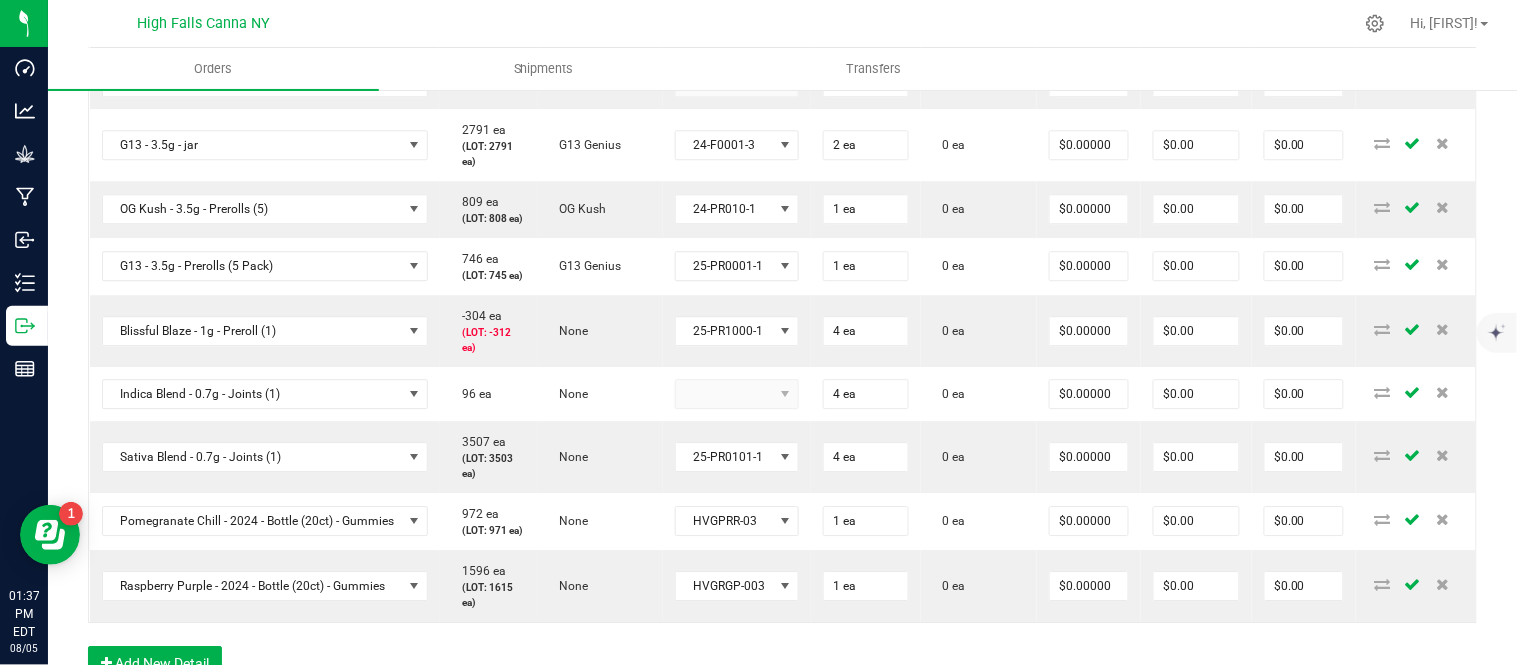 click on "0 ea" at bounding box center [979, 28] 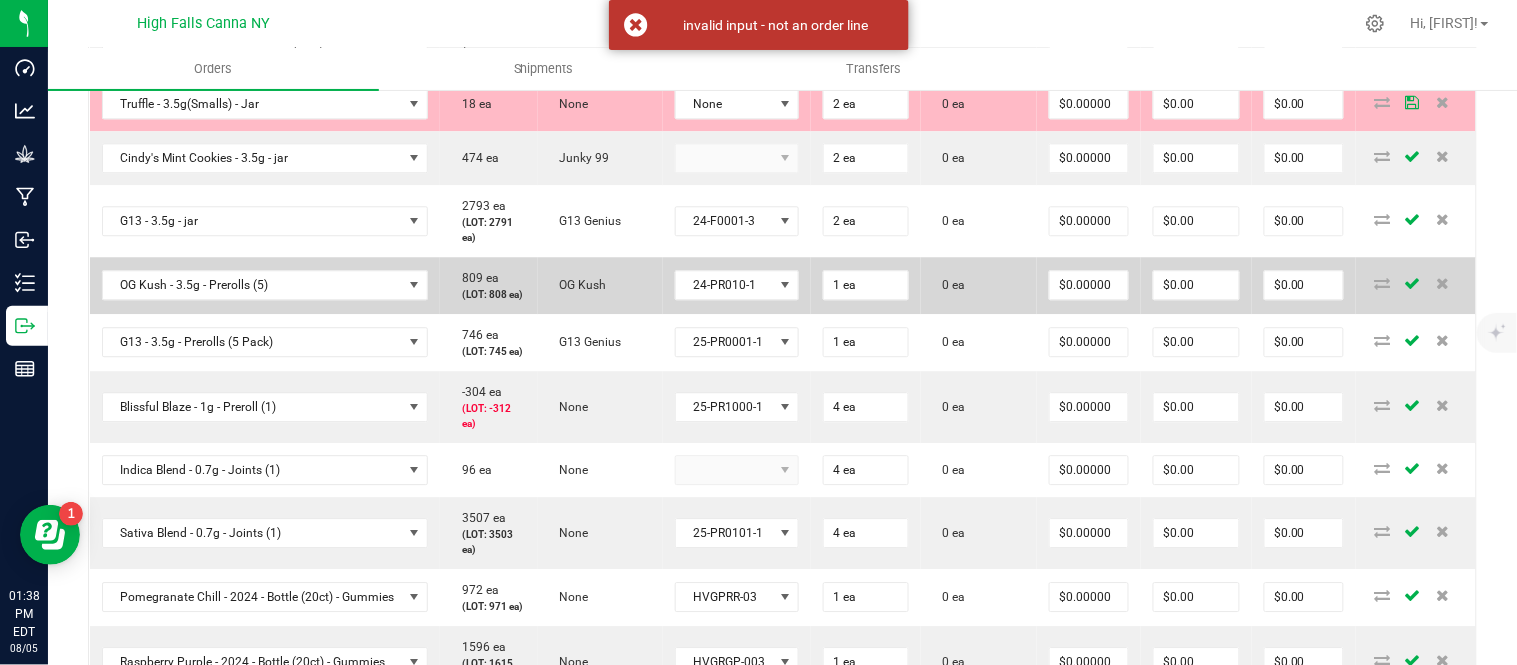 scroll, scrollTop: 1211, scrollLeft: 0, axis: vertical 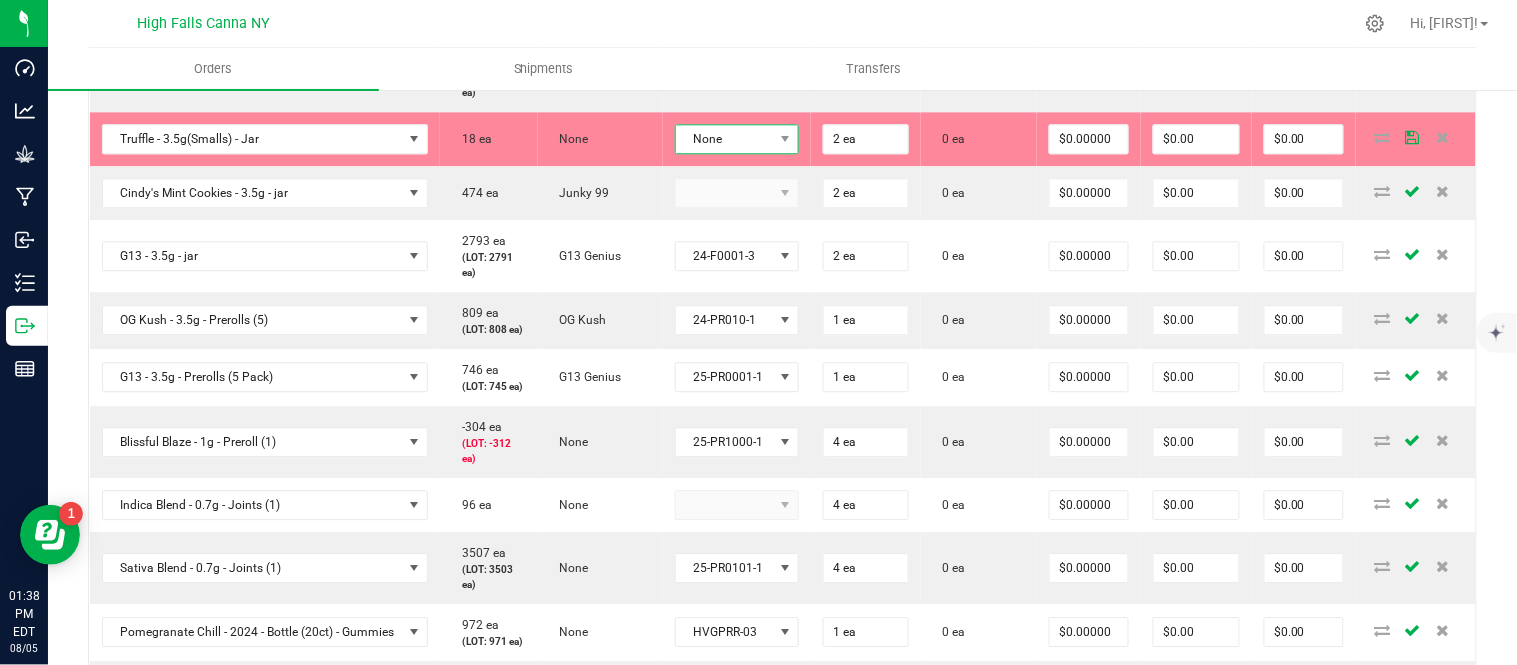 click on "None" at bounding box center (725, 139) 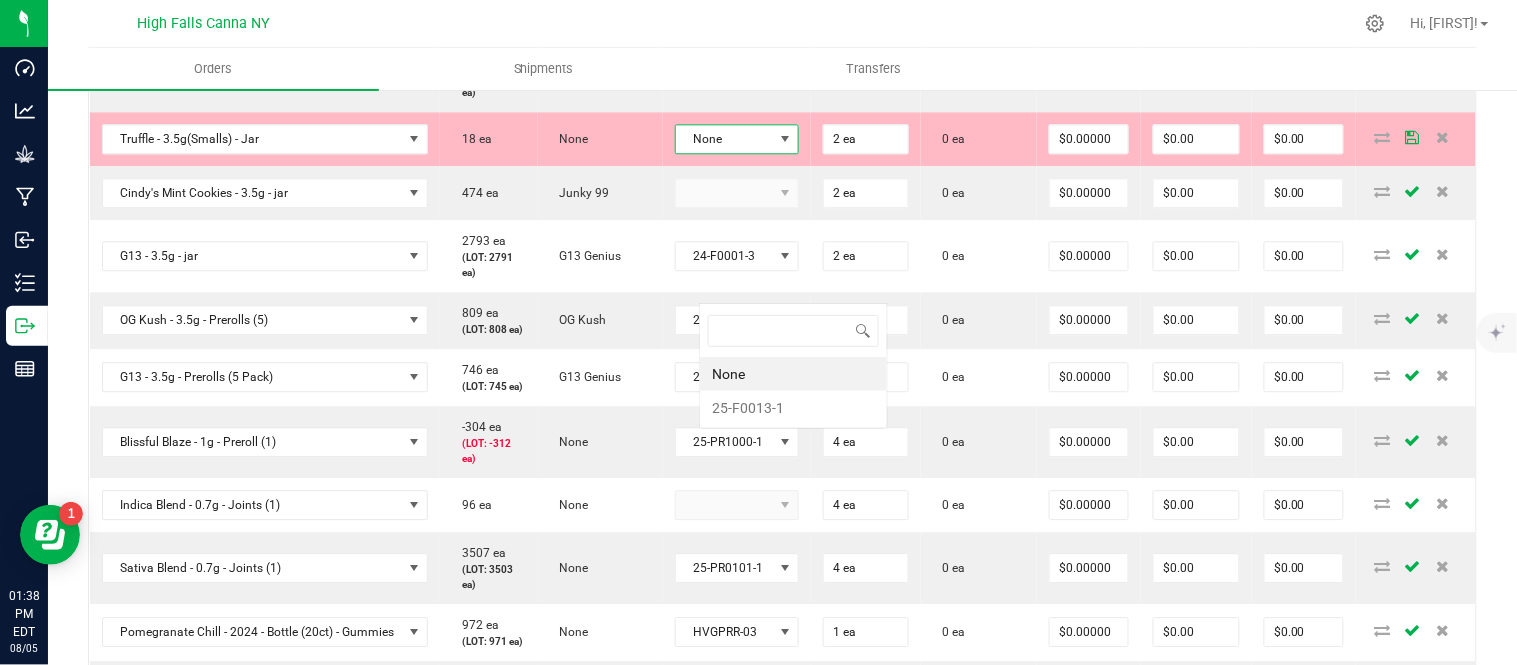 scroll, scrollTop: 99970, scrollLeft: 99870, axis: both 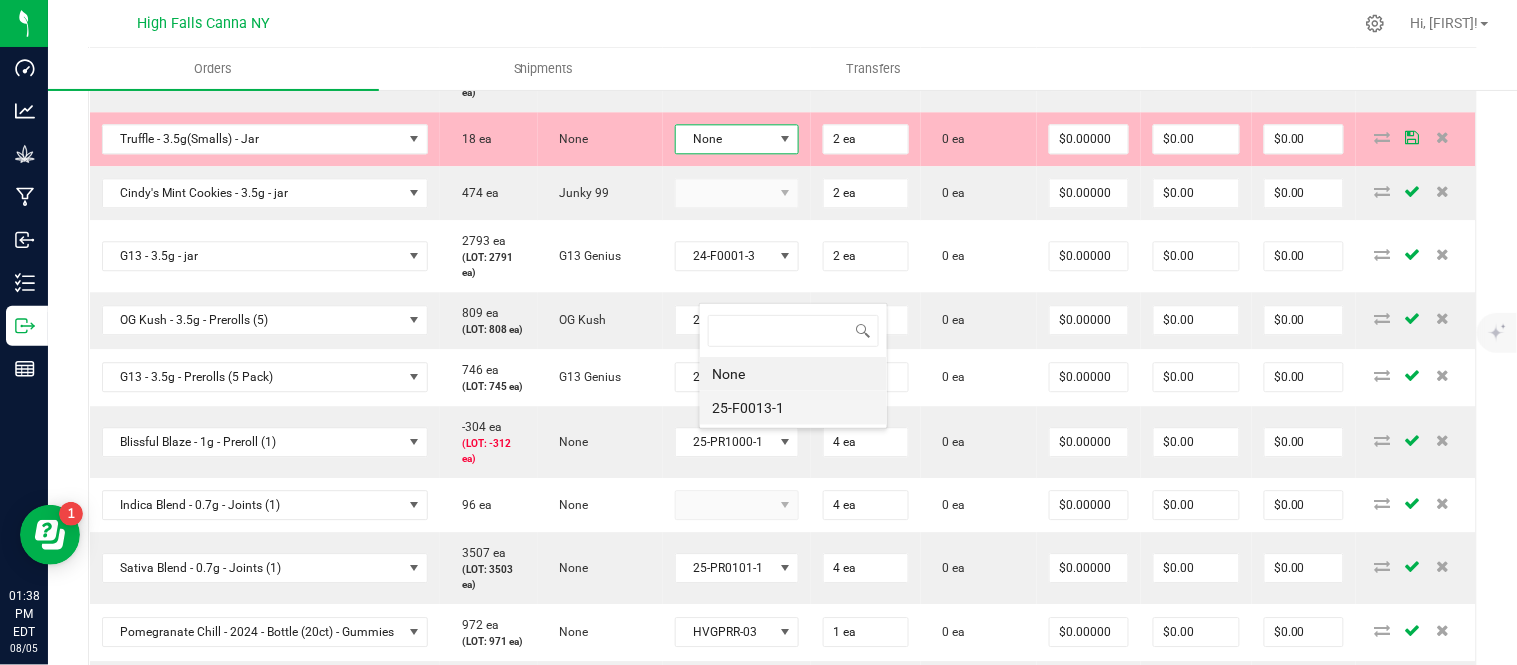 click on "25-F0013-1" at bounding box center [793, 408] 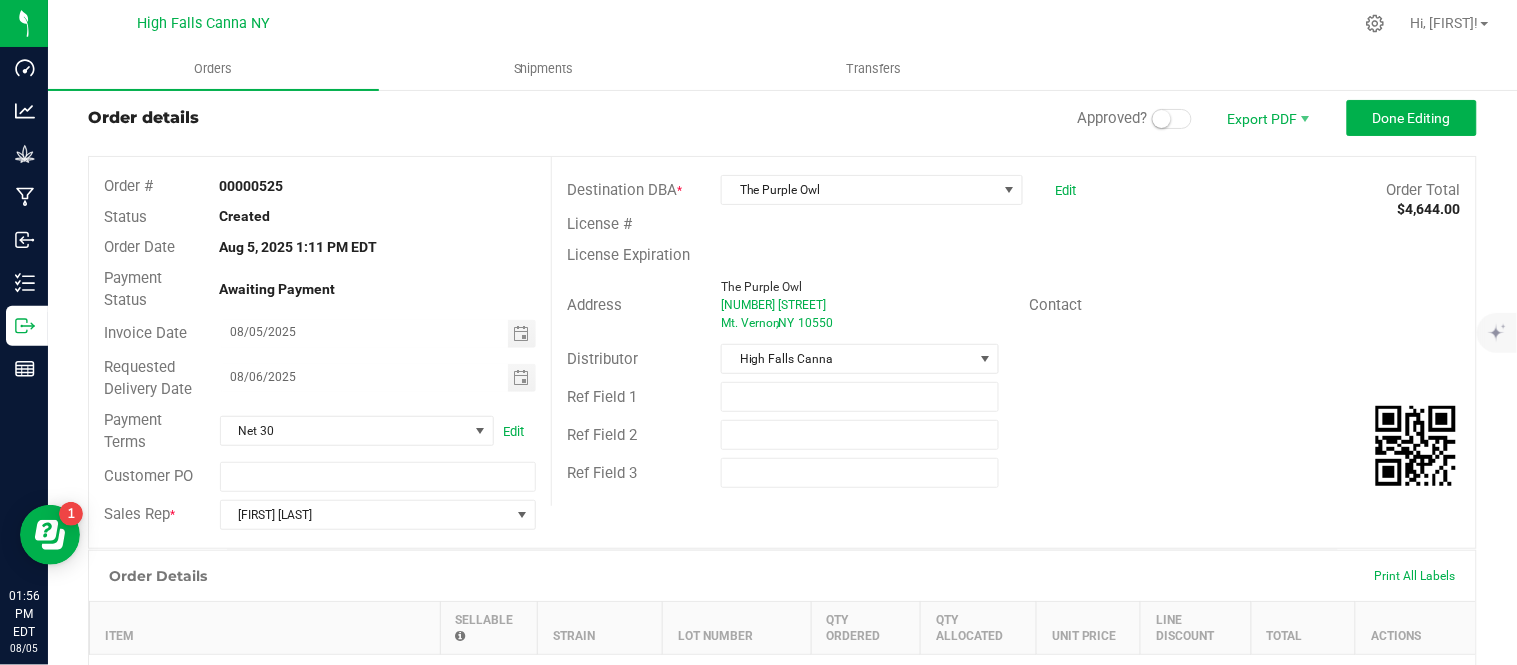 scroll, scrollTop: 0, scrollLeft: 0, axis: both 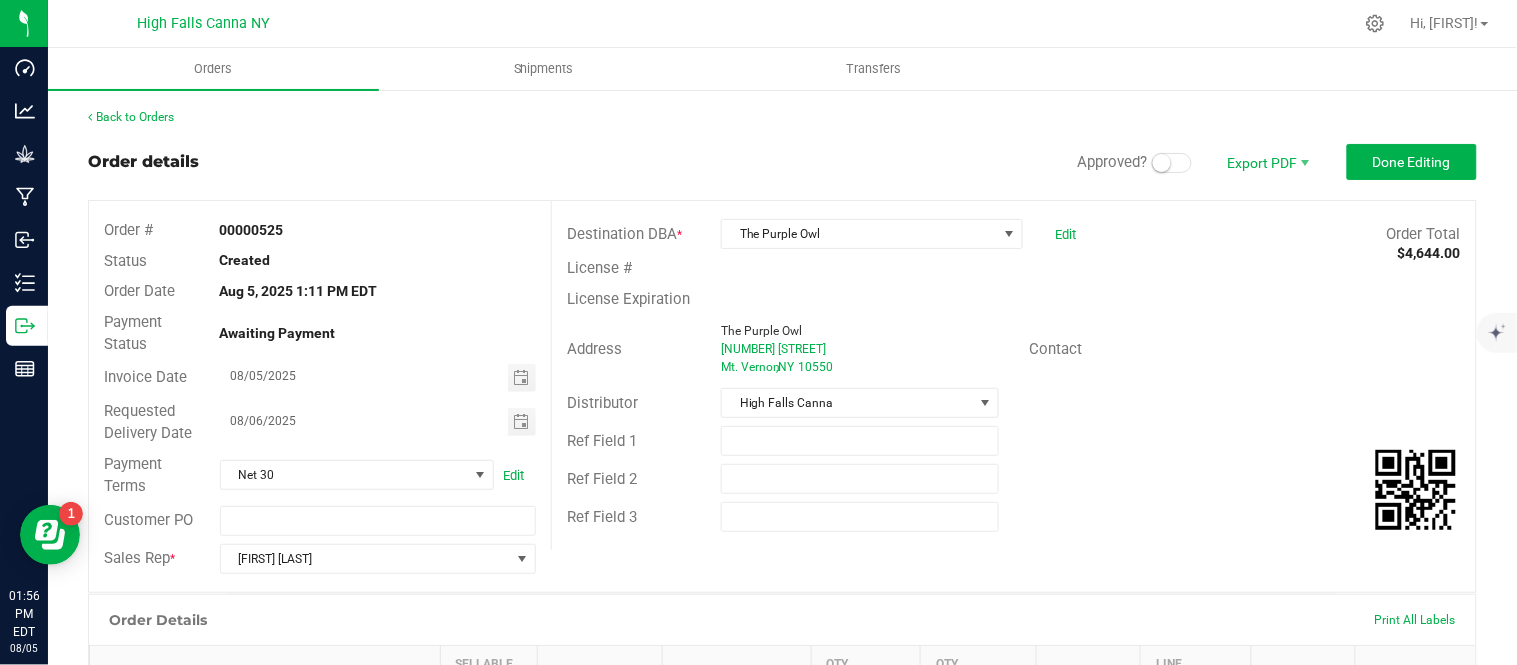 click at bounding box center (1162, 163) 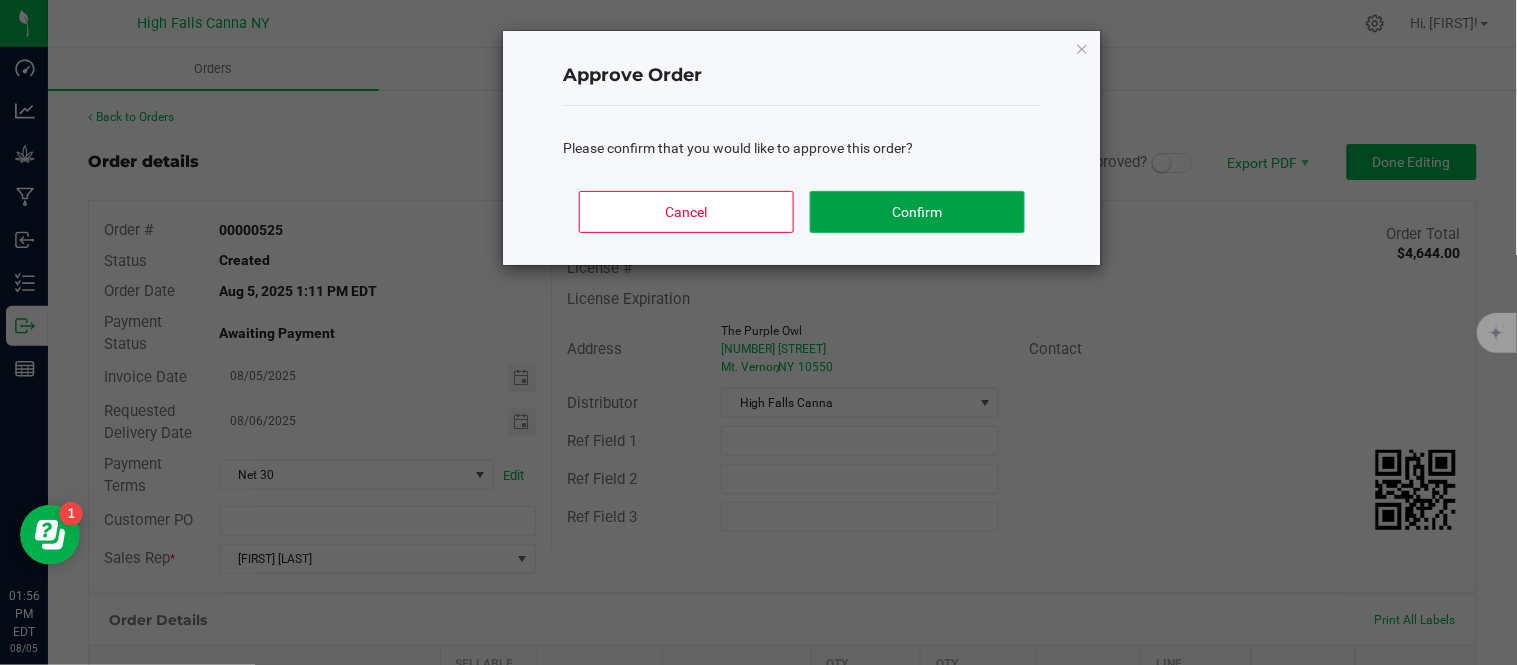 click on "Confirm" 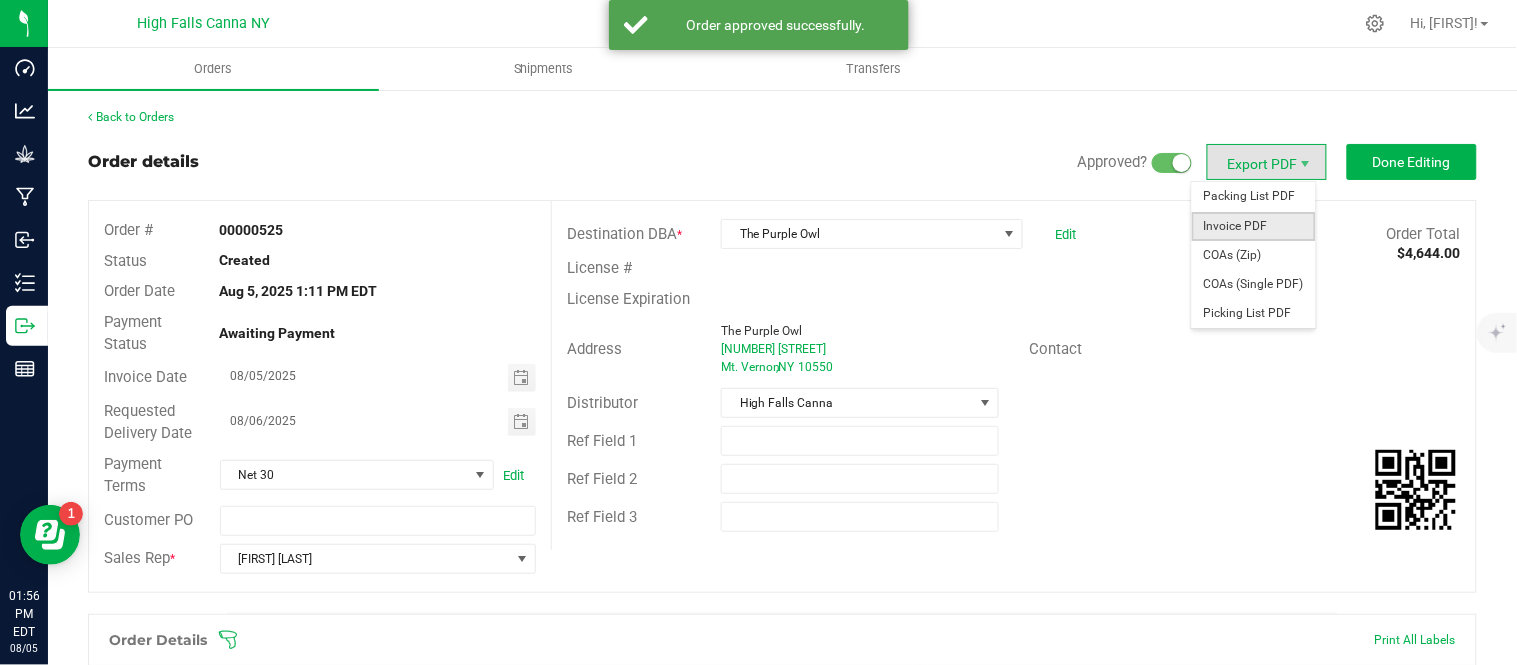 click on "Invoice PDF" at bounding box center (1254, 226) 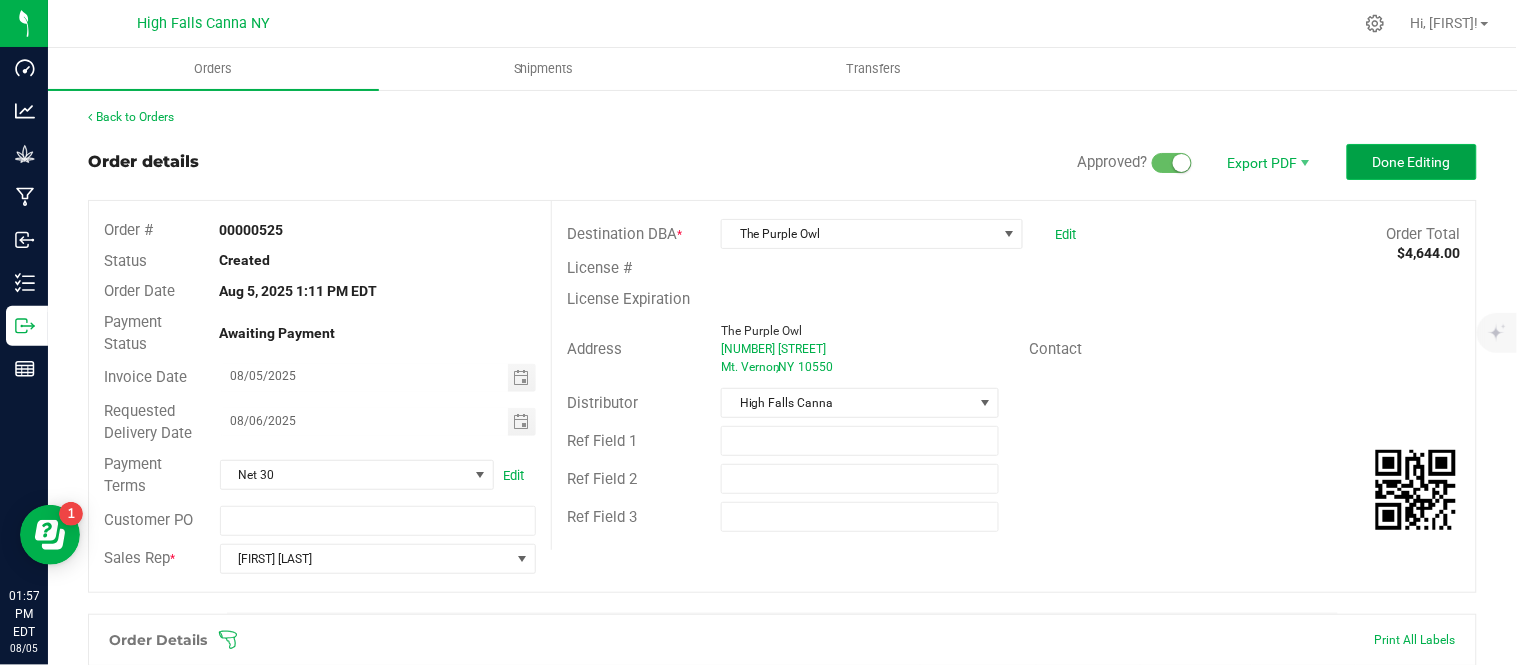 click on "Done Editing" at bounding box center [1412, 162] 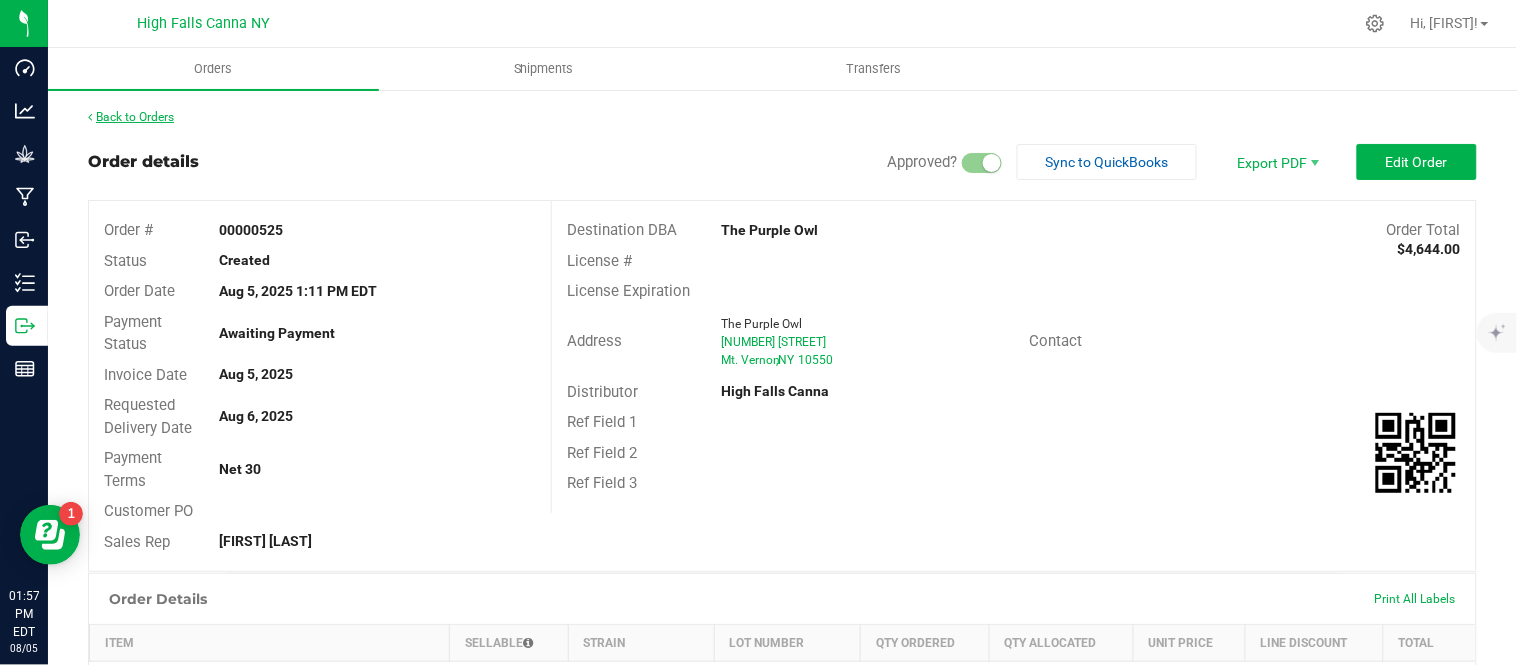 click on "Back to Orders" at bounding box center [131, 117] 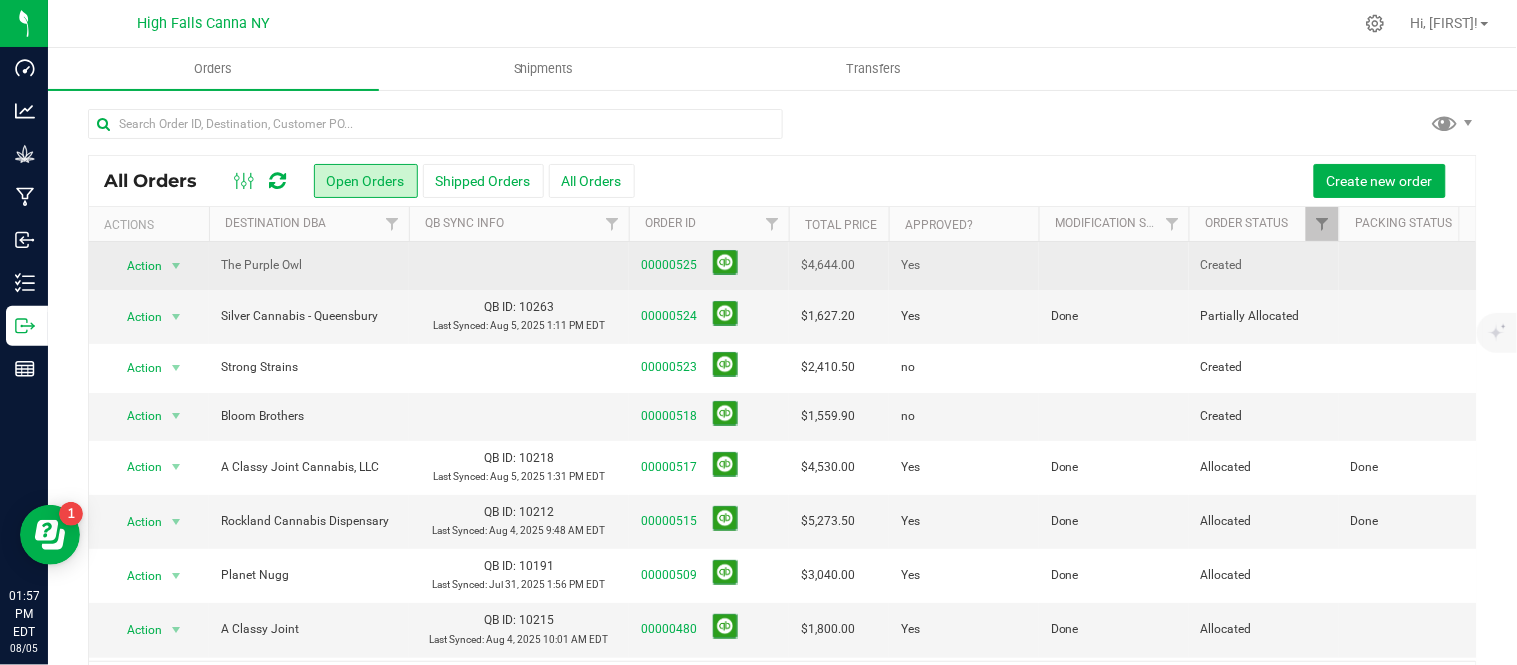 click at bounding box center (1114, 266) 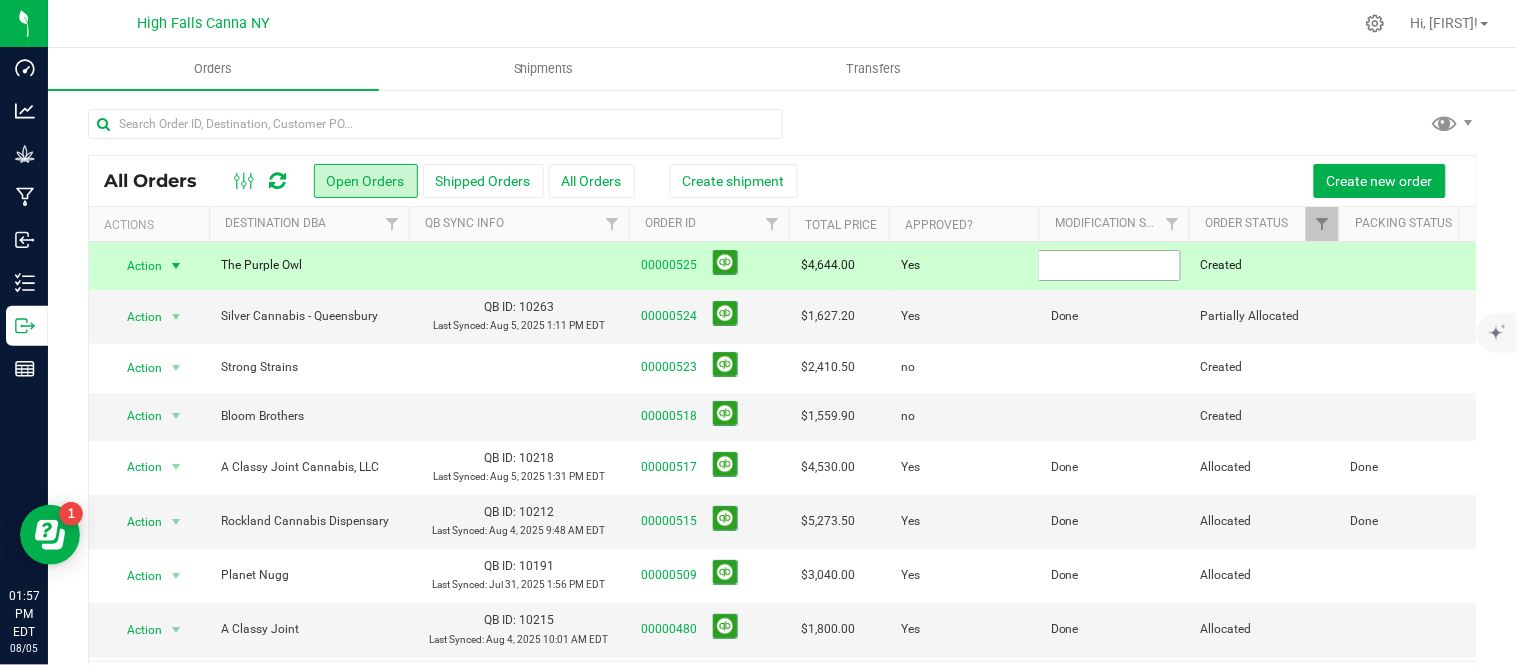 click at bounding box center (1109, 265) 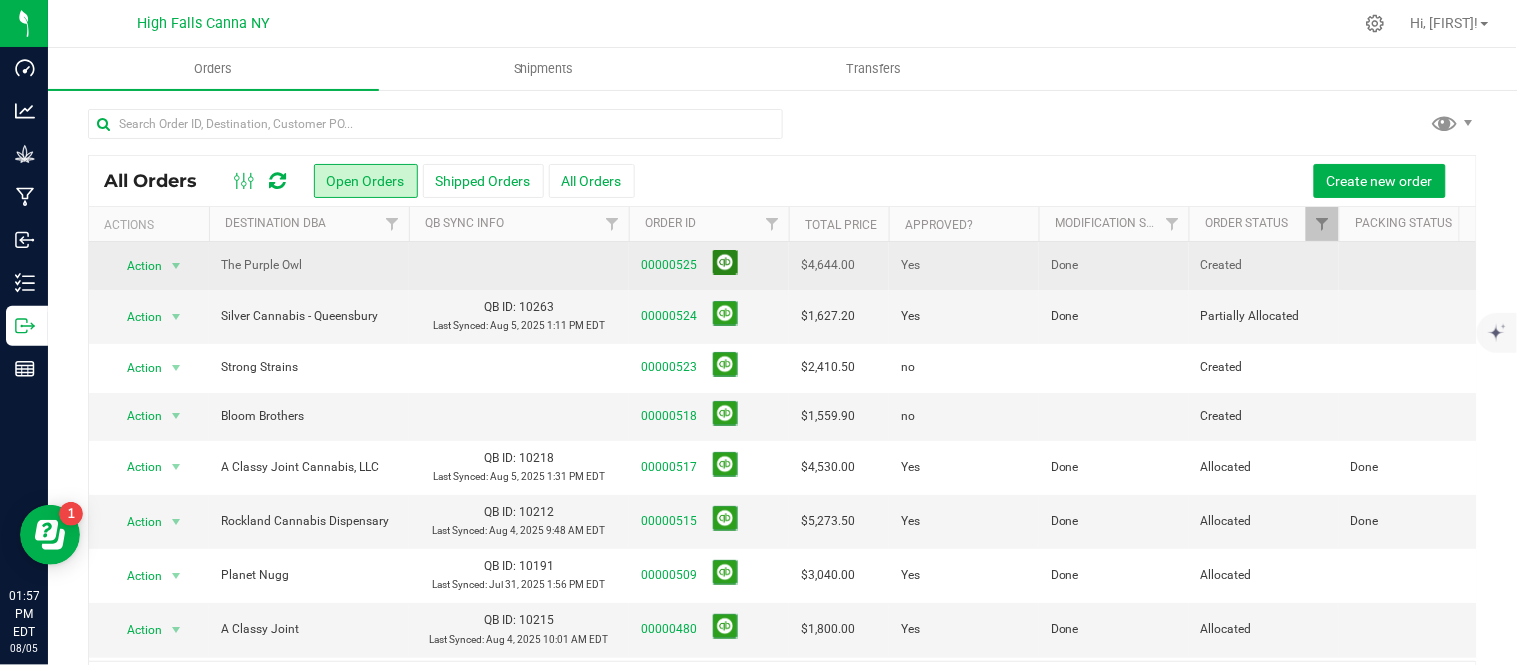click at bounding box center (725, 262) 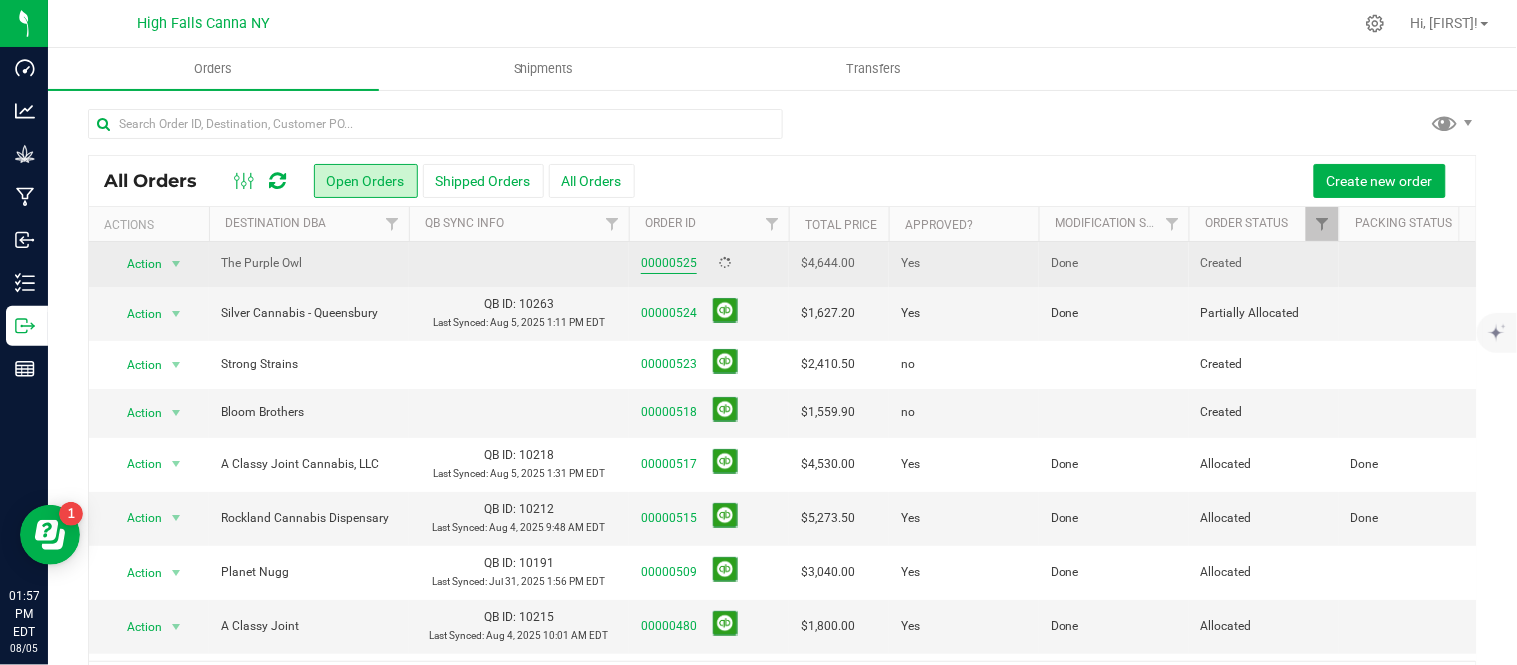 click on "00000525" at bounding box center (669, 263) 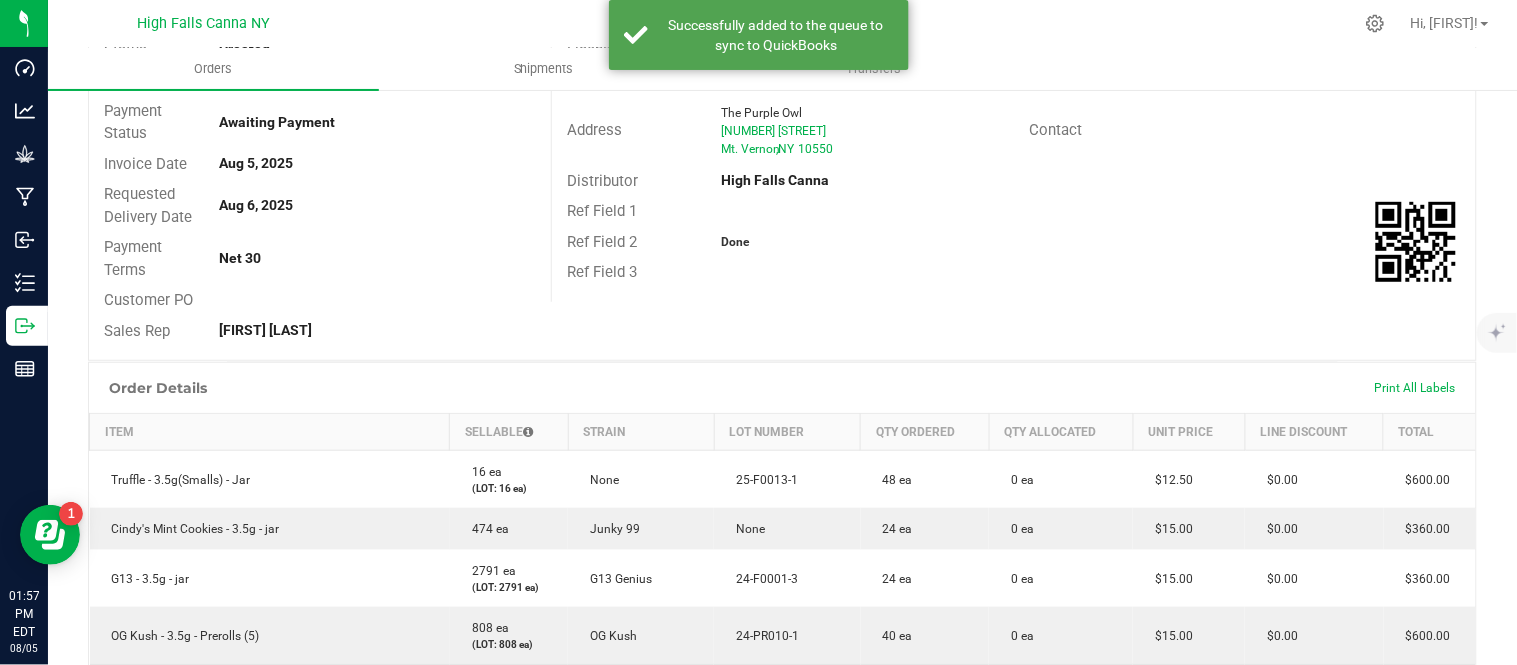 scroll, scrollTop: 0, scrollLeft: 0, axis: both 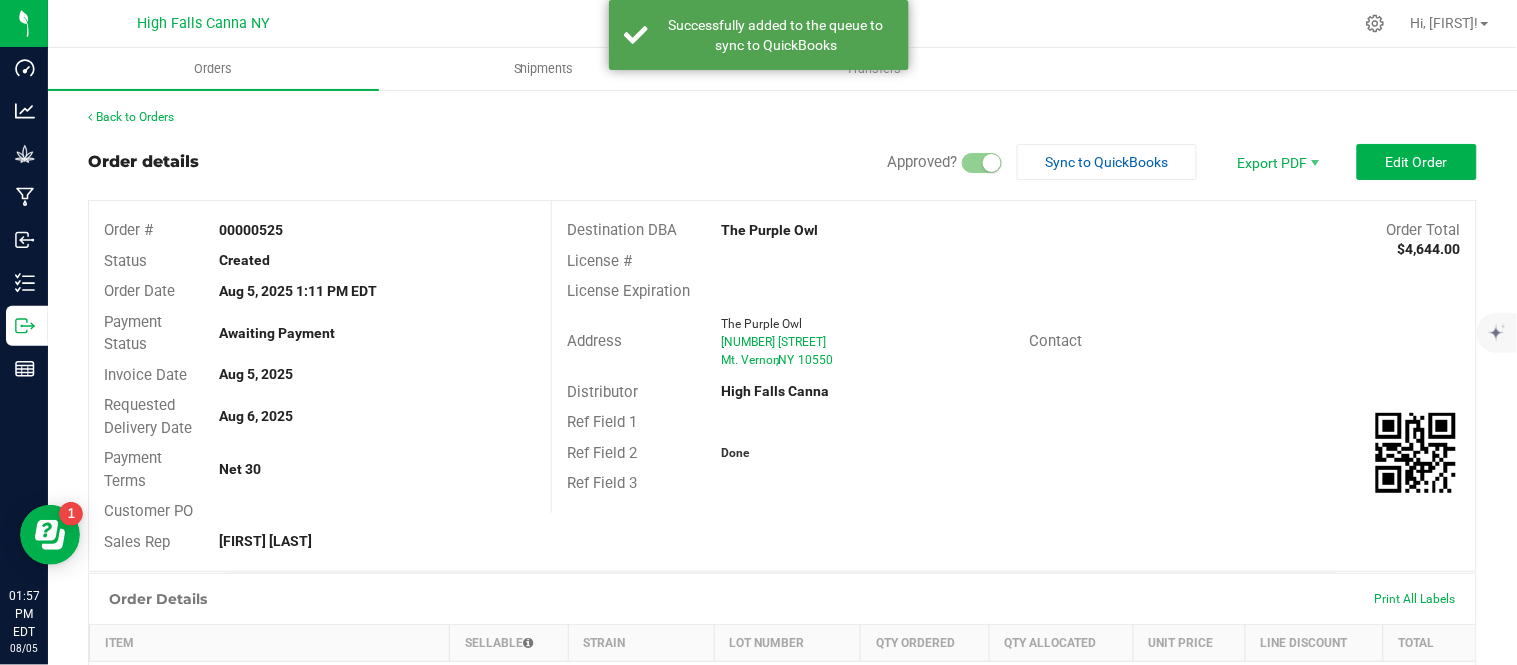 click on "License #" at bounding box center [1014, 261] 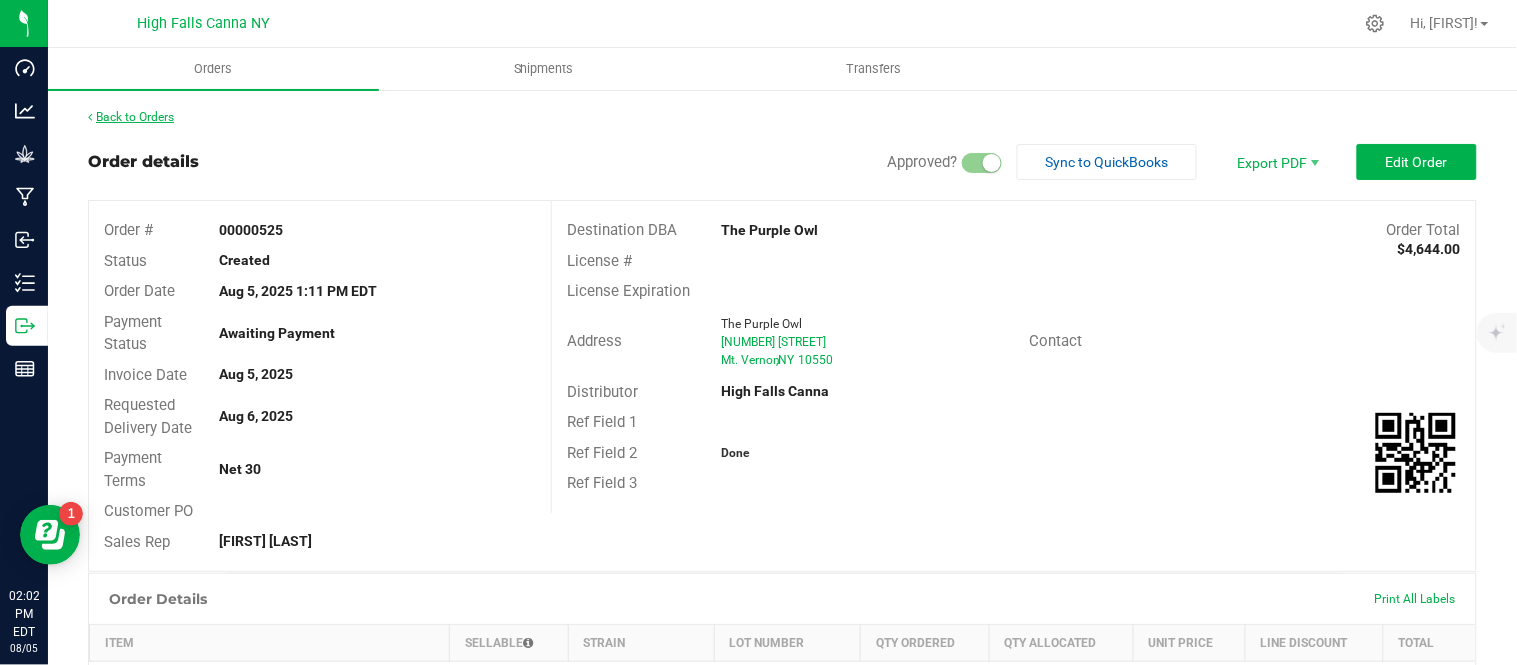click on "Back to Orders" at bounding box center (131, 117) 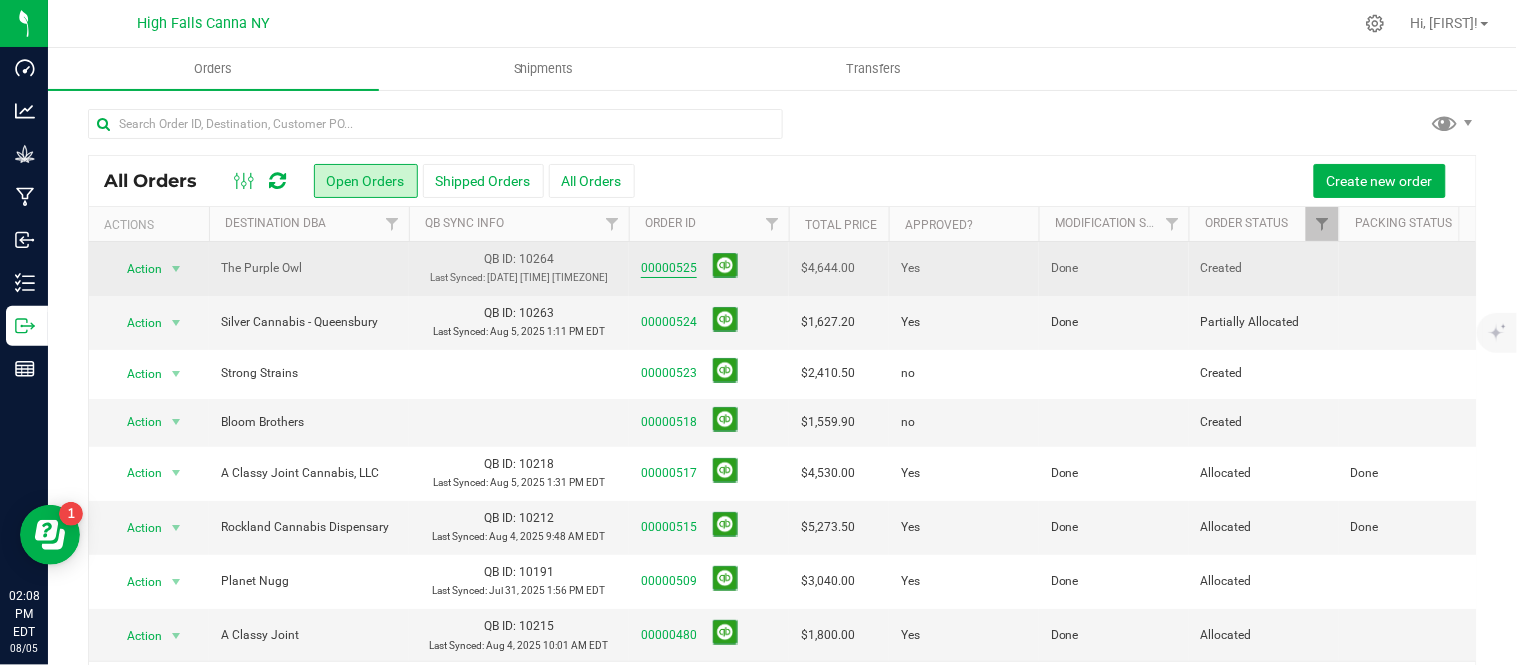 click on "00000525" at bounding box center (669, 268) 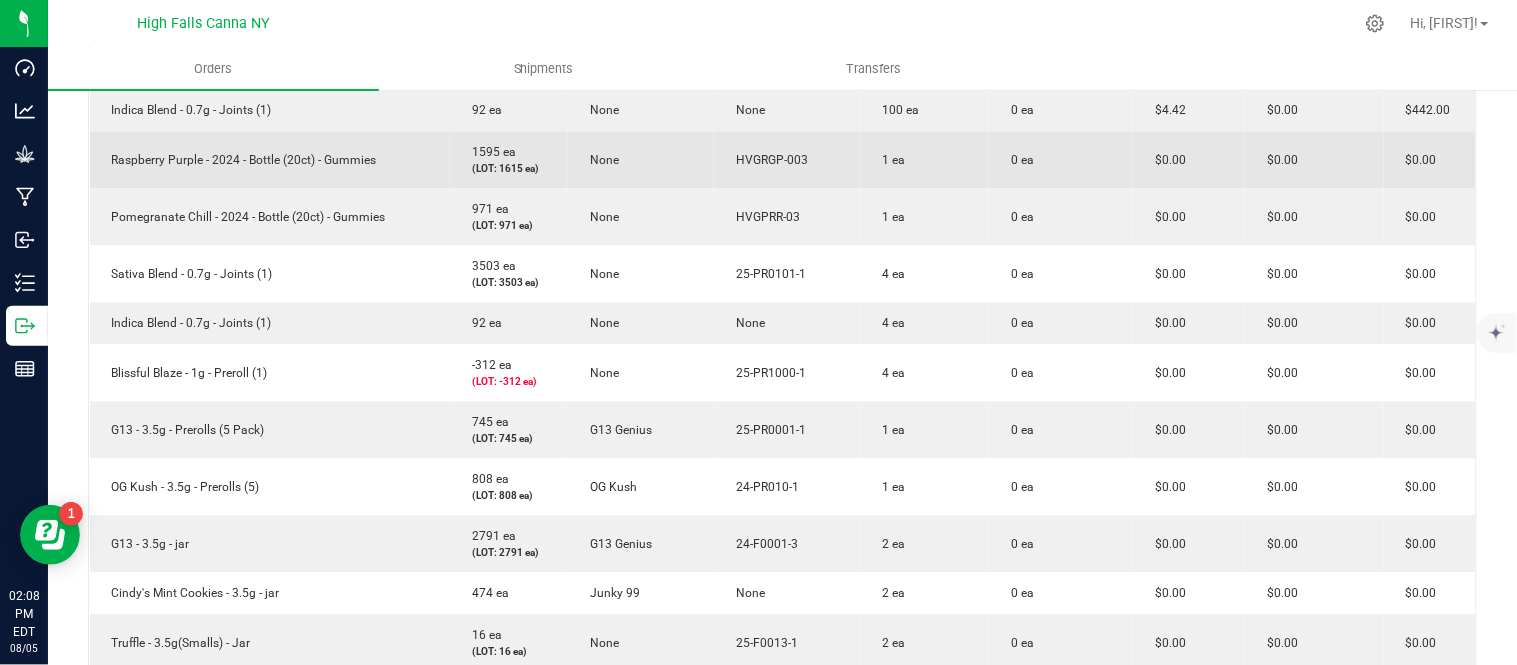 scroll, scrollTop: 1111, scrollLeft: 0, axis: vertical 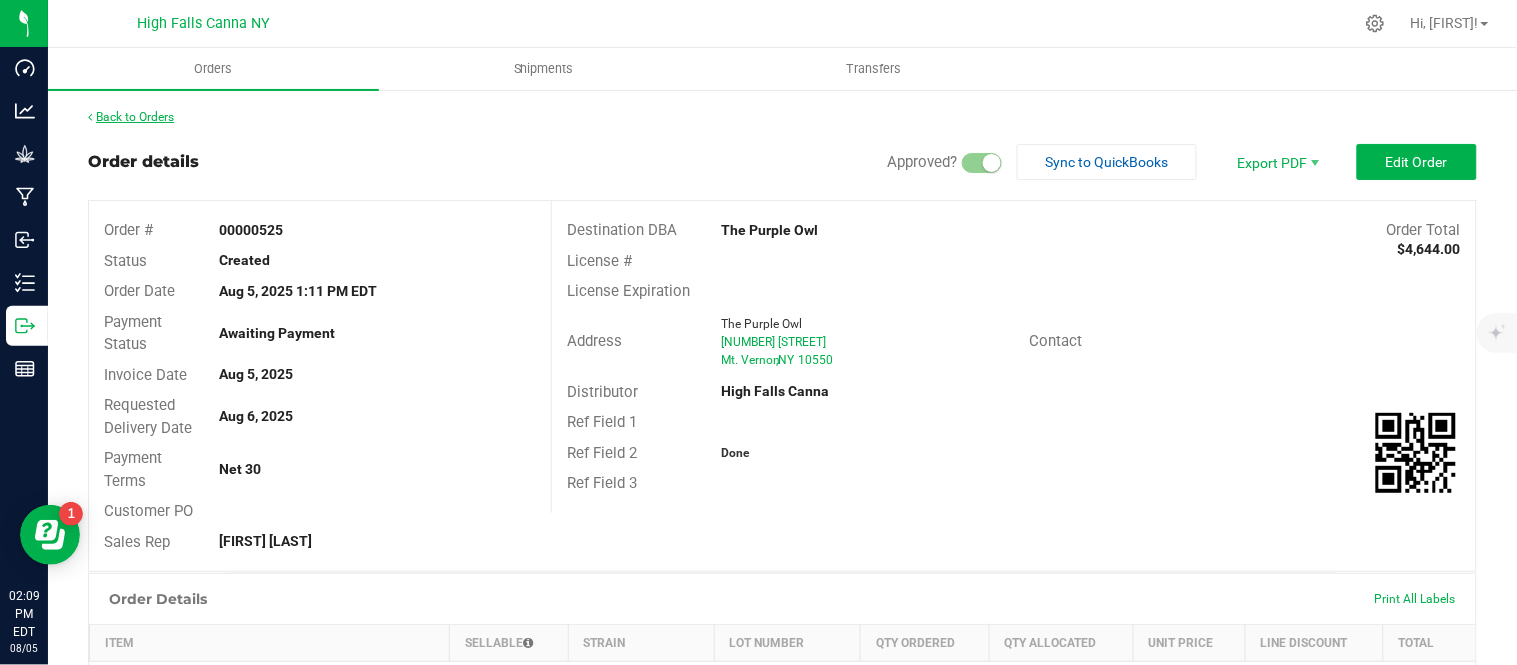 click on "Back to Orders" at bounding box center [131, 117] 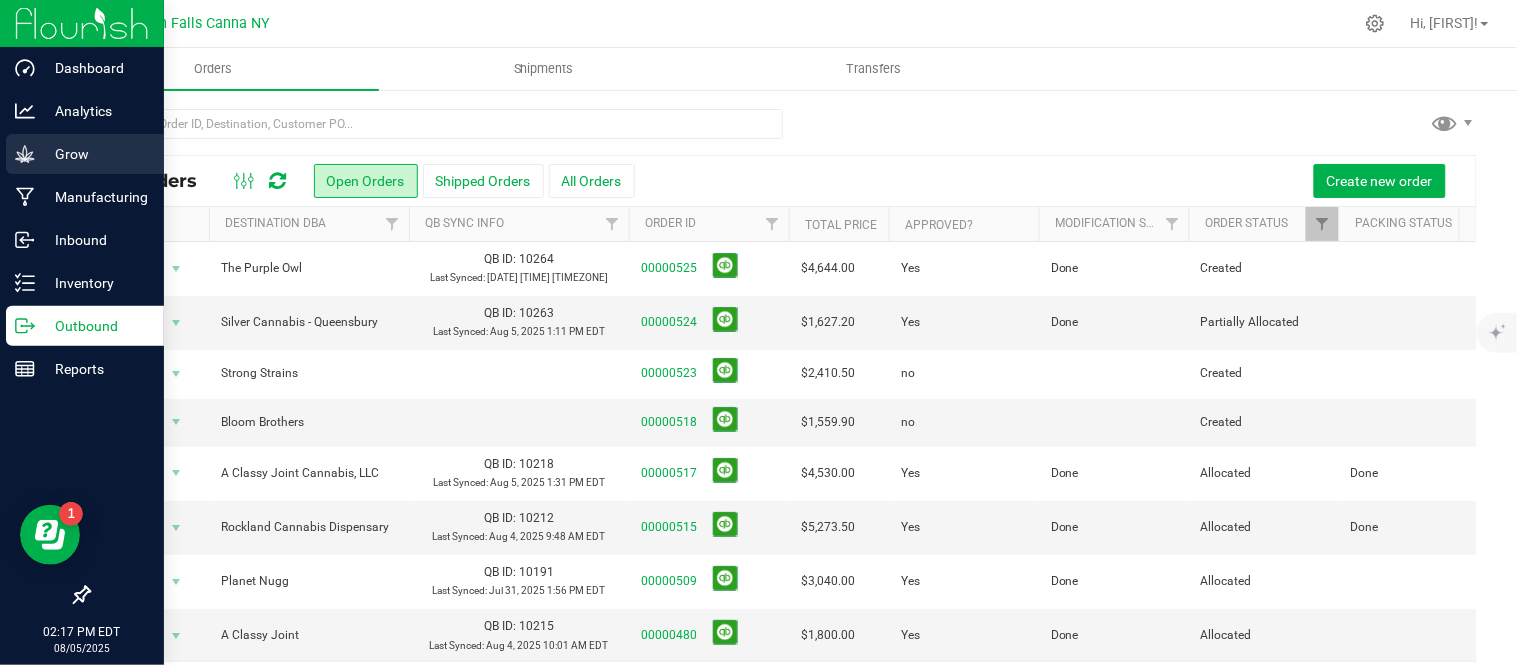 click on "Grow" at bounding box center (95, 154) 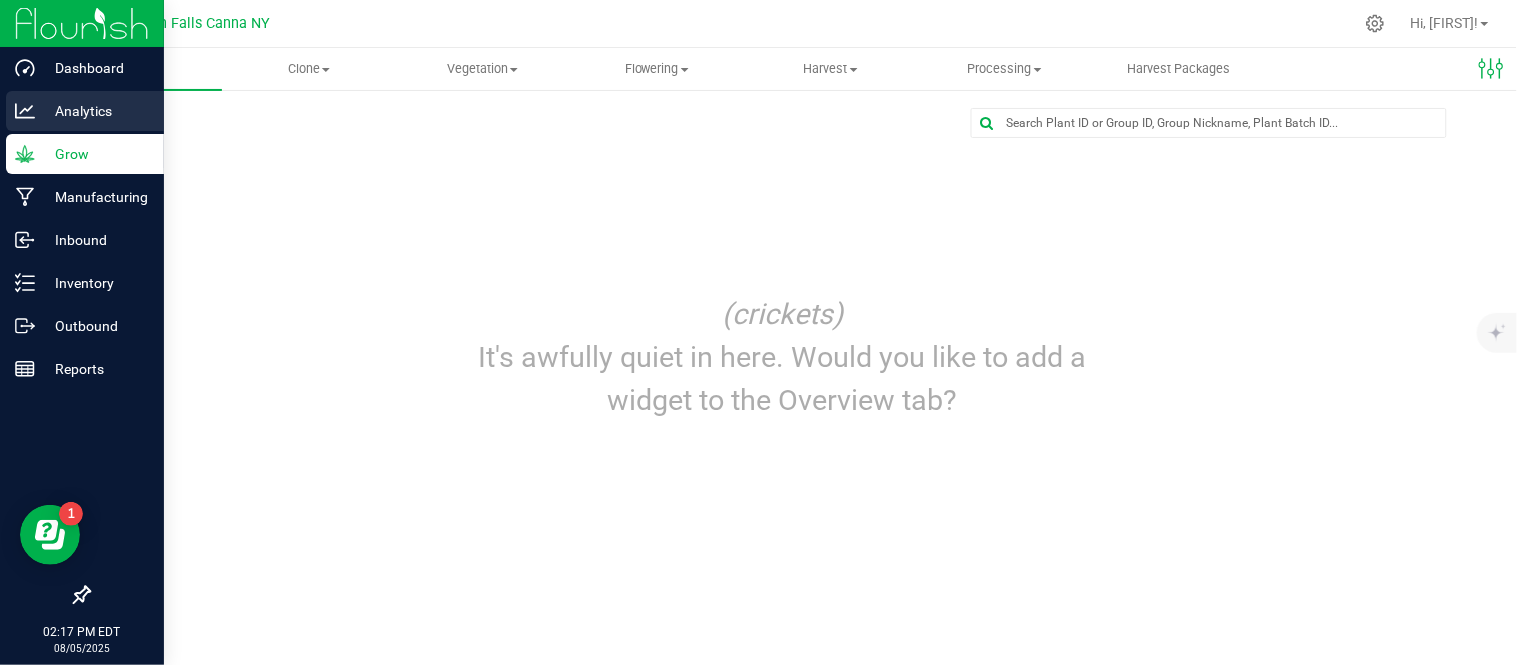 click on "Analytics" at bounding box center (95, 111) 